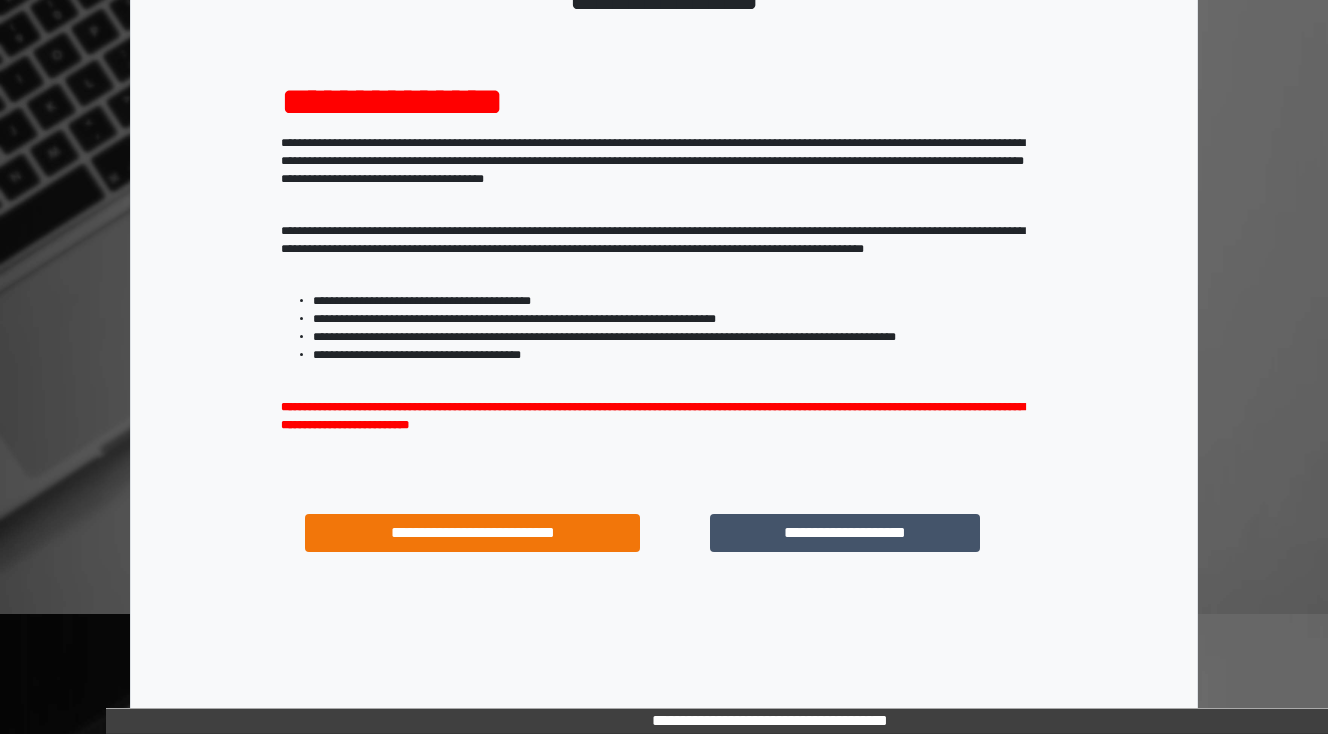 scroll, scrollTop: 192, scrollLeft: 0, axis: vertical 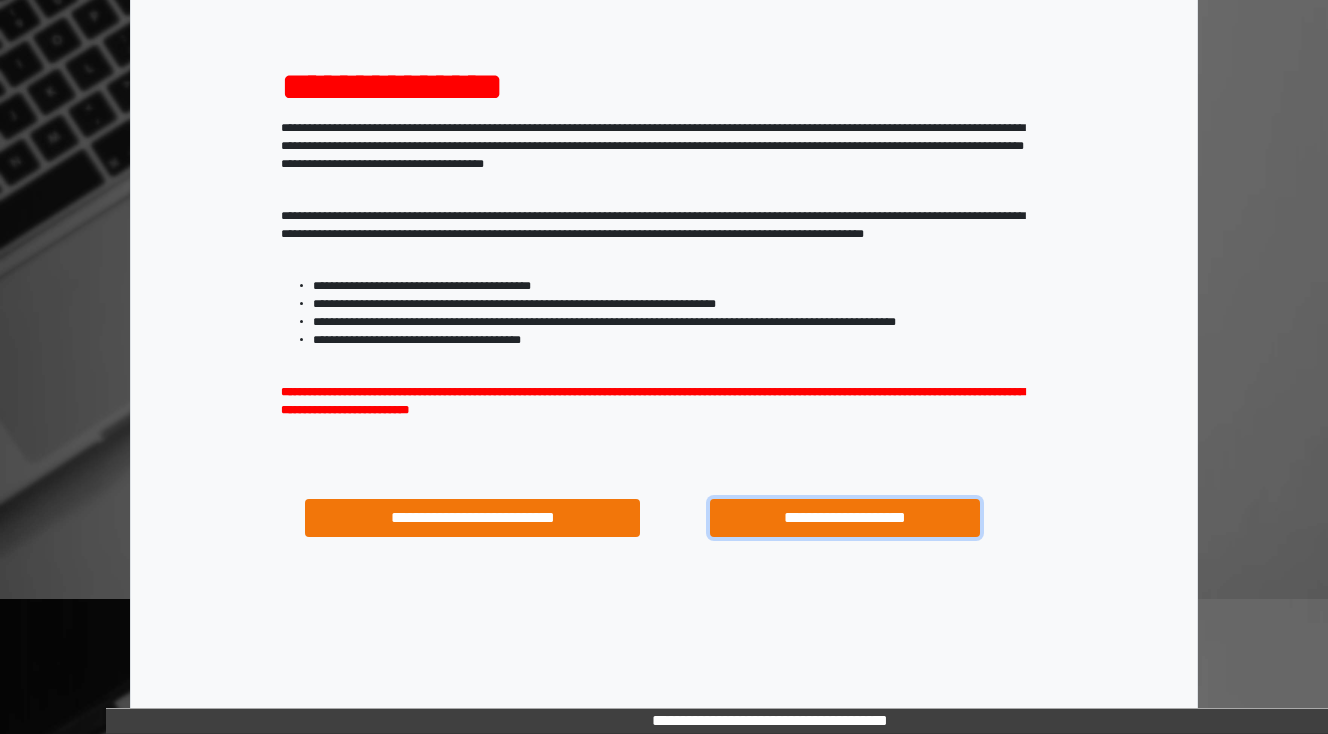 click on "**********" at bounding box center (844, 518) 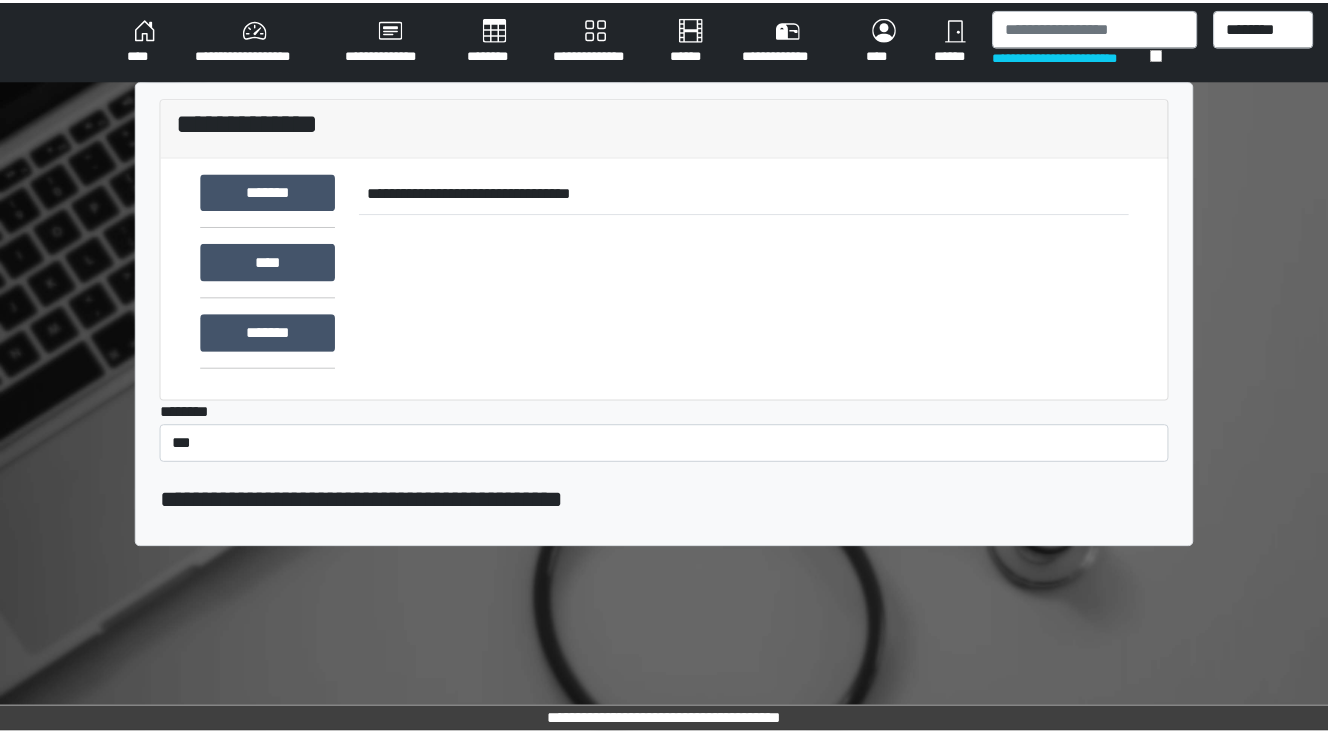 scroll, scrollTop: 0, scrollLeft: 0, axis: both 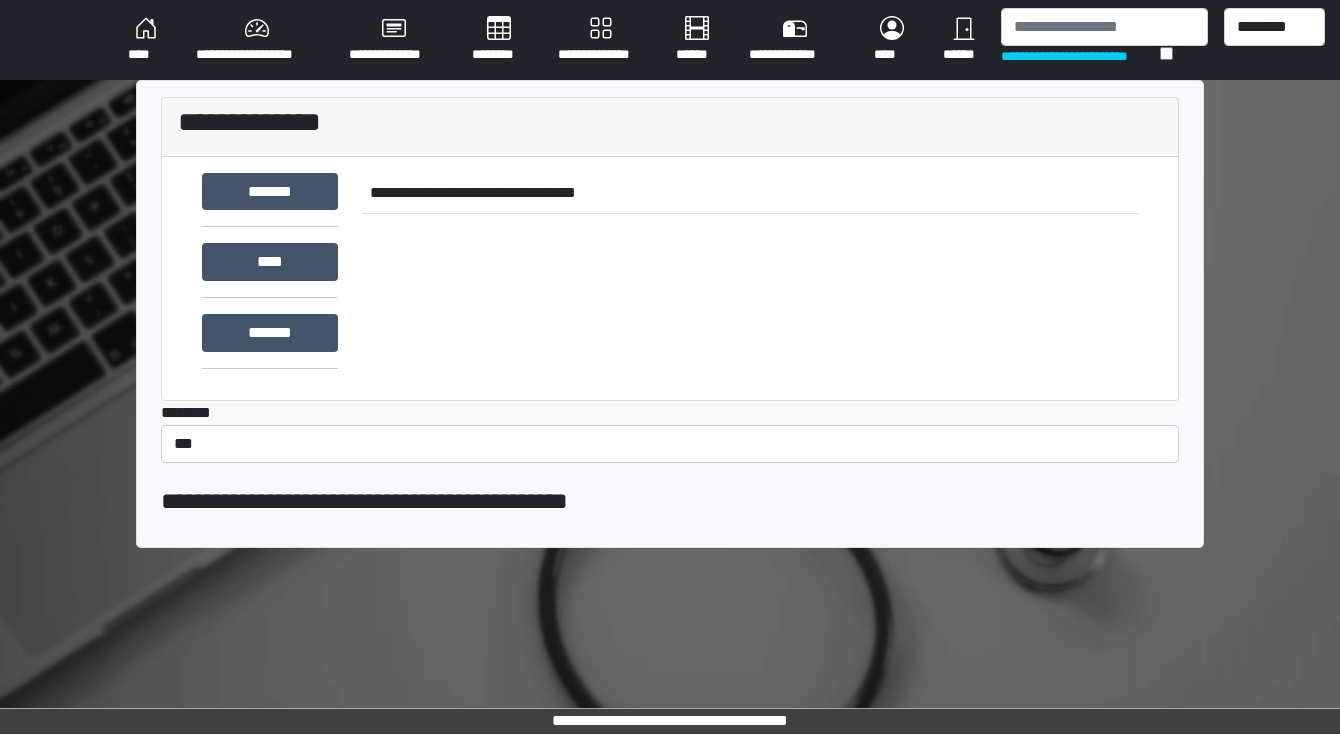 click on "********" at bounding box center (499, 40) 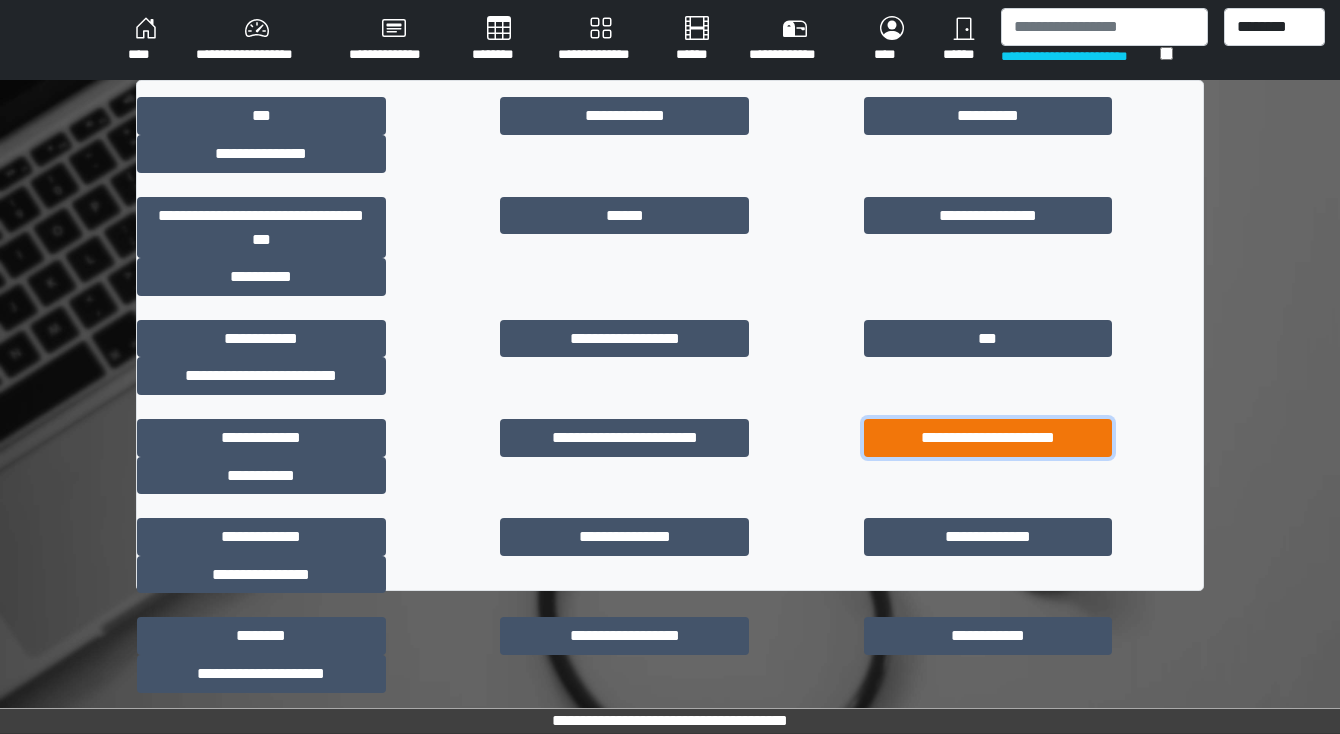 click on "**********" at bounding box center [988, 438] 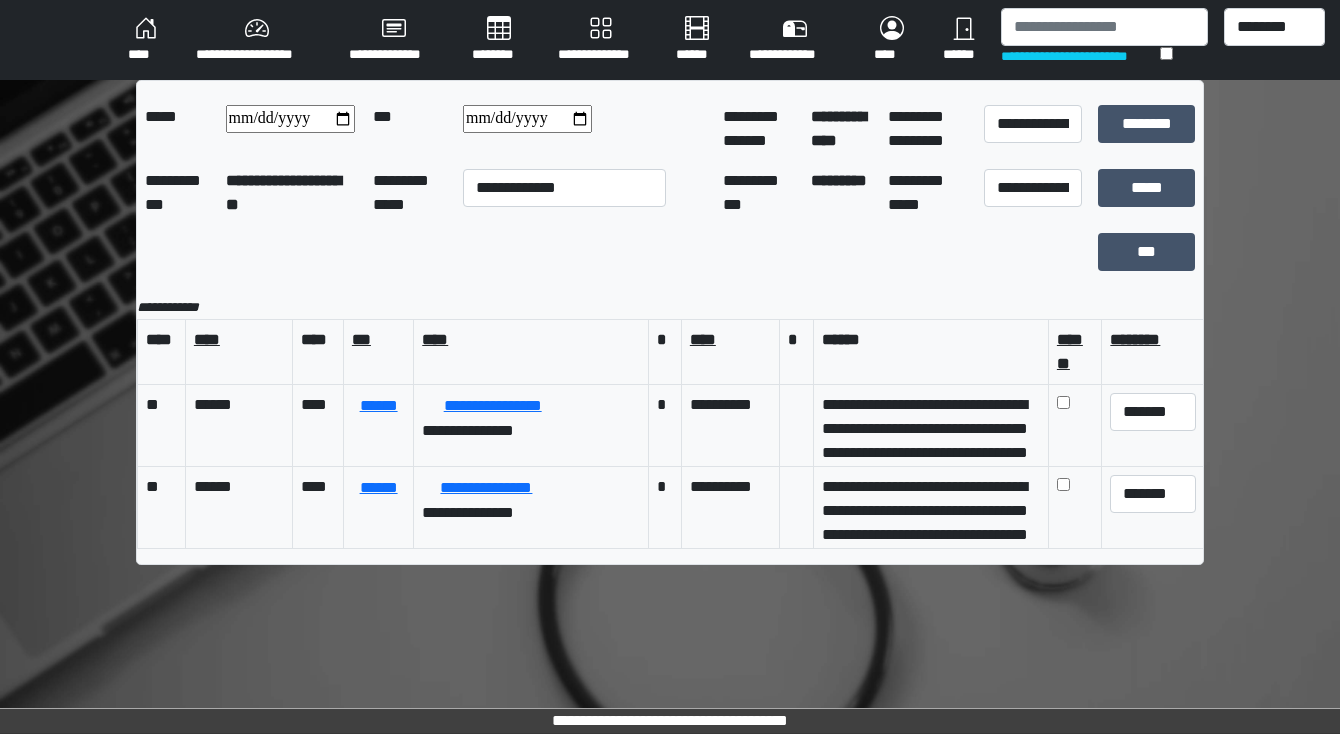 click on "********" at bounding box center (499, 40) 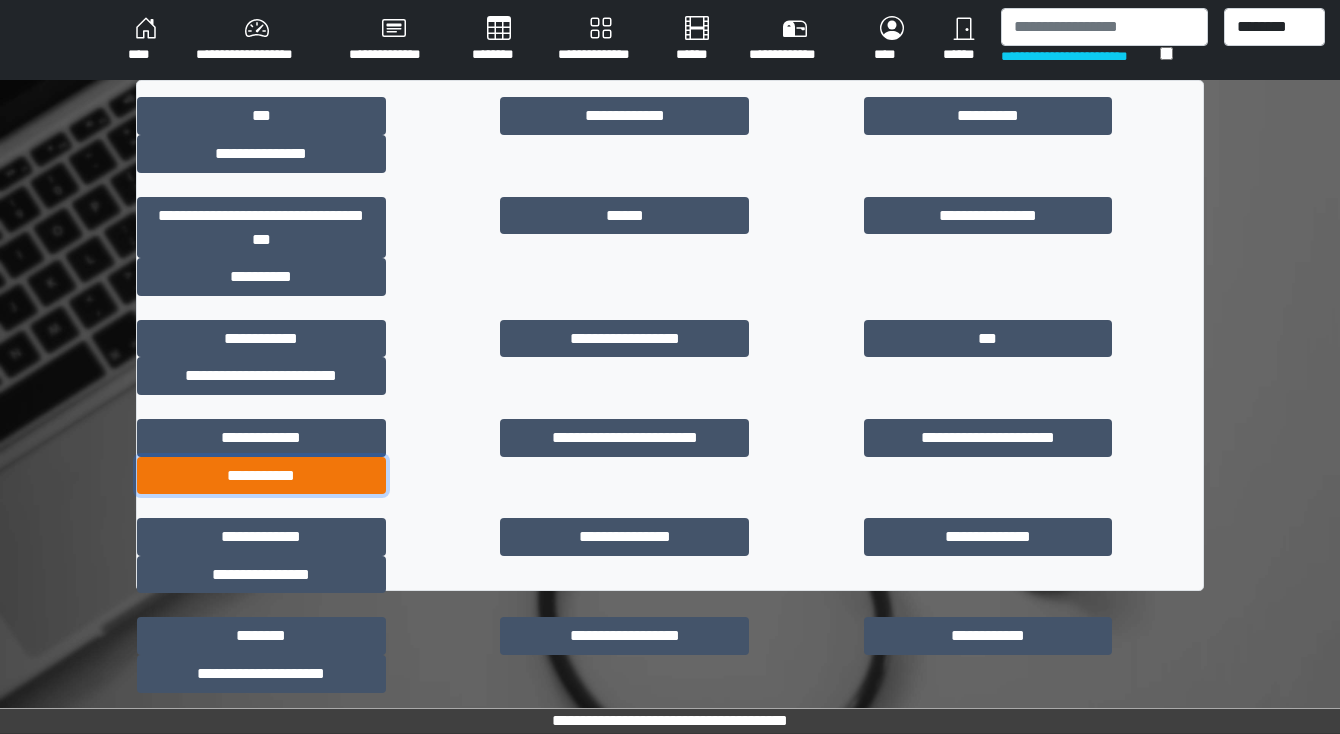 click on "**********" at bounding box center [261, 476] 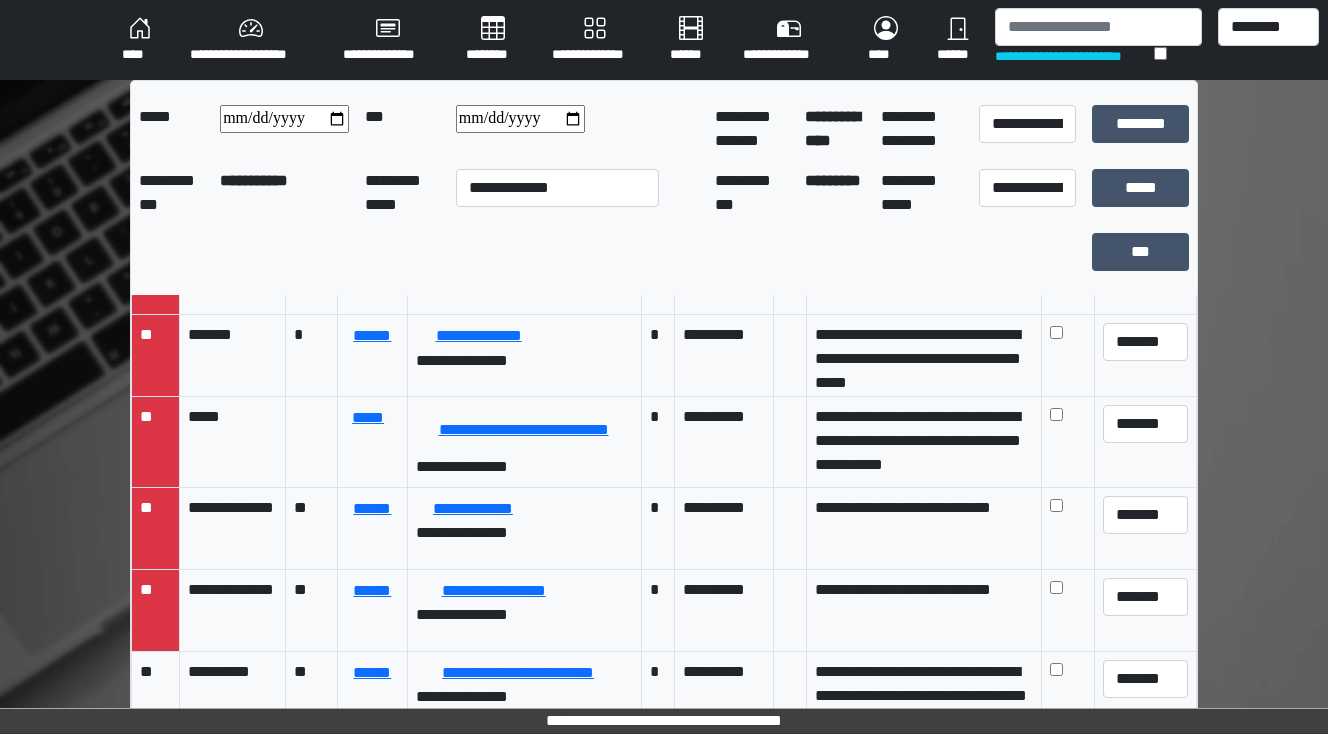 scroll, scrollTop: 400, scrollLeft: 0, axis: vertical 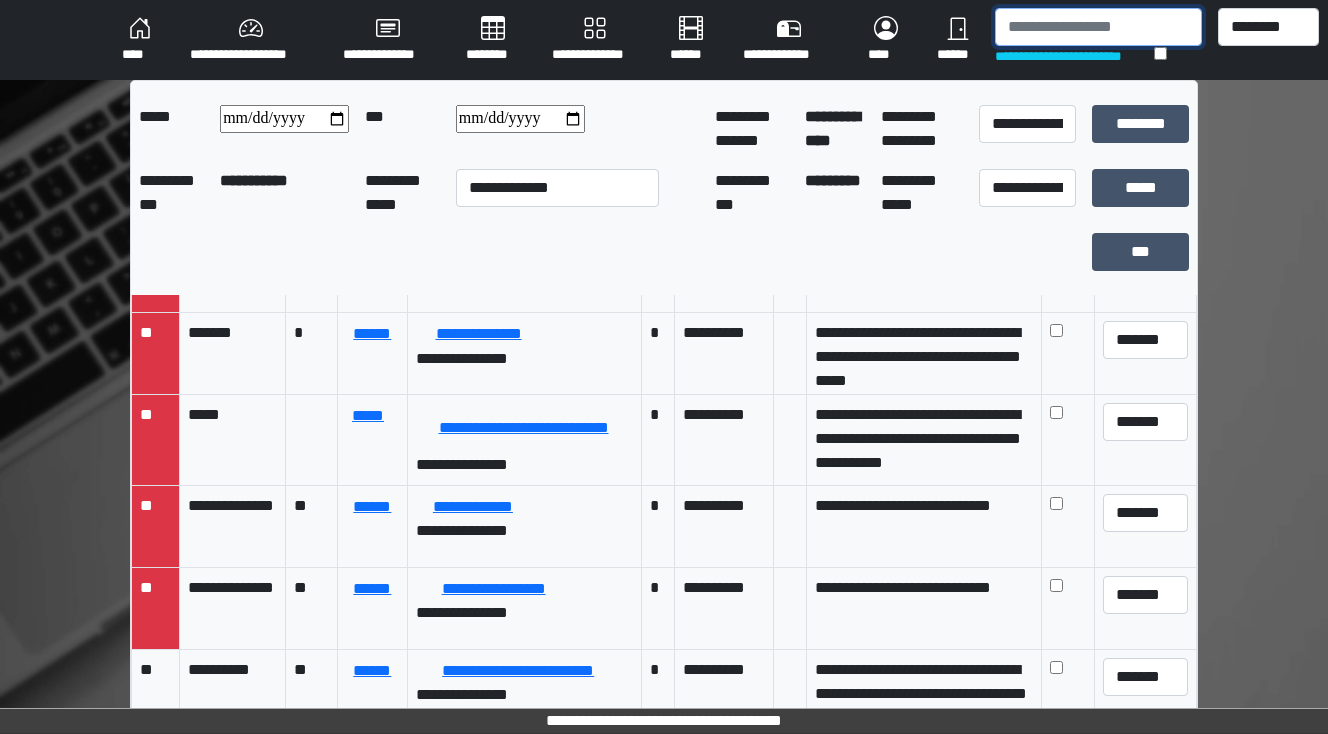 click at bounding box center (1098, 27) 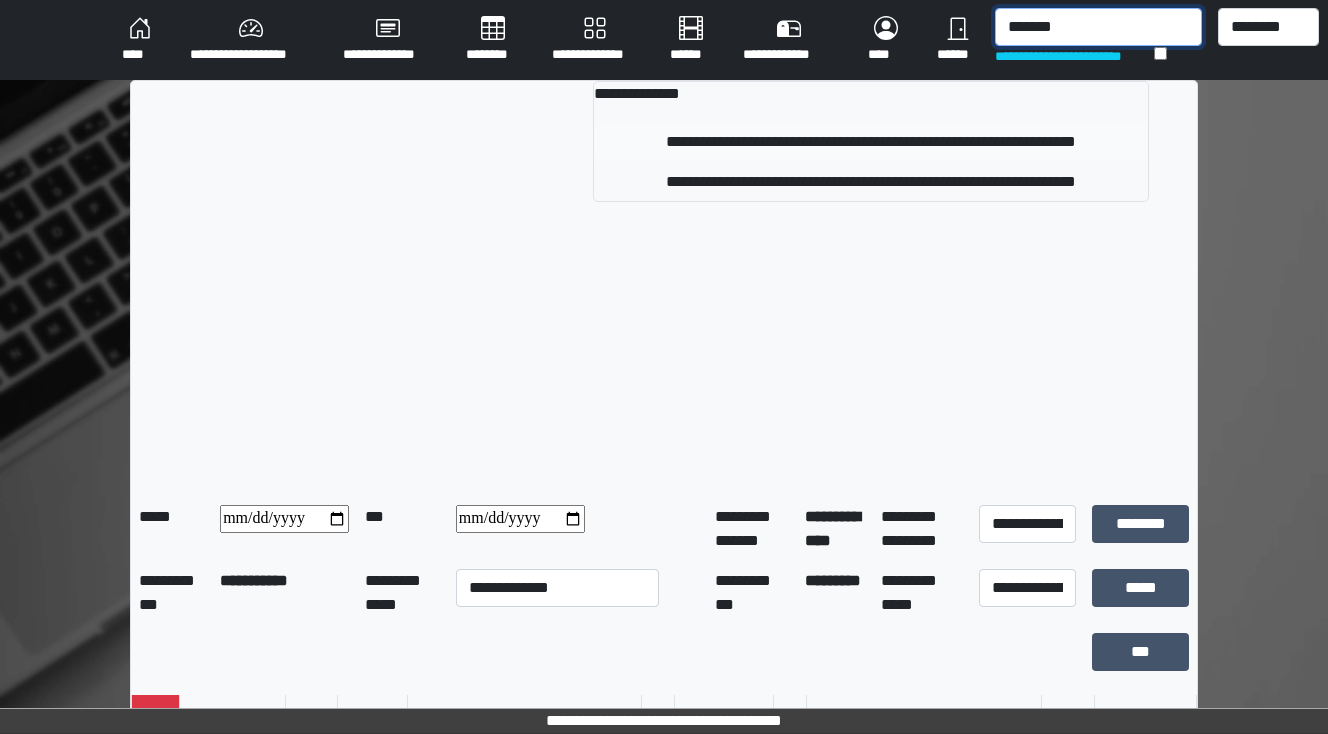 type on "*******" 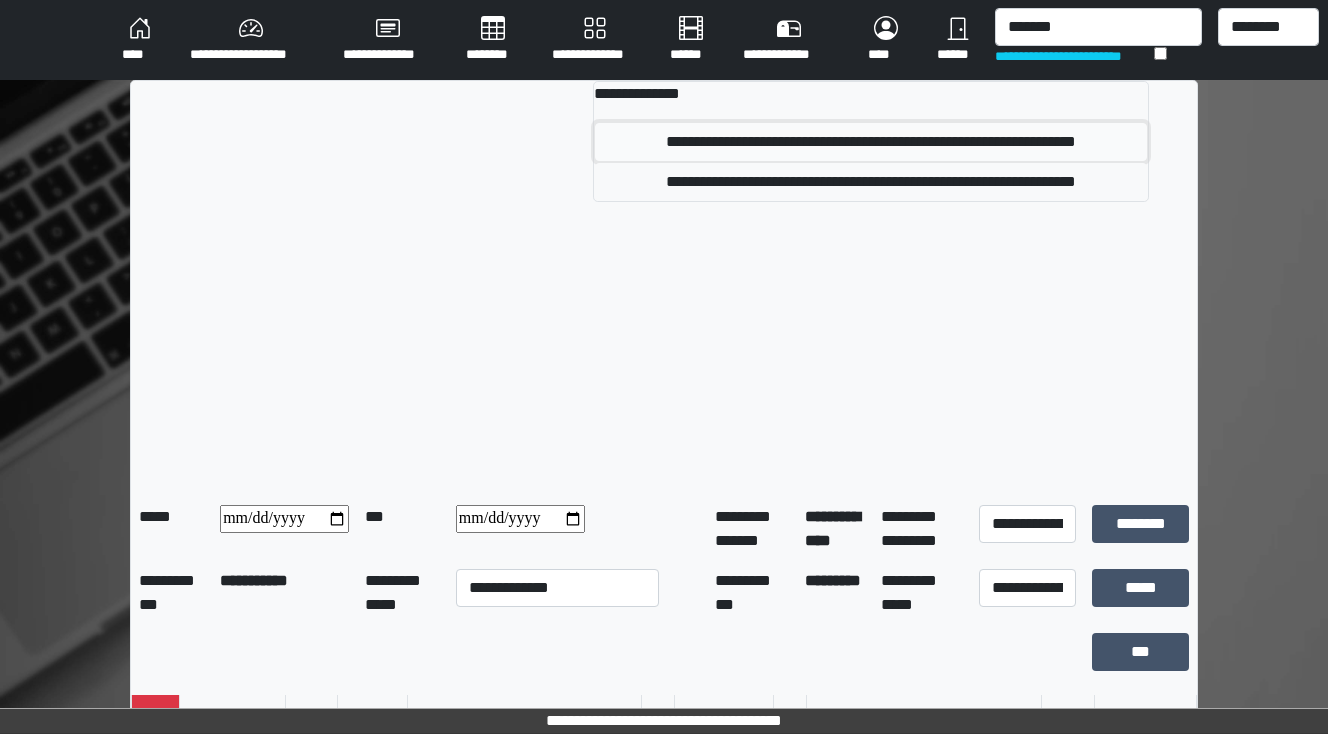 click on "**********" at bounding box center (871, 142) 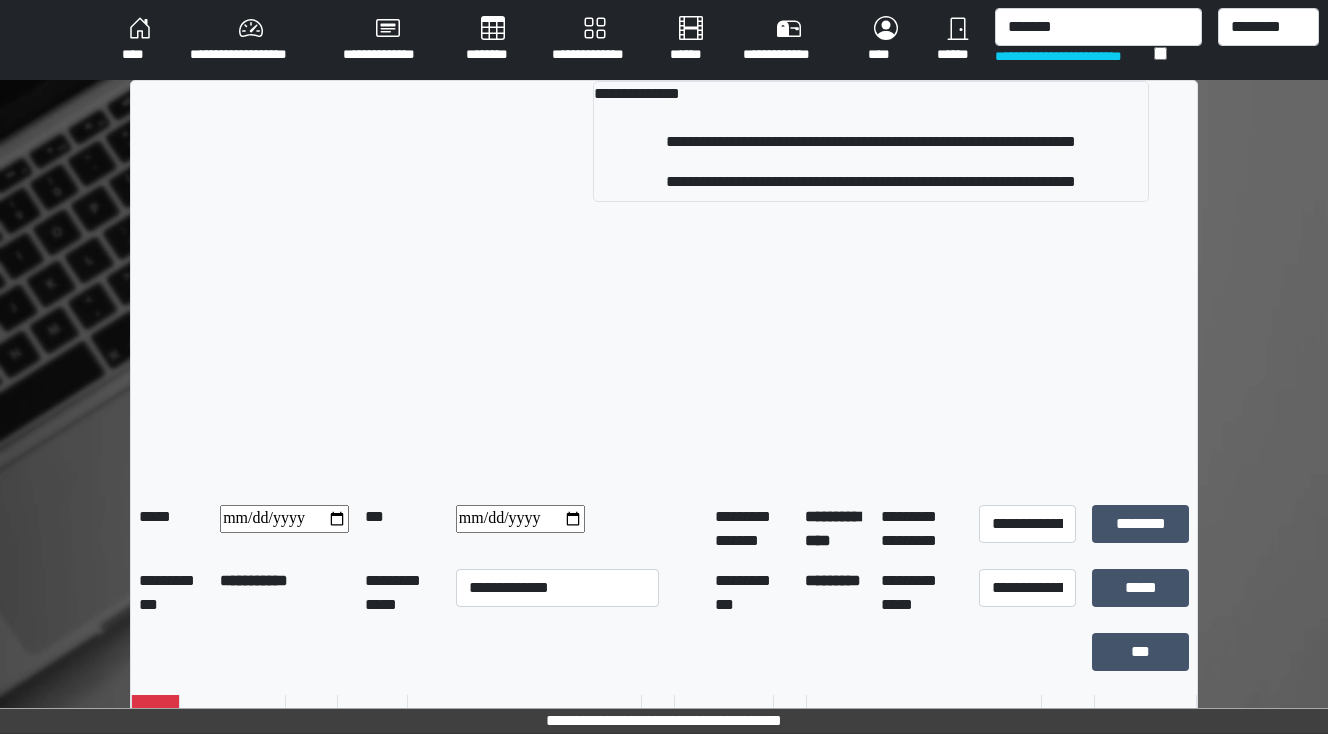 type 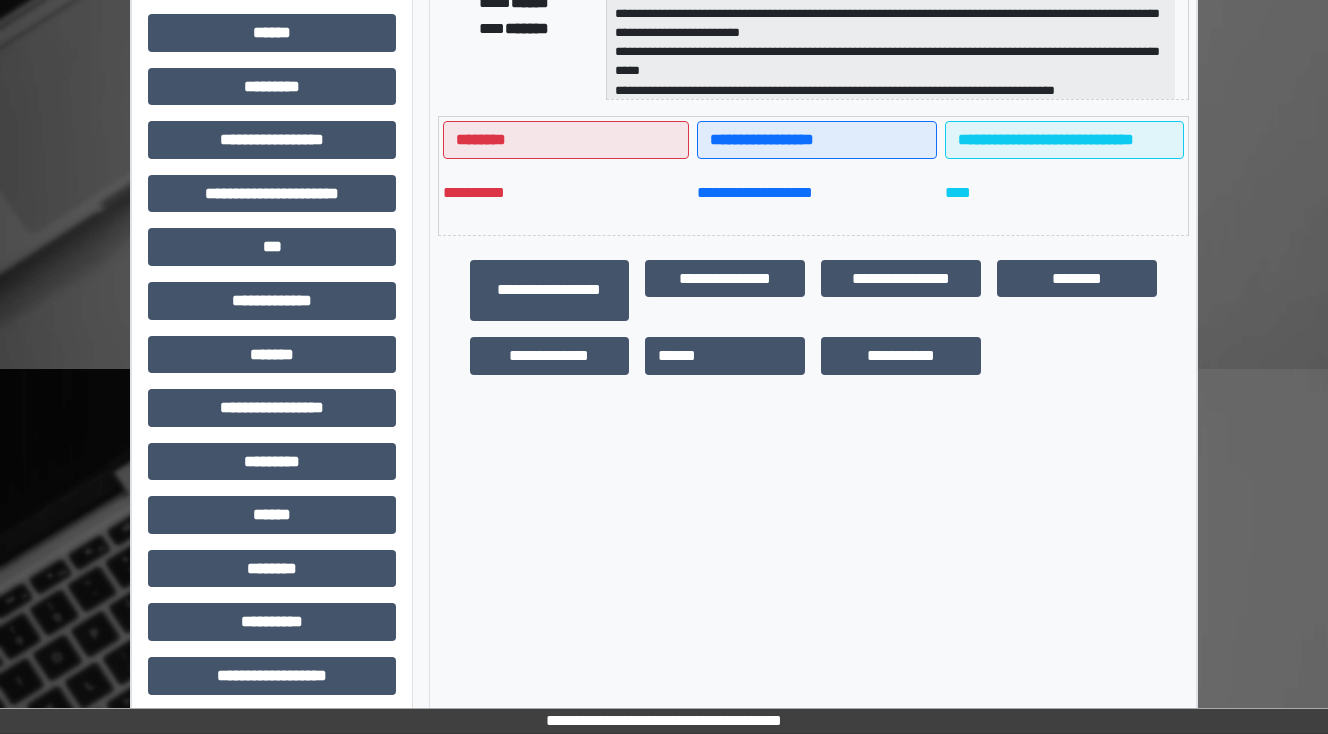 scroll, scrollTop: 432, scrollLeft: 0, axis: vertical 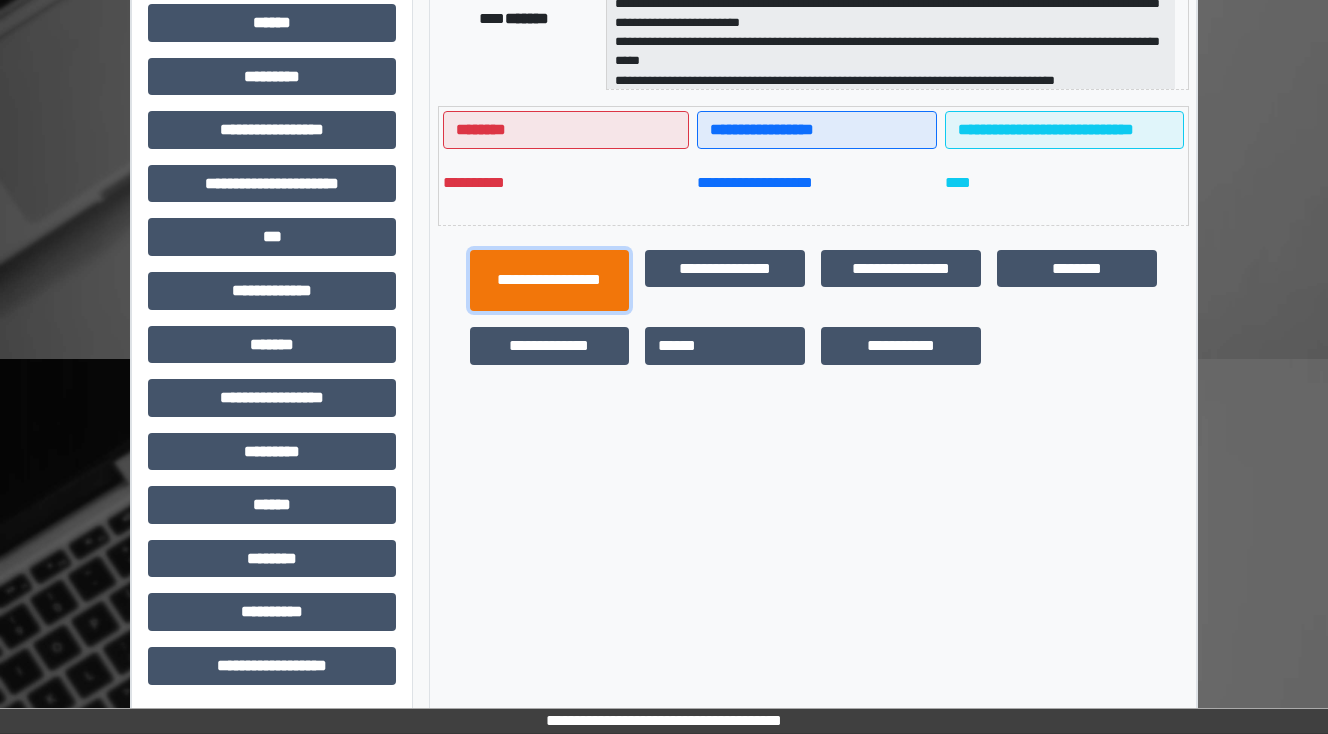 click on "**********" at bounding box center (550, 281) 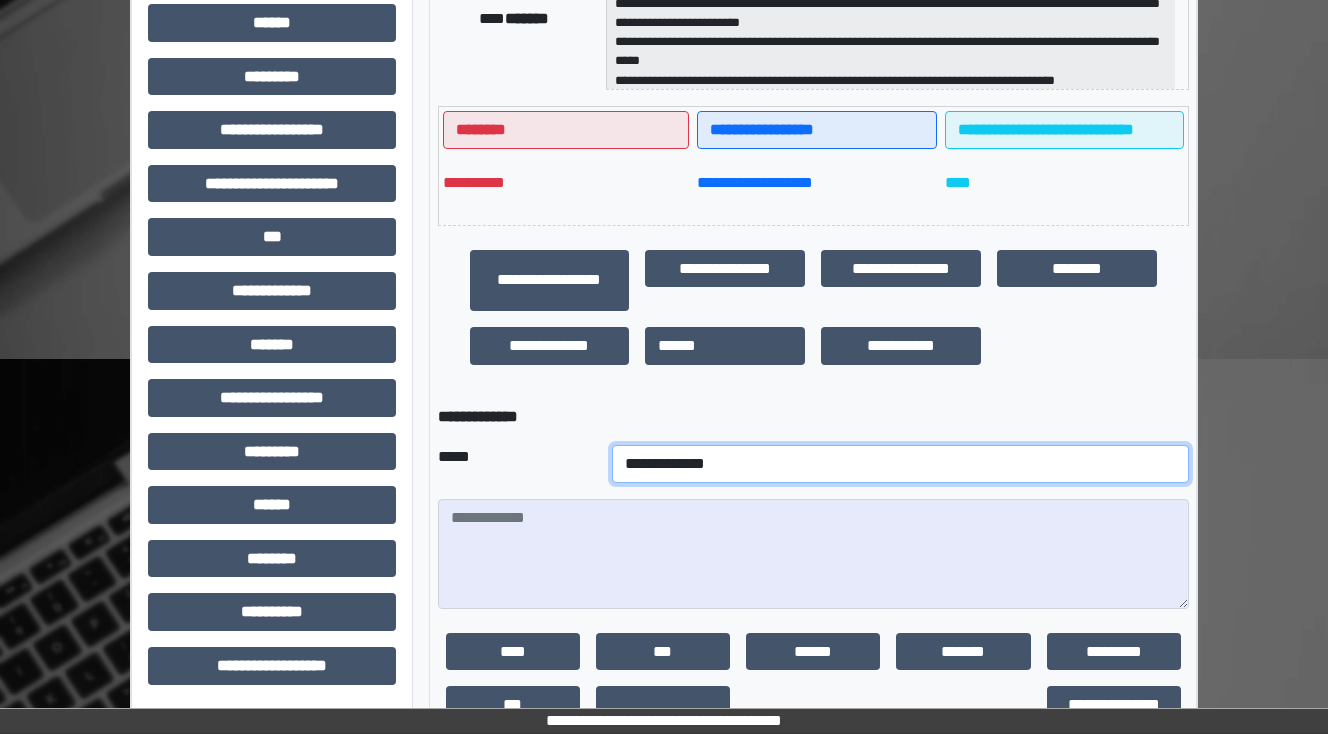 click on "**********" at bounding box center [900, 464] 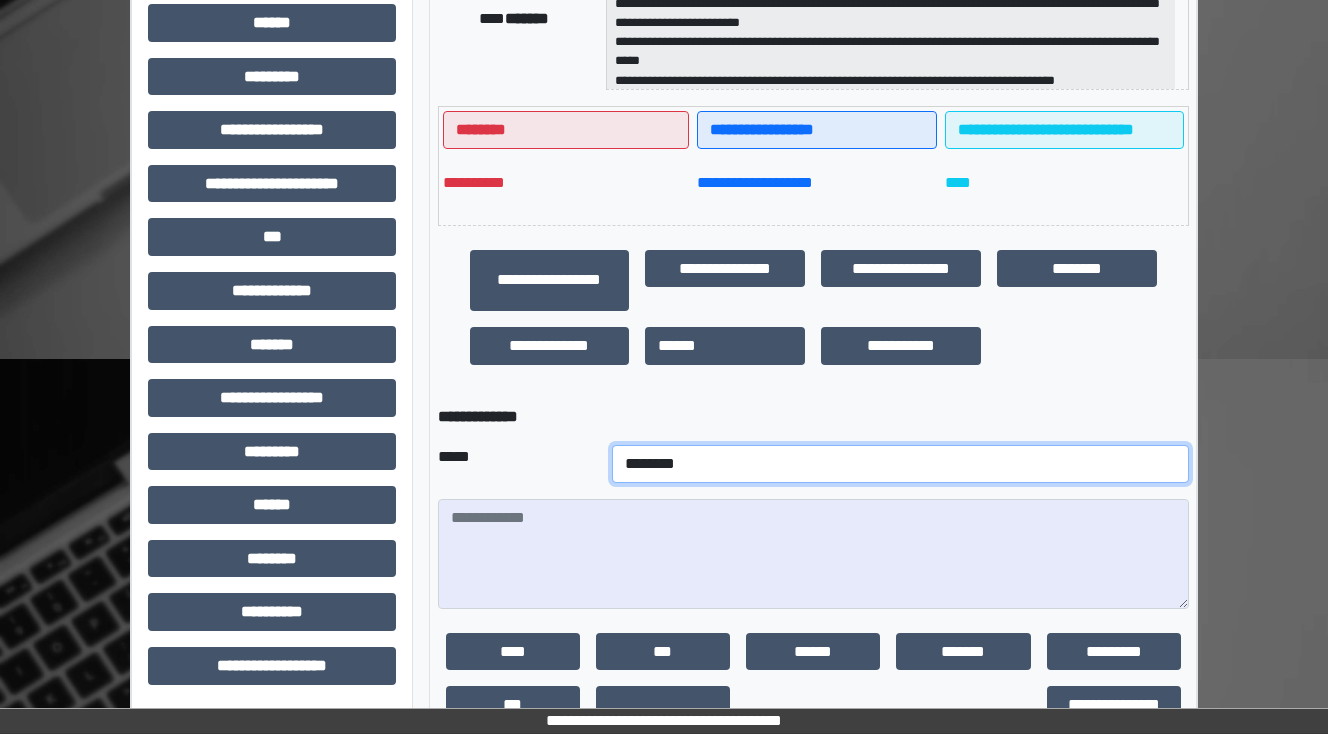 click on "**********" at bounding box center [900, 464] 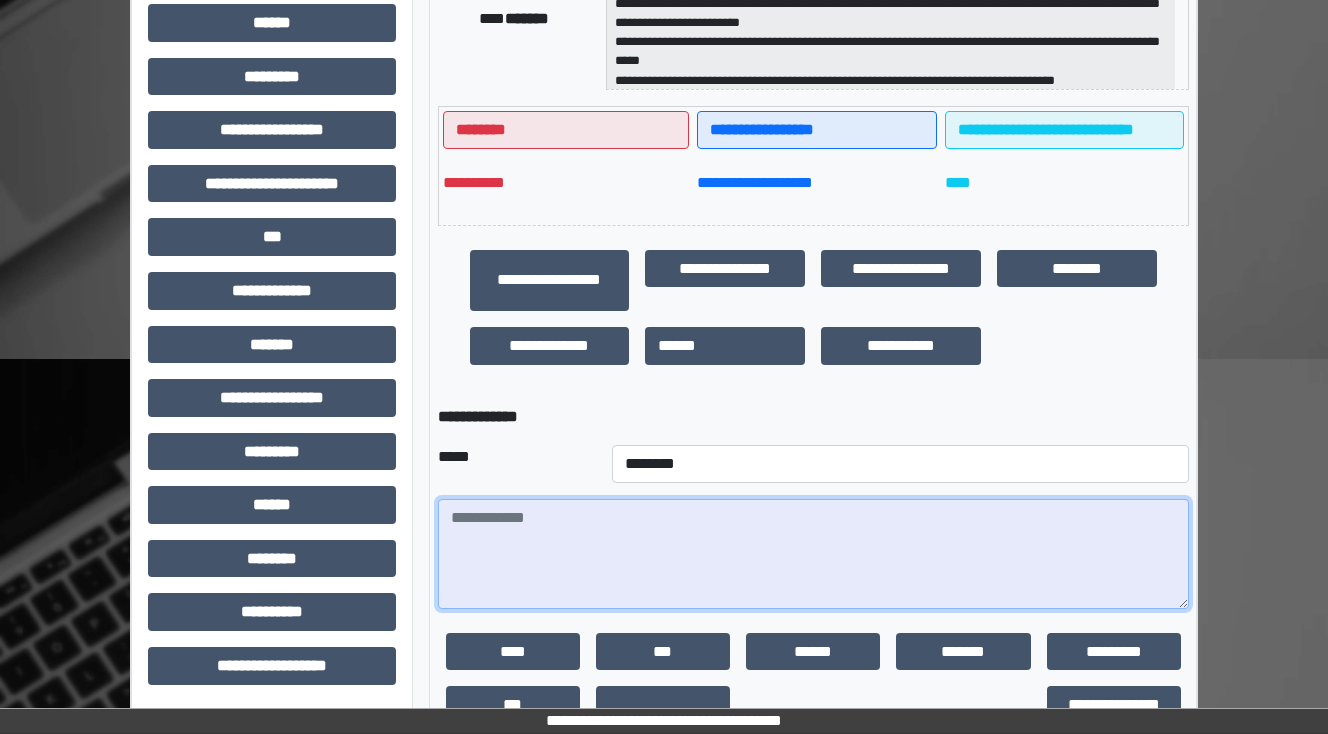 click at bounding box center [813, 554] 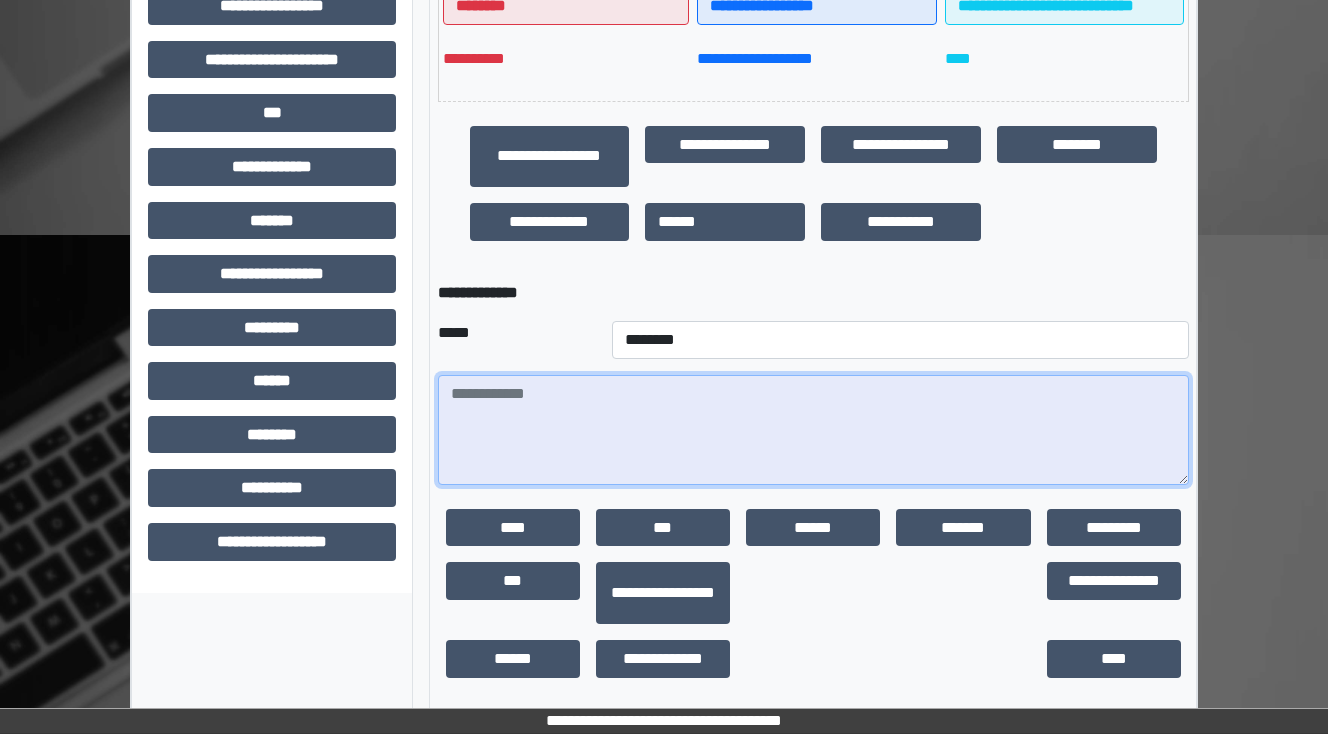 scroll, scrollTop: 564, scrollLeft: 0, axis: vertical 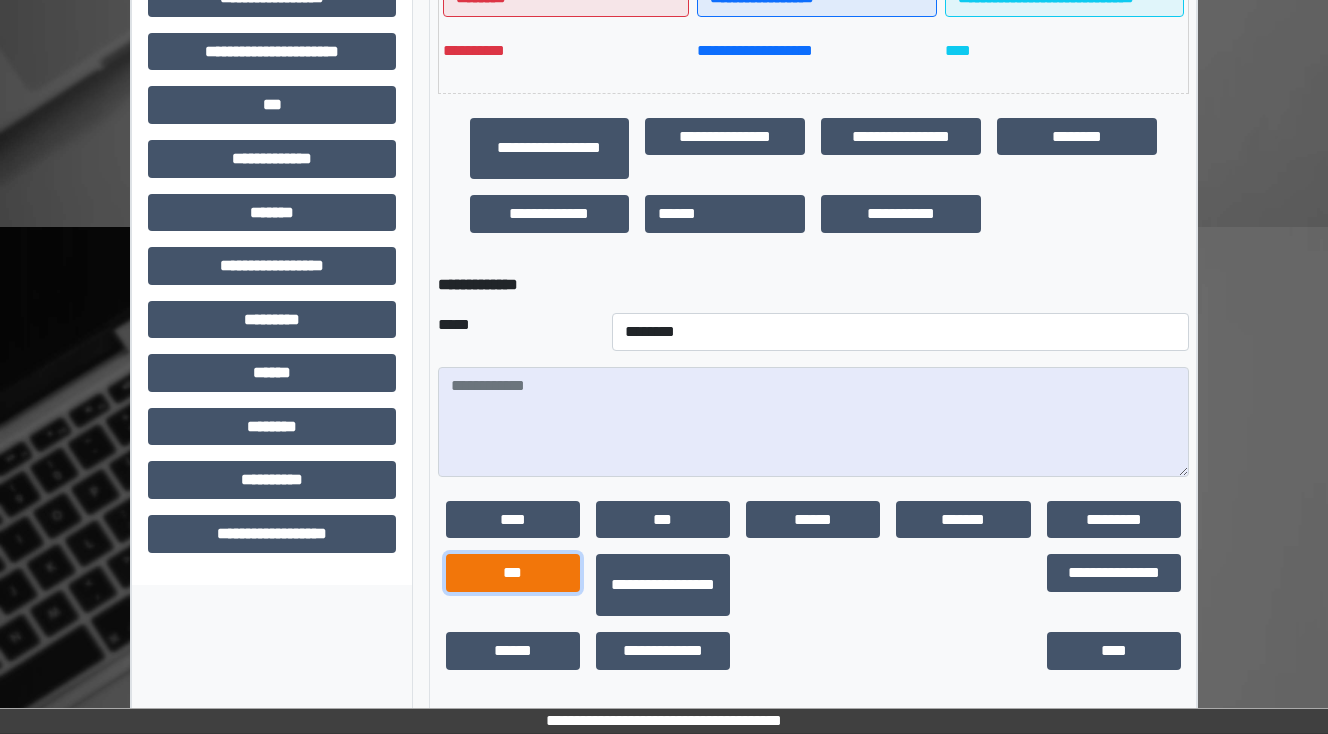 click on "***" at bounding box center [513, 573] 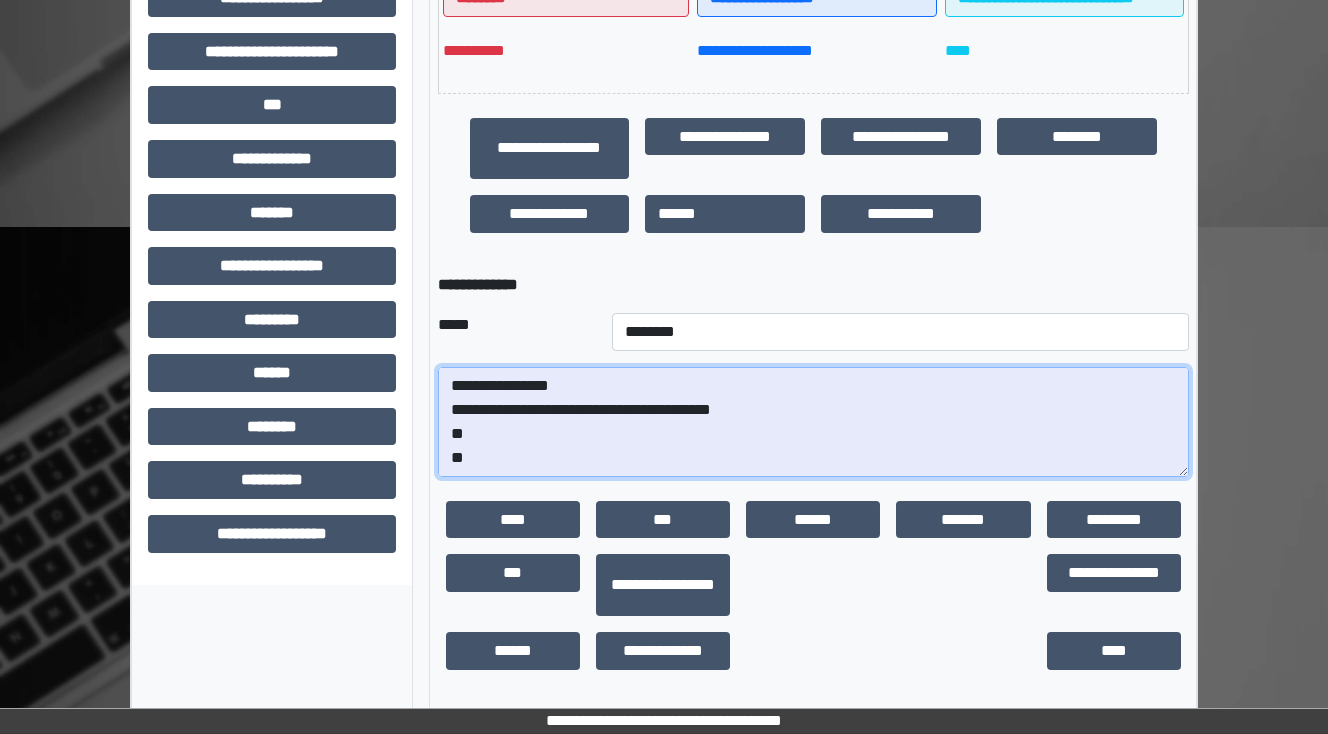 click on "**********" at bounding box center (813, 422) 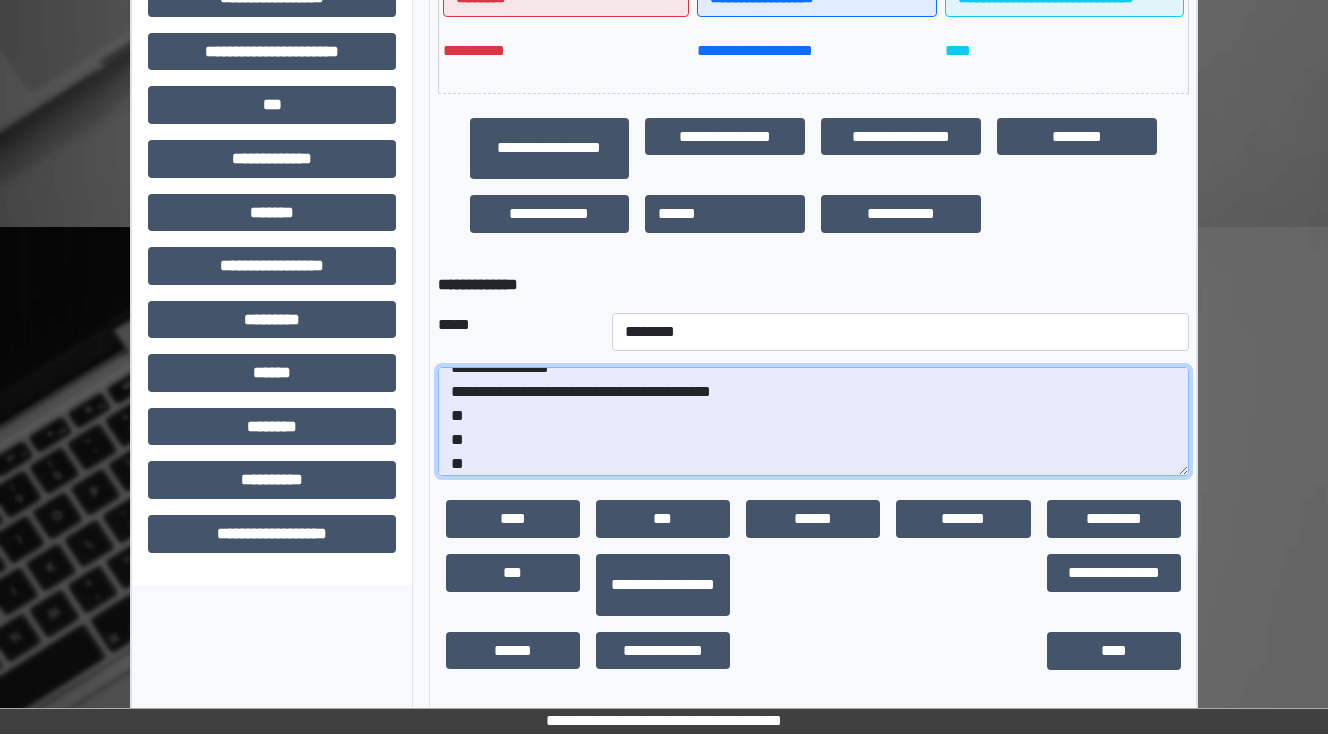 scroll, scrollTop: 24, scrollLeft: 0, axis: vertical 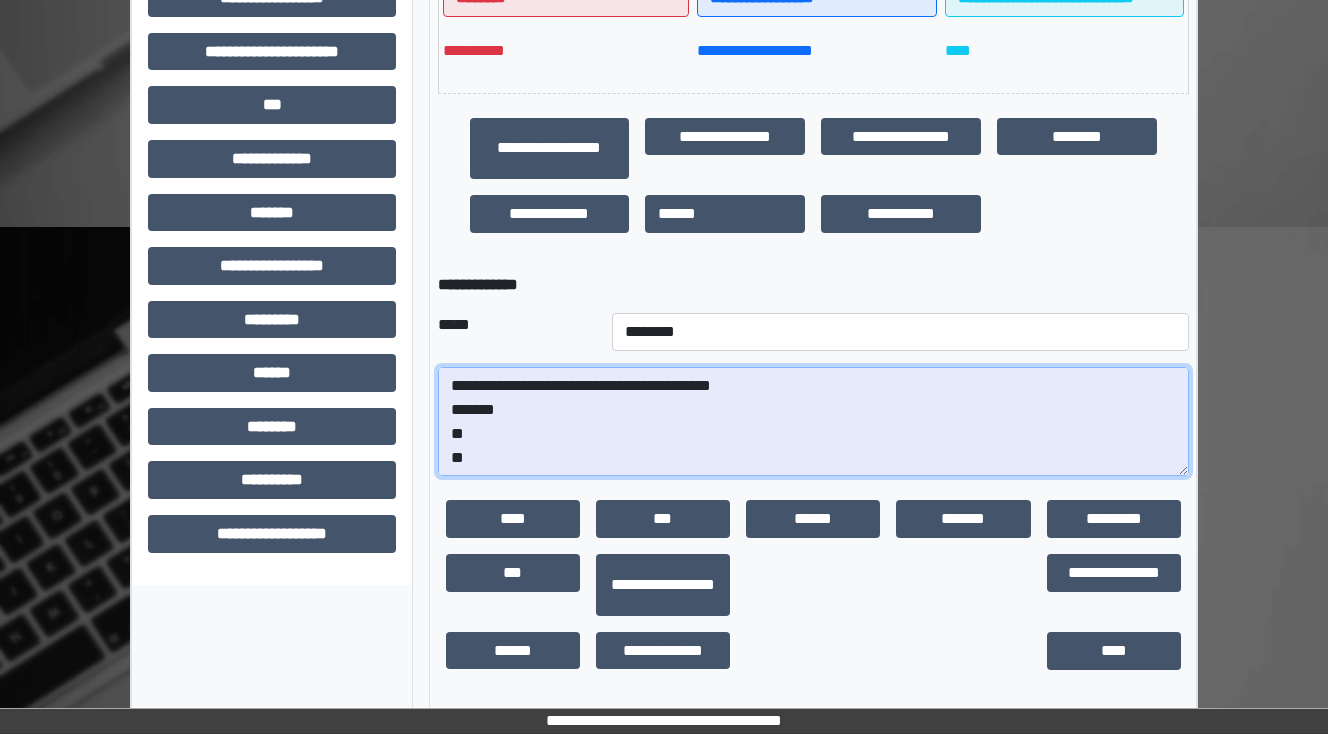 click on "**********" at bounding box center [813, 422] 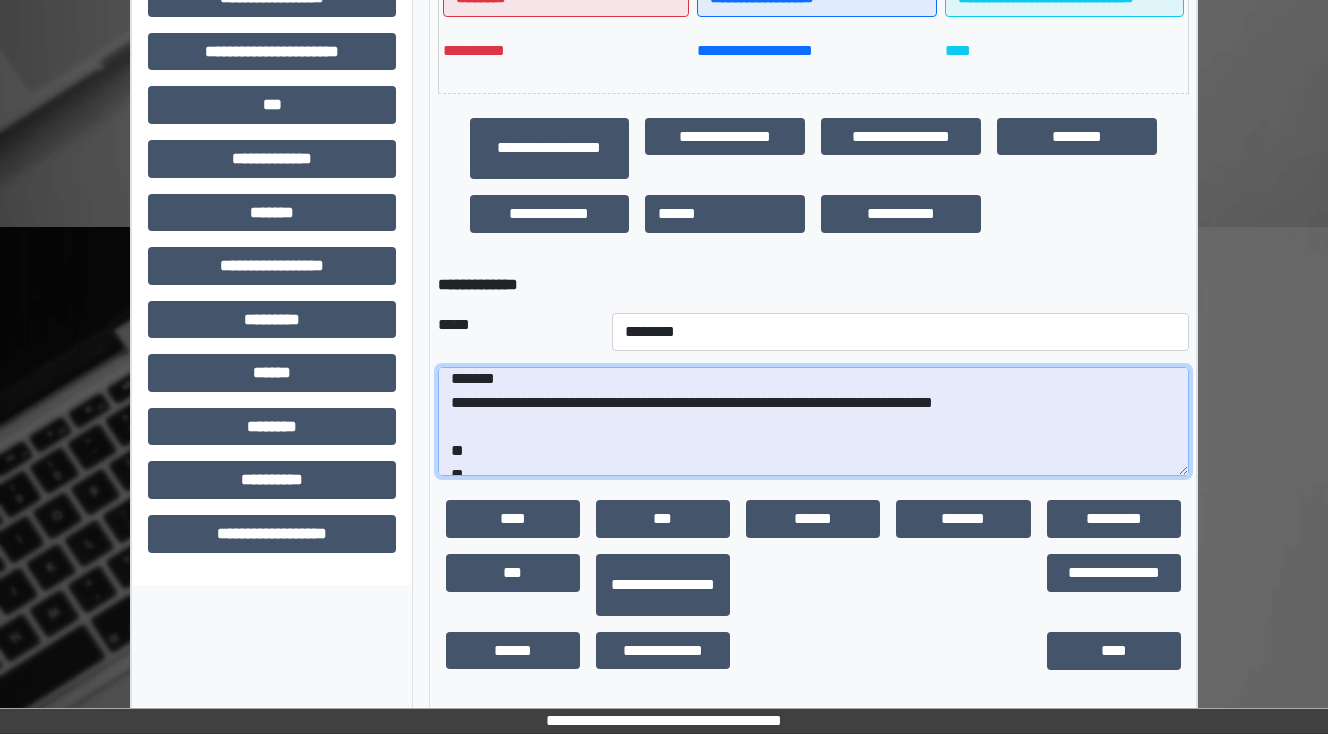 scroll, scrollTop: 72, scrollLeft: 0, axis: vertical 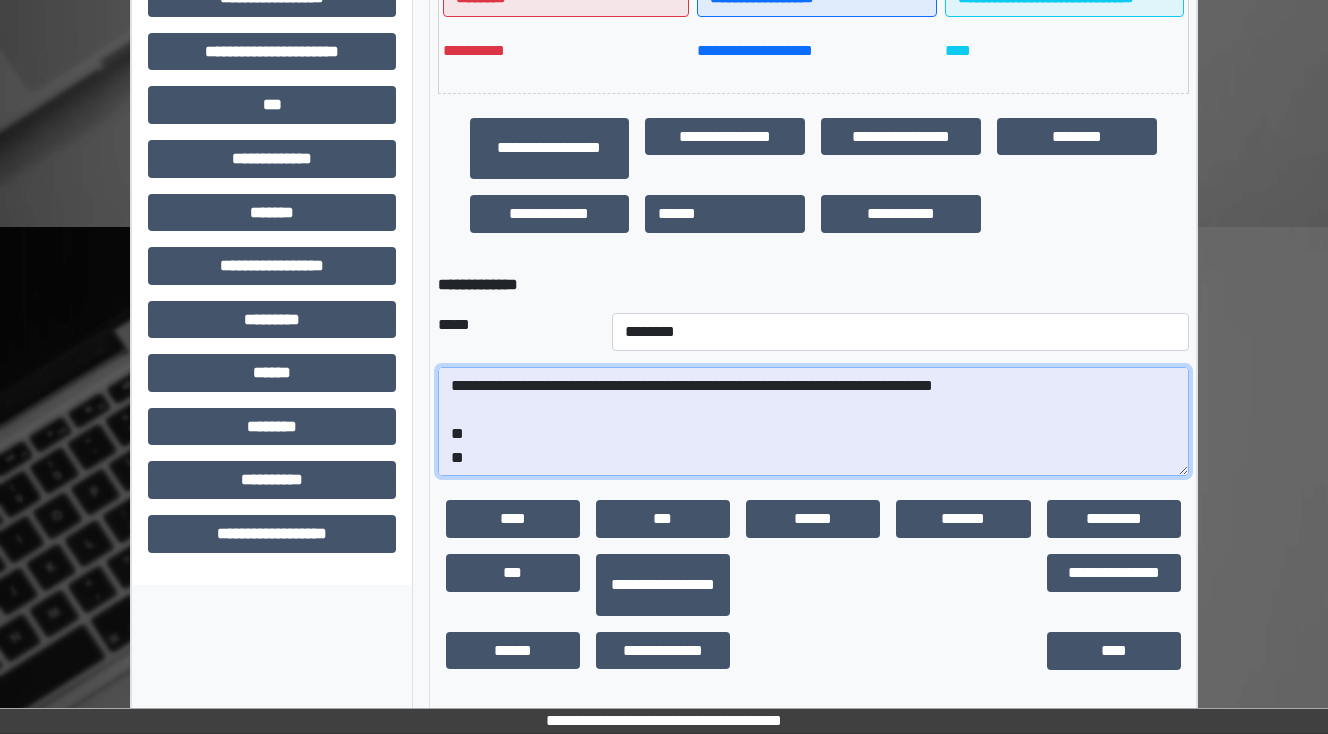 click on "**********" at bounding box center (813, 422) 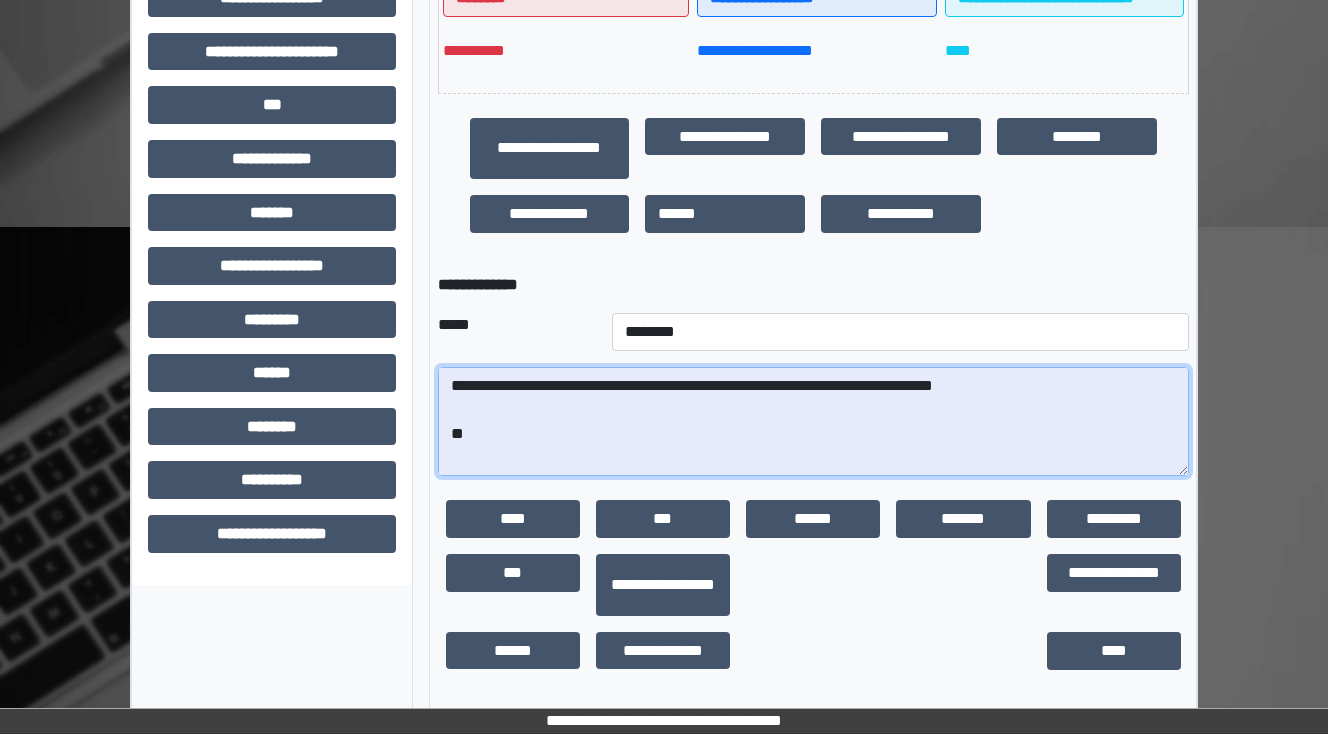 scroll, scrollTop: 96, scrollLeft: 0, axis: vertical 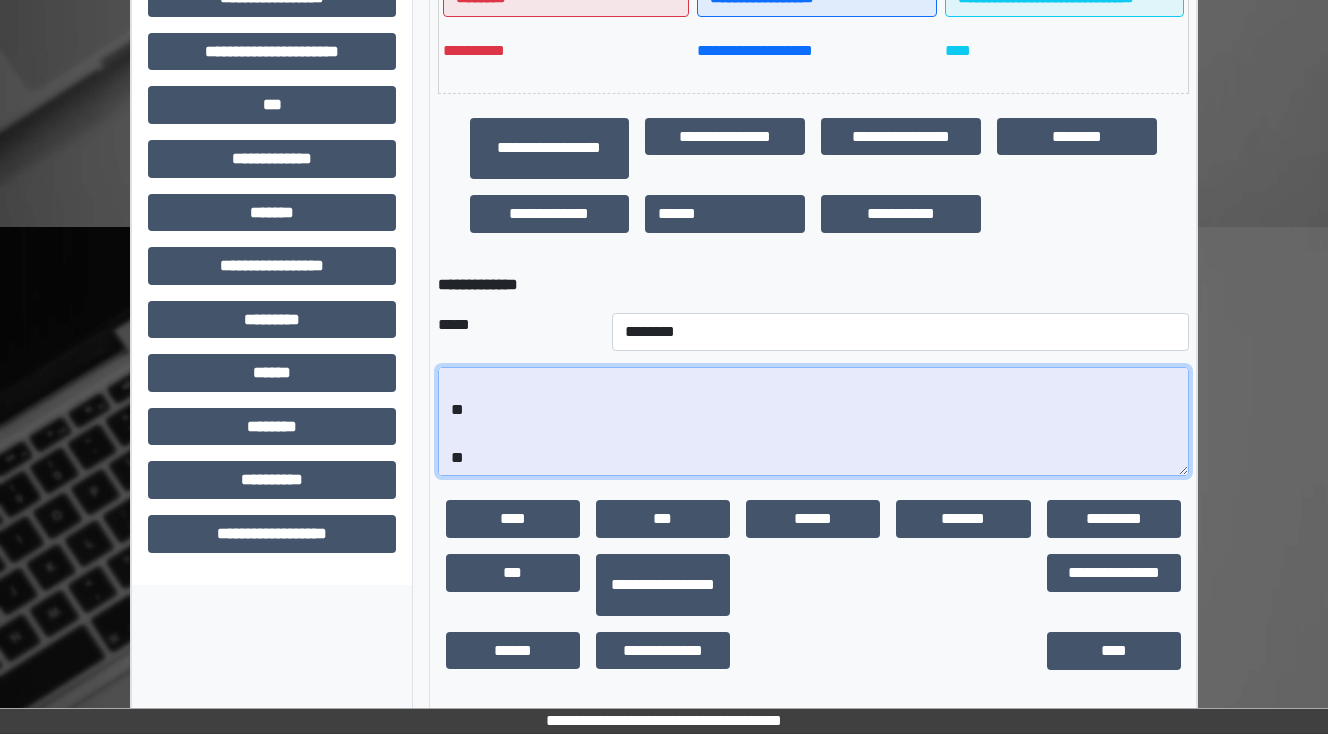 drag, startPoint x: 486, startPoint y: 462, endPoint x: 392, endPoint y: 460, distance: 94.02127 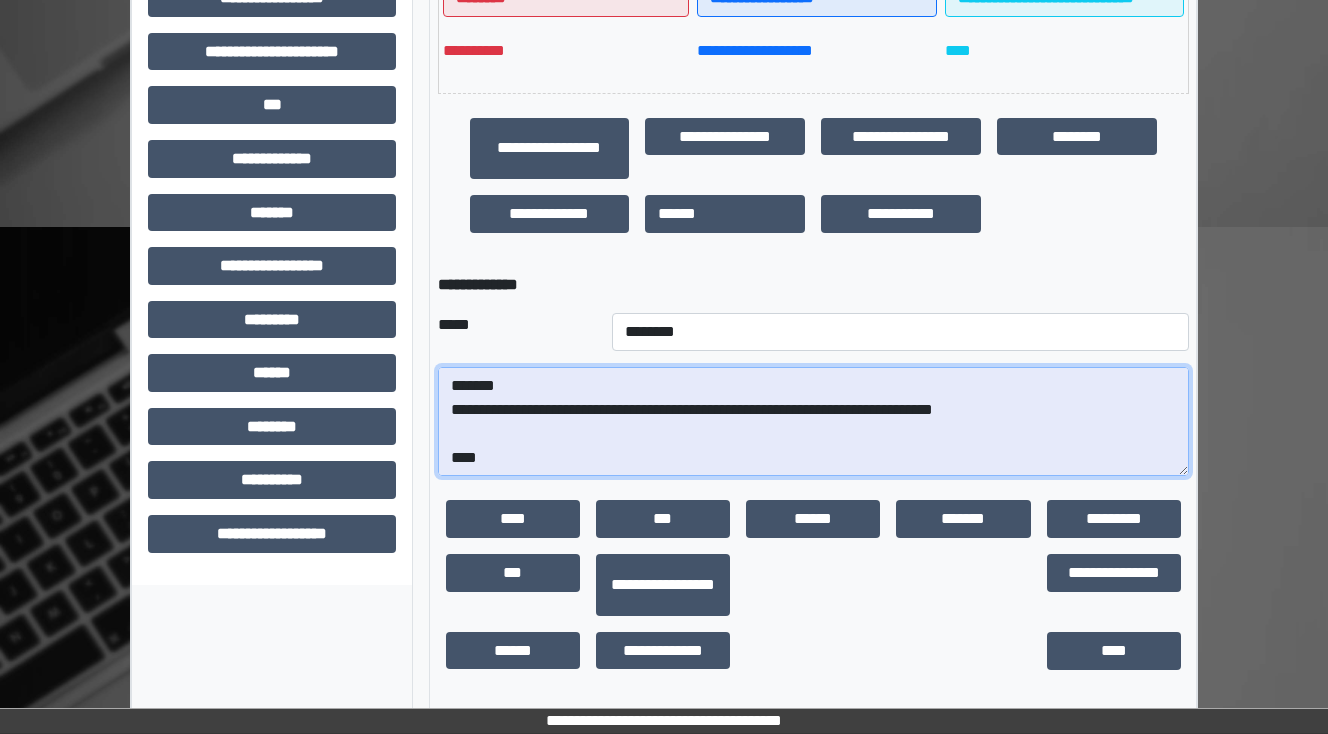 click on "**********" at bounding box center [813, 422] 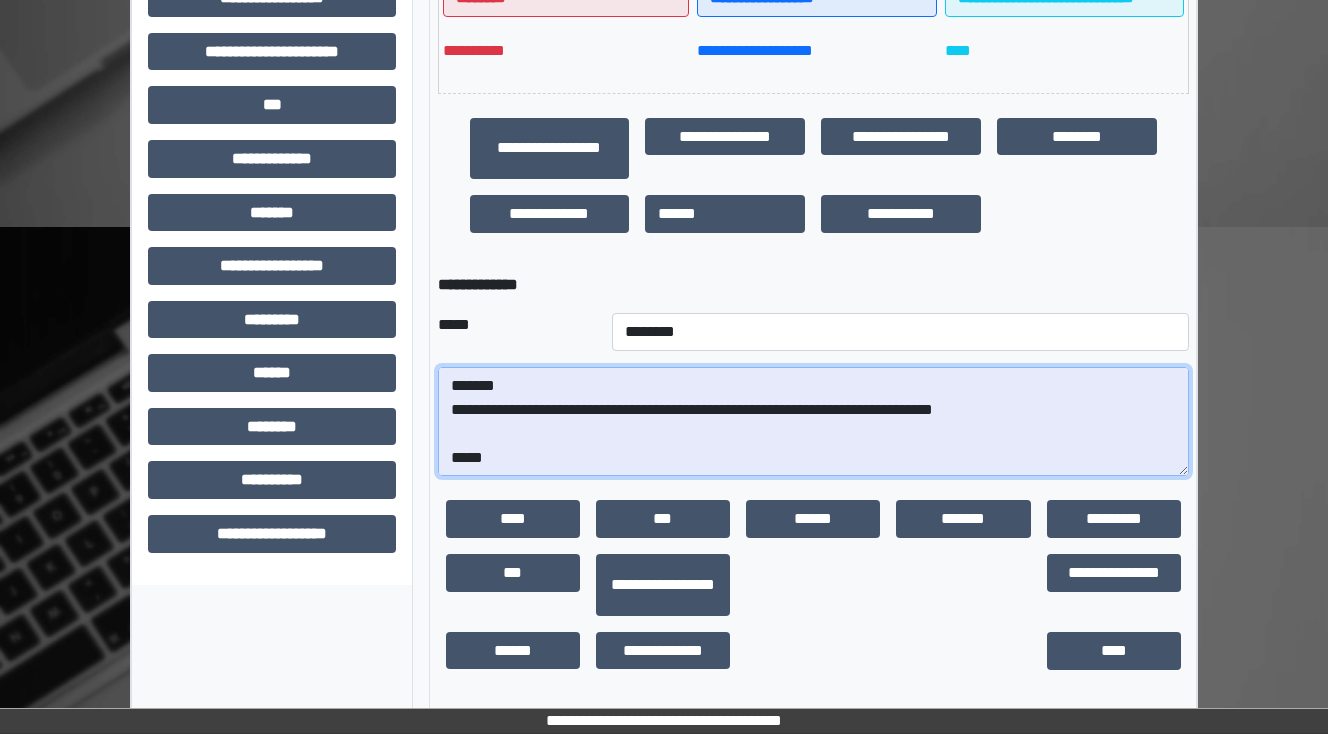 paste on "**********" 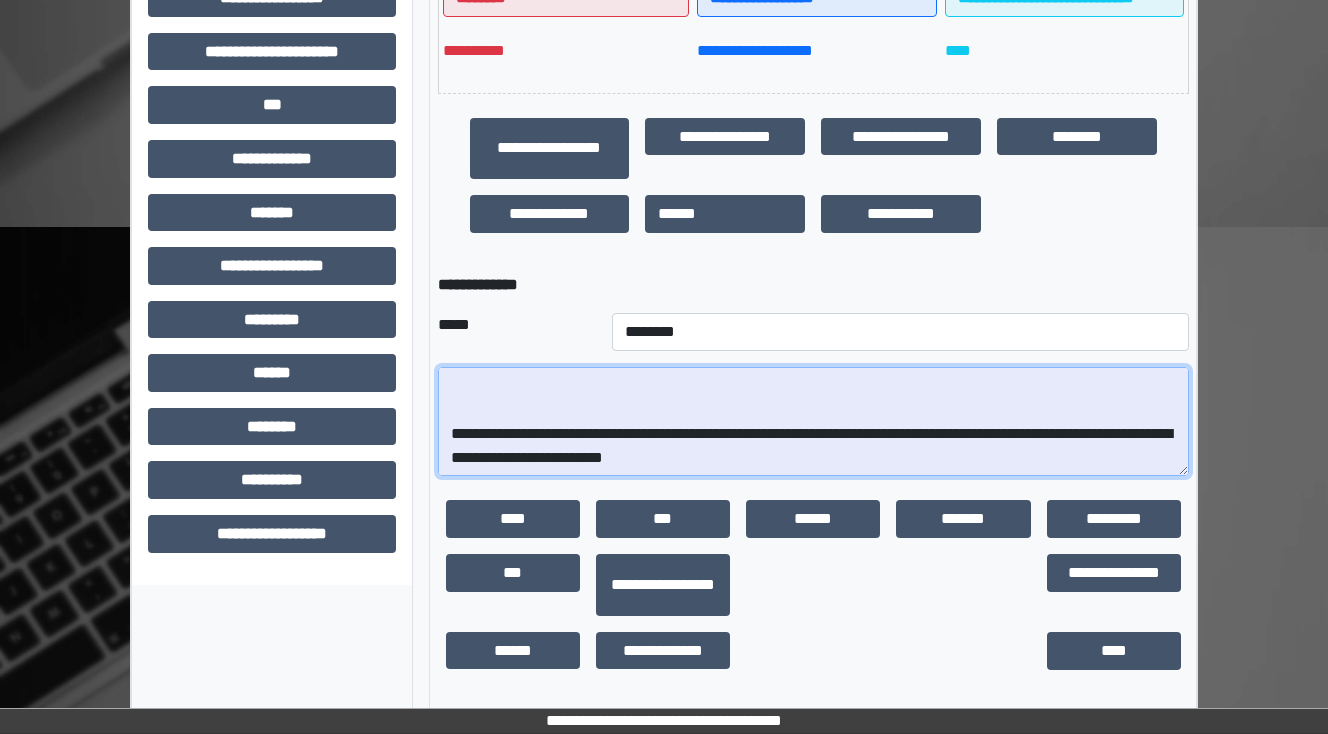 scroll, scrollTop: 312, scrollLeft: 0, axis: vertical 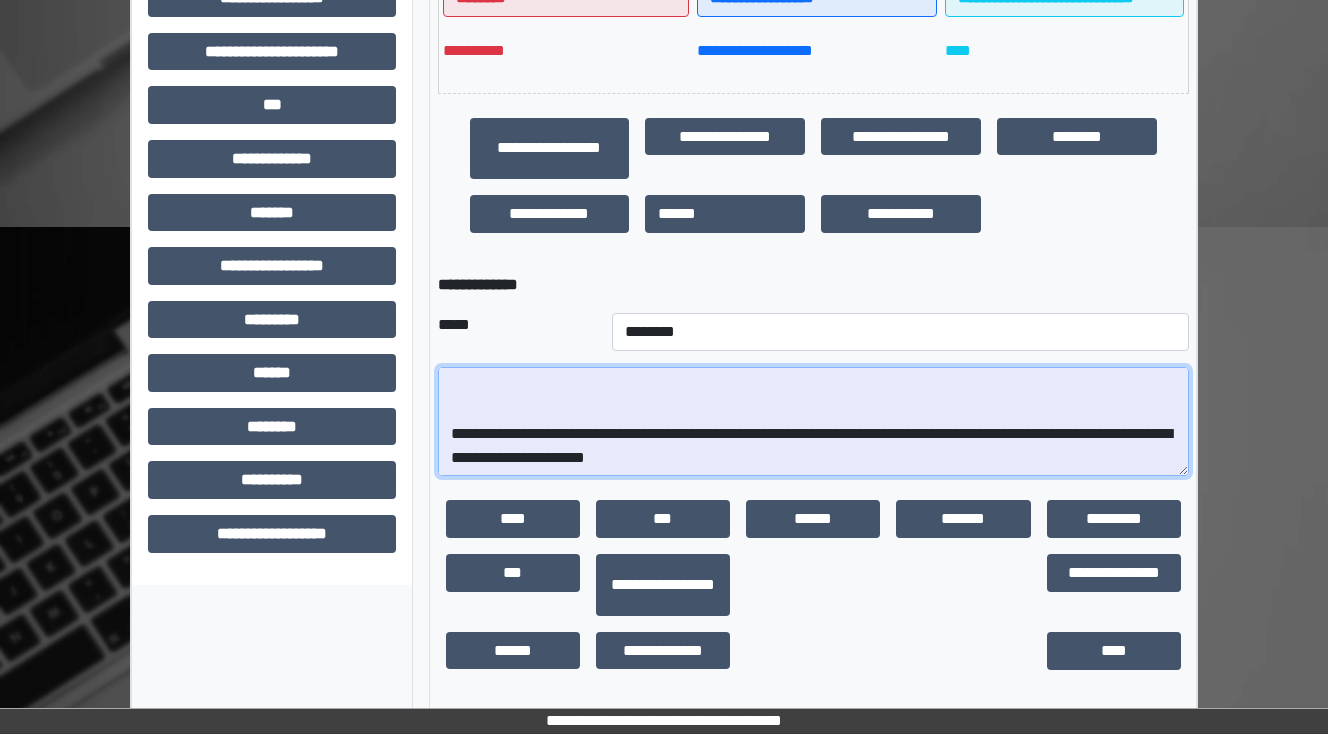 click on "**********" at bounding box center [813, 422] 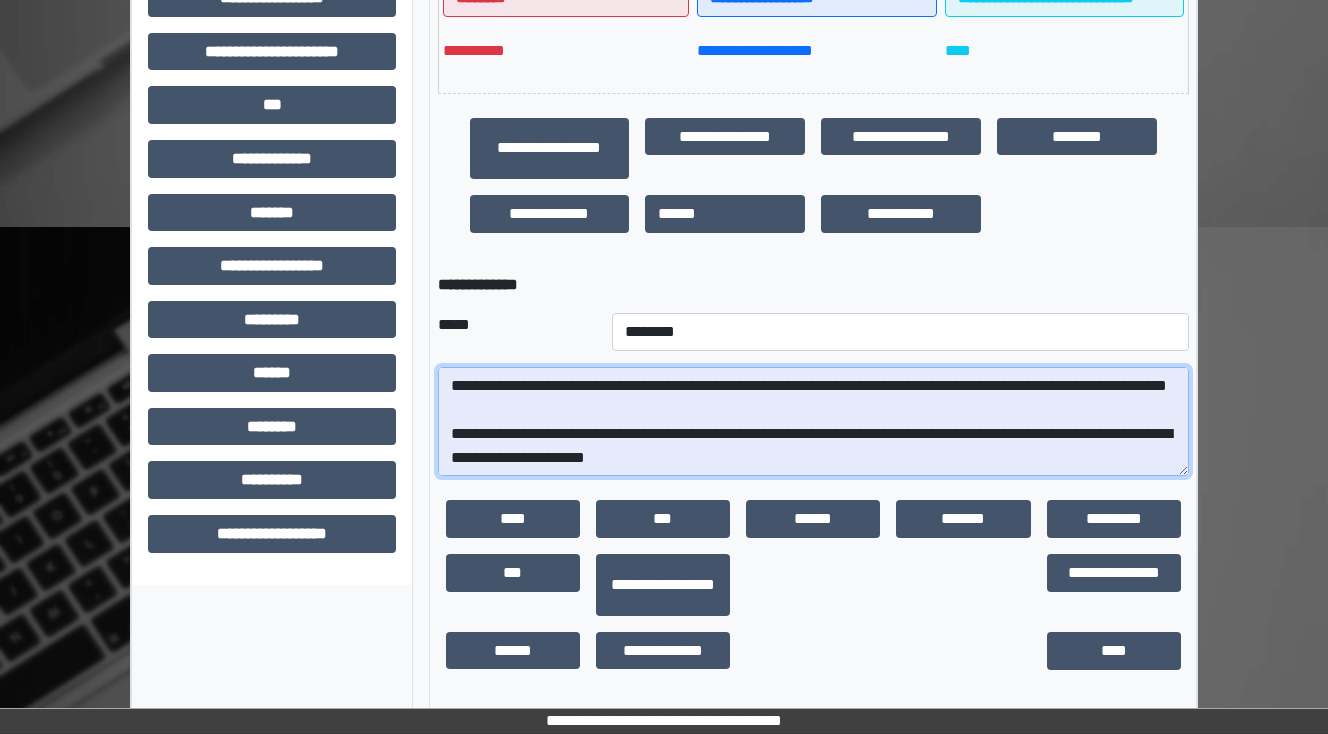 scroll, scrollTop: 192, scrollLeft: 0, axis: vertical 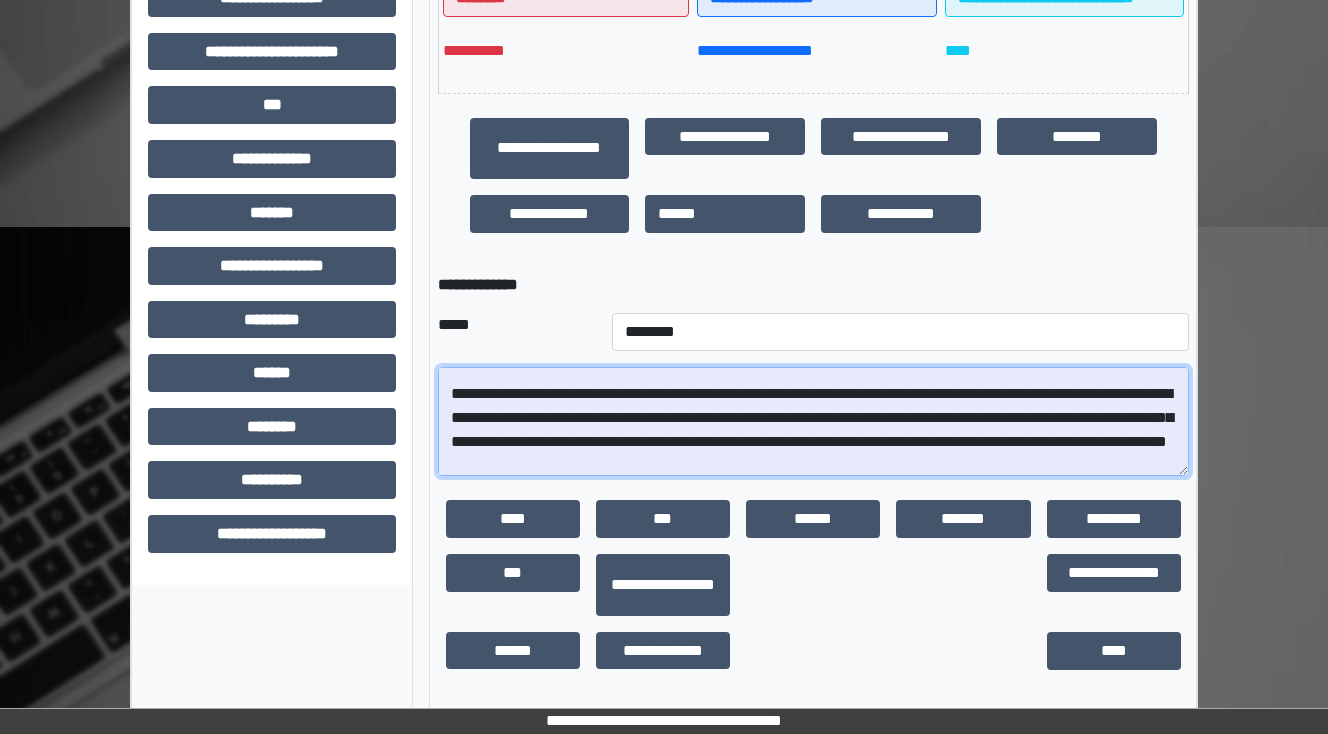 click on "**********" at bounding box center [813, 422] 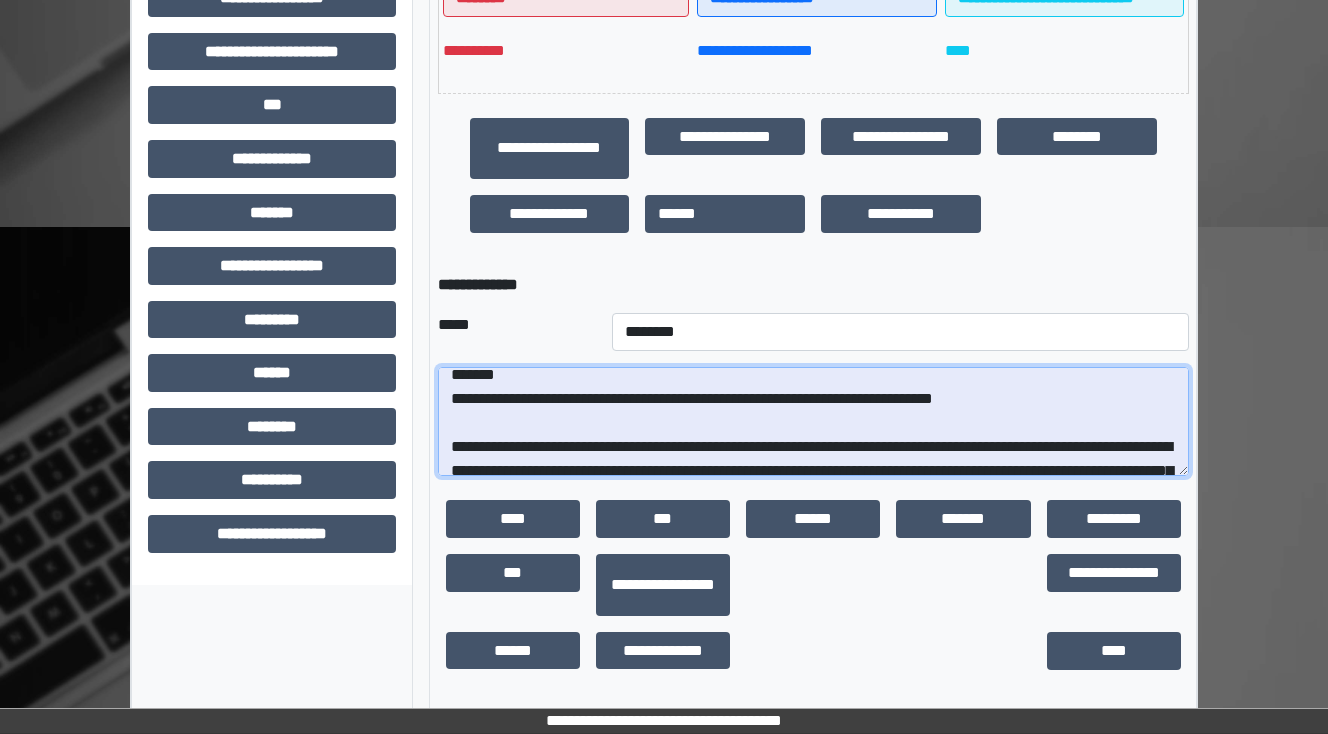 scroll, scrollTop: 32, scrollLeft: 0, axis: vertical 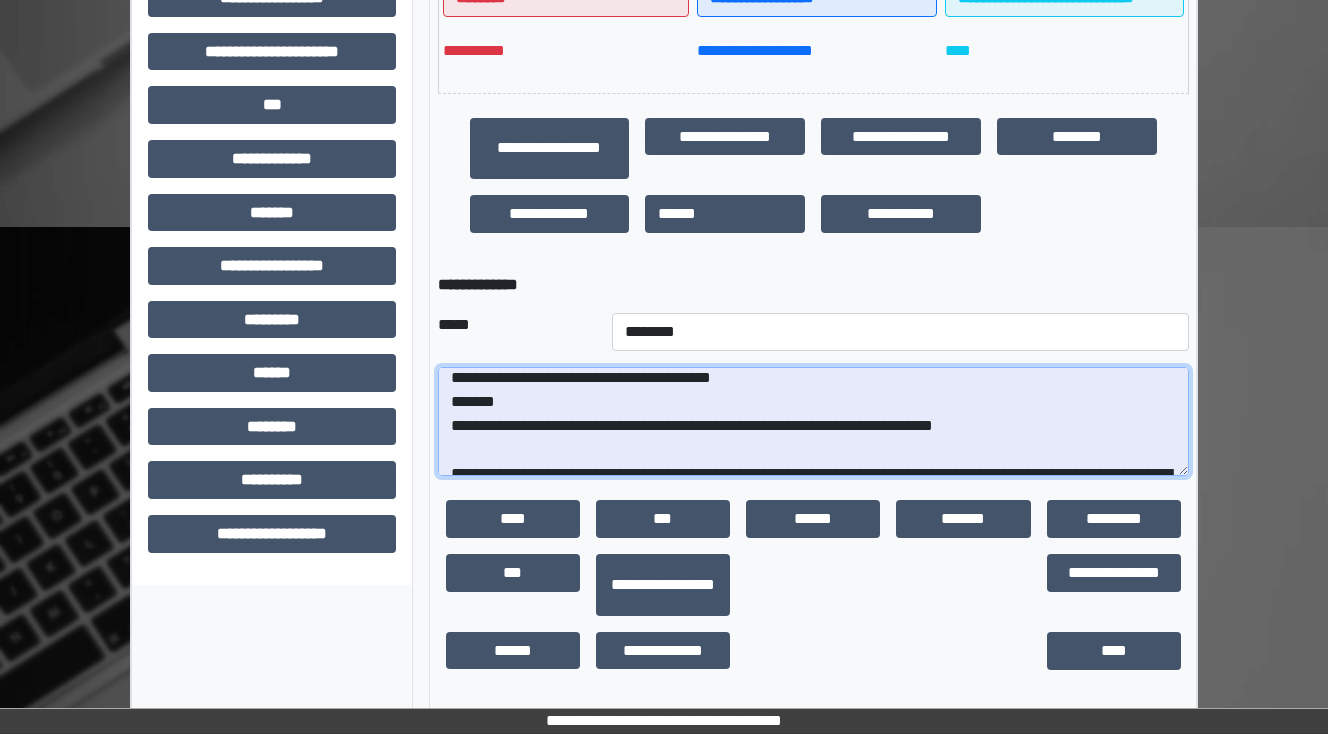click on "**********" at bounding box center (813, 422) 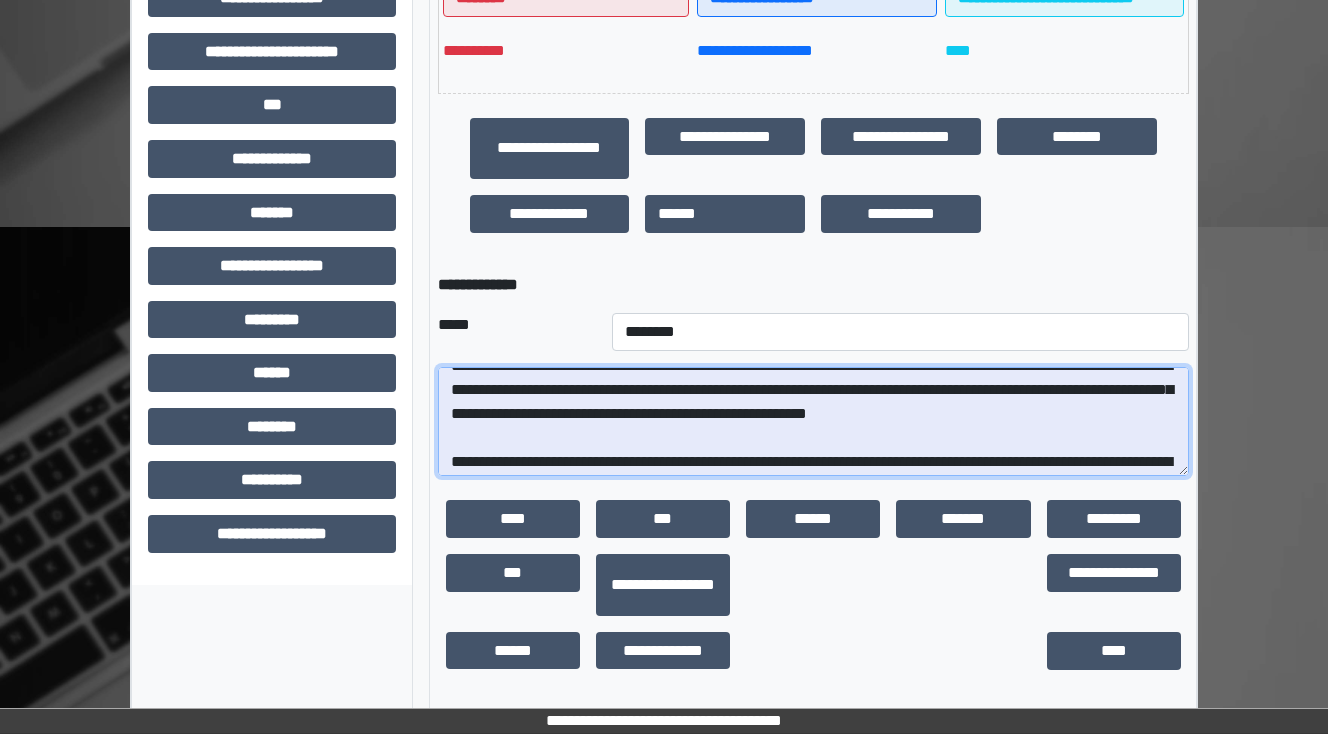 scroll, scrollTop: 120, scrollLeft: 0, axis: vertical 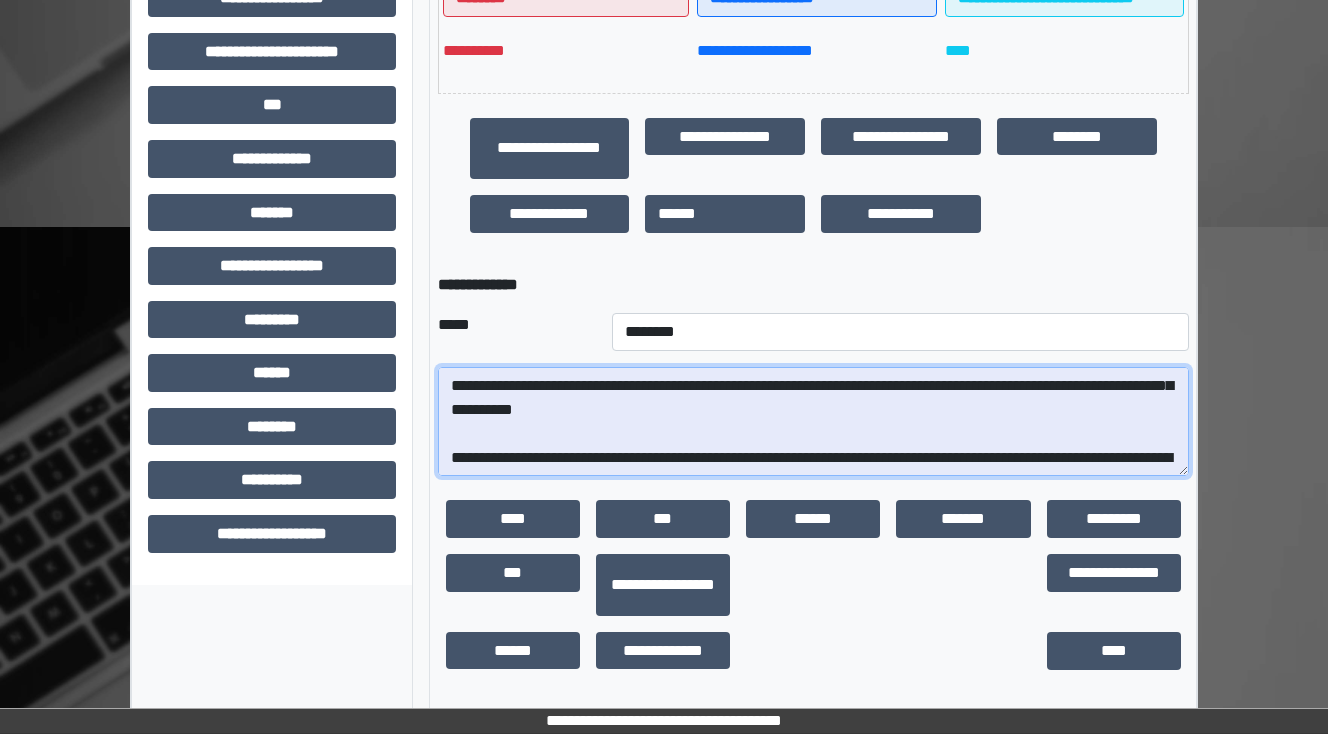 drag, startPoint x: 1007, startPoint y: 409, endPoint x: 1031, endPoint y: 413, distance: 24.33105 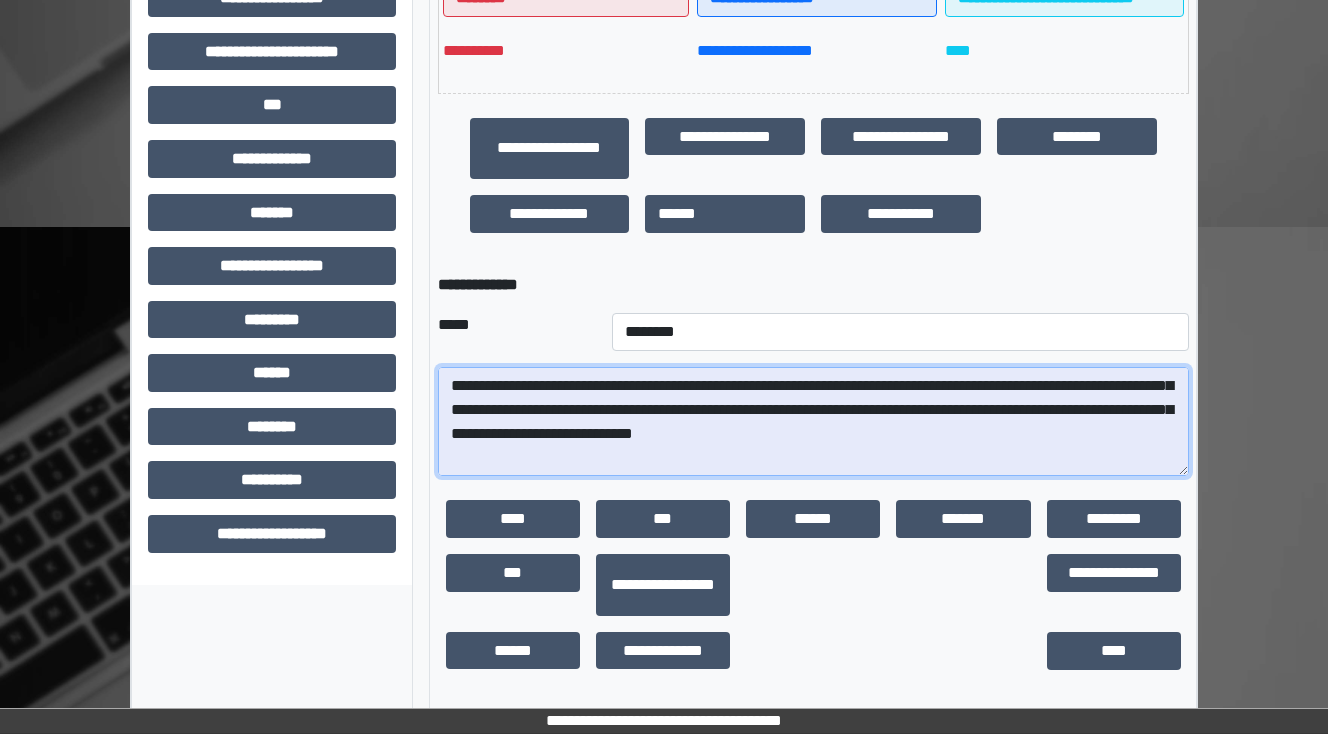 click at bounding box center (813, 422) 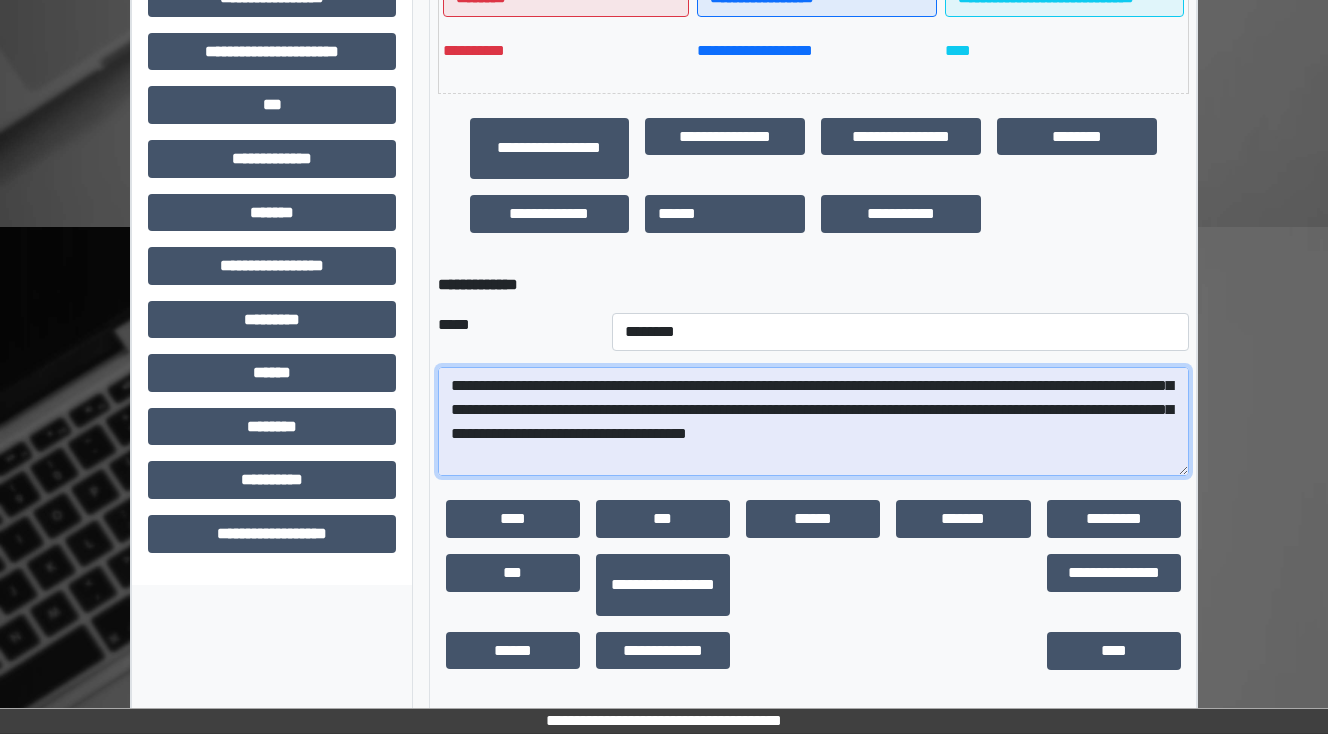 click at bounding box center (813, 422) 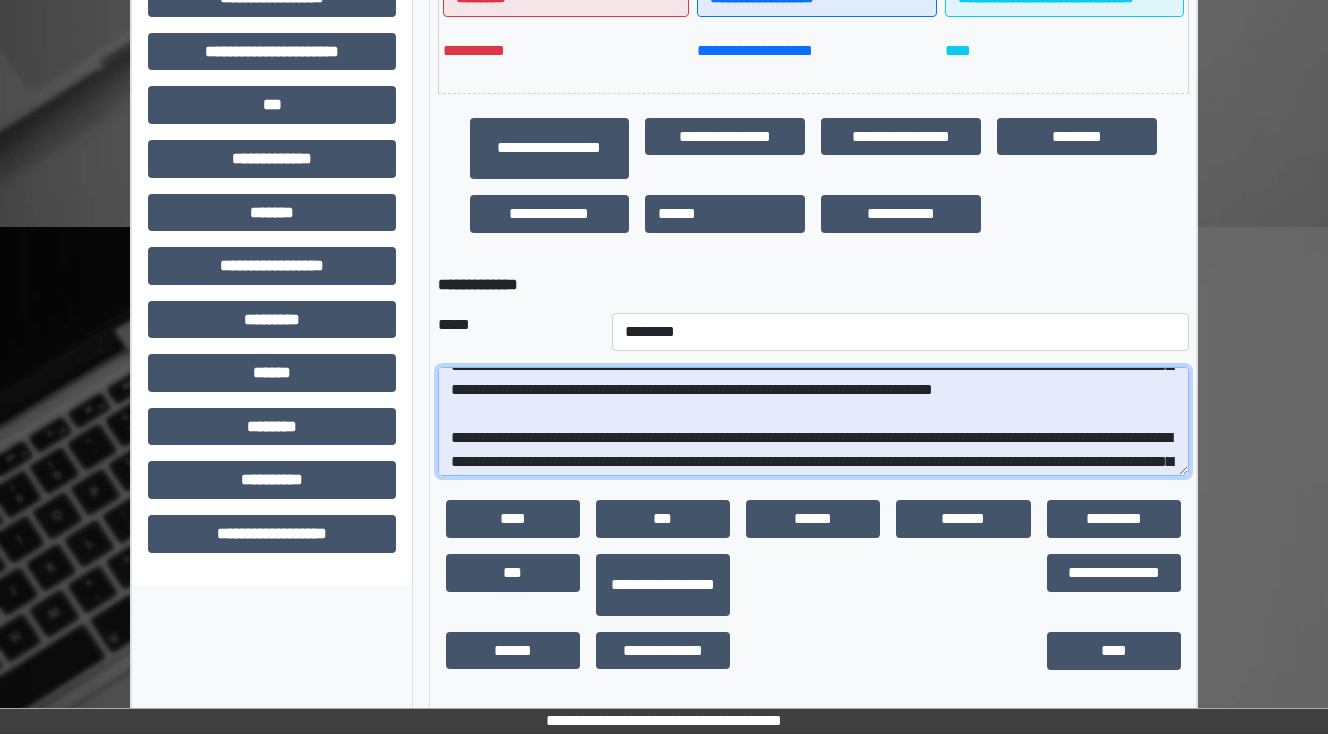 scroll, scrollTop: 216, scrollLeft: 0, axis: vertical 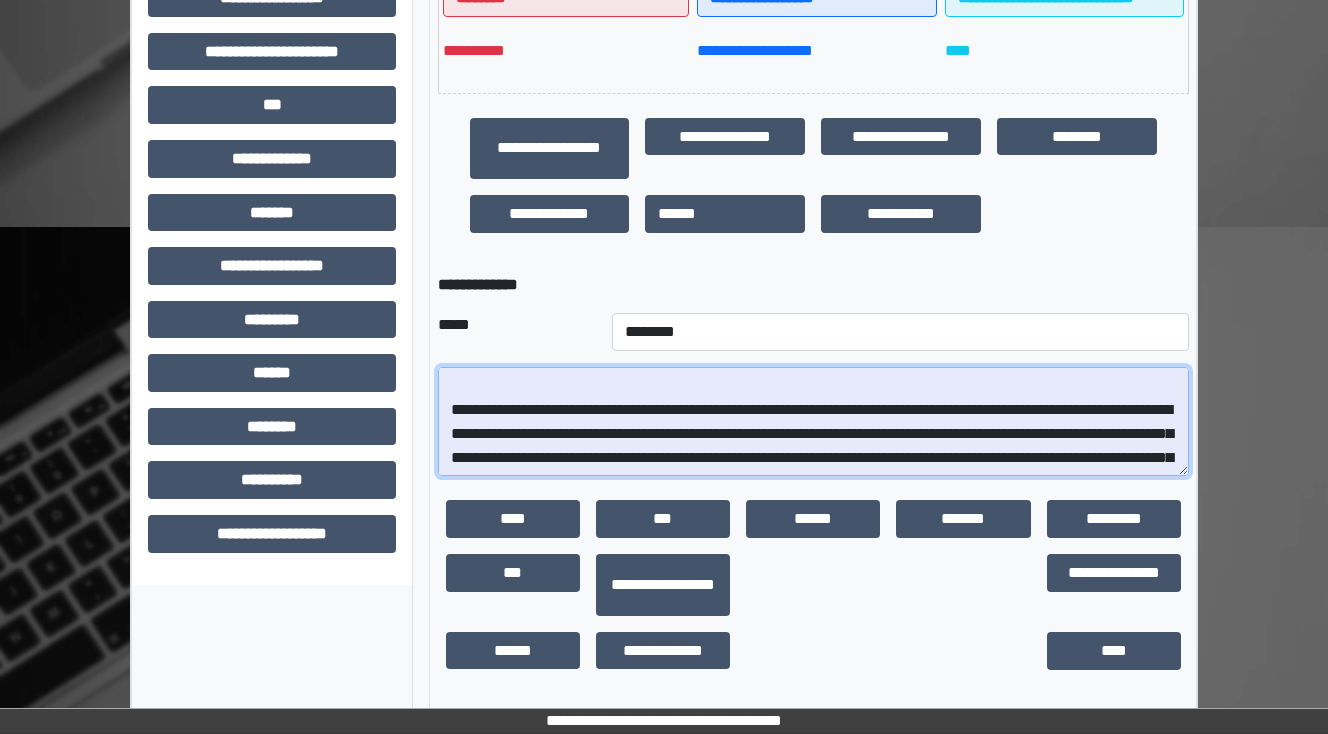drag, startPoint x: 485, startPoint y: 457, endPoint x: 448, endPoint y: 456, distance: 37.01351 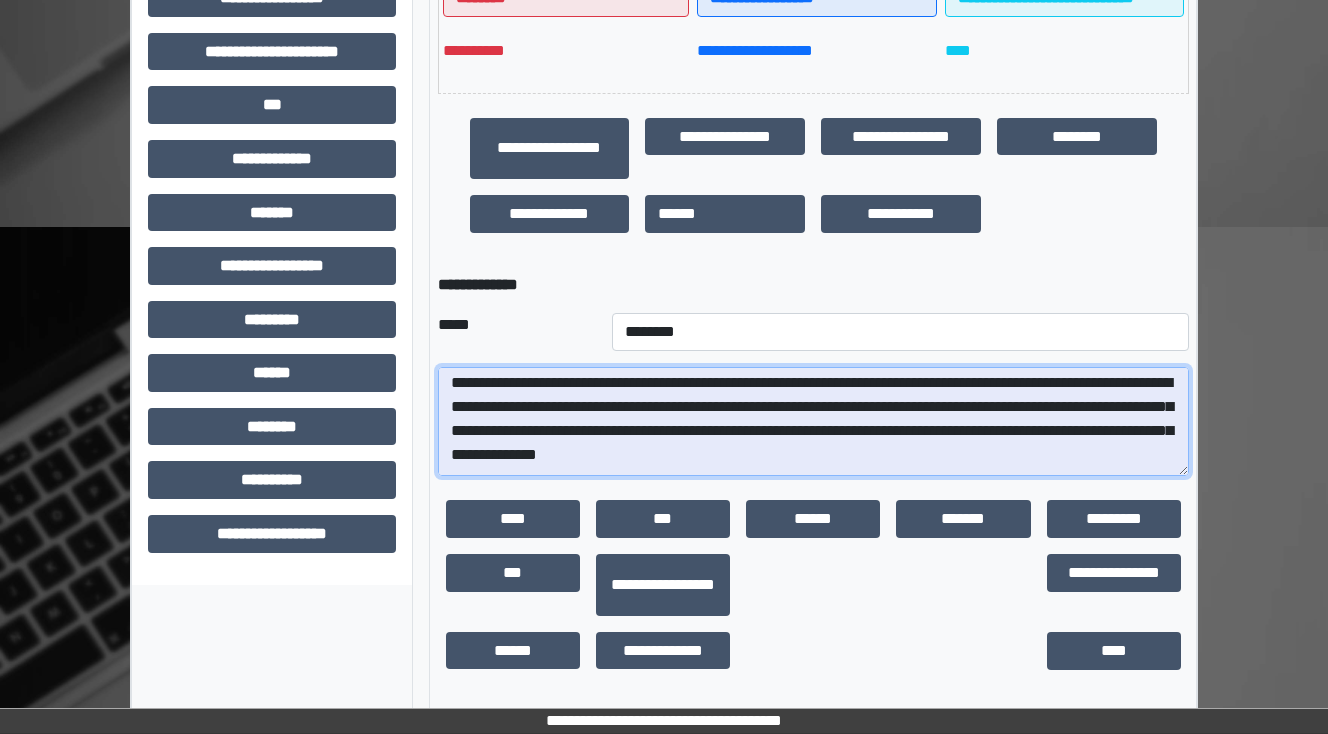 scroll, scrollTop: 216, scrollLeft: 0, axis: vertical 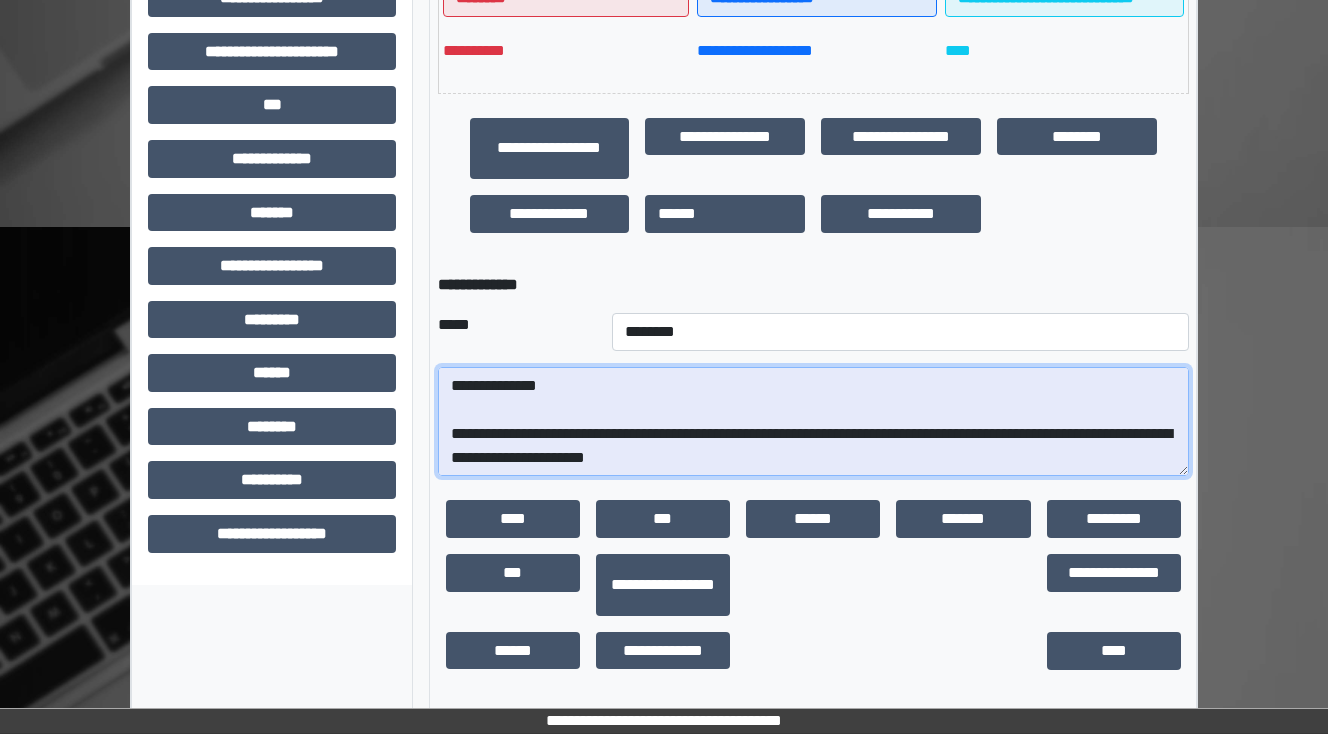 drag, startPoint x: 950, startPoint y: 456, endPoint x: 748, endPoint y: 408, distance: 207.62466 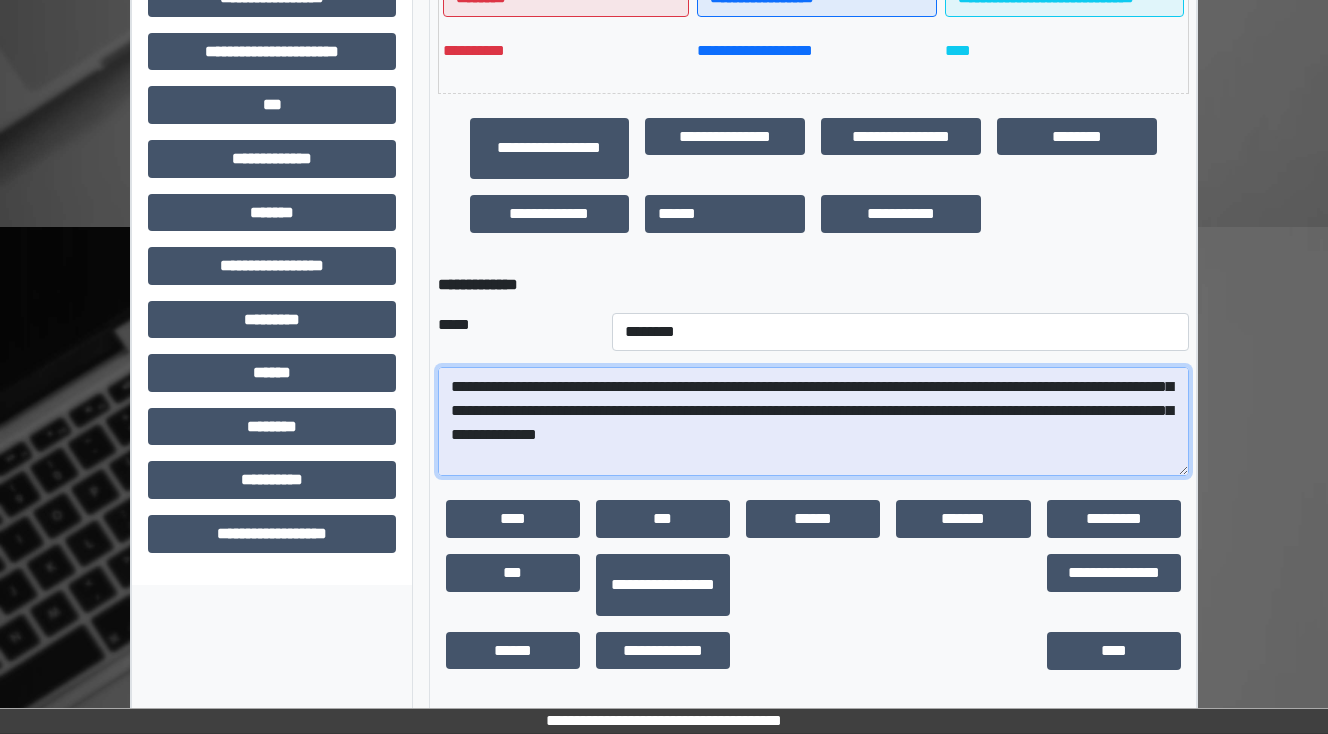 scroll, scrollTop: 236, scrollLeft: 0, axis: vertical 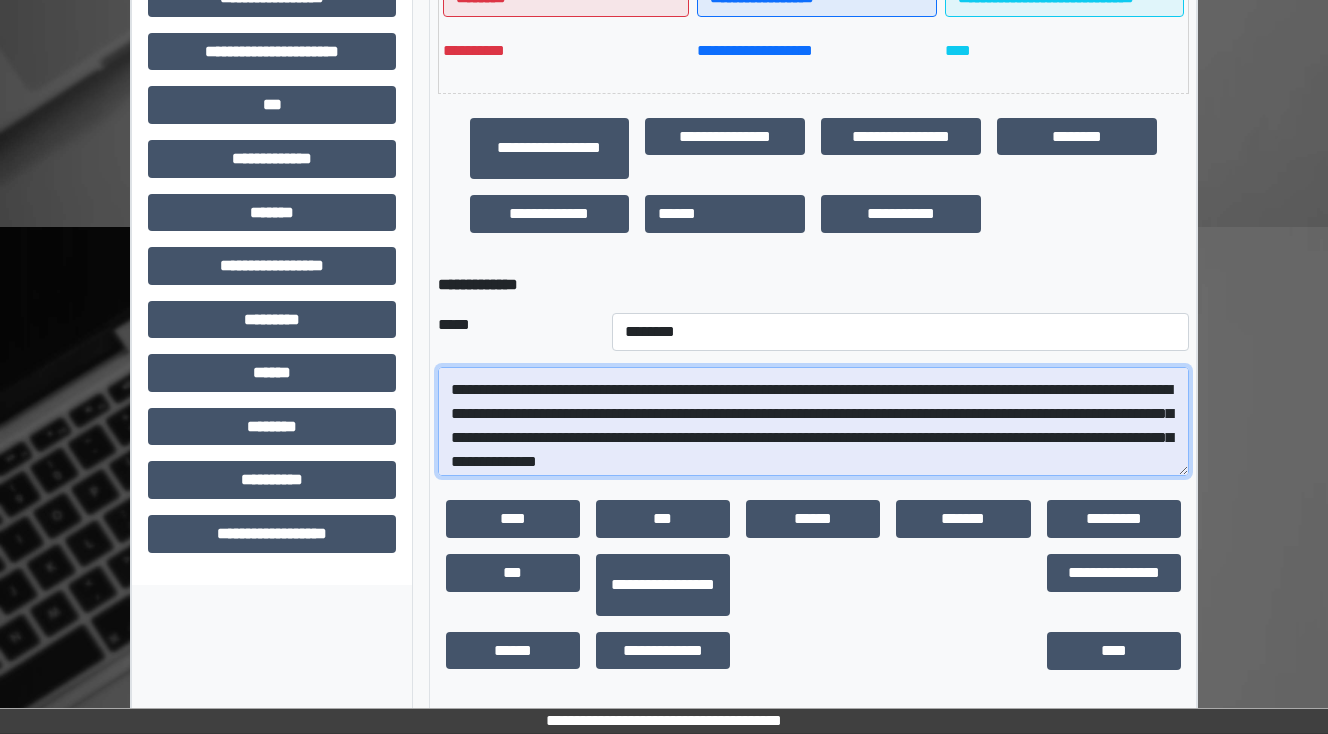 drag, startPoint x: 948, startPoint y: 440, endPoint x: 733, endPoint y: 444, distance: 215.0372 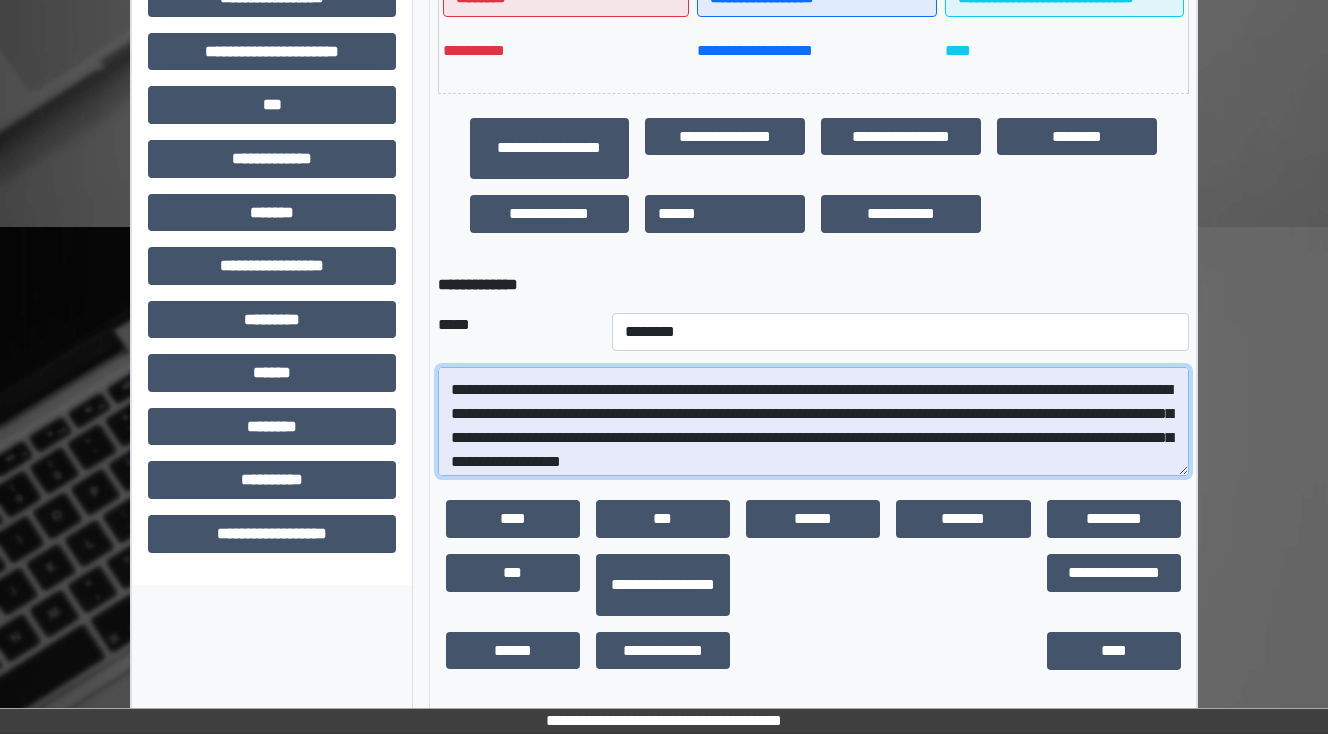 click at bounding box center [813, 422] 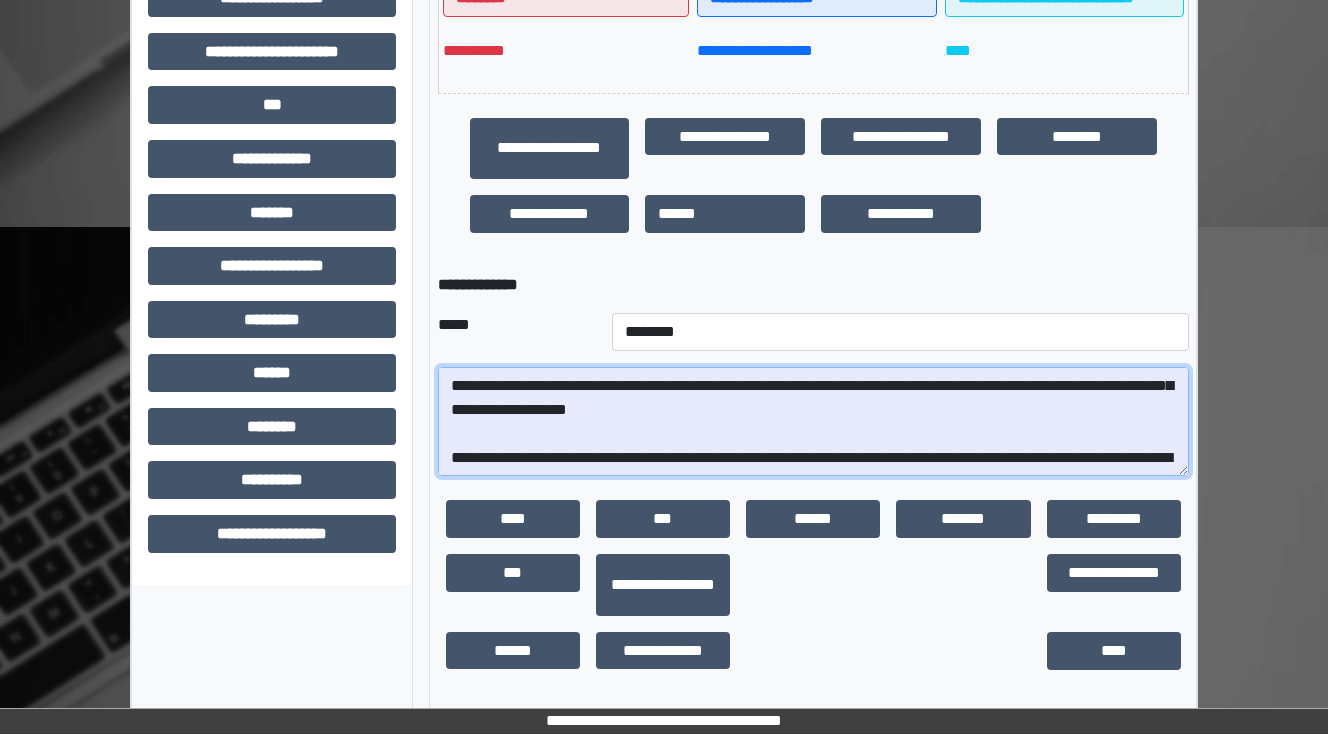 scroll, scrollTop: 316, scrollLeft: 0, axis: vertical 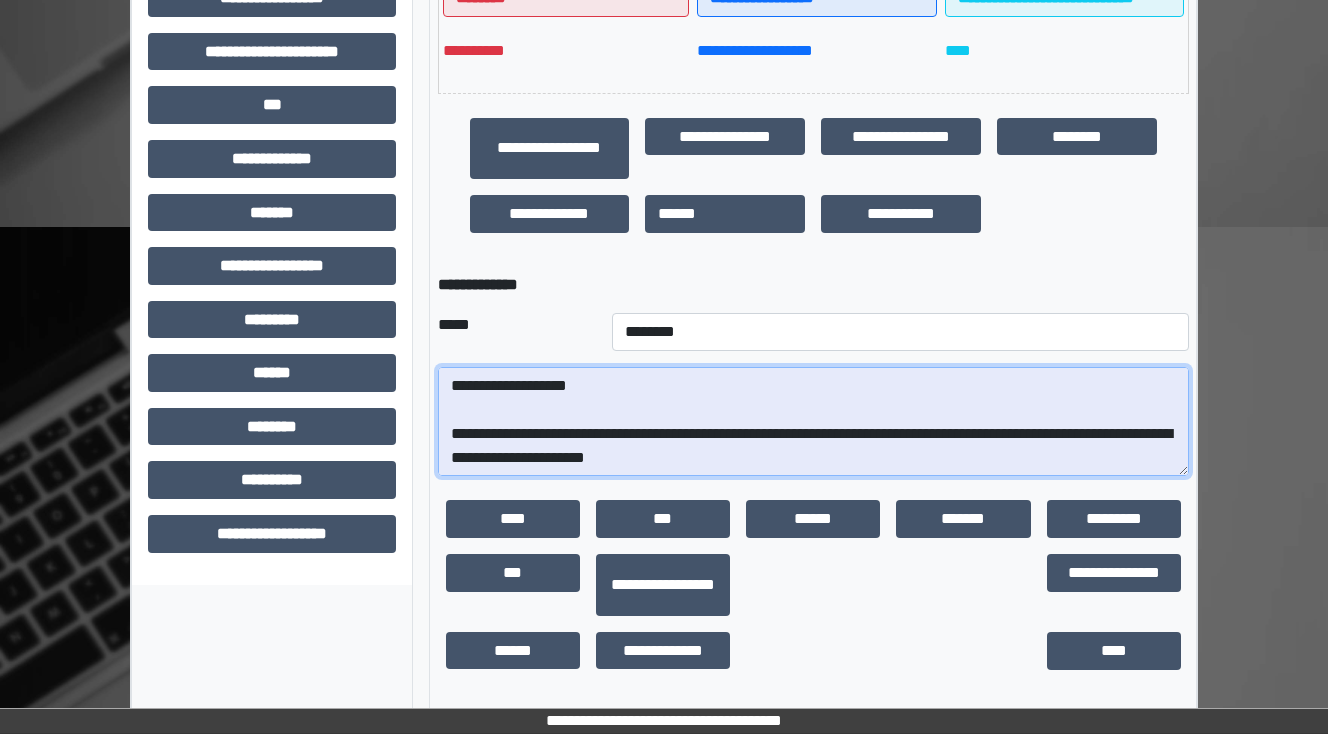 click at bounding box center [813, 422] 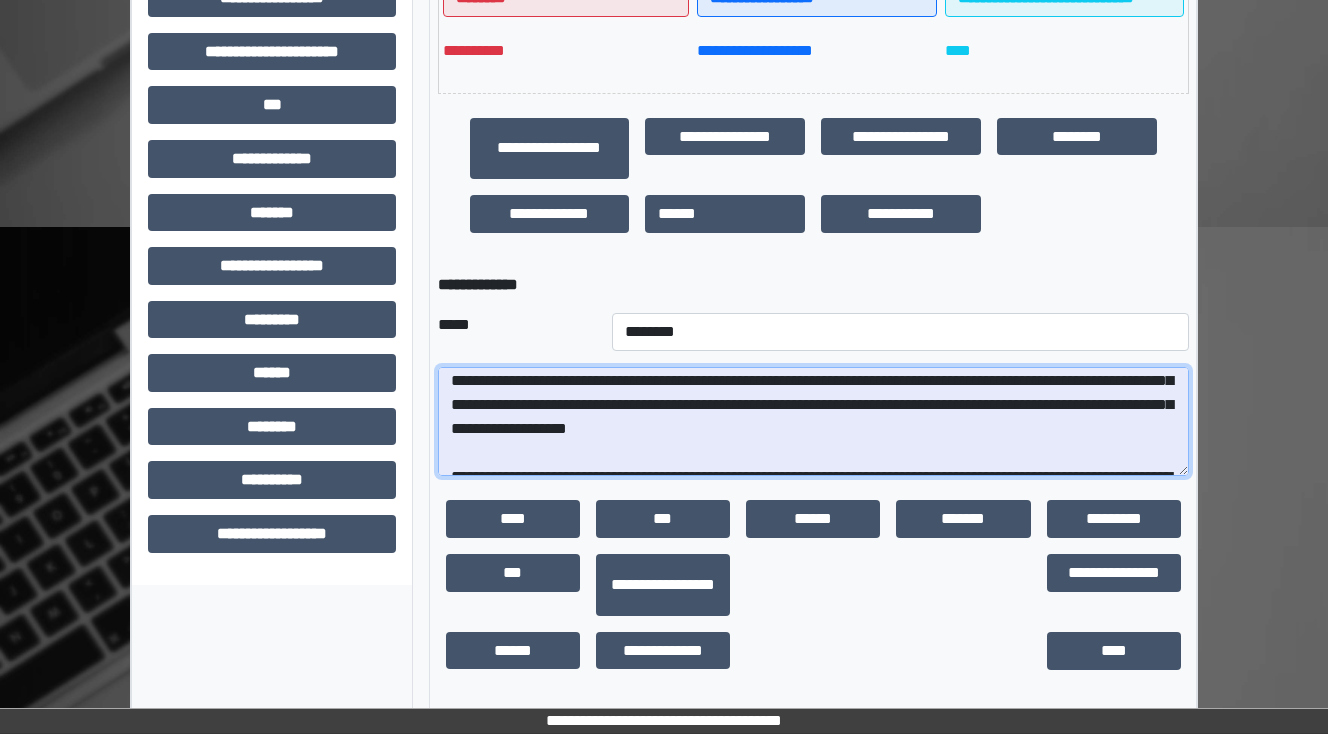 scroll, scrollTop: 267, scrollLeft: 0, axis: vertical 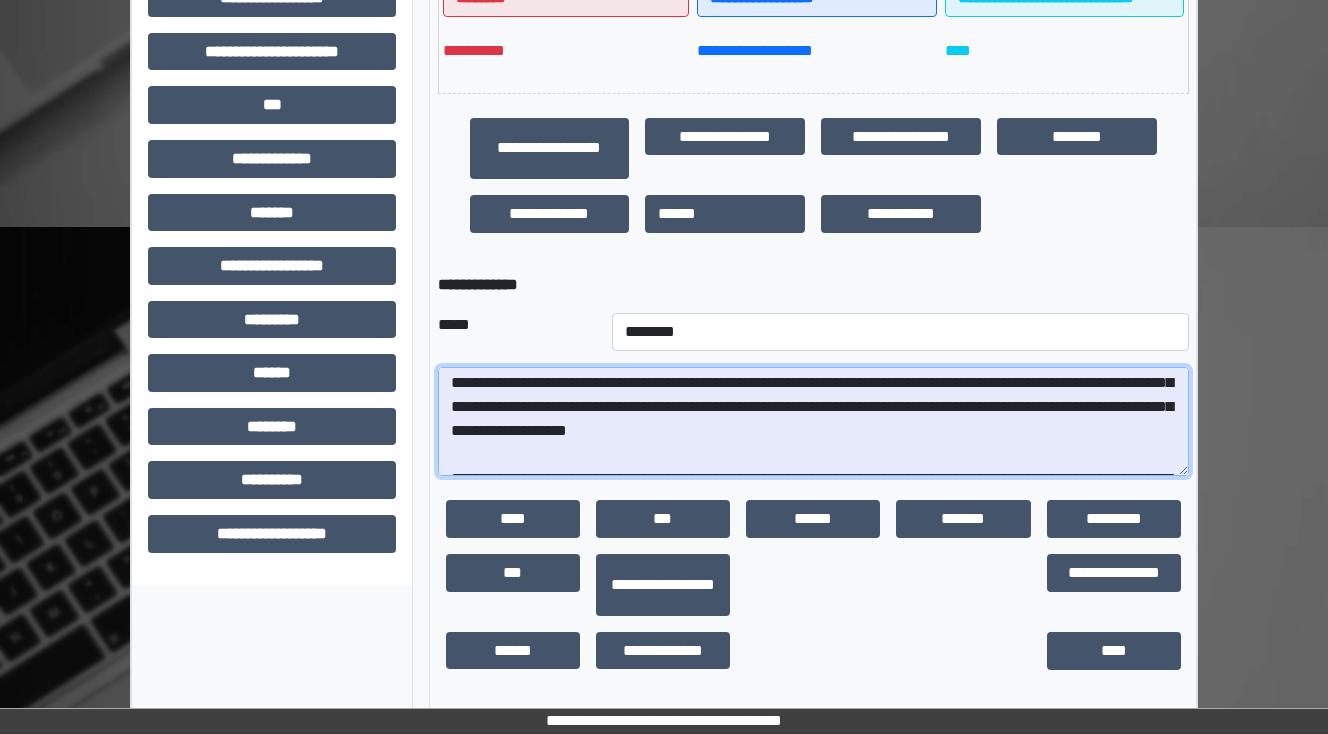 drag, startPoint x: 941, startPoint y: 386, endPoint x: 763, endPoint y: 430, distance: 183.35757 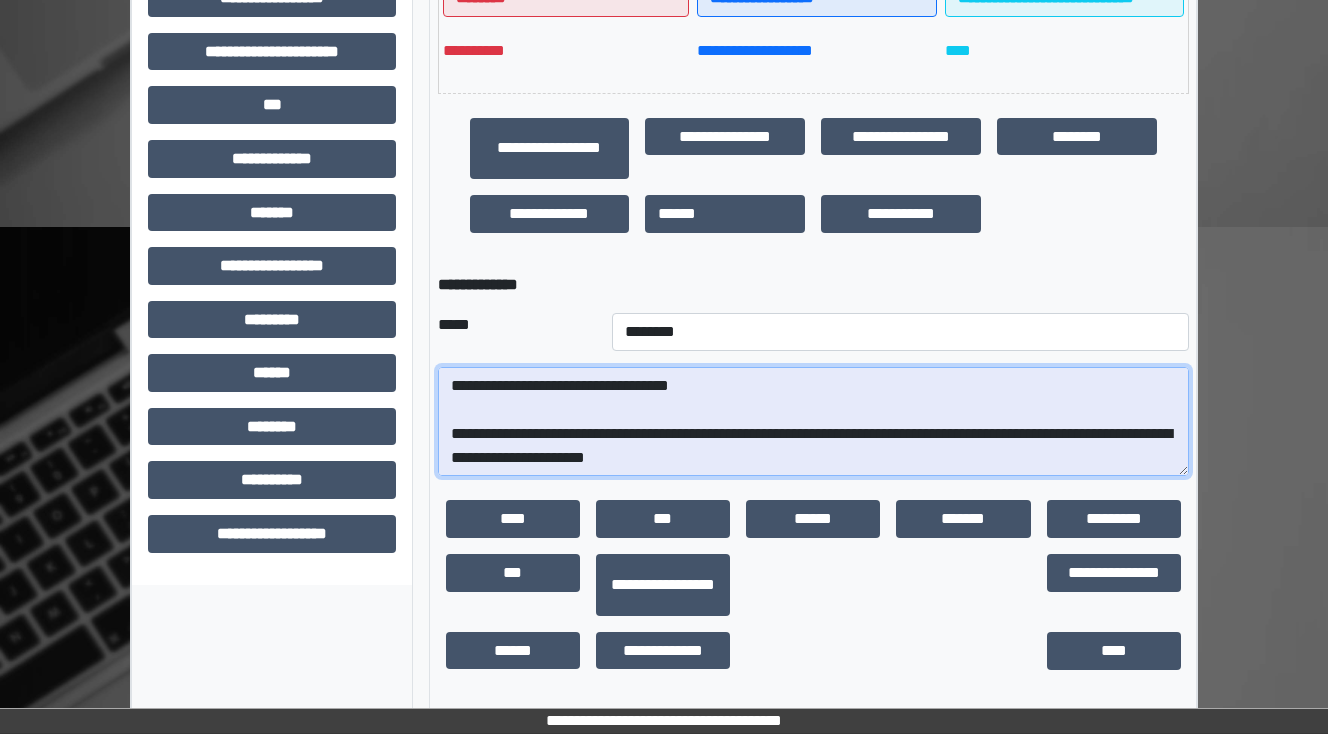 scroll, scrollTop: 347, scrollLeft: 0, axis: vertical 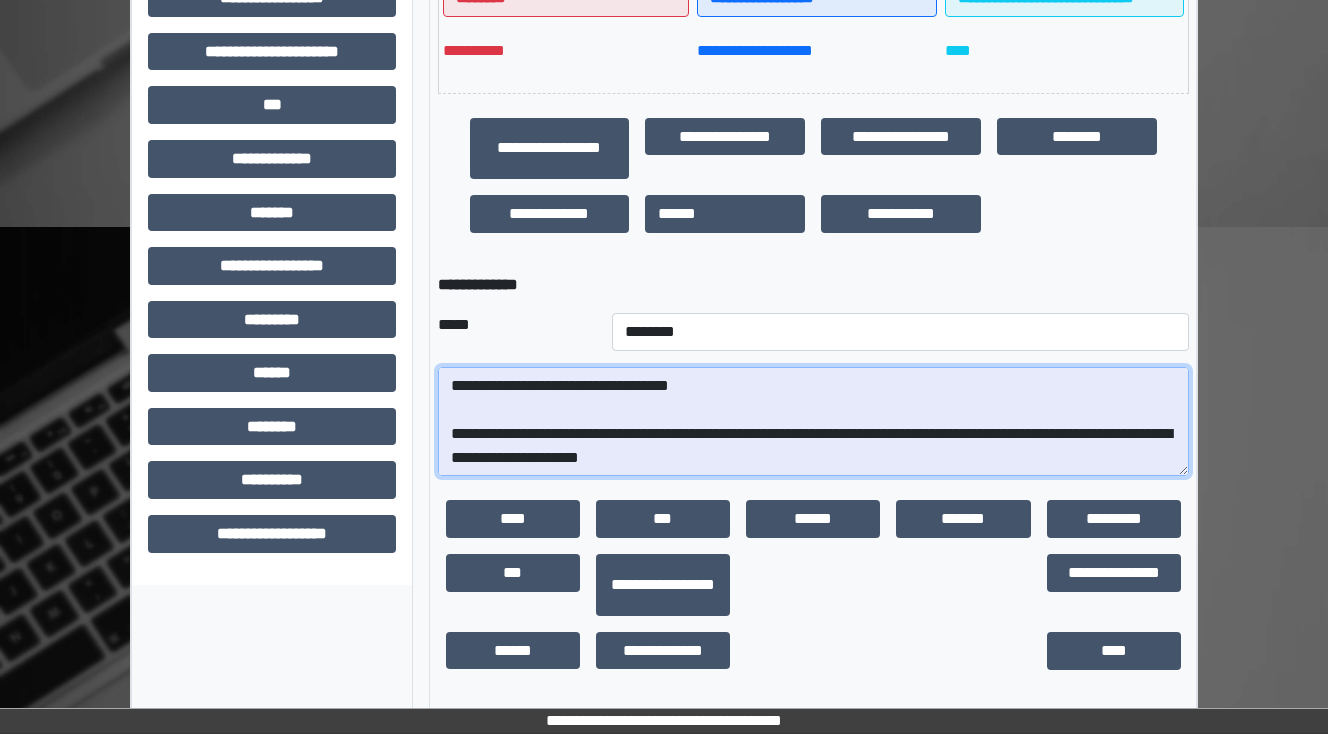 click at bounding box center (813, 422) 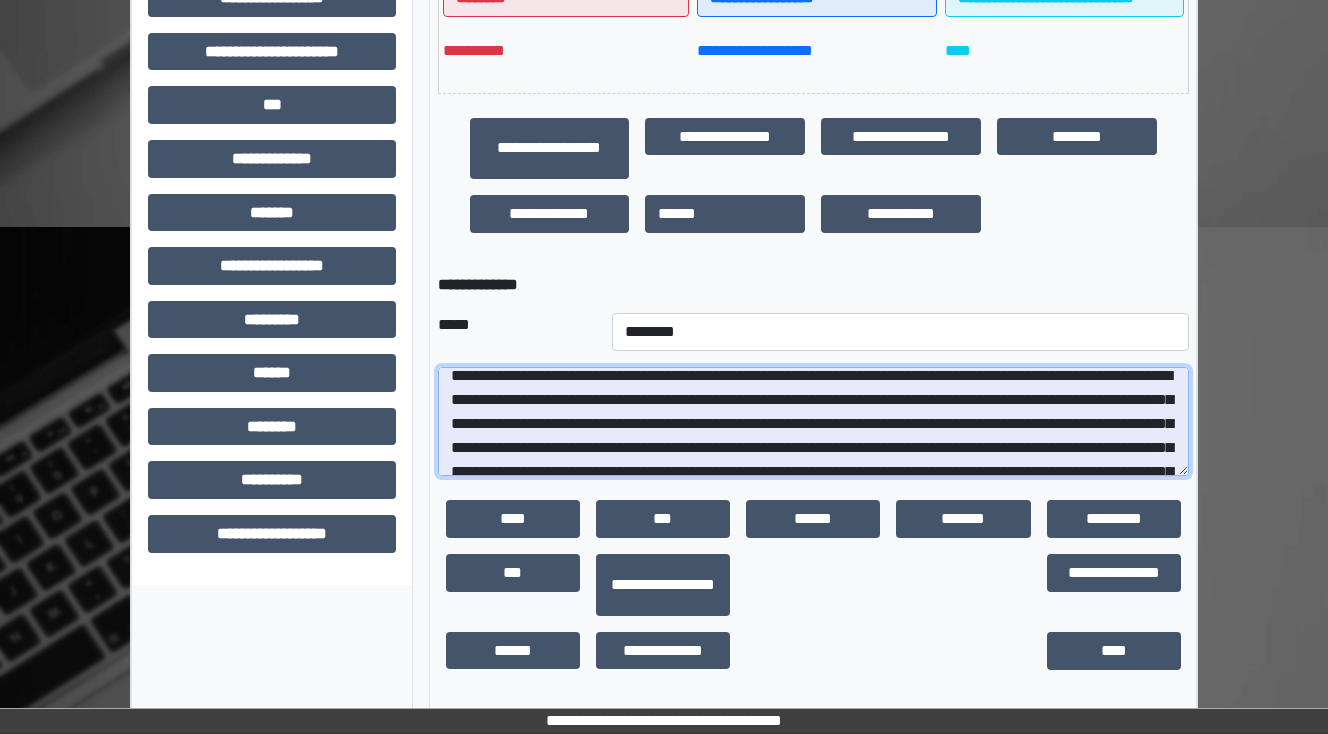 scroll, scrollTop: 80, scrollLeft: 0, axis: vertical 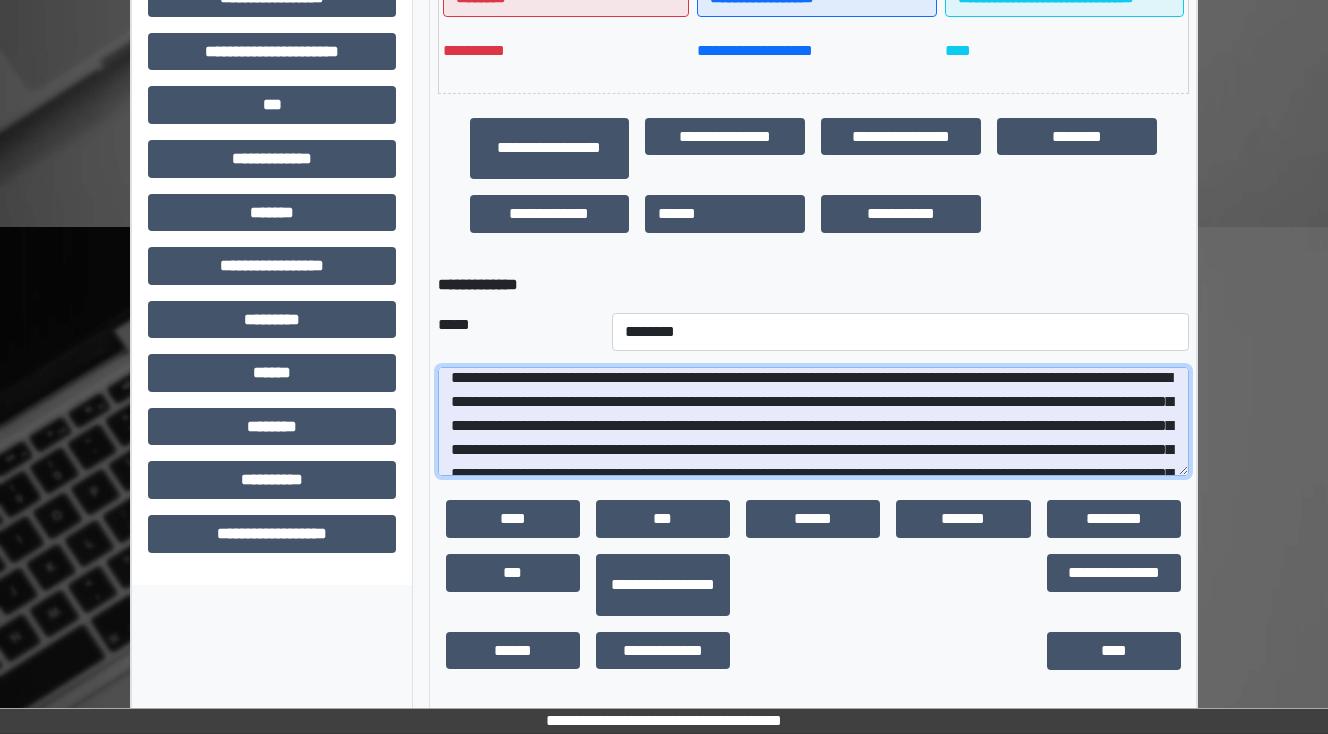 click at bounding box center (813, 422) 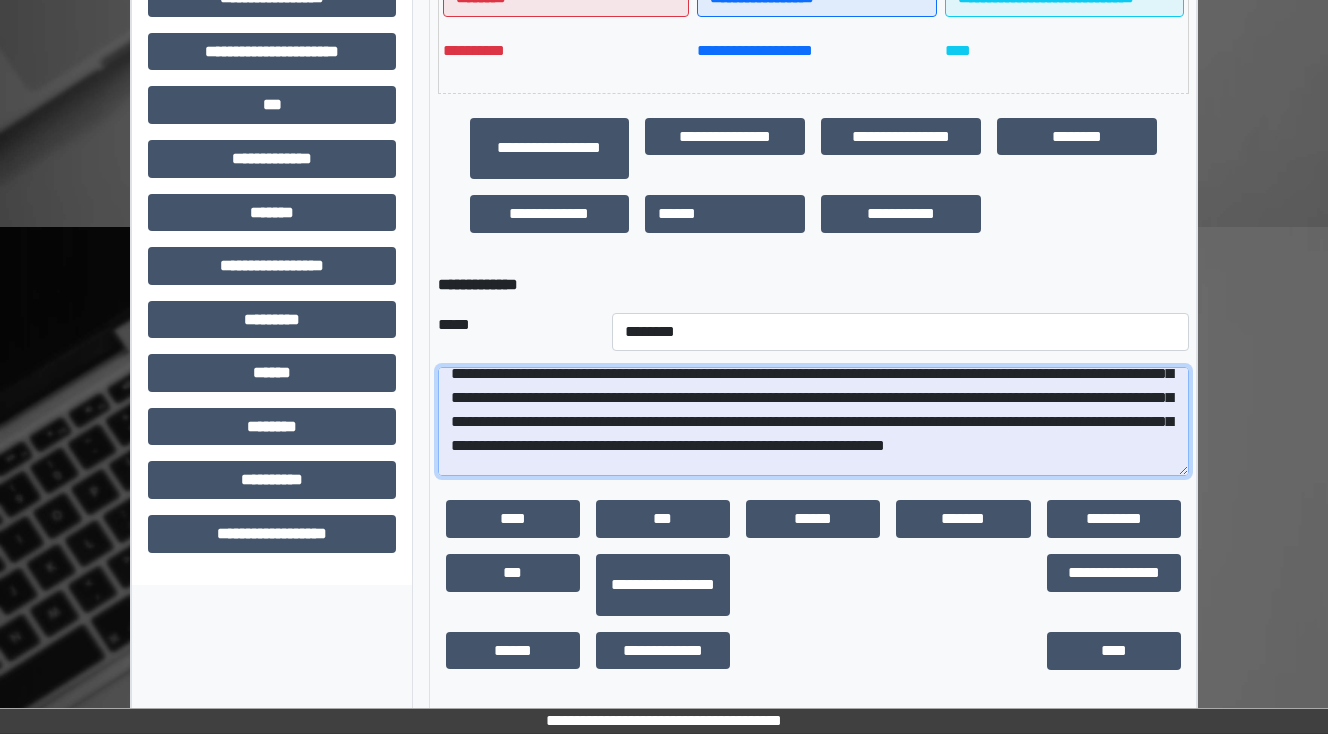 scroll, scrollTop: 160, scrollLeft: 0, axis: vertical 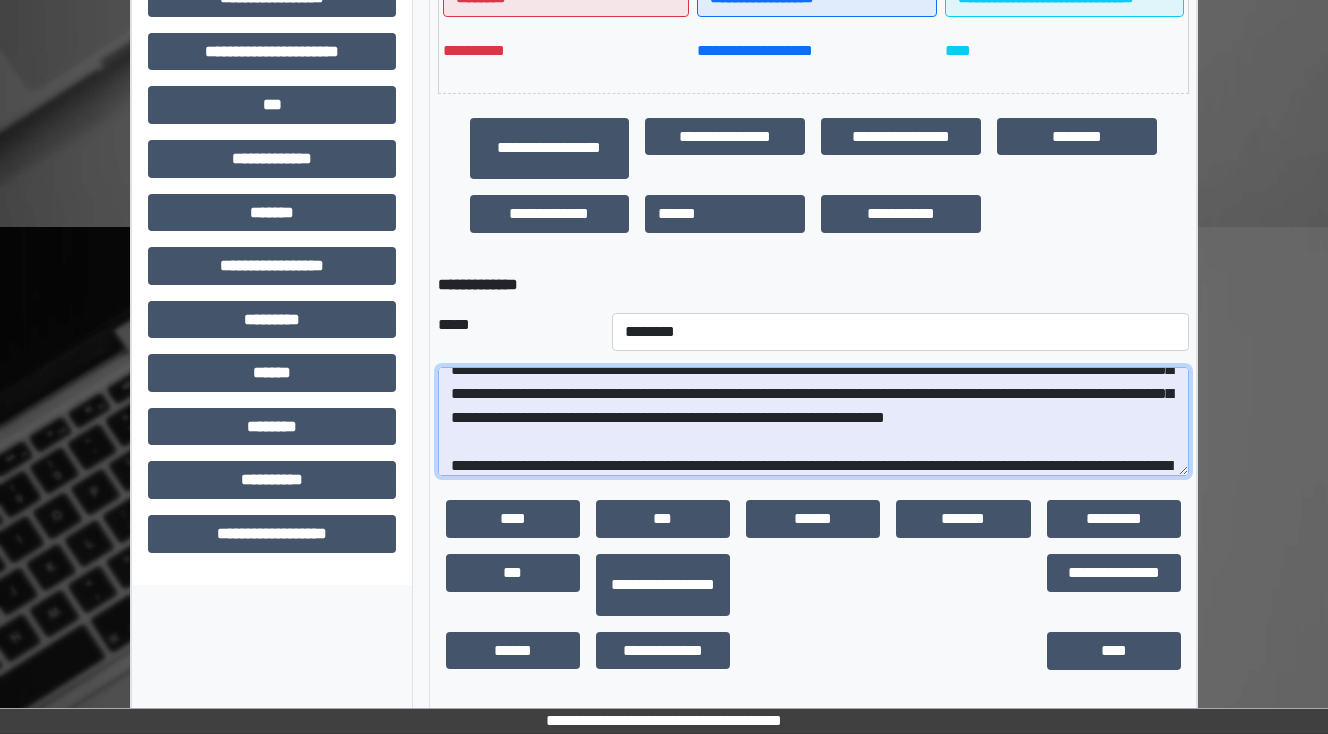 click at bounding box center (813, 422) 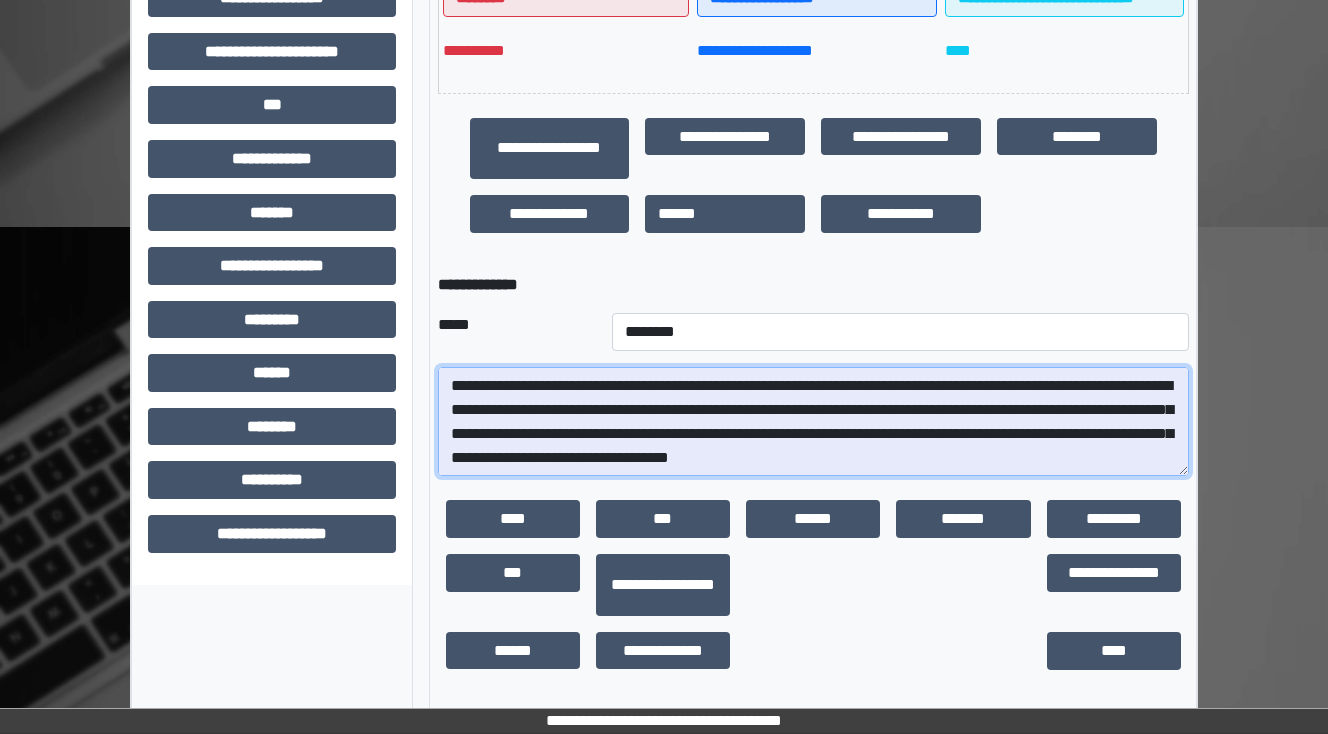 click at bounding box center [813, 422] 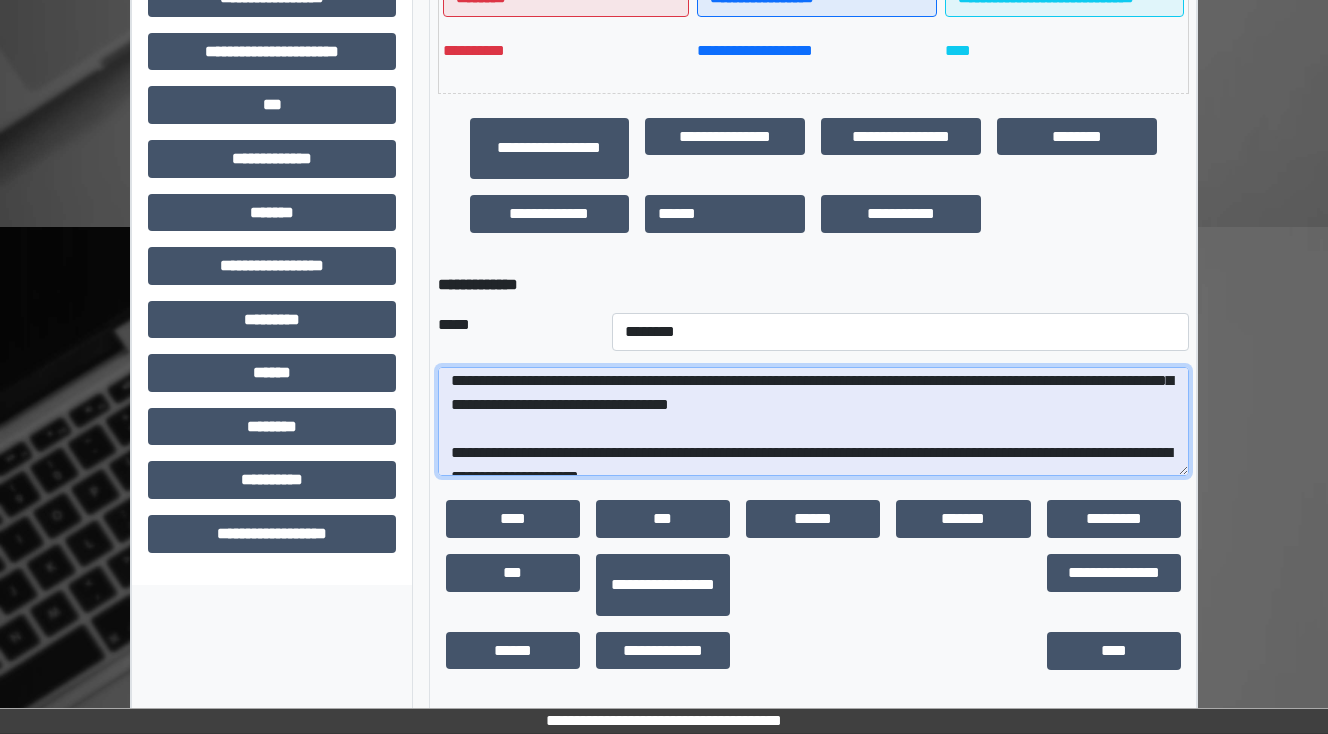 scroll, scrollTop: 320, scrollLeft: 0, axis: vertical 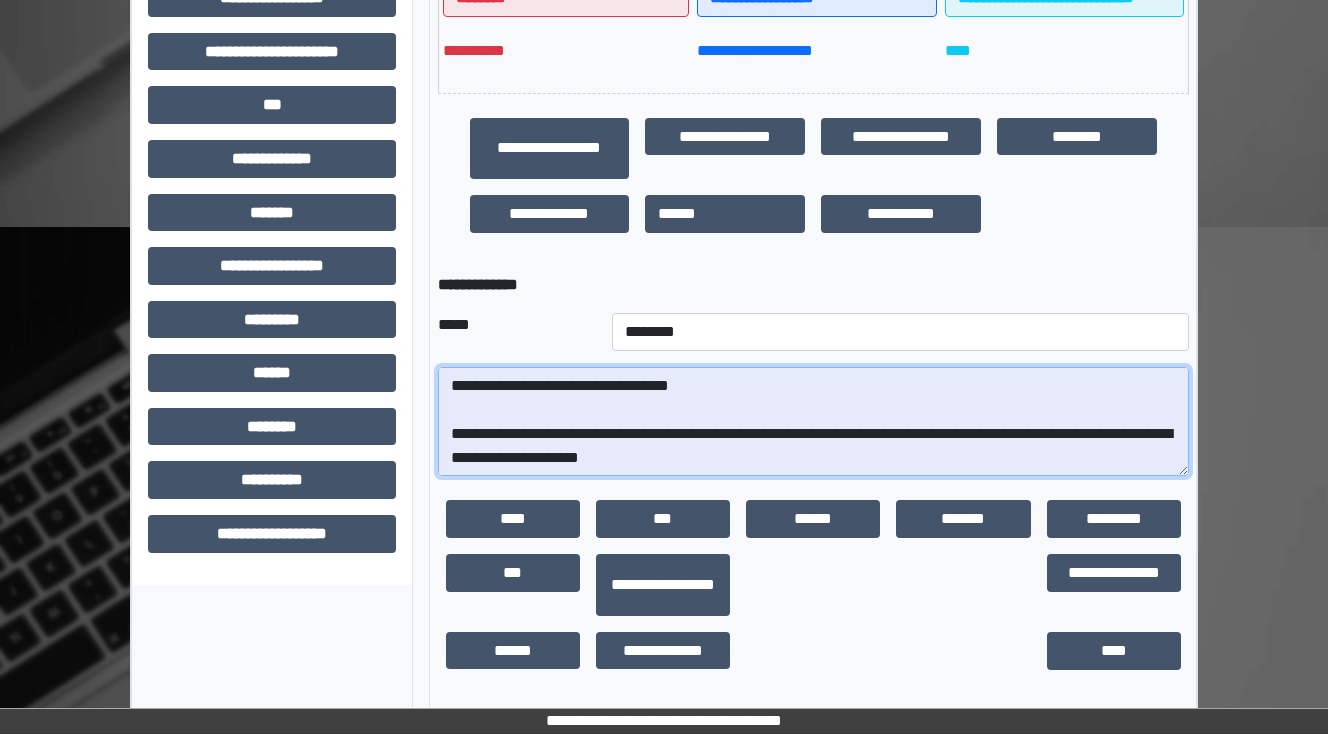 click at bounding box center [813, 422] 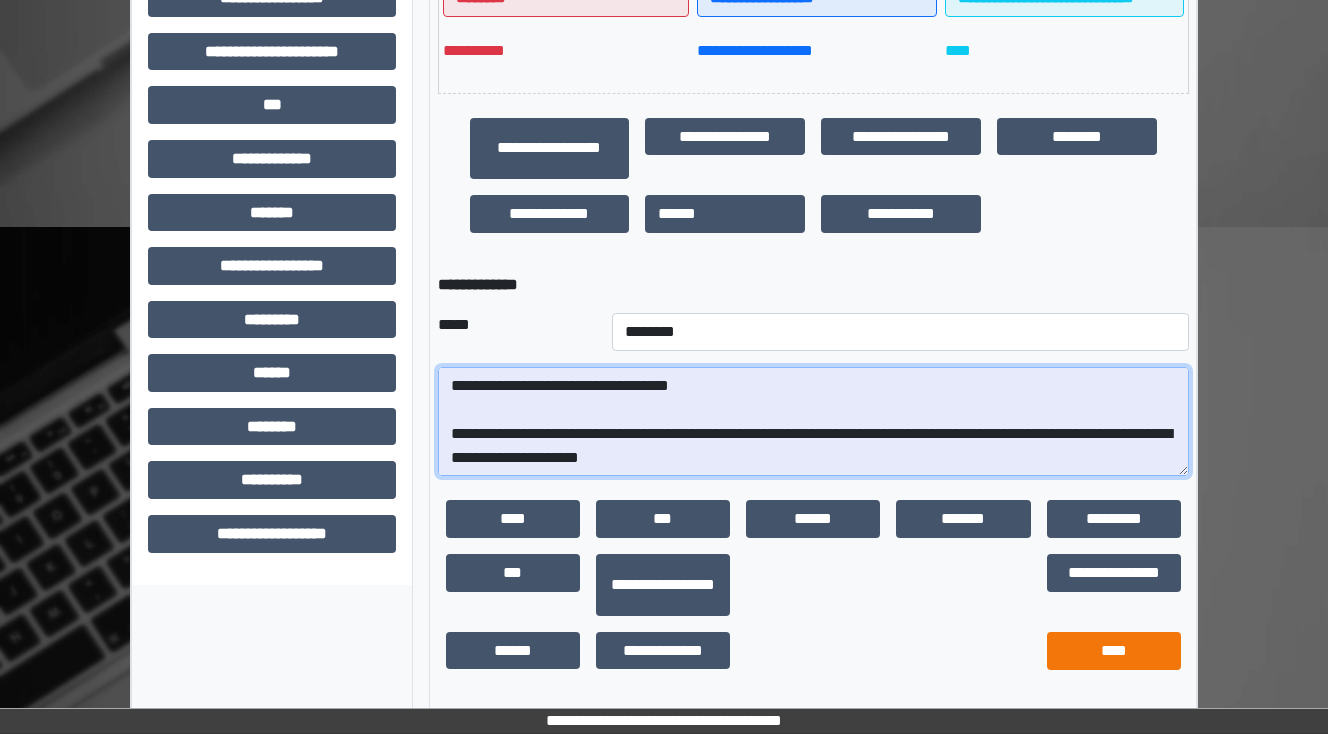 type on "**********" 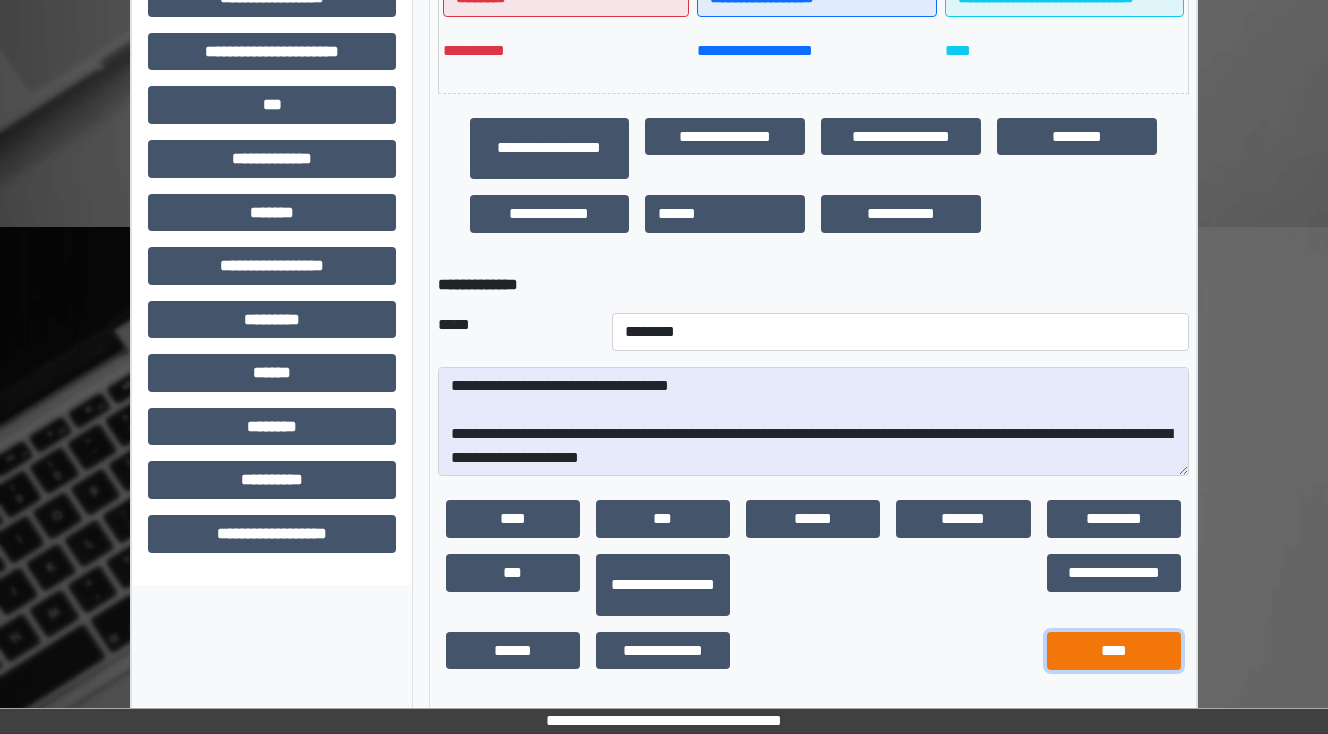click on "****" at bounding box center (1114, 651) 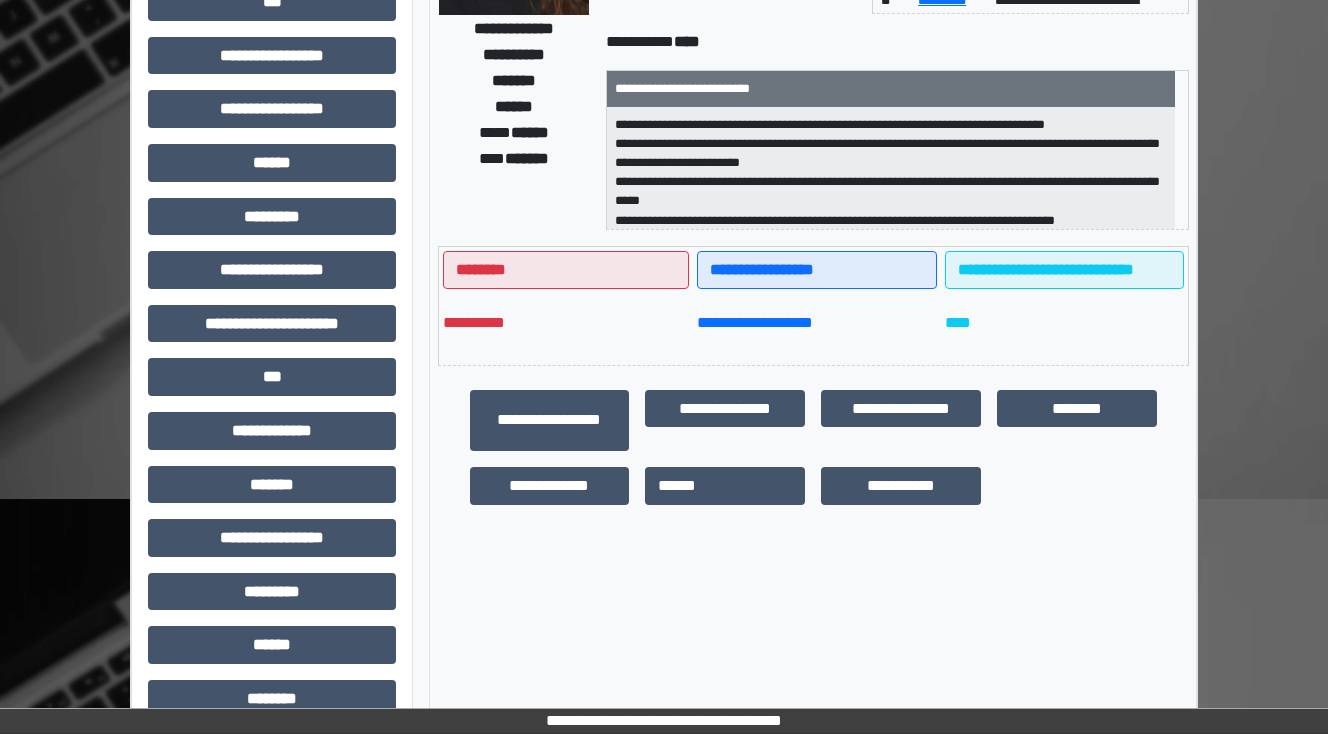 scroll, scrollTop: 32, scrollLeft: 0, axis: vertical 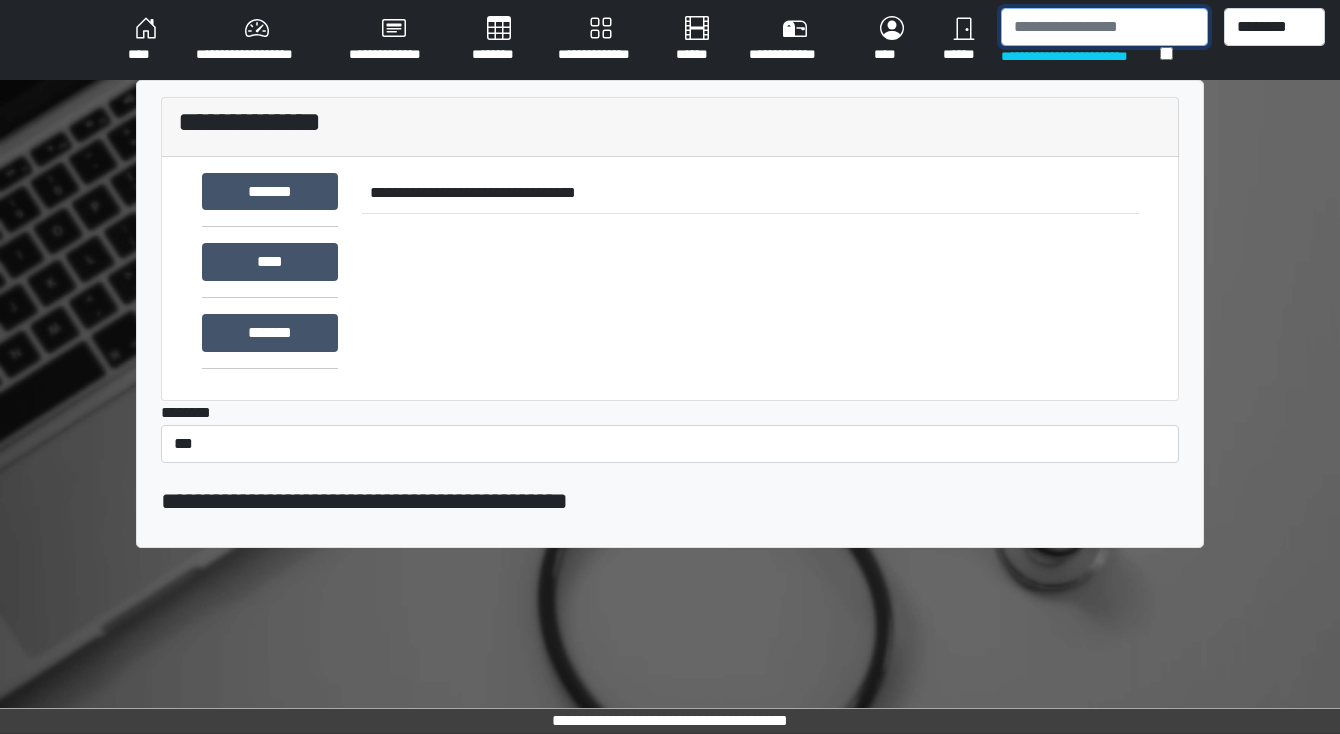 click at bounding box center [1104, 27] 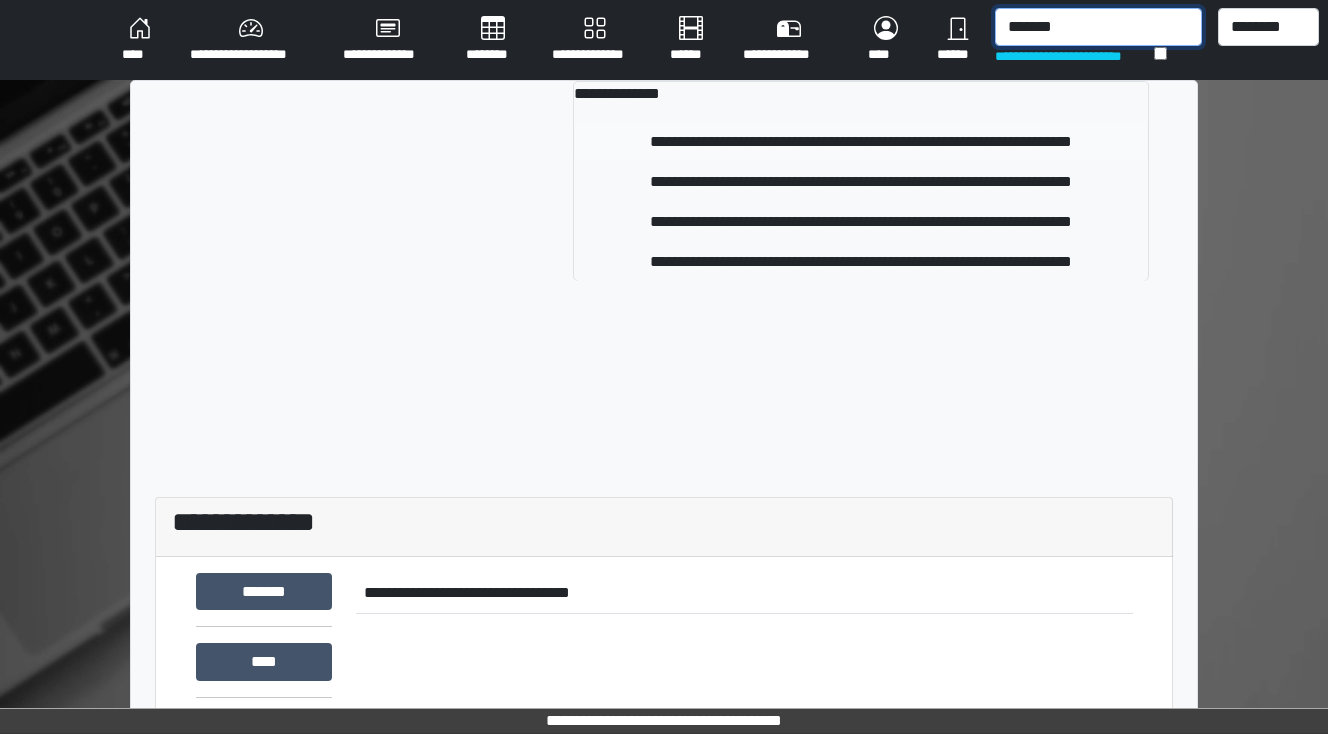 type on "*******" 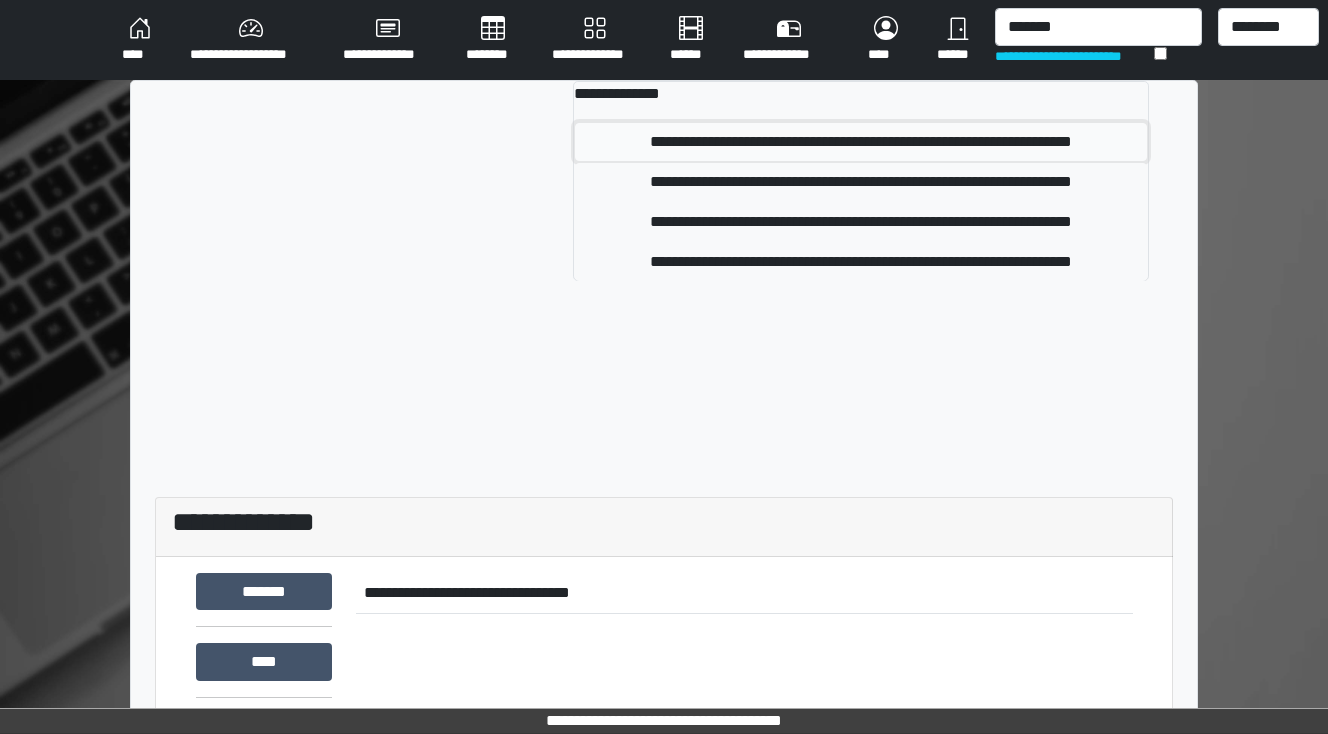 click on "**********" at bounding box center [861, 142] 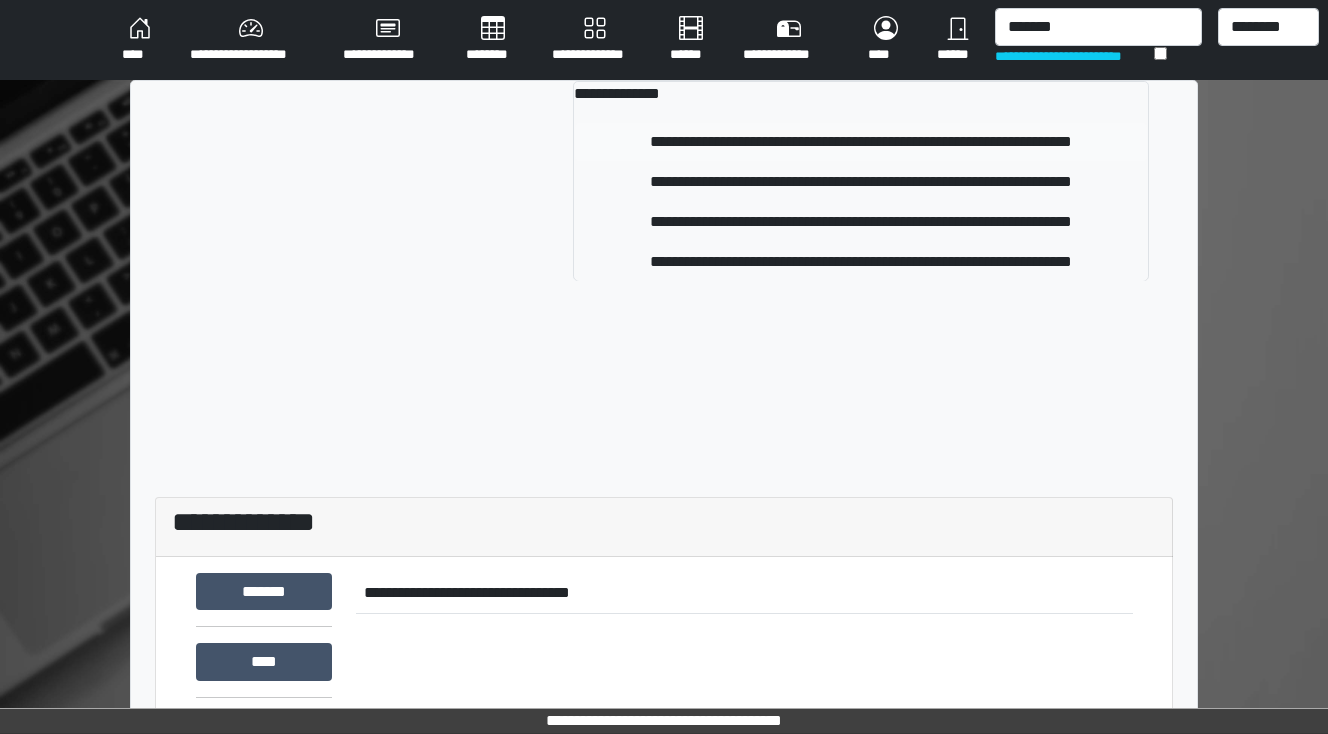 type 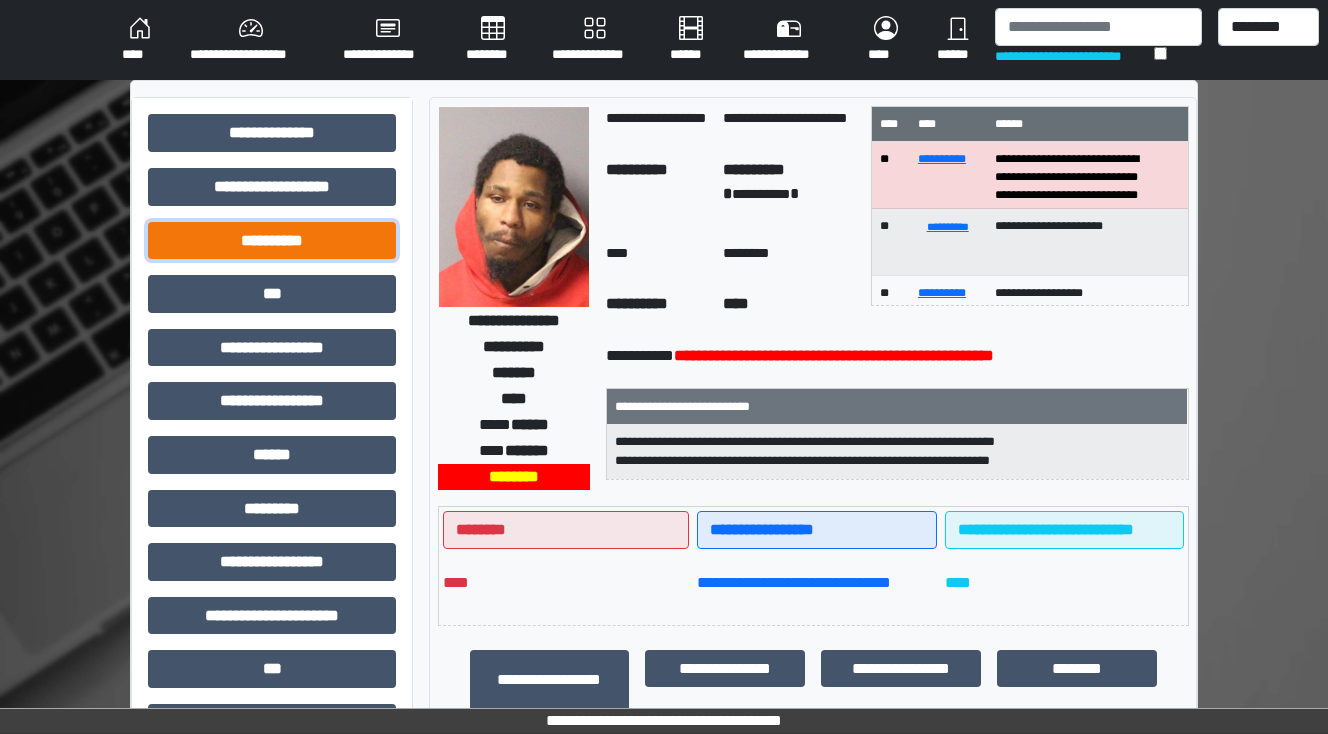 click on "**********" at bounding box center [272, 241] 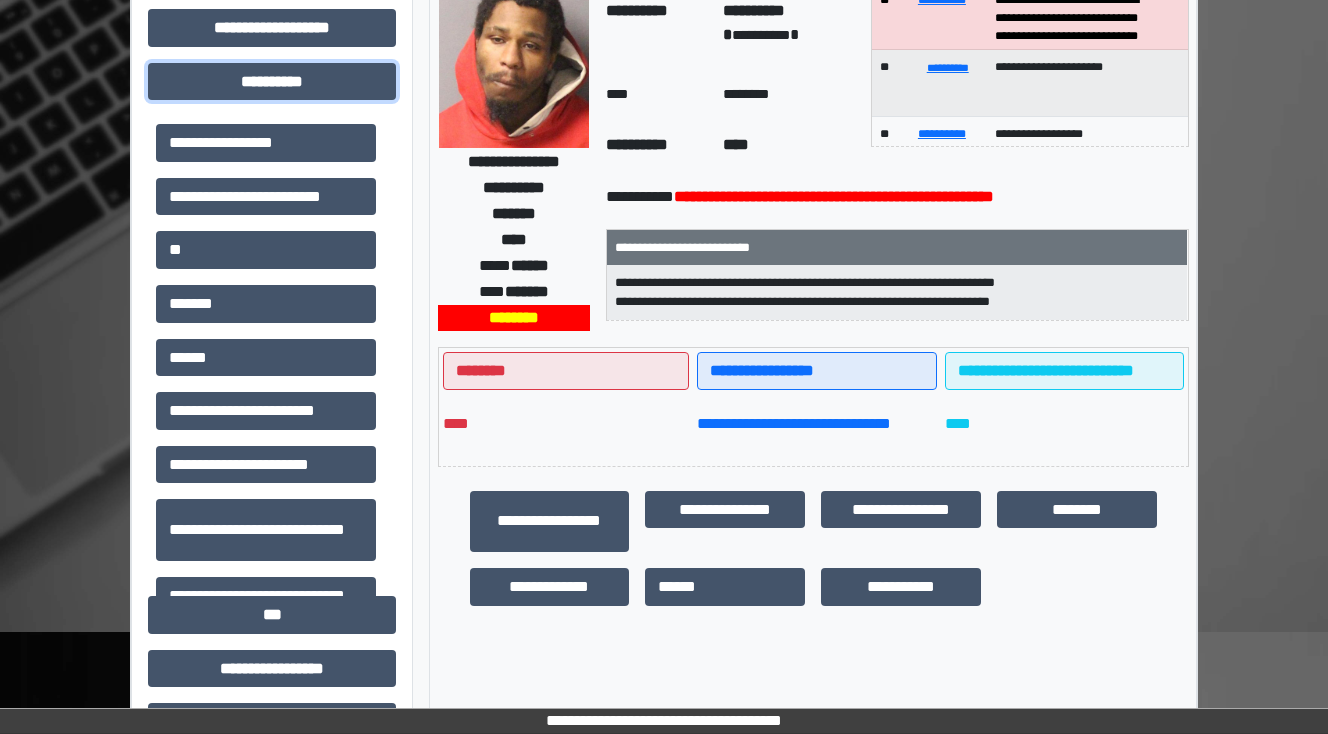 scroll, scrollTop: 160, scrollLeft: 0, axis: vertical 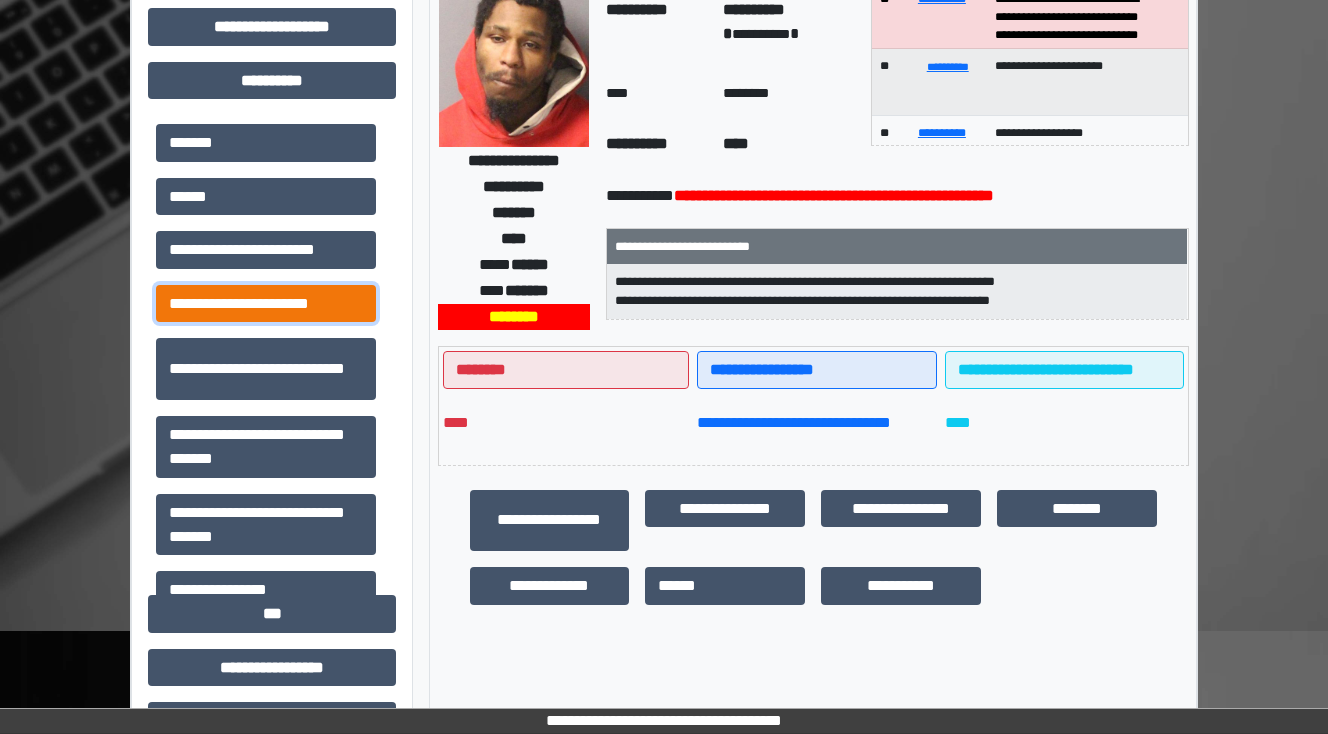 click on "**********" at bounding box center (266, 304) 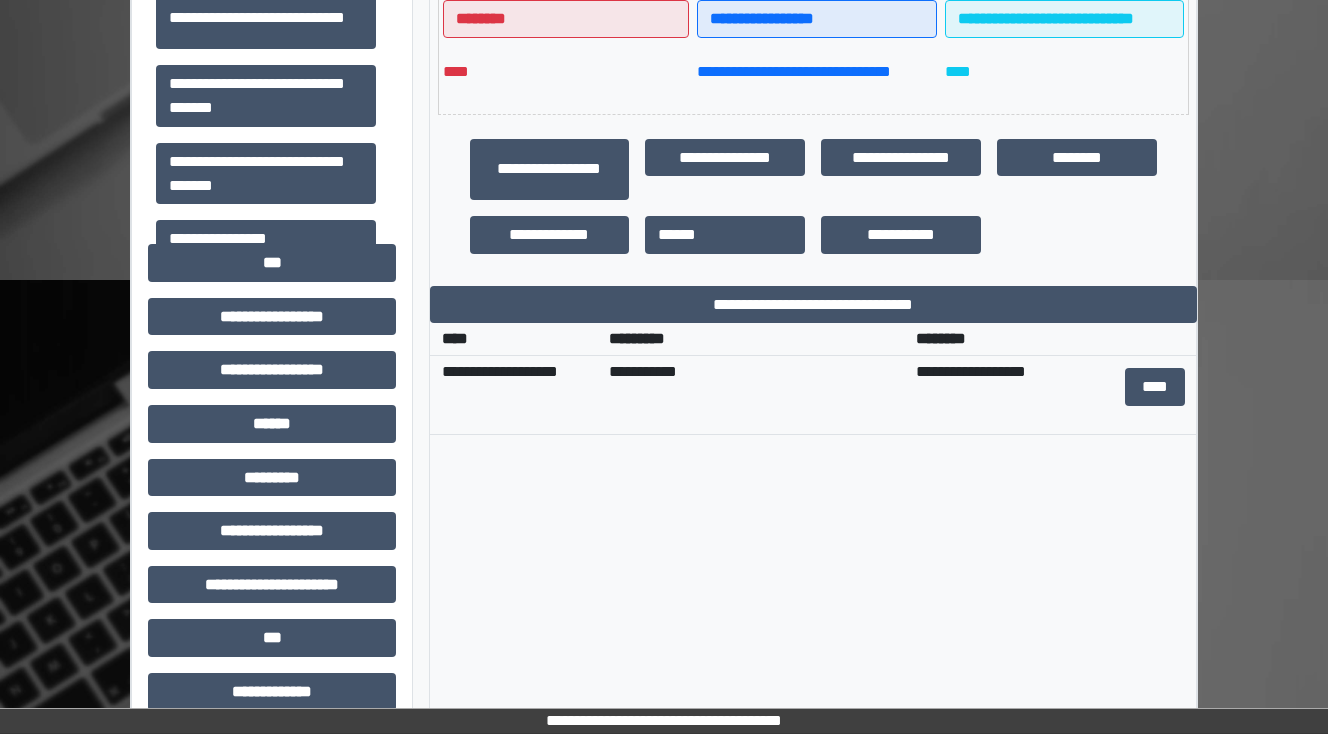 scroll, scrollTop: 560, scrollLeft: 0, axis: vertical 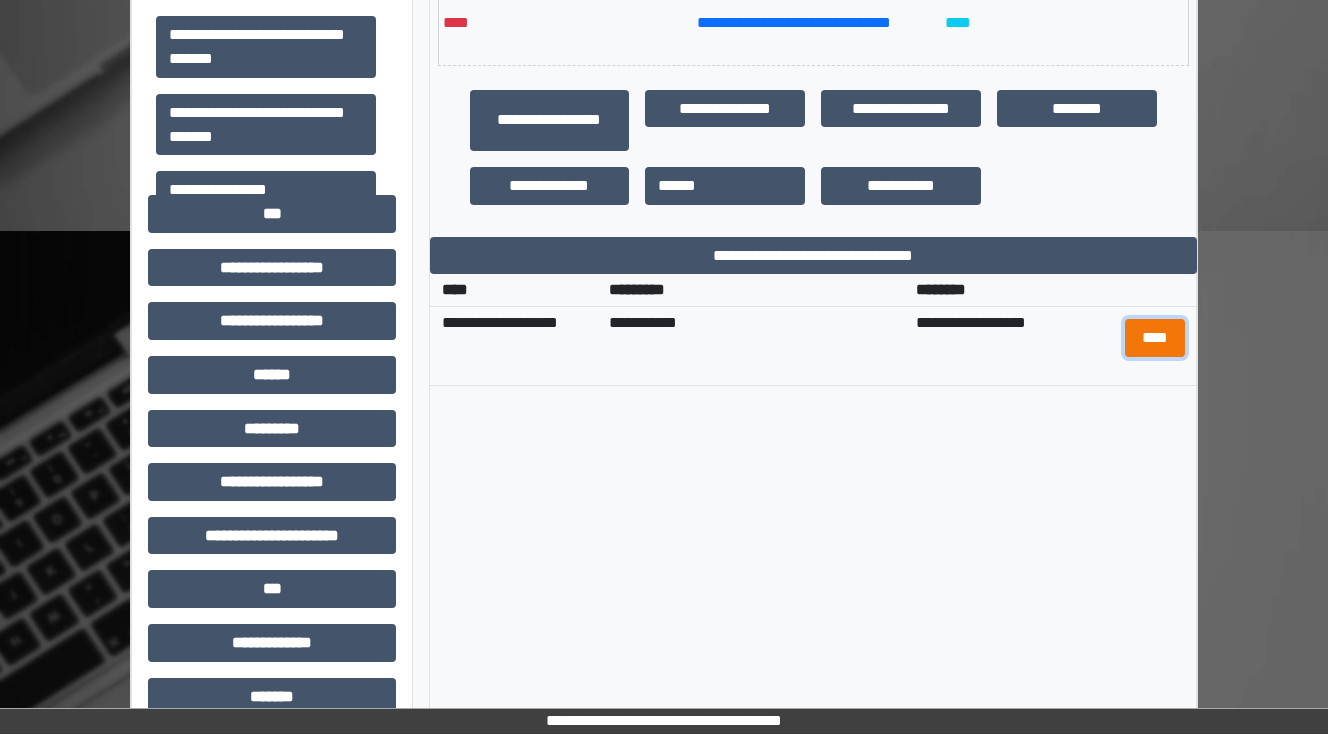 click on "****" at bounding box center [1154, 338] 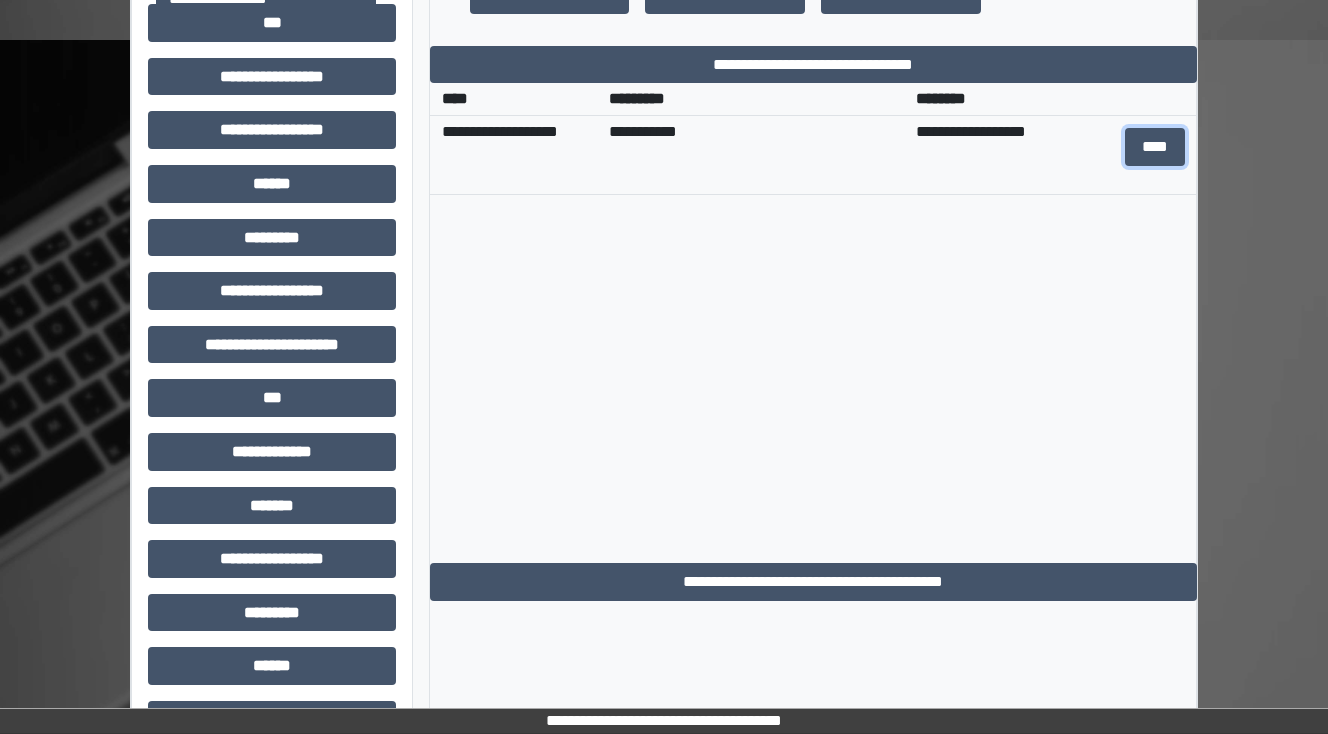 scroll, scrollTop: 912, scrollLeft: 0, axis: vertical 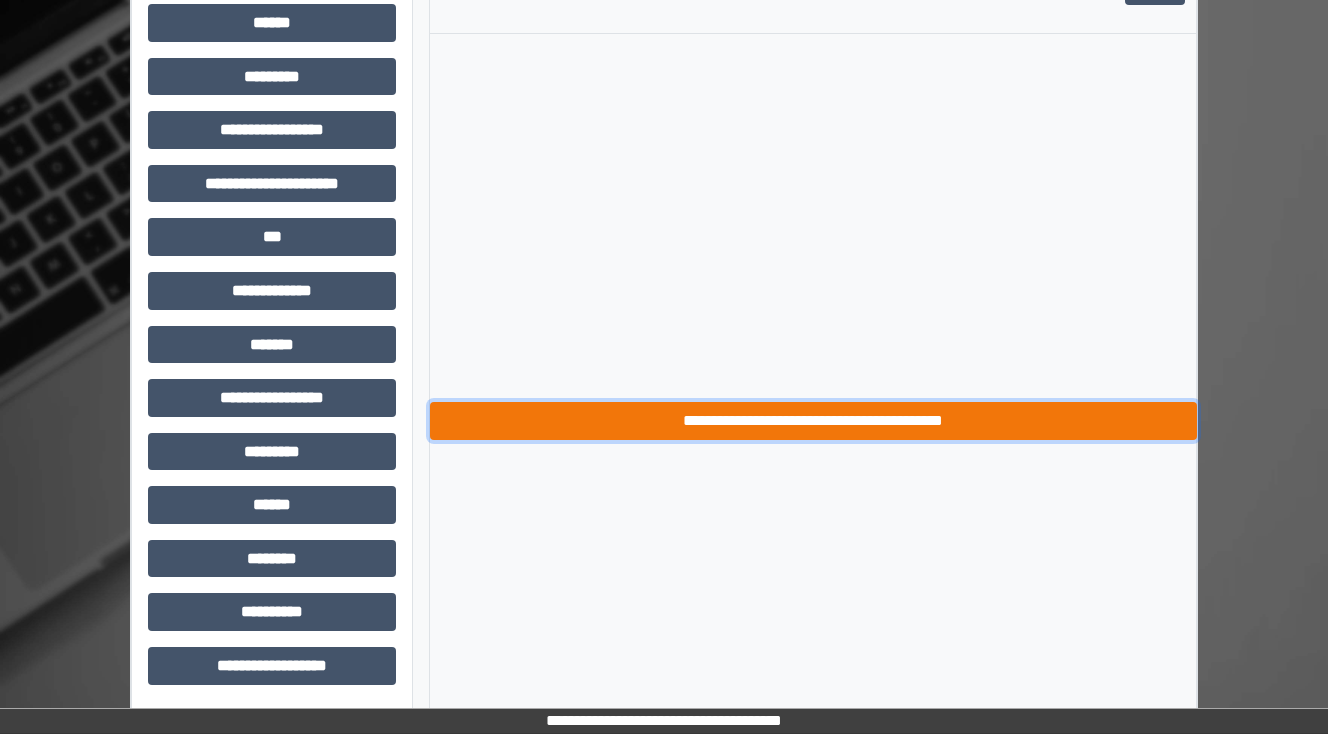 click on "**********" at bounding box center [813, 421] 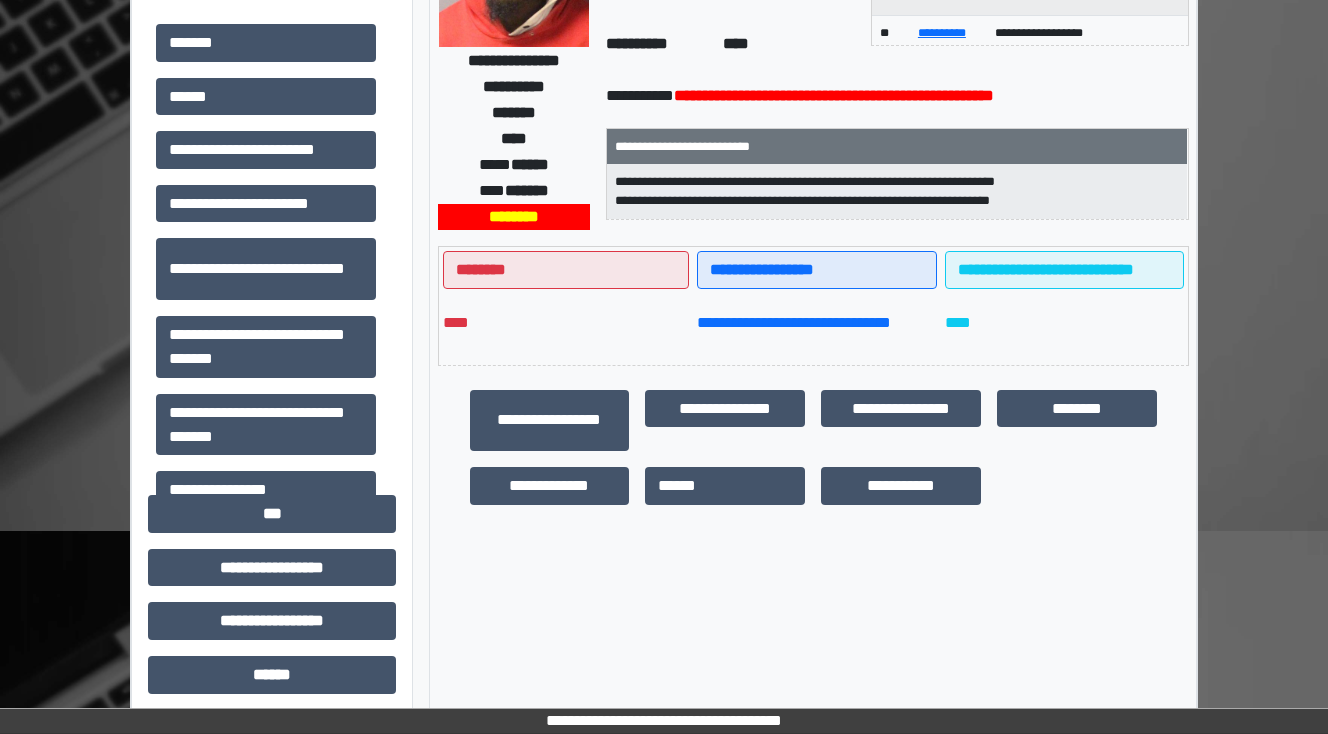 scroll, scrollTop: 32, scrollLeft: 0, axis: vertical 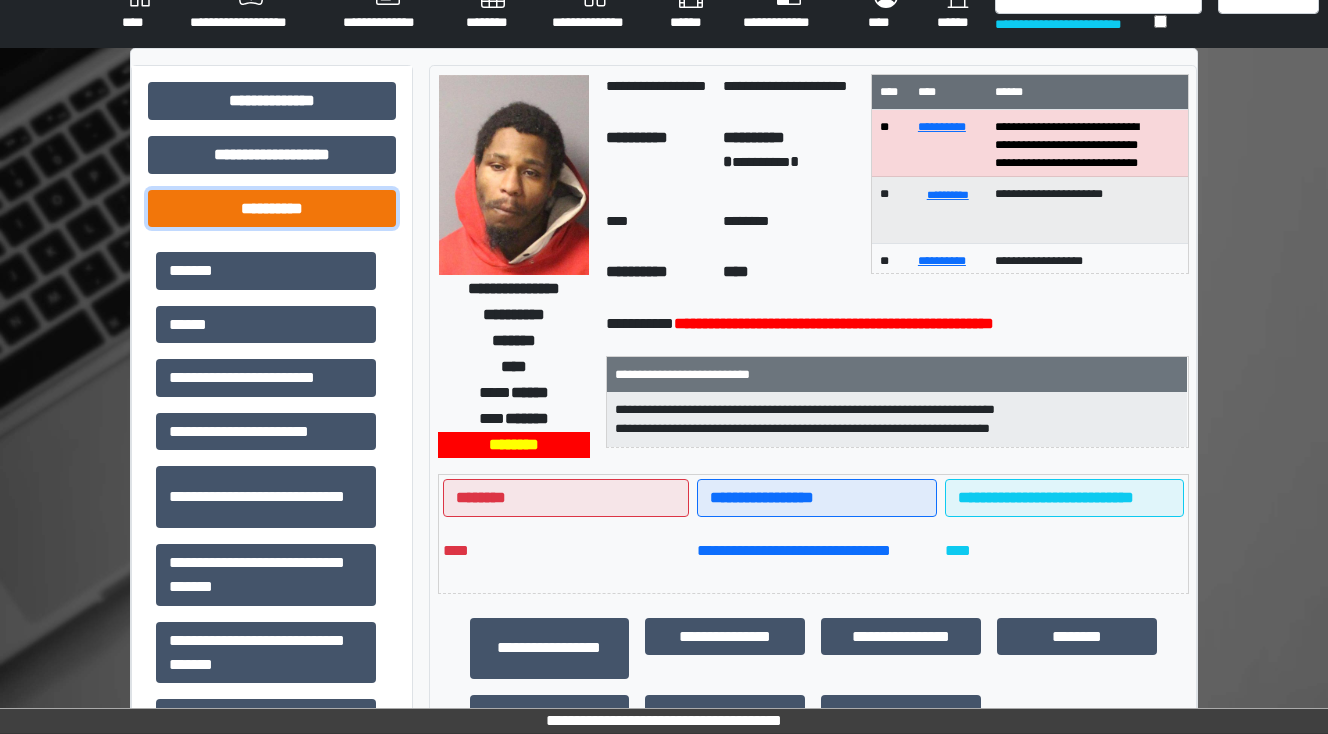 click on "**********" at bounding box center (272, 209) 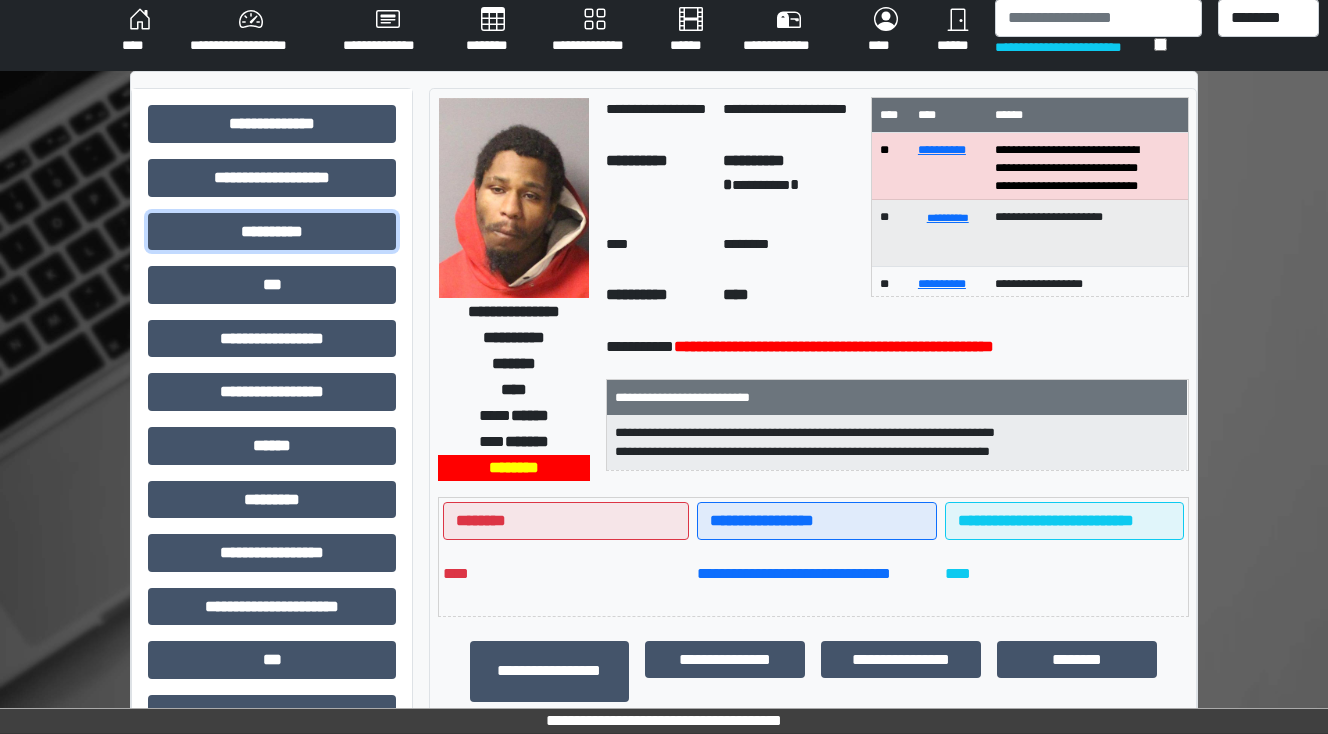 scroll, scrollTop: 0, scrollLeft: 0, axis: both 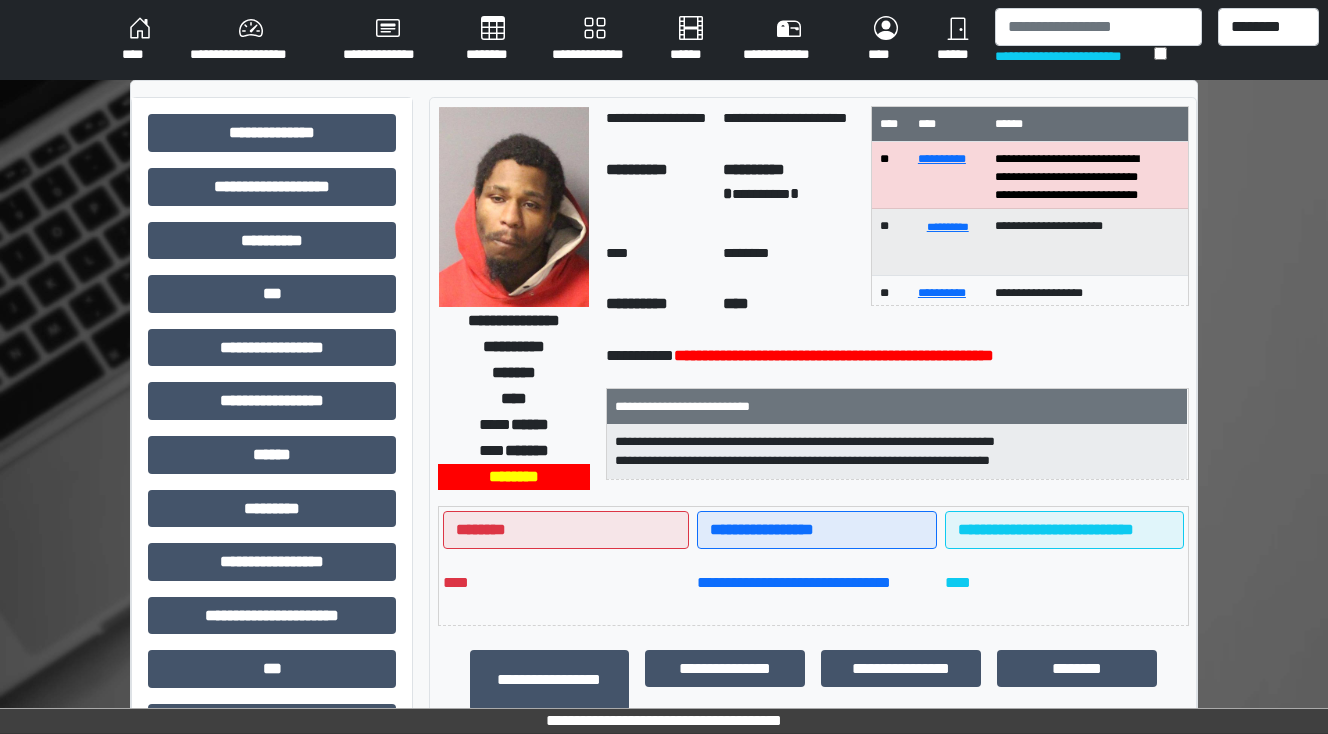 click on "********" at bounding box center [493, 40] 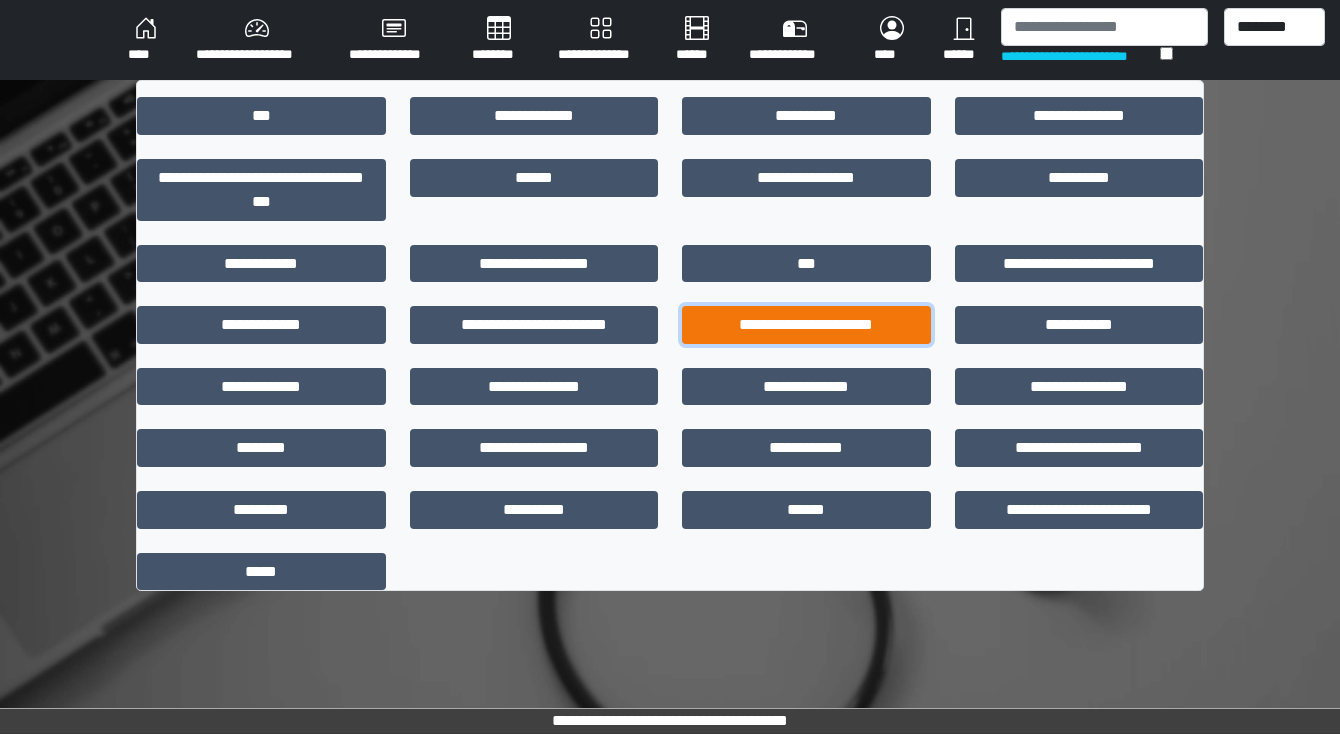 click on "**********" at bounding box center (806, 325) 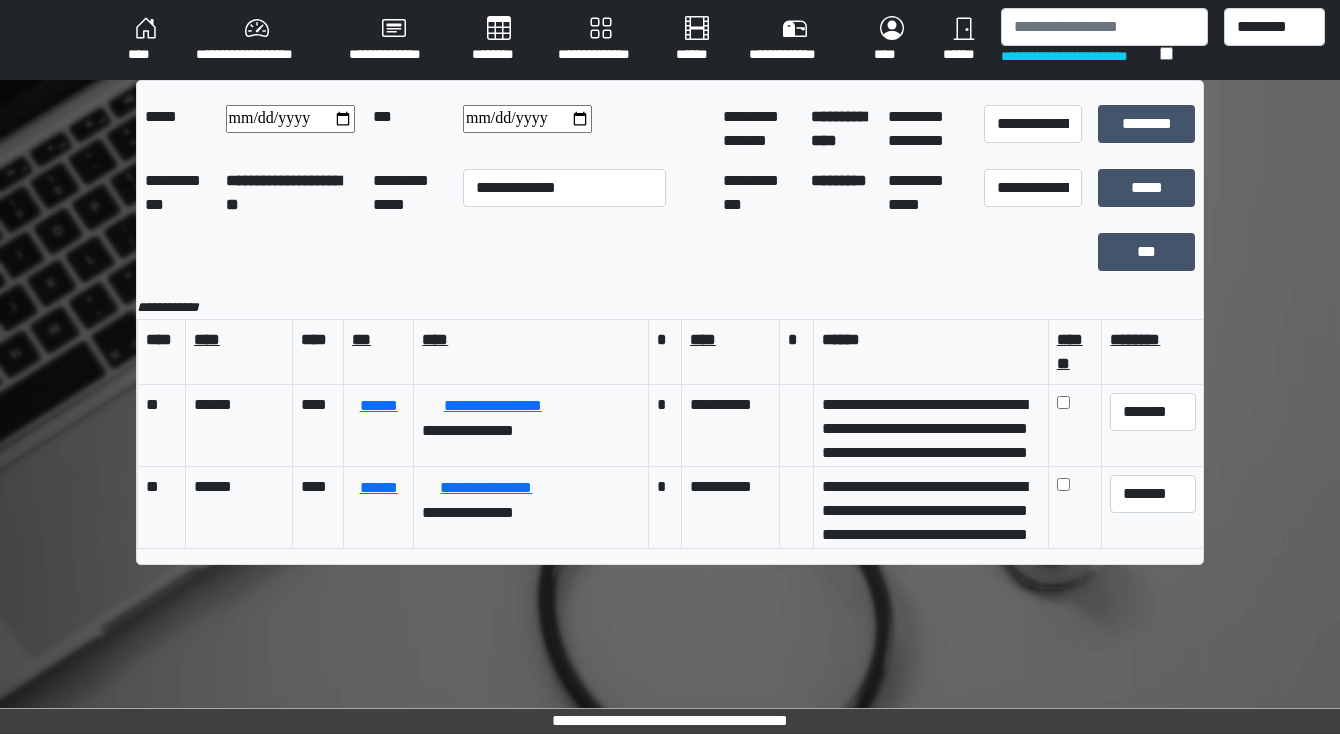 click on "********" at bounding box center [499, 40] 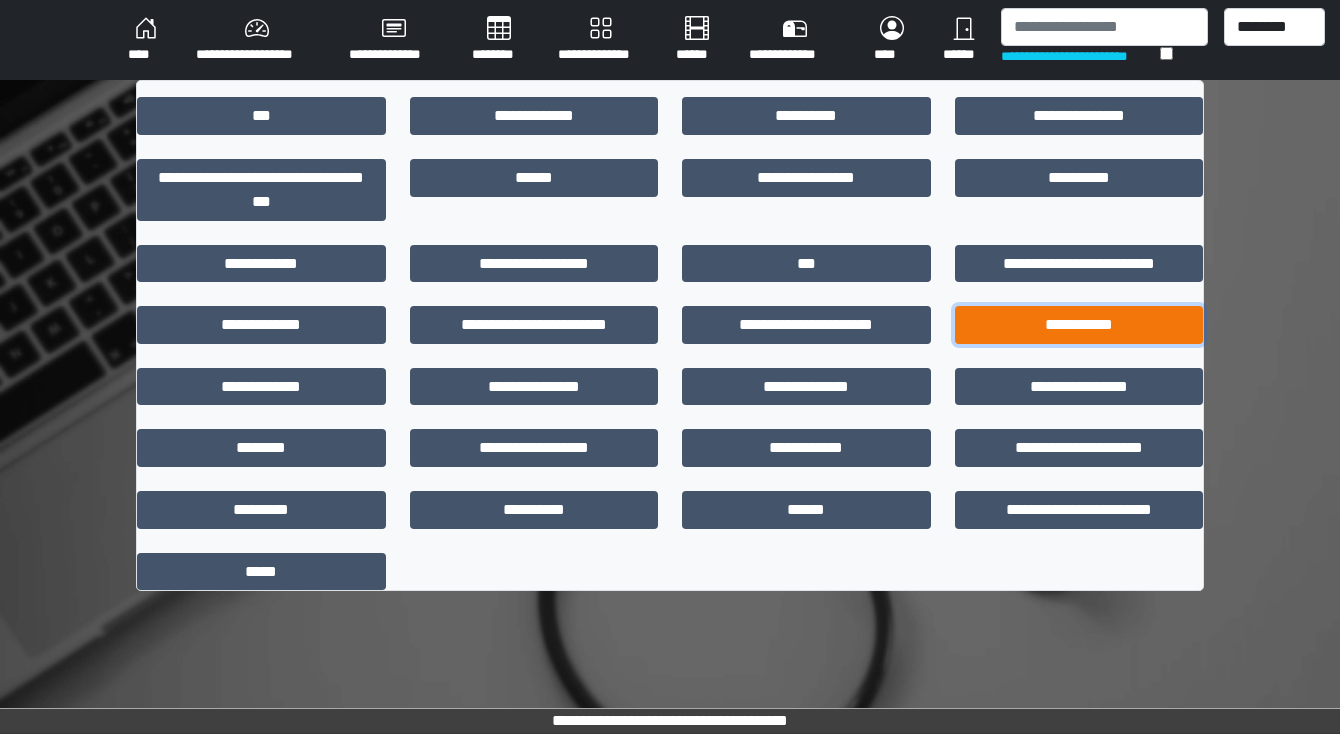 click on "**********" at bounding box center (1079, 325) 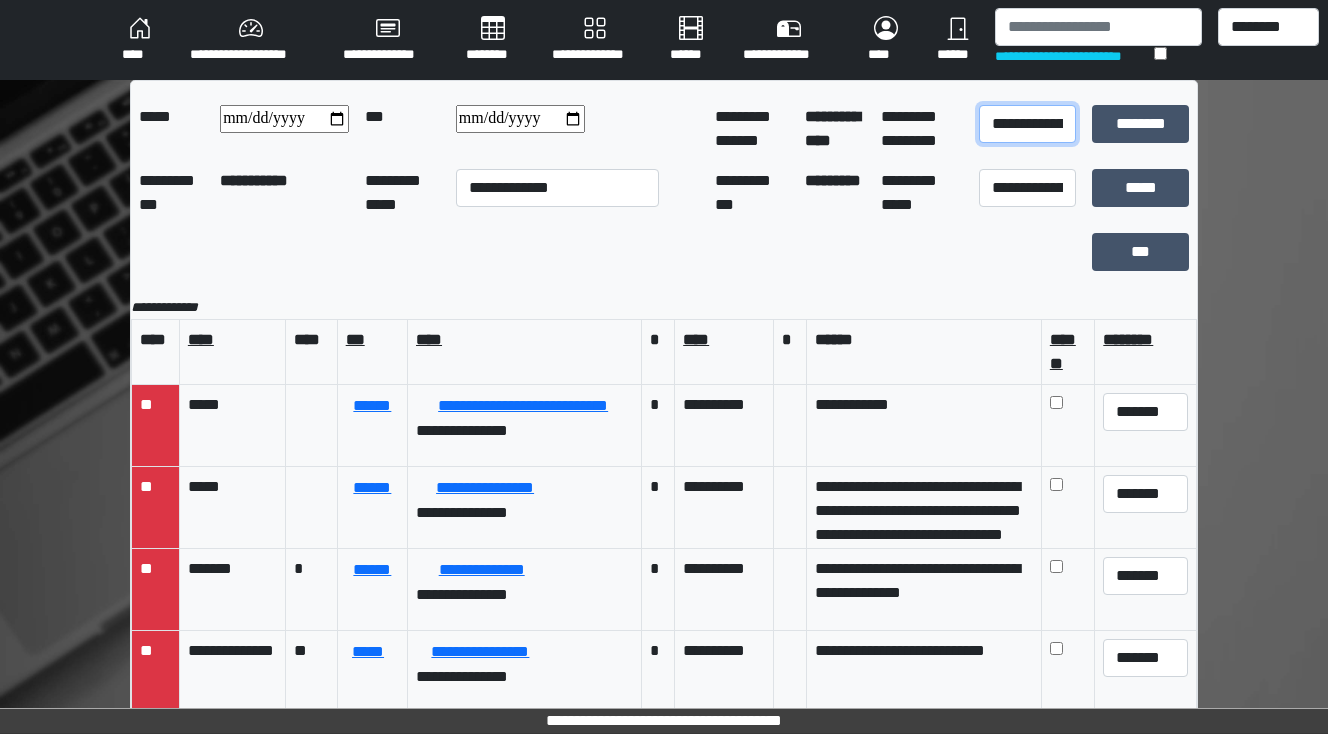 click on "**********" at bounding box center [1027, 124] 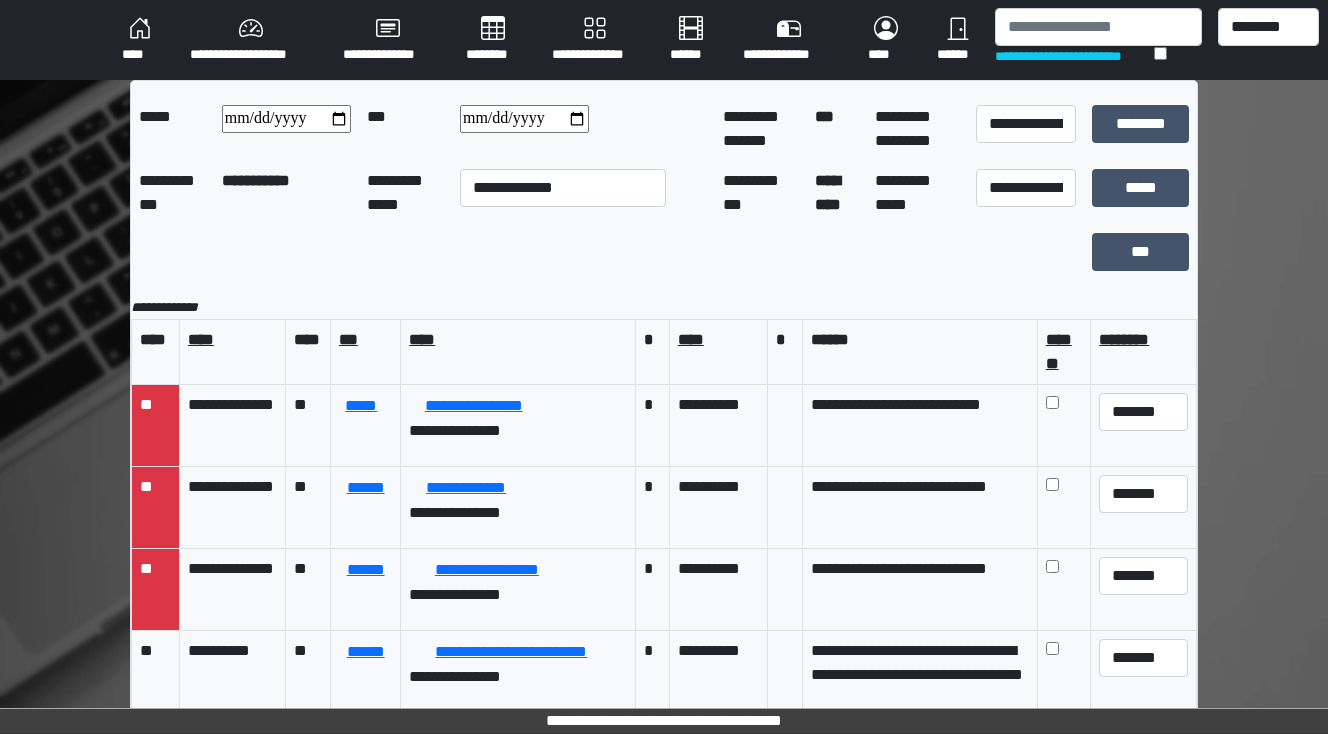 click at bounding box center [524, 119] 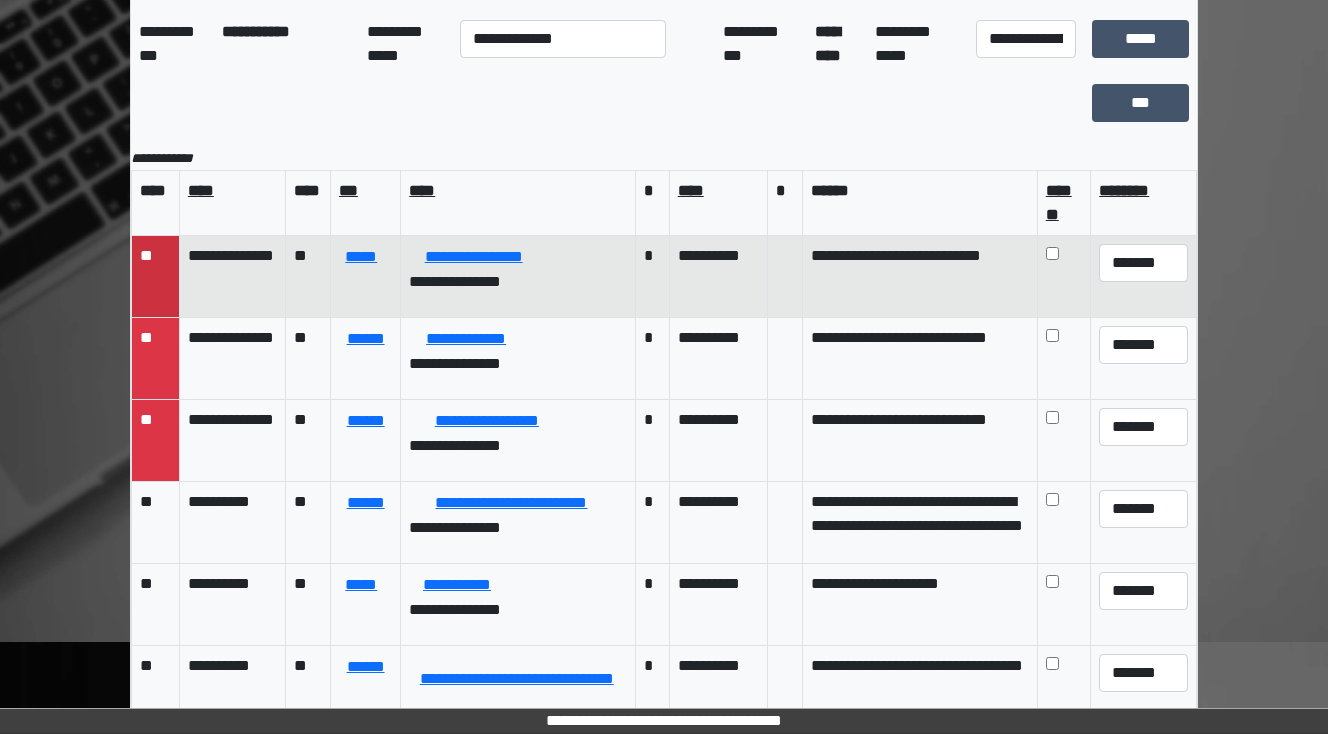 scroll, scrollTop: 160, scrollLeft: 0, axis: vertical 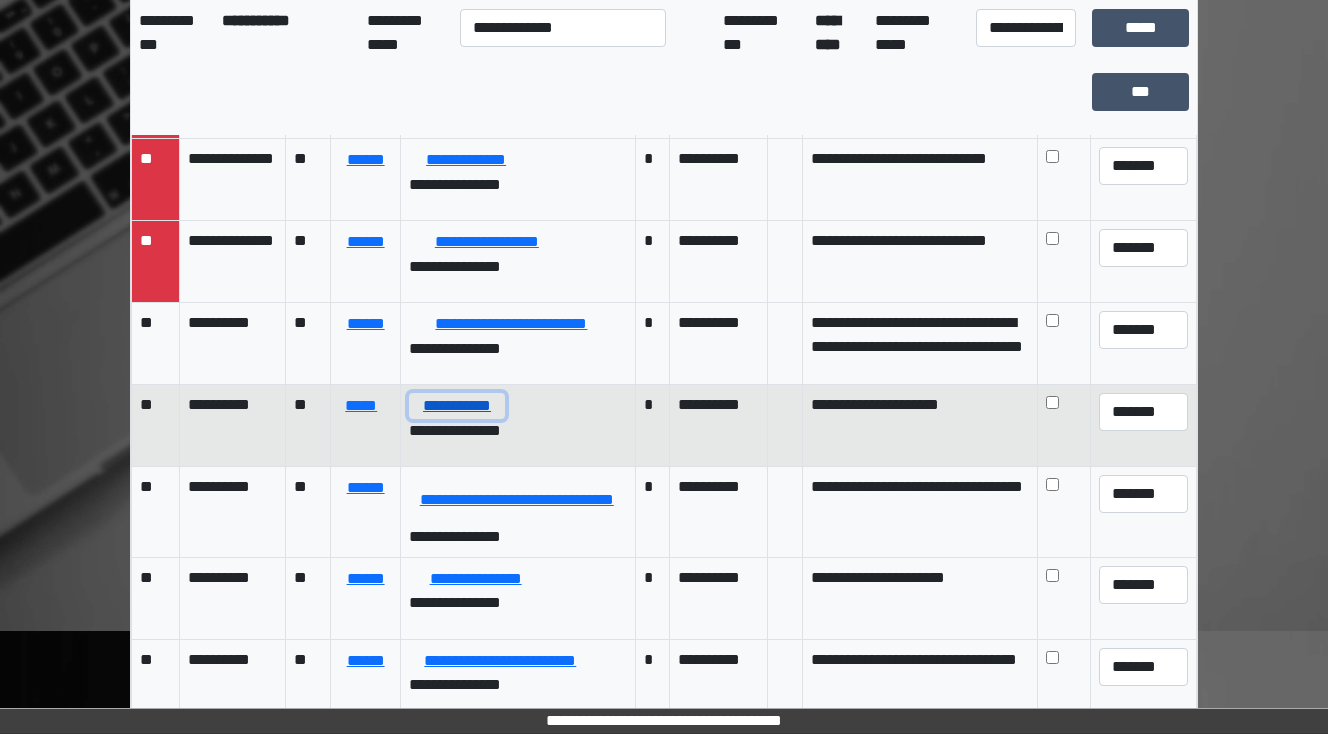 click on "**********" at bounding box center (457, 406) 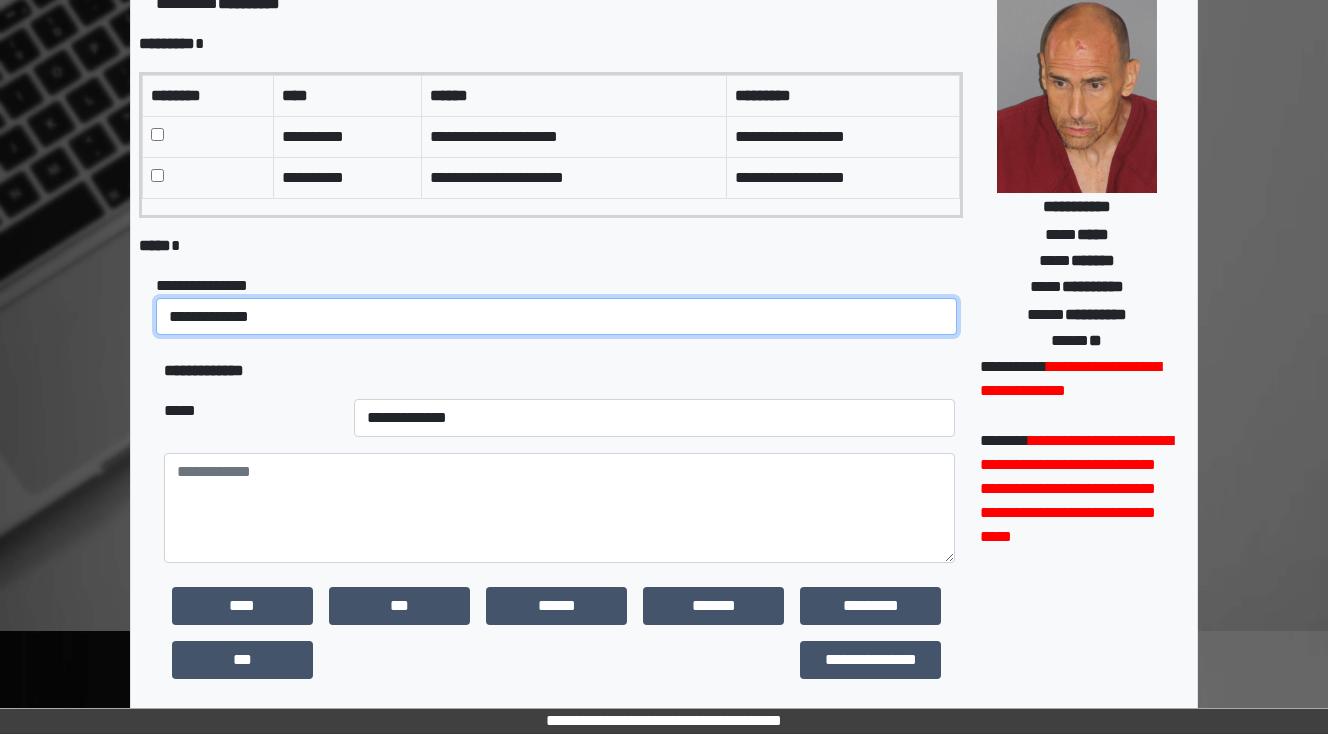 click on "**********" at bounding box center (556, 317) 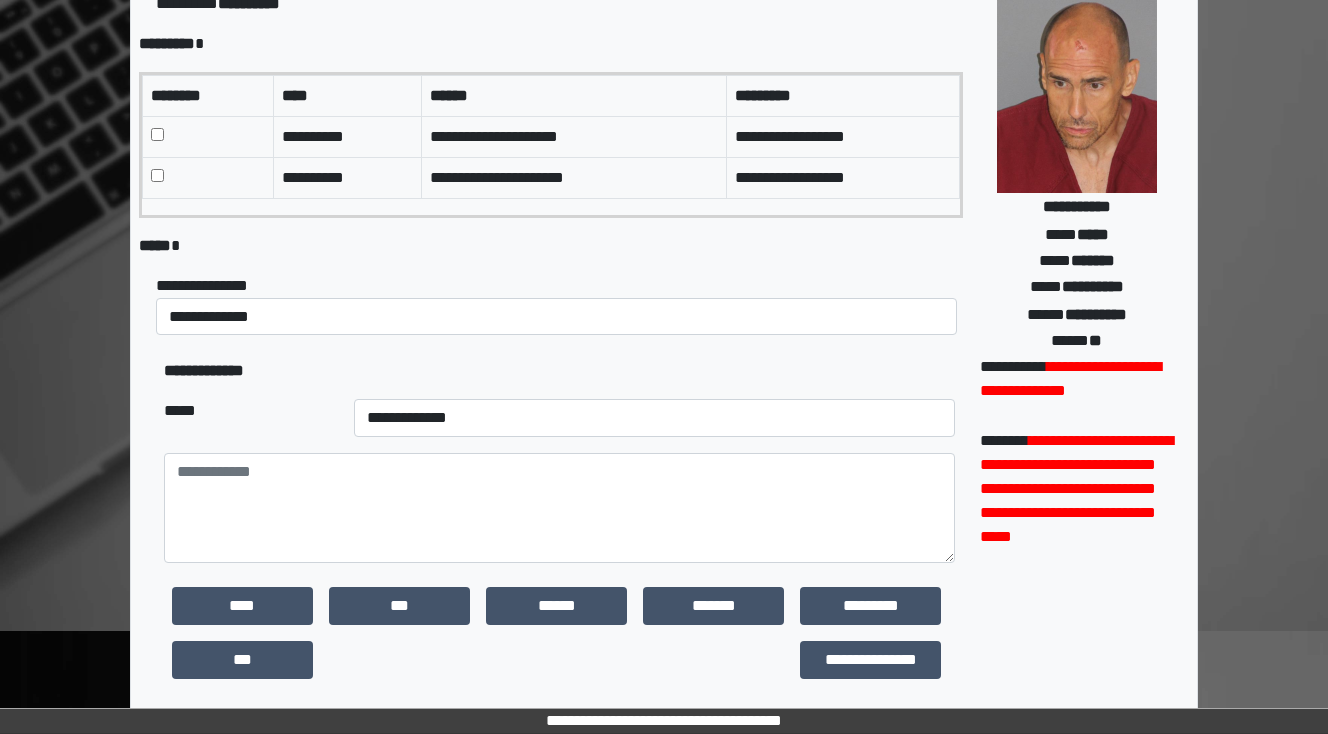 click on "***** *" at bounding box center (551, 246) 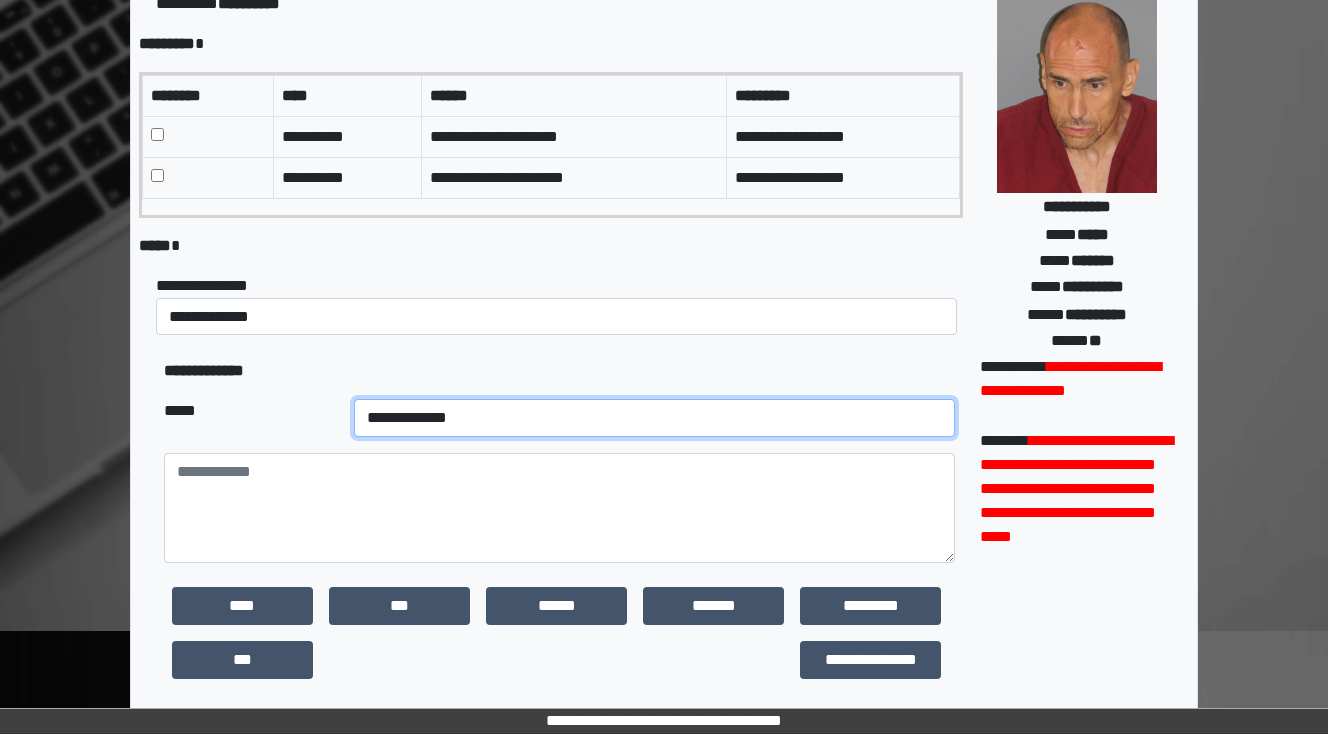 click on "**********" at bounding box center [654, 418] 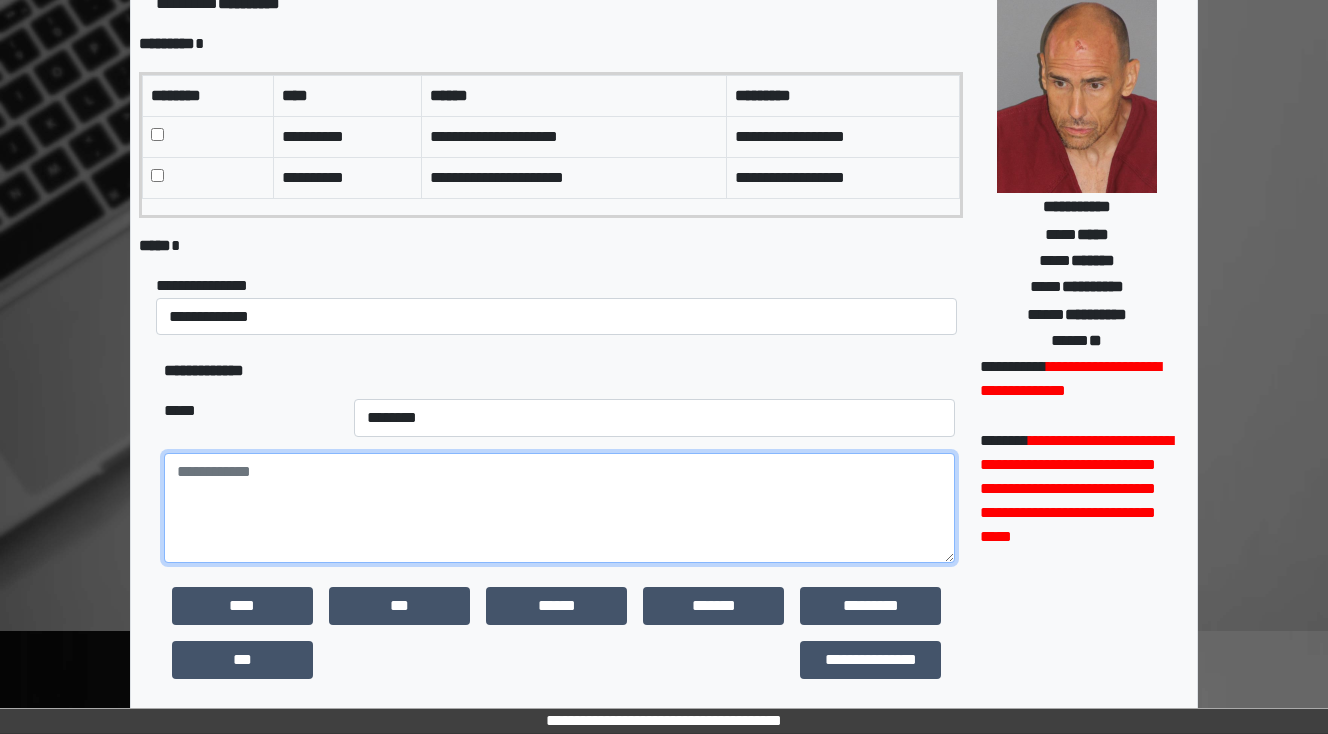 click at bounding box center (559, 508) 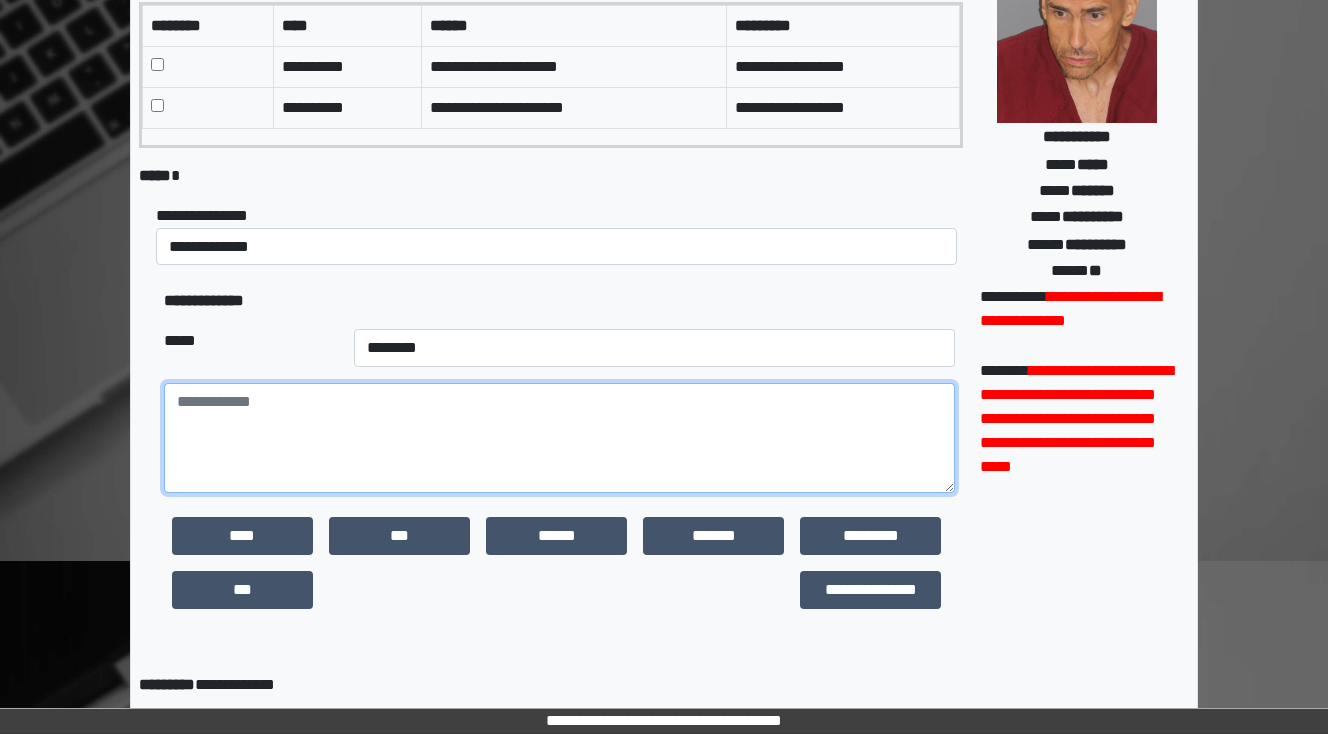 scroll, scrollTop: 320, scrollLeft: 0, axis: vertical 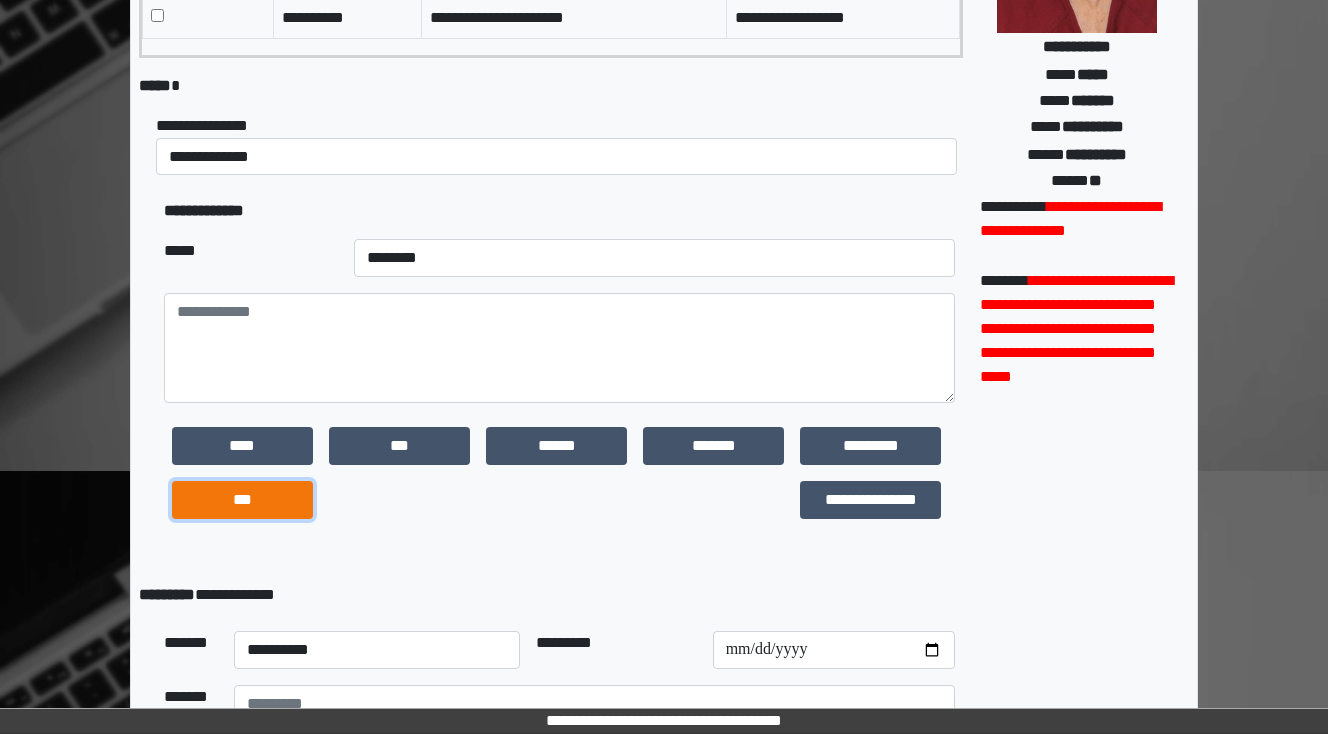 drag, startPoint x: 213, startPoint y: 496, endPoint x: 284, endPoint y: 478, distance: 73.24616 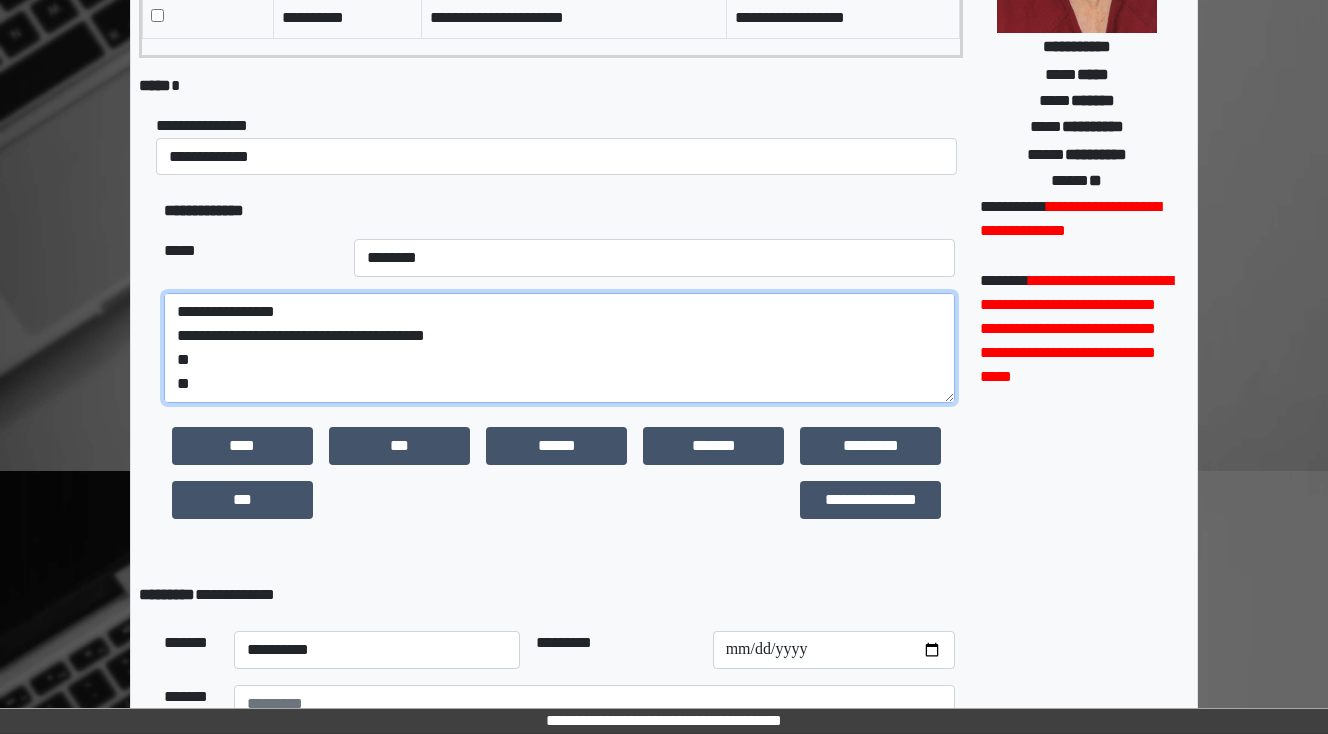 click on "**********" at bounding box center [559, 348] 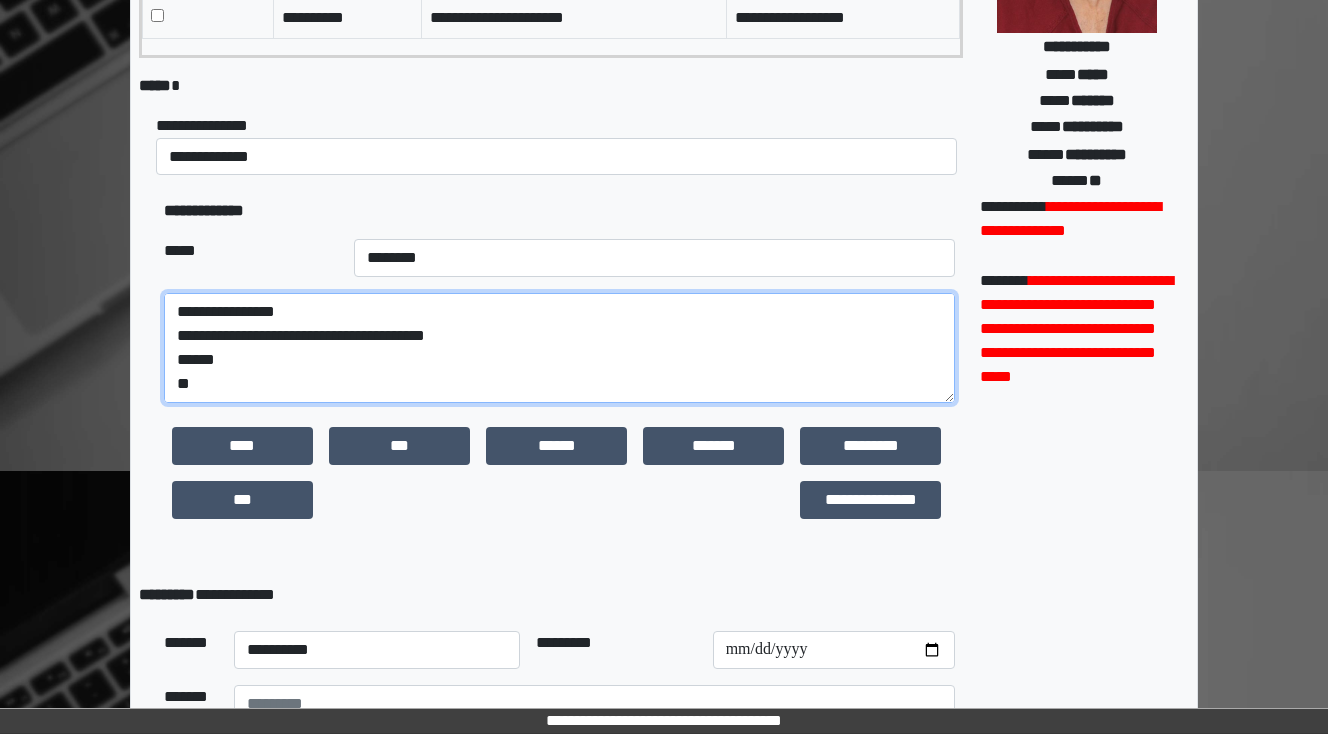 scroll, scrollTop: 48, scrollLeft: 0, axis: vertical 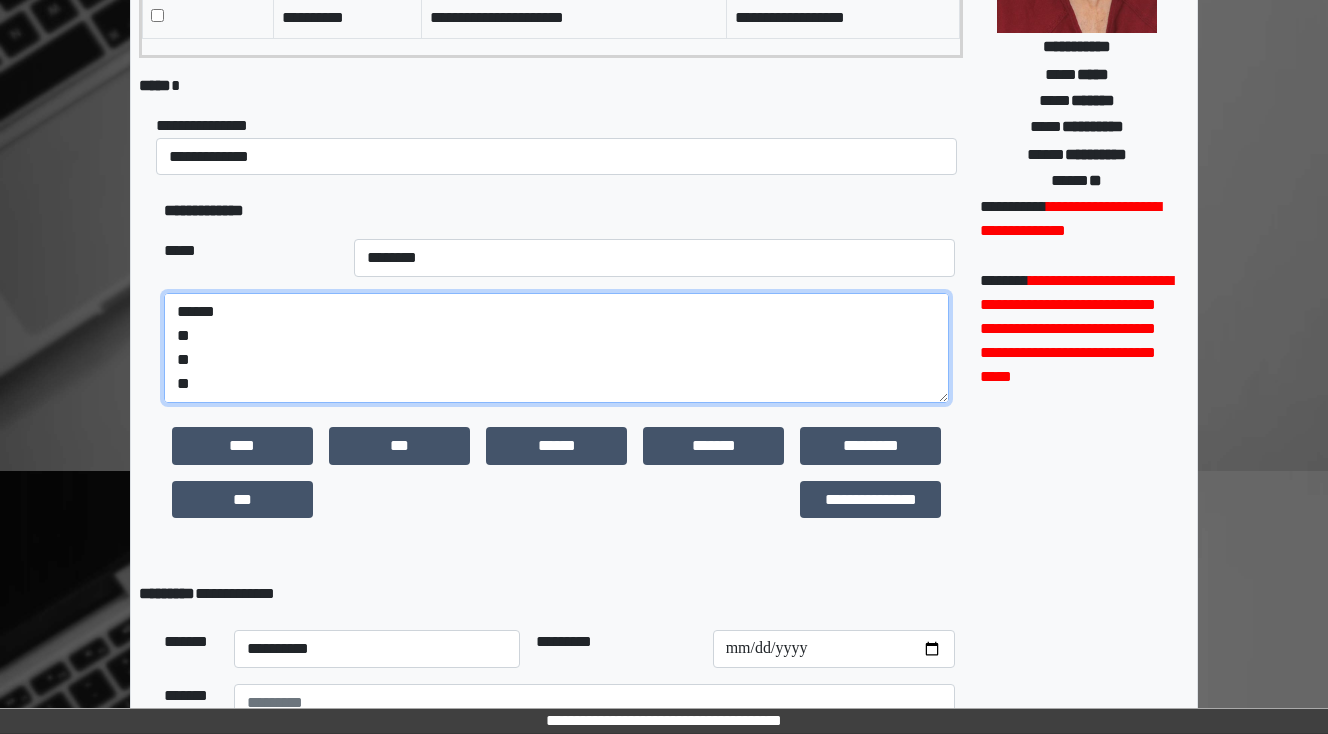 drag, startPoint x: 206, startPoint y: 384, endPoint x: 156, endPoint y: 388, distance: 50.159744 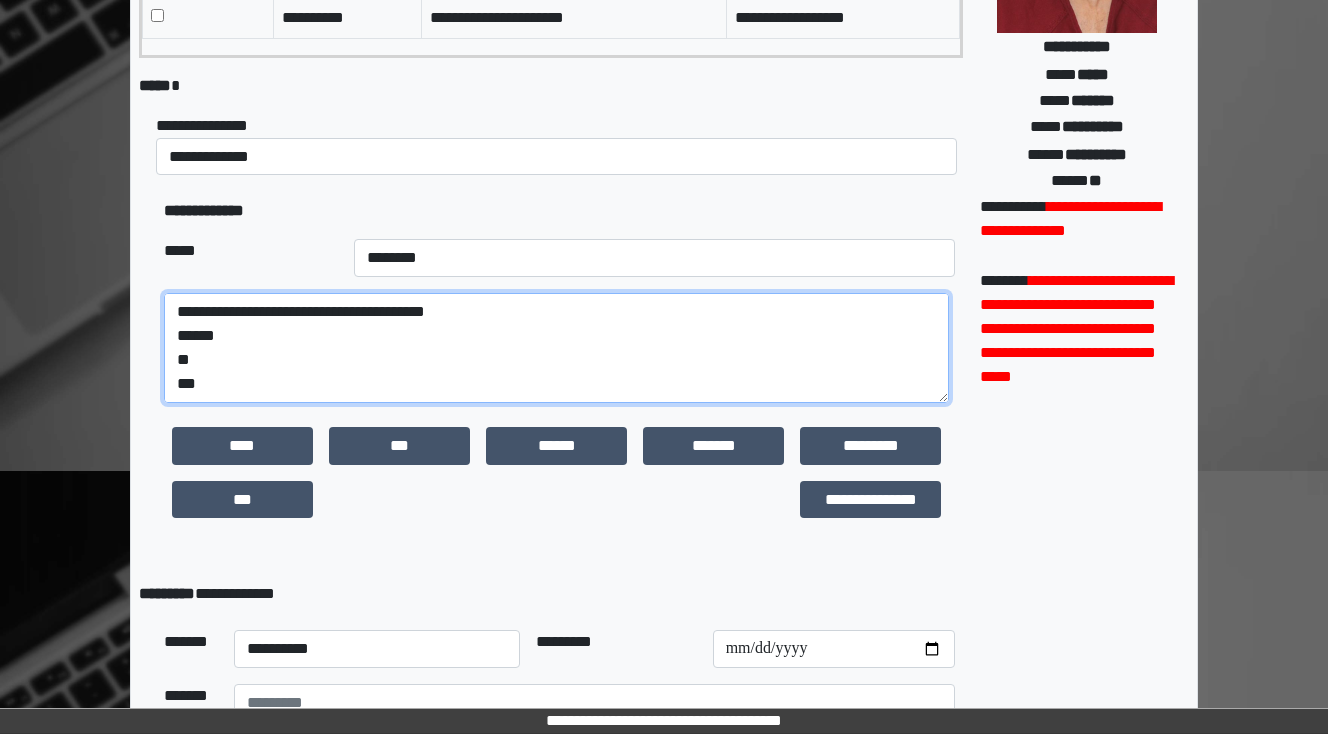 click on "**********" at bounding box center [556, 348] 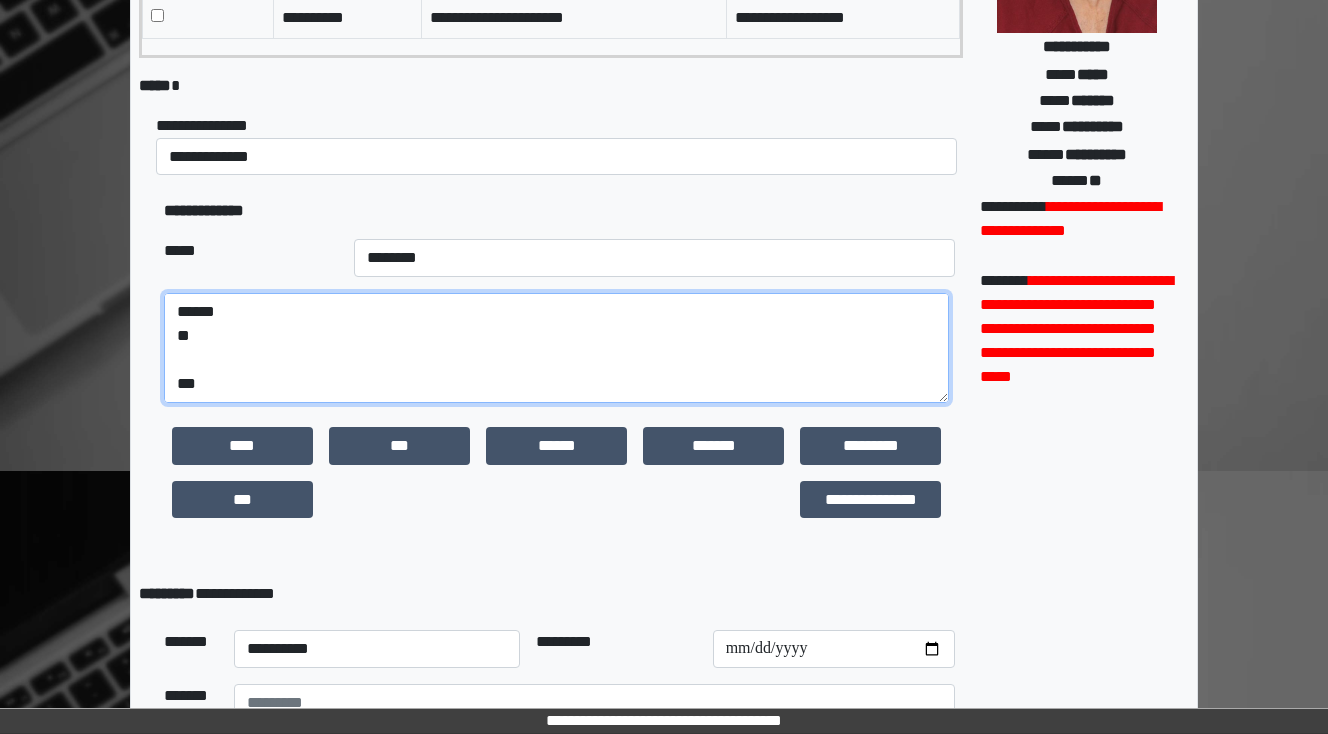 scroll, scrollTop: 72, scrollLeft: 0, axis: vertical 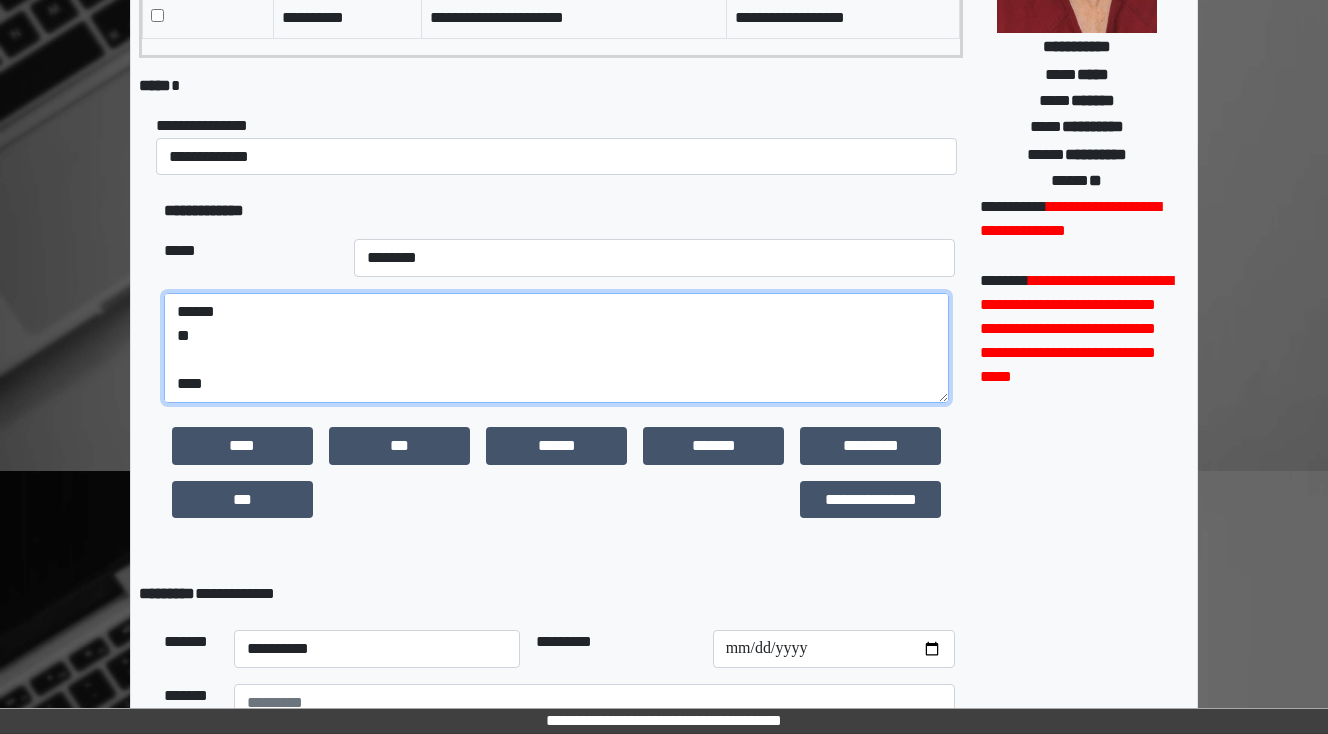 paste on "**********" 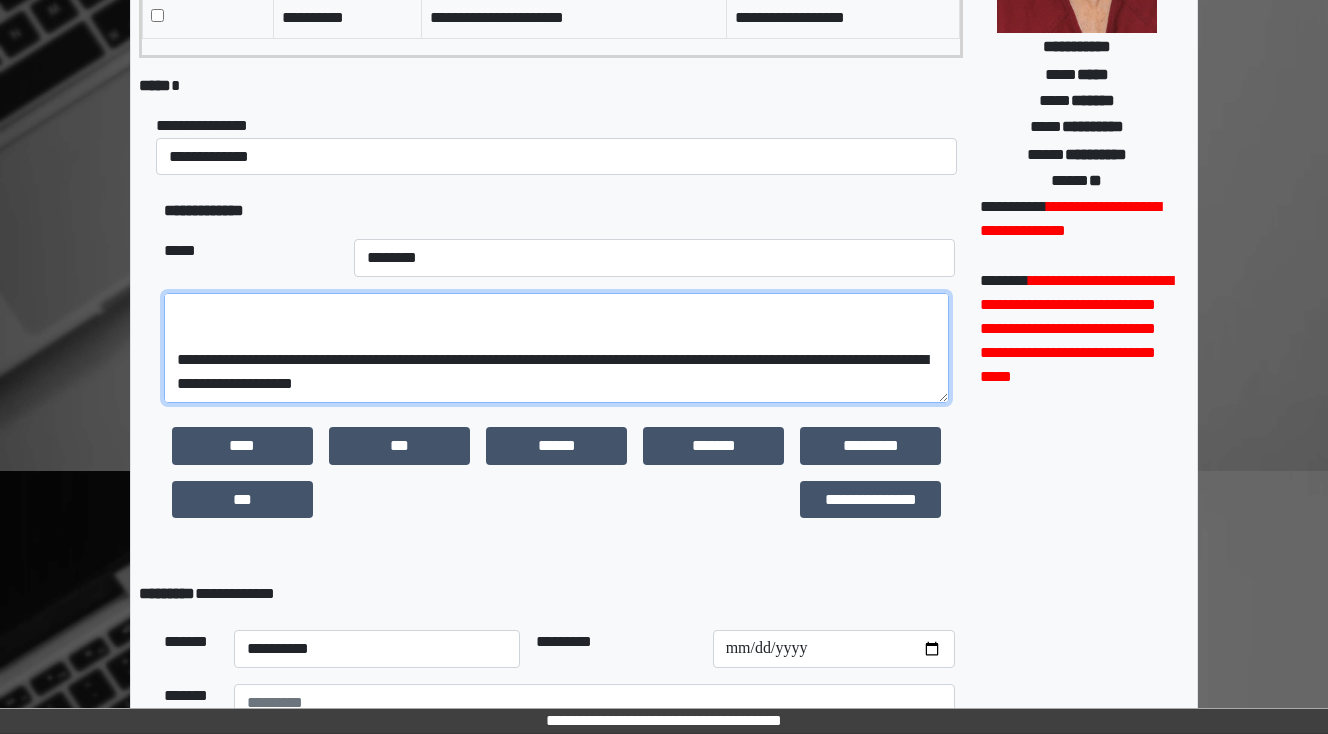 scroll, scrollTop: 288, scrollLeft: 0, axis: vertical 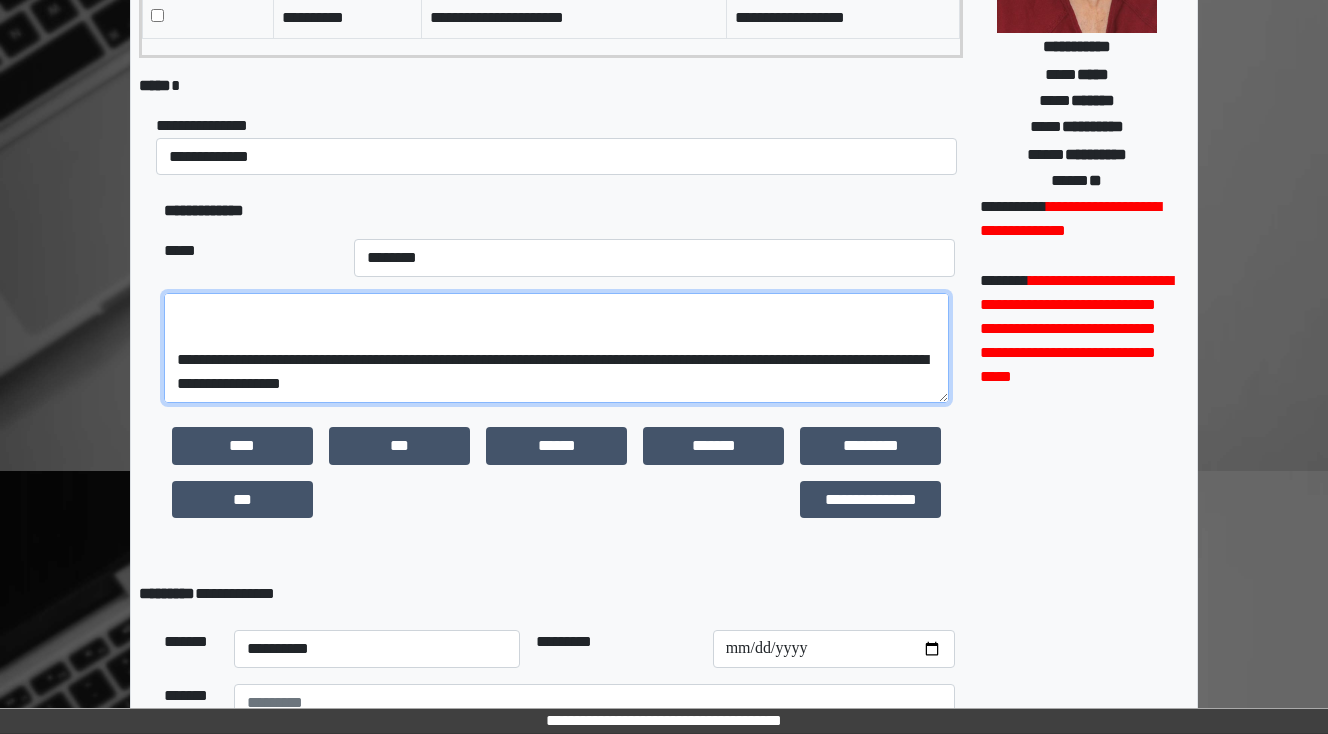 click on "**********" at bounding box center [556, 348] 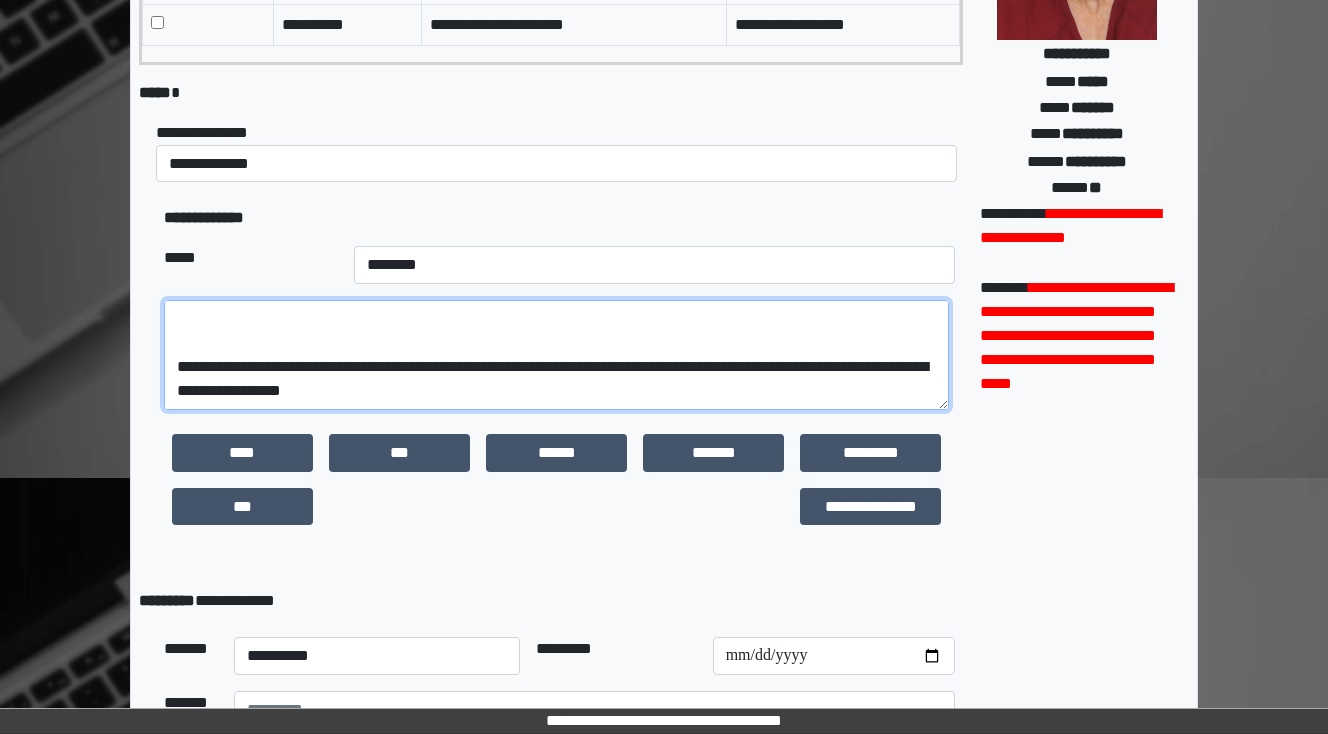 scroll, scrollTop: 320, scrollLeft: 0, axis: vertical 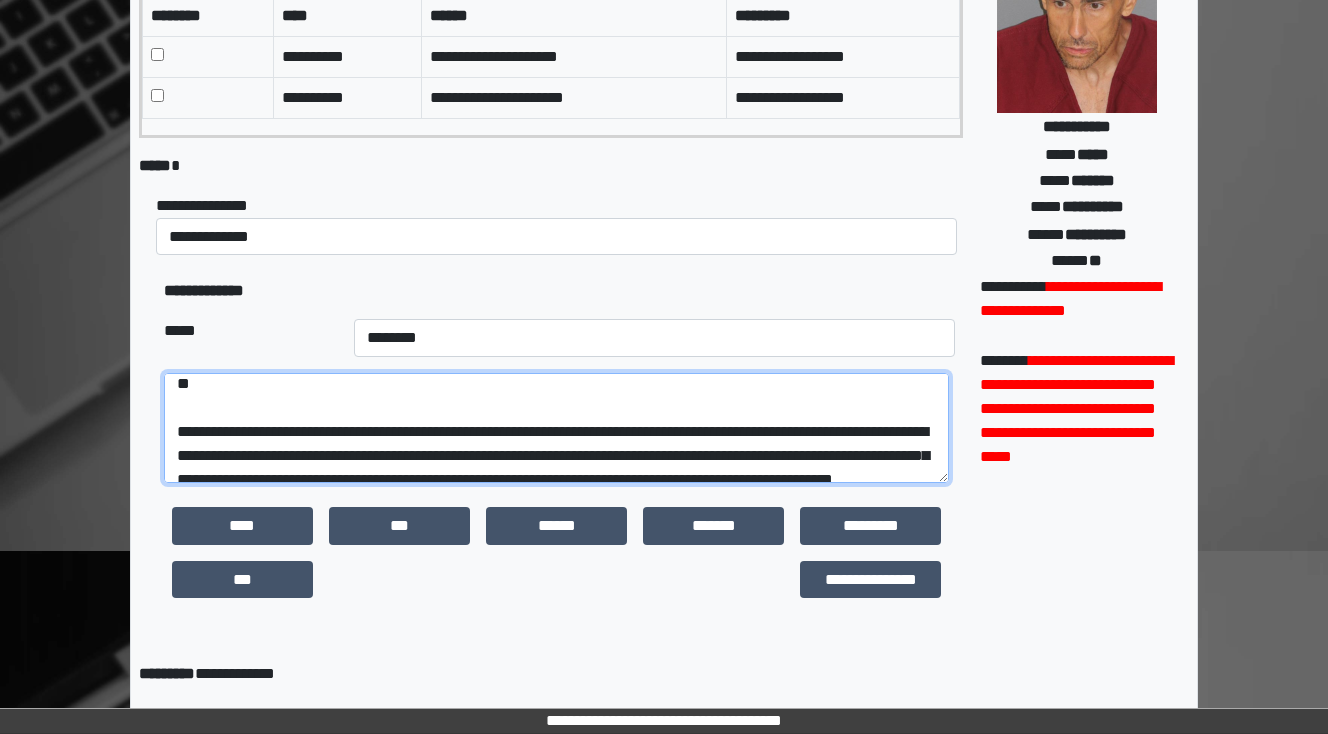 click on "**********" at bounding box center [556, 428] 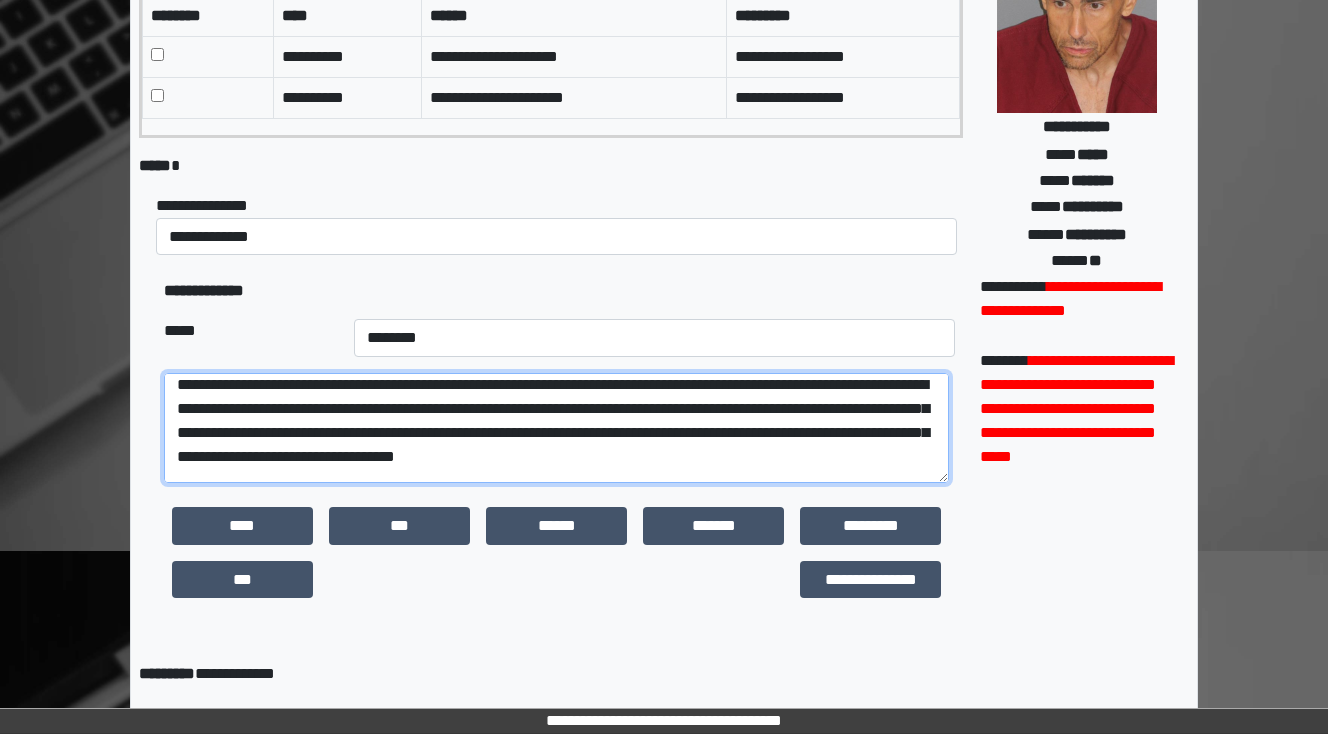 scroll, scrollTop: 88, scrollLeft: 0, axis: vertical 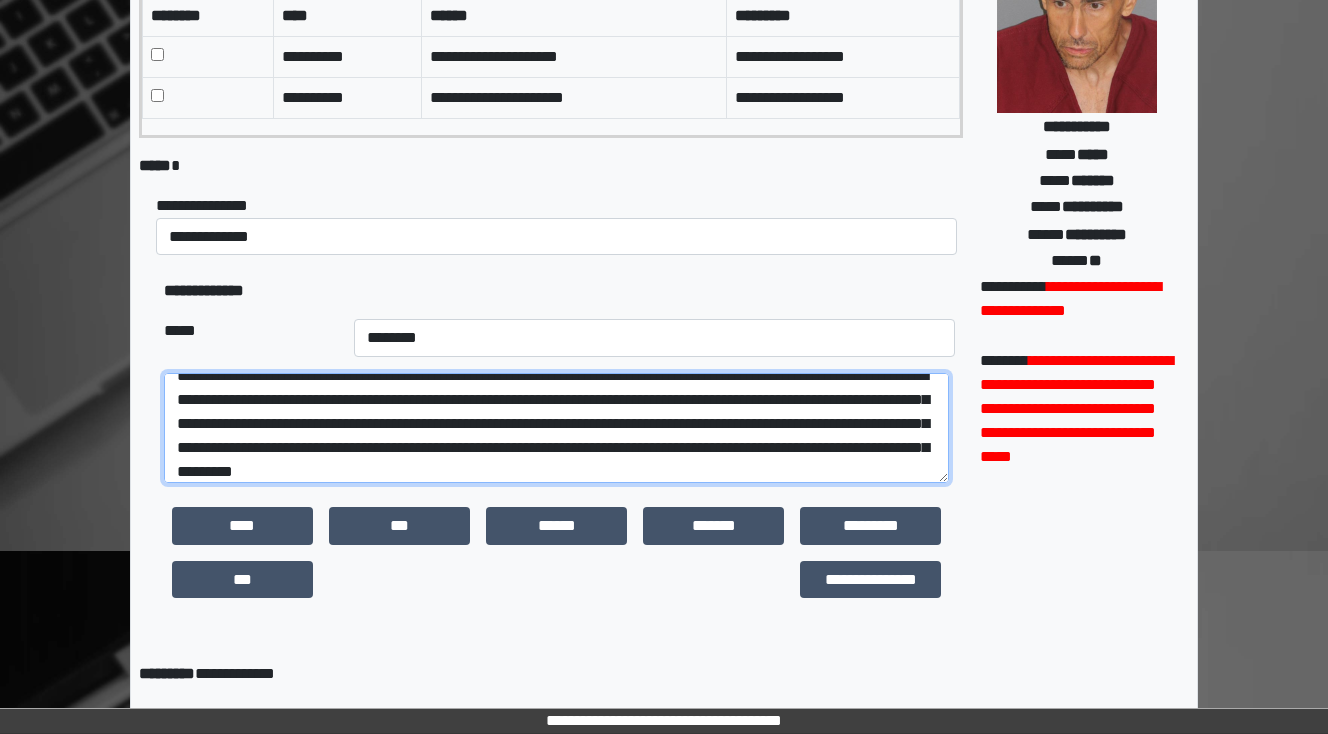 click at bounding box center [556, 428] 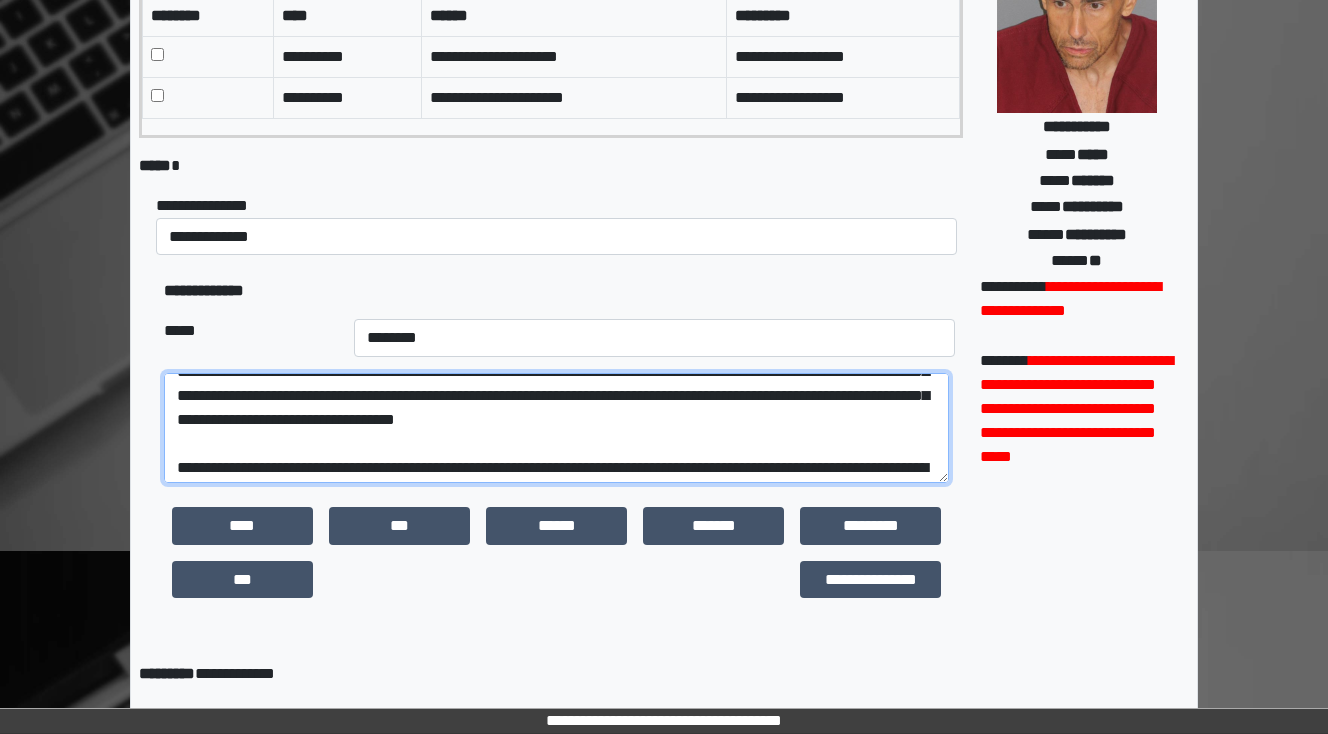 scroll, scrollTop: 168, scrollLeft: 0, axis: vertical 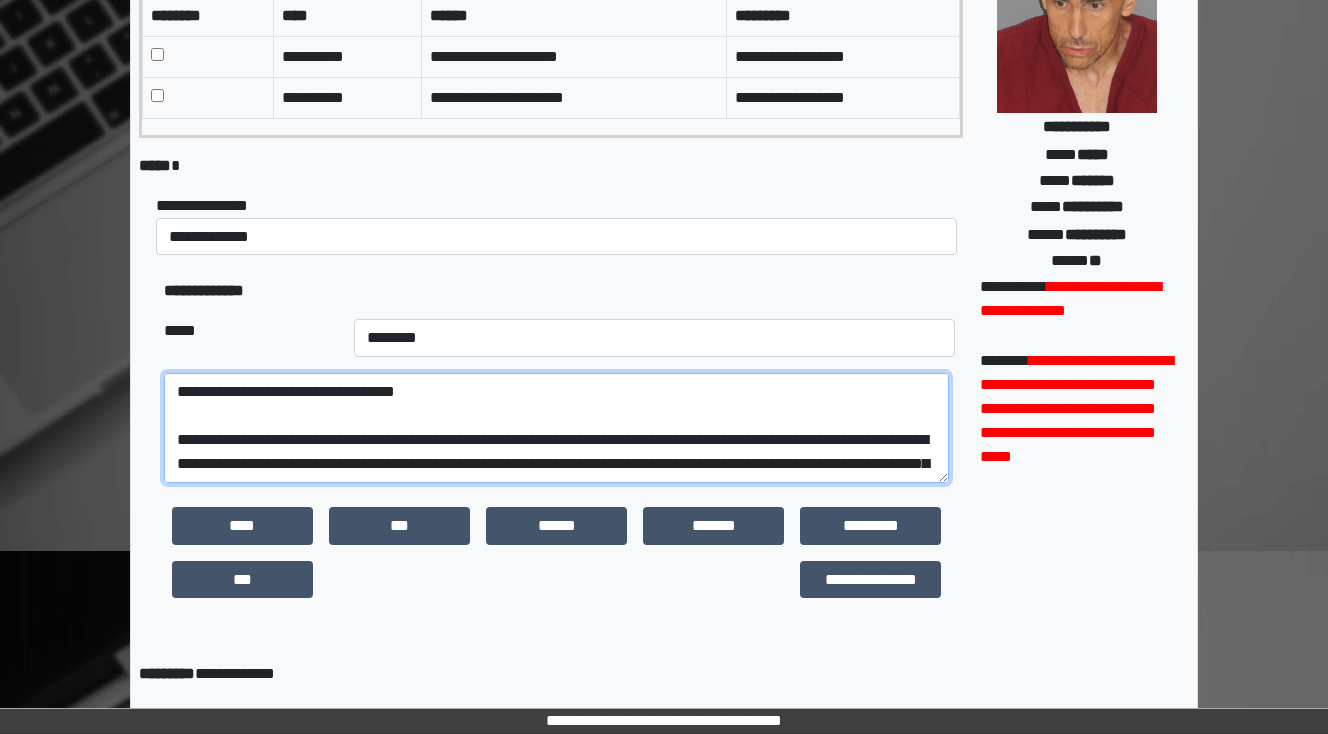 click at bounding box center (556, 428) 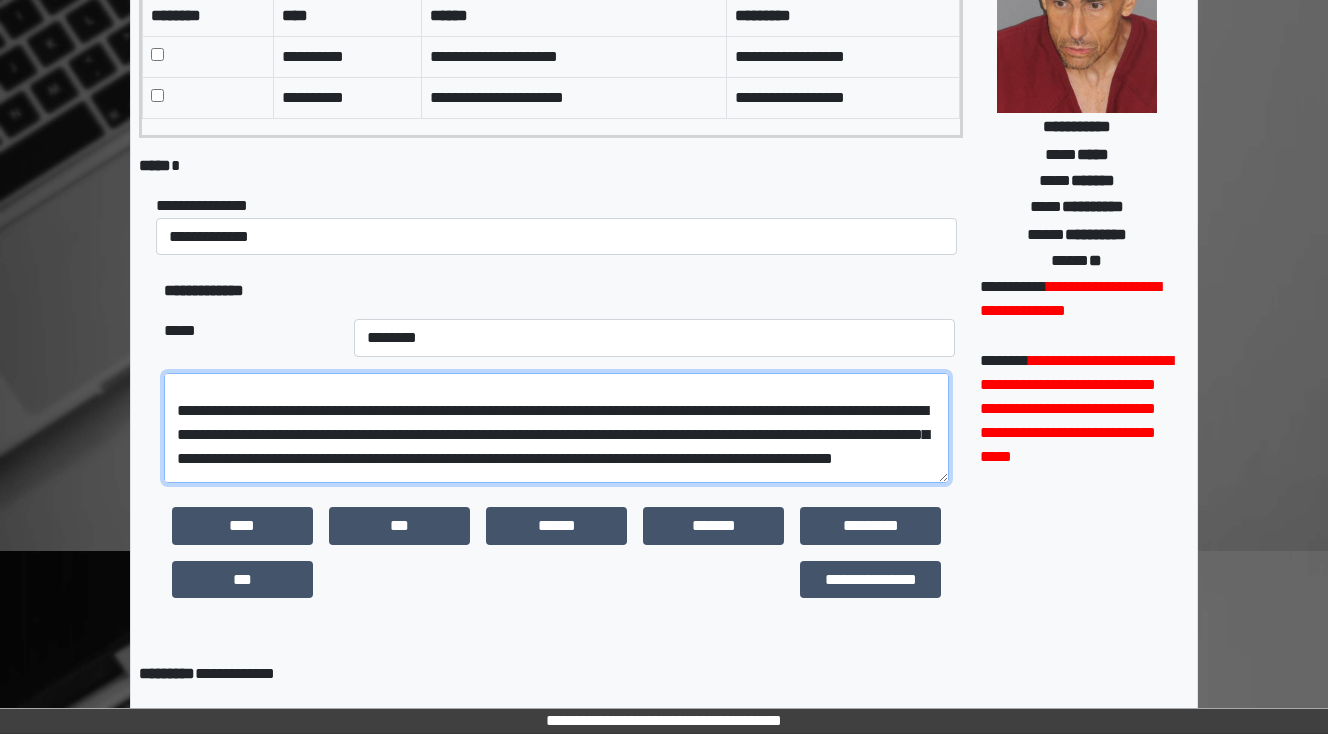 scroll, scrollTop: 168, scrollLeft: 0, axis: vertical 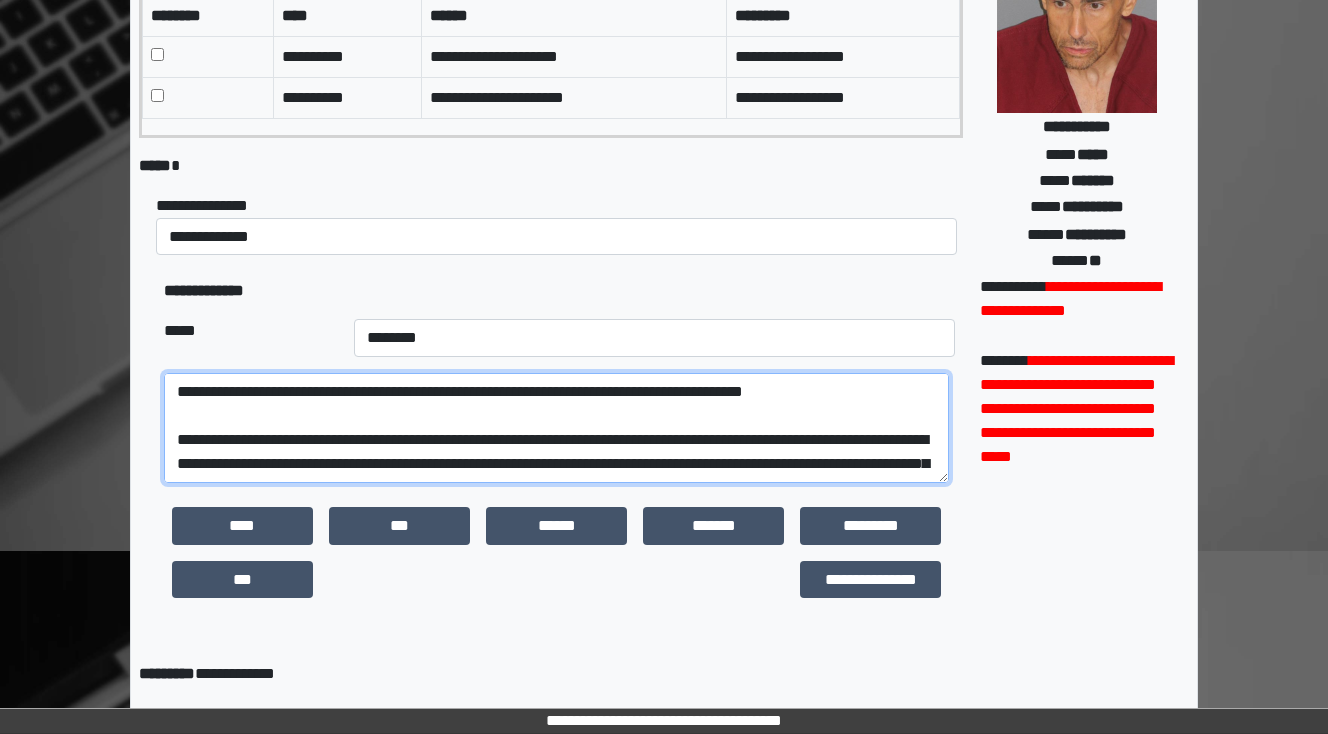 click at bounding box center (556, 428) 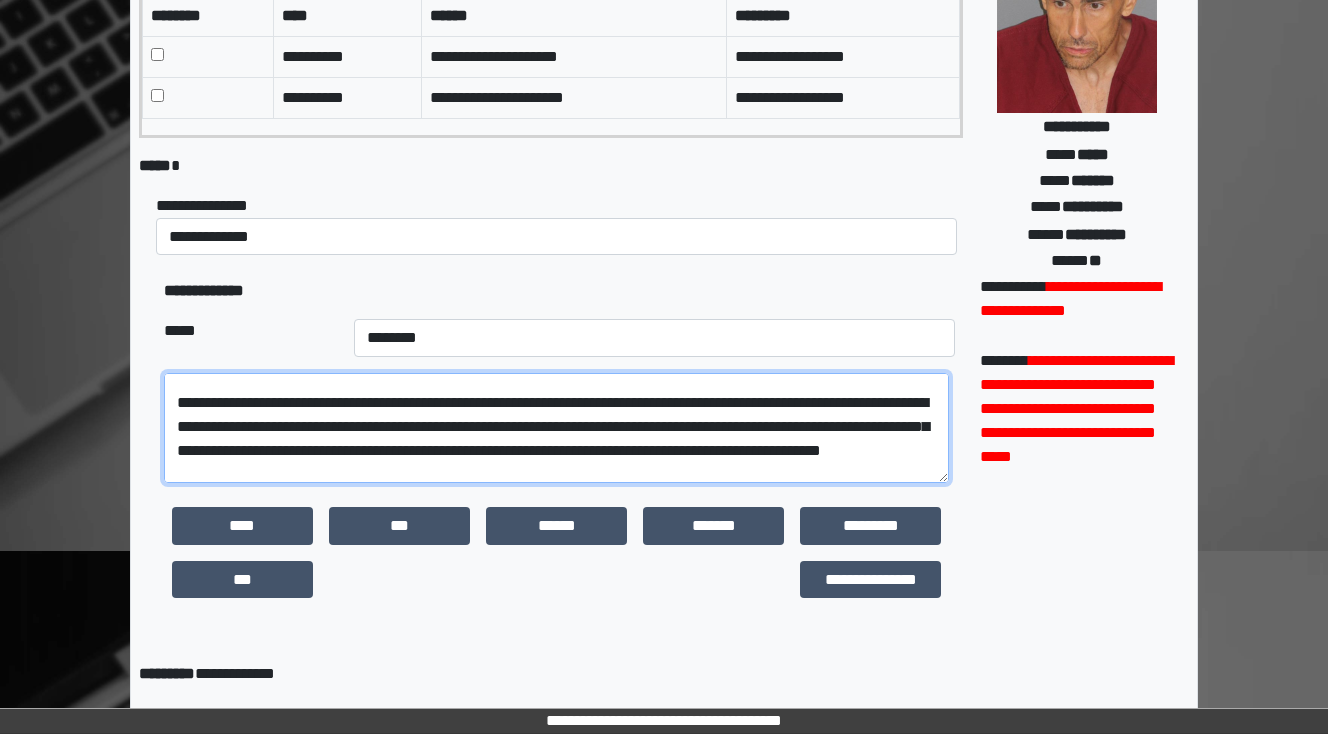 scroll, scrollTop: 168, scrollLeft: 0, axis: vertical 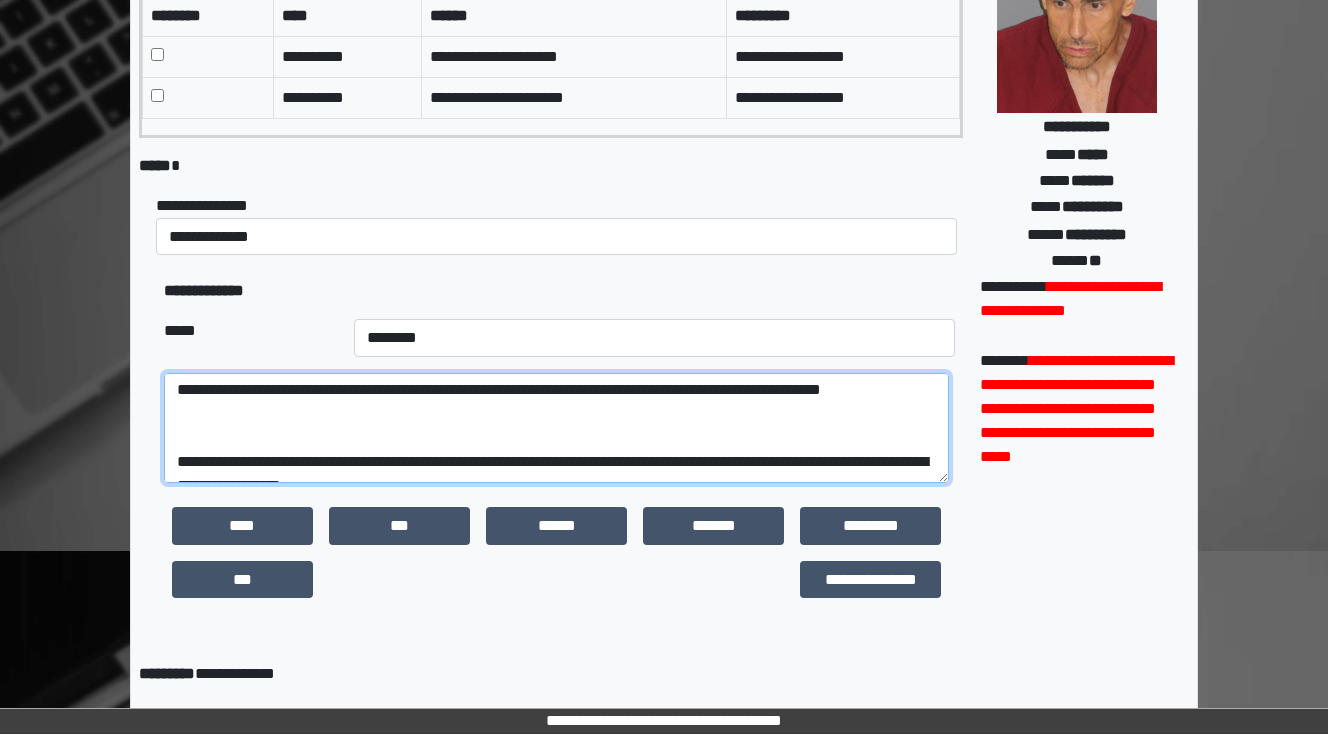 drag, startPoint x: 467, startPoint y: 462, endPoint x: 399, endPoint y: 427, distance: 76.47875 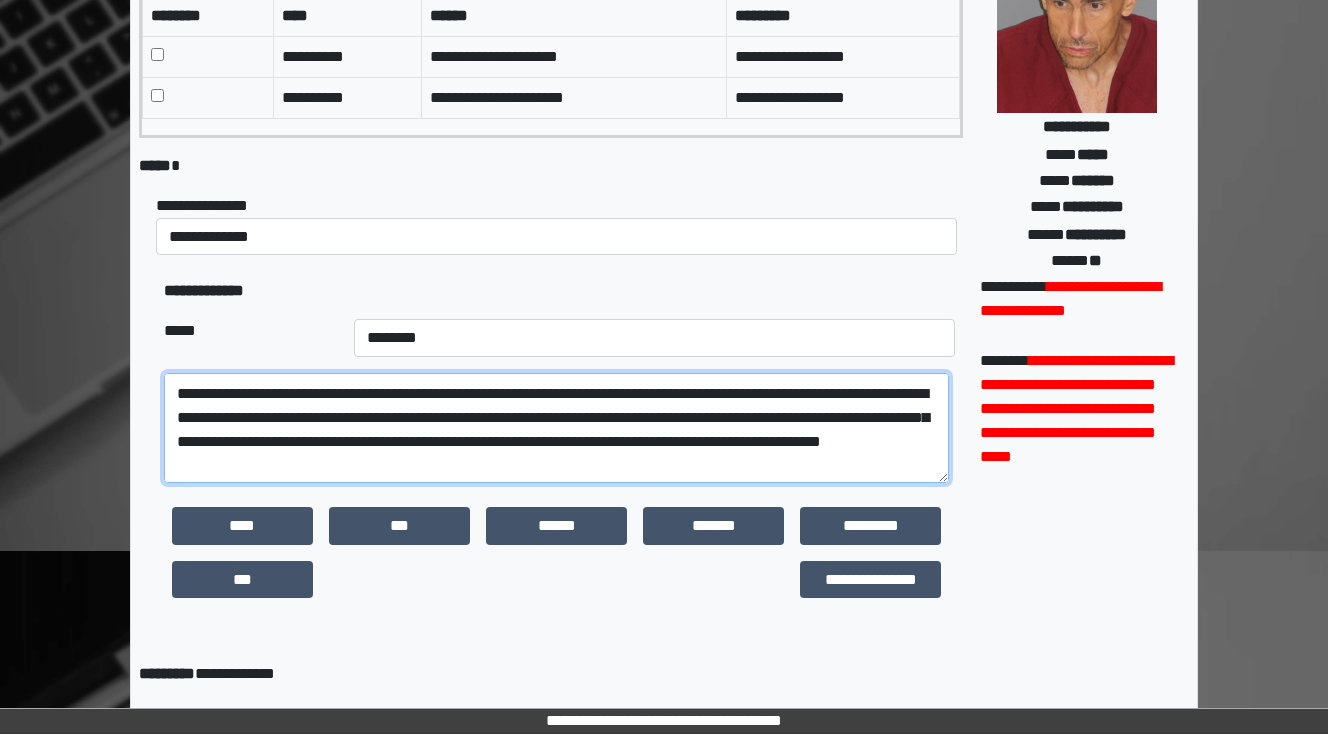 scroll, scrollTop: 186, scrollLeft: 0, axis: vertical 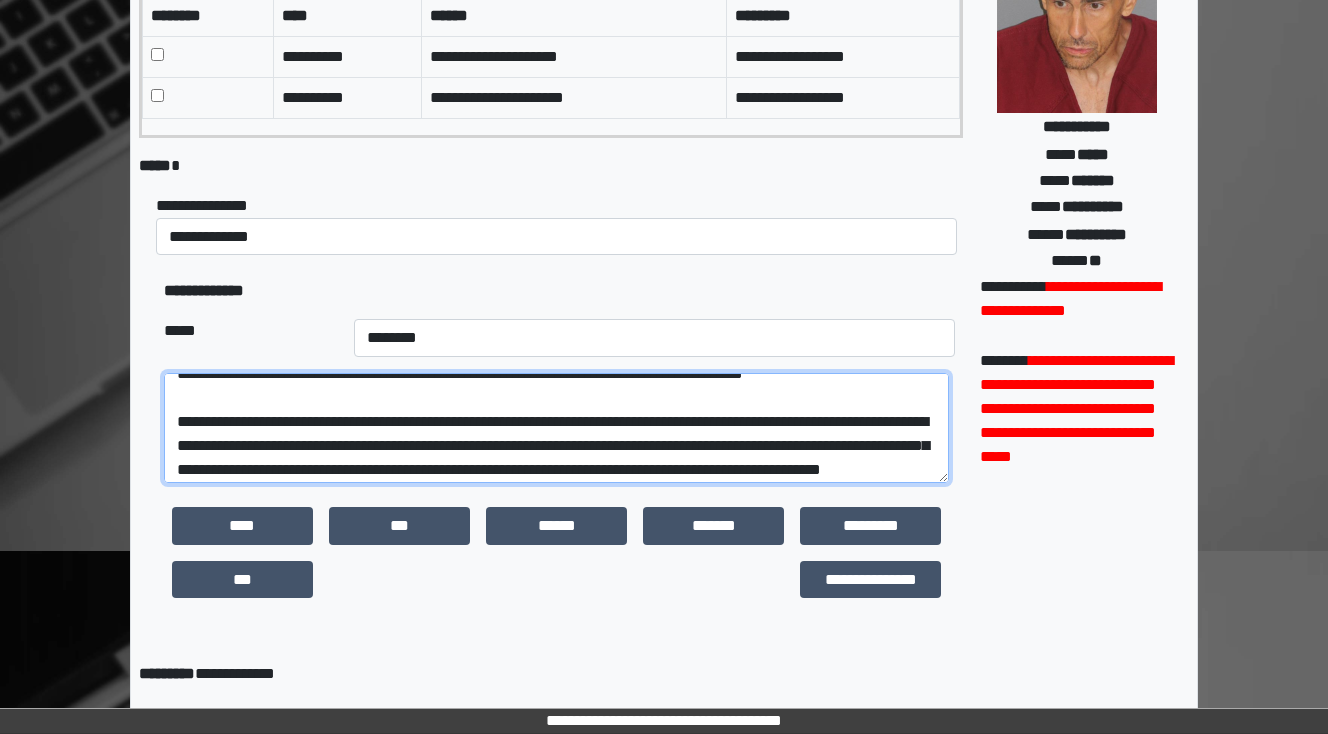 drag, startPoint x: 467, startPoint y: 444, endPoint x: 370, endPoint y: 444, distance: 97 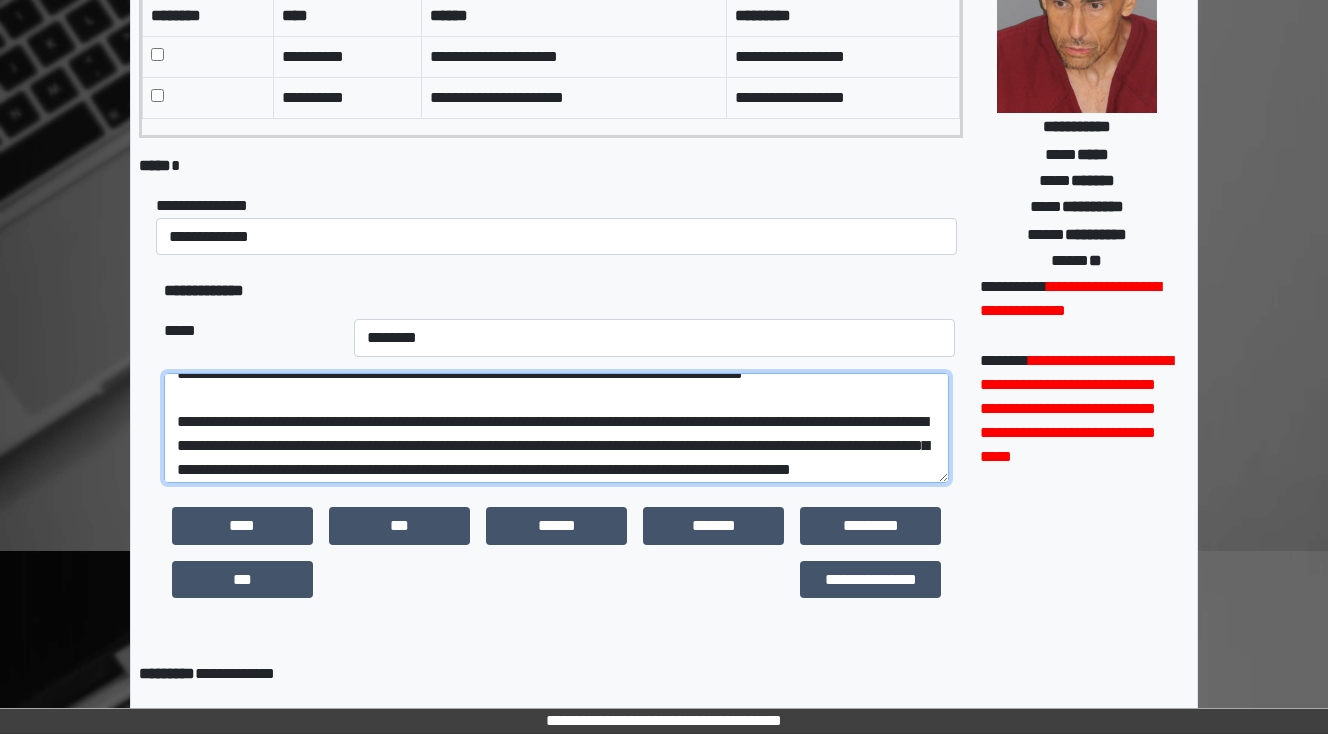 click at bounding box center [556, 428] 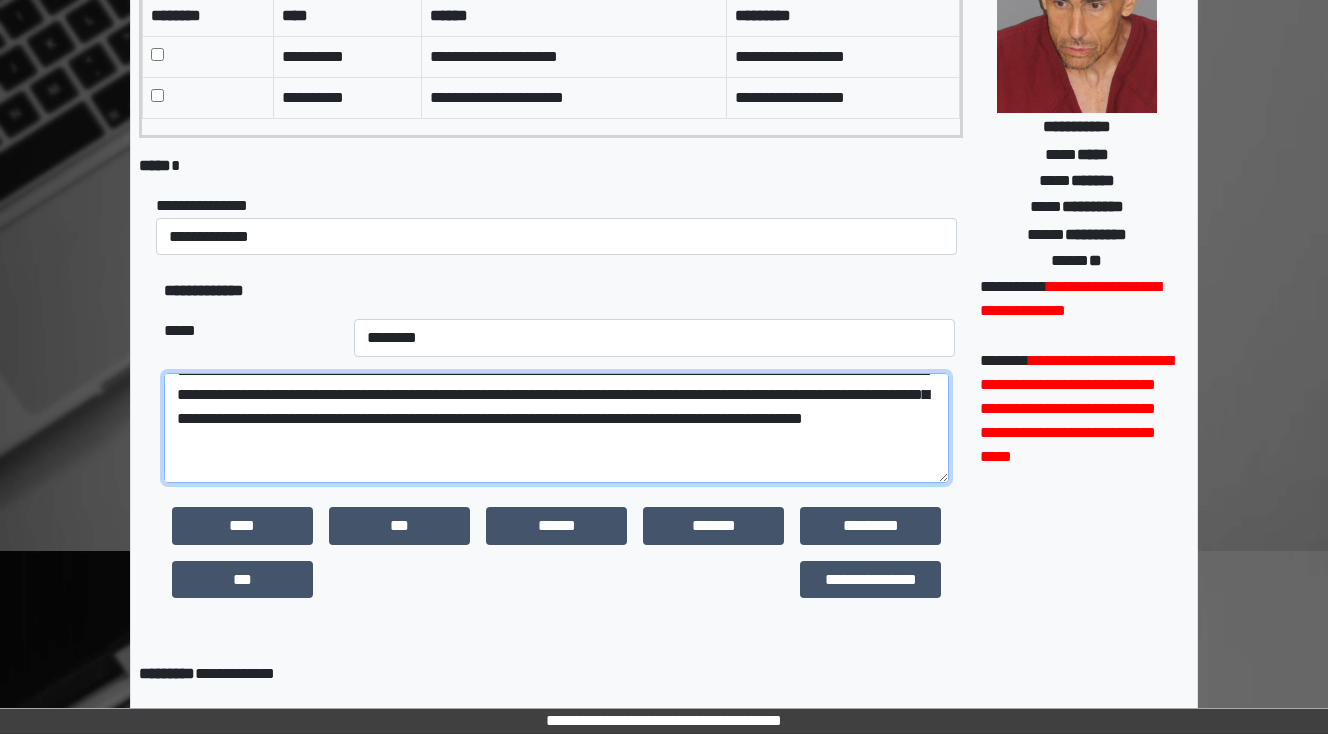 scroll, scrollTop: 266, scrollLeft: 0, axis: vertical 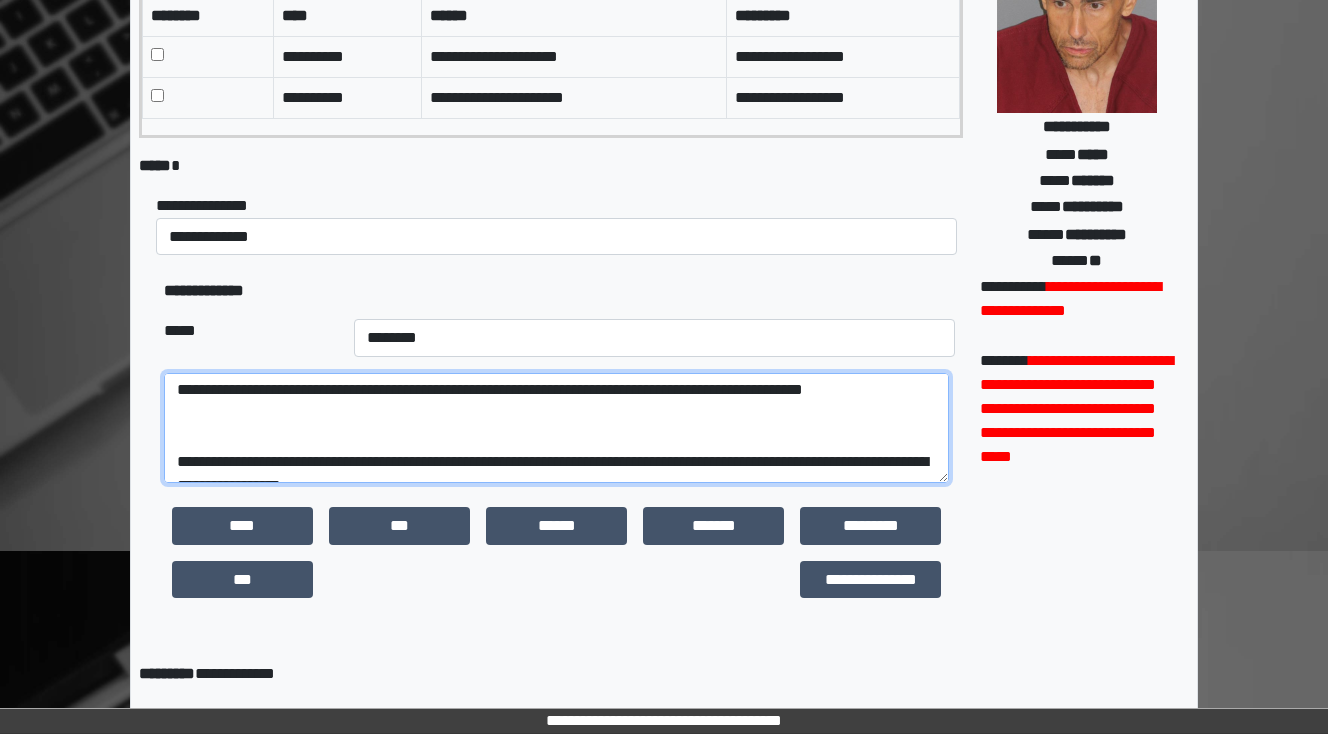 click at bounding box center (556, 428) 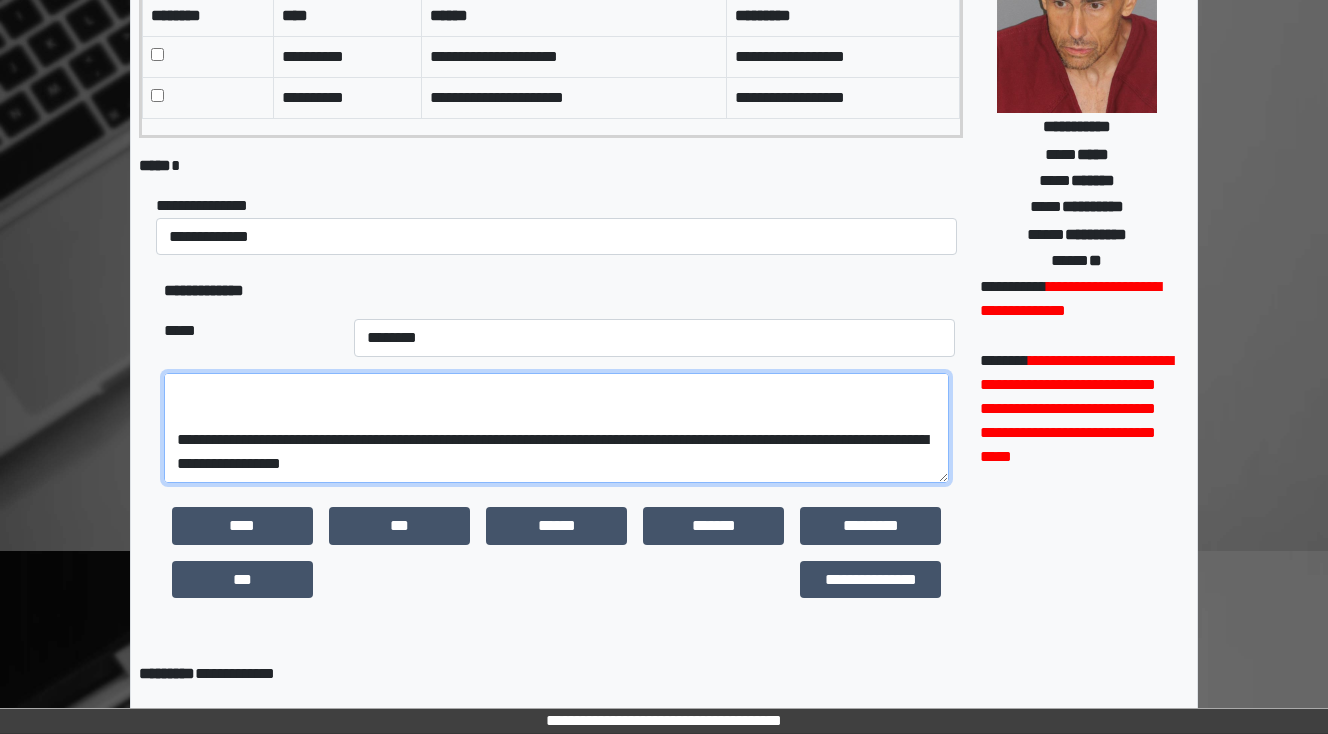 scroll, scrollTop: 336, scrollLeft: 0, axis: vertical 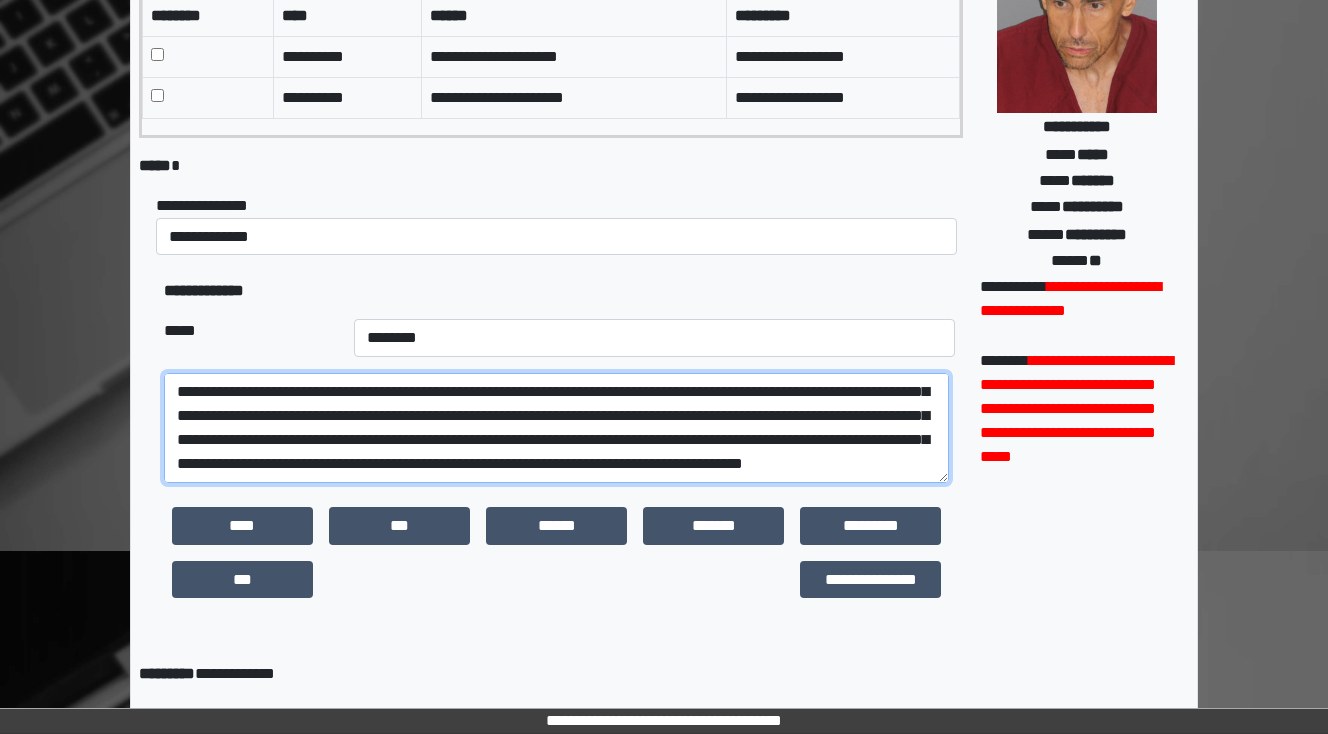 click at bounding box center [556, 428] 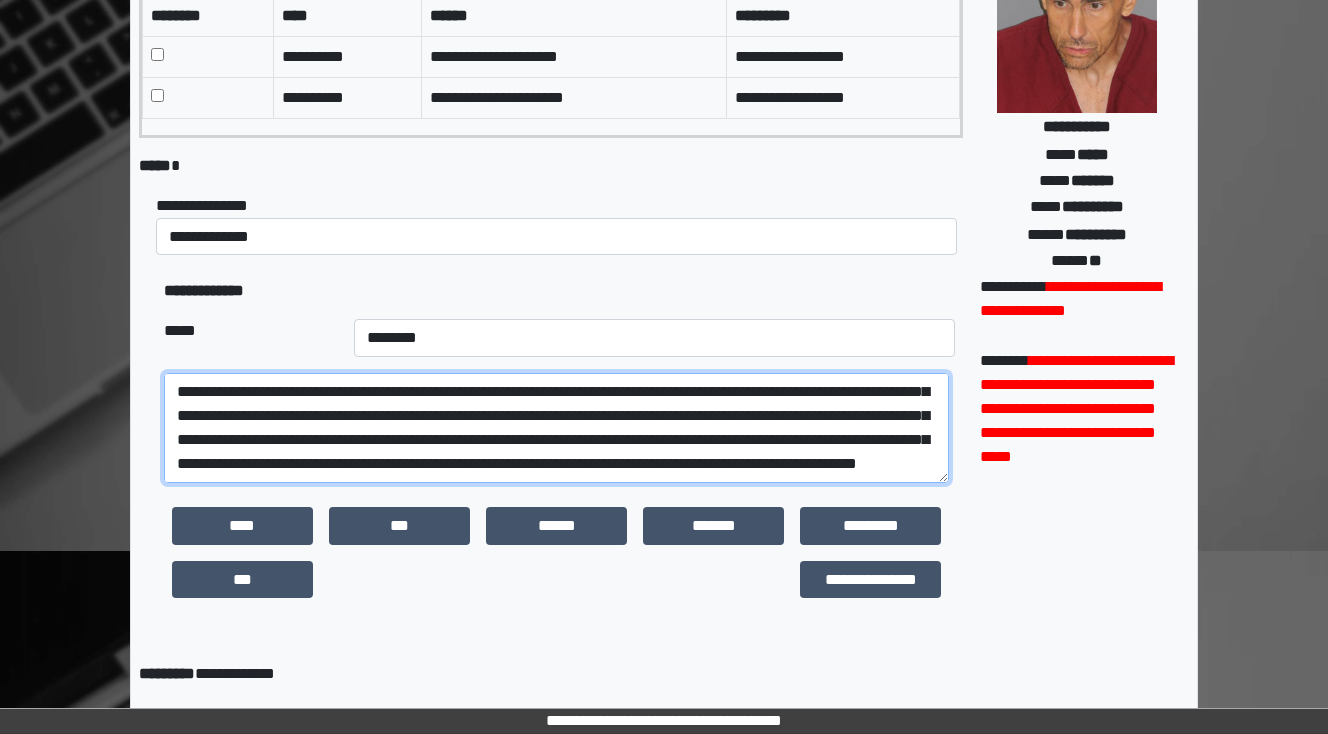scroll, scrollTop: 176, scrollLeft: 0, axis: vertical 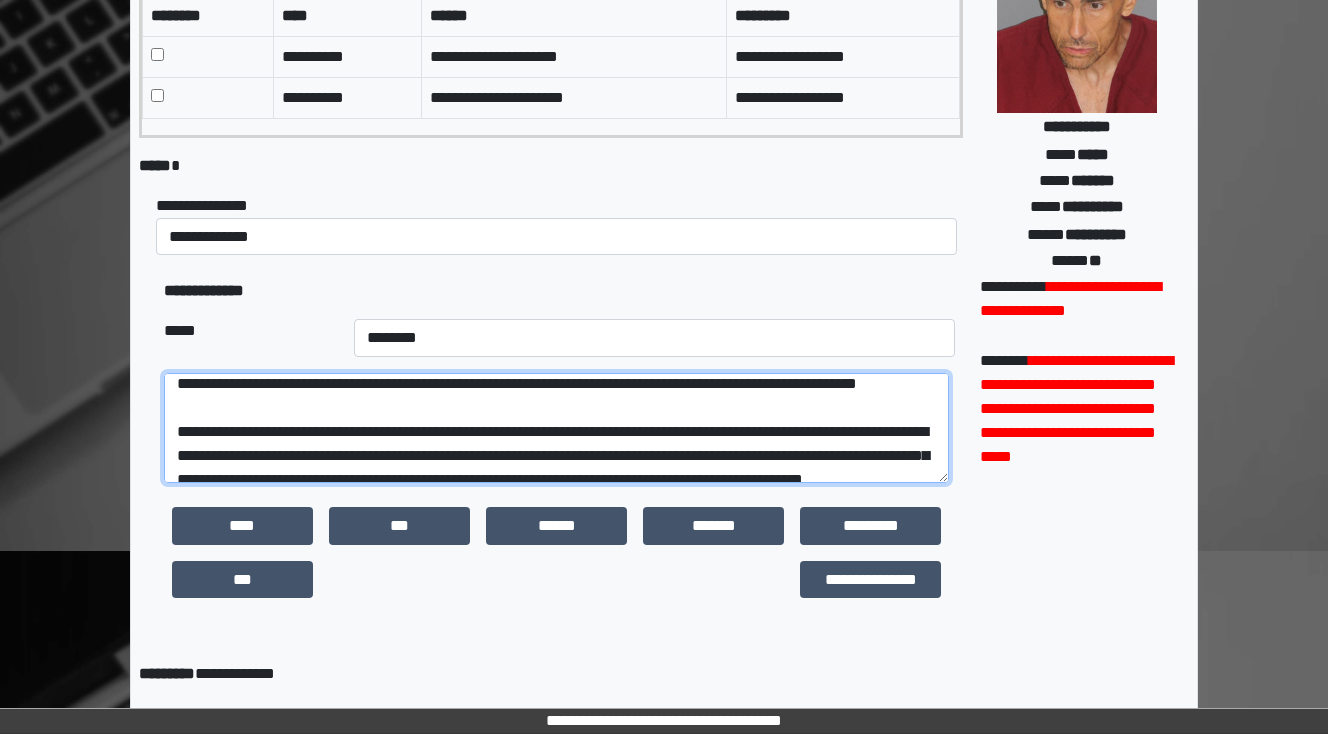 click at bounding box center [556, 428] 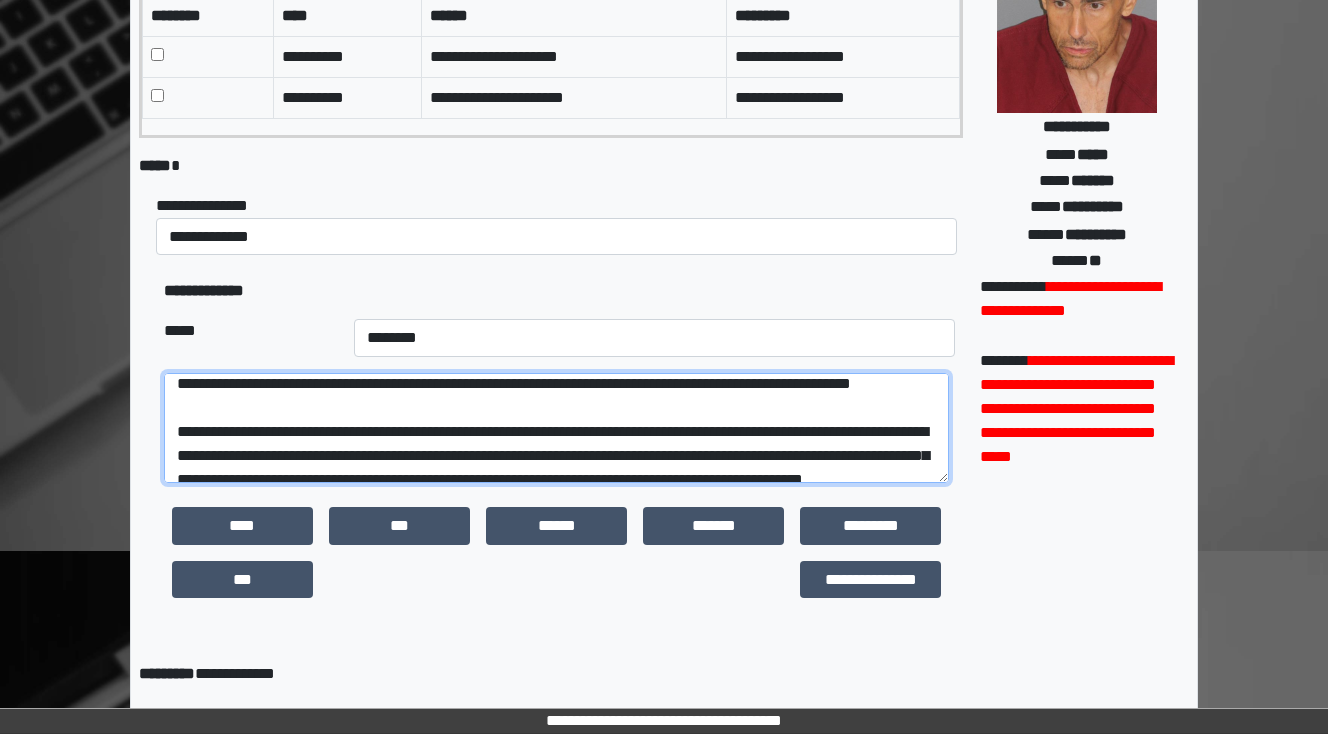scroll, scrollTop: 175, scrollLeft: 0, axis: vertical 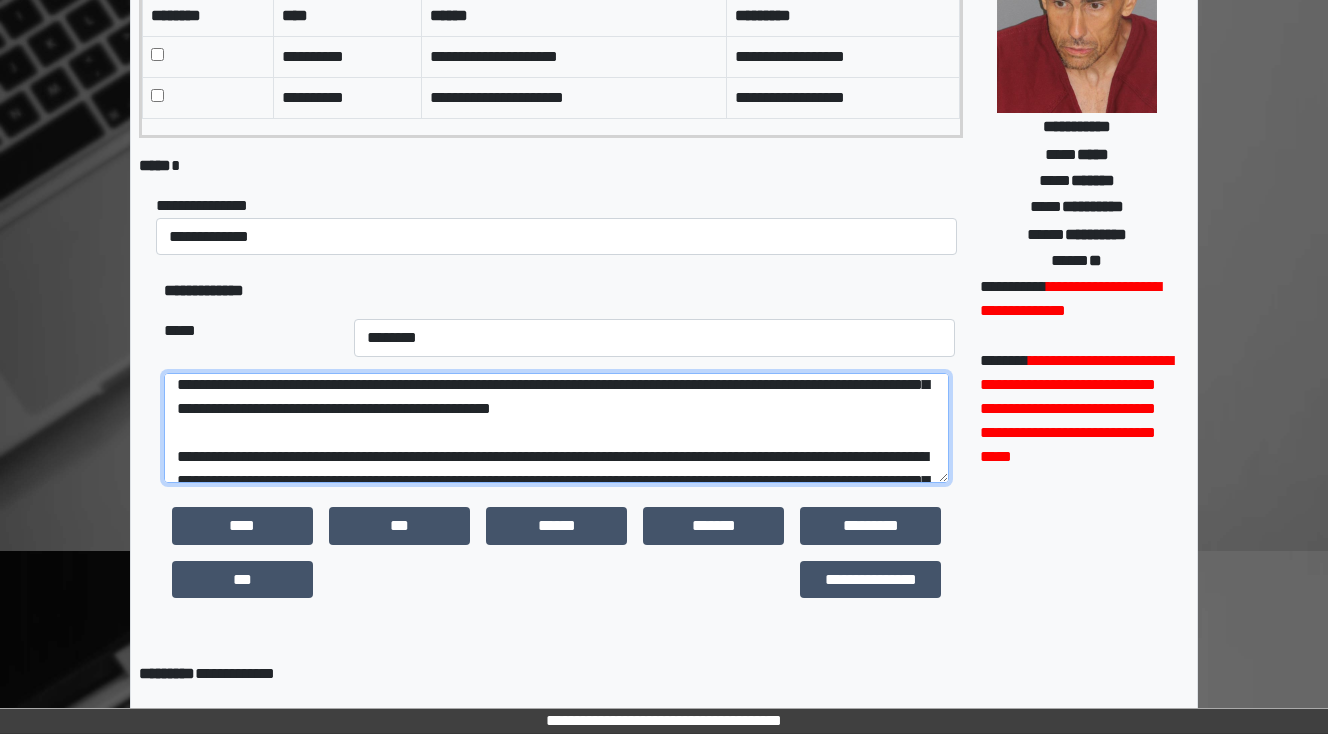 click at bounding box center (556, 428) 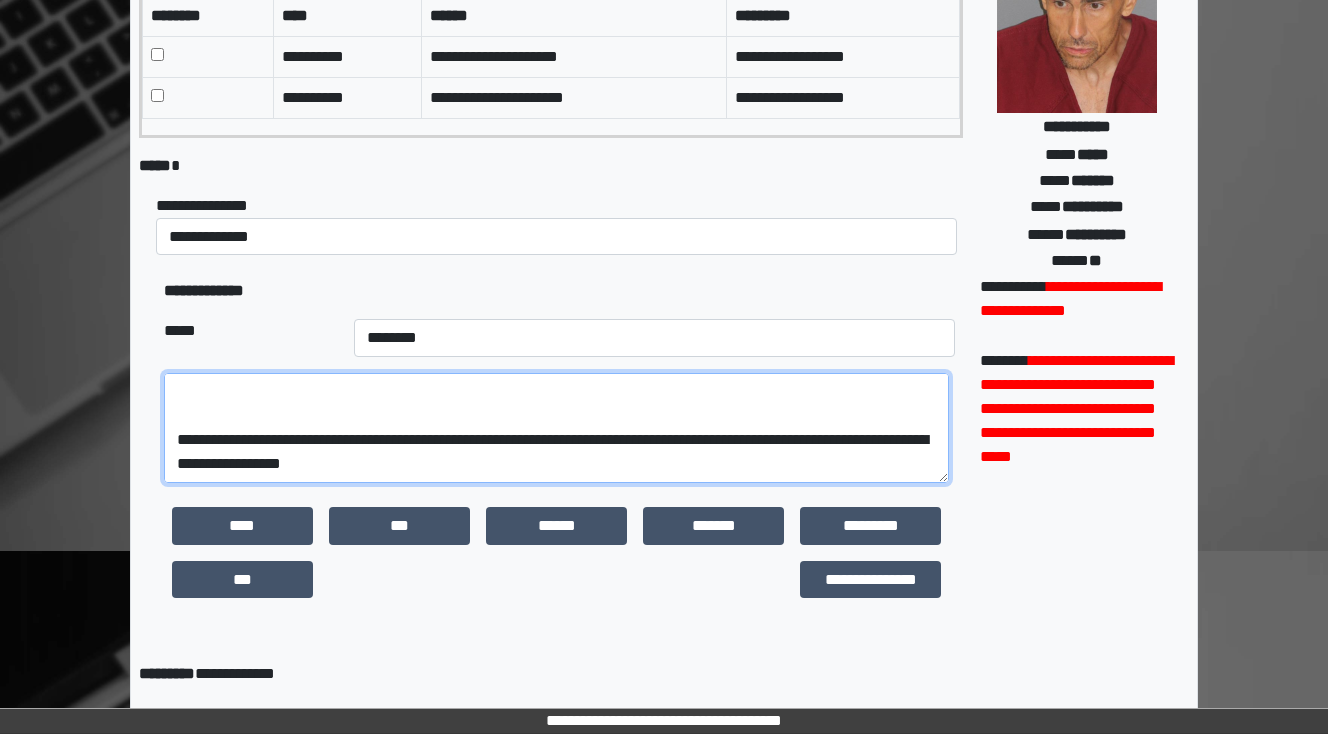 scroll, scrollTop: 335, scrollLeft: 0, axis: vertical 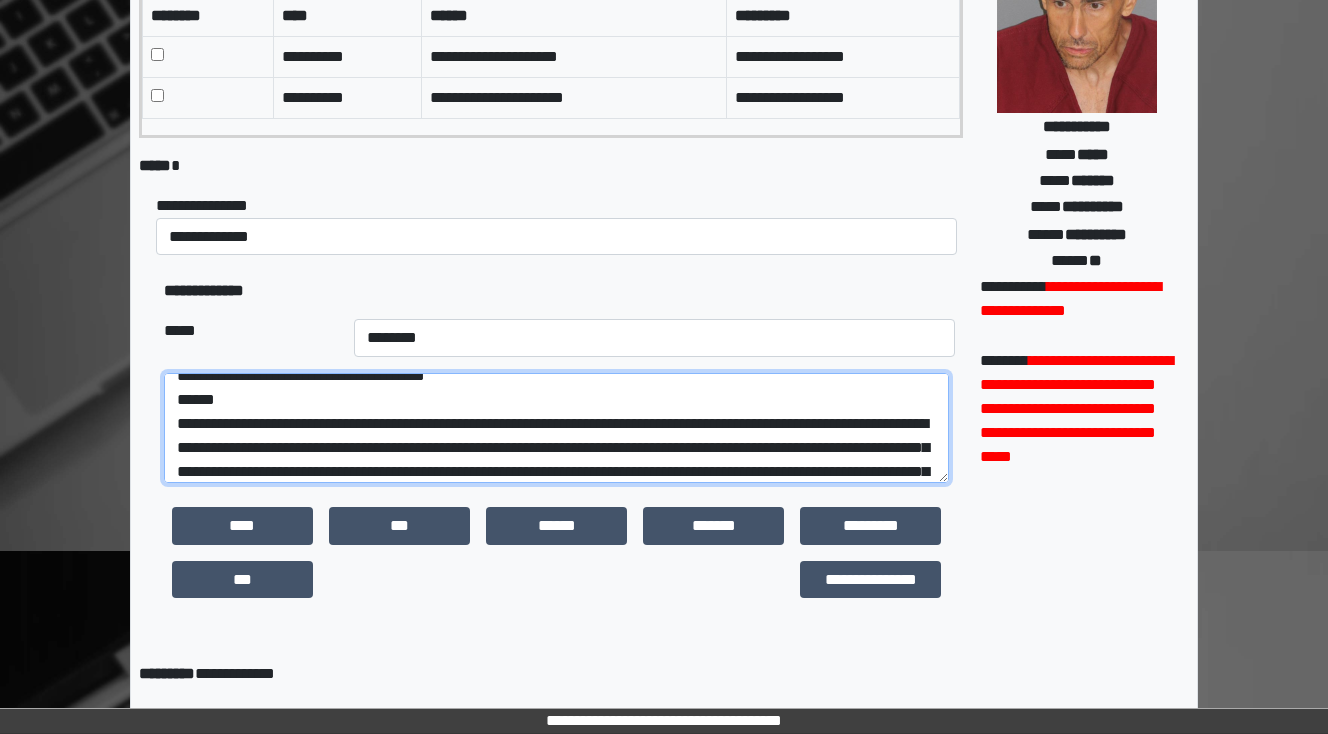 click at bounding box center [556, 428] 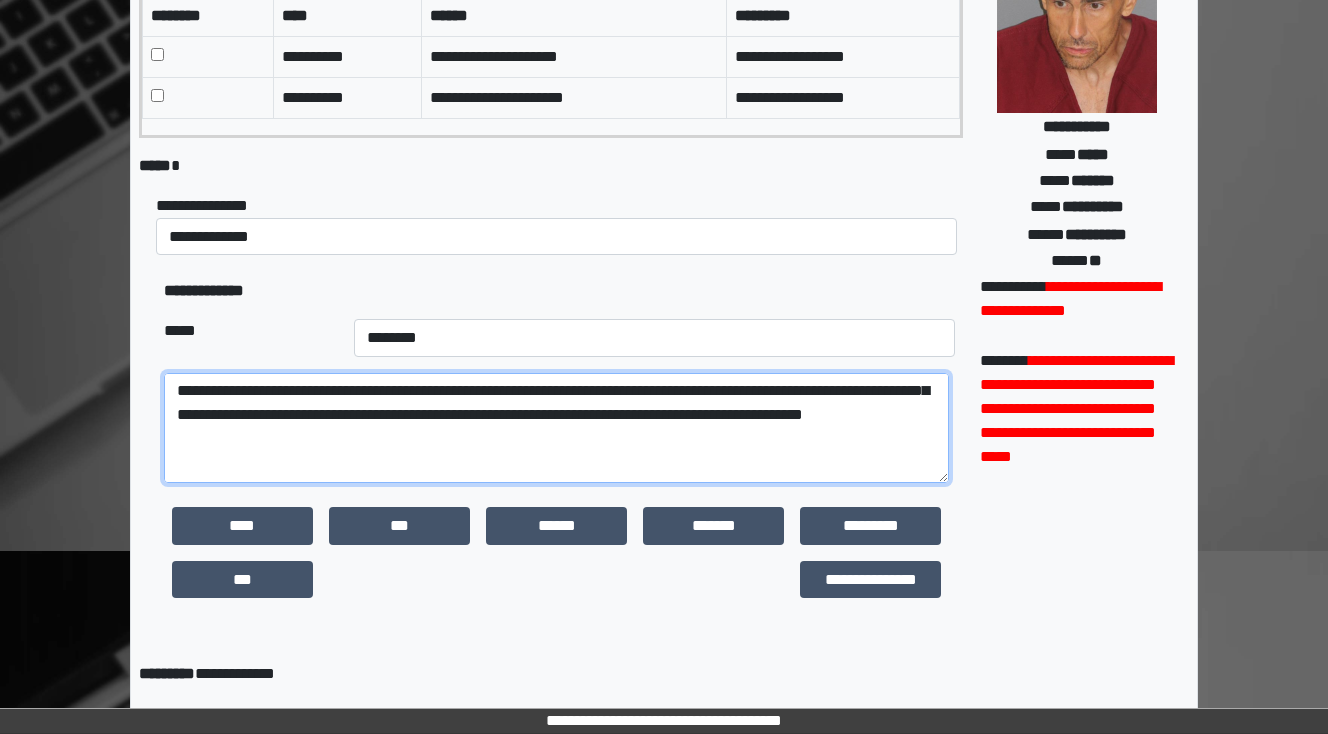 scroll, scrollTop: 280, scrollLeft: 0, axis: vertical 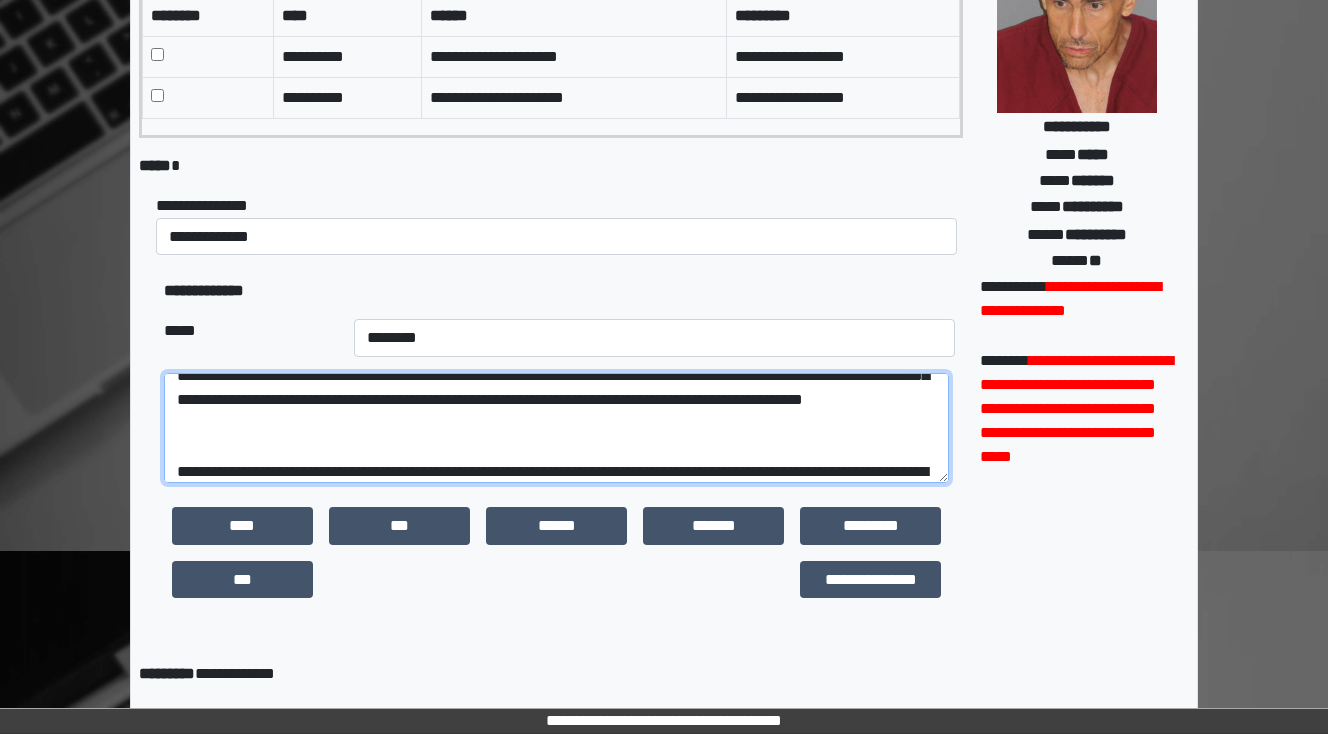click at bounding box center (556, 428) 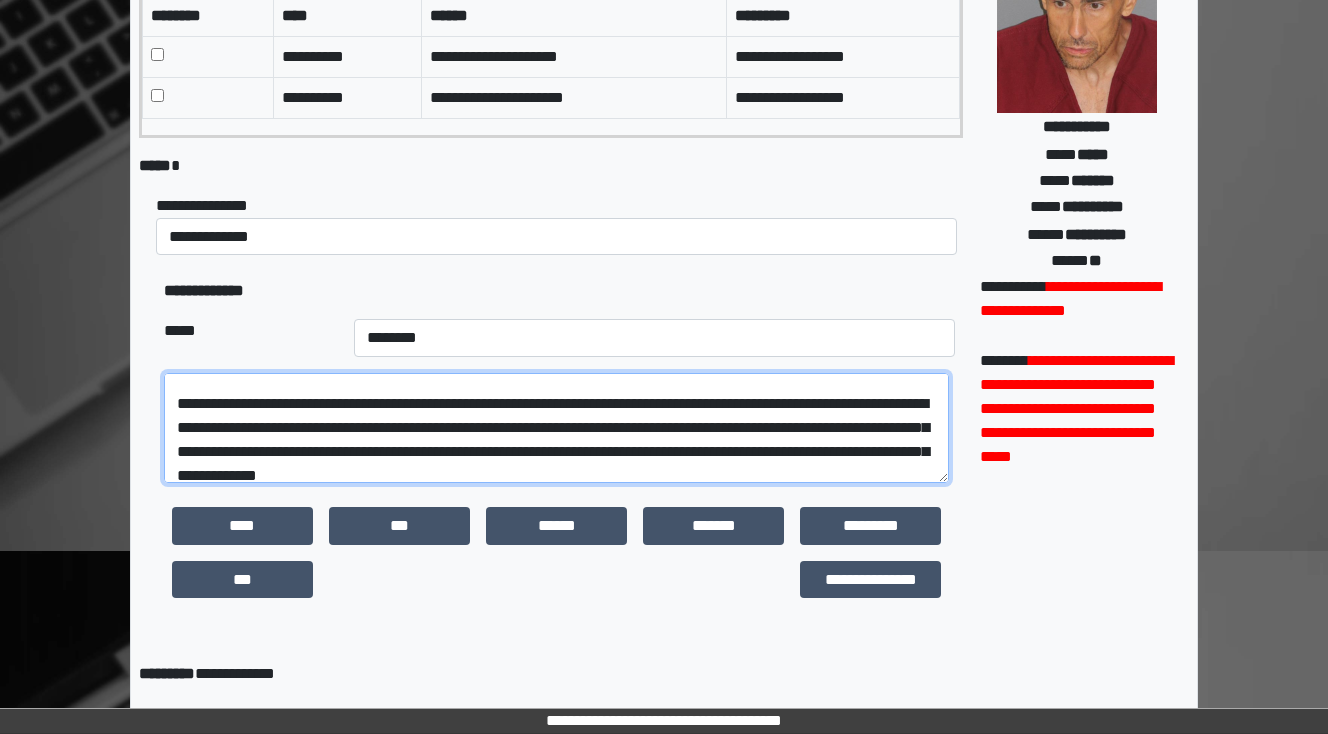scroll, scrollTop: 200, scrollLeft: 0, axis: vertical 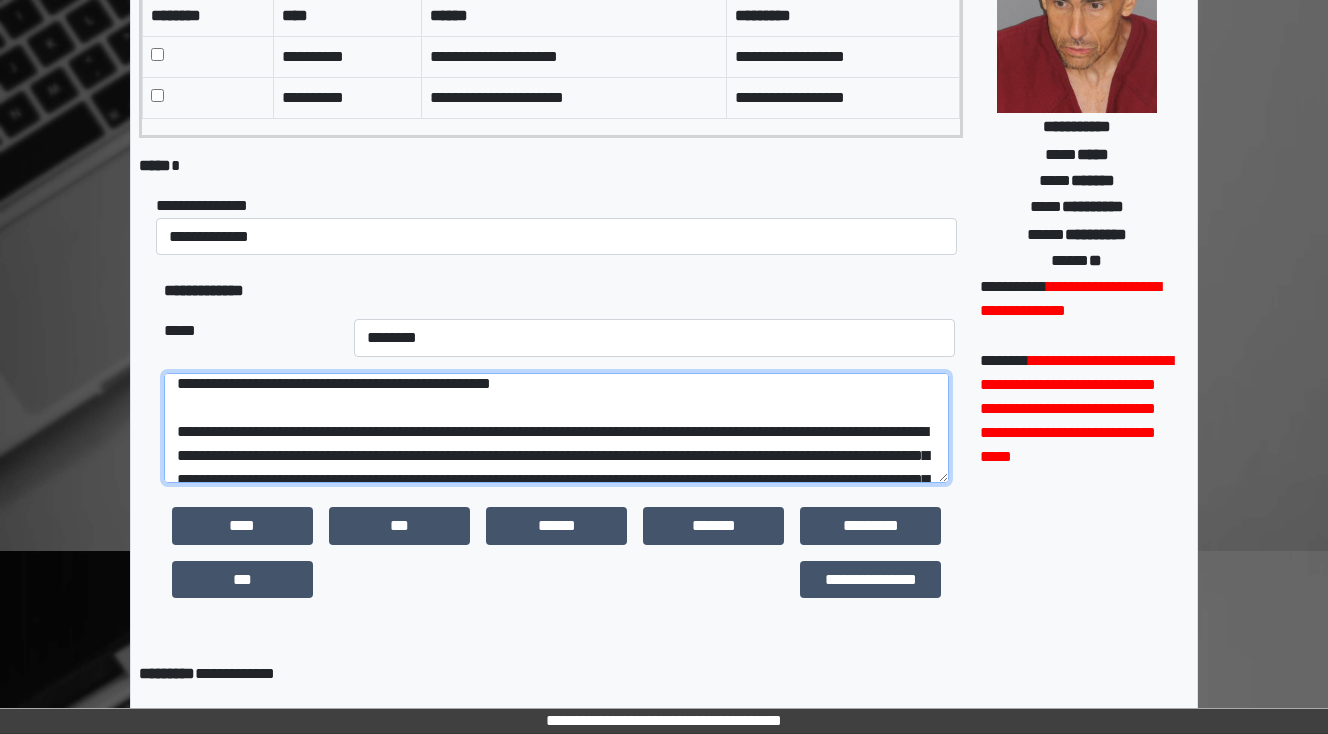 click at bounding box center (556, 428) 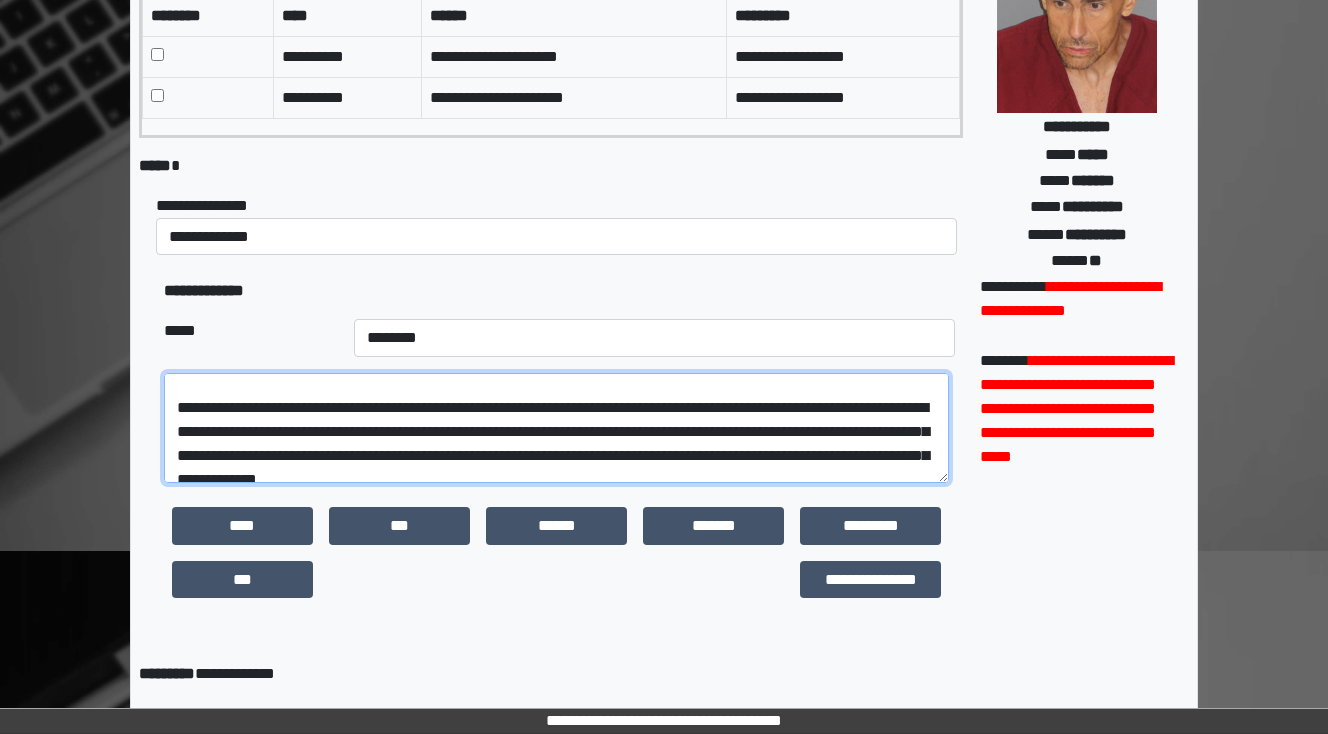 scroll, scrollTop: 200, scrollLeft: 0, axis: vertical 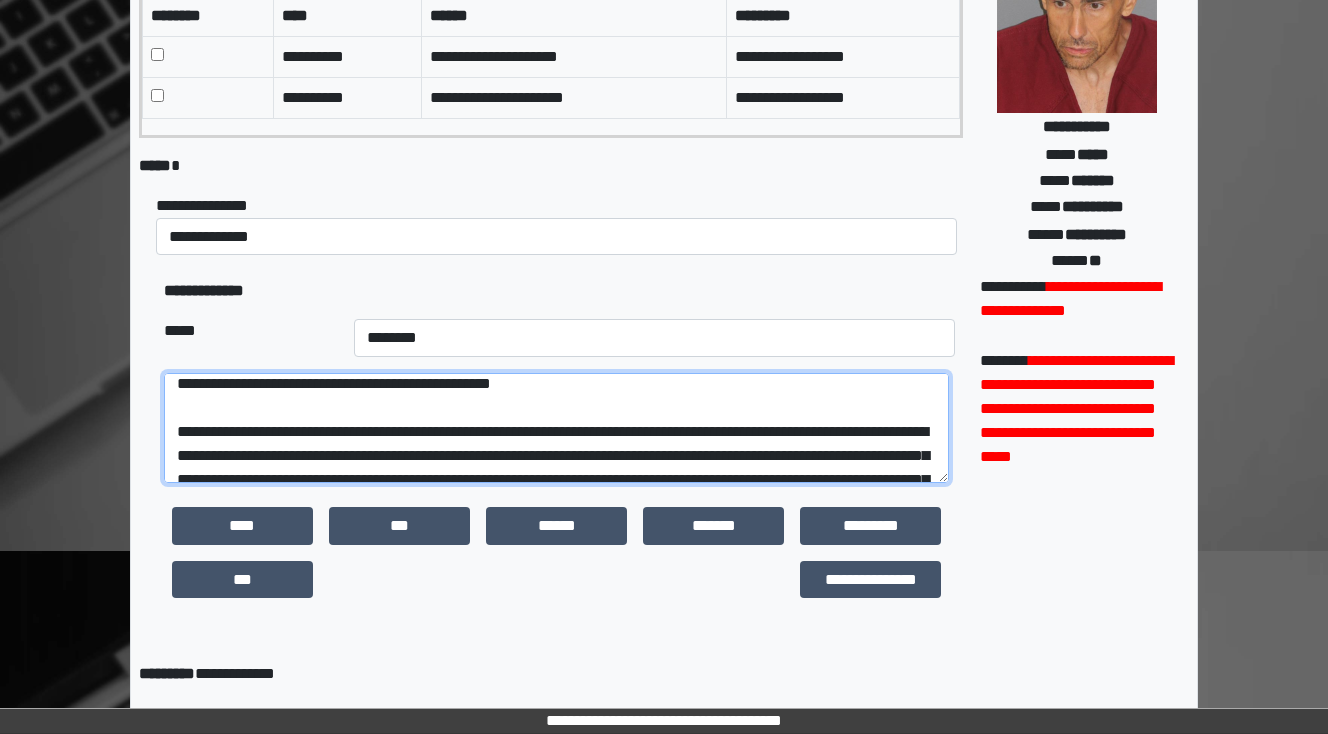 click at bounding box center [556, 428] 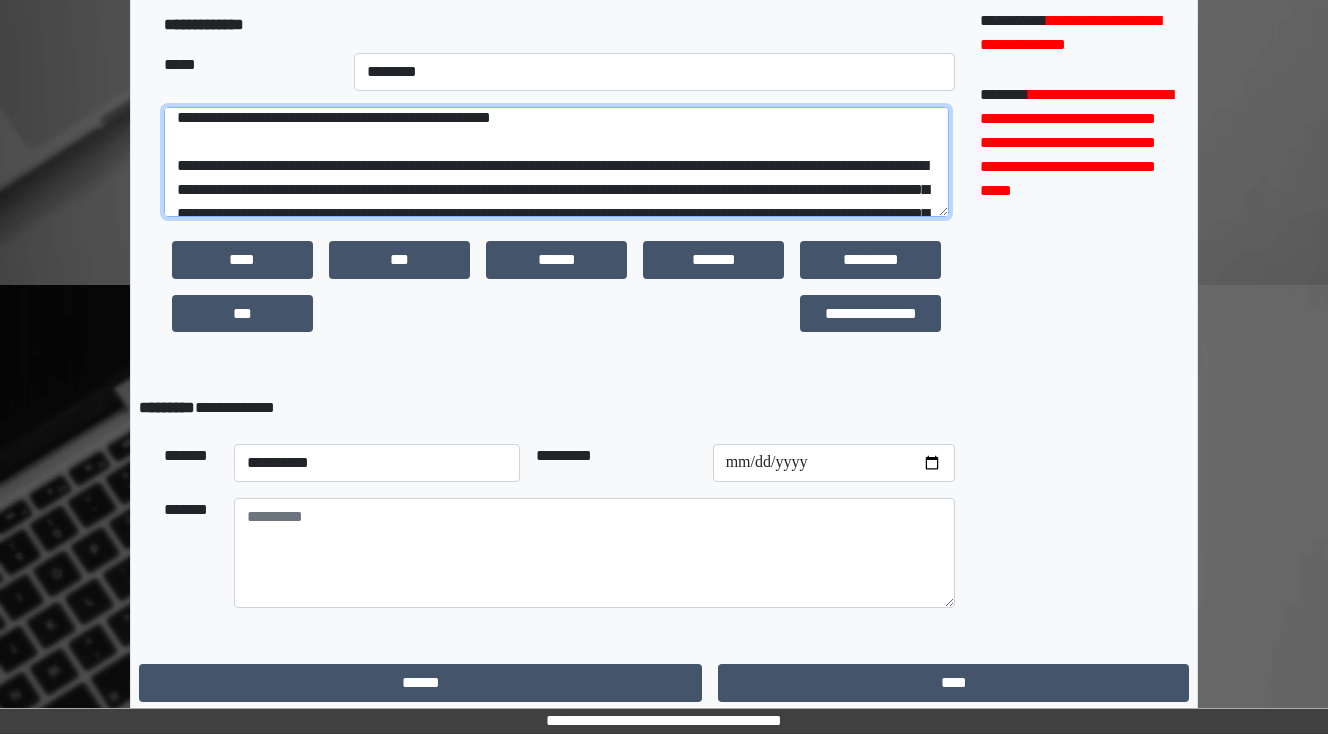 scroll, scrollTop: 511, scrollLeft: 0, axis: vertical 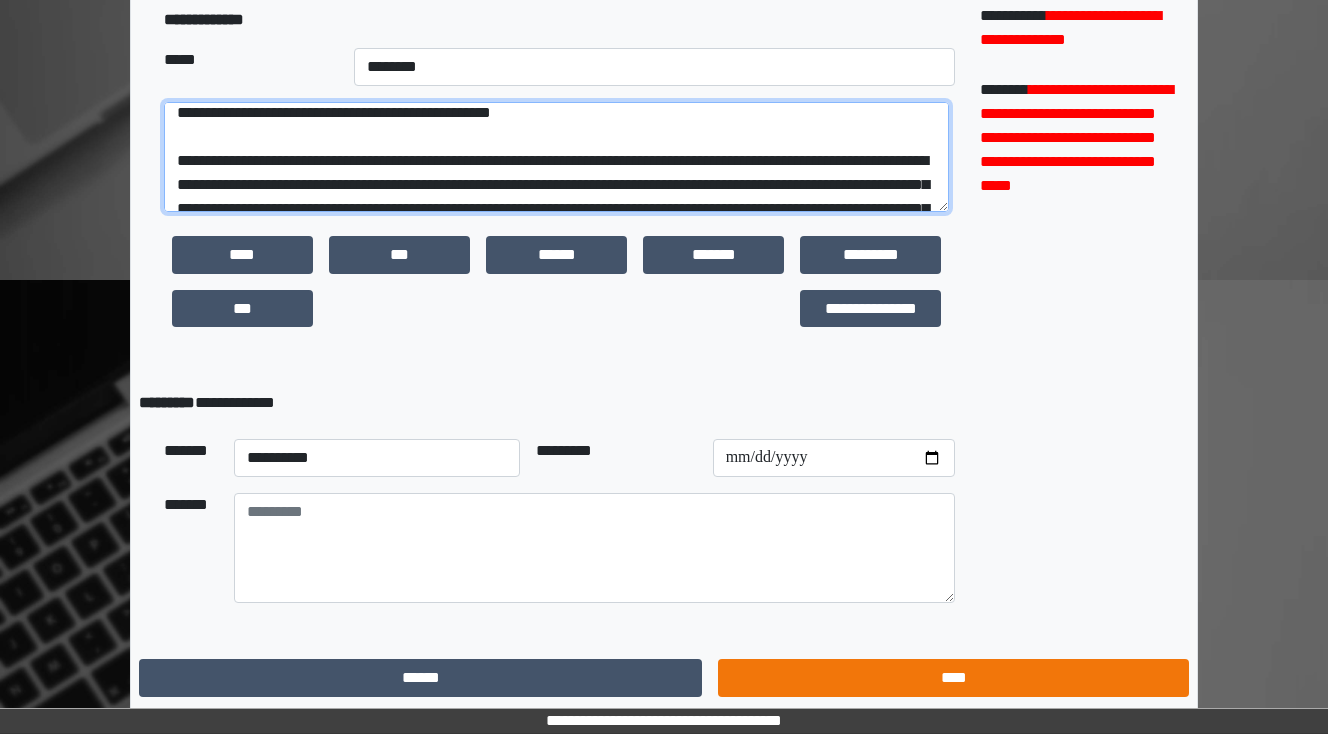 type on "**********" 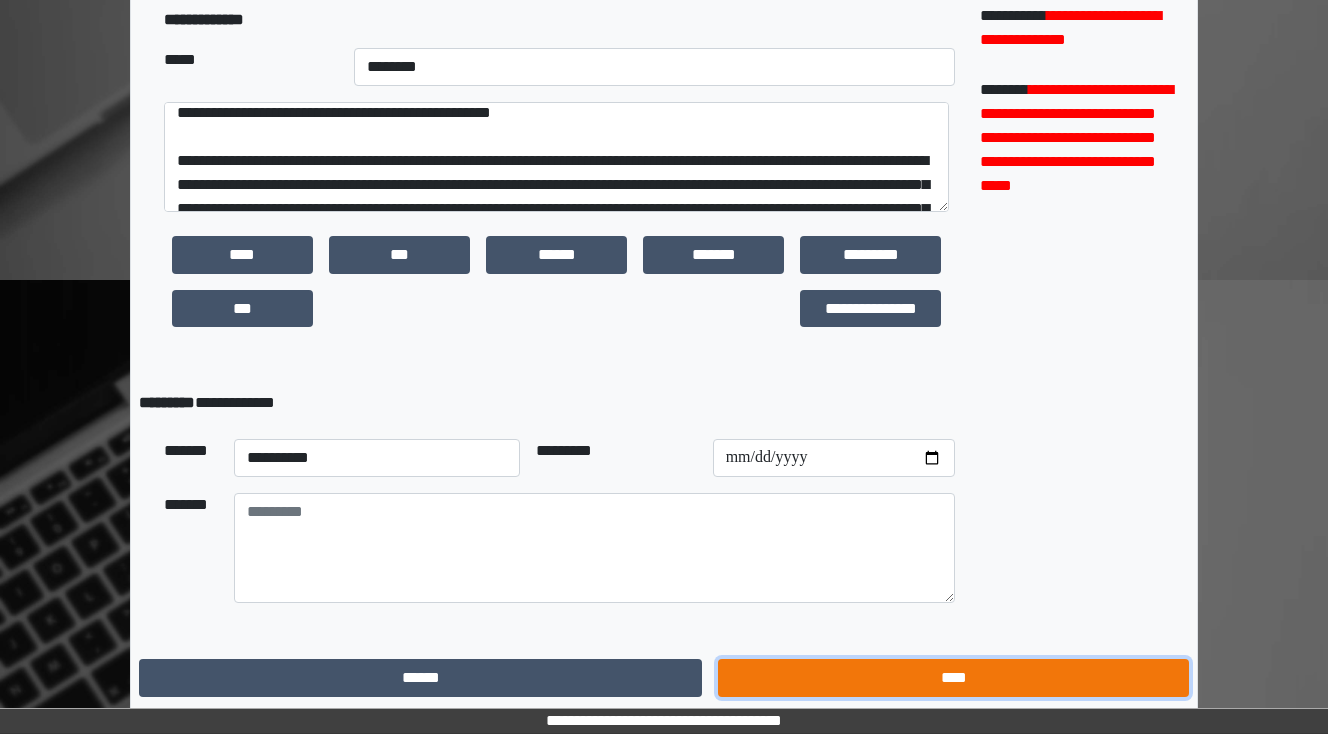 click on "****" at bounding box center [953, 678] 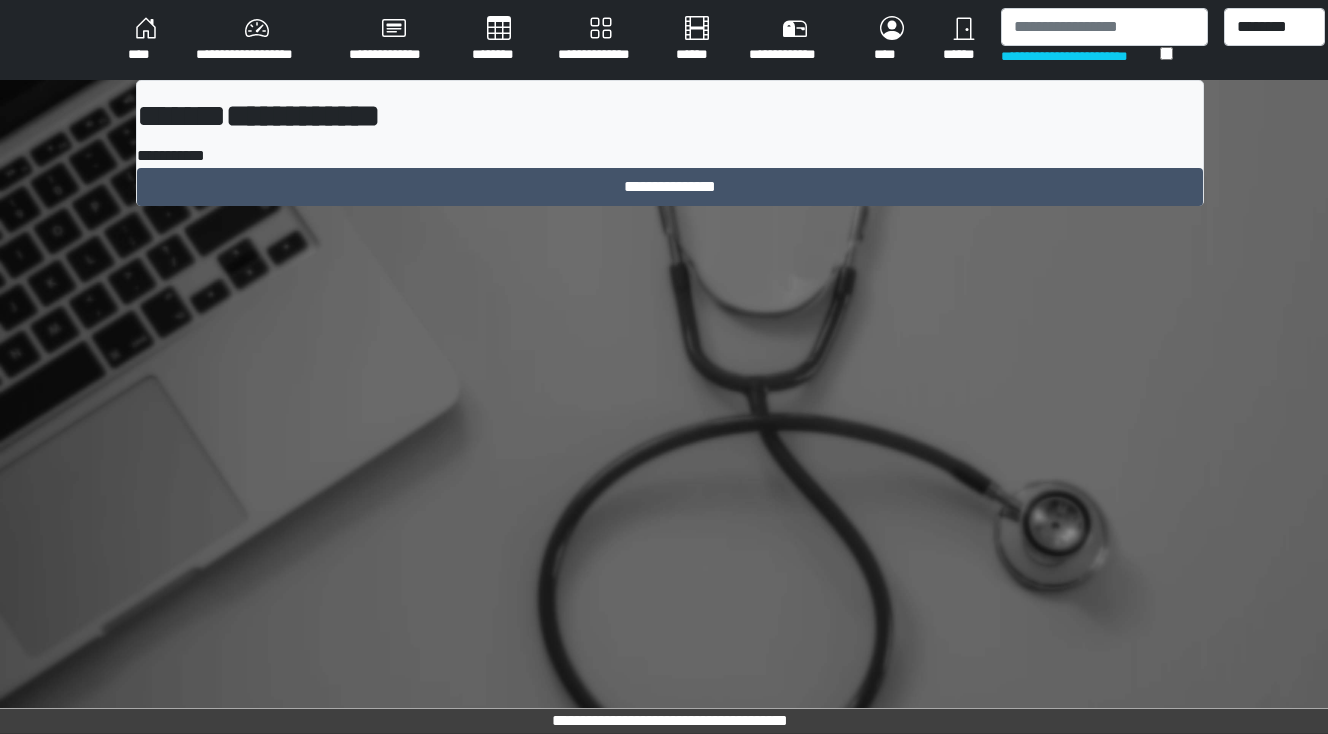 scroll, scrollTop: 0, scrollLeft: 0, axis: both 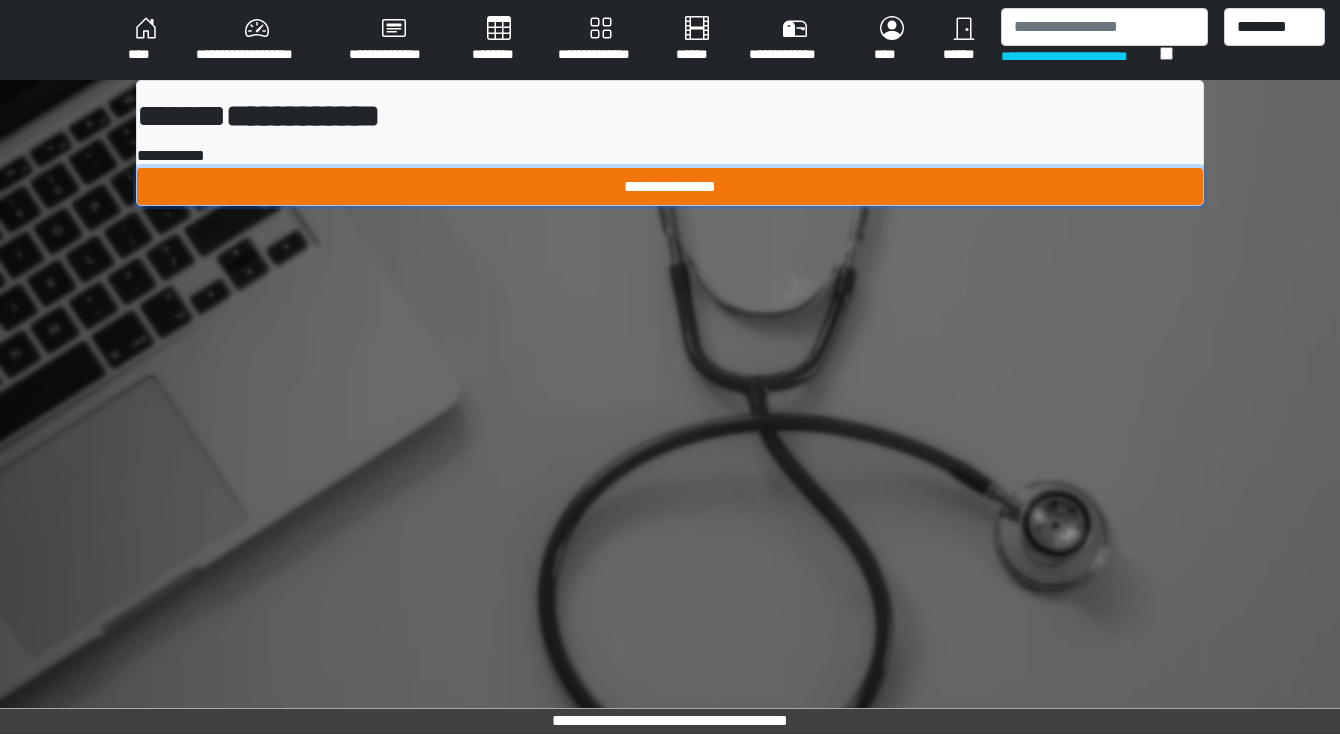 click on "**********" at bounding box center [670, 187] 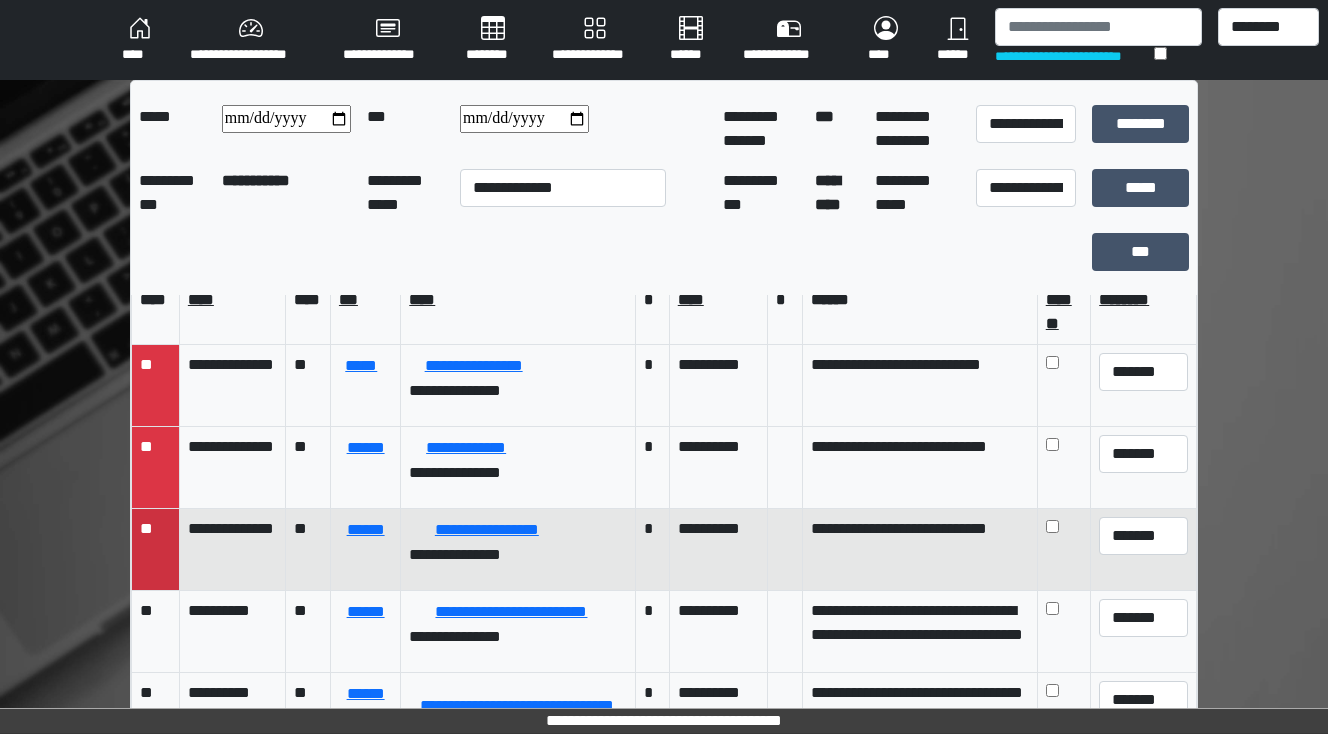 scroll, scrollTop: 86, scrollLeft: 0, axis: vertical 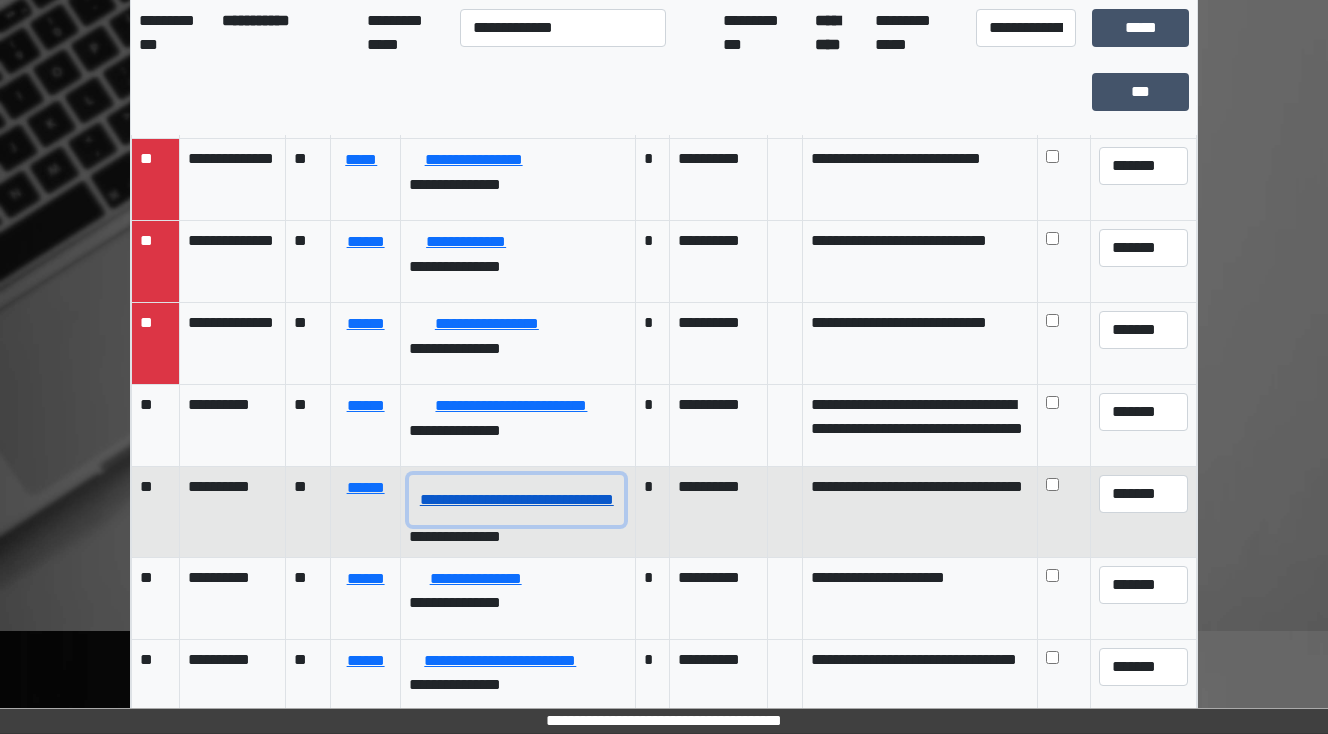 click on "**********" at bounding box center [516, 500] 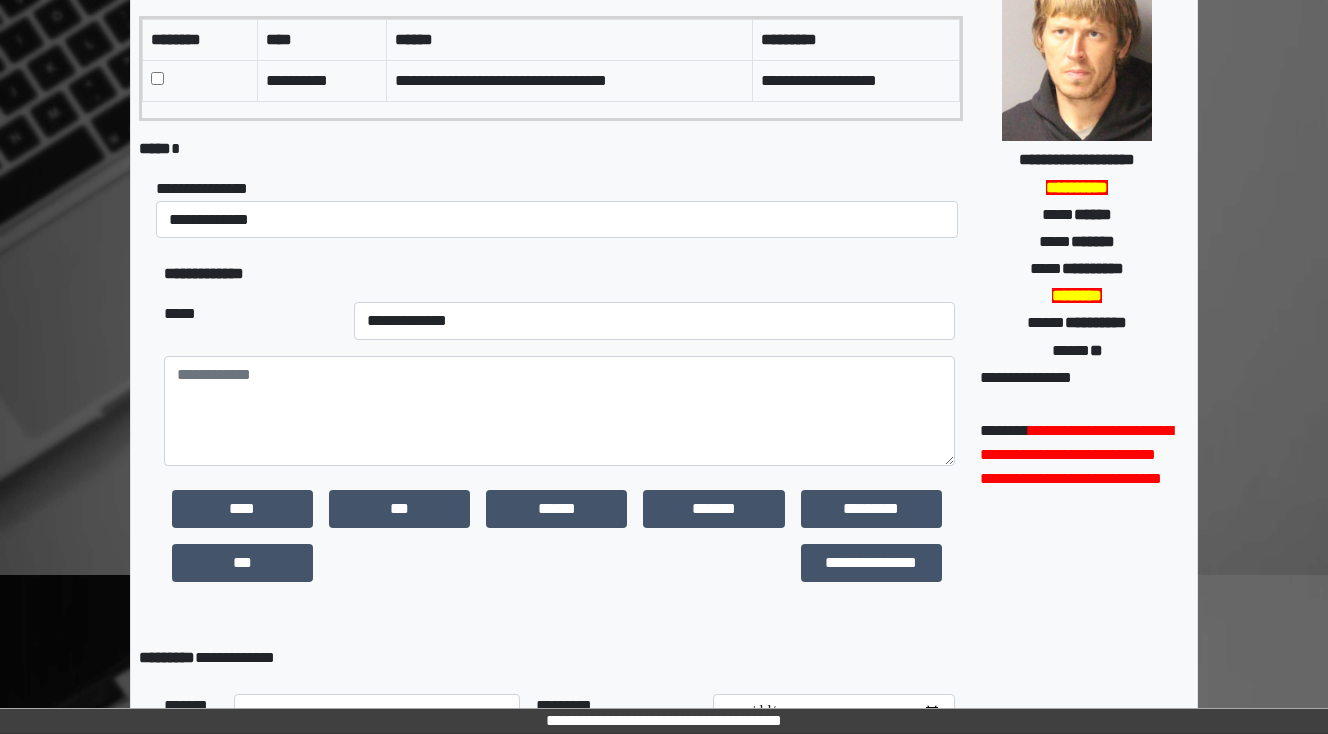 scroll, scrollTop: 240, scrollLeft: 0, axis: vertical 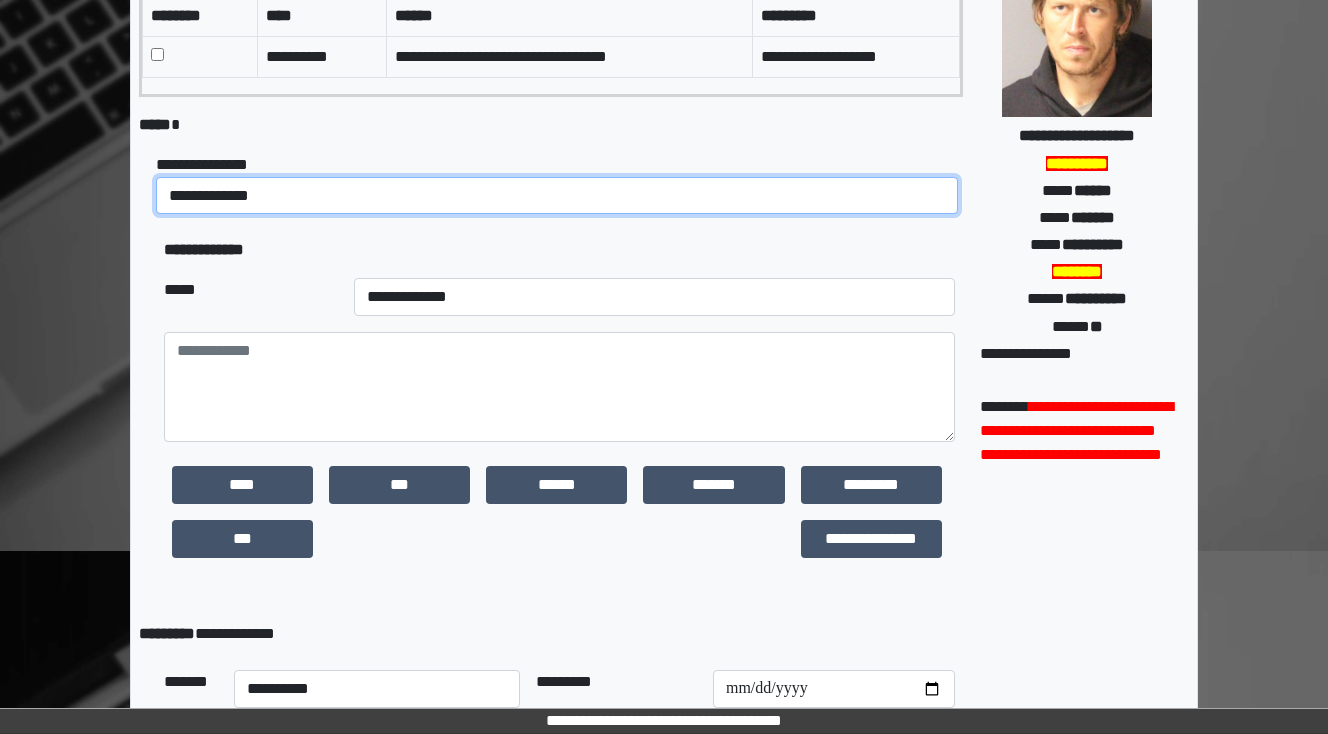 click on "**********" at bounding box center [557, 196] 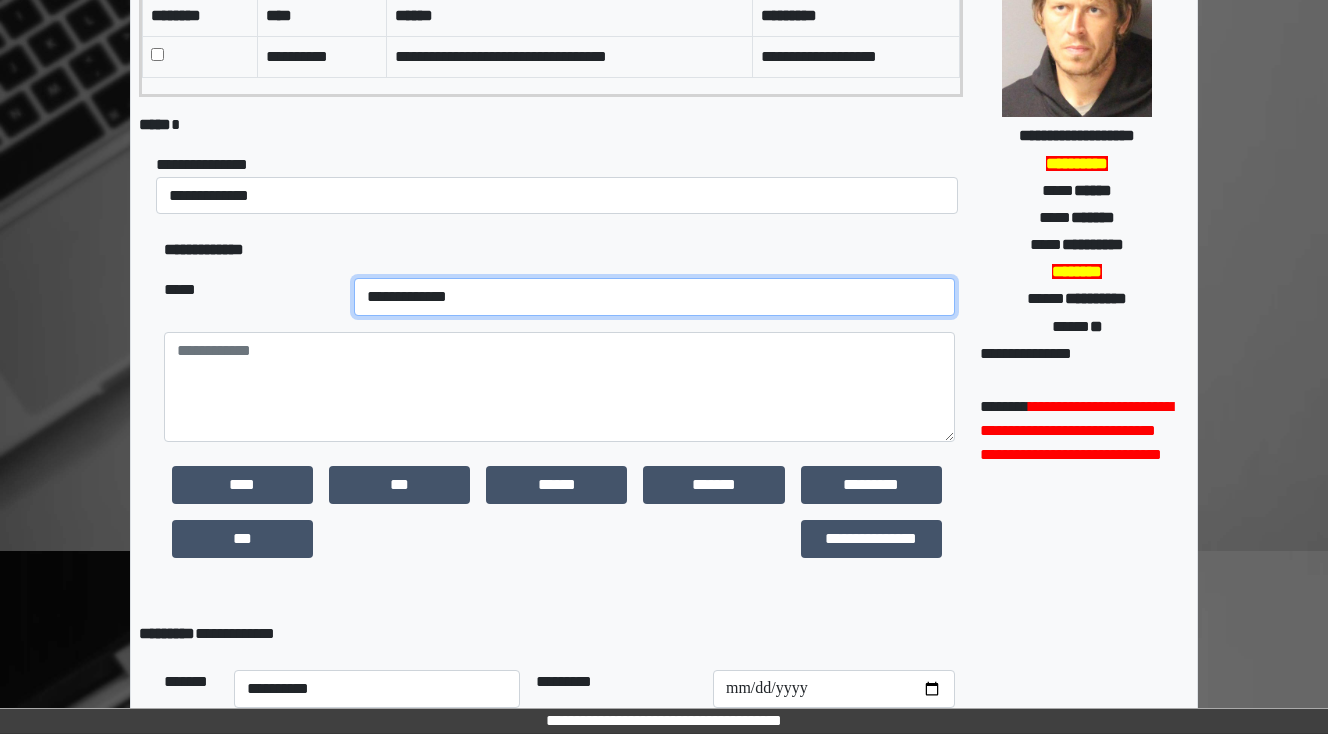 click on "**********" at bounding box center [654, 297] 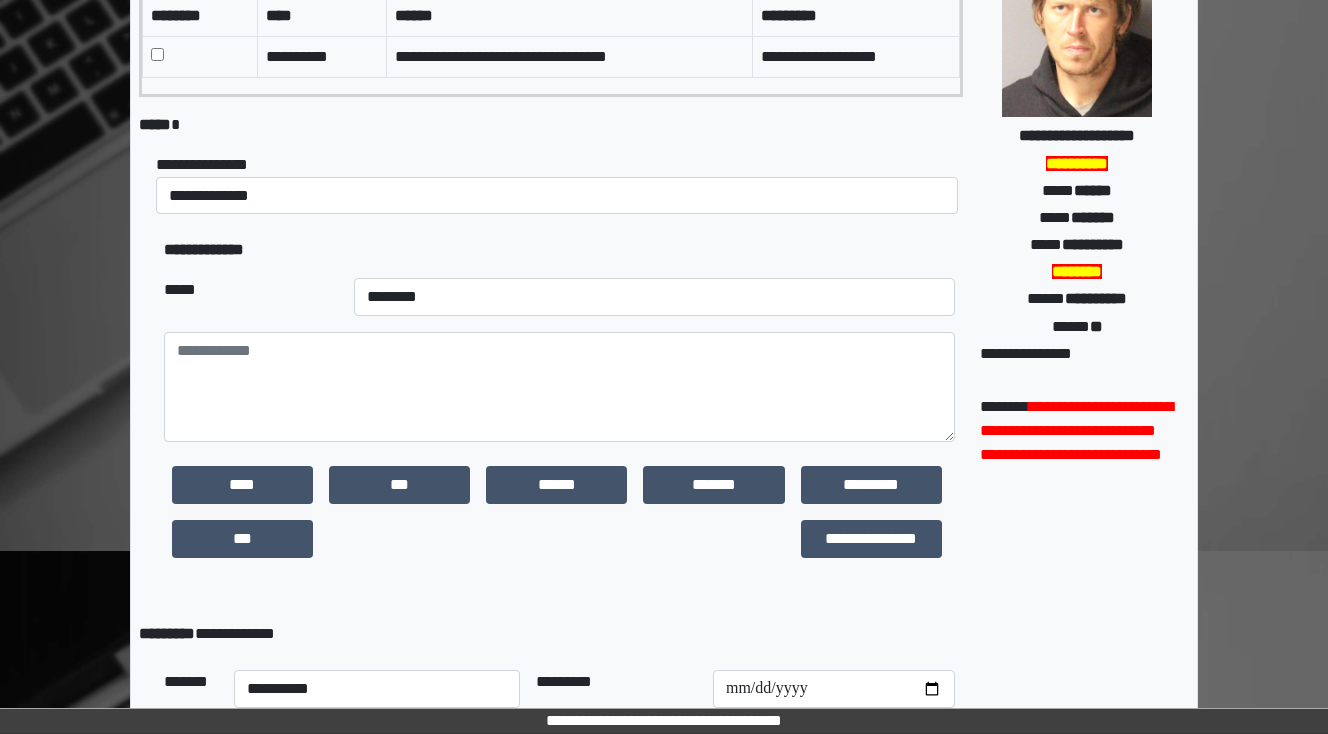 click on "*****" at bounding box center (251, 297) 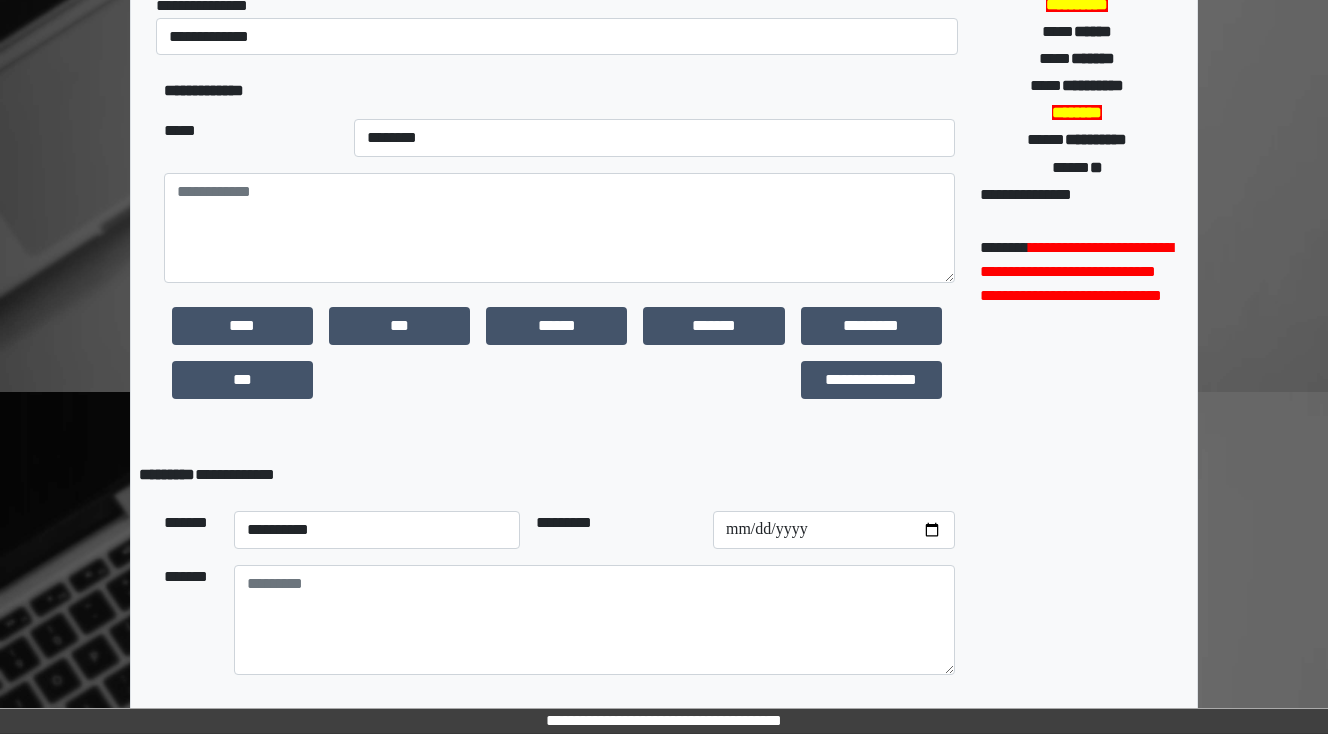 scroll, scrollTop: 400, scrollLeft: 0, axis: vertical 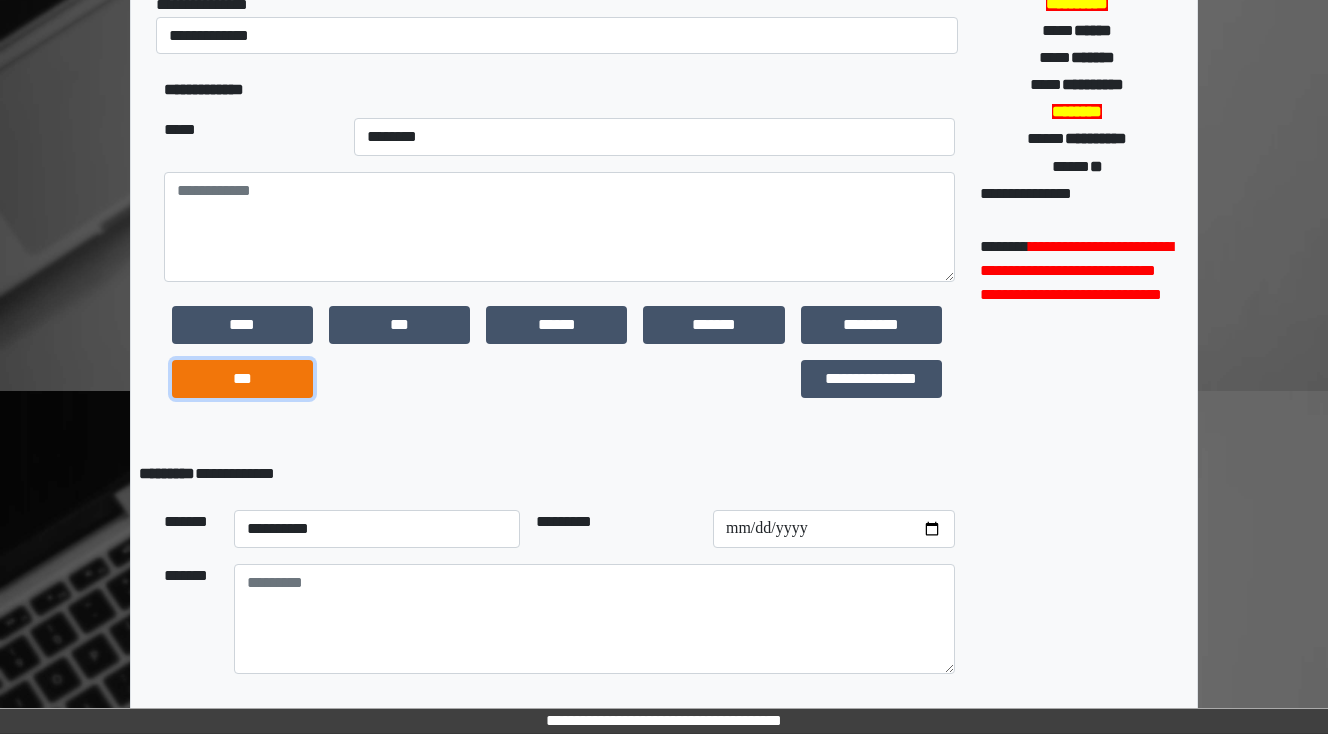 click on "***" at bounding box center (242, 379) 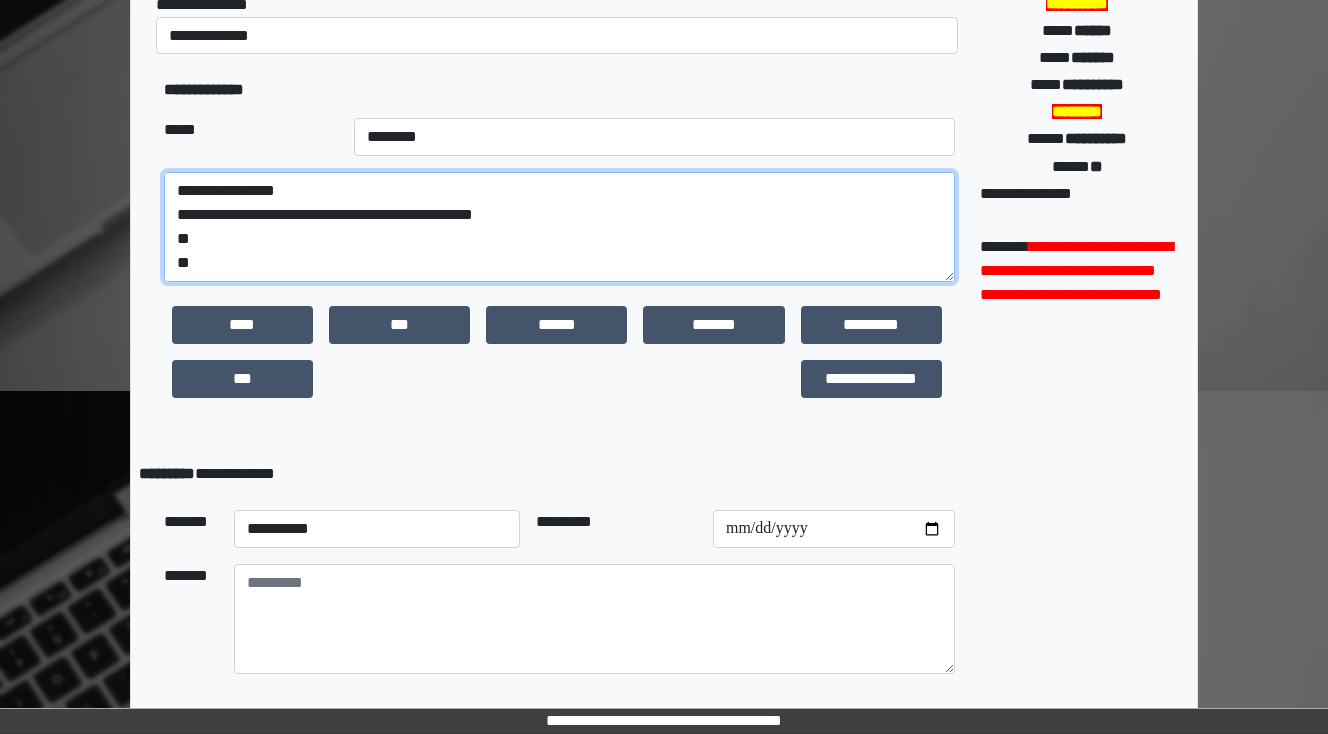 click on "**********" at bounding box center (559, 227) 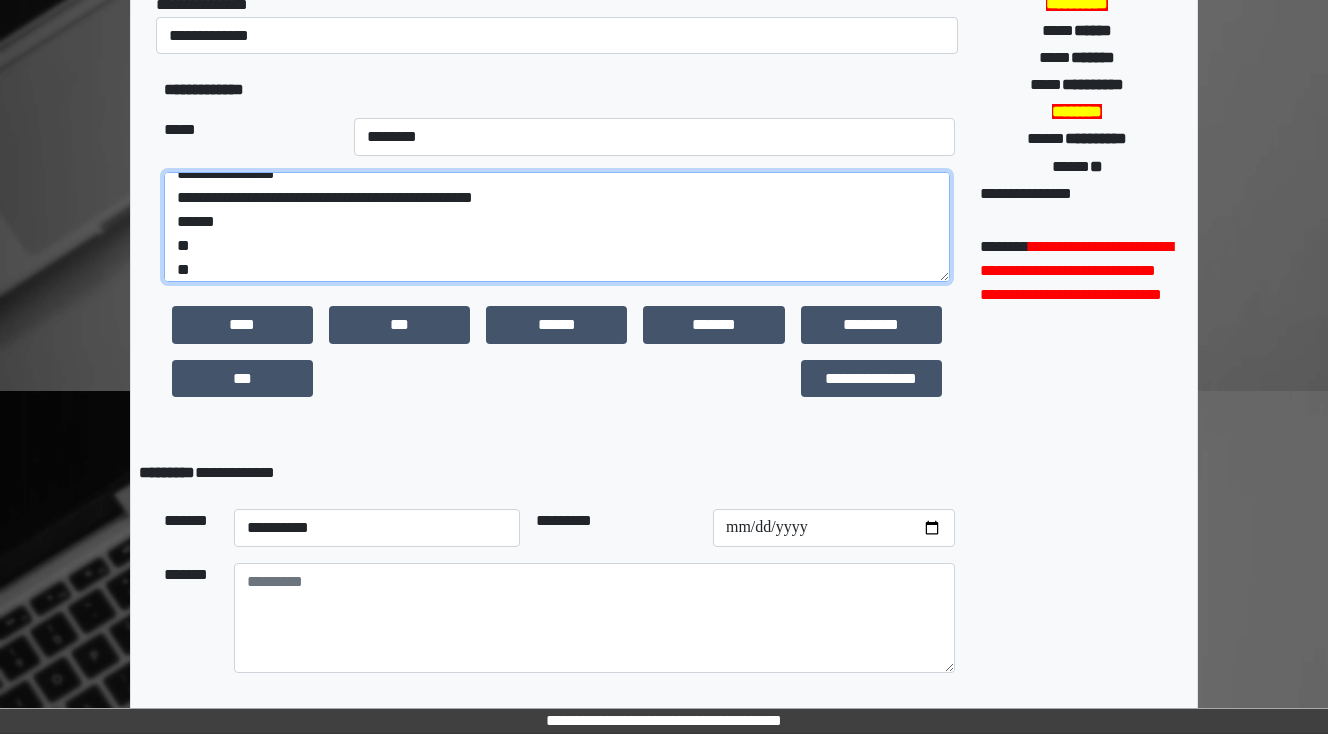scroll, scrollTop: 48, scrollLeft: 0, axis: vertical 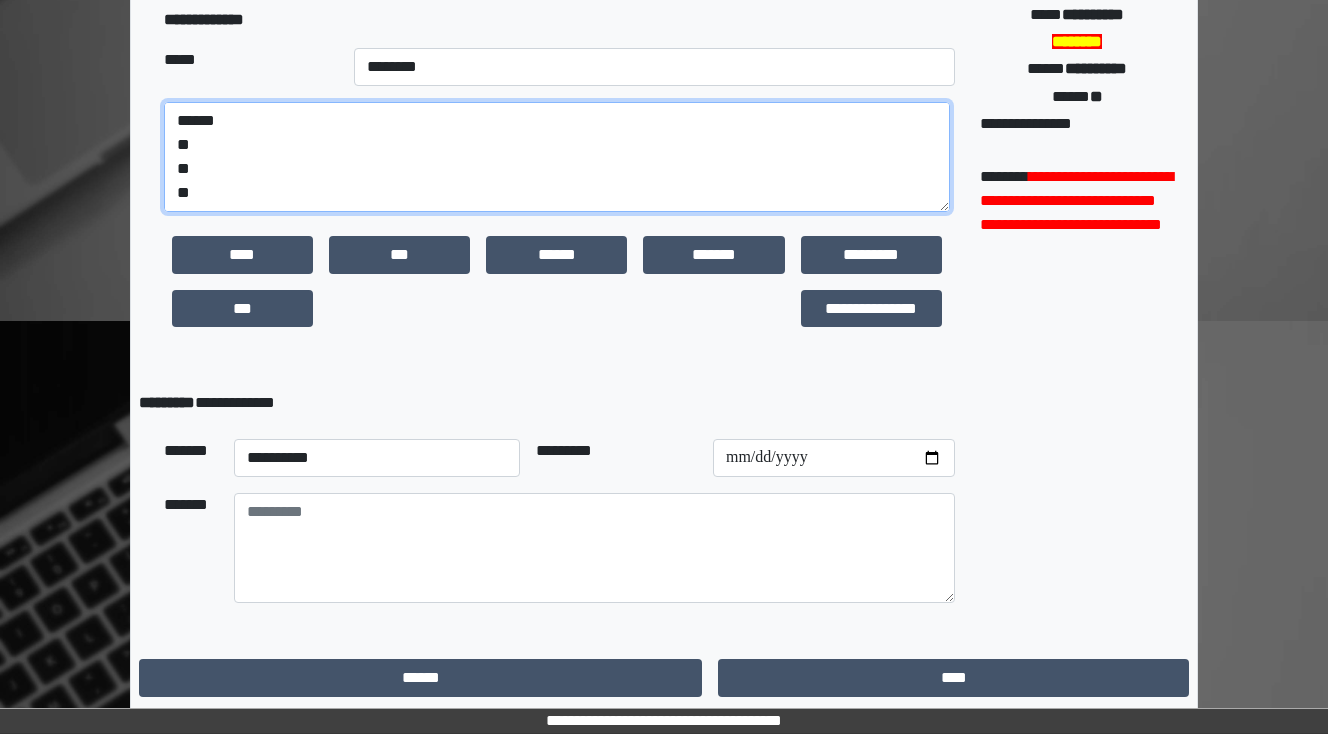 drag, startPoint x: 208, startPoint y: 195, endPoint x: 108, endPoint y: 188, distance: 100.2447 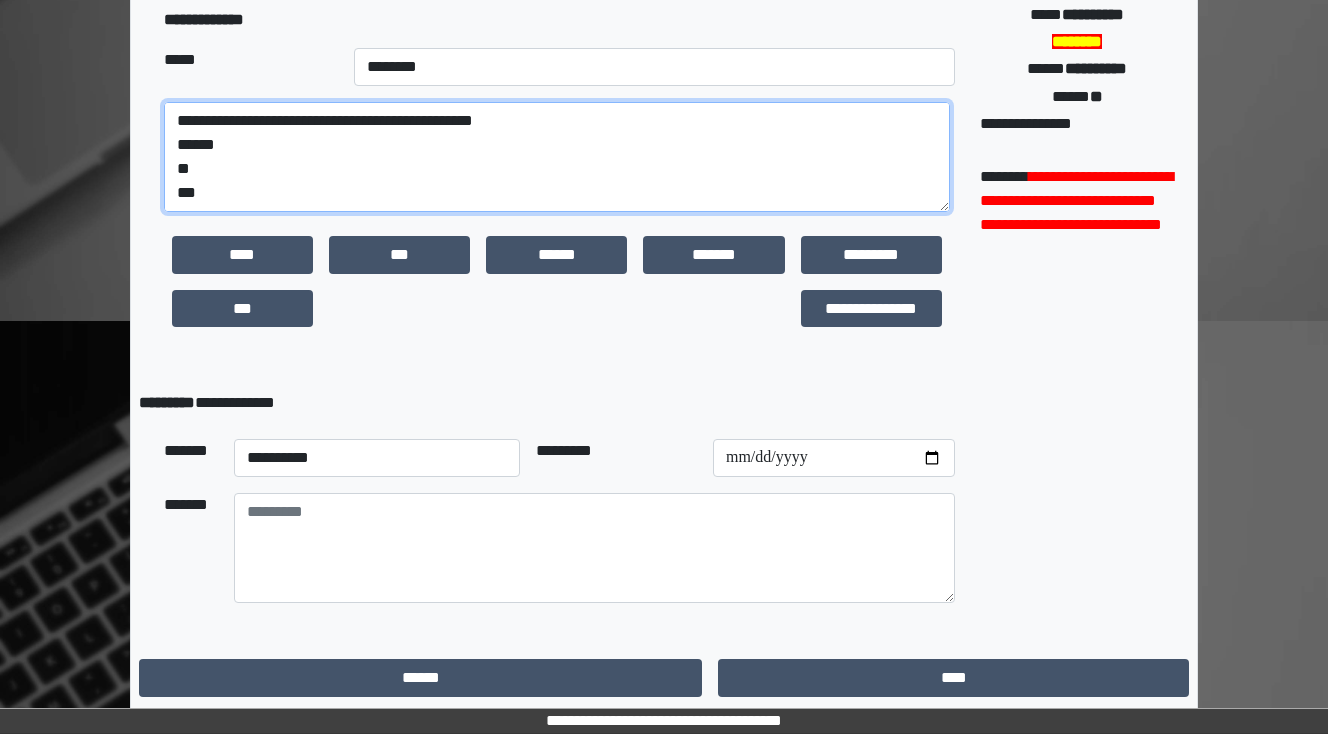 click on "**********" at bounding box center [557, 157] 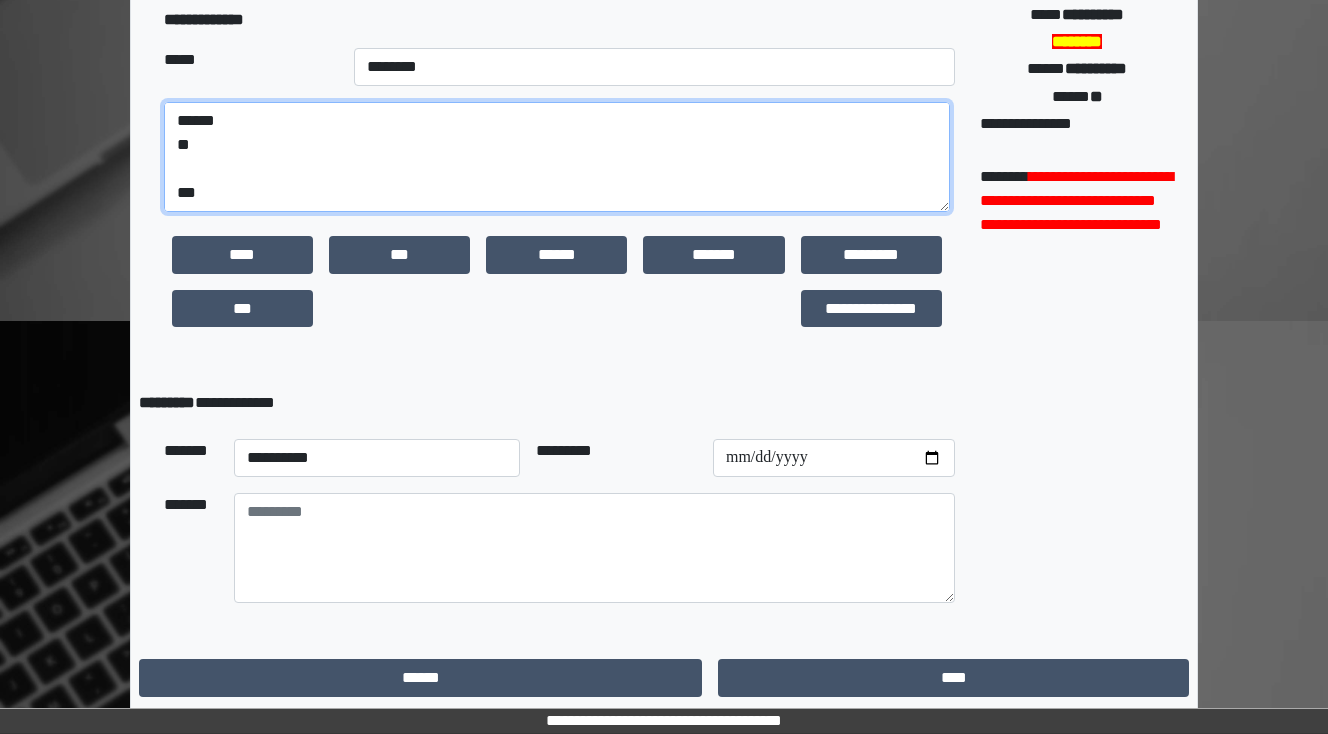 click on "**********" at bounding box center [557, 157] 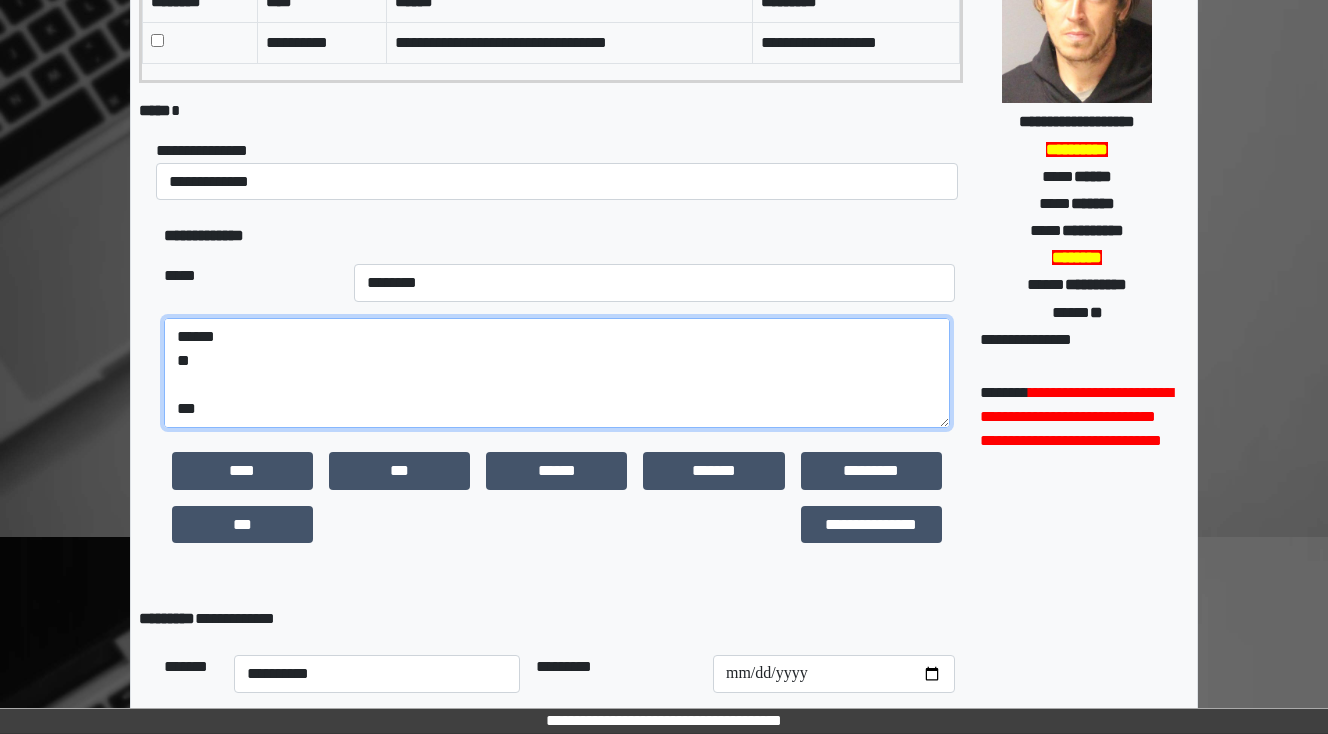 scroll, scrollTop: 230, scrollLeft: 0, axis: vertical 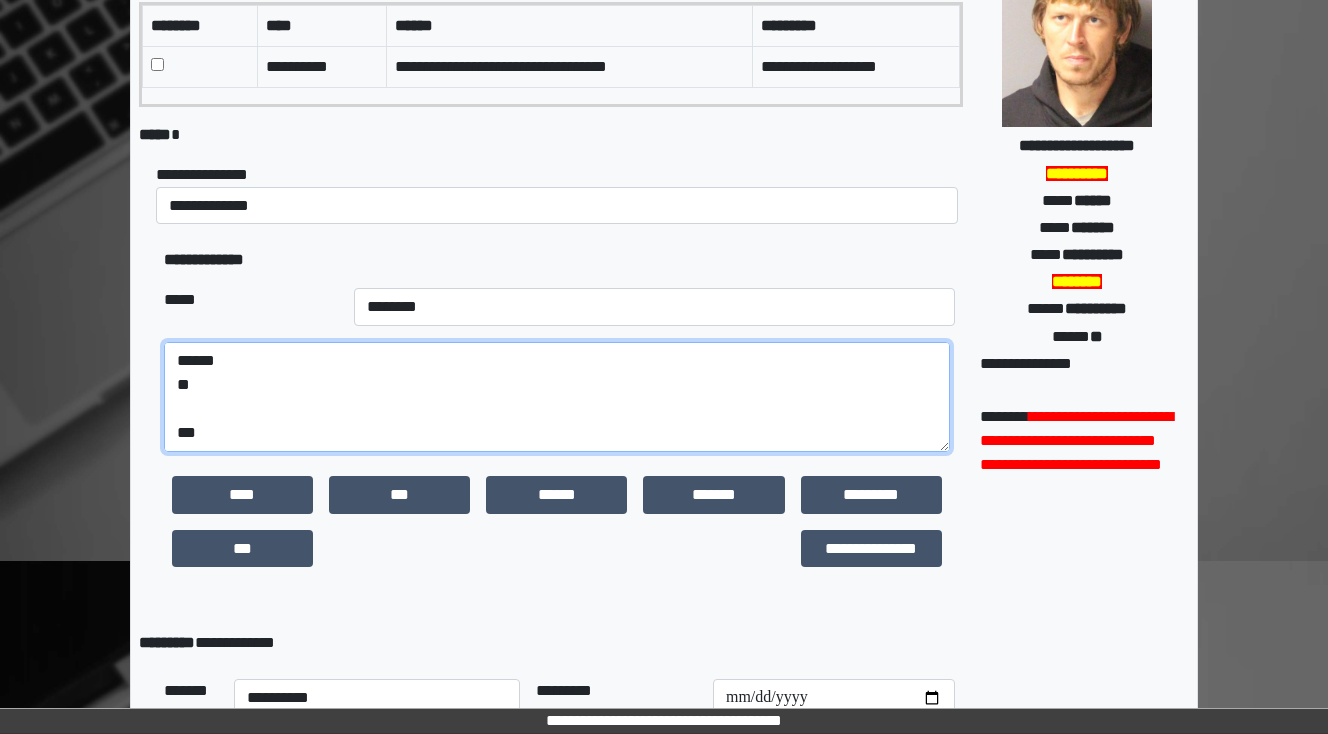click on "**********" at bounding box center [557, 397] 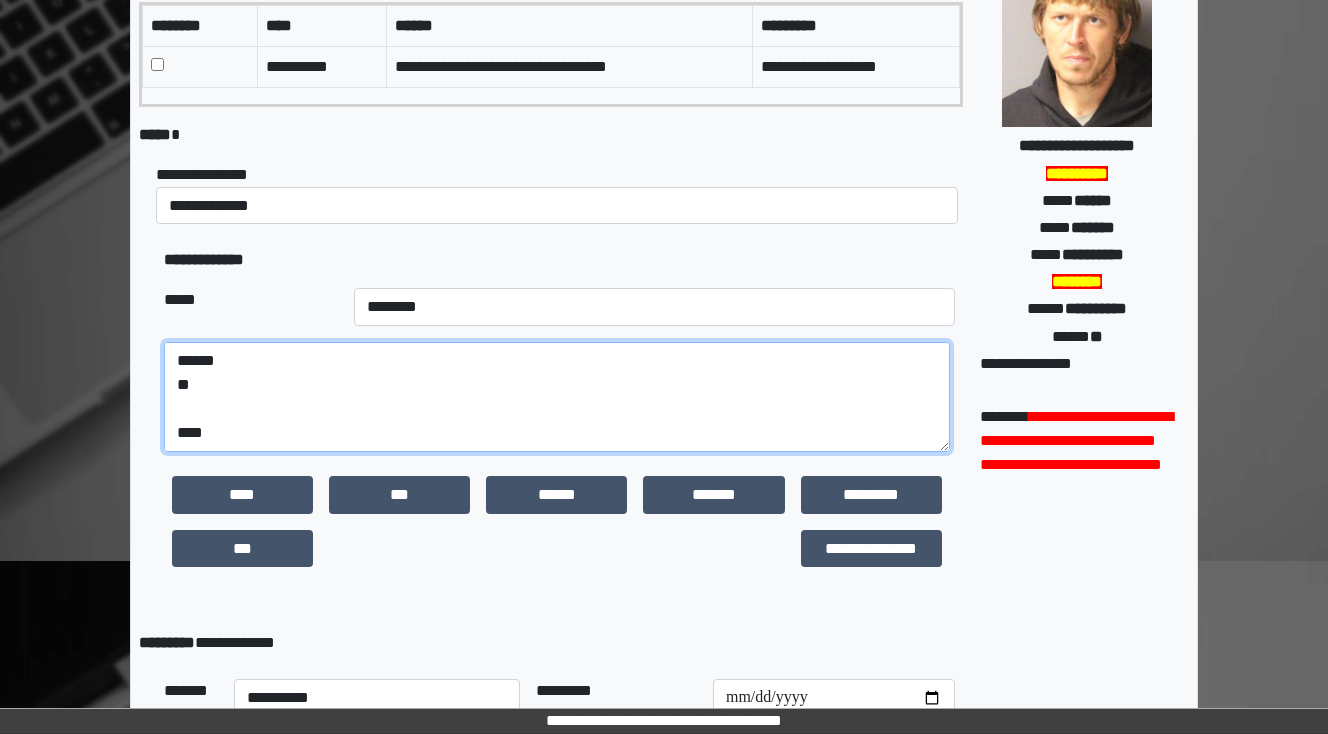 paste on "**********" 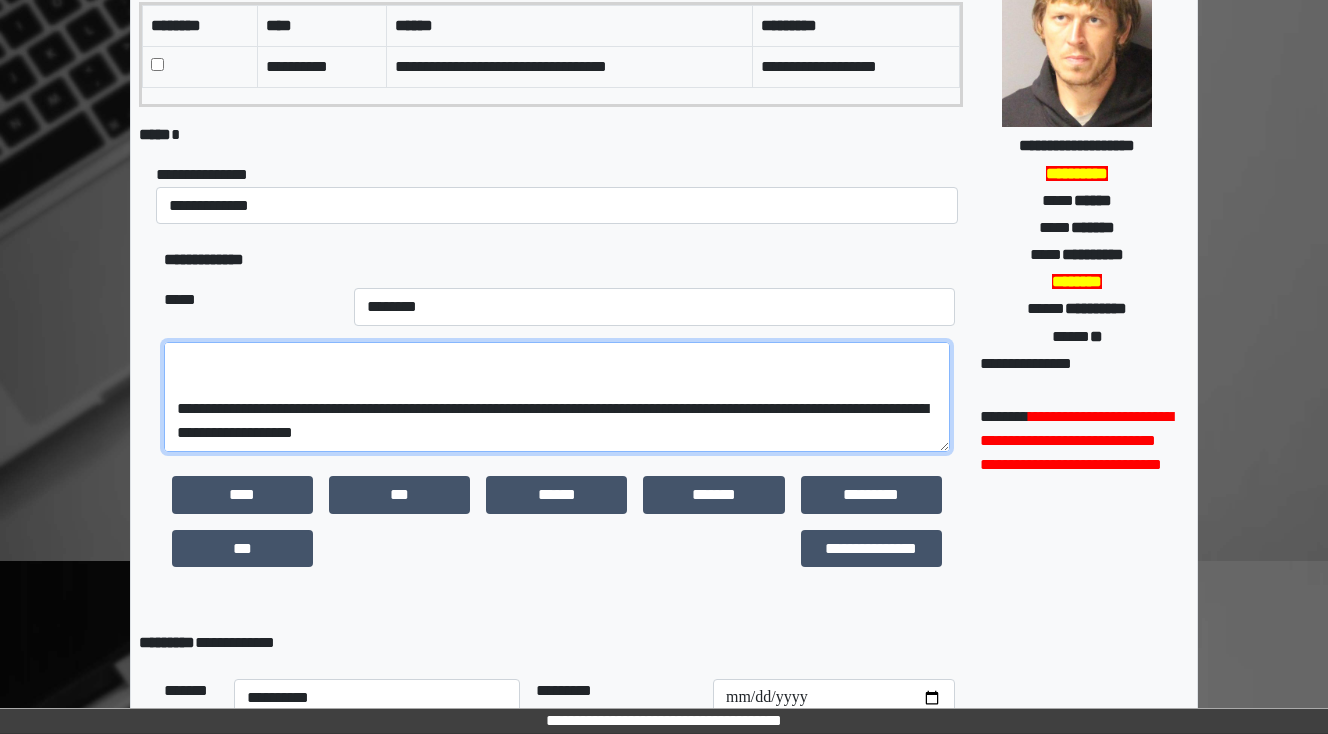 scroll, scrollTop: 288, scrollLeft: 0, axis: vertical 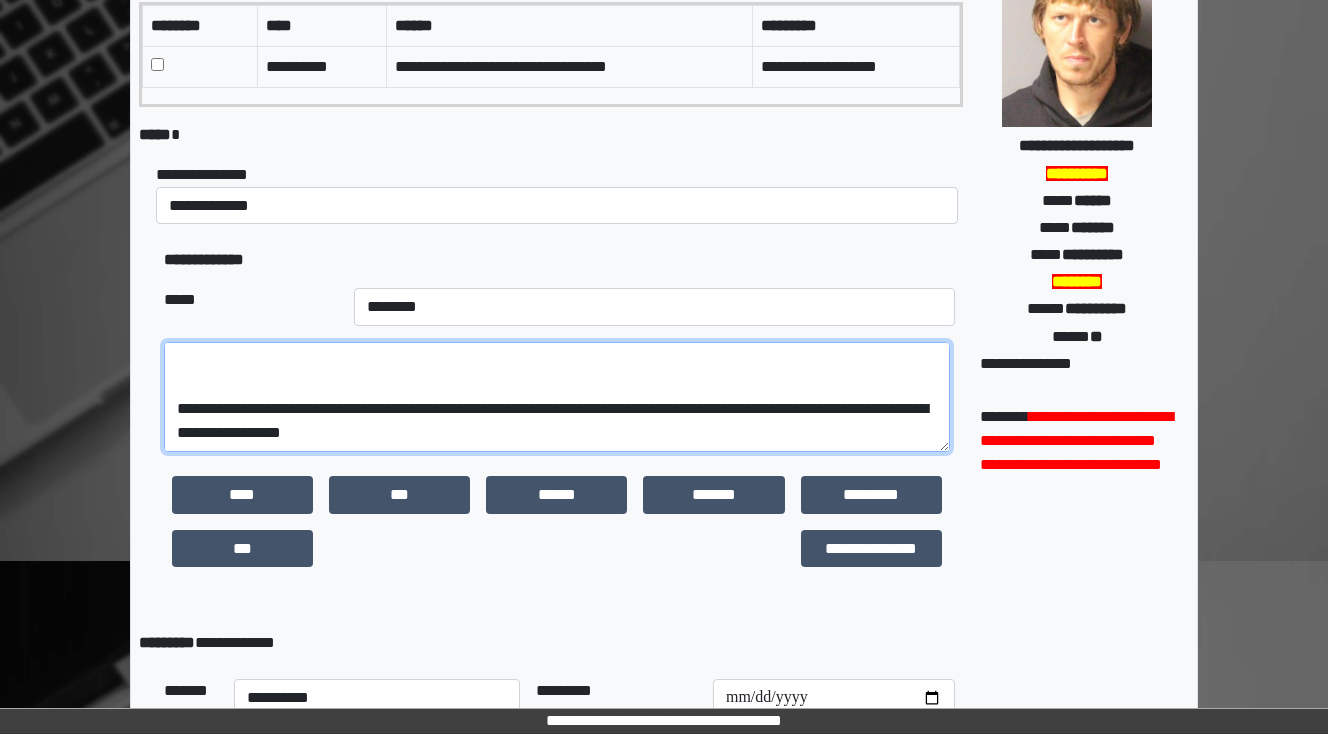 click on "**********" at bounding box center (557, 397) 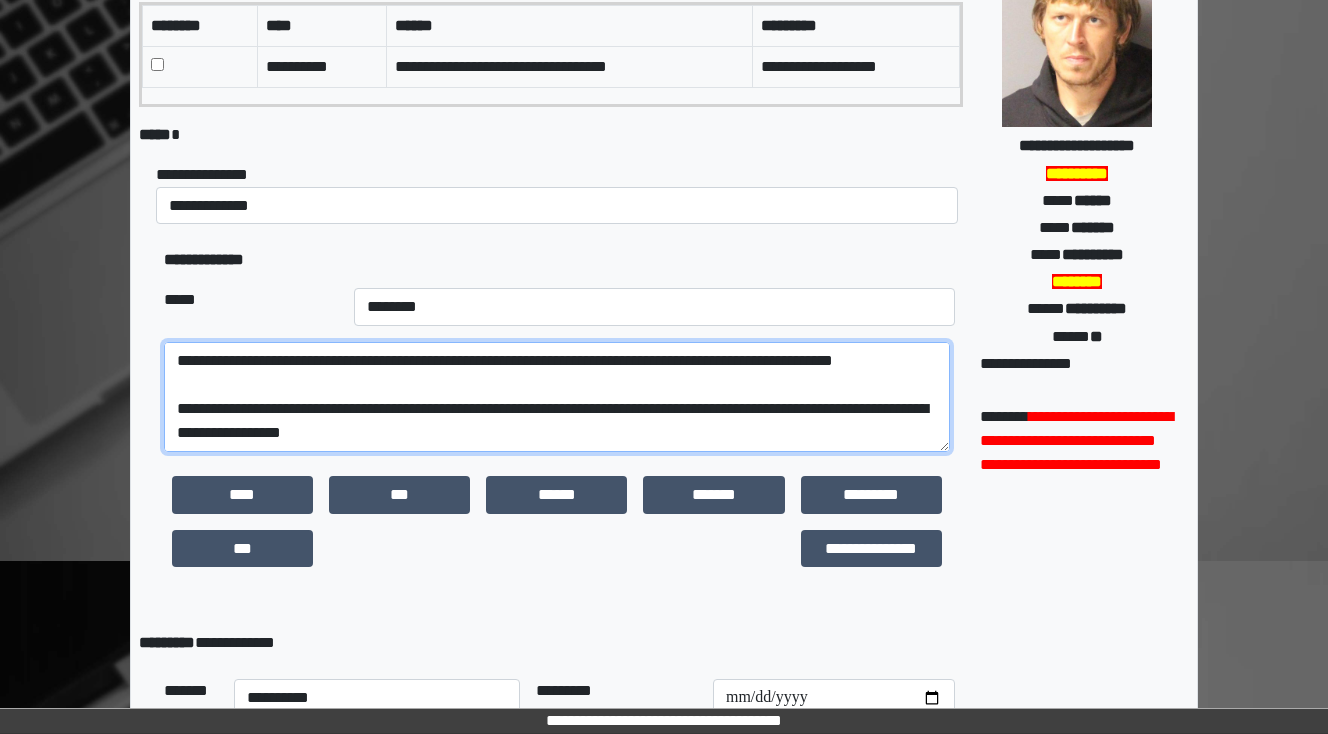 scroll, scrollTop: 192, scrollLeft: 0, axis: vertical 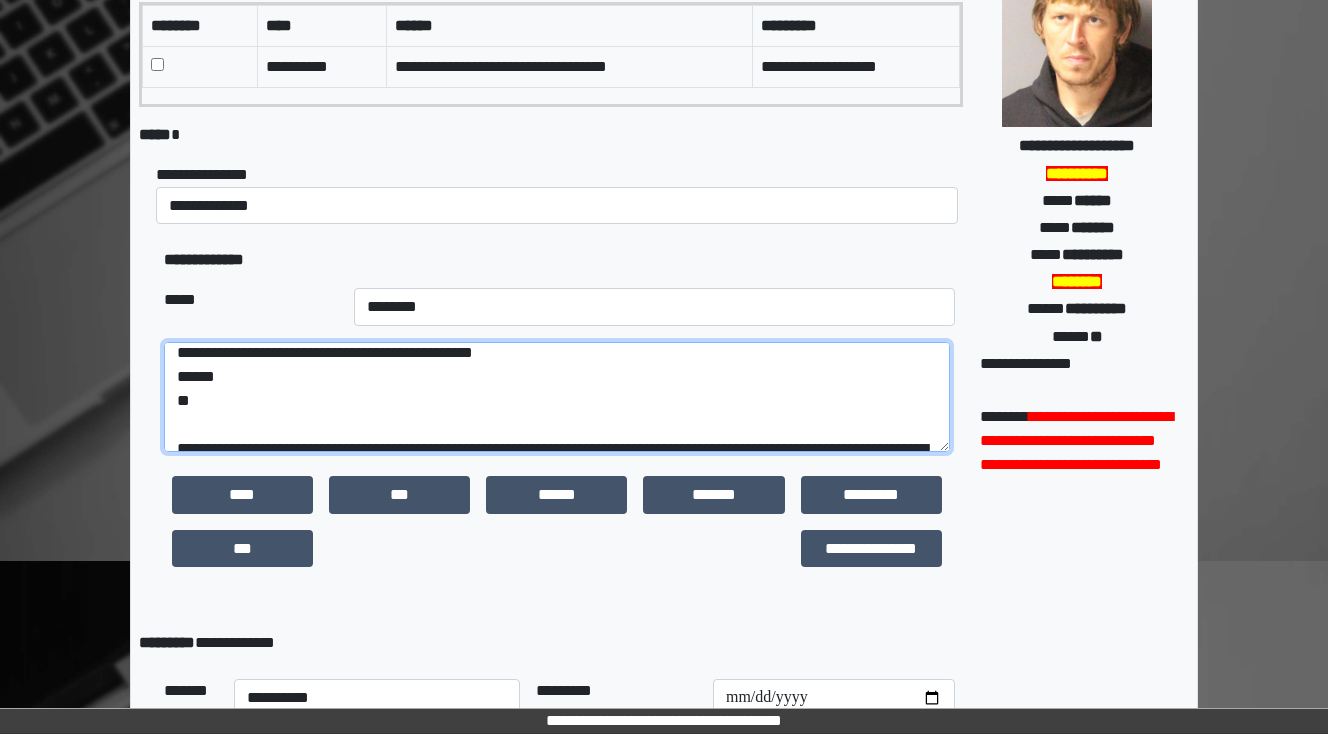 click on "**********" at bounding box center (557, 397) 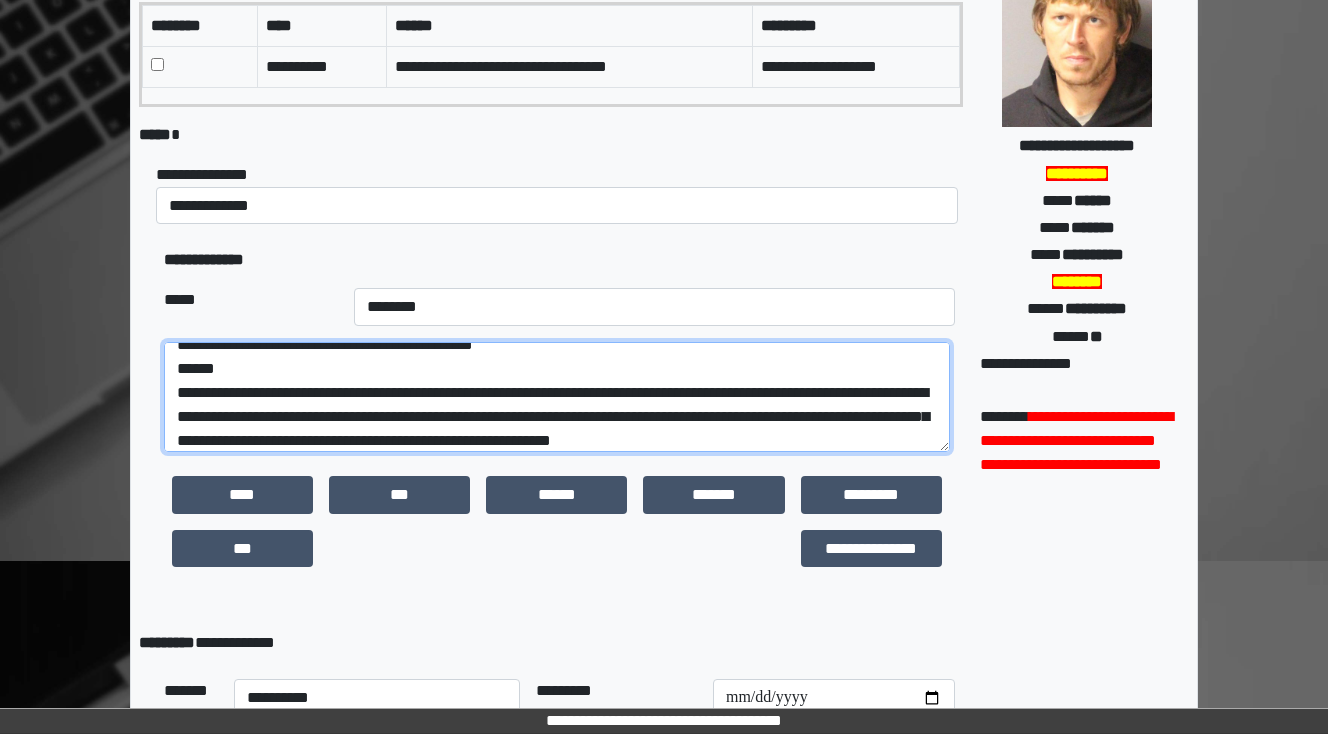 scroll, scrollTop: 64, scrollLeft: 0, axis: vertical 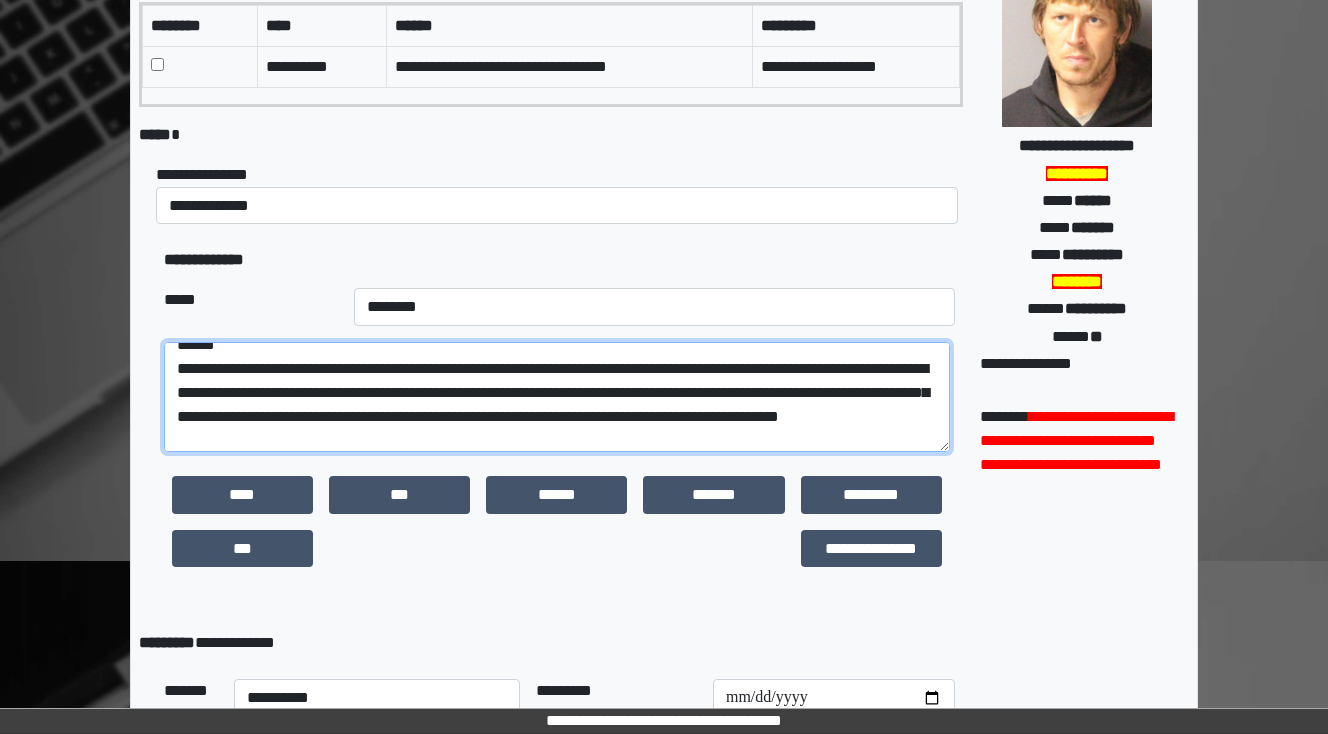 drag, startPoint x: 519, startPoint y: 420, endPoint x: 486, endPoint y: 416, distance: 33.24154 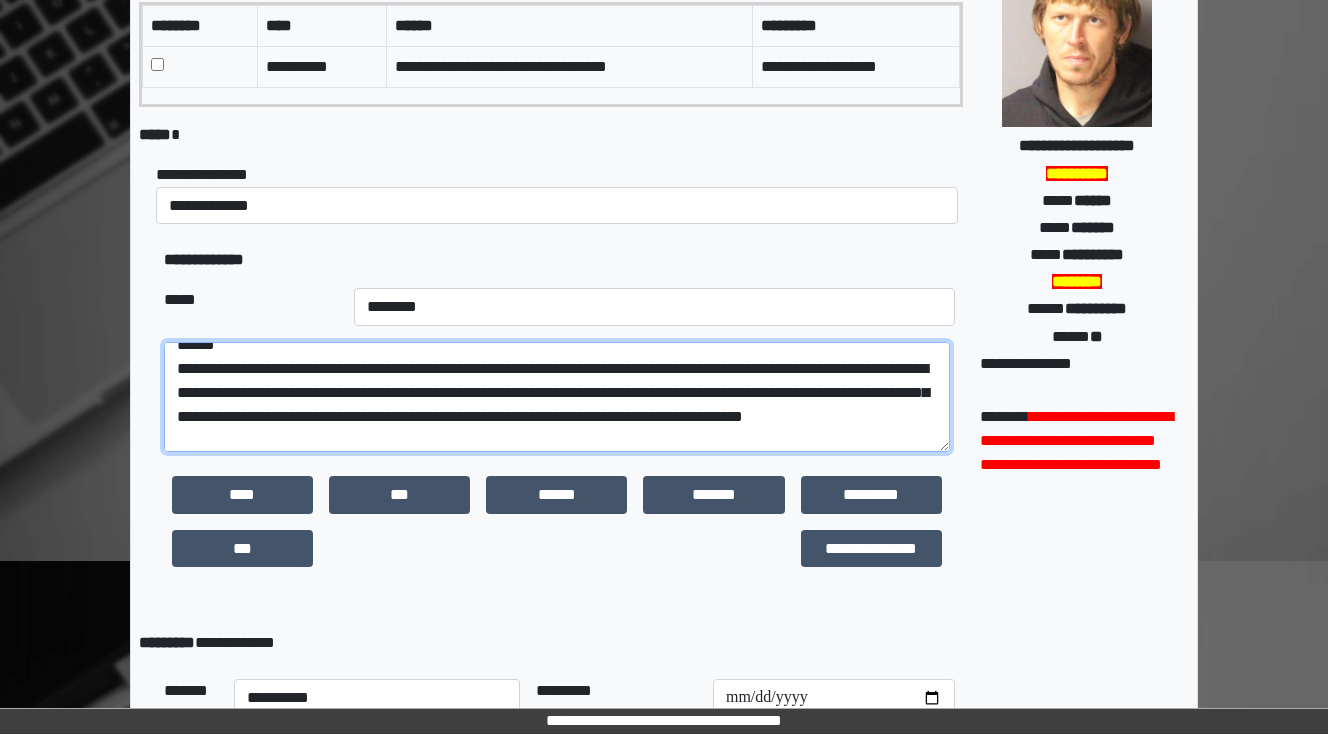 click on "**********" at bounding box center [557, 397] 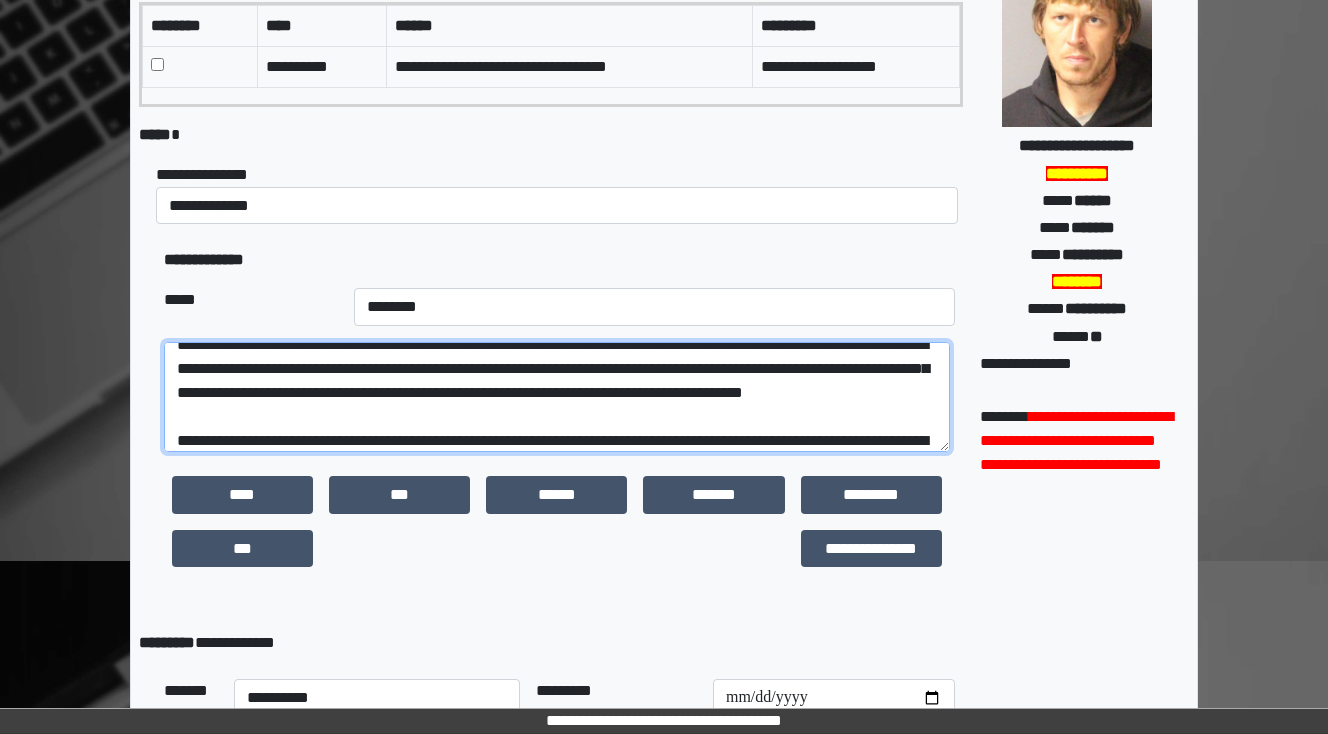 scroll, scrollTop: 64, scrollLeft: 0, axis: vertical 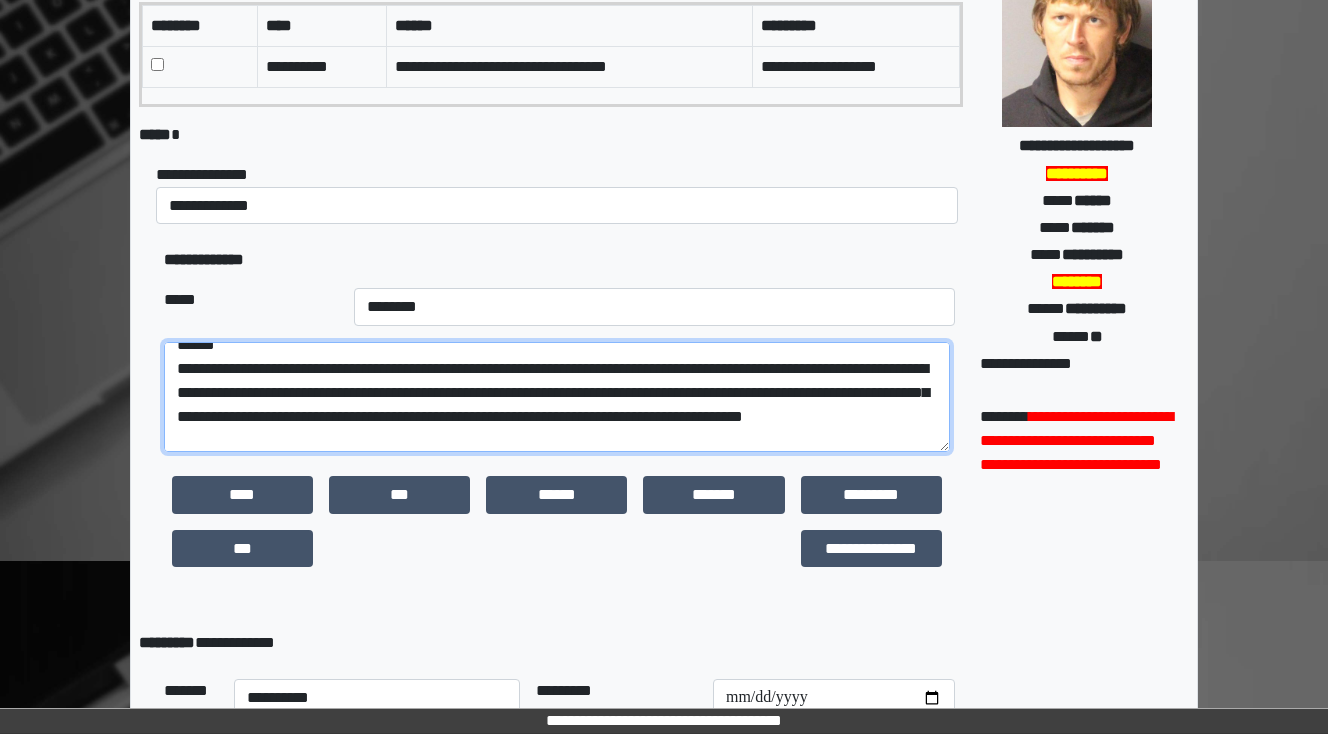click on "**********" at bounding box center (557, 397) 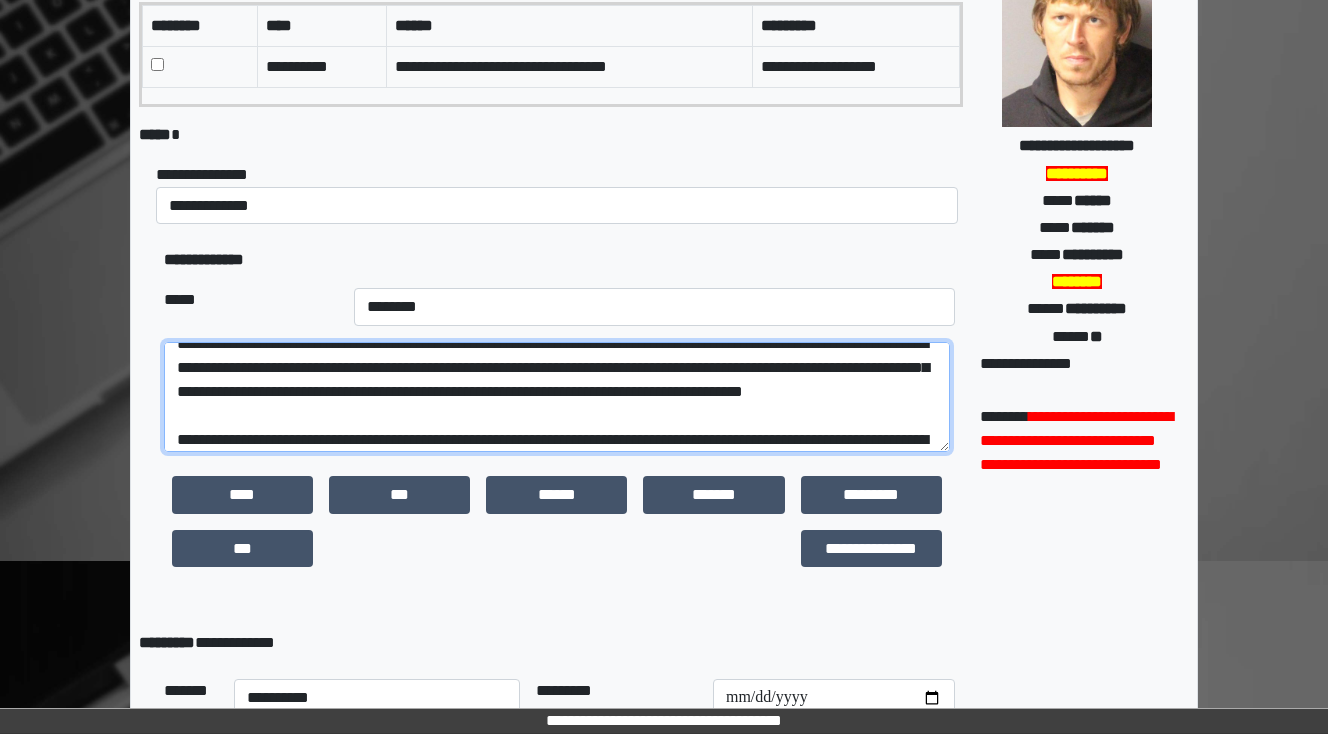 drag, startPoint x: 440, startPoint y: 436, endPoint x: 414, endPoint y: 431, distance: 26.476404 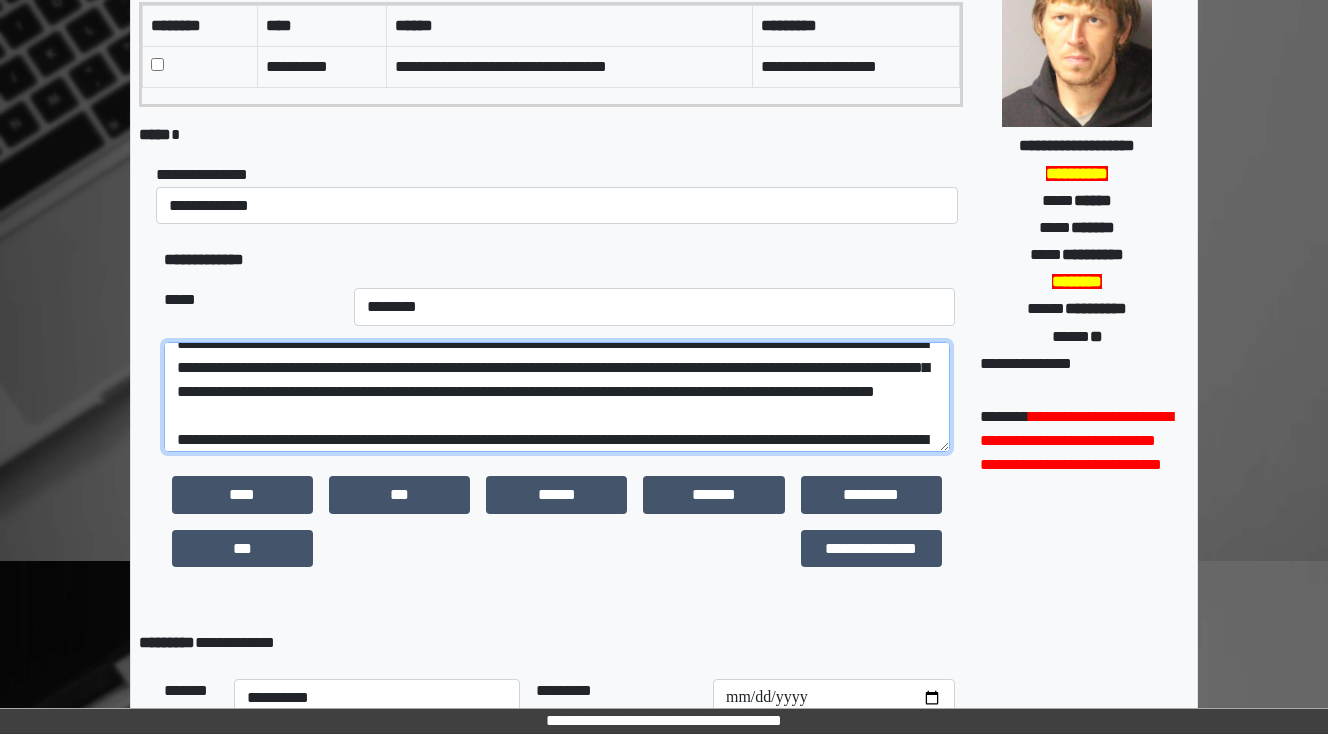 click on "**********" at bounding box center [557, 397] 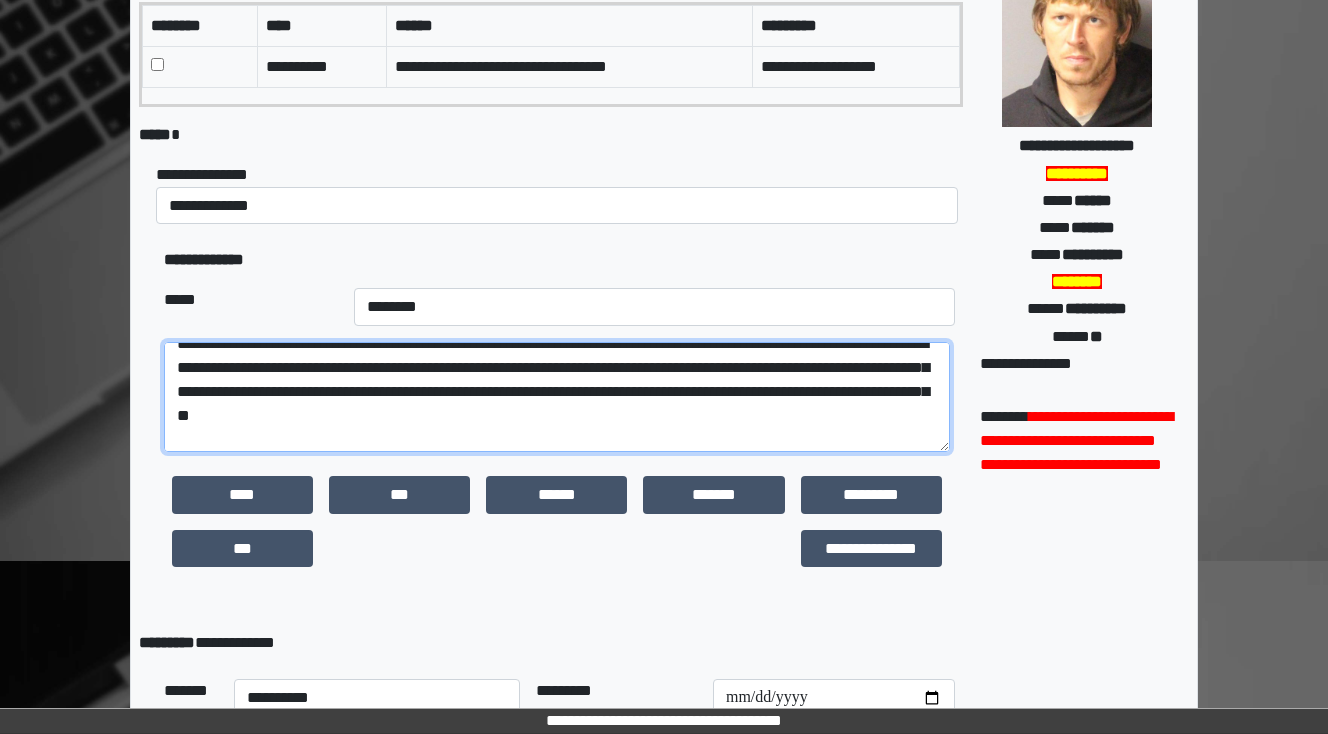 click on "**********" at bounding box center [557, 397] 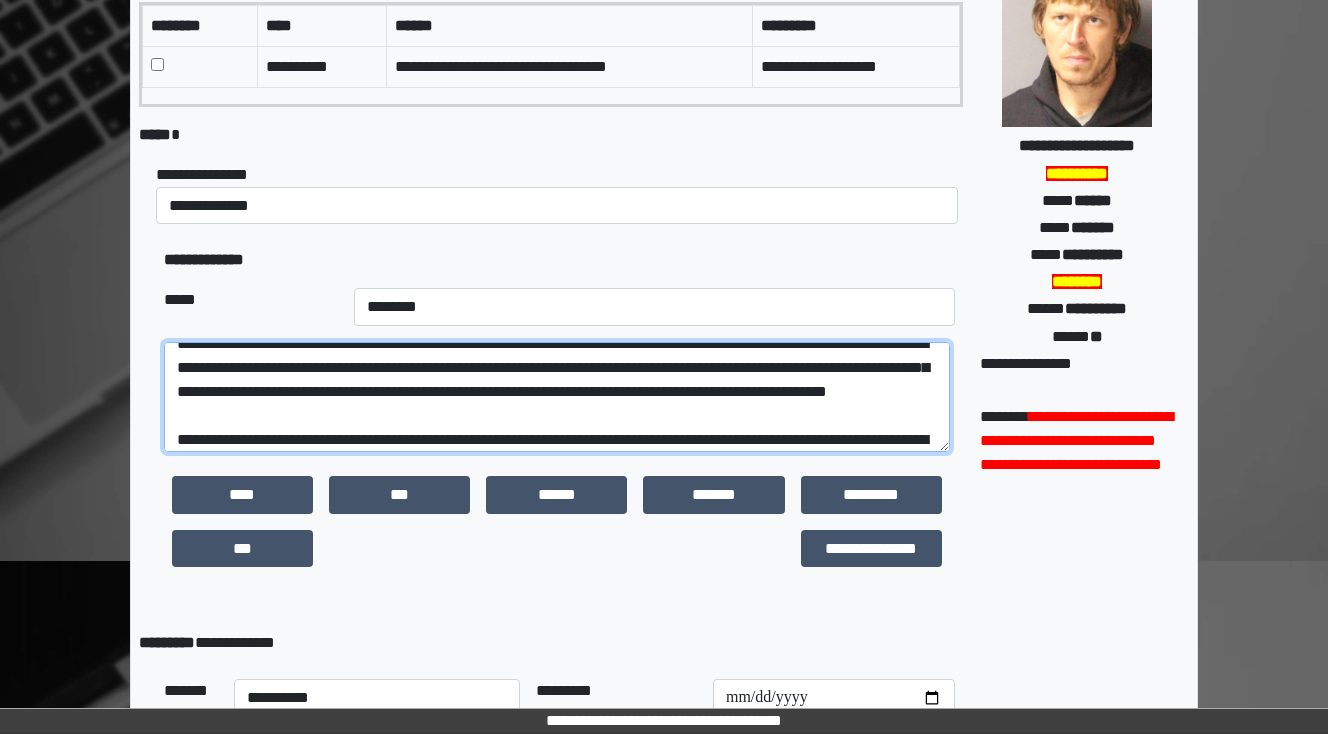 click on "**********" at bounding box center [557, 397] 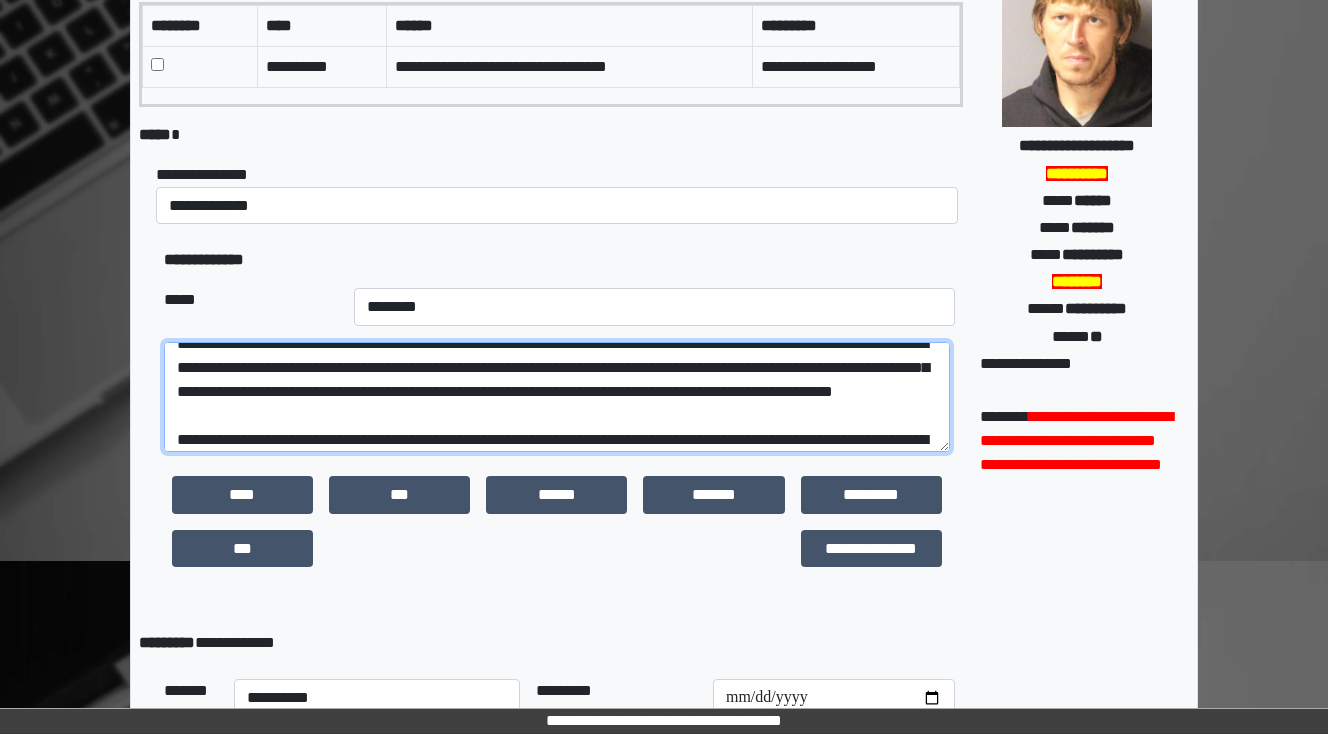 click on "**********" at bounding box center [557, 397] 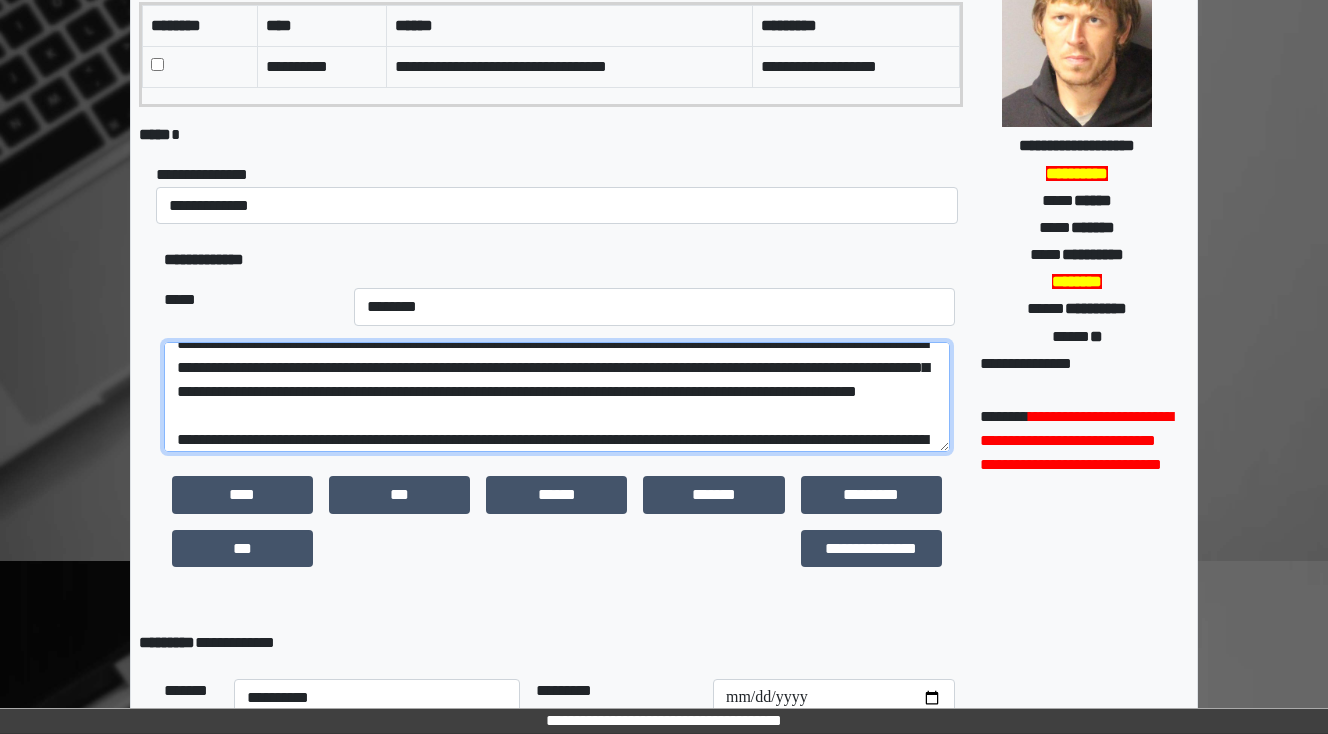 click on "**********" at bounding box center (557, 397) 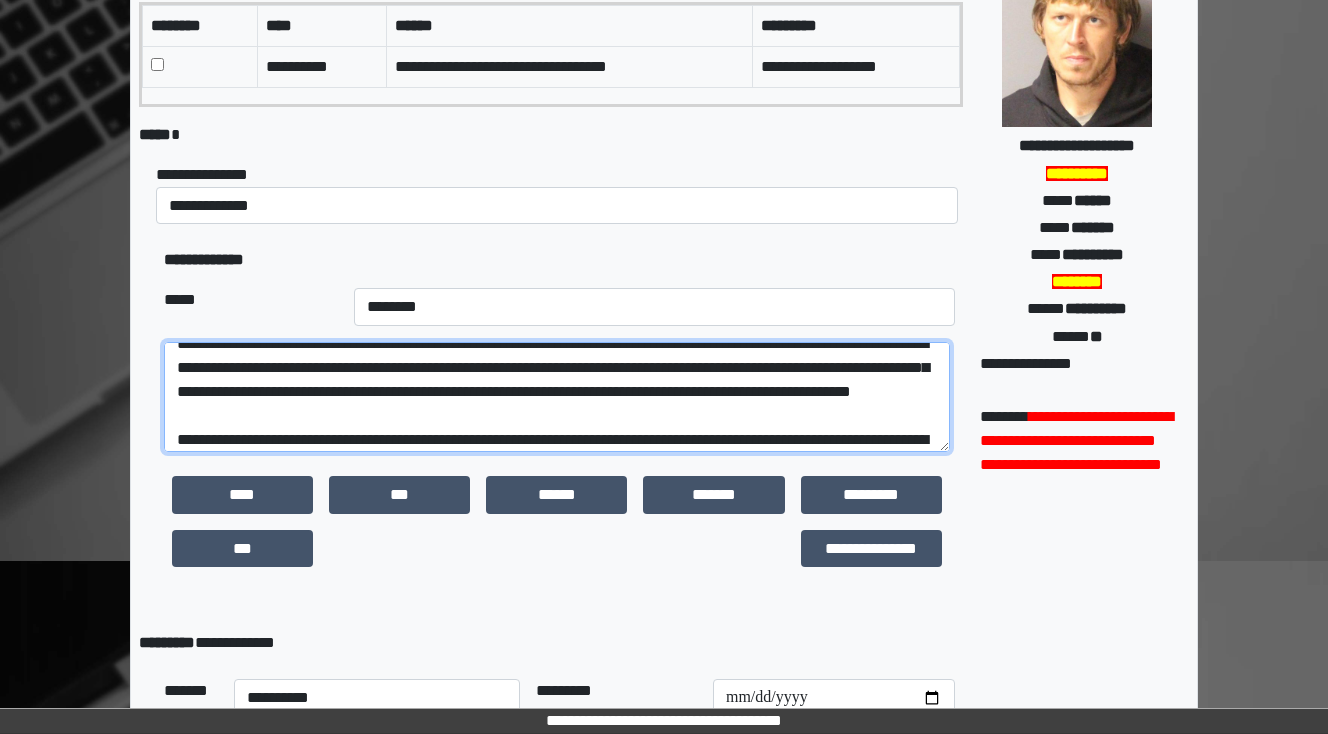 click on "**********" at bounding box center (557, 397) 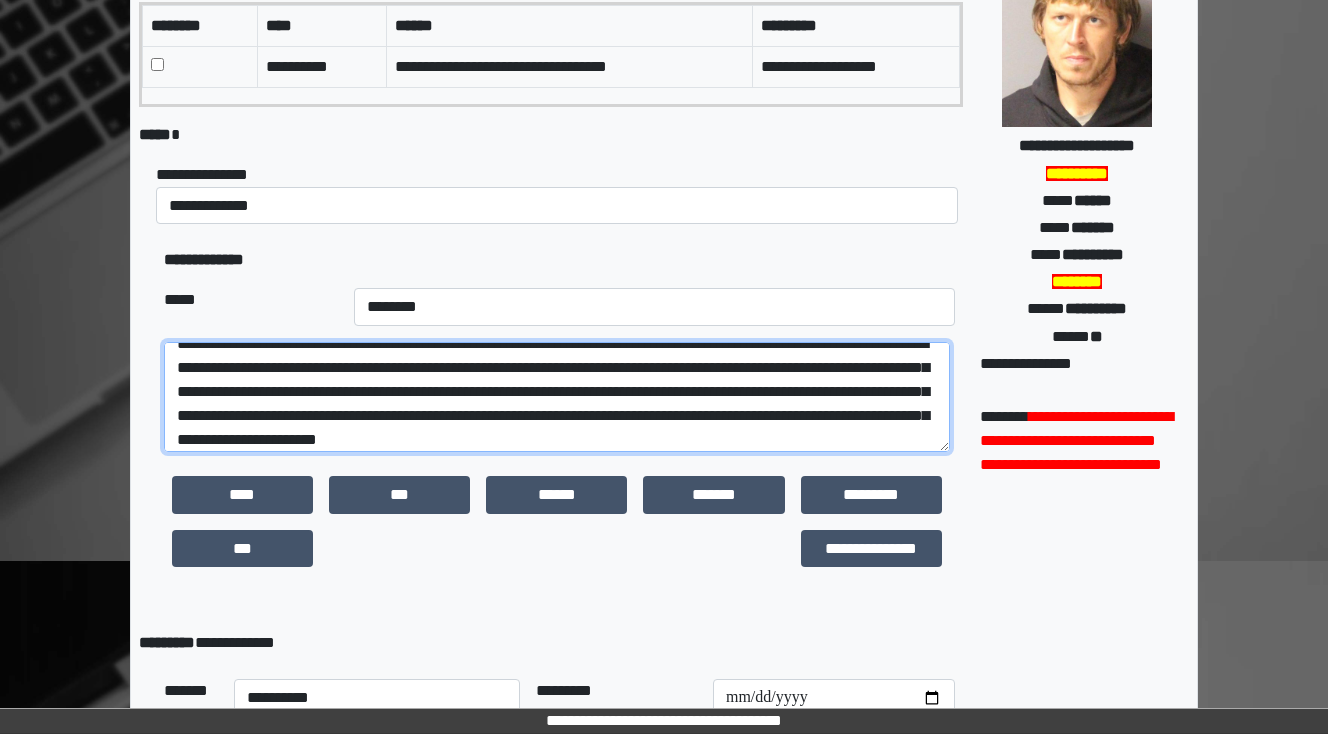scroll, scrollTop: 169, scrollLeft: 0, axis: vertical 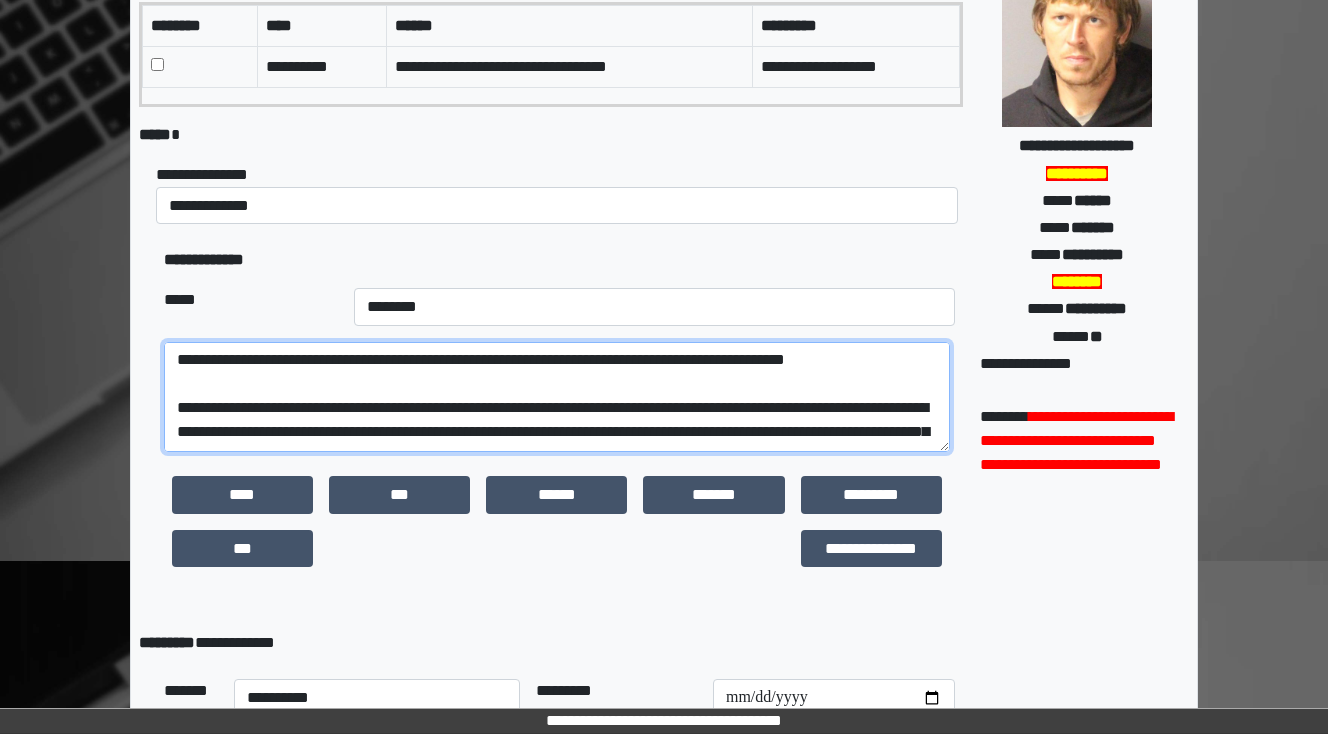click at bounding box center [557, 397] 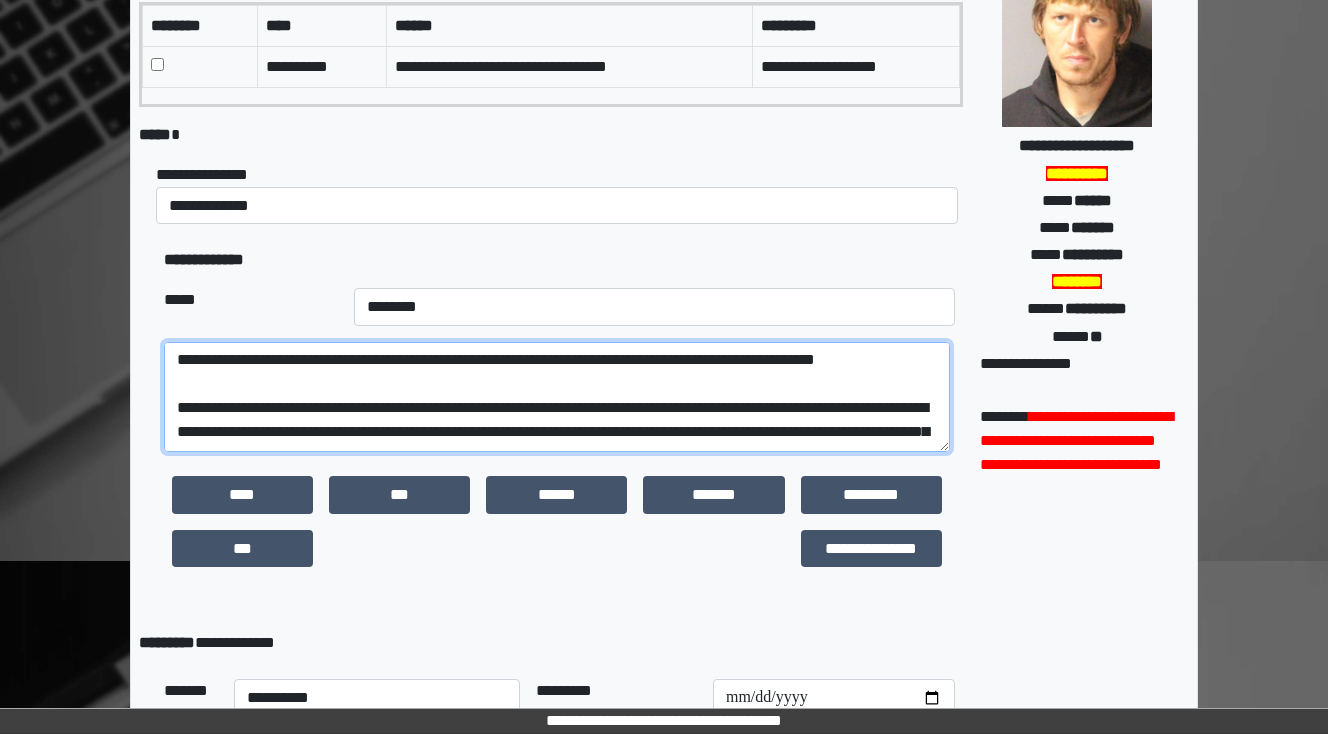 click at bounding box center [557, 397] 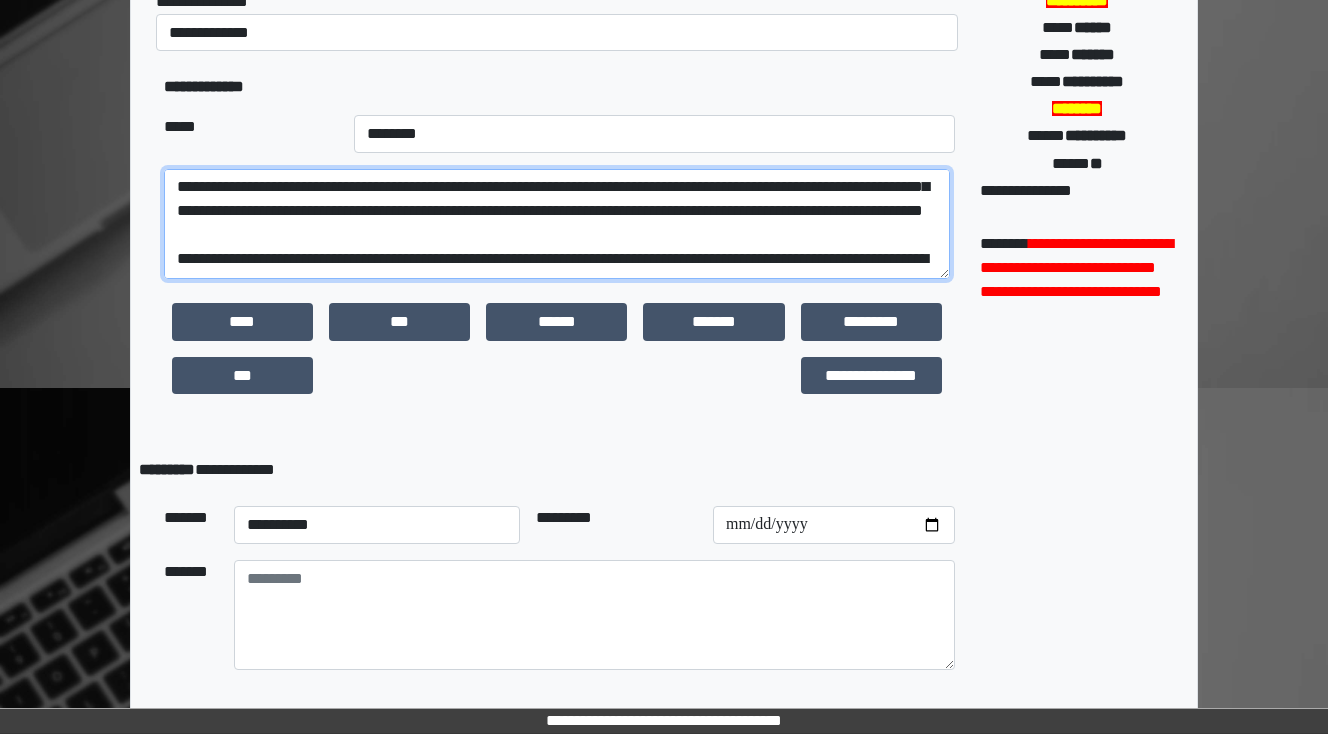 scroll, scrollTop: 310, scrollLeft: 0, axis: vertical 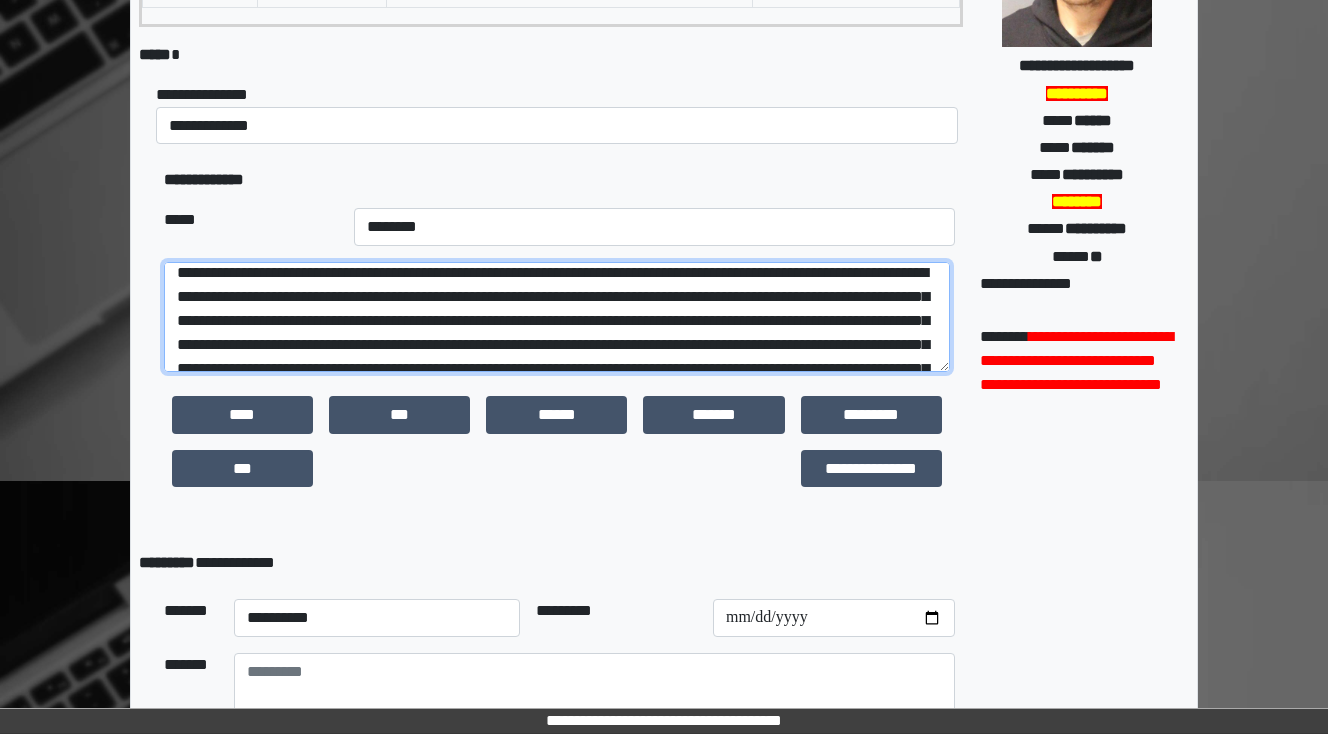 type on "**********" 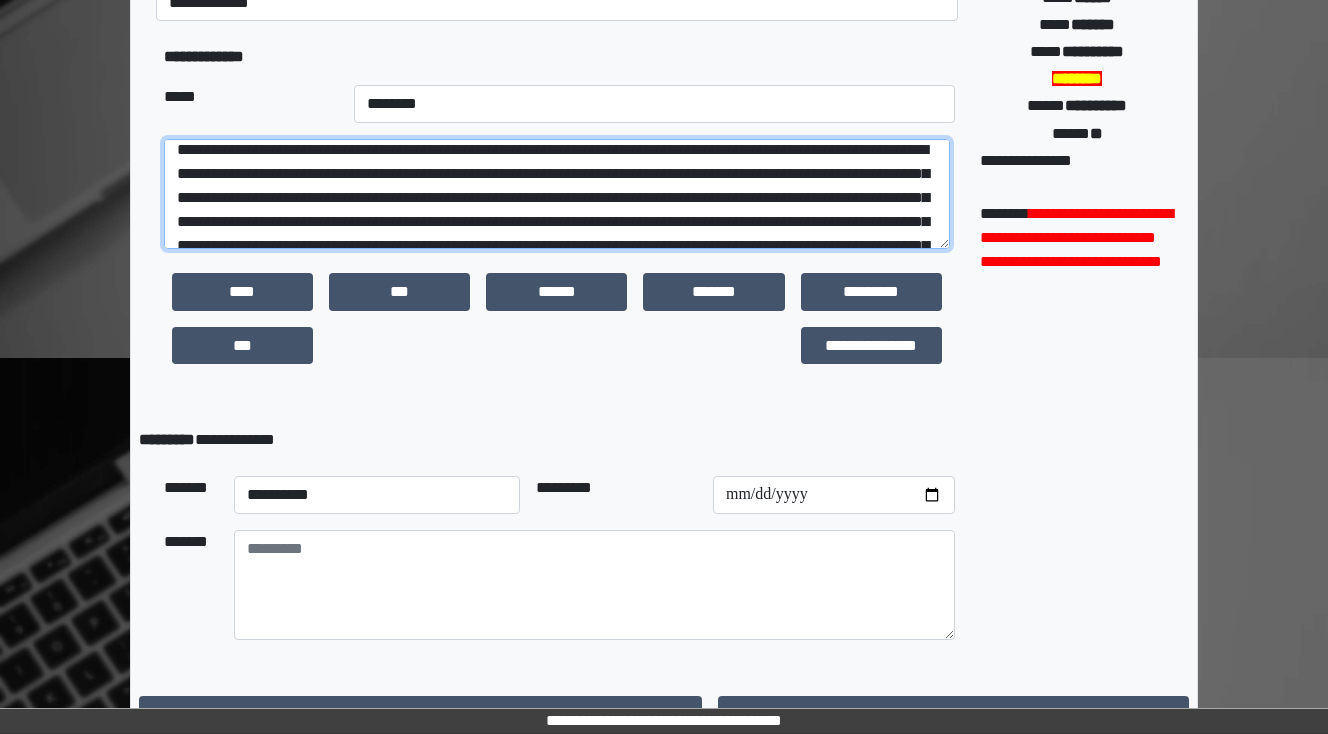 scroll, scrollTop: 470, scrollLeft: 0, axis: vertical 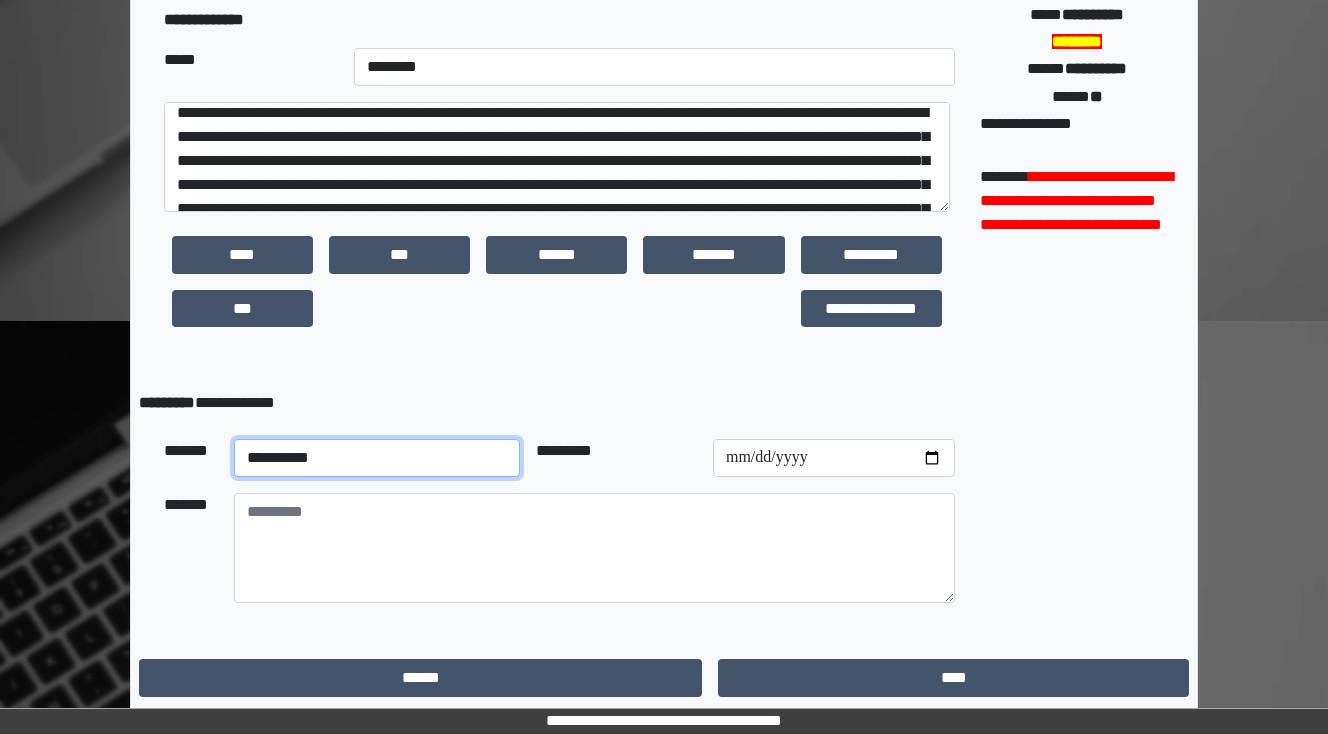 click on "**********" at bounding box center (377, 458) 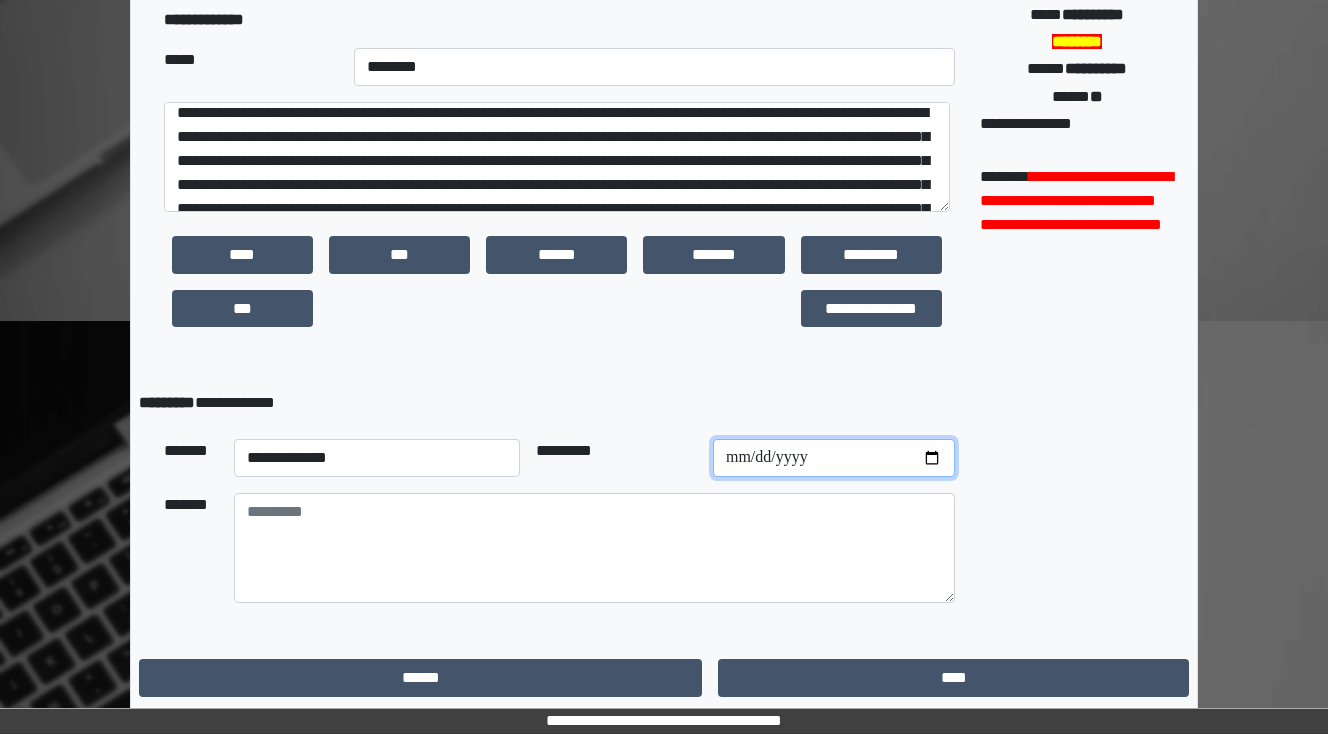 click at bounding box center [834, 458] 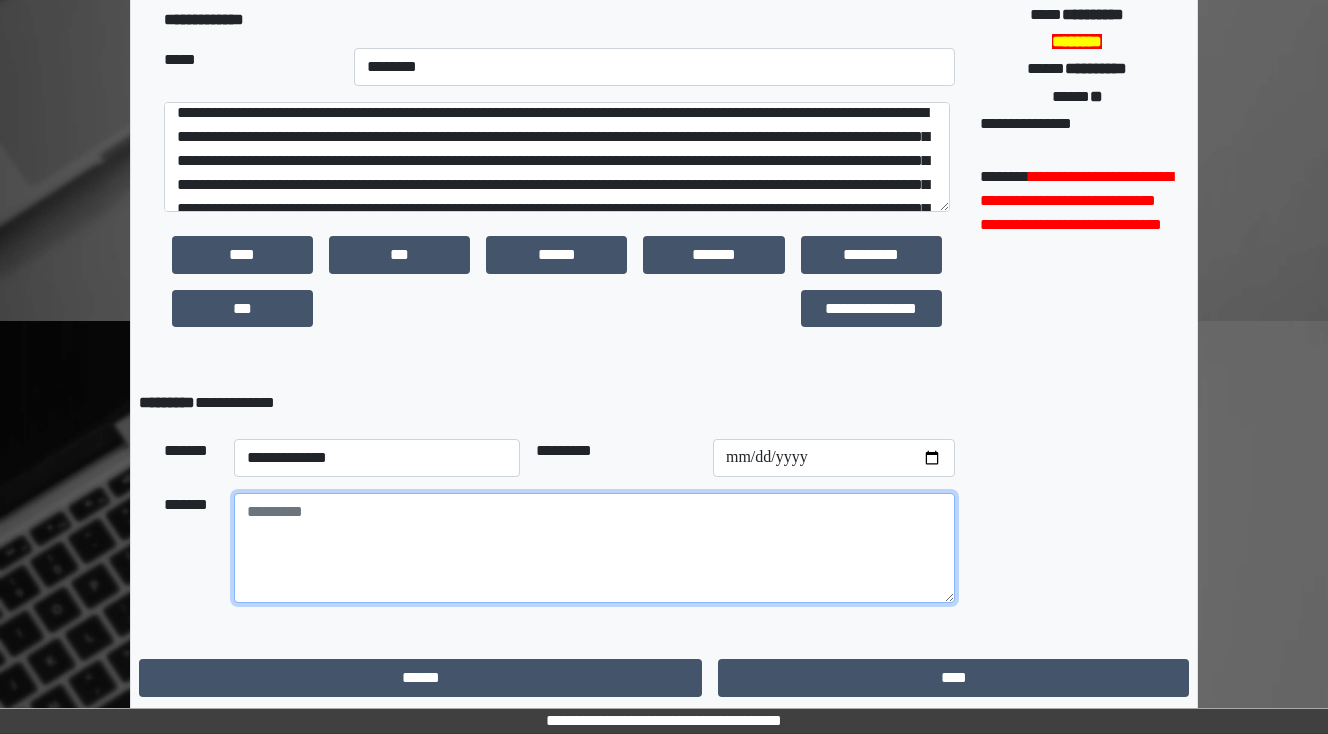click at bounding box center [594, 548] 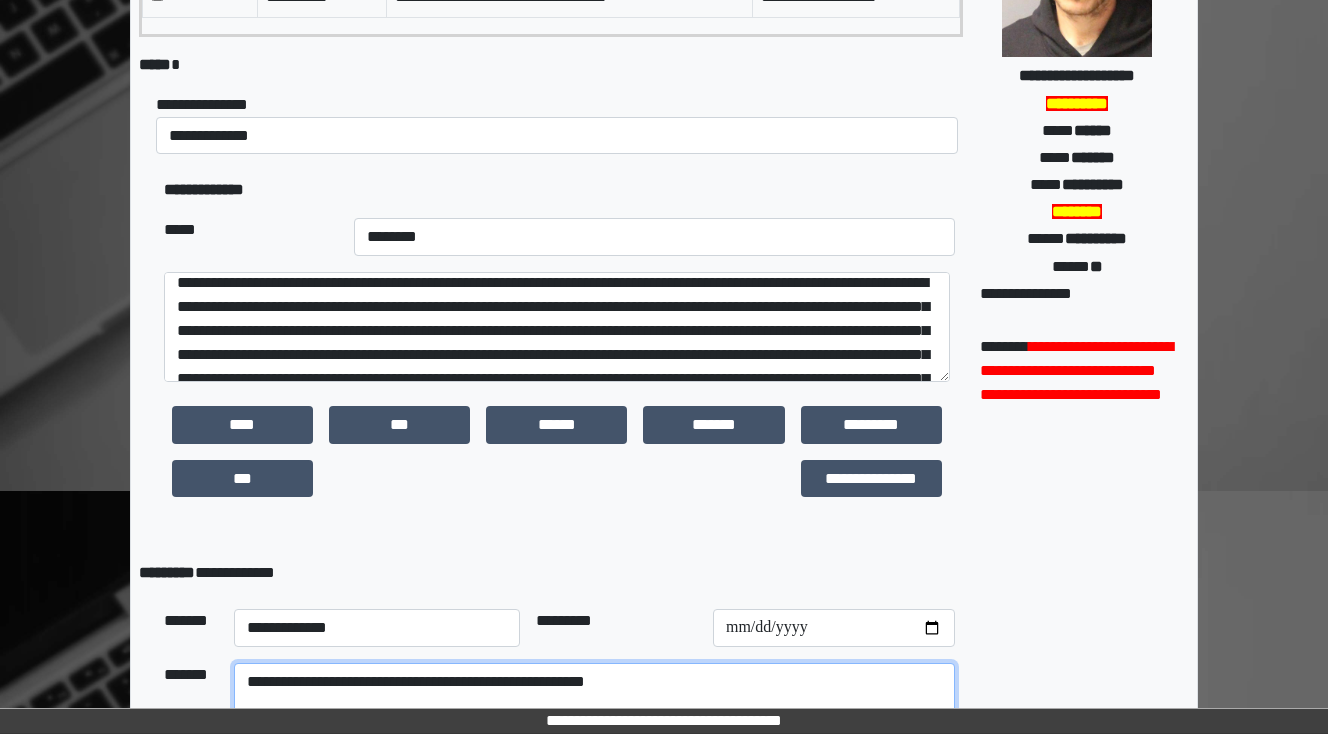 scroll, scrollTop: 310, scrollLeft: 0, axis: vertical 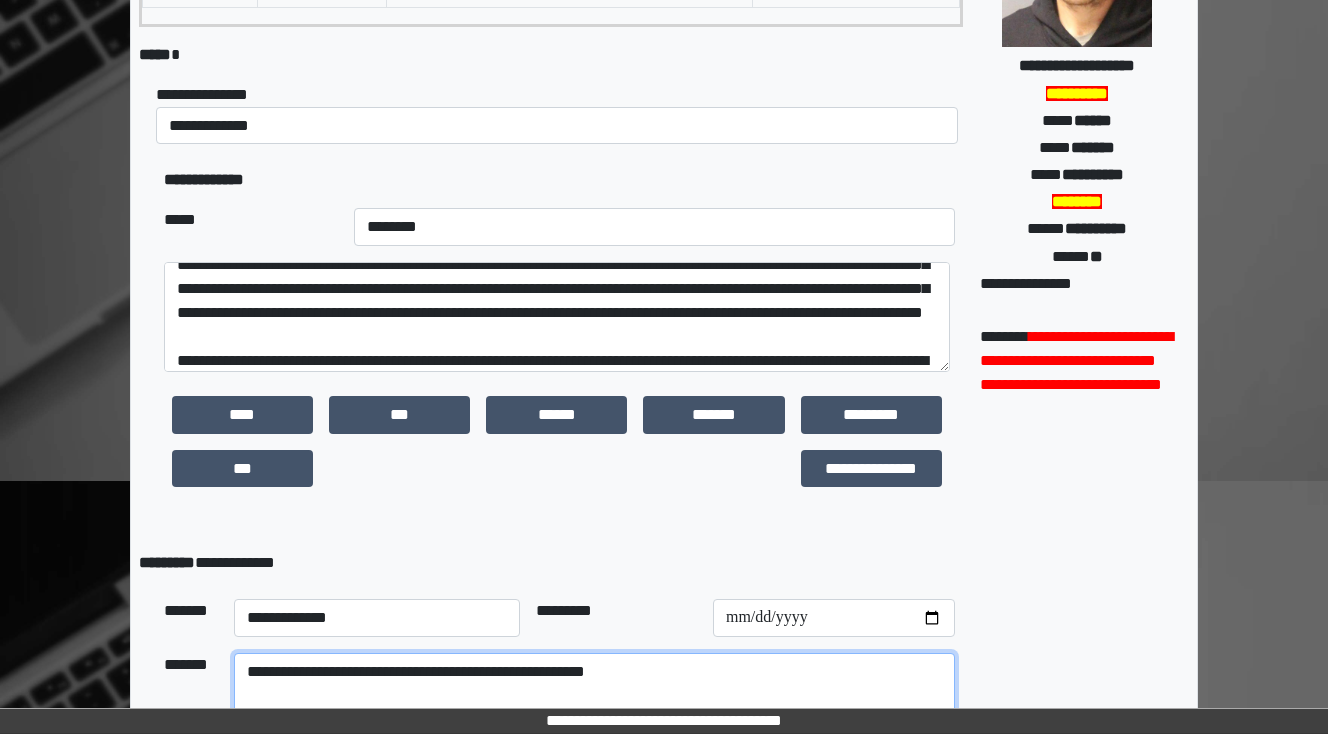 type on "**********" 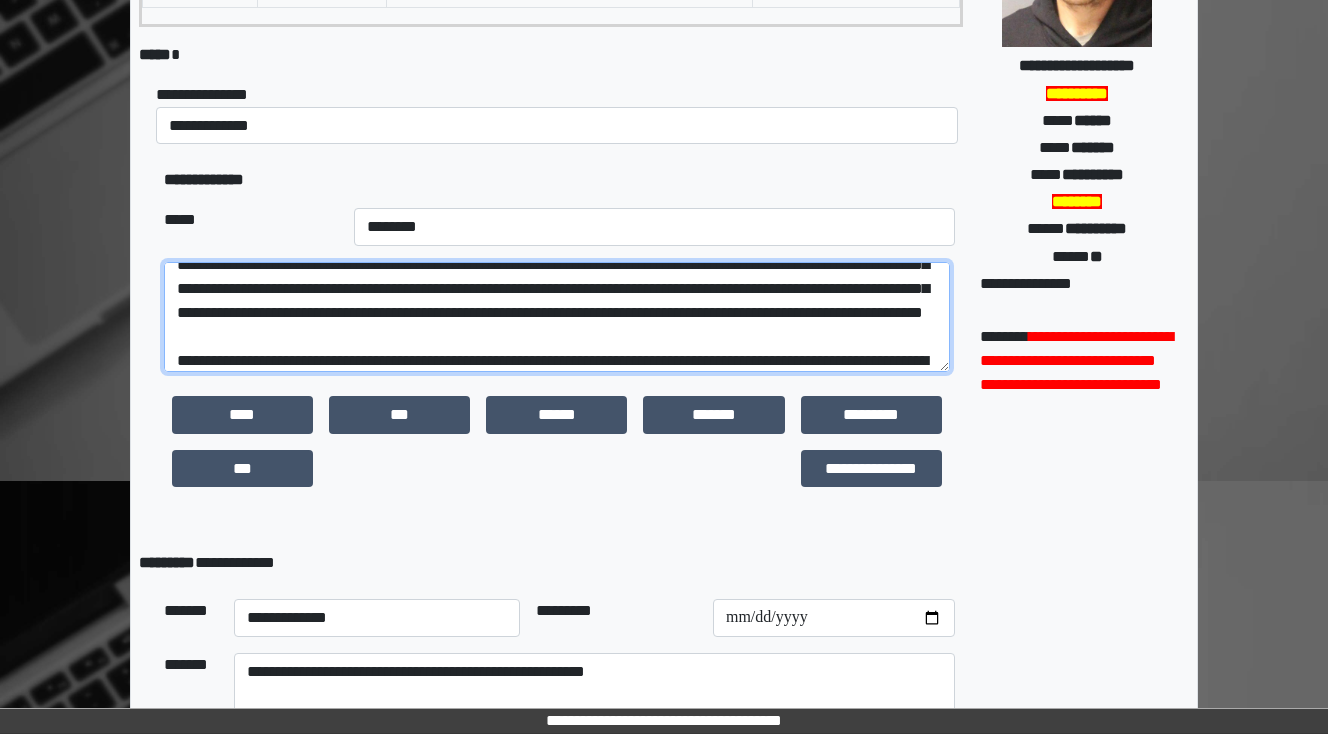 click at bounding box center [557, 317] 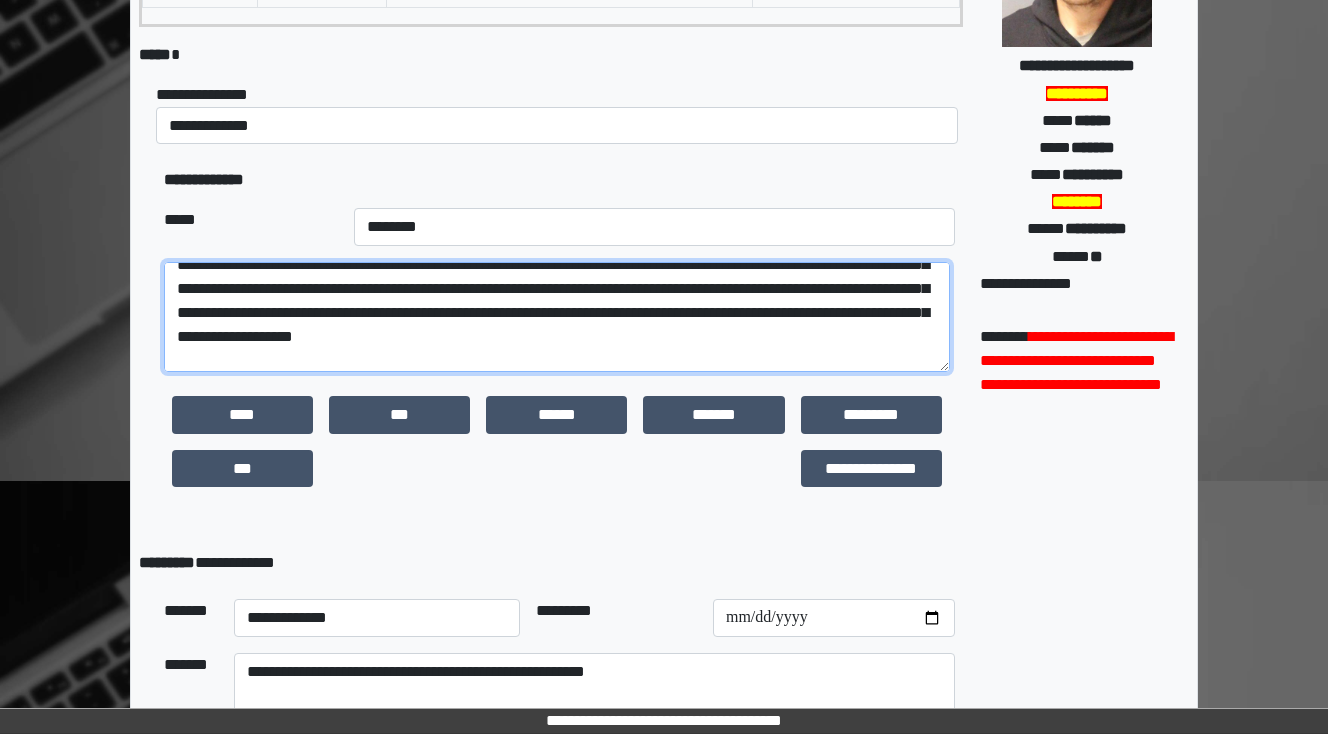 click at bounding box center (557, 317) 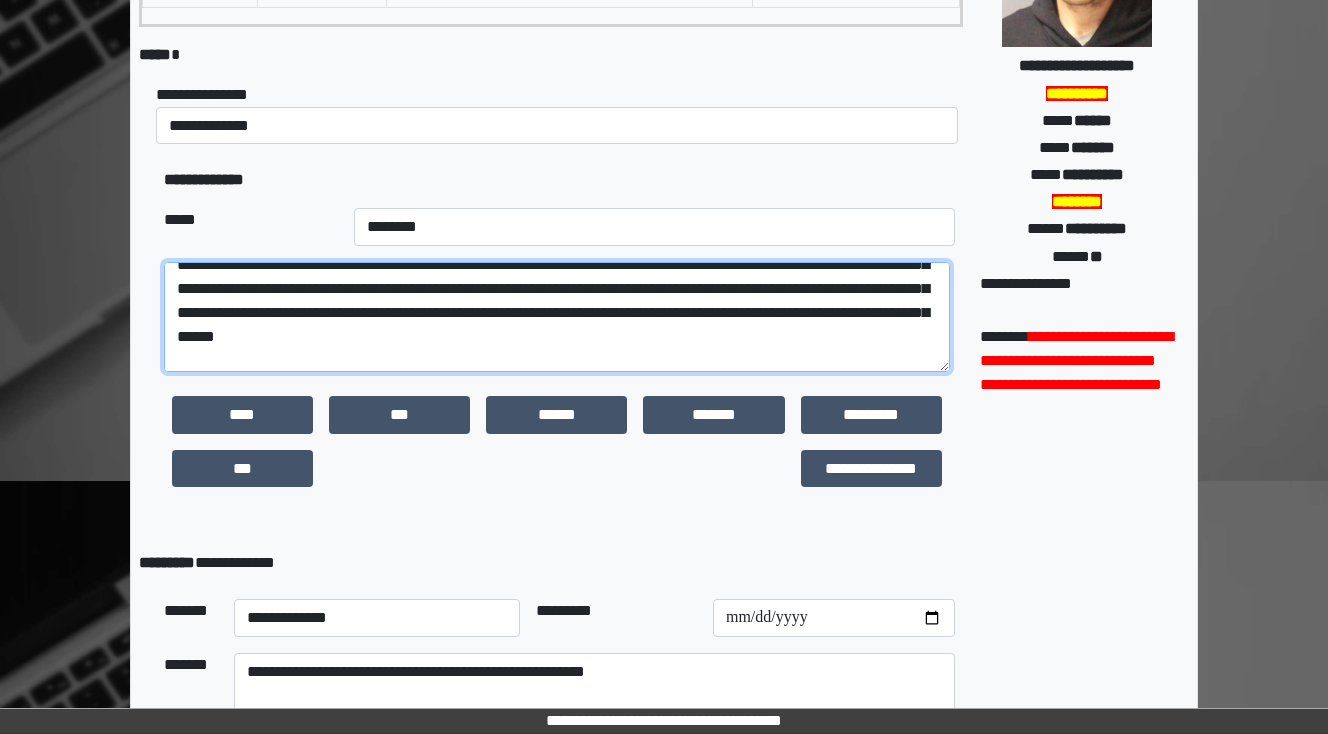 click at bounding box center [557, 317] 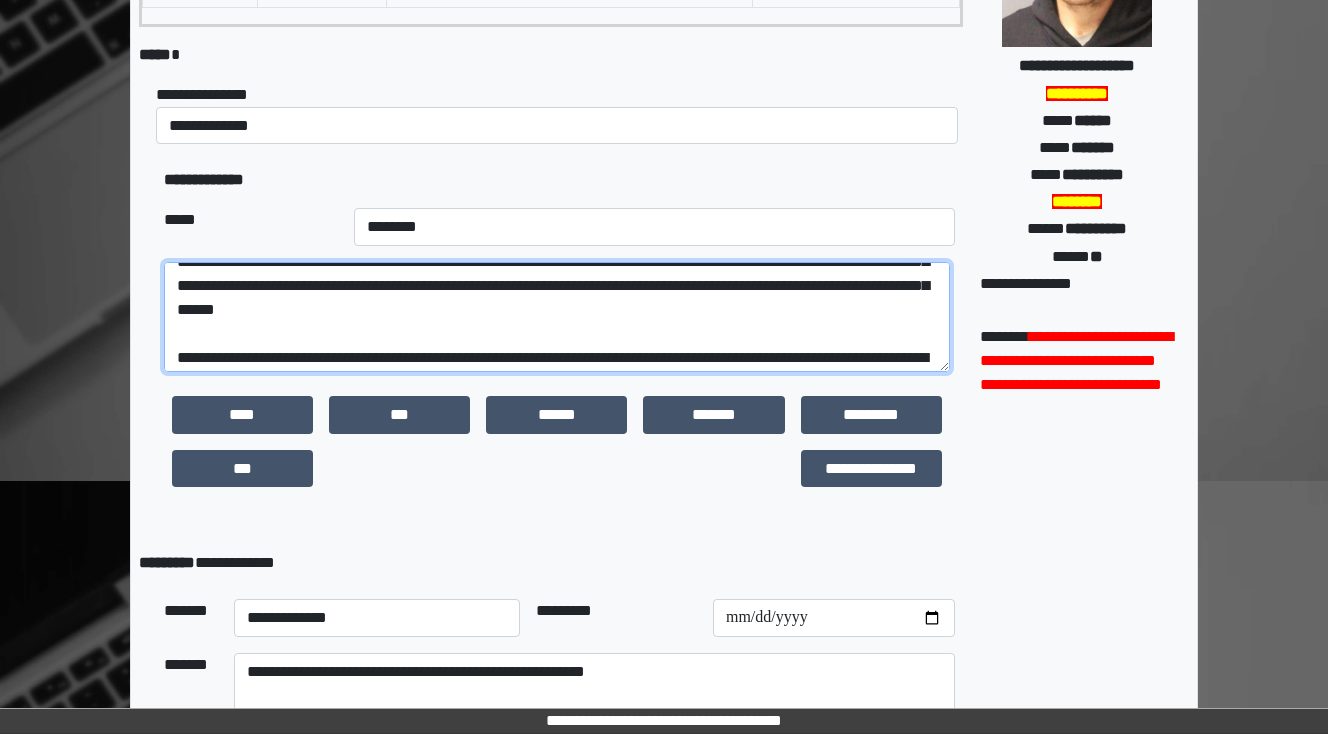 scroll, scrollTop: 160, scrollLeft: 0, axis: vertical 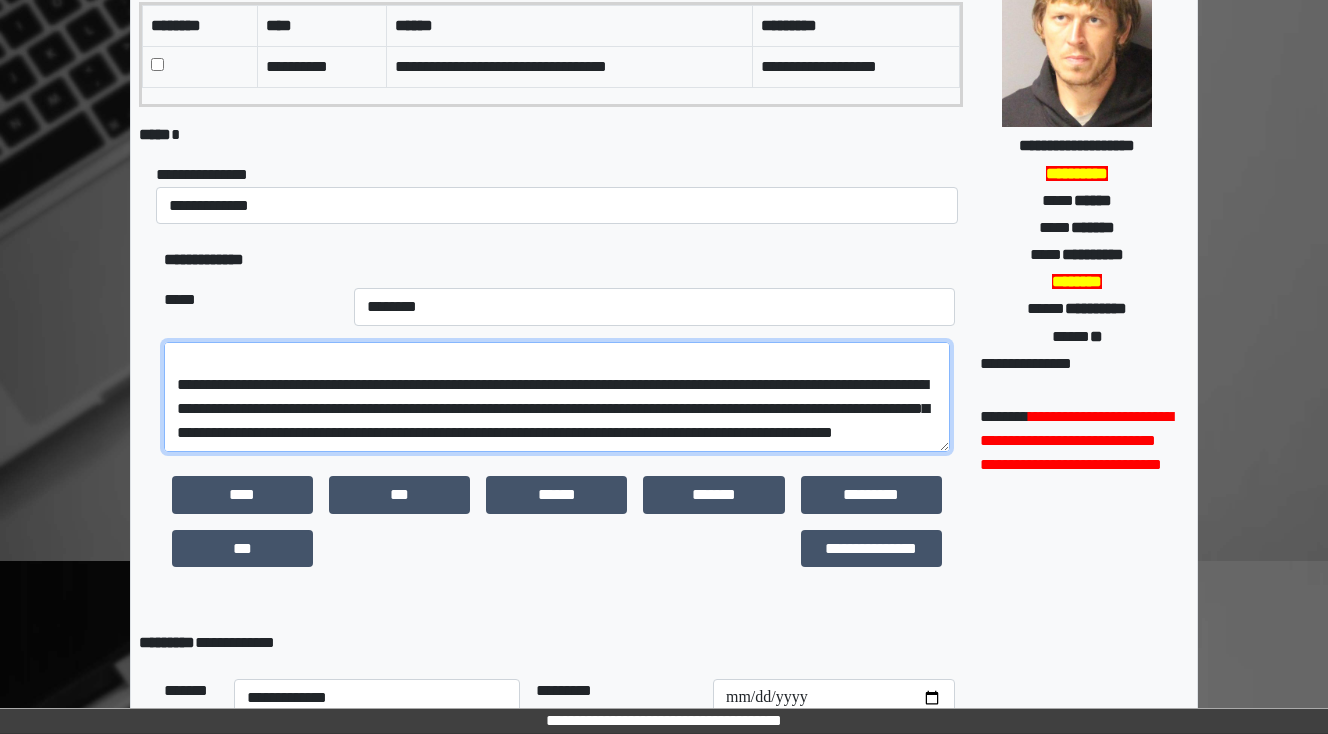 click at bounding box center [557, 397] 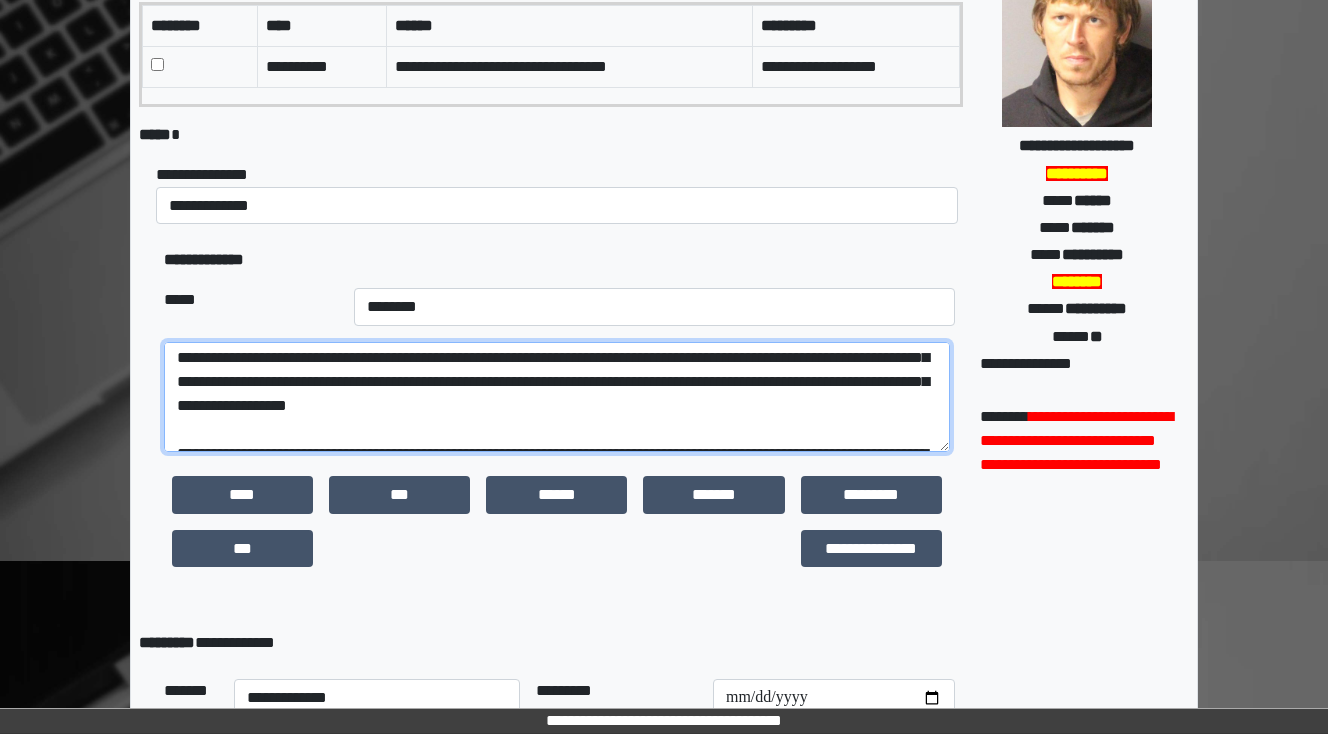 scroll, scrollTop: 320, scrollLeft: 0, axis: vertical 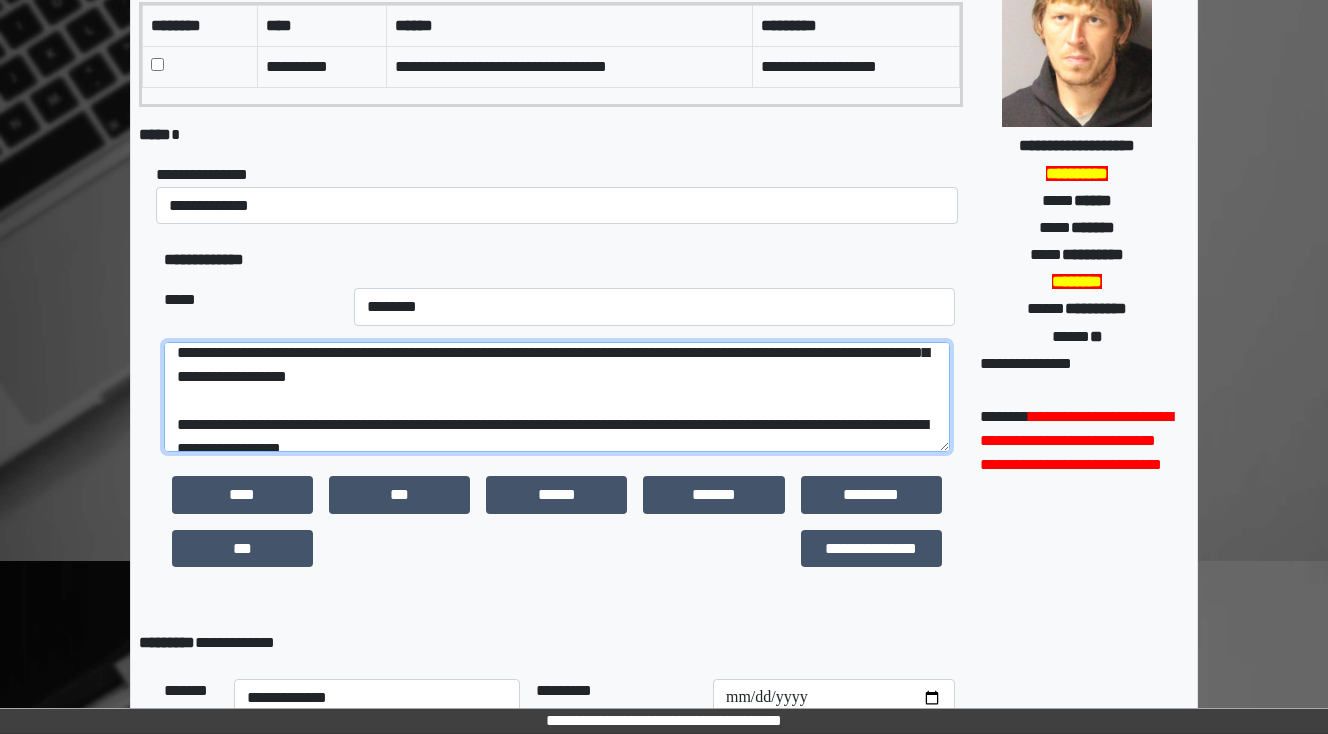 click at bounding box center (557, 397) 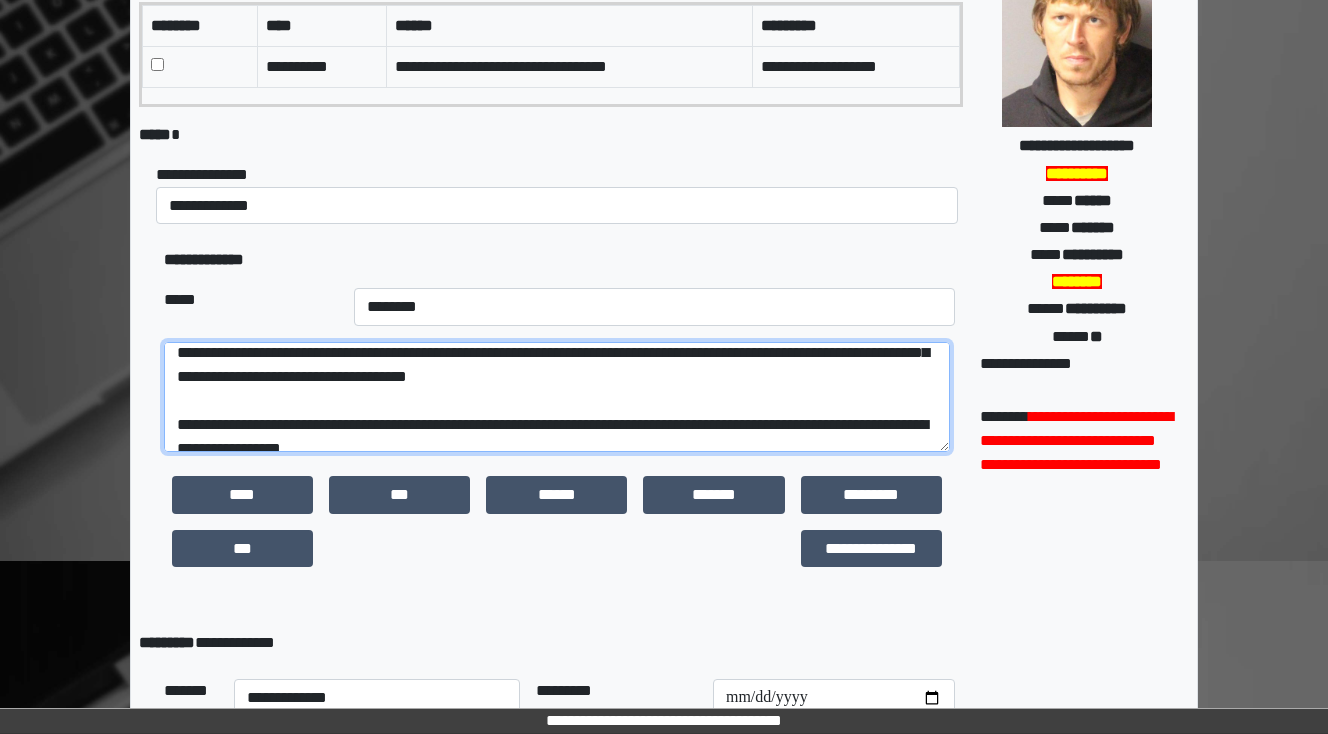 click at bounding box center (557, 397) 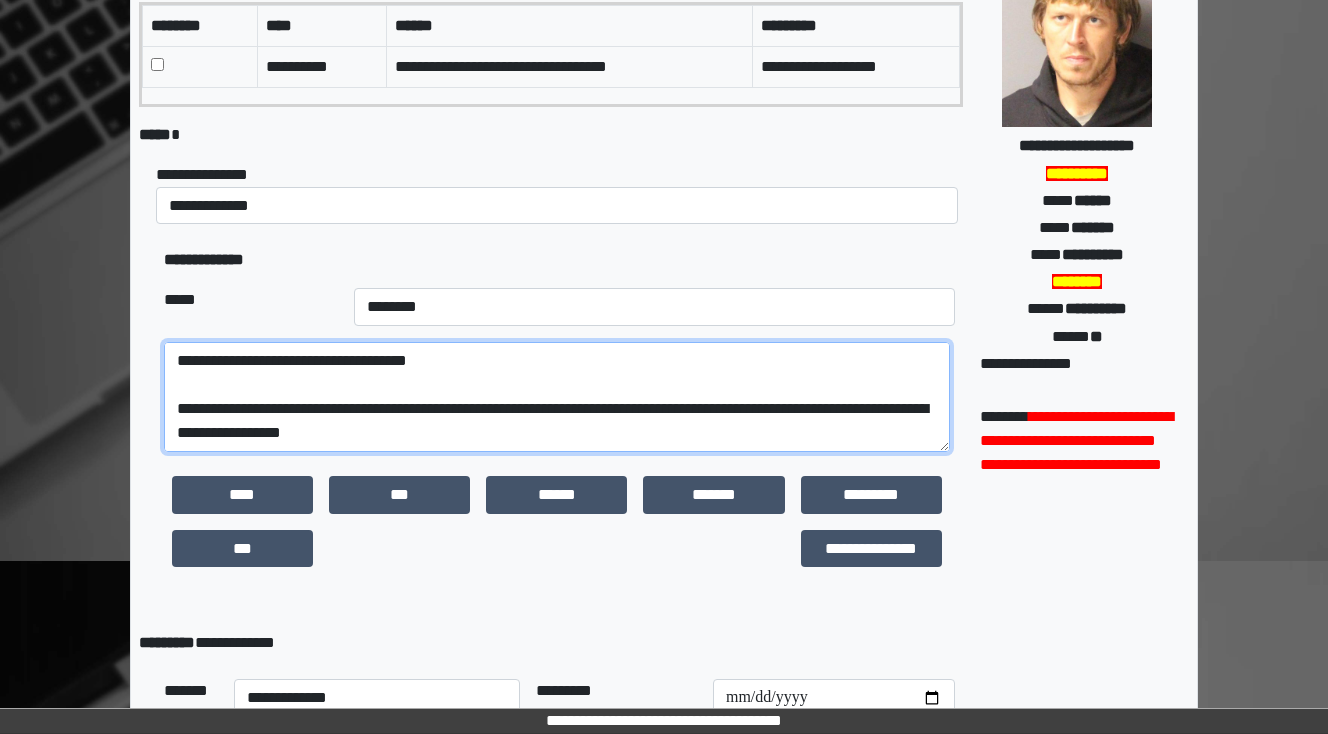 scroll, scrollTop: 384, scrollLeft: 0, axis: vertical 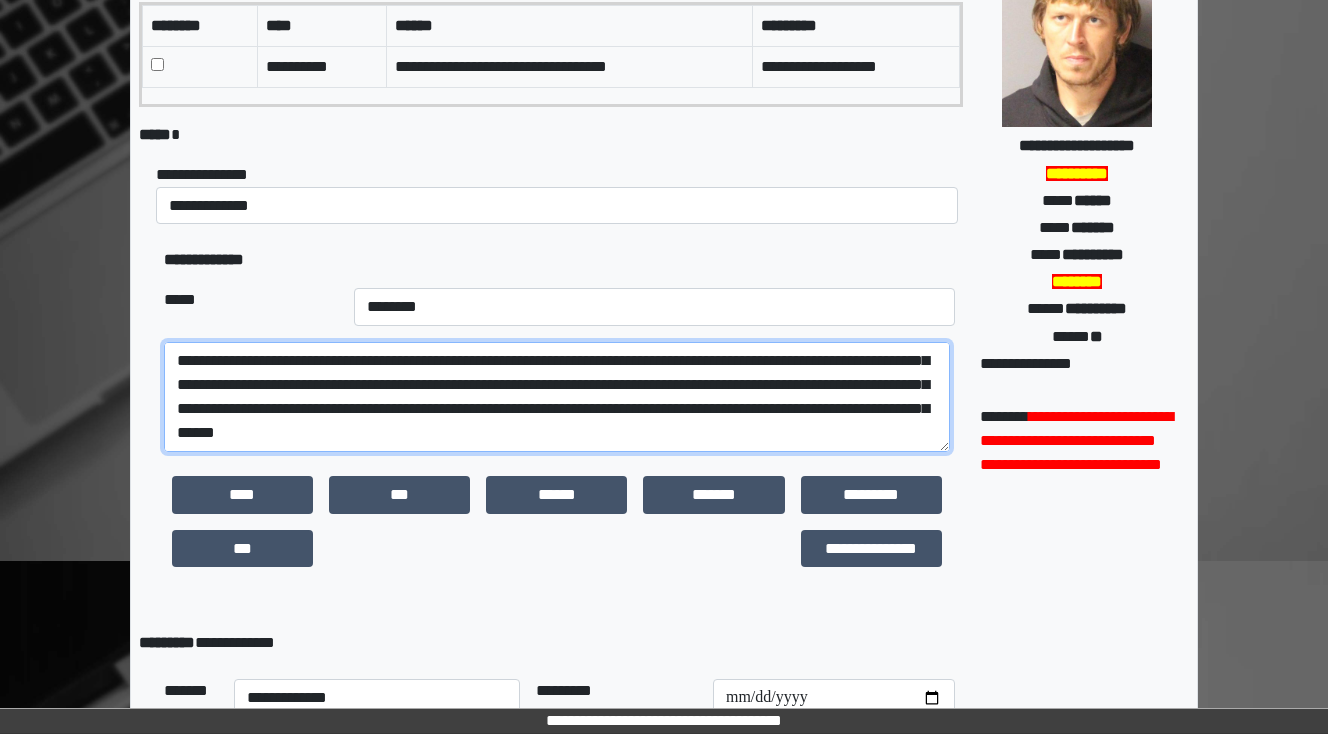 click at bounding box center (557, 397) 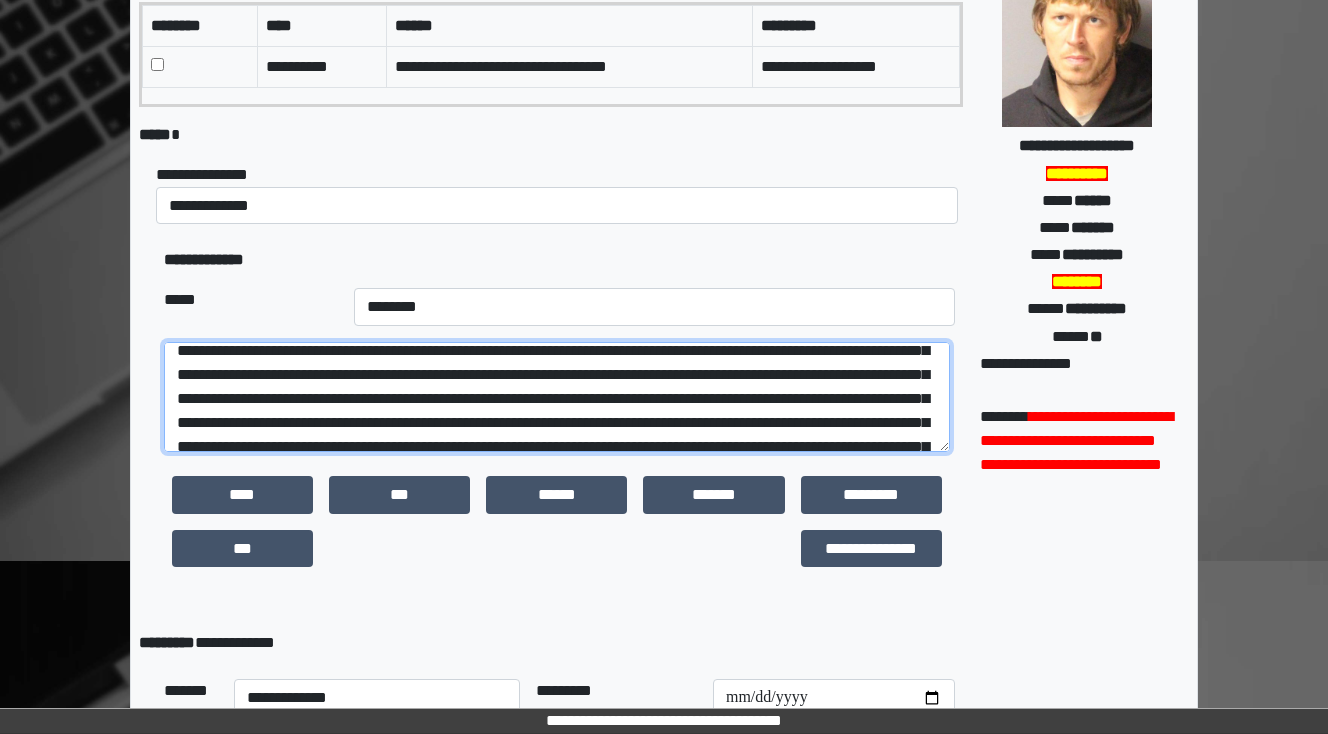 scroll, scrollTop: 144, scrollLeft: 0, axis: vertical 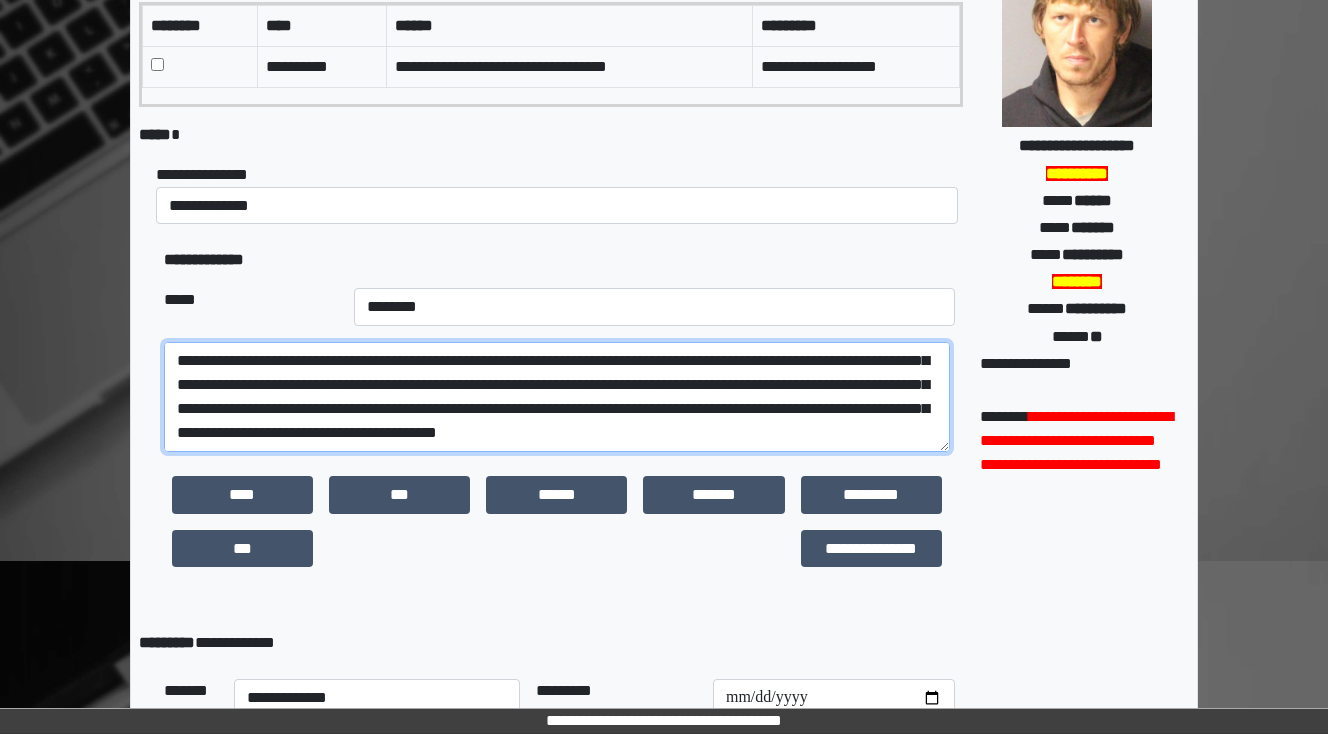 click at bounding box center (557, 397) 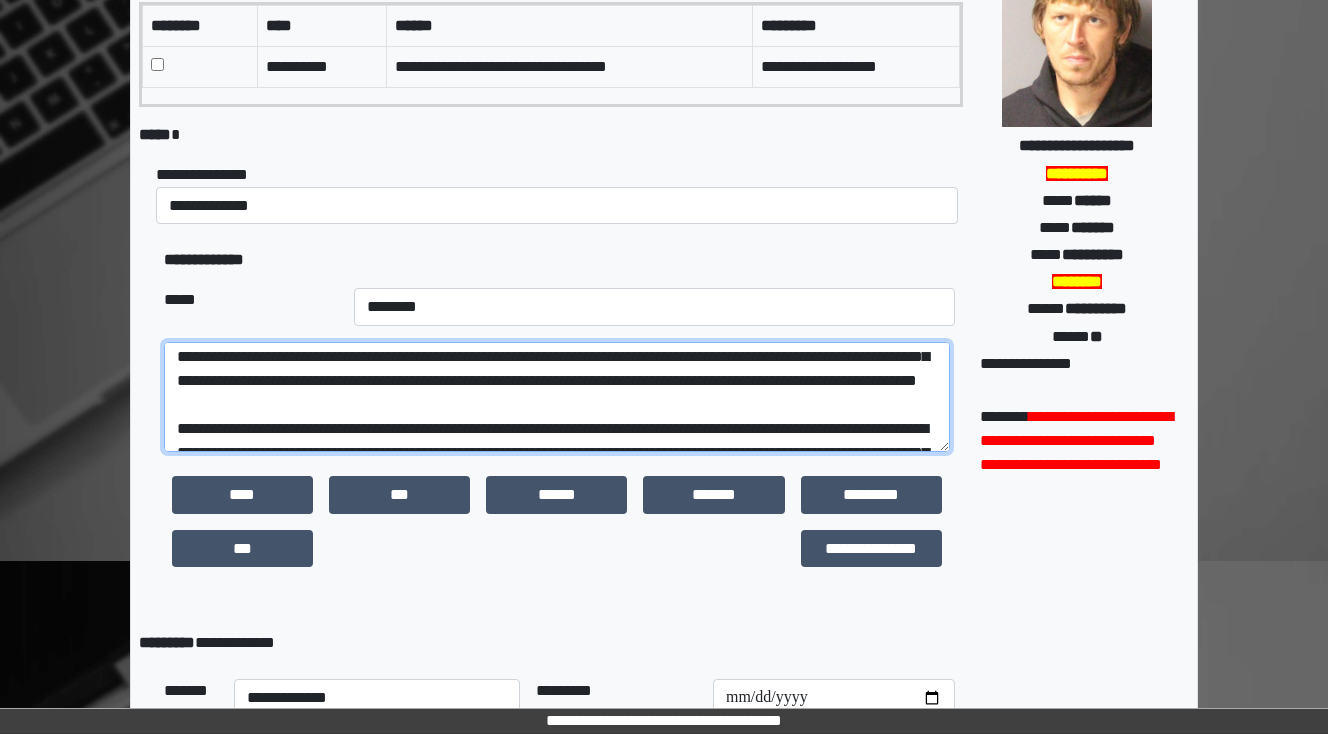scroll, scrollTop: 224, scrollLeft: 0, axis: vertical 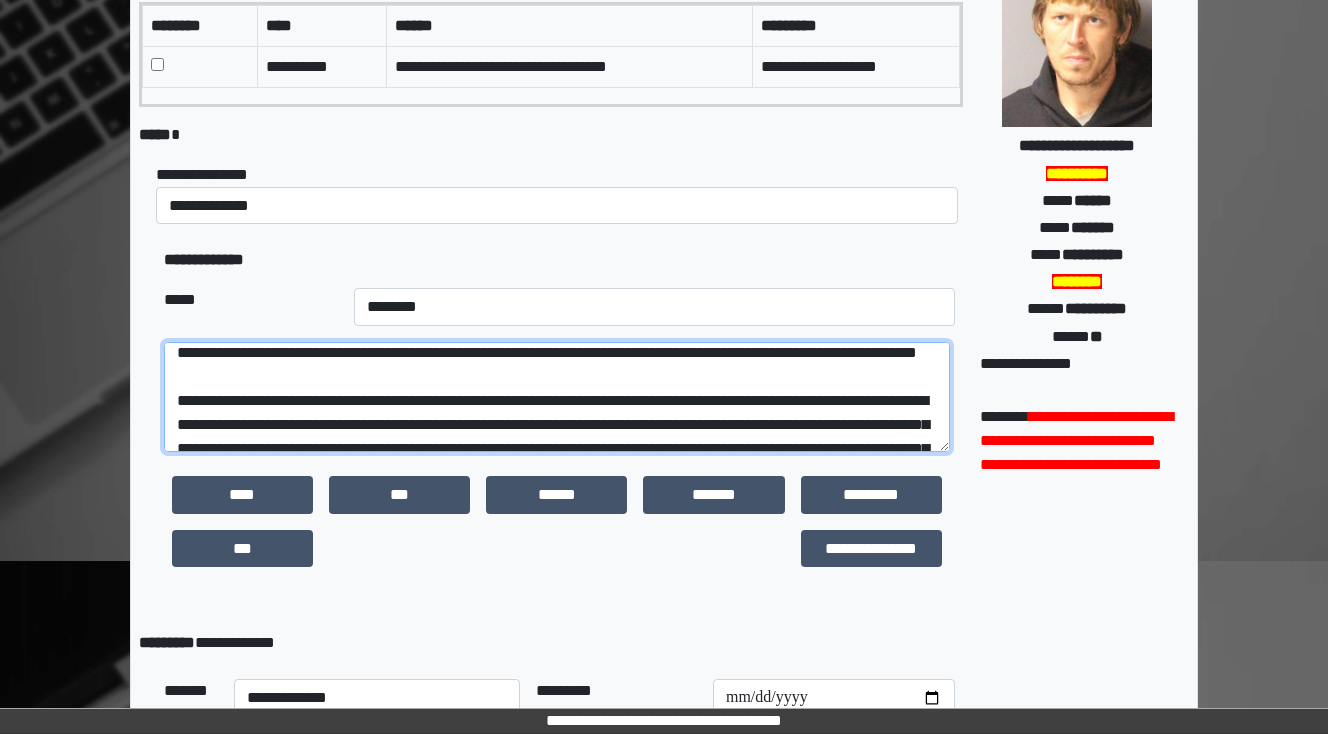 drag, startPoint x: 342, startPoint y: 378, endPoint x: 181, endPoint y: 380, distance: 161.01242 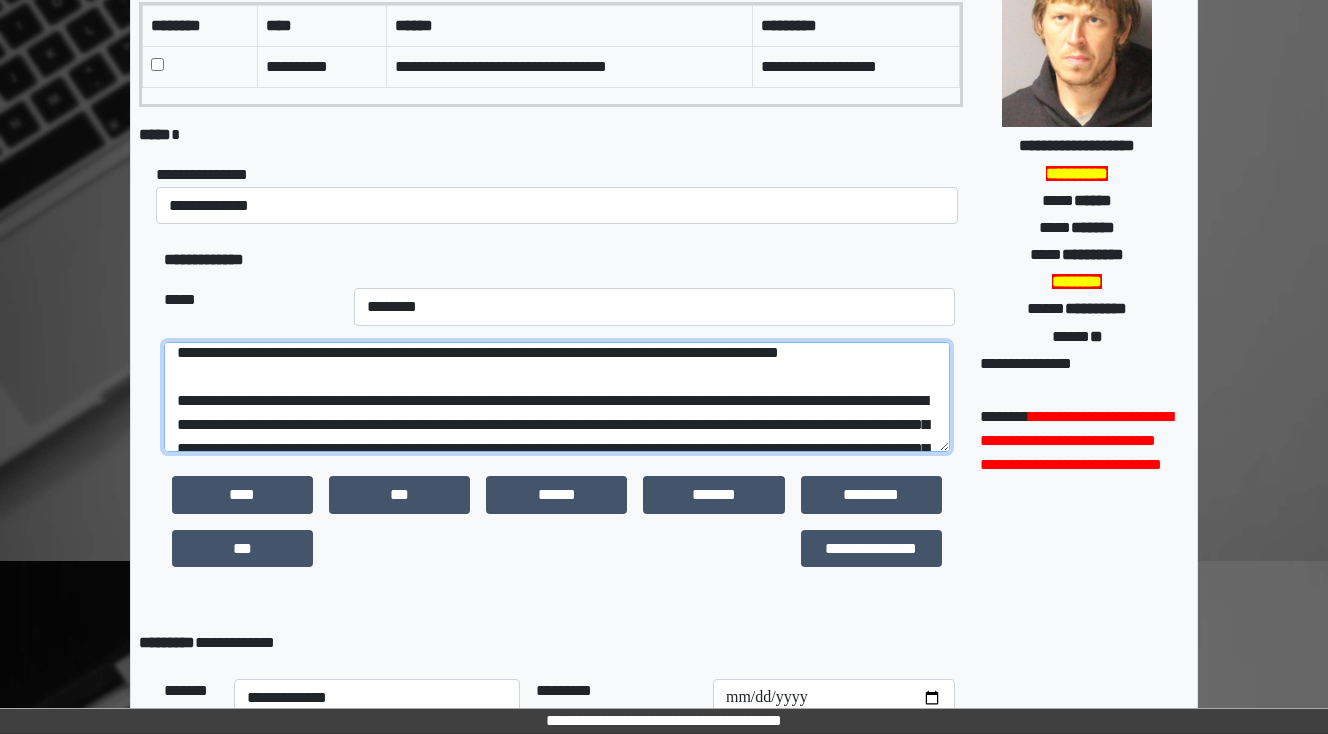 scroll, scrollTop: 223, scrollLeft: 0, axis: vertical 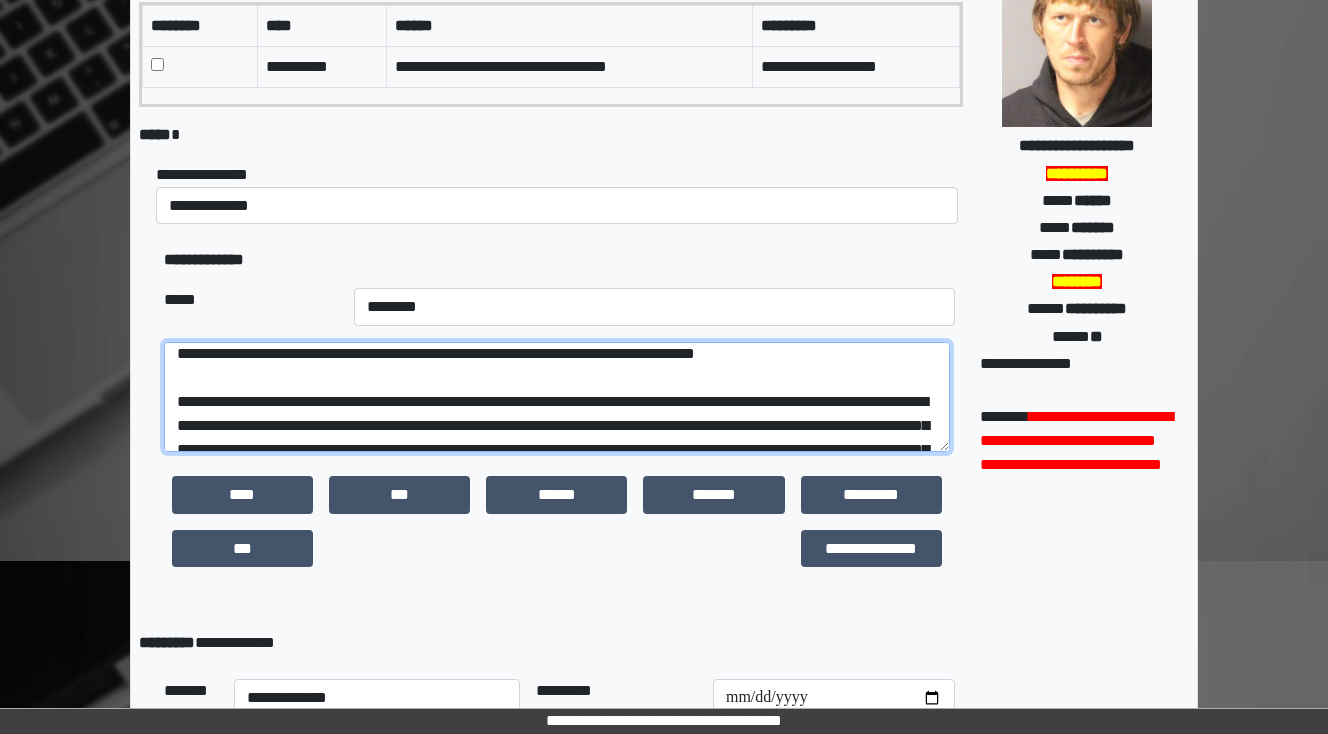 click at bounding box center (557, 397) 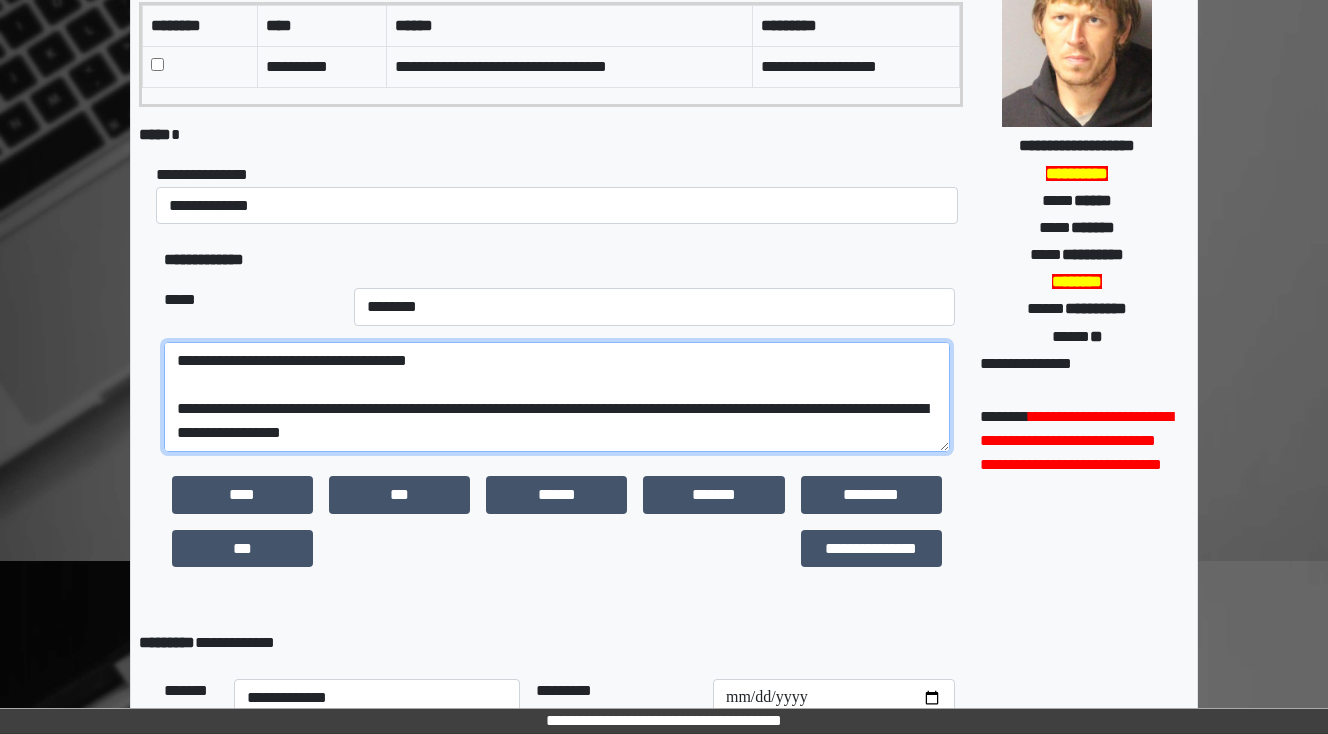 scroll, scrollTop: 408, scrollLeft: 0, axis: vertical 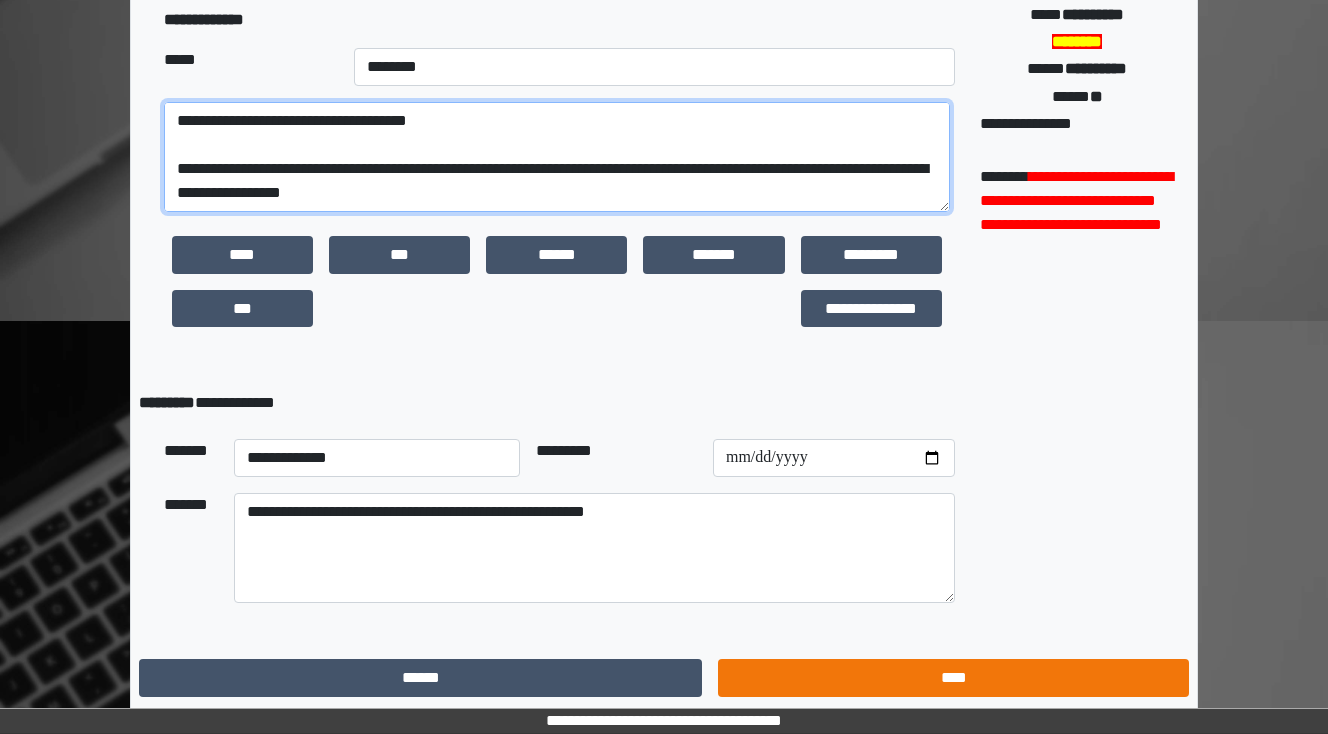 type on "**********" 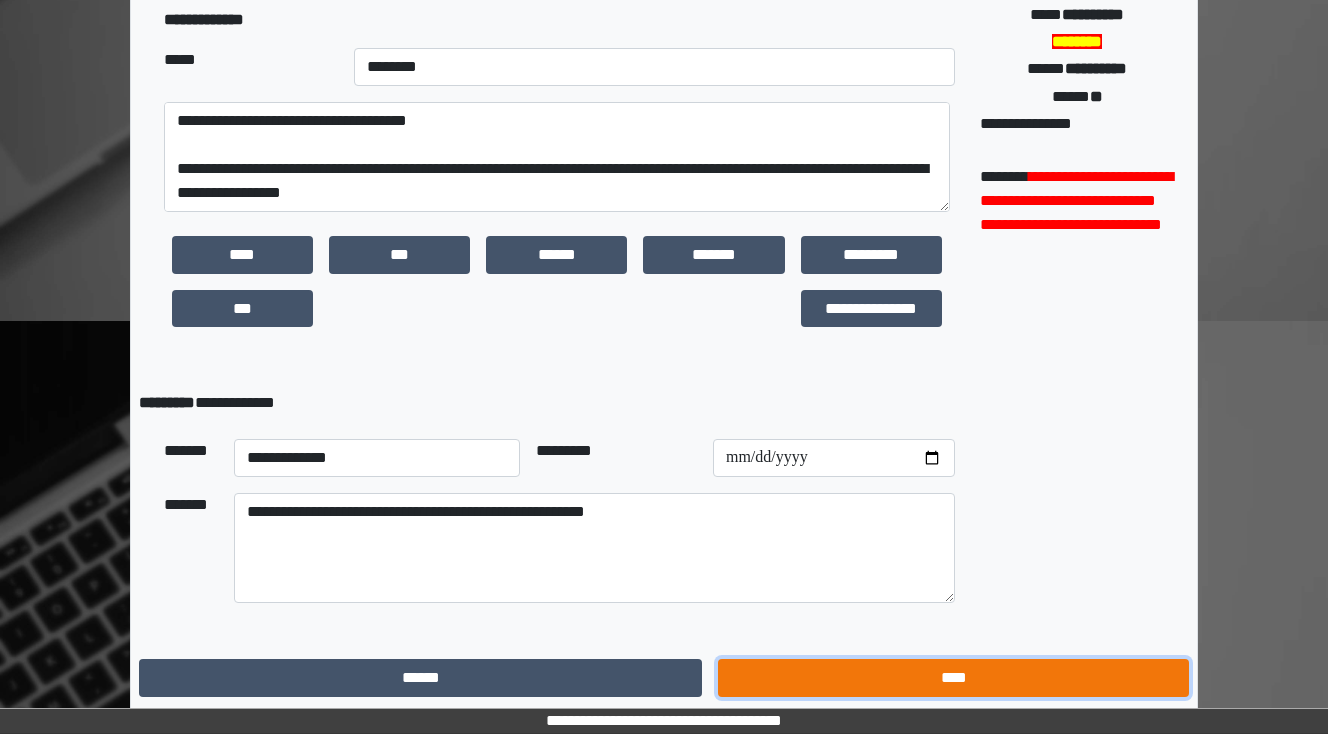 click on "****" at bounding box center [953, 678] 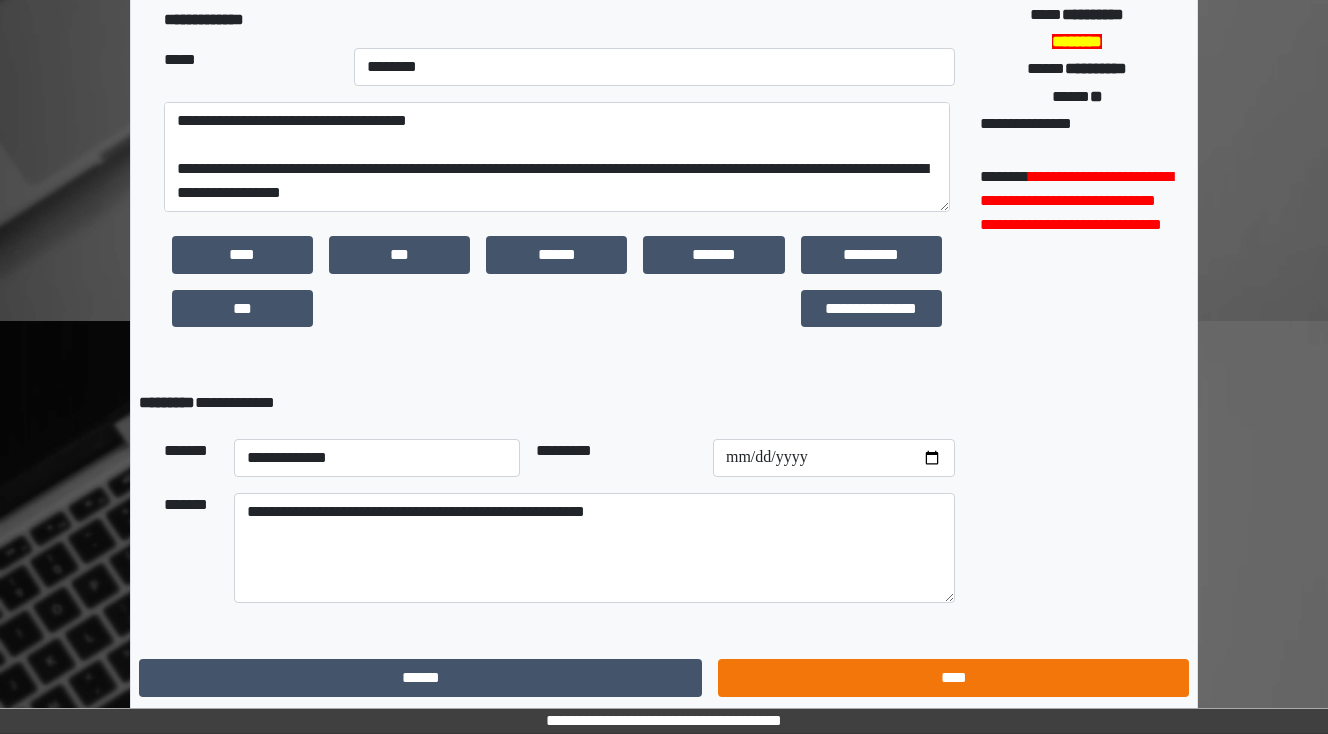 scroll, scrollTop: 0, scrollLeft: 0, axis: both 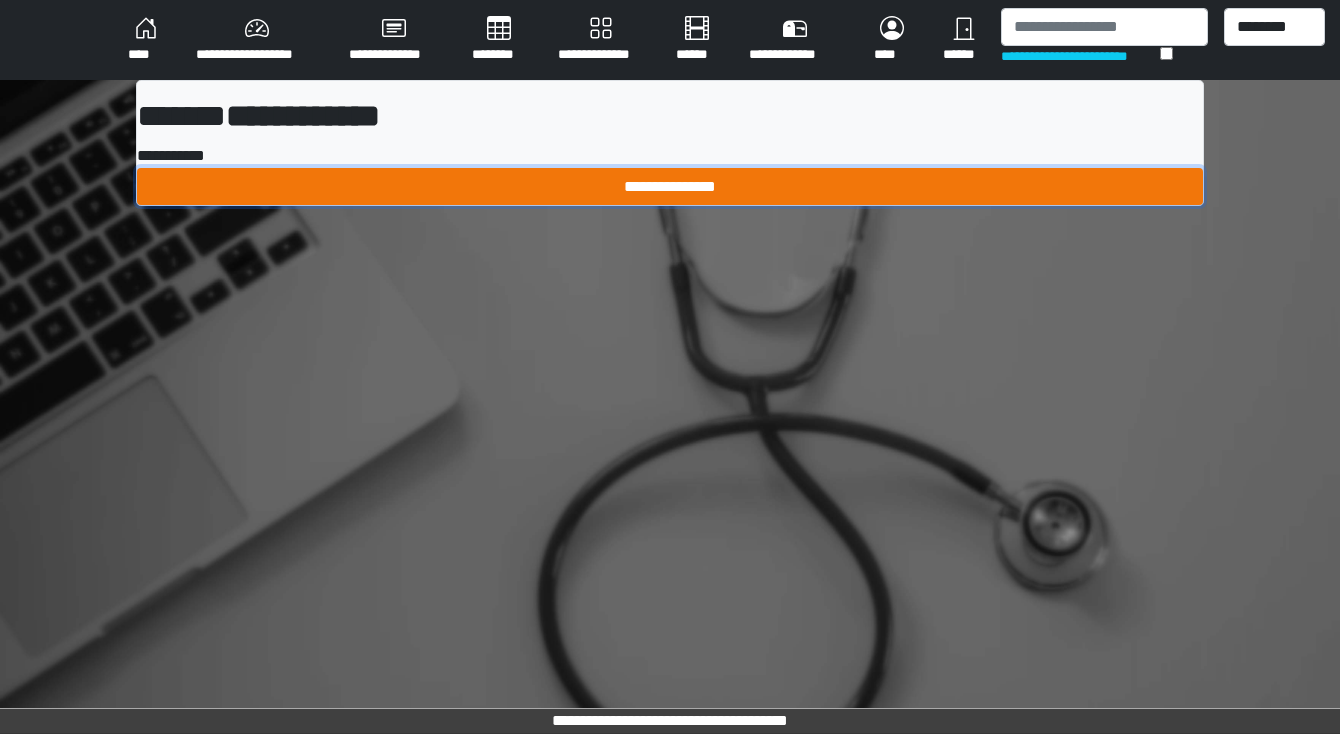 click on "**********" at bounding box center [670, 187] 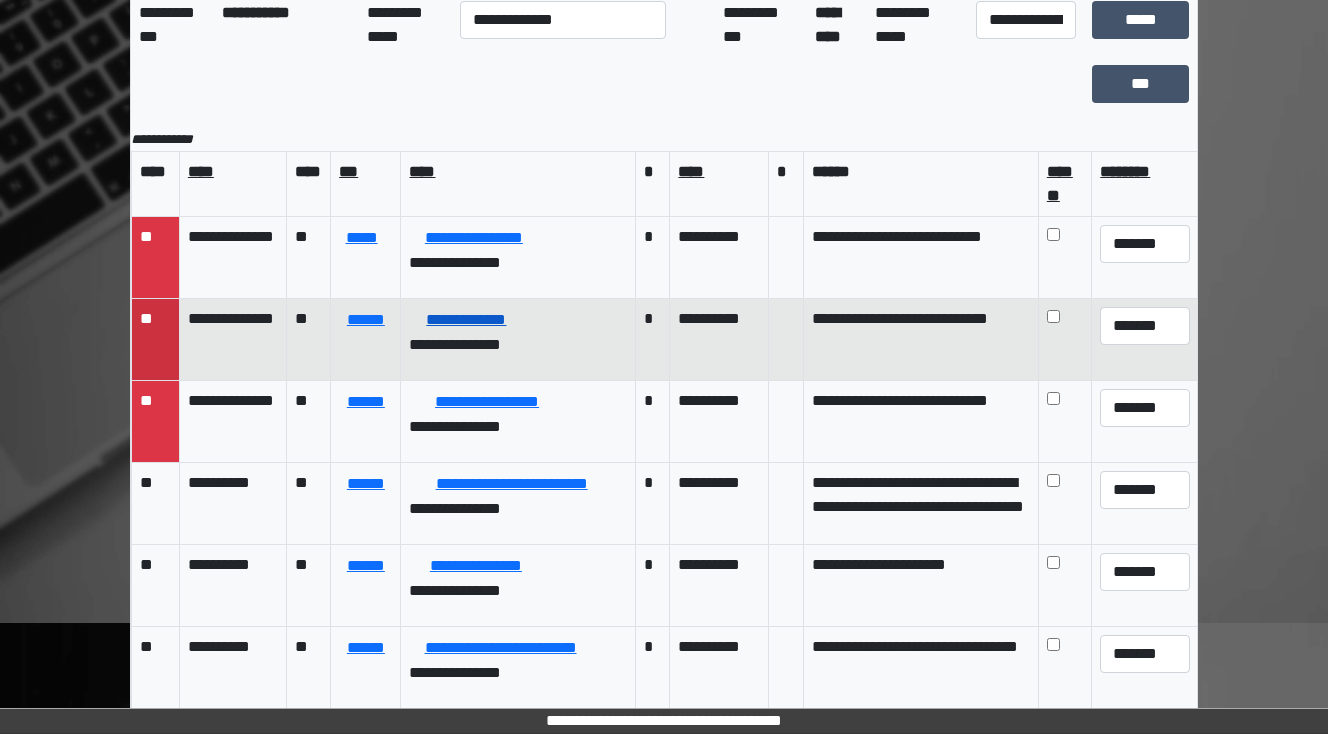 scroll, scrollTop: 173, scrollLeft: 0, axis: vertical 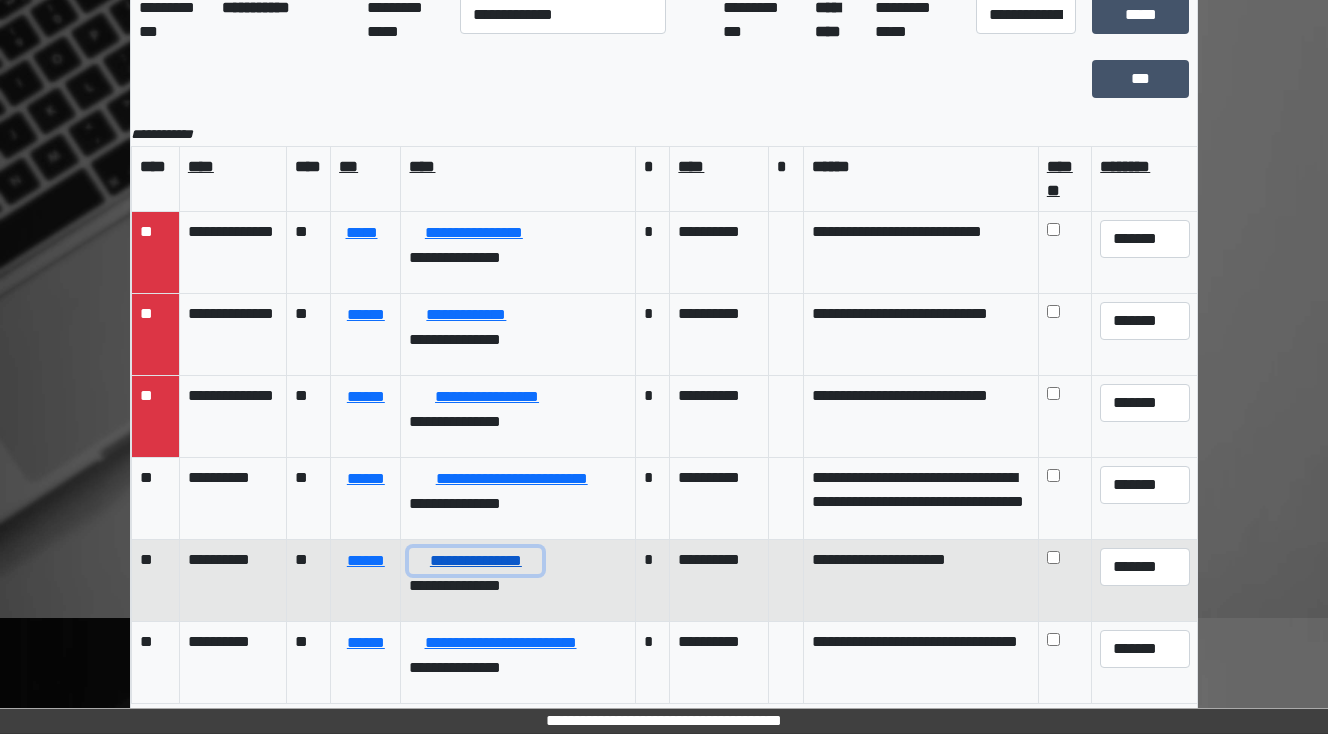 click on "**********" at bounding box center [475, 561] 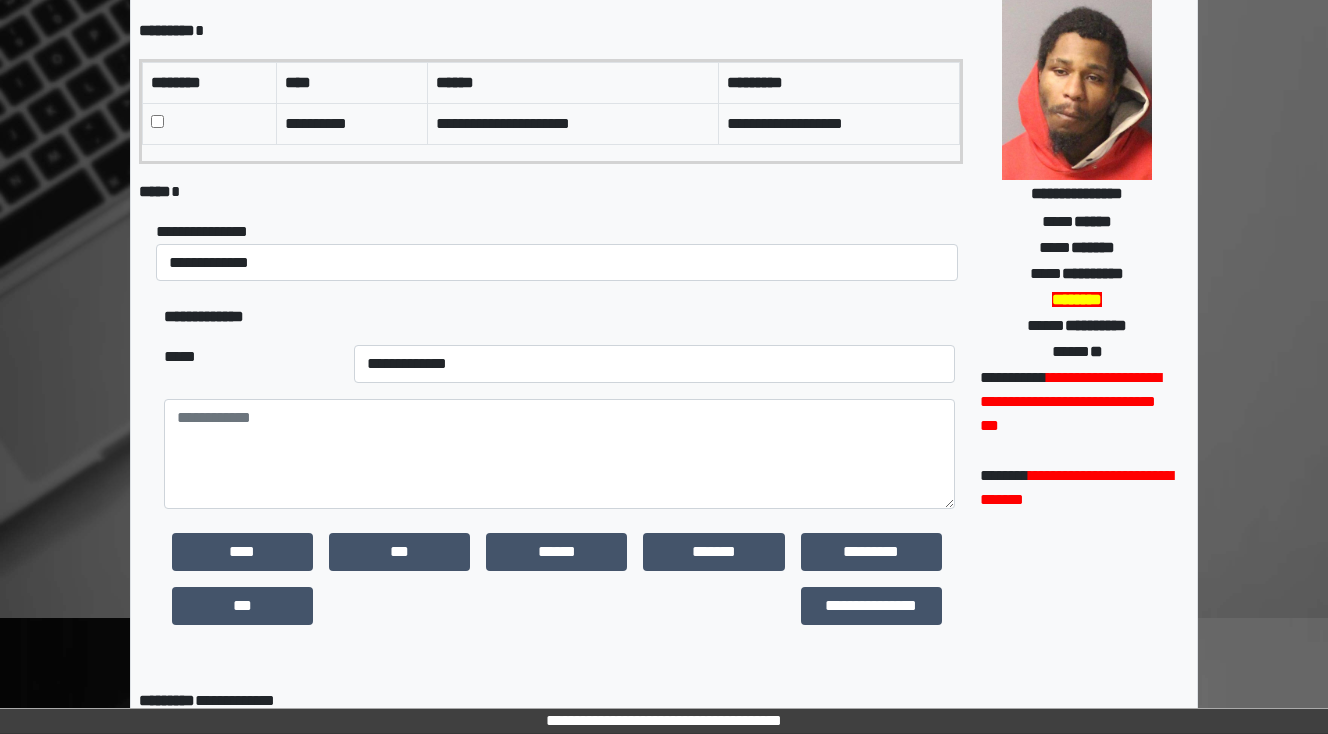 click at bounding box center [210, 123] 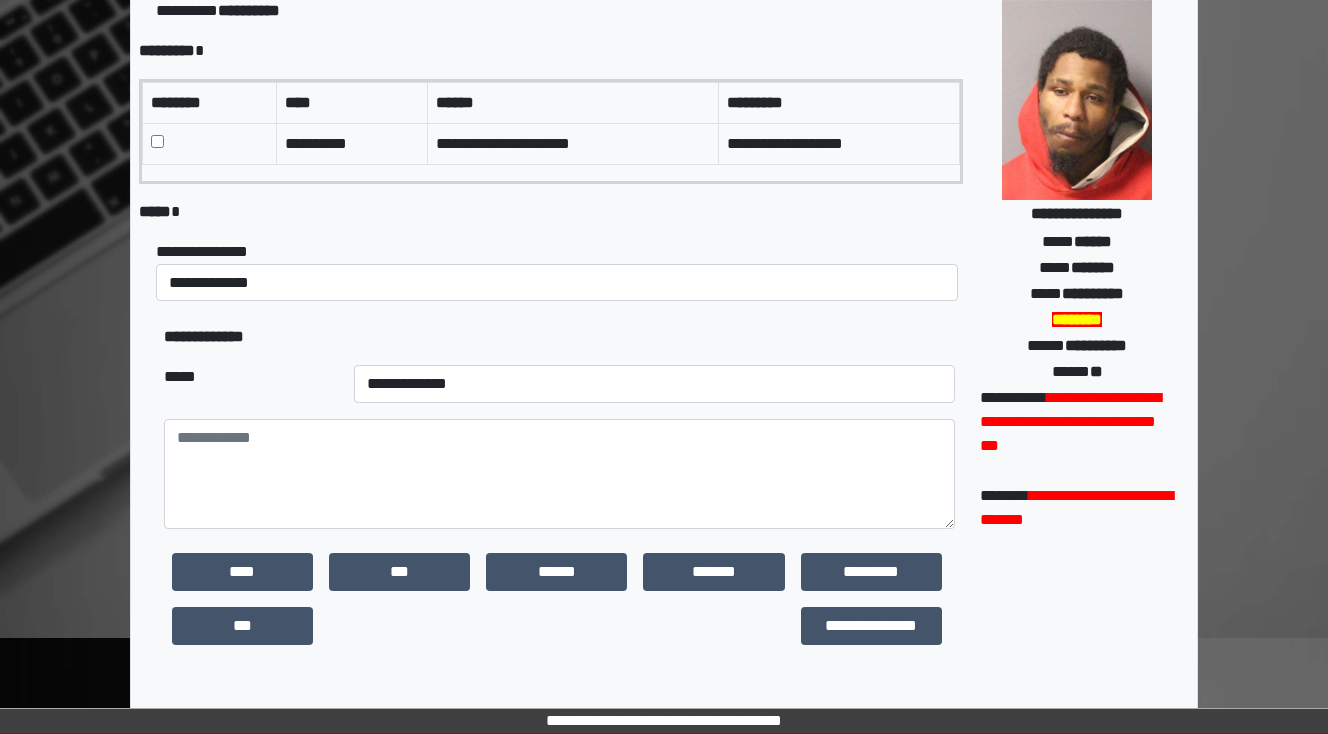 scroll, scrollTop: 160, scrollLeft: 0, axis: vertical 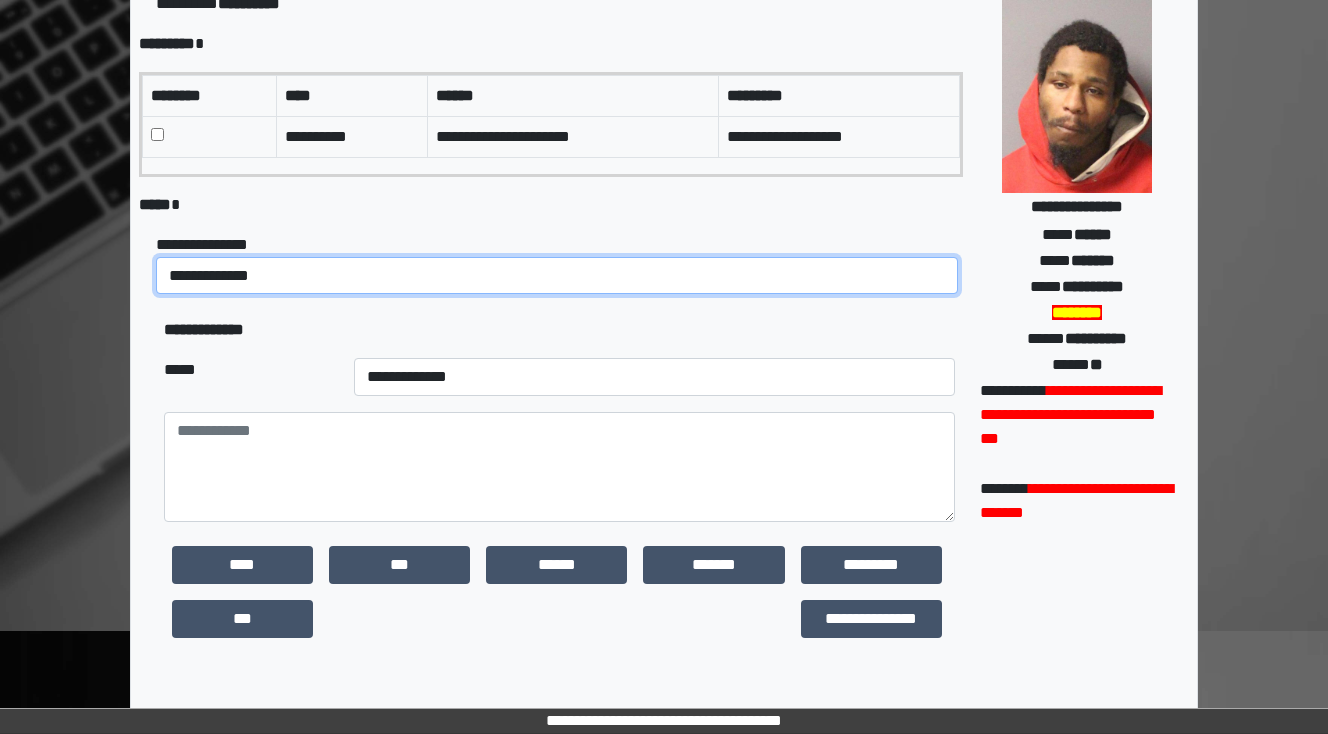 click on "**********" at bounding box center [557, 276] 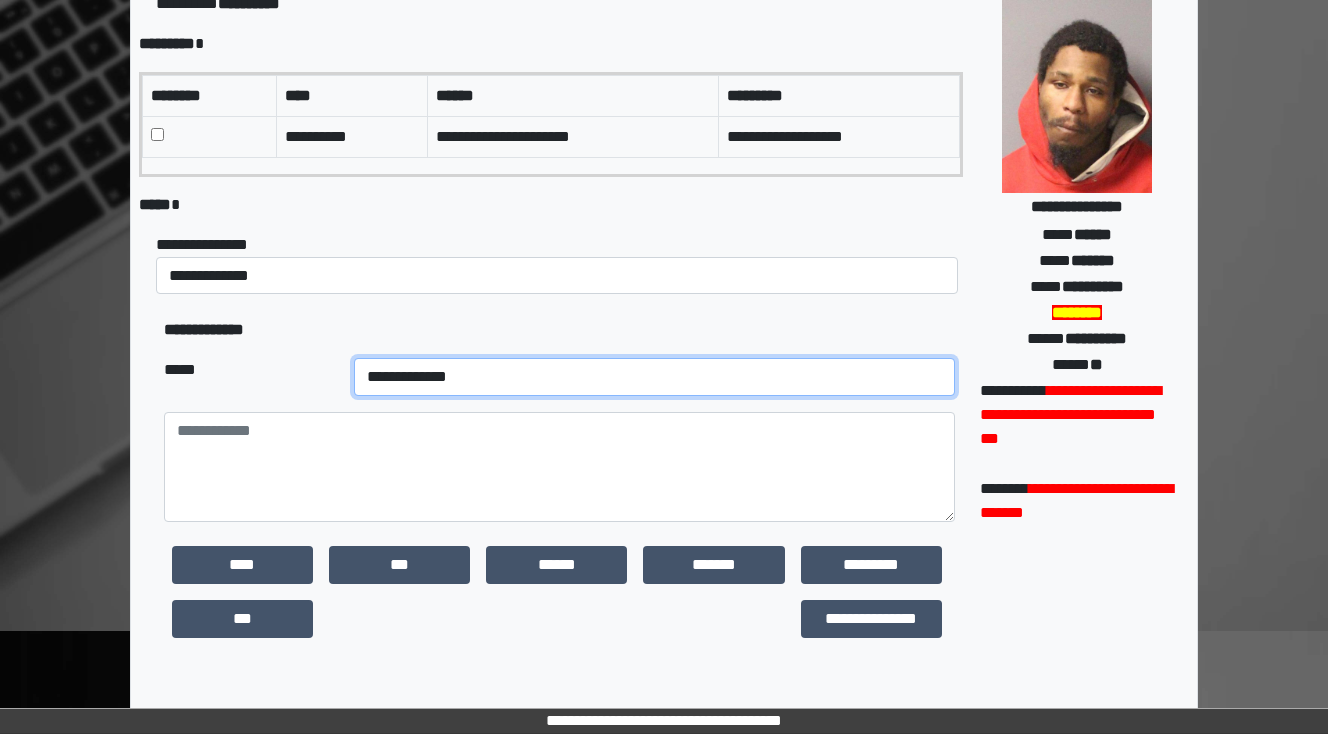 click on "**********" at bounding box center [654, 377] 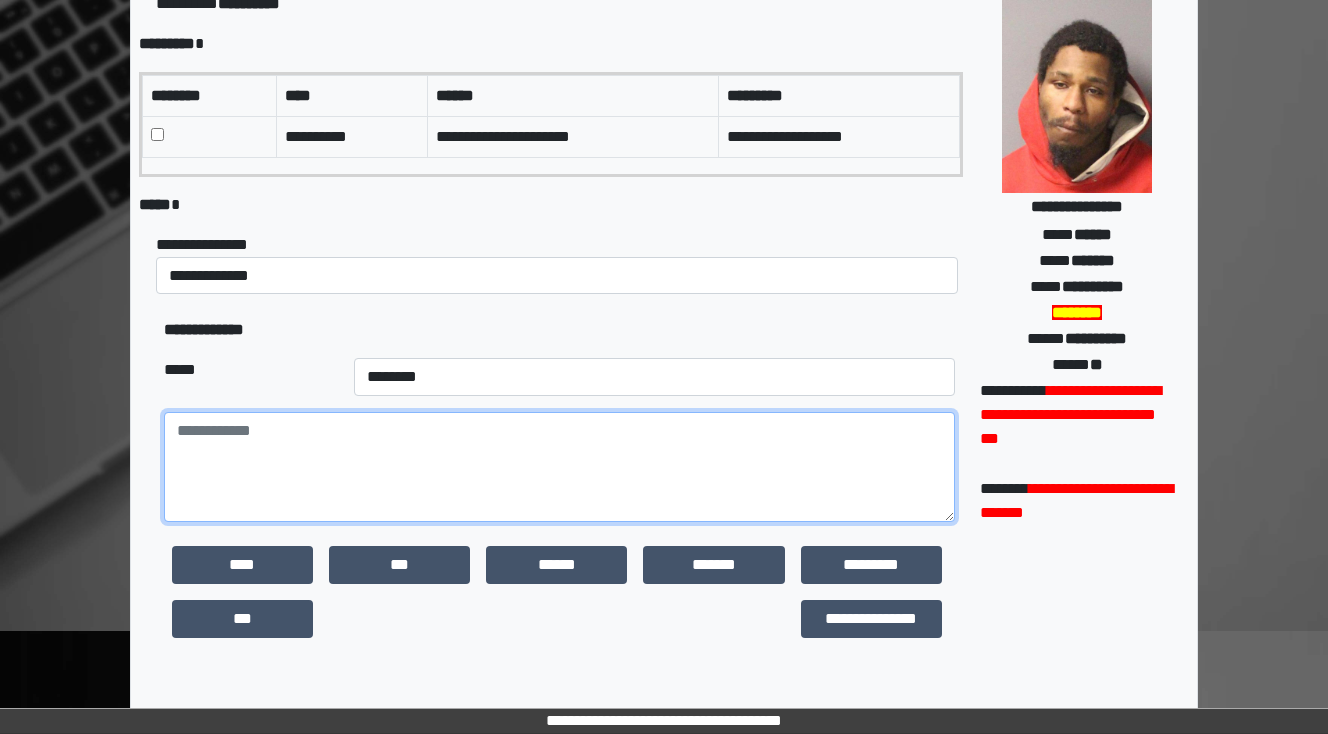 click at bounding box center (559, 467) 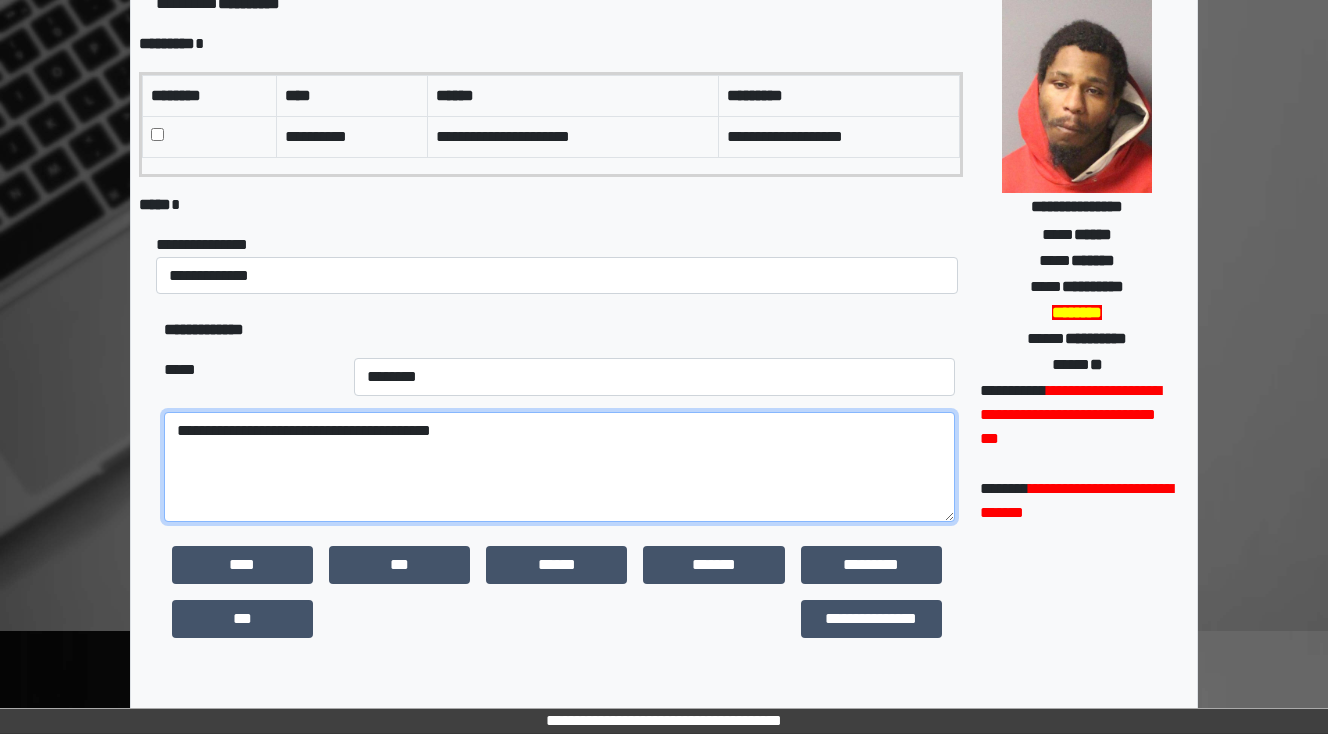 drag, startPoint x: 323, startPoint y: 429, endPoint x: 310, endPoint y: 428, distance: 13.038404 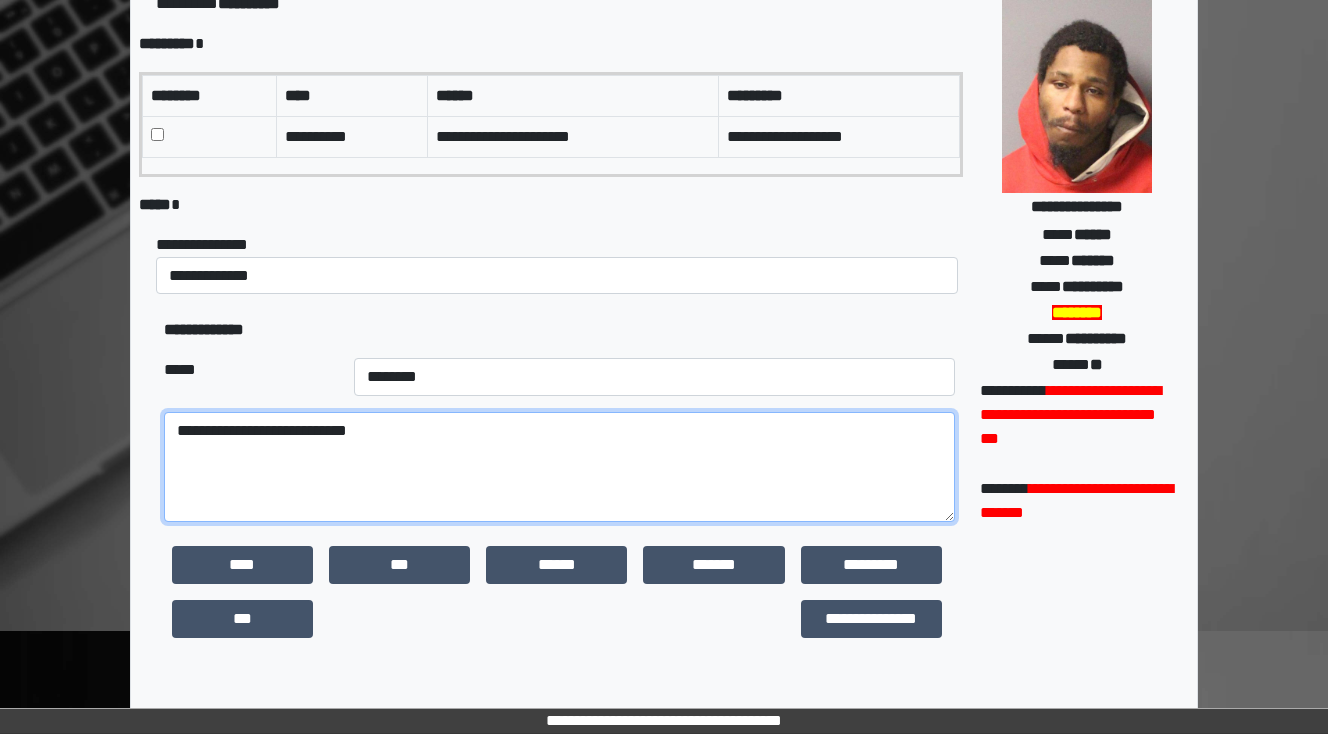 click on "**********" at bounding box center [559, 467] 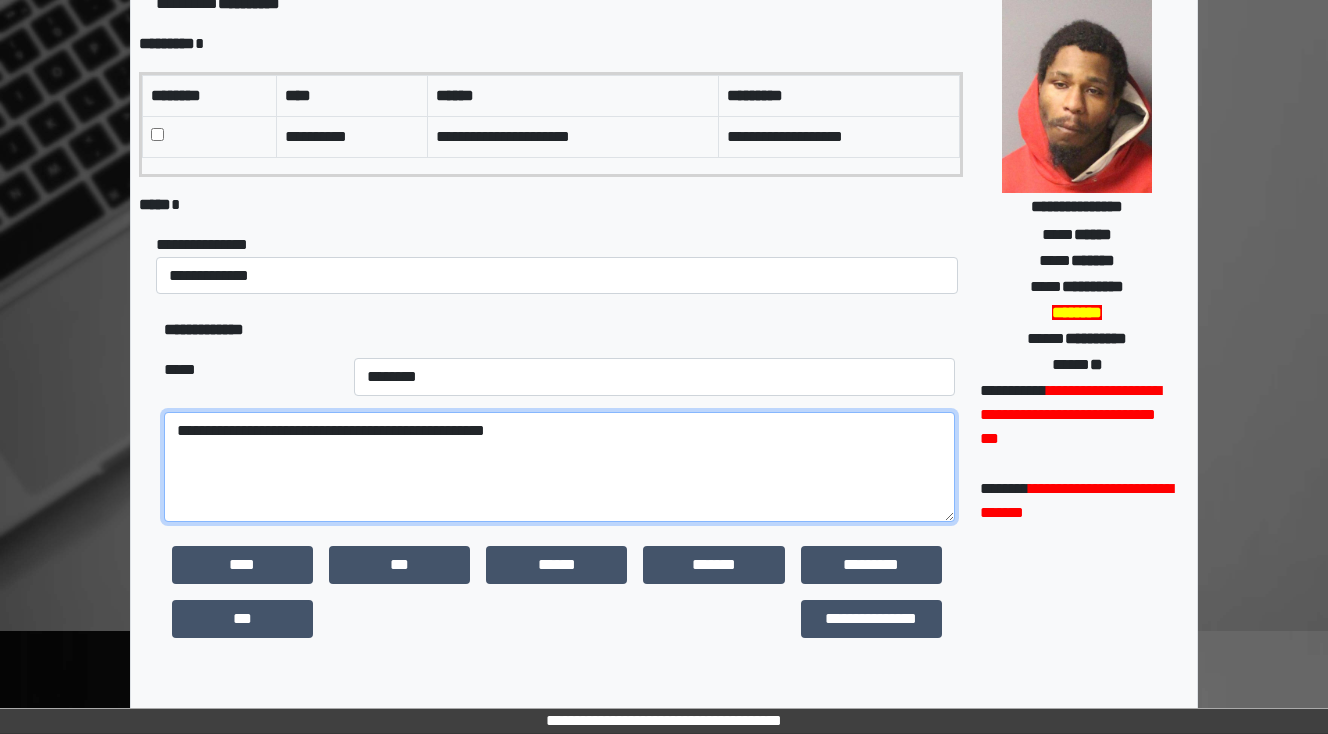click on "**********" at bounding box center (559, 467) 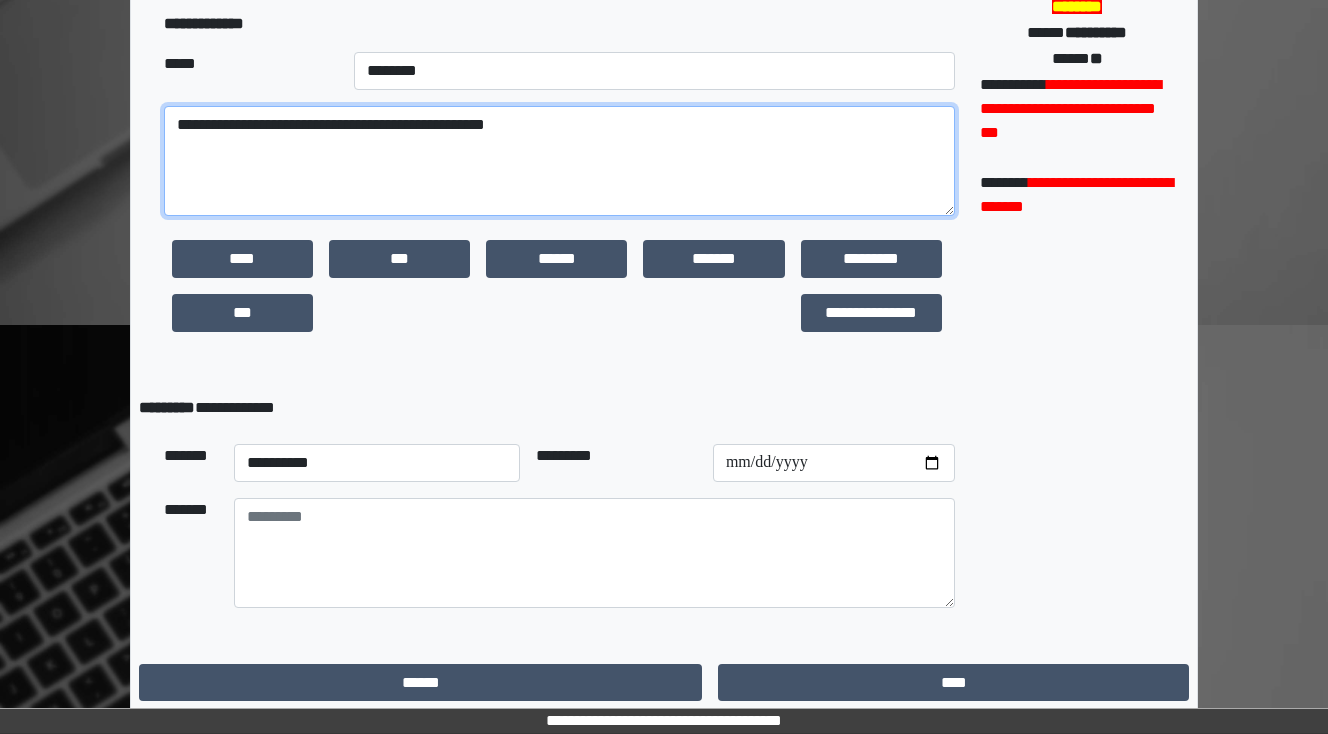 scroll, scrollTop: 470, scrollLeft: 0, axis: vertical 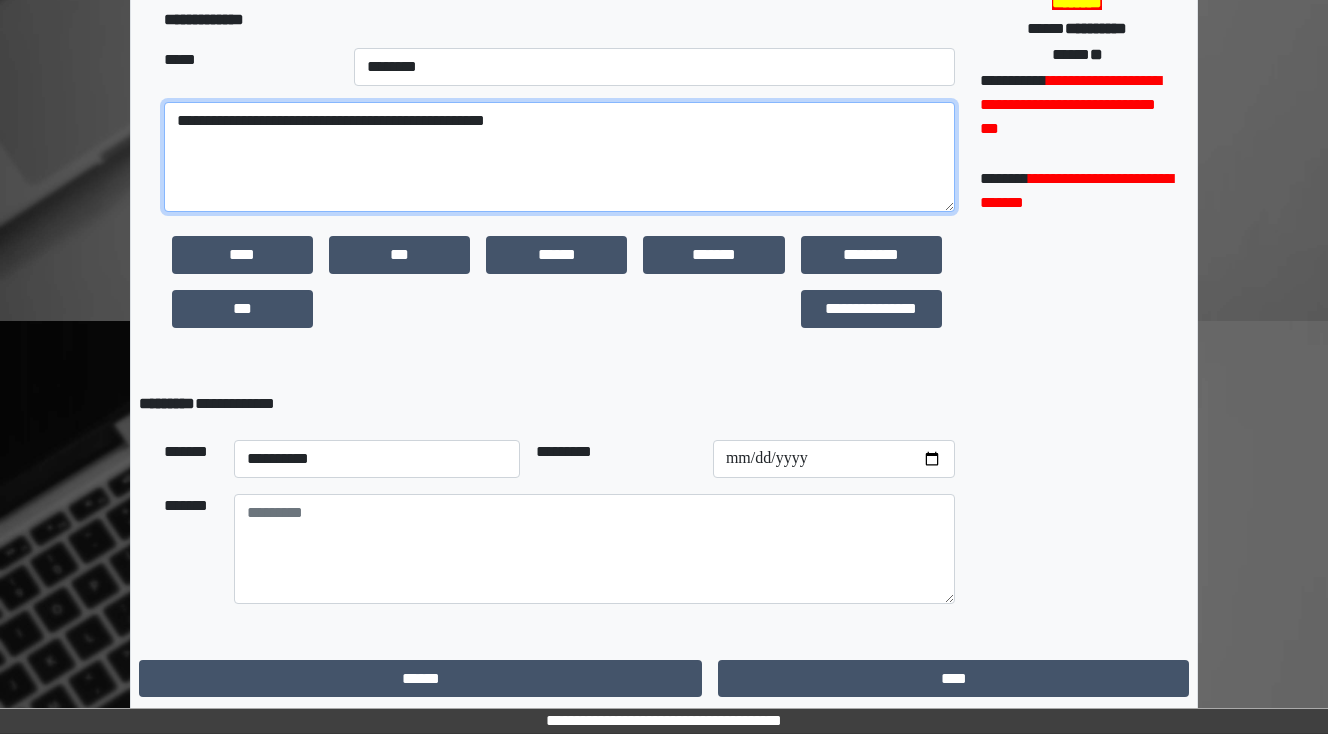 type on "**********" 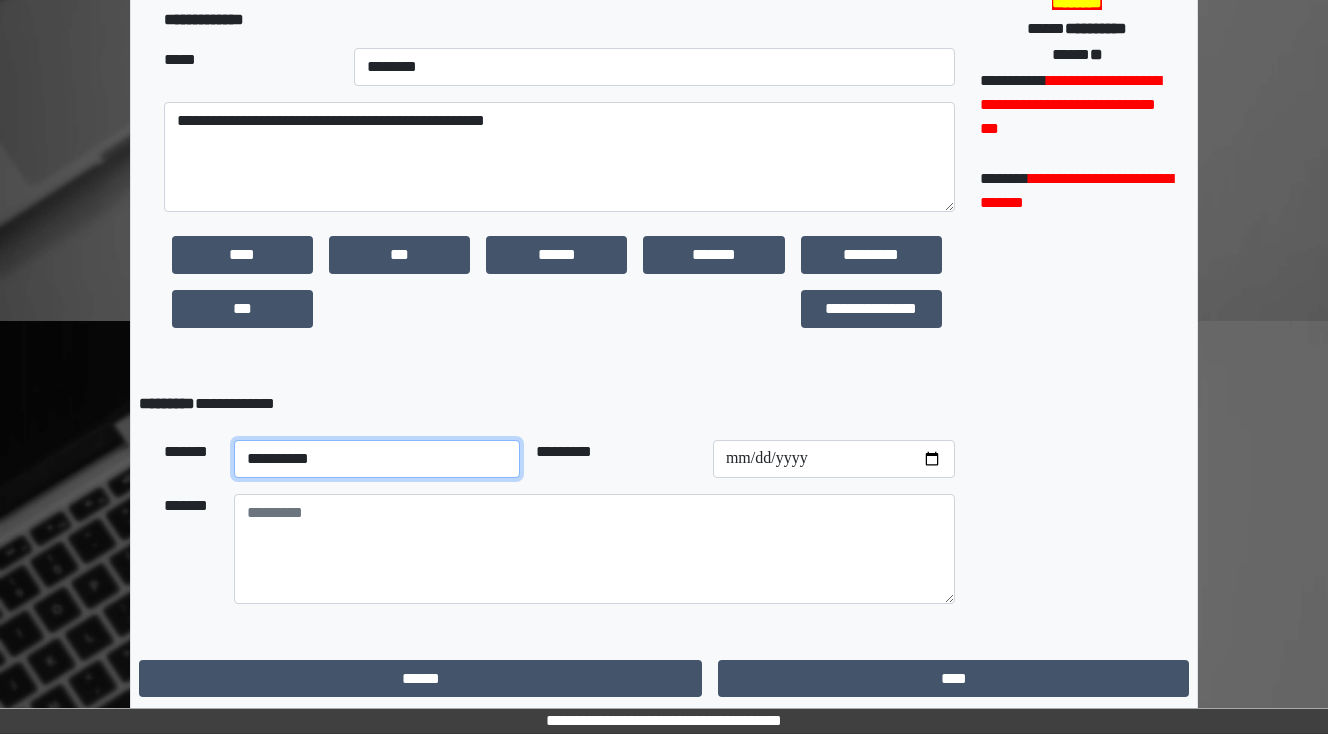 click on "**********" at bounding box center (377, 459) 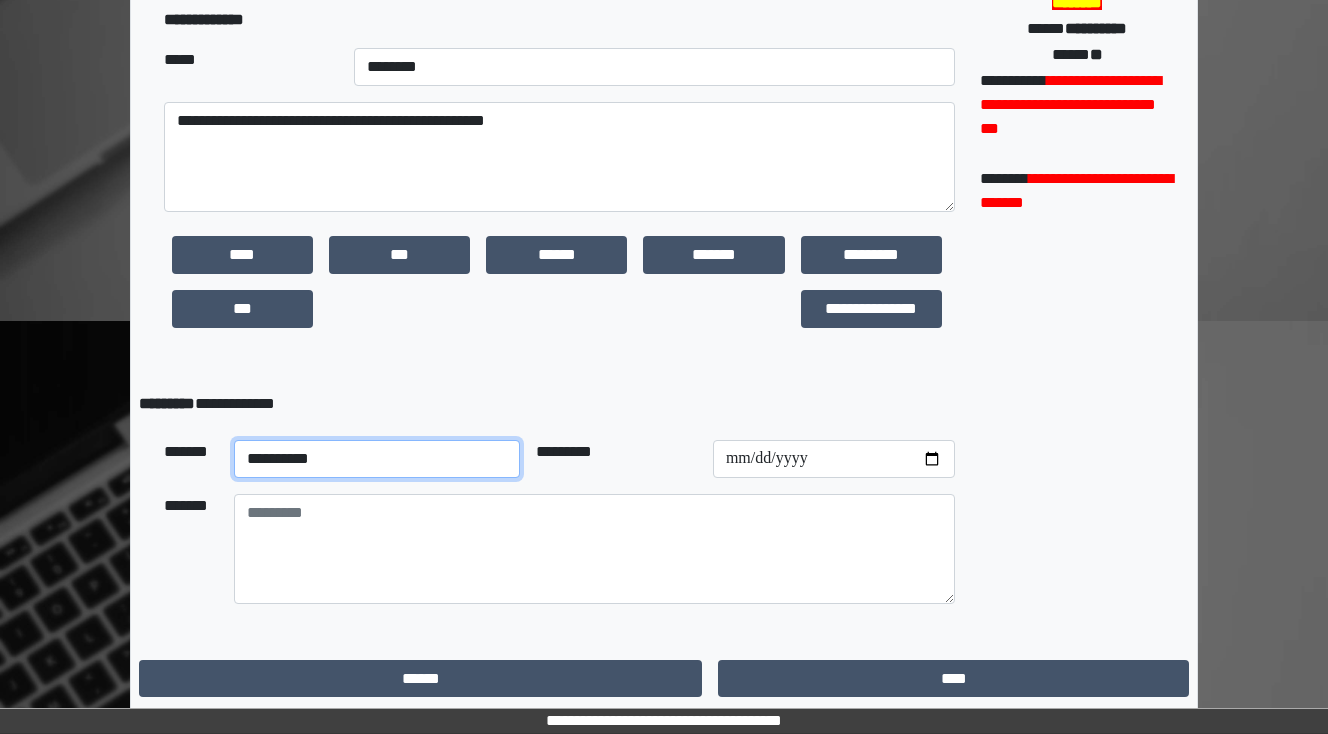 select on "**" 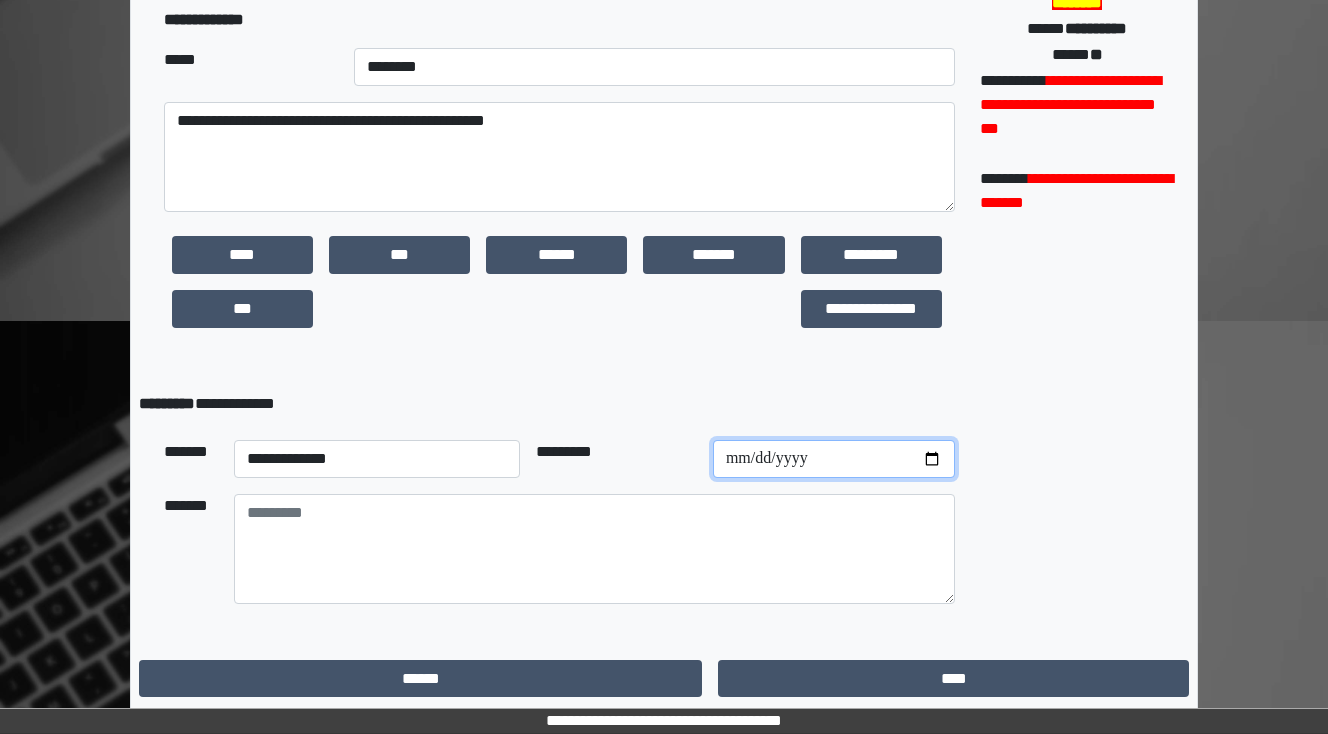 click at bounding box center (834, 459) 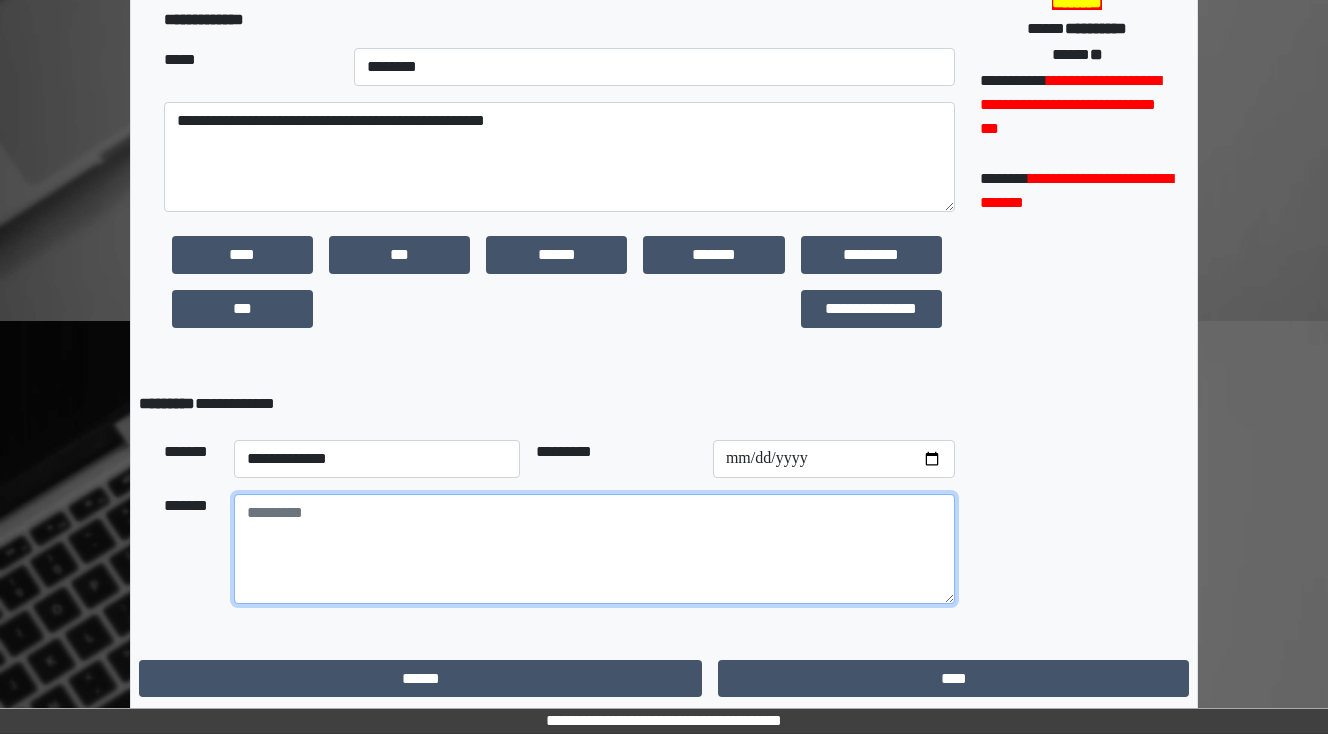 click at bounding box center [594, 549] 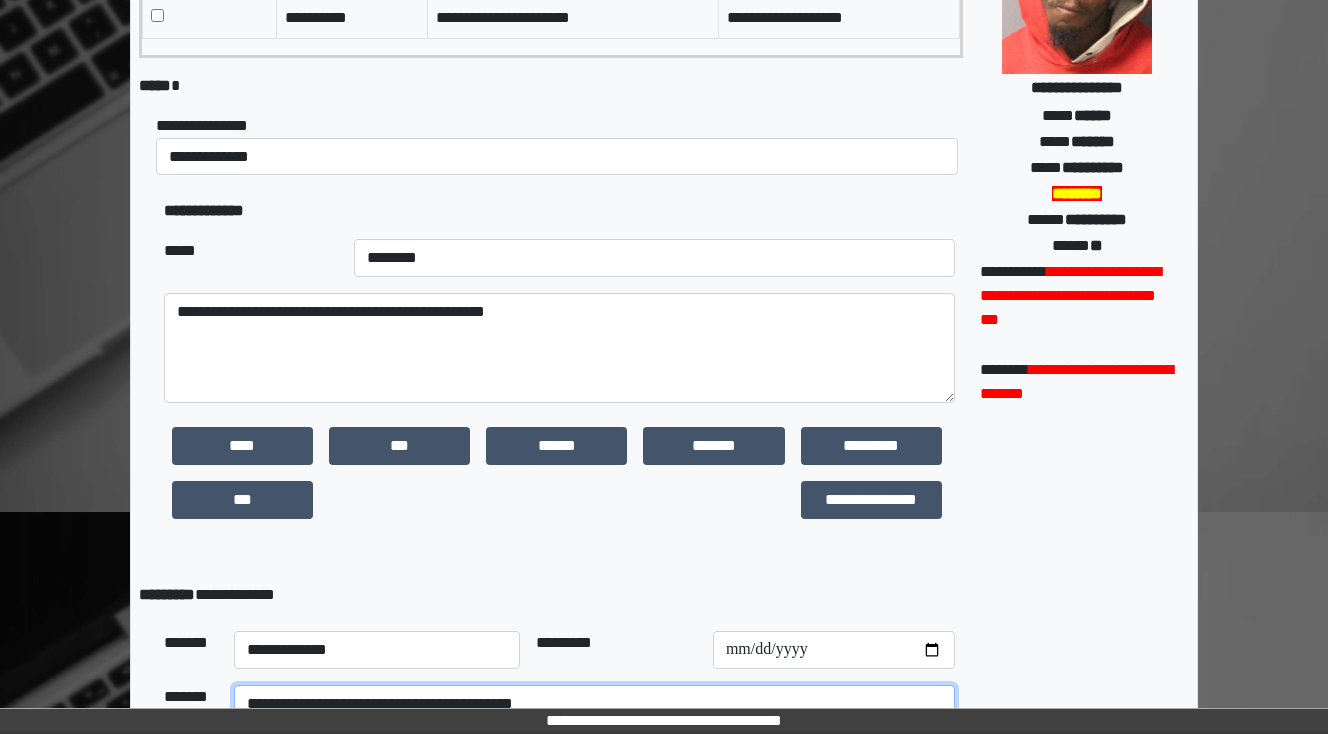 scroll, scrollTop: 470, scrollLeft: 0, axis: vertical 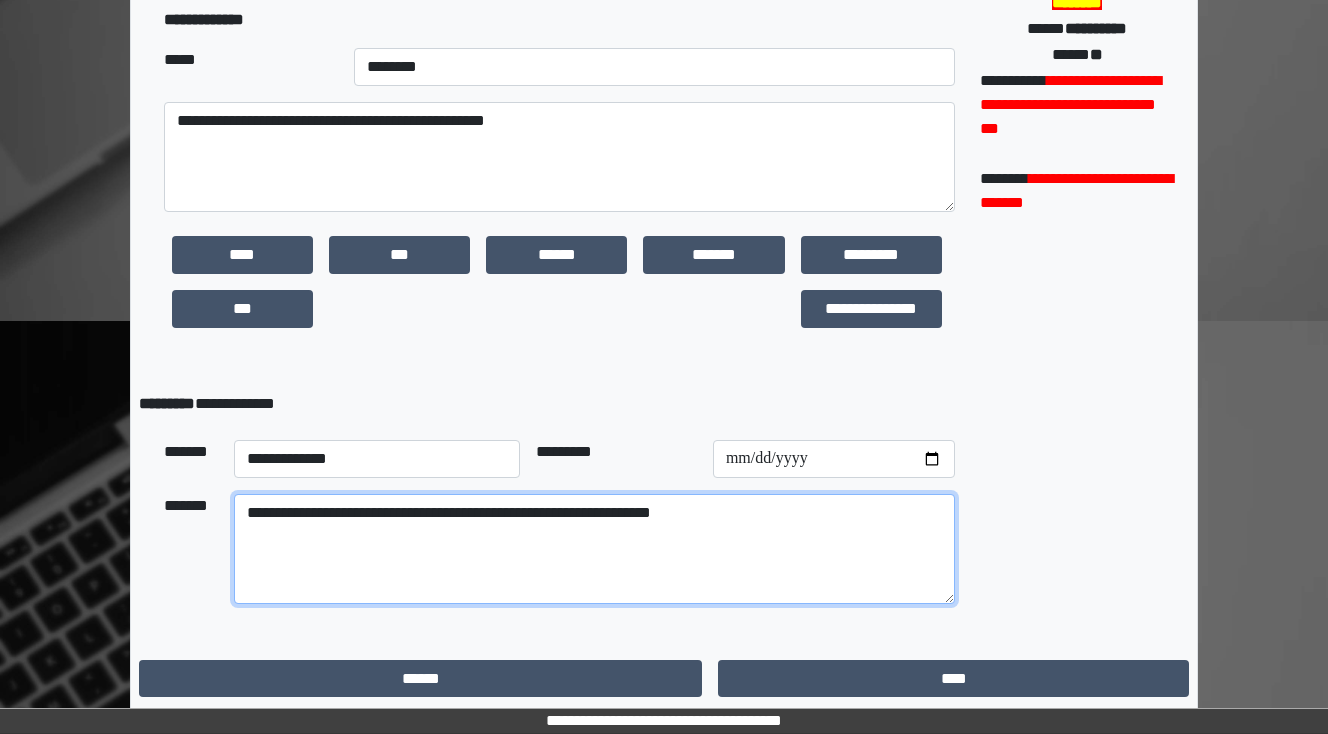 drag, startPoint x: 672, startPoint y: 512, endPoint x: 610, endPoint y: 519, distance: 62.39391 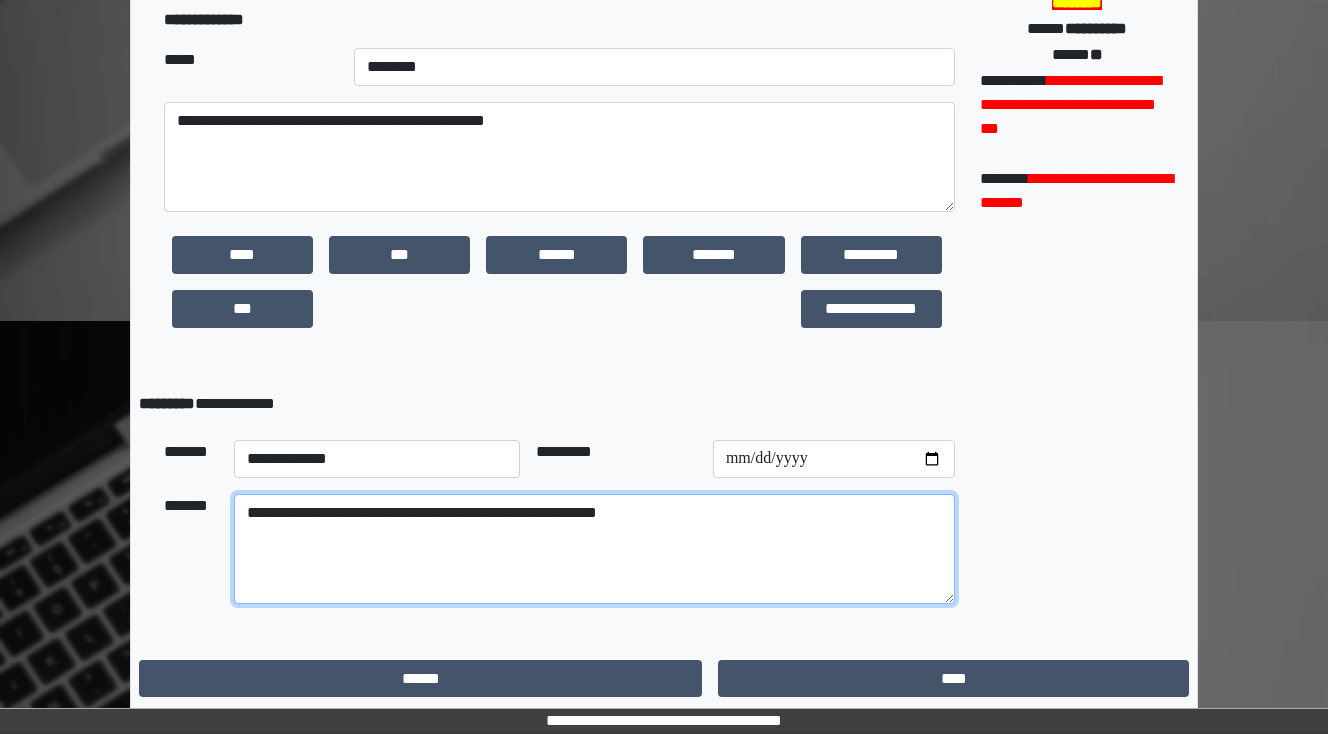 click on "**********" at bounding box center (594, 549) 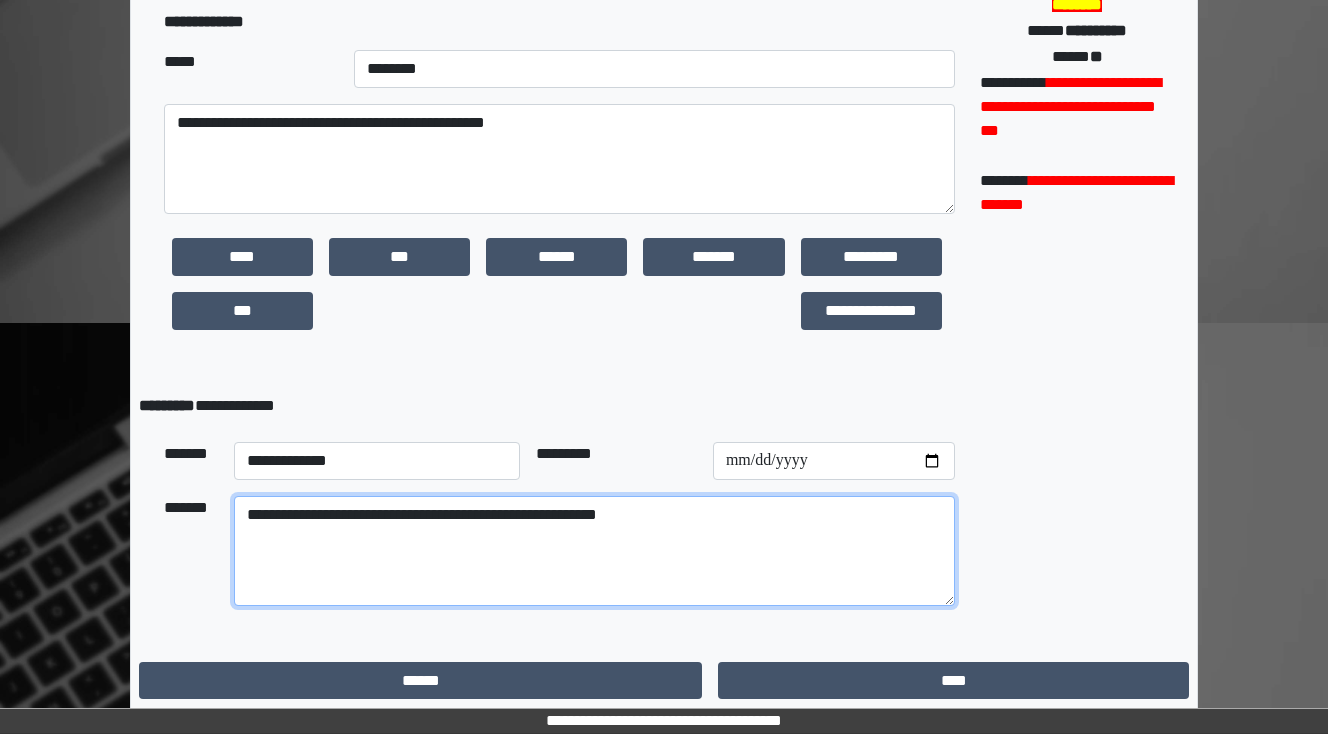 scroll, scrollTop: 470, scrollLeft: 0, axis: vertical 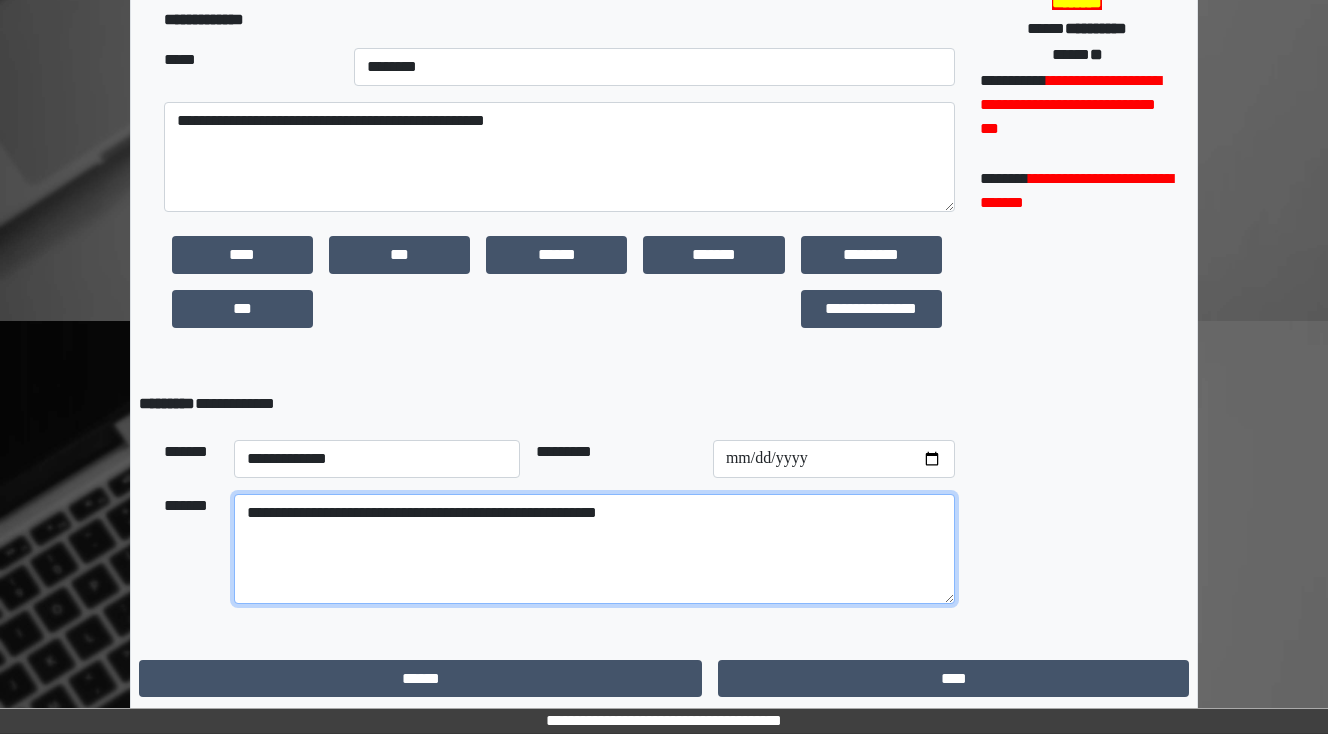 click on "**********" at bounding box center (594, 549) 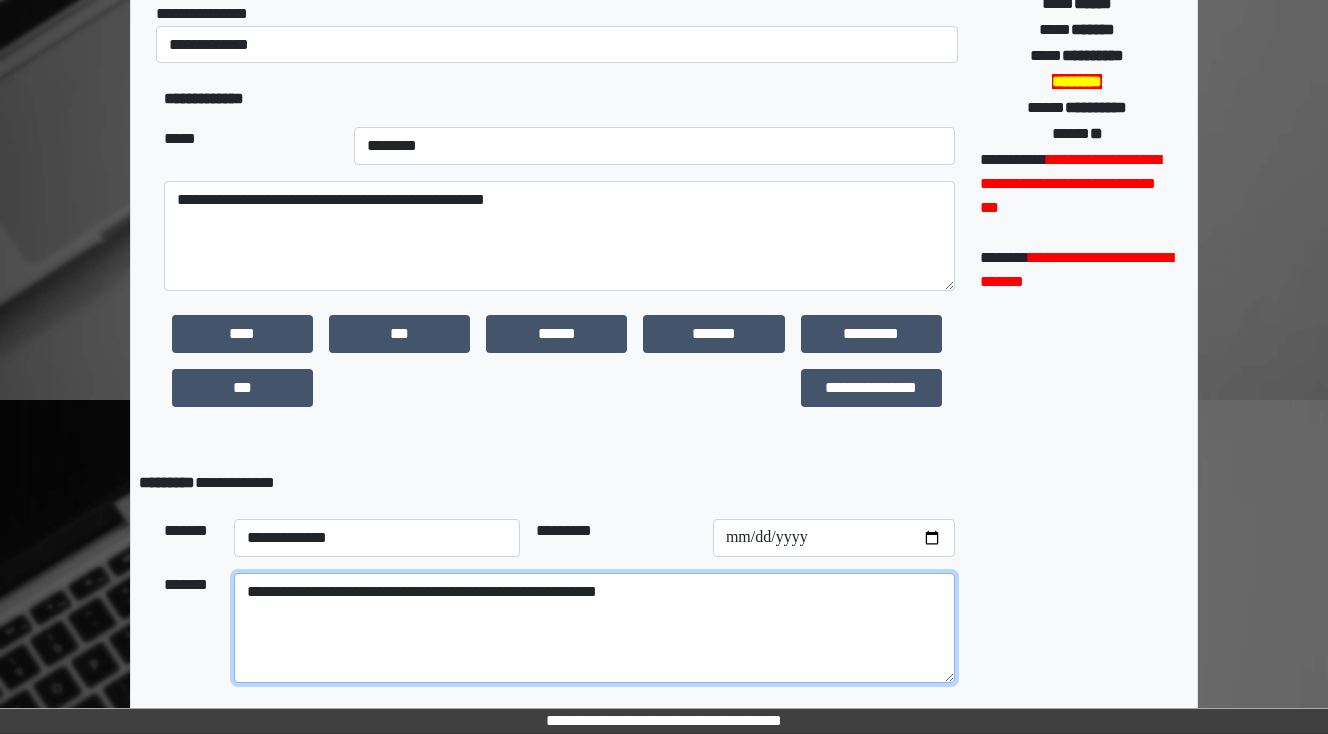 scroll, scrollTop: 70, scrollLeft: 0, axis: vertical 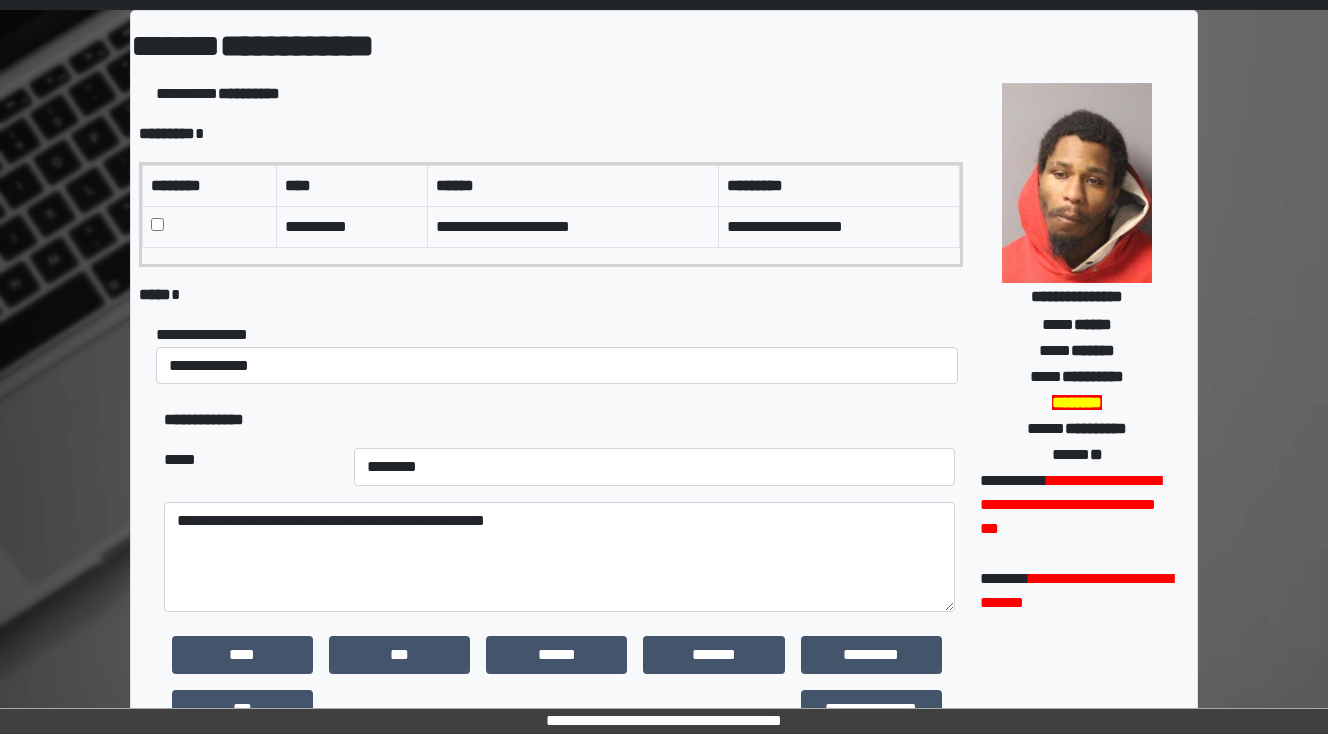 type on "**********" 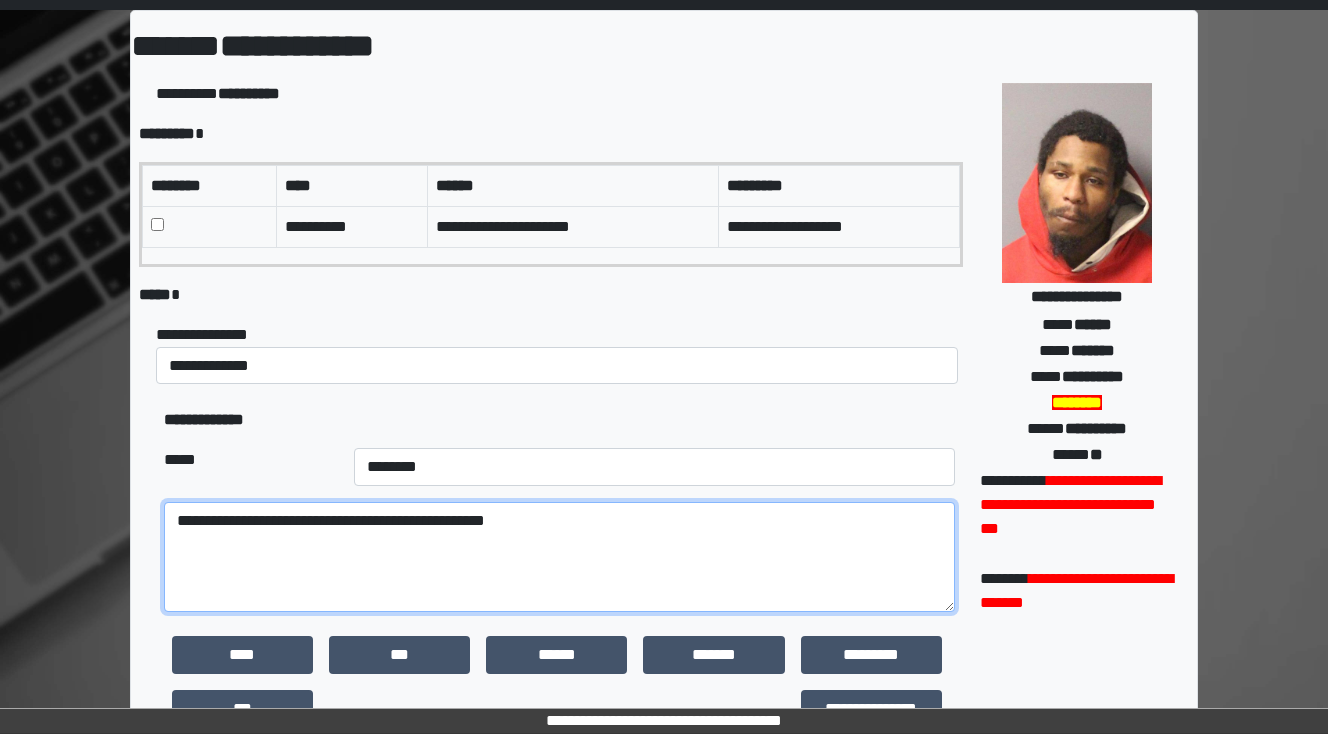 click on "**********" at bounding box center (559, 557) 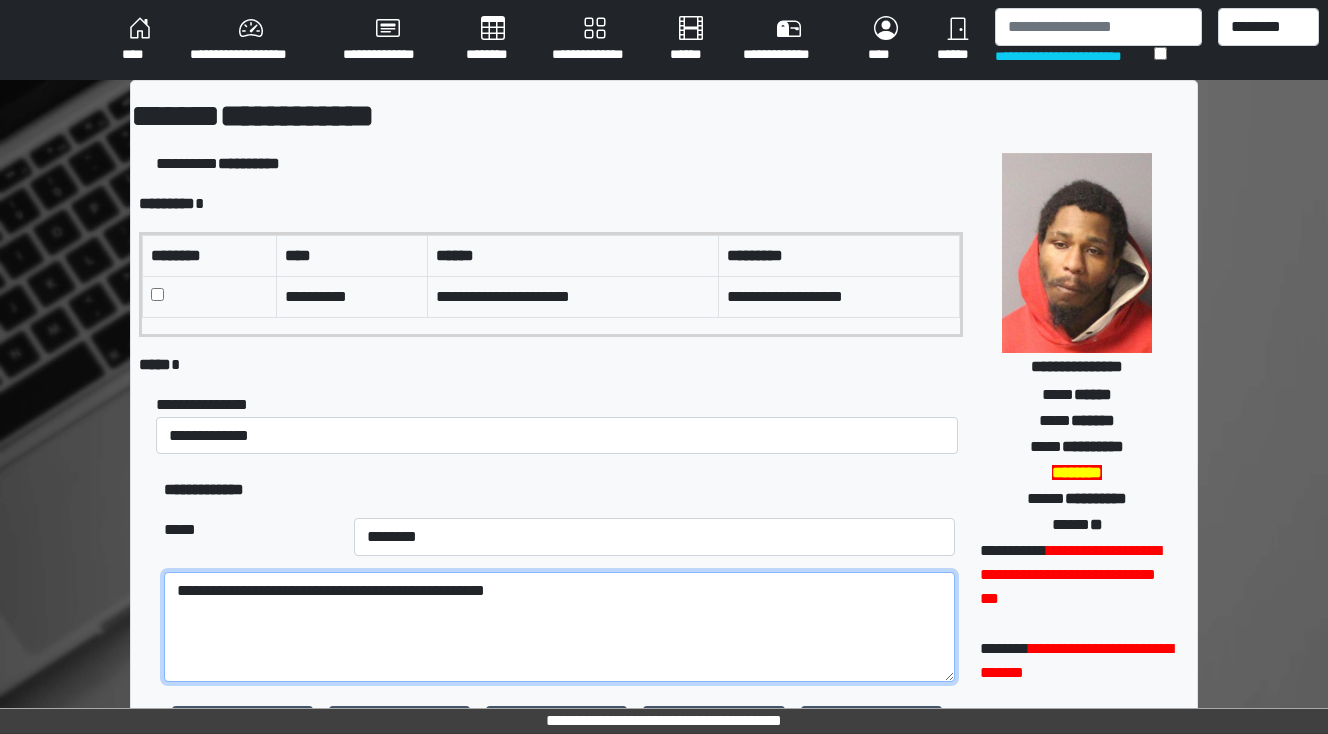 scroll, scrollTop: 470, scrollLeft: 0, axis: vertical 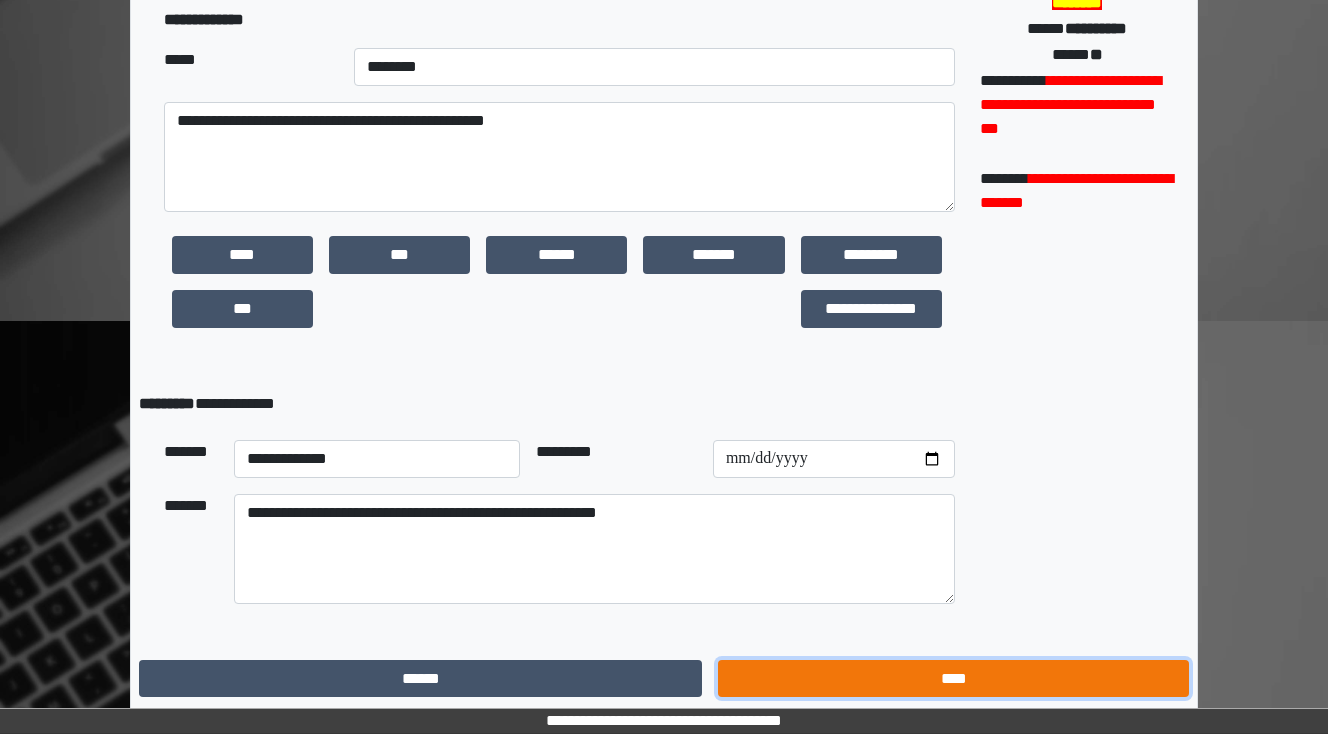 click on "****" at bounding box center (953, 679) 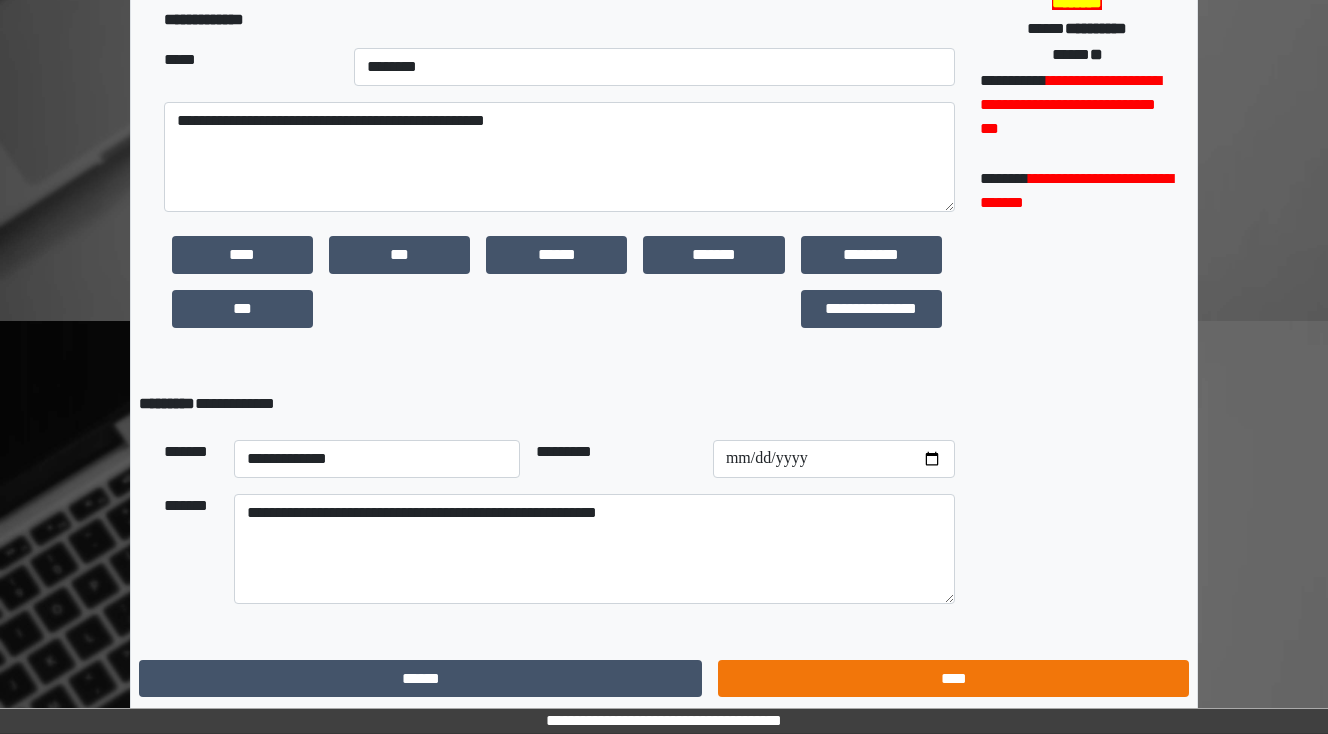 scroll, scrollTop: 0, scrollLeft: 0, axis: both 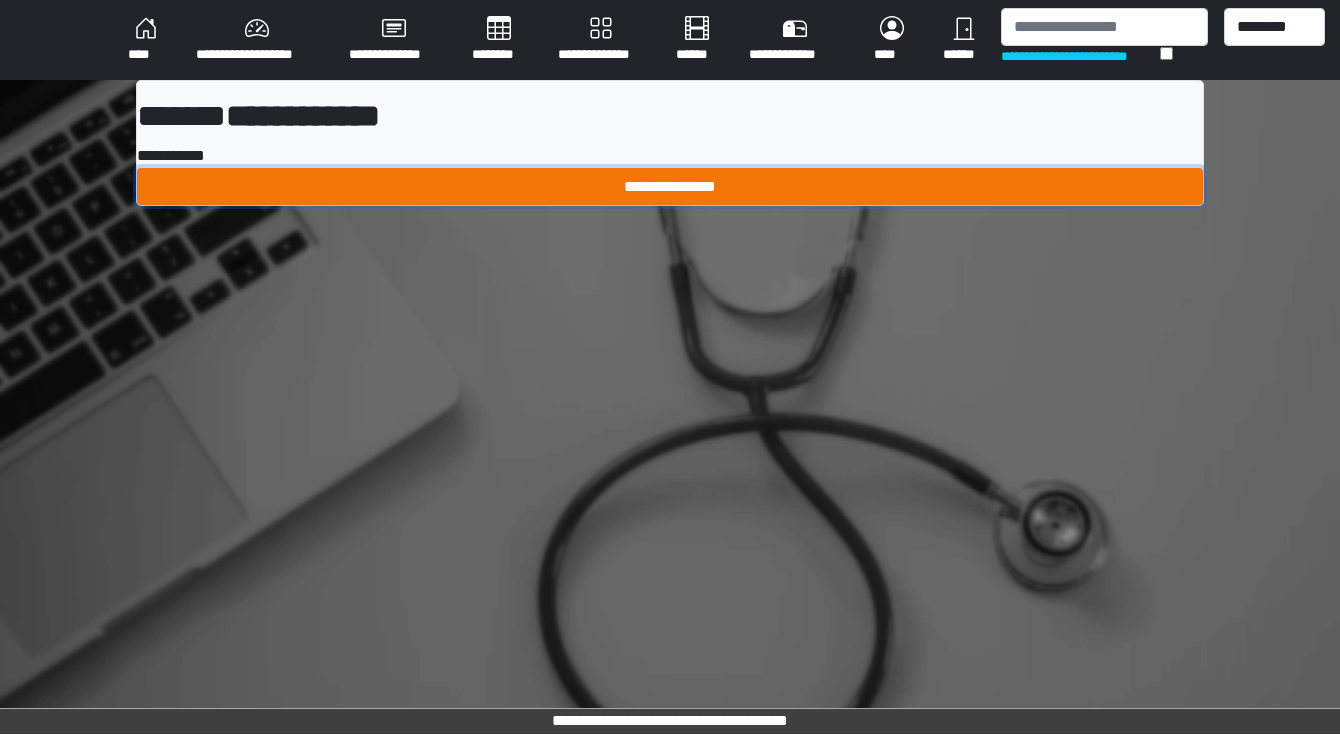 click on "**********" at bounding box center [670, 187] 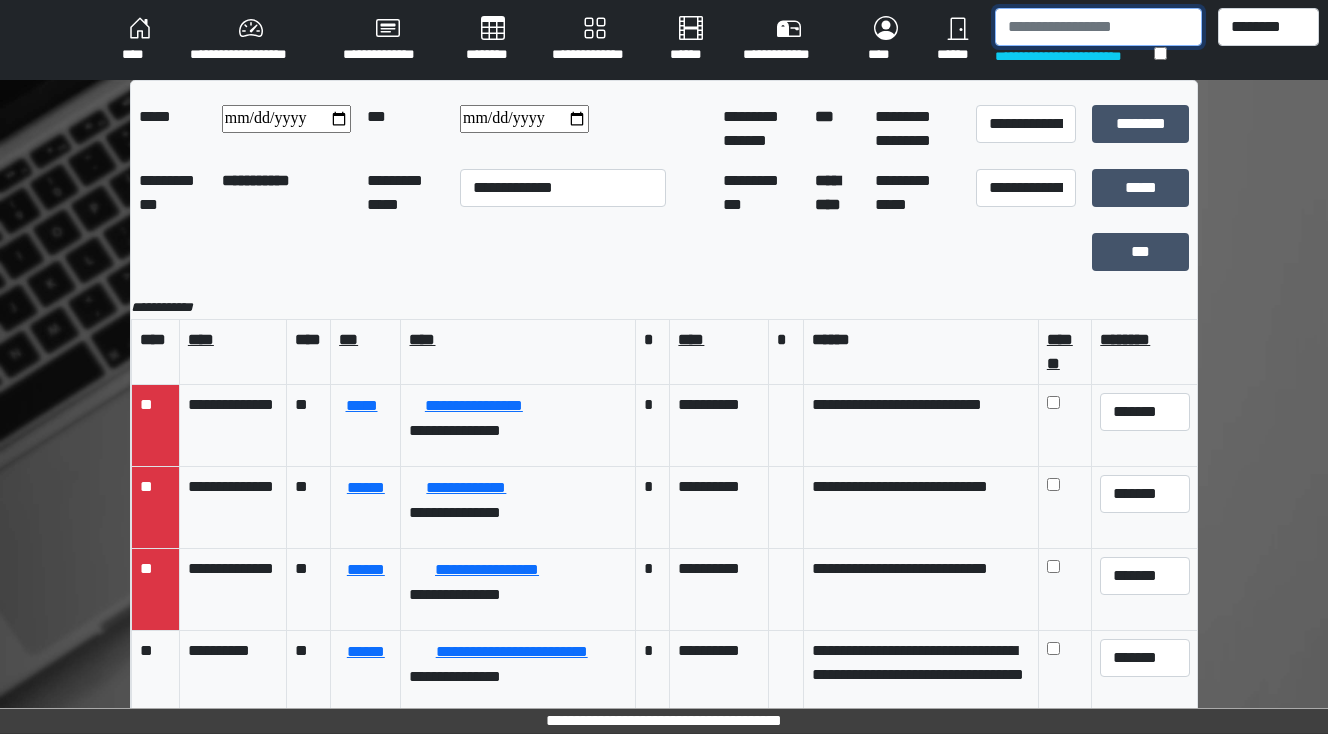 click at bounding box center (1098, 27) 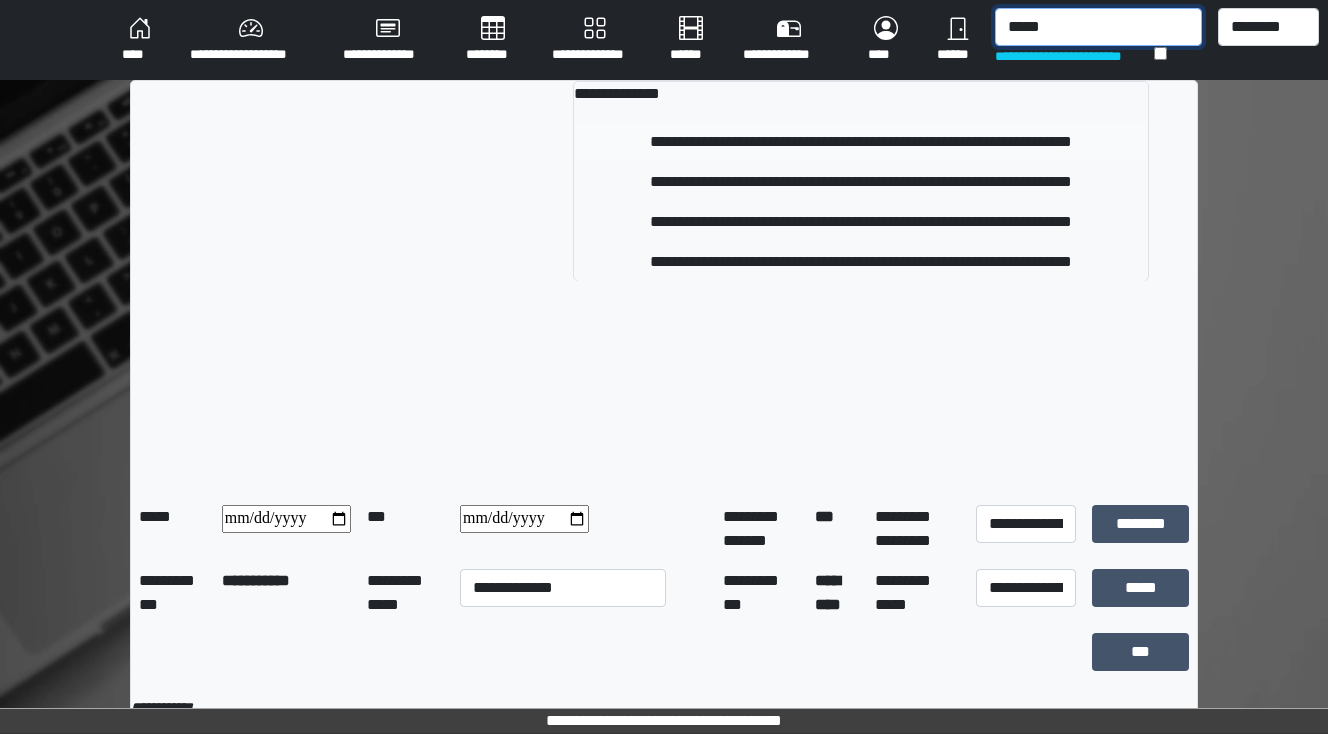 type on "*****" 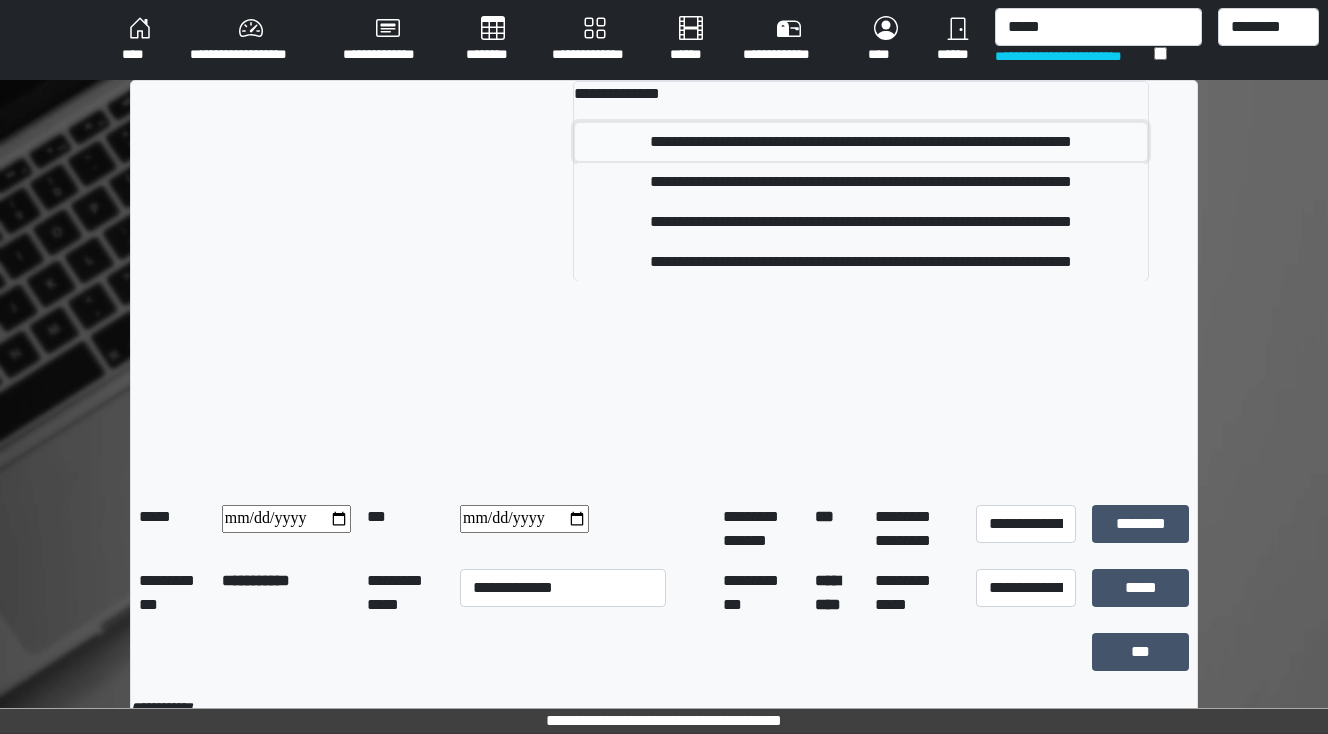 click on "**********" at bounding box center [861, 142] 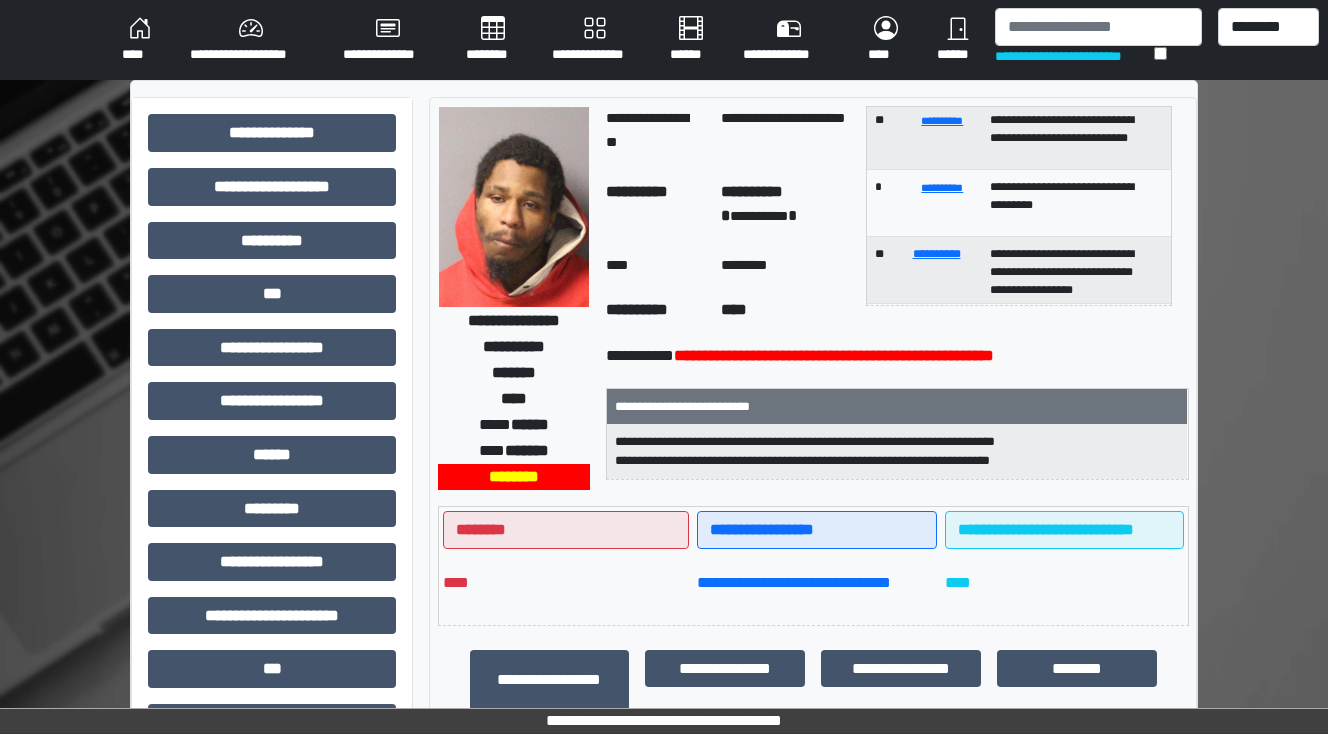 scroll, scrollTop: 119, scrollLeft: 0, axis: vertical 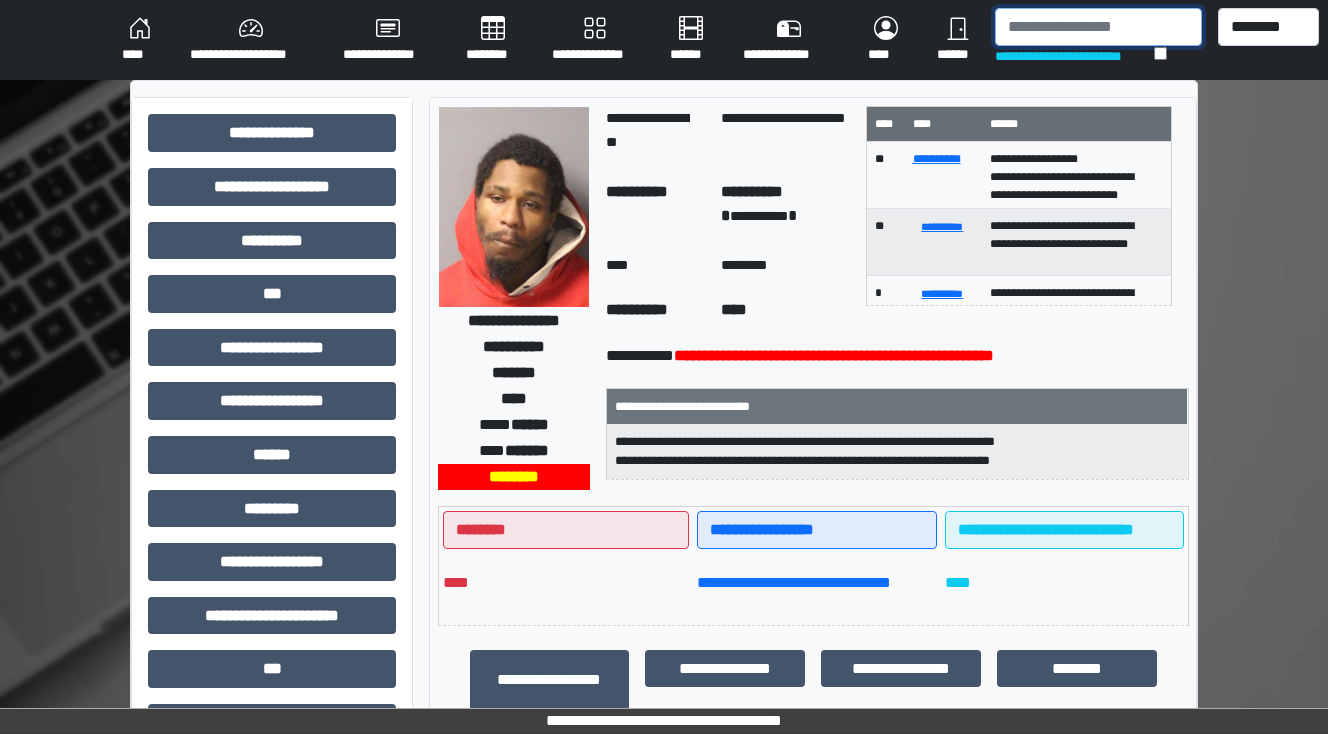 drag, startPoint x: 1048, startPoint y: 36, endPoint x: 1048, endPoint y: 19, distance: 17 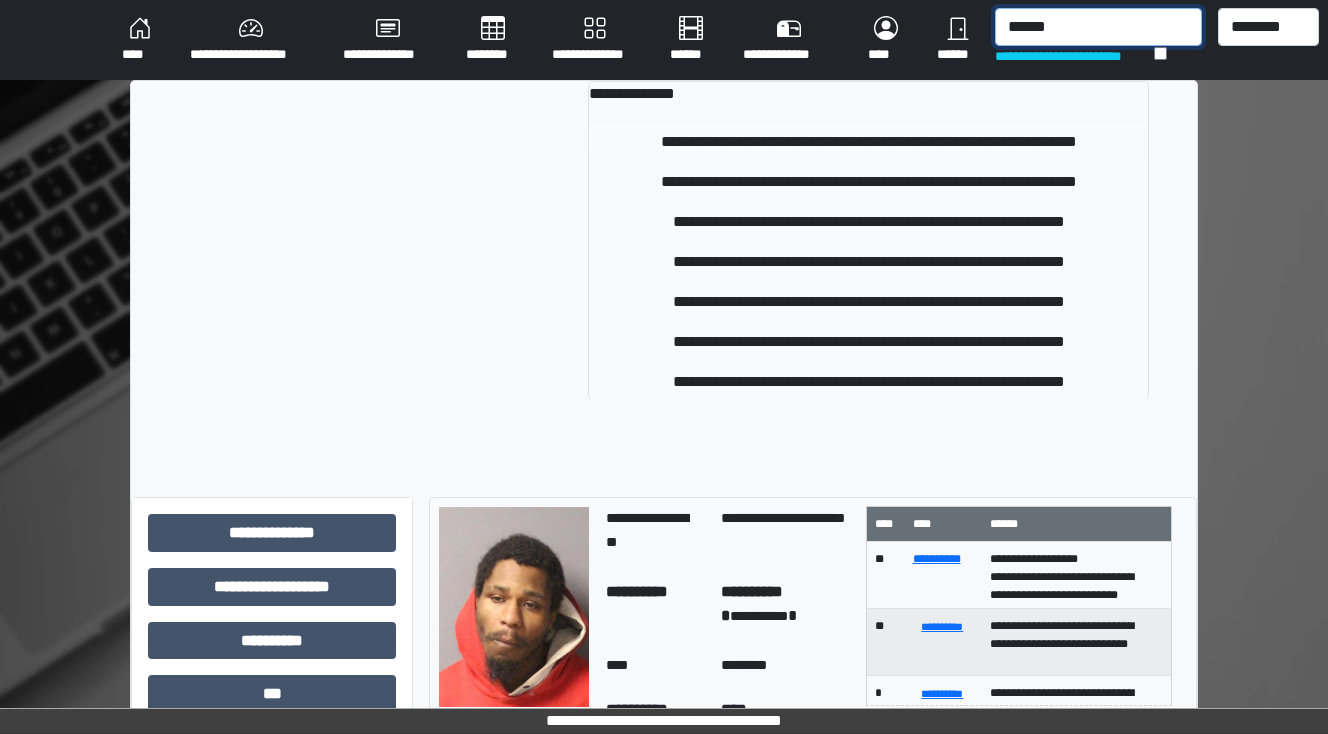 type on "******" 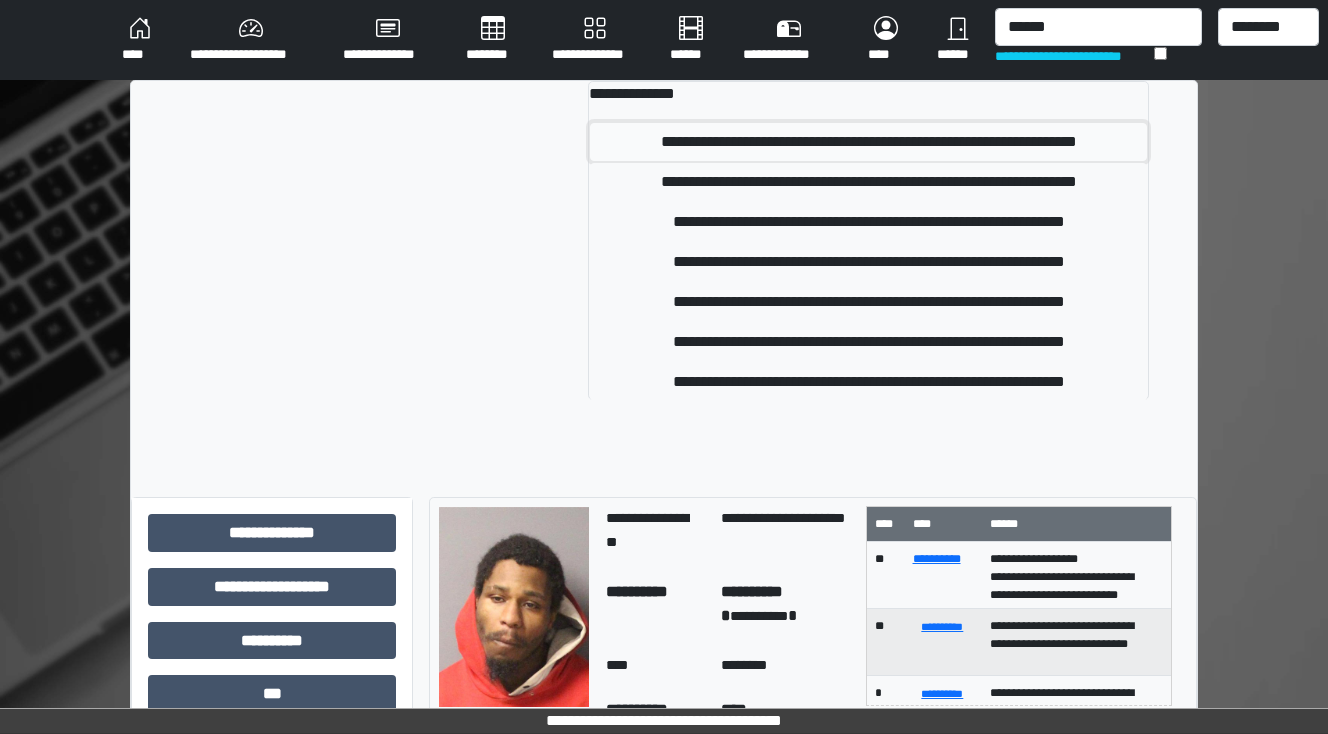click on "**********" at bounding box center [868, 142] 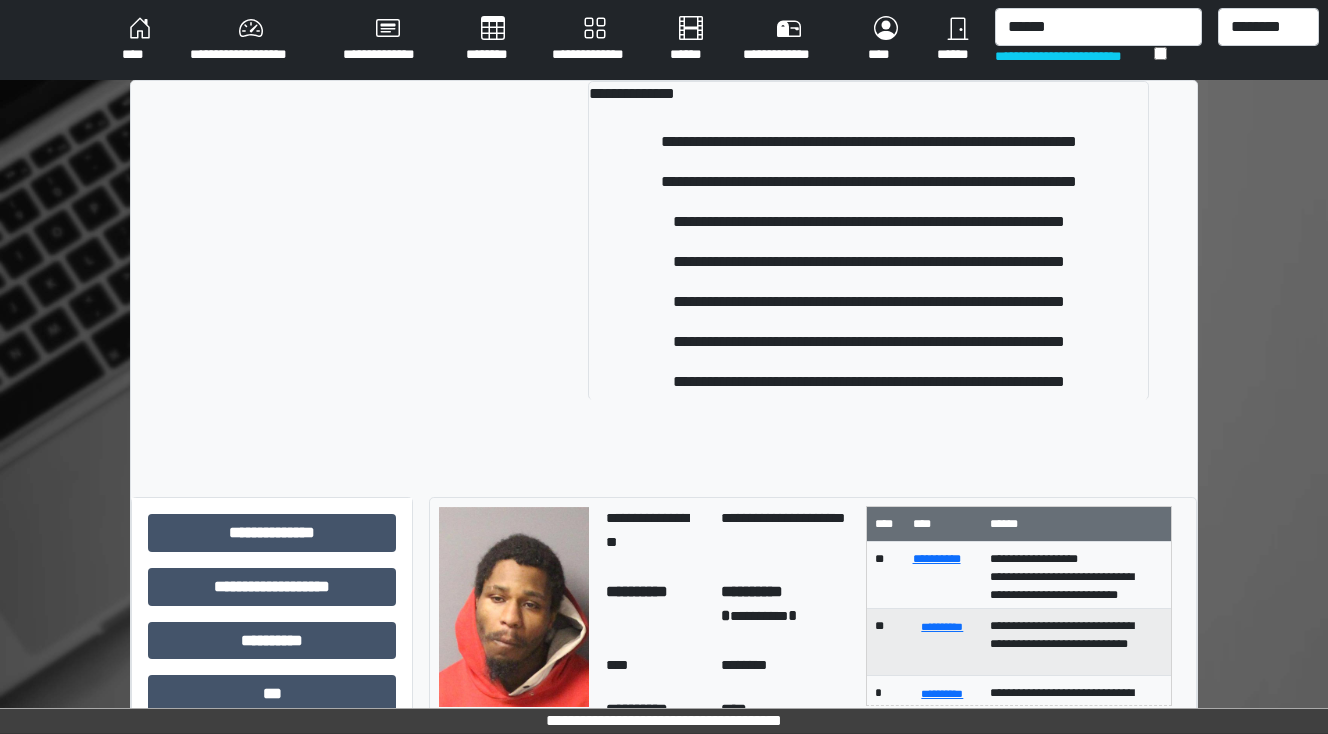 type 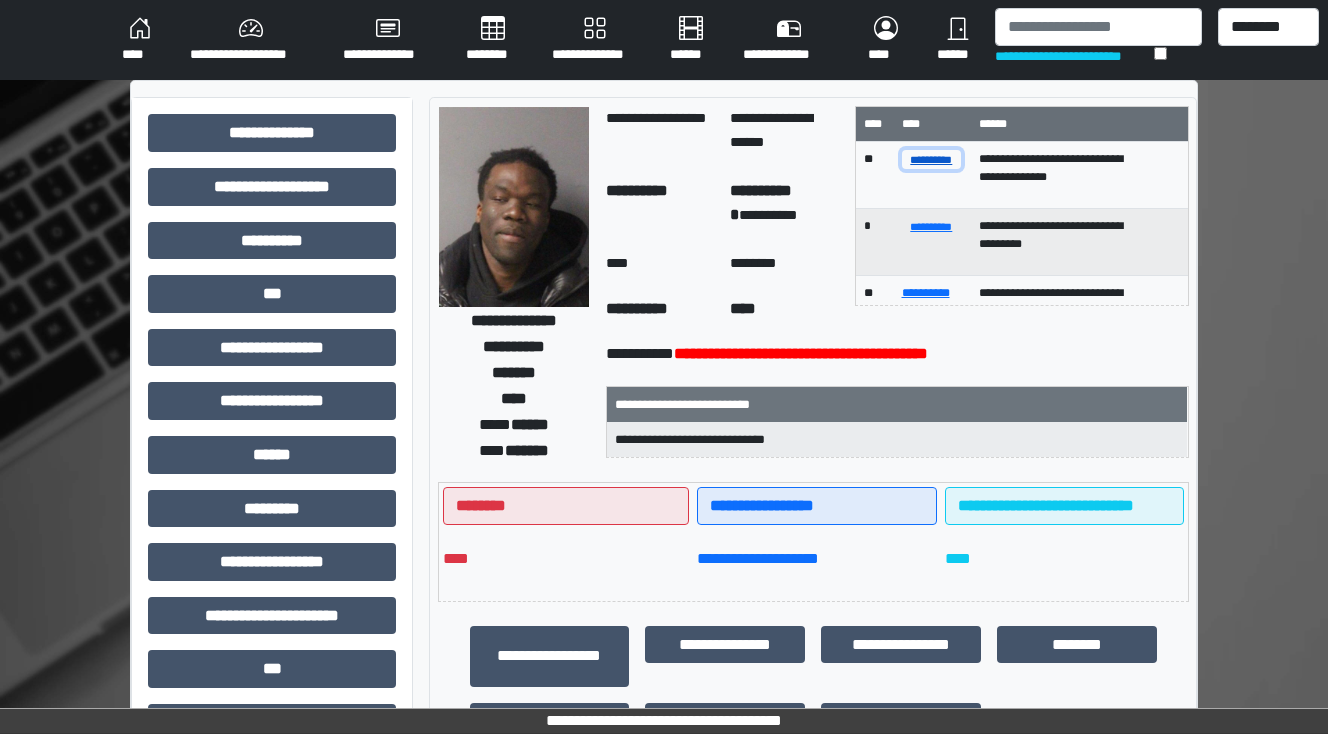 click on "**********" at bounding box center [932, 159] 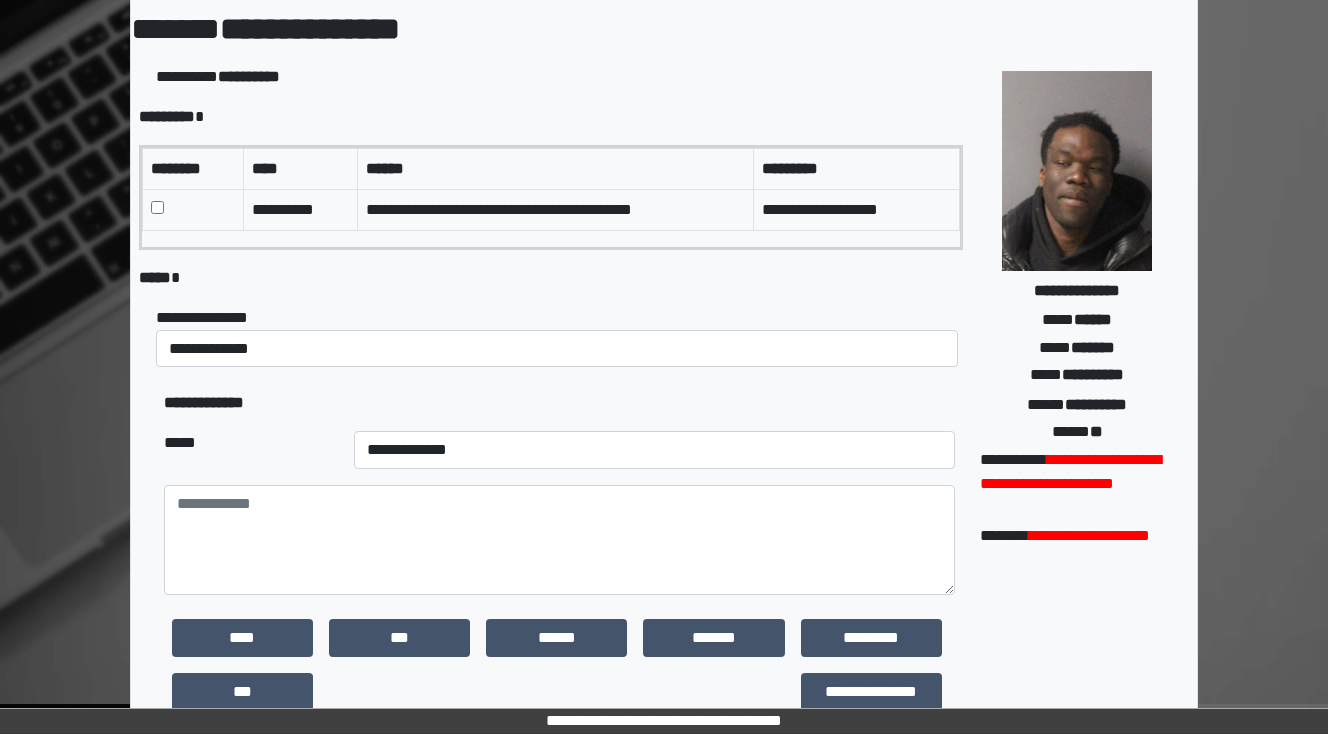 scroll, scrollTop: 240, scrollLeft: 0, axis: vertical 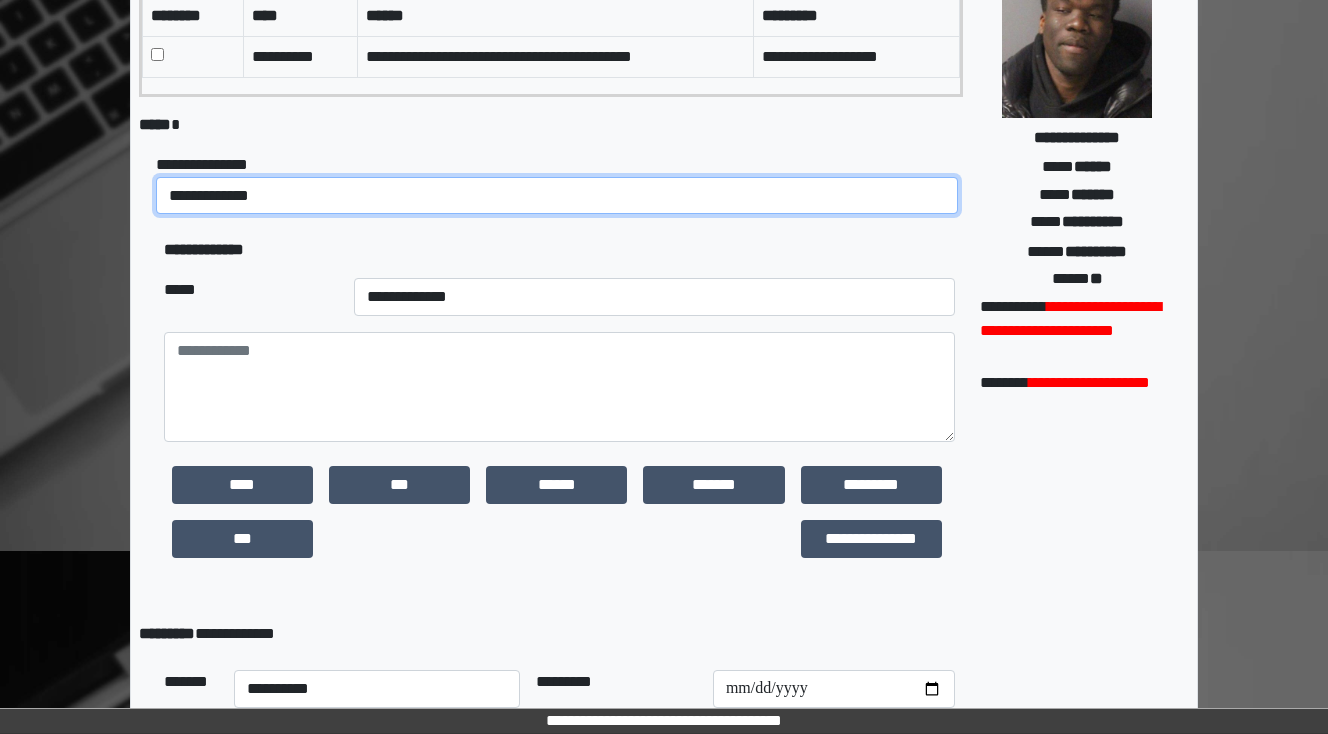 click on "**********" at bounding box center [557, 196] 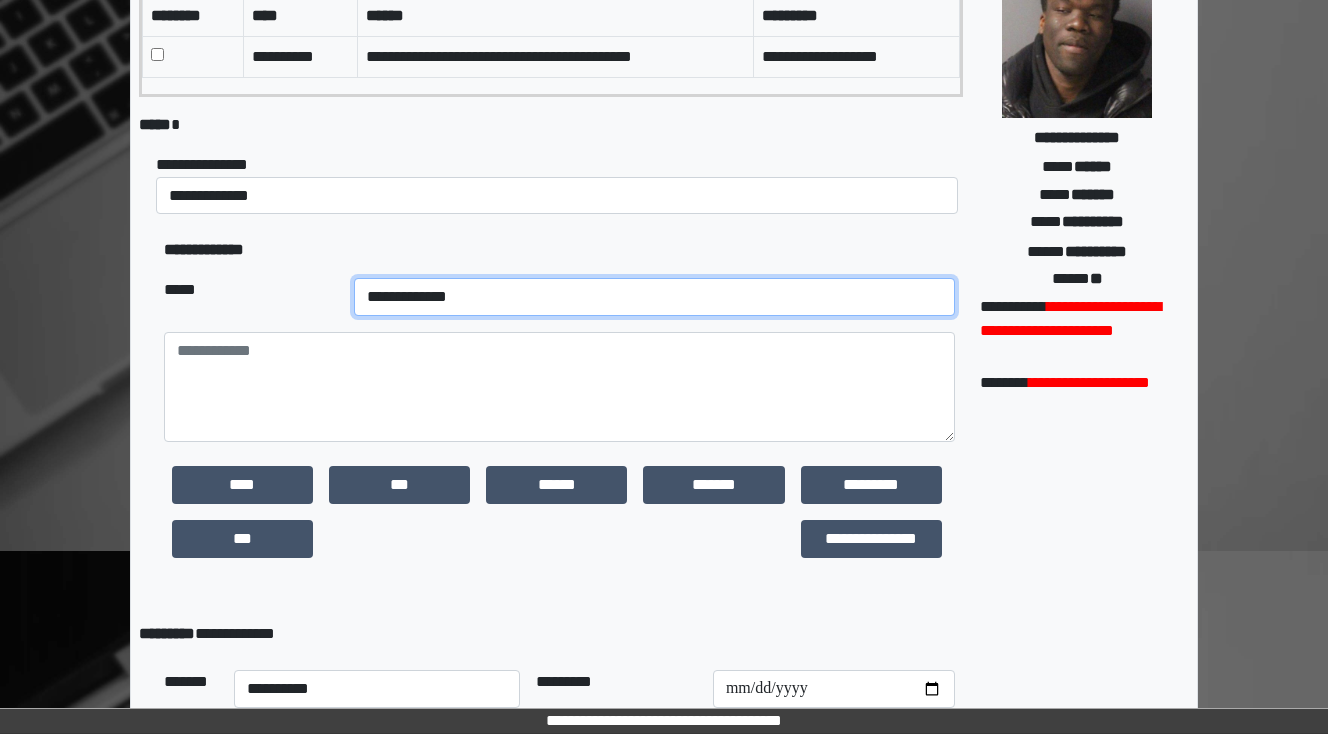 click on "**********" at bounding box center (654, 297) 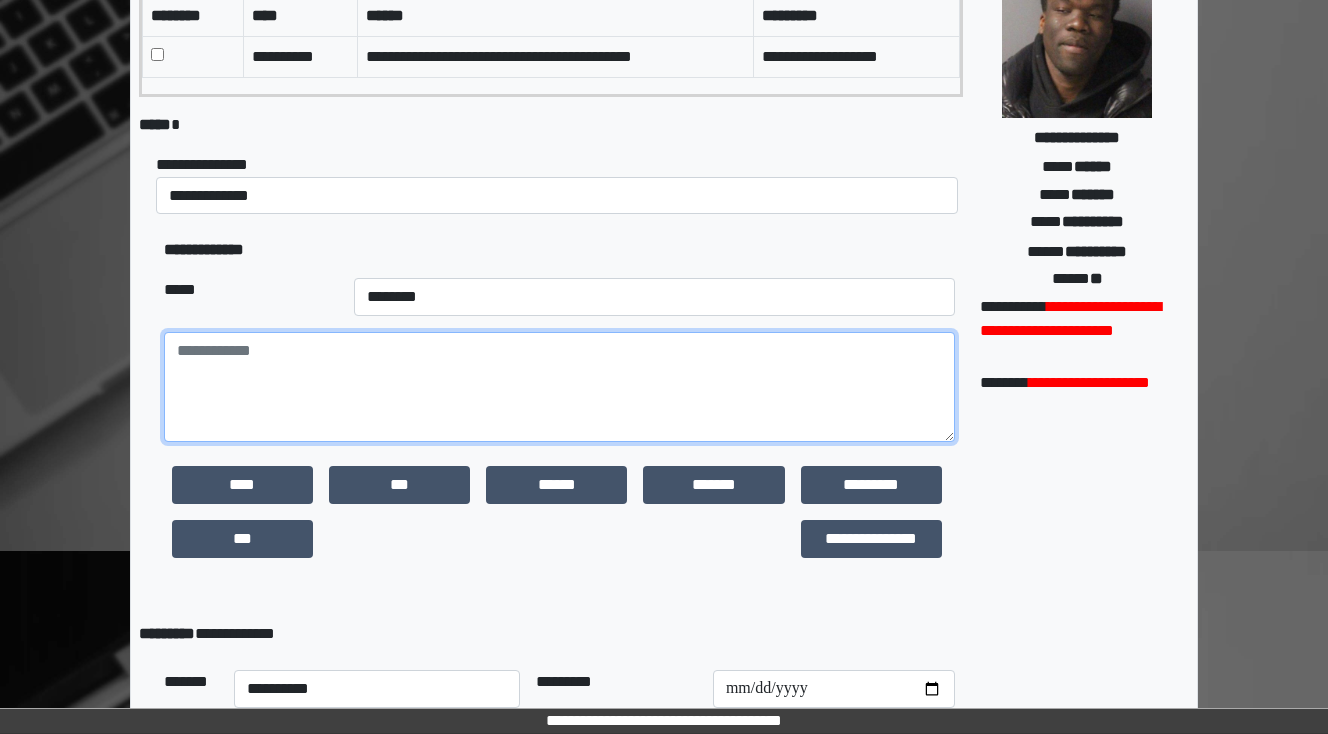 click at bounding box center [559, 387] 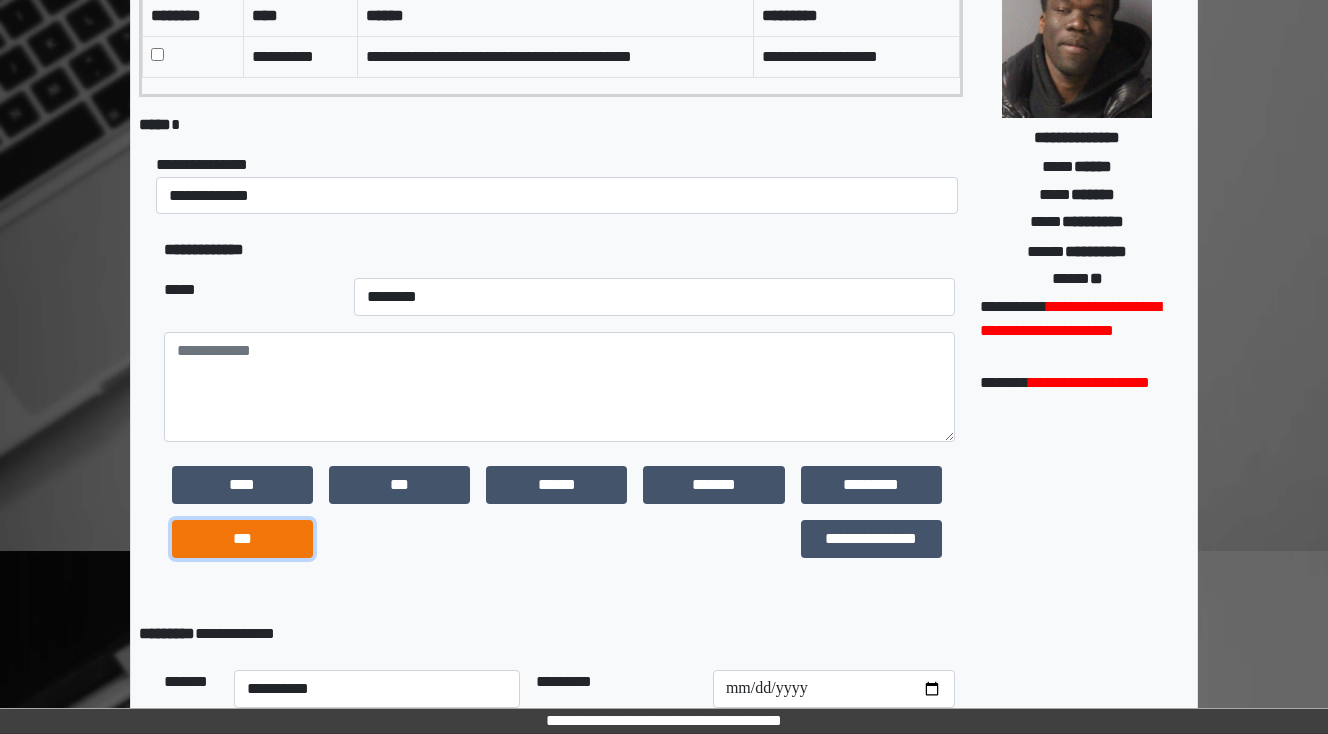 click on "***" at bounding box center (242, 539) 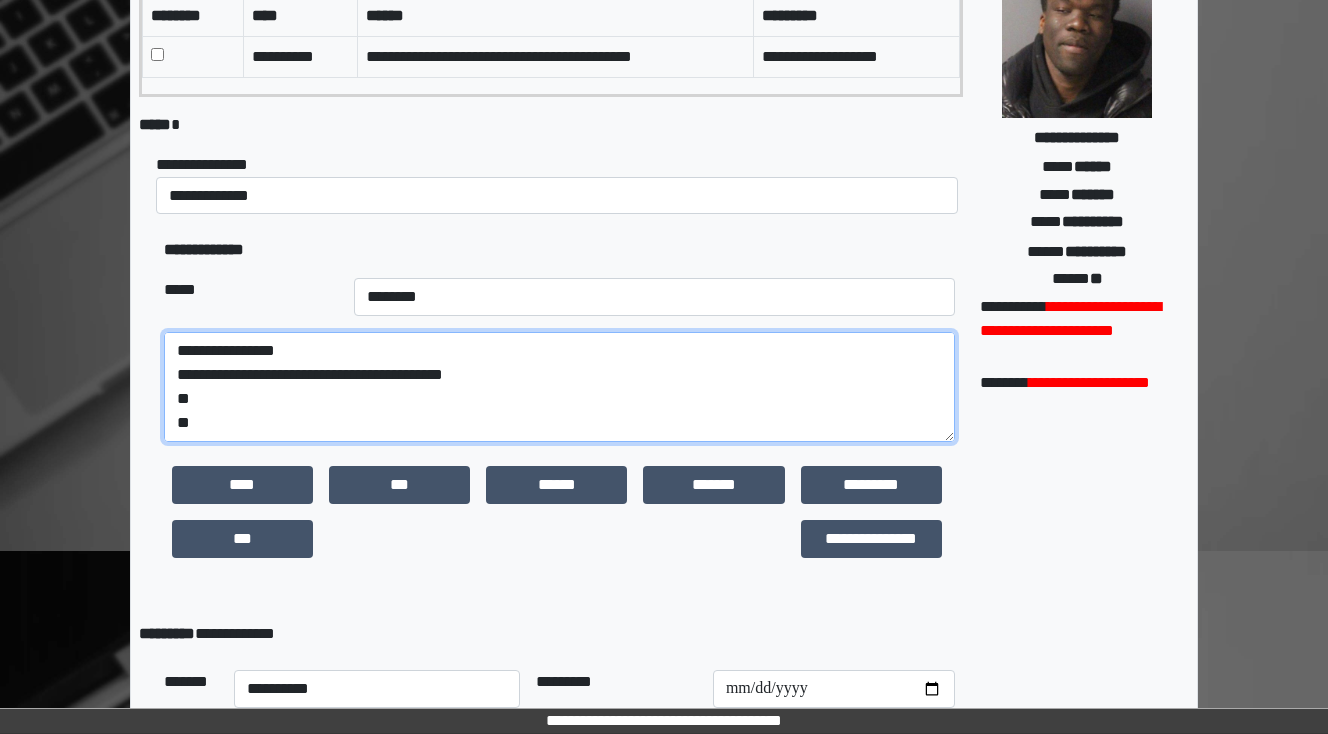 click on "**********" at bounding box center [559, 387] 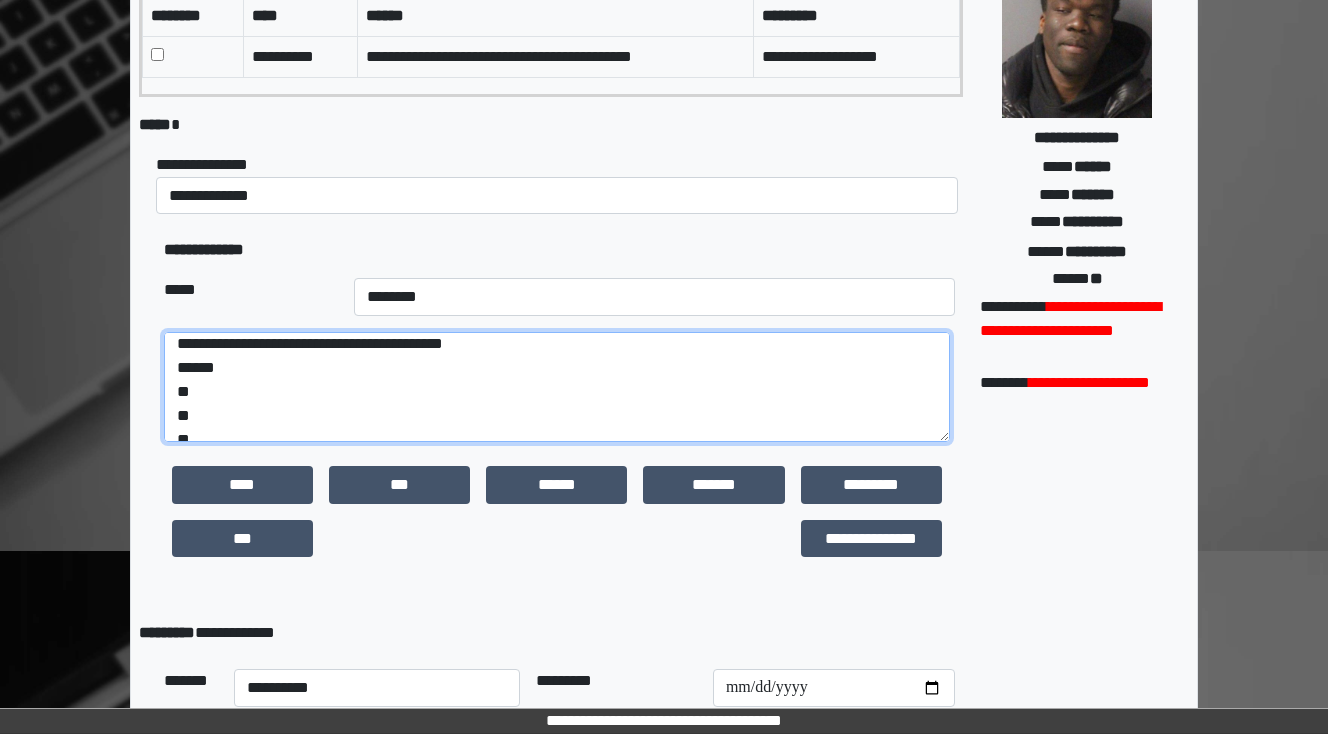 scroll, scrollTop: 48, scrollLeft: 0, axis: vertical 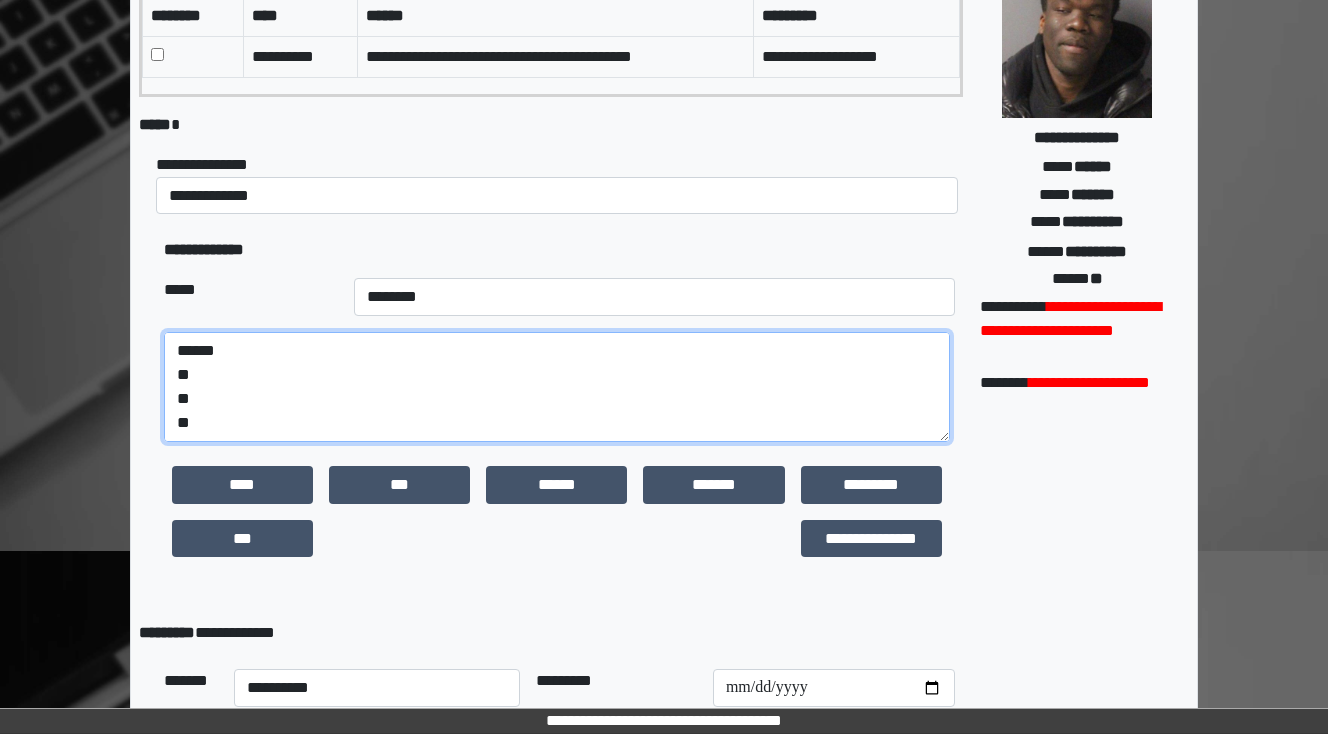 drag, startPoint x: 224, startPoint y: 428, endPoint x: 164, endPoint y: 428, distance: 60 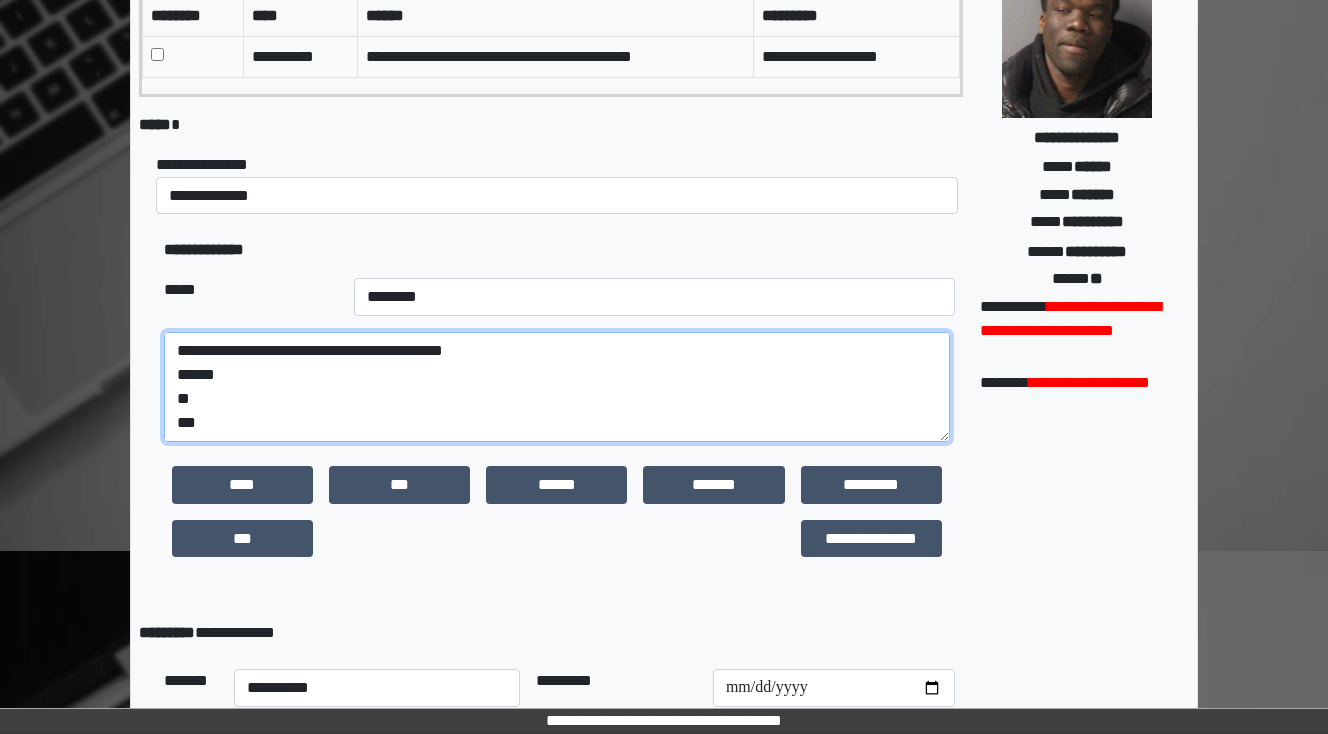 click on "**********" at bounding box center (557, 387) 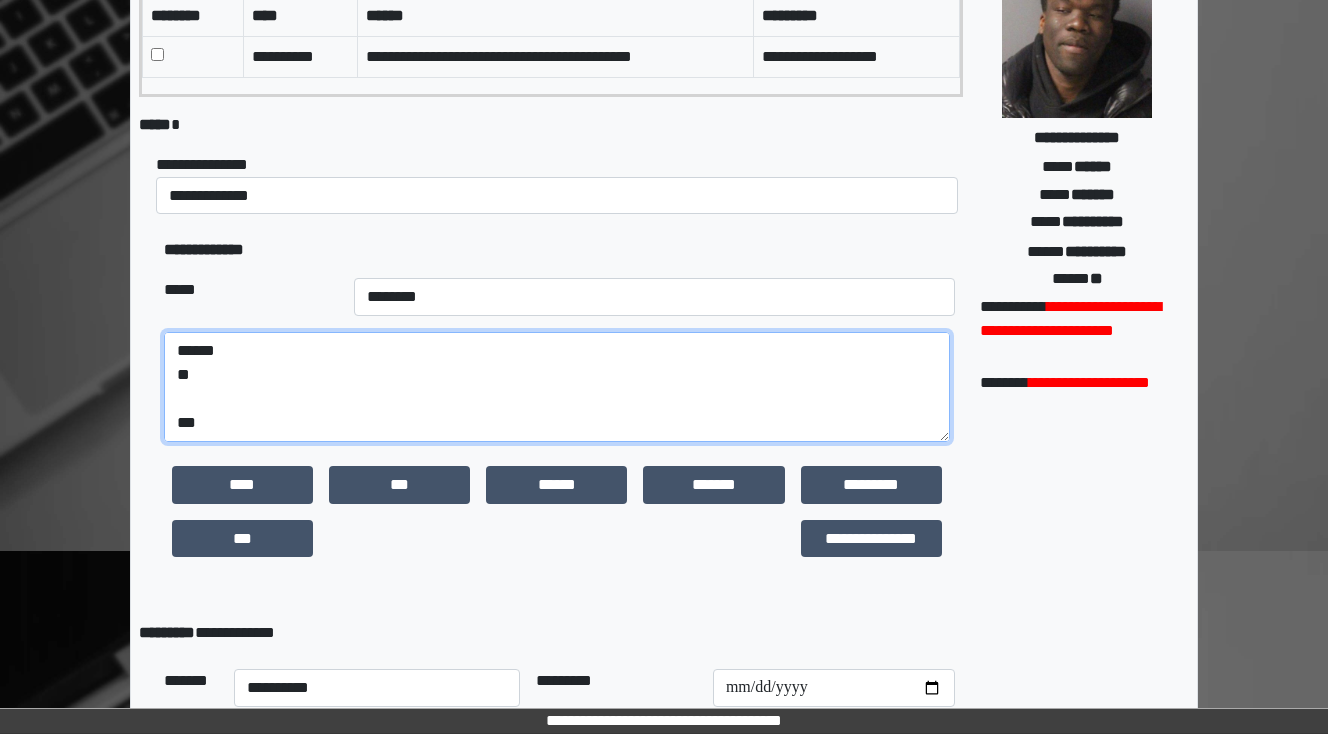 click on "**********" at bounding box center [557, 387] 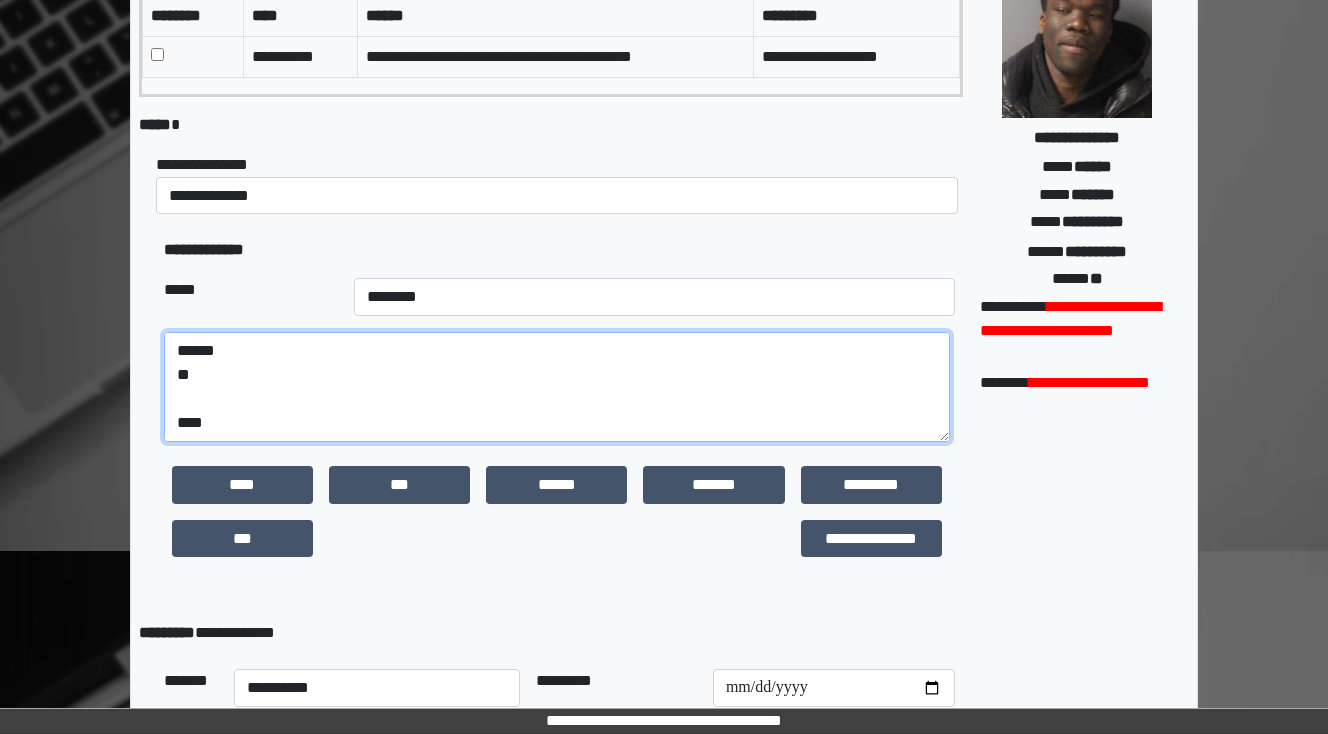 paste on "**********" 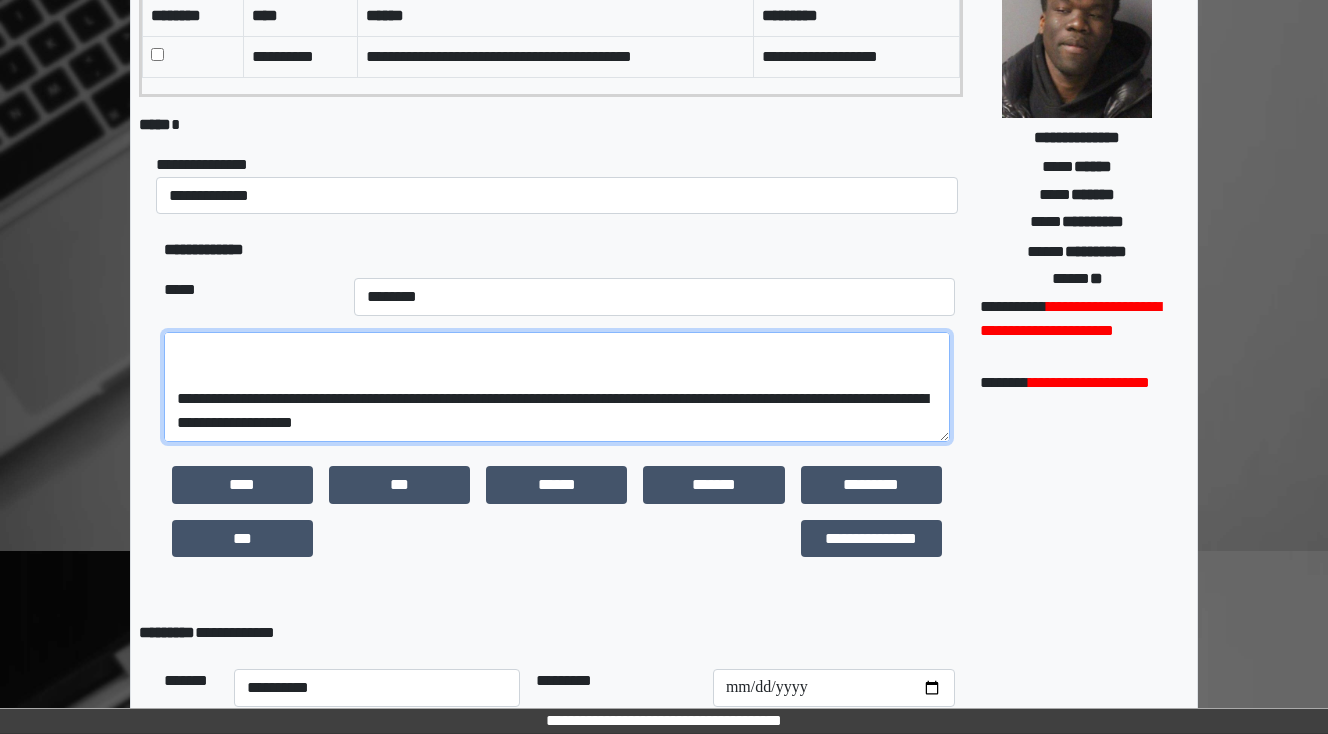 scroll, scrollTop: 288, scrollLeft: 0, axis: vertical 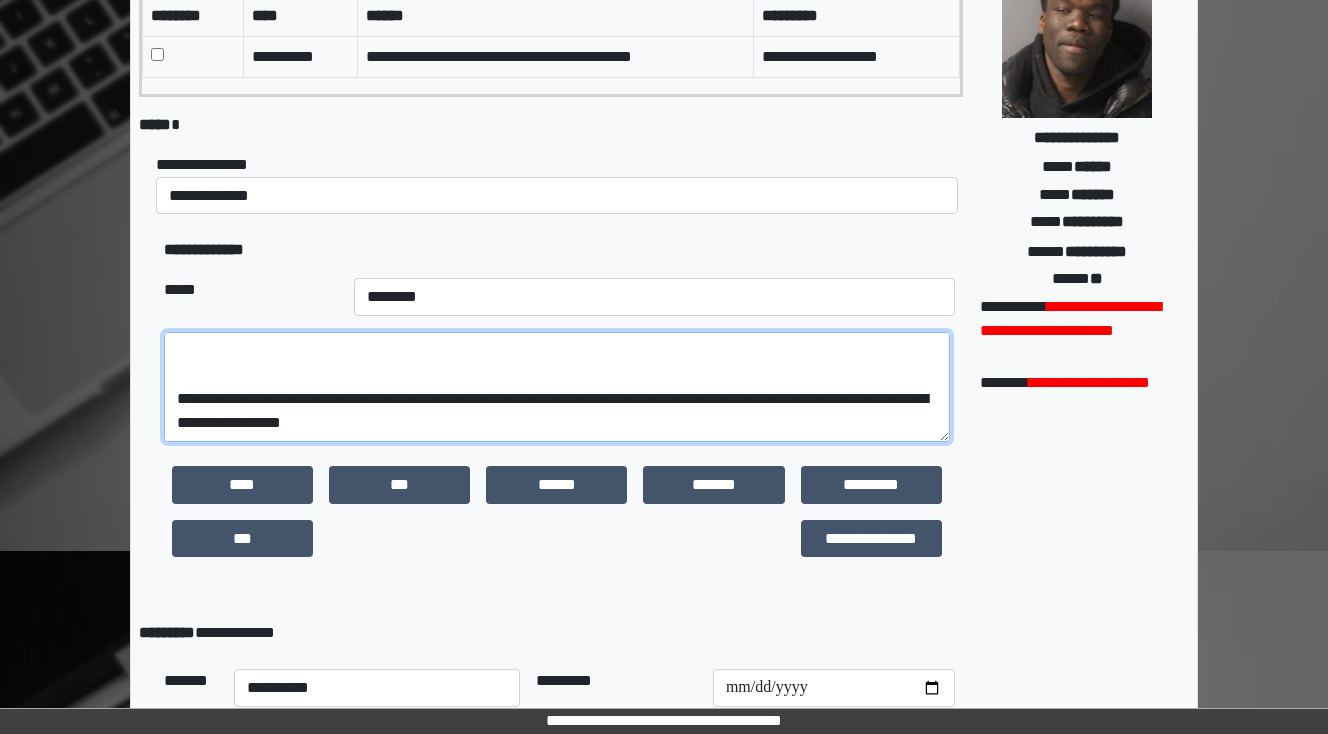 click on "**********" at bounding box center (557, 387) 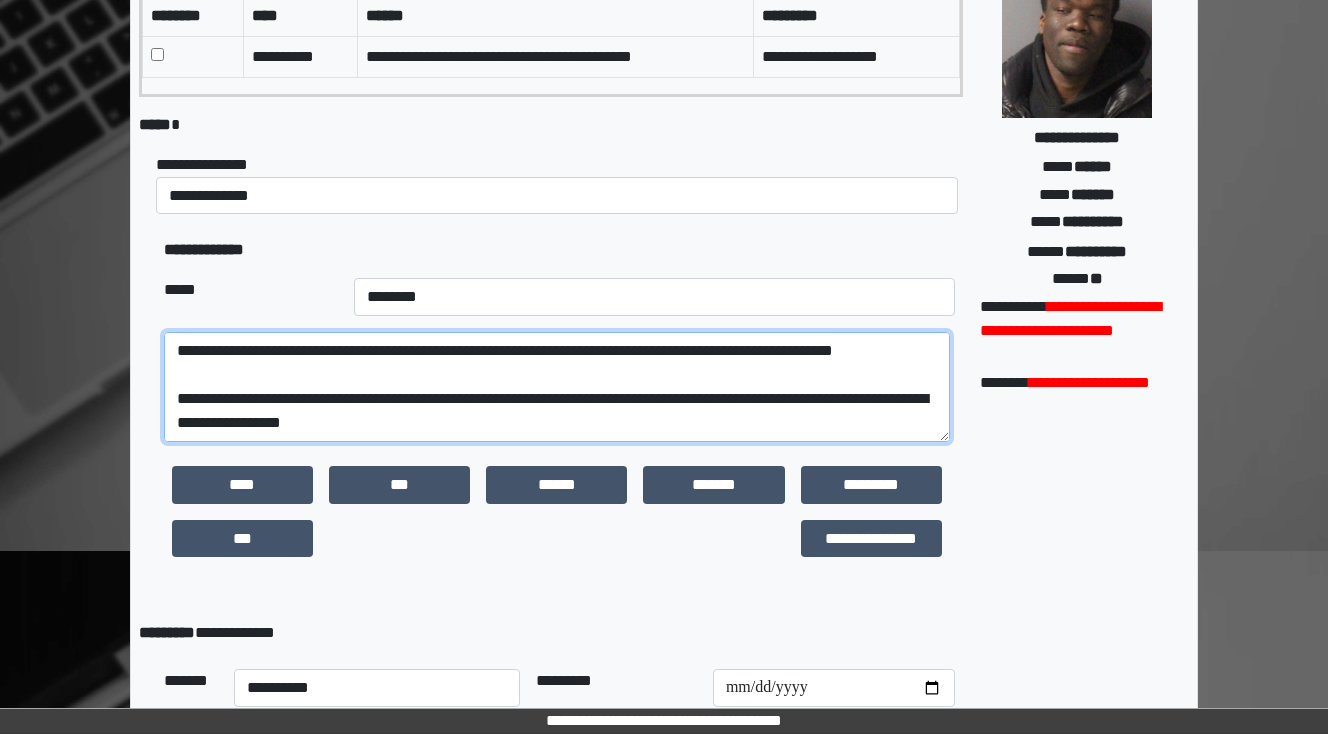scroll, scrollTop: 192, scrollLeft: 0, axis: vertical 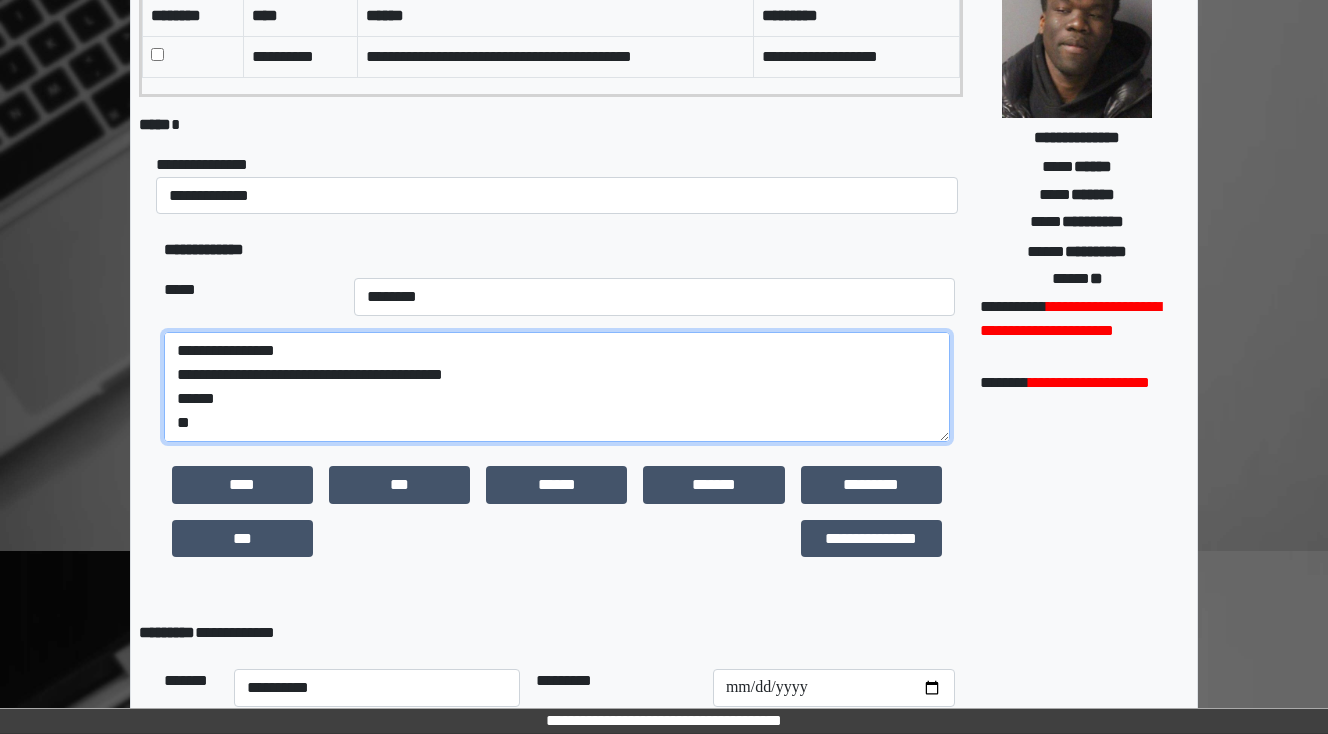 click on "**********" at bounding box center (557, 387) 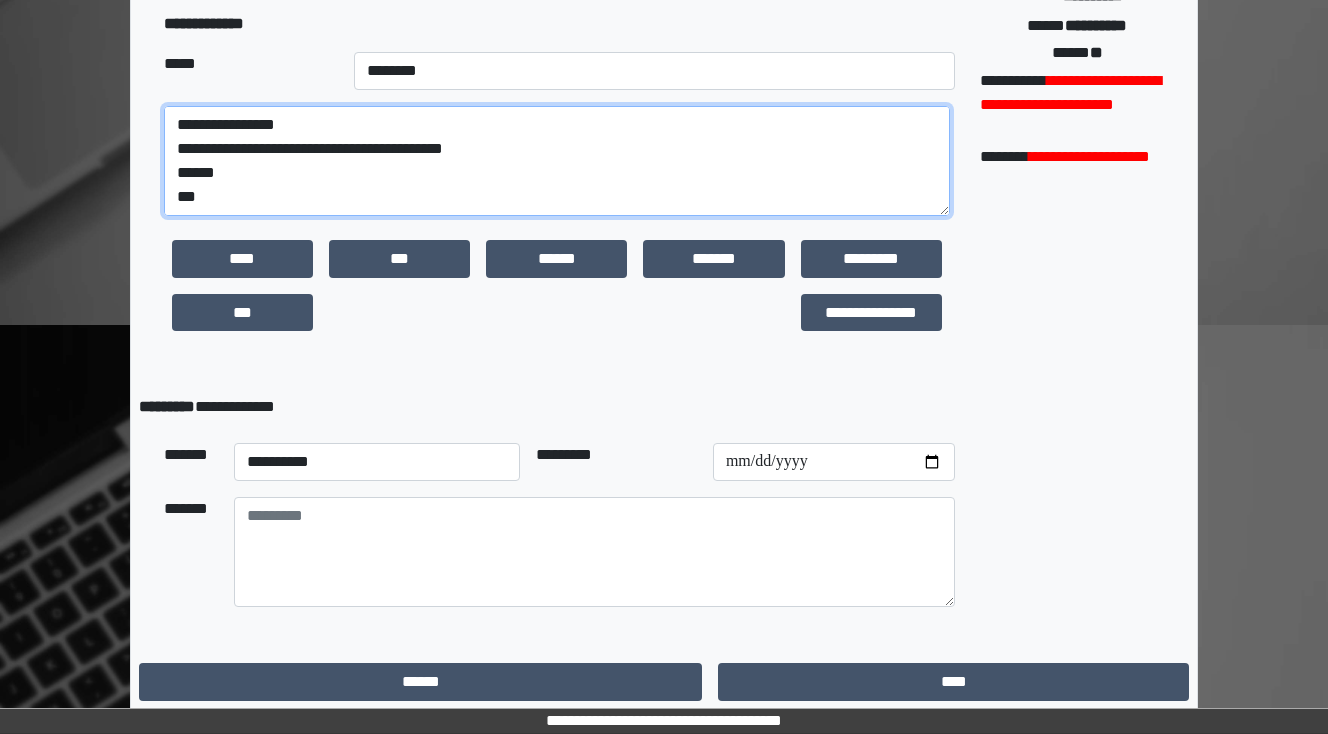 scroll, scrollTop: 470, scrollLeft: 0, axis: vertical 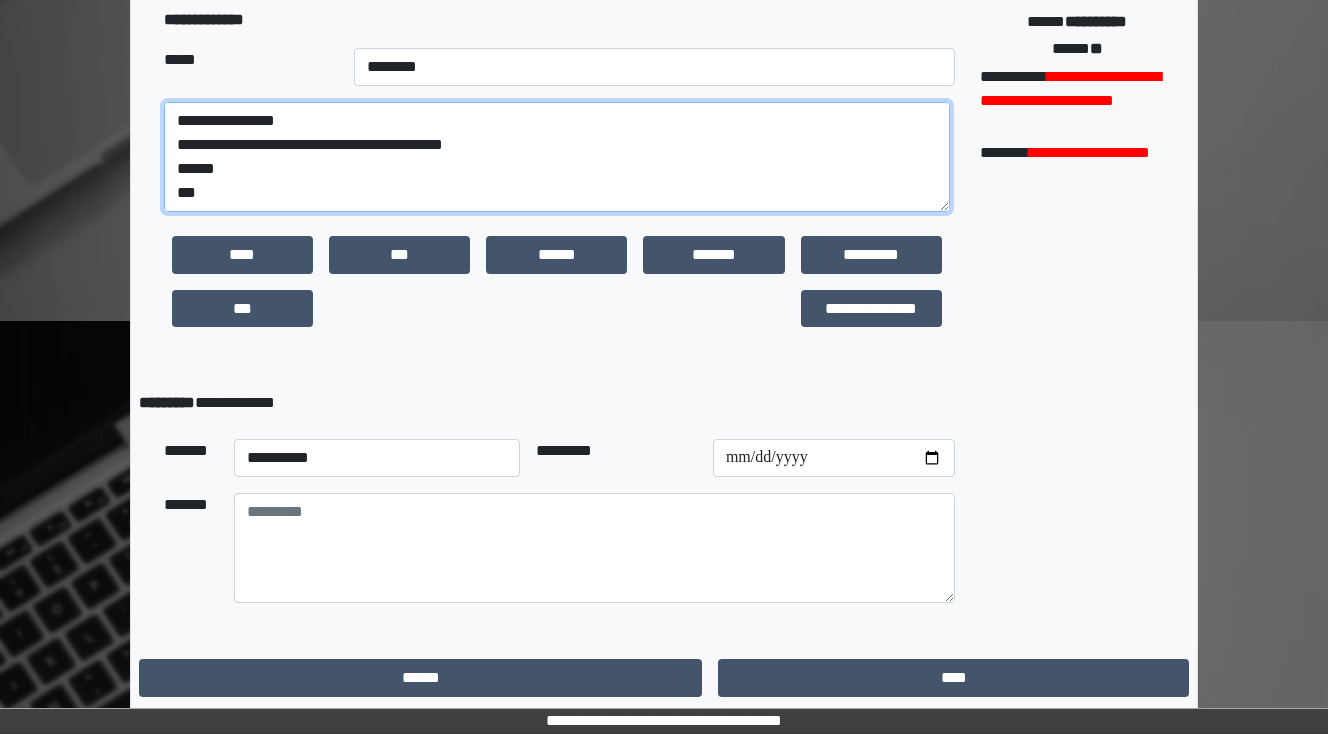 type on "**********" 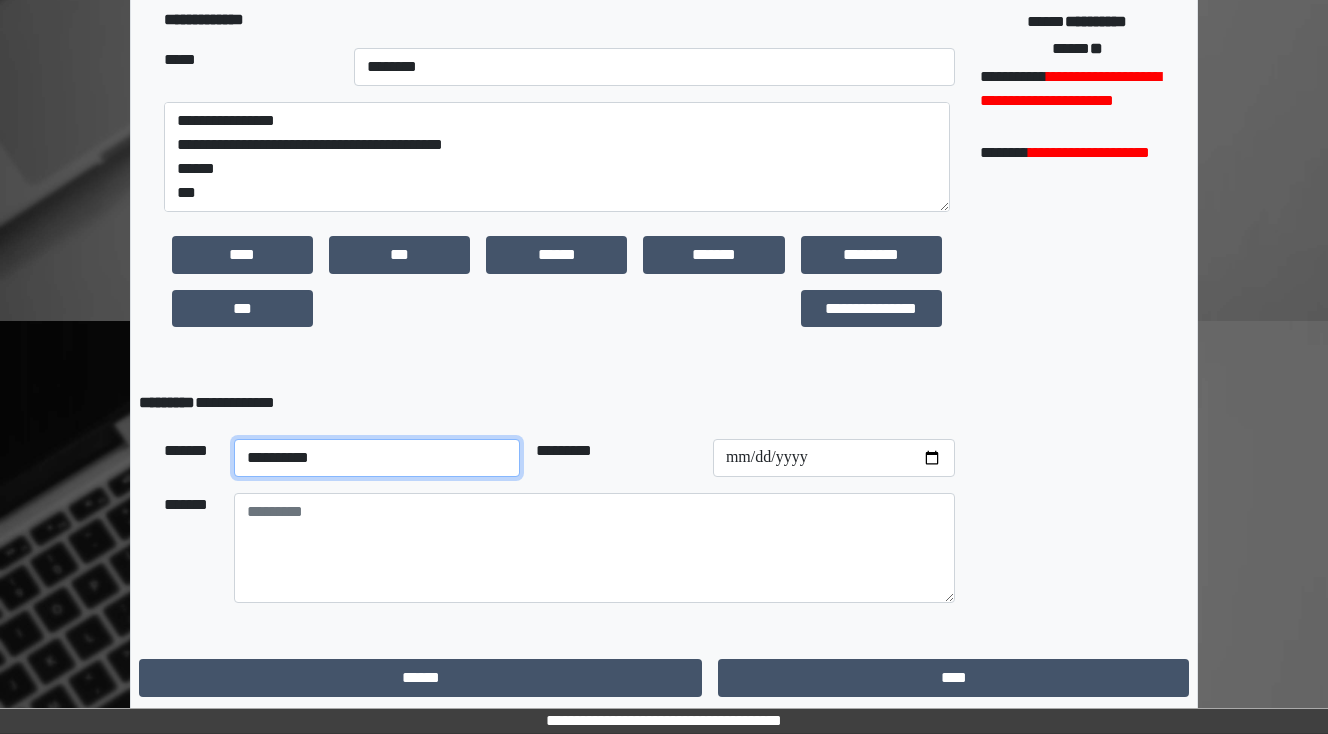 click on "**********" at bounding box center (377, 458) 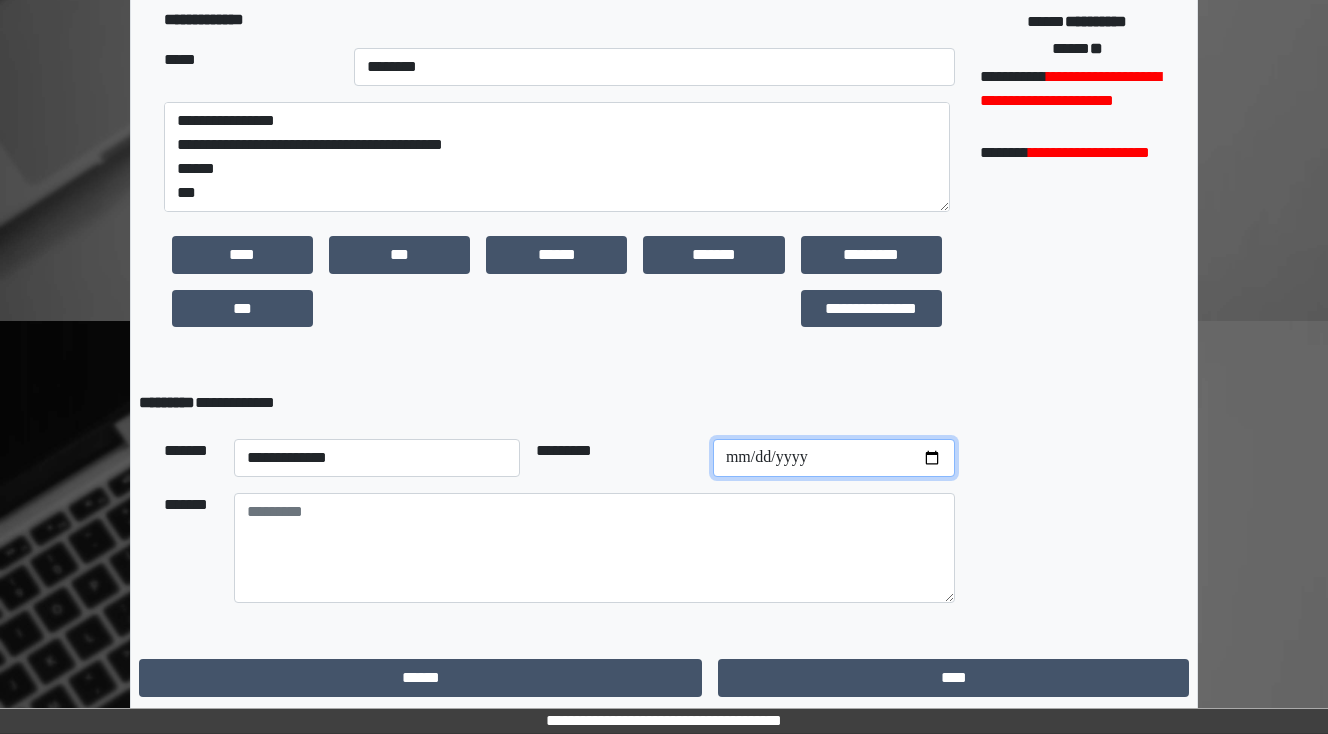 click at bounding box center [834, 458] 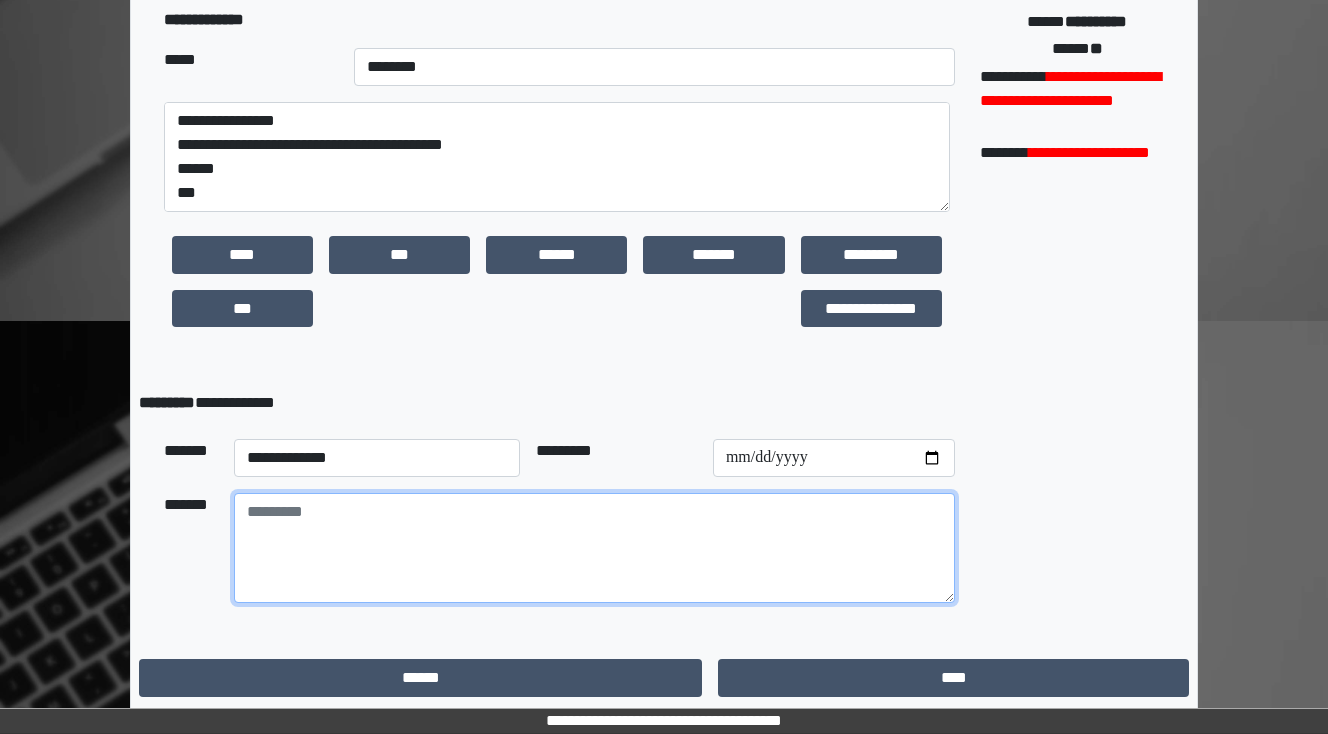 click at bounding box center [594, 548] 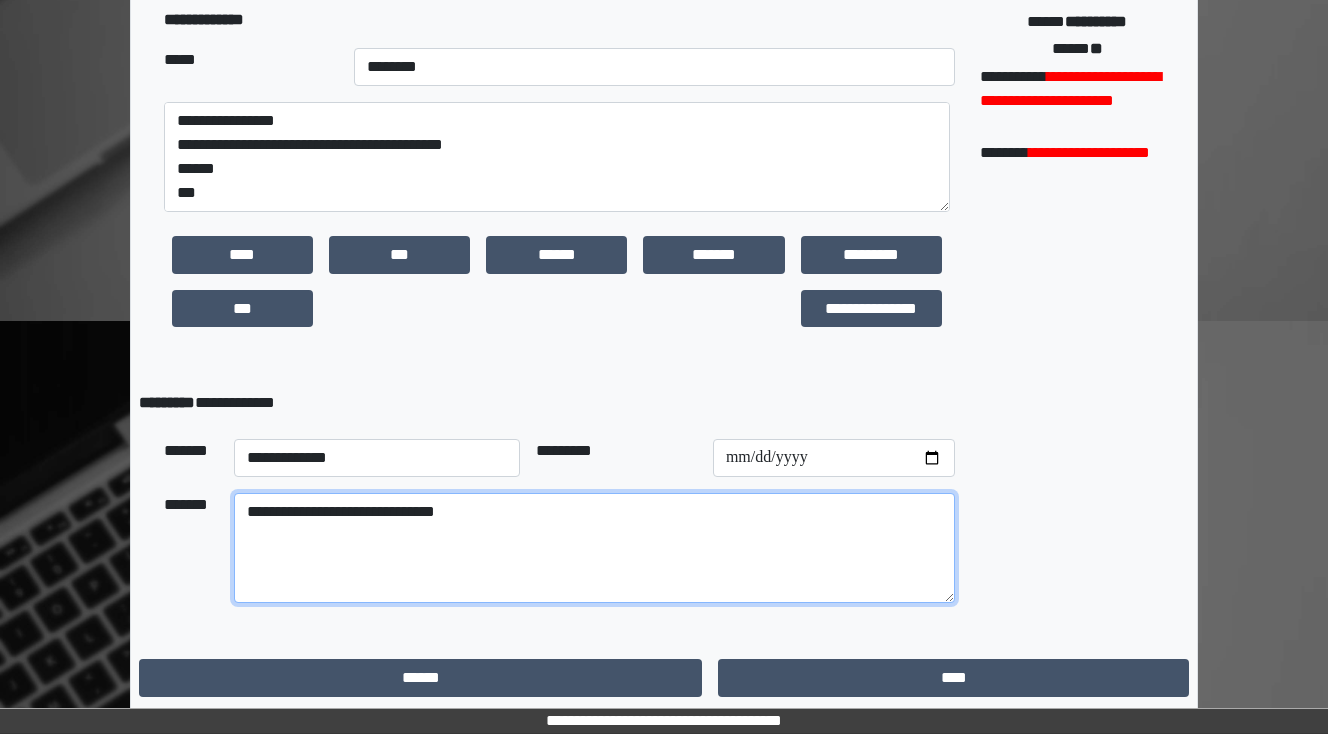 click on "**********" at bounding box center [594, 548] 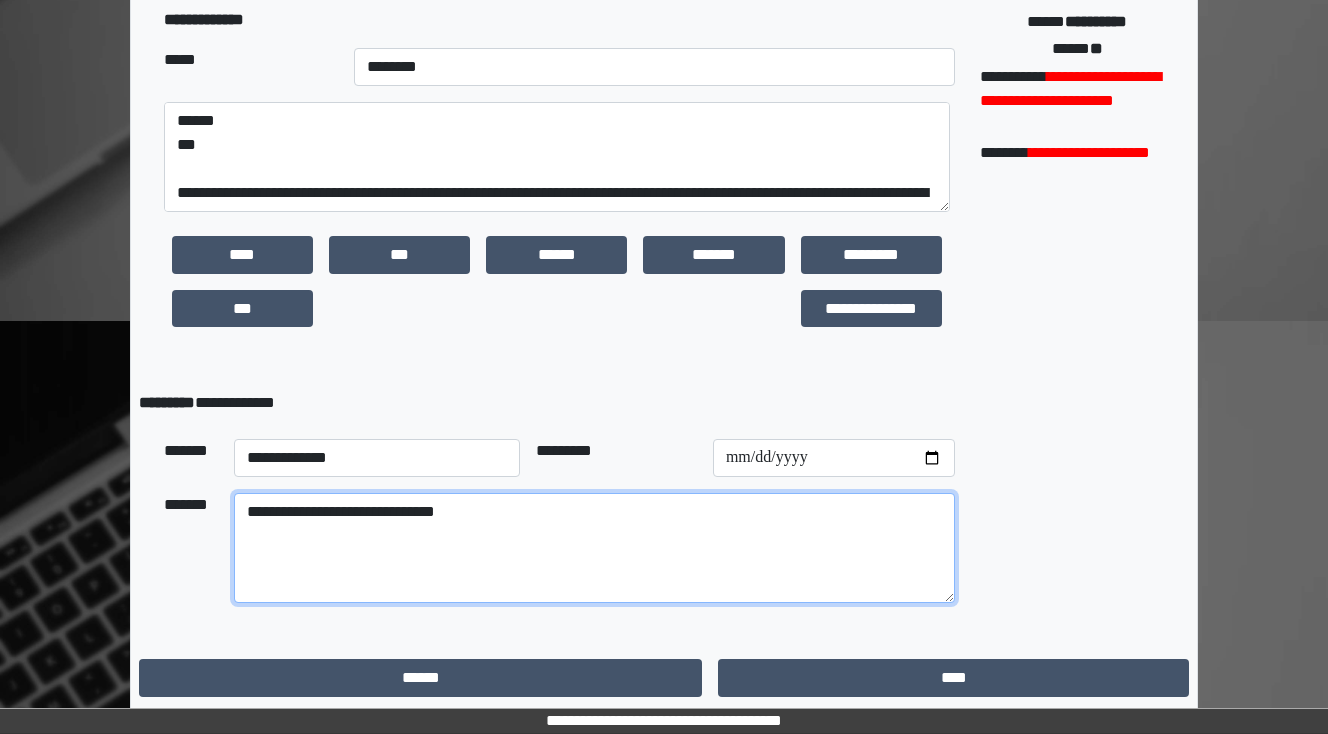 scroll, scrollTop: 0, scrollLeft: 0, axis: both 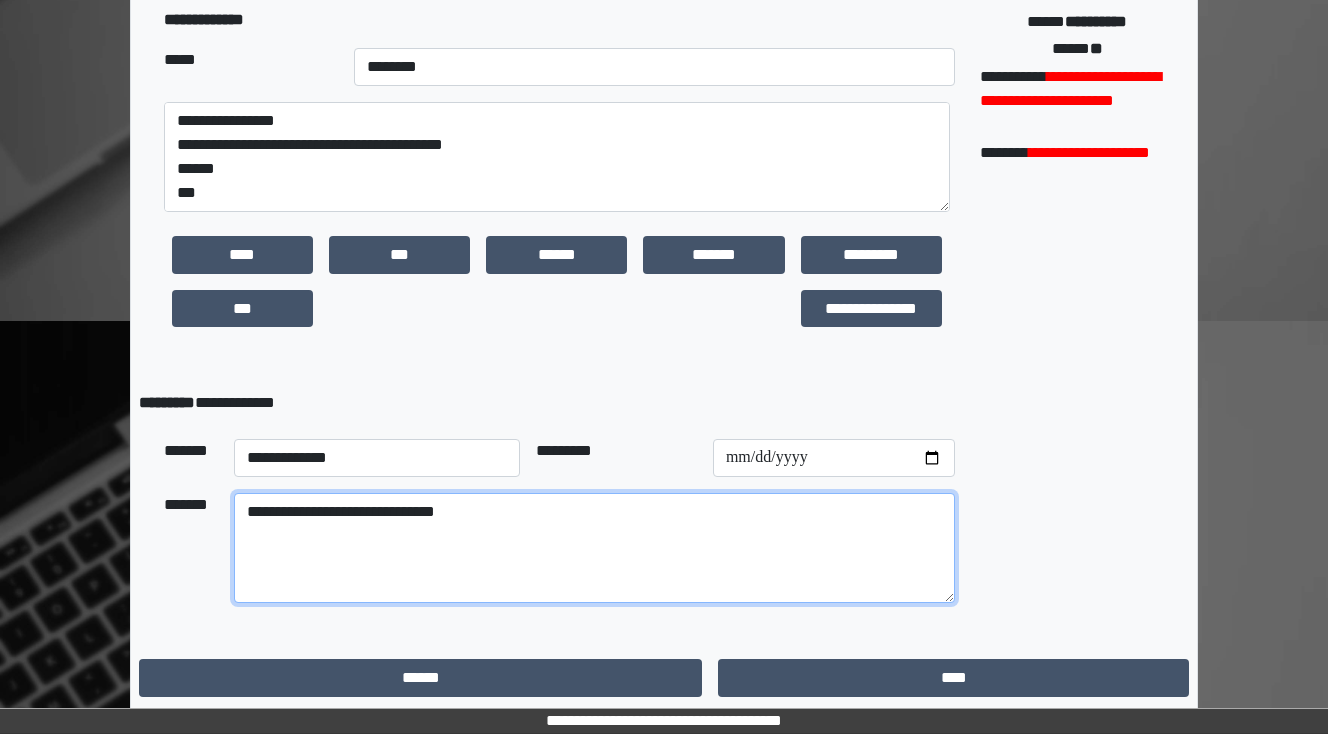 type on "**********" 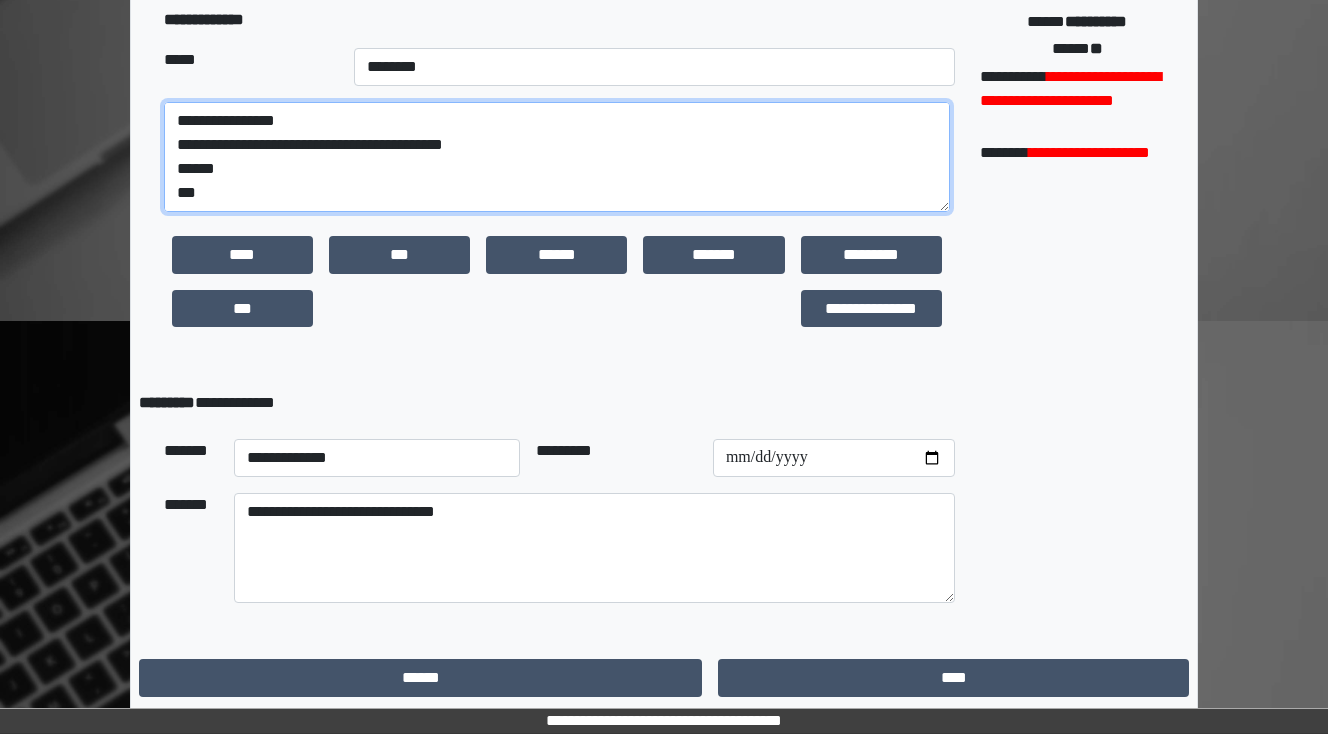click on "**********" at bounding box center (557, 157) 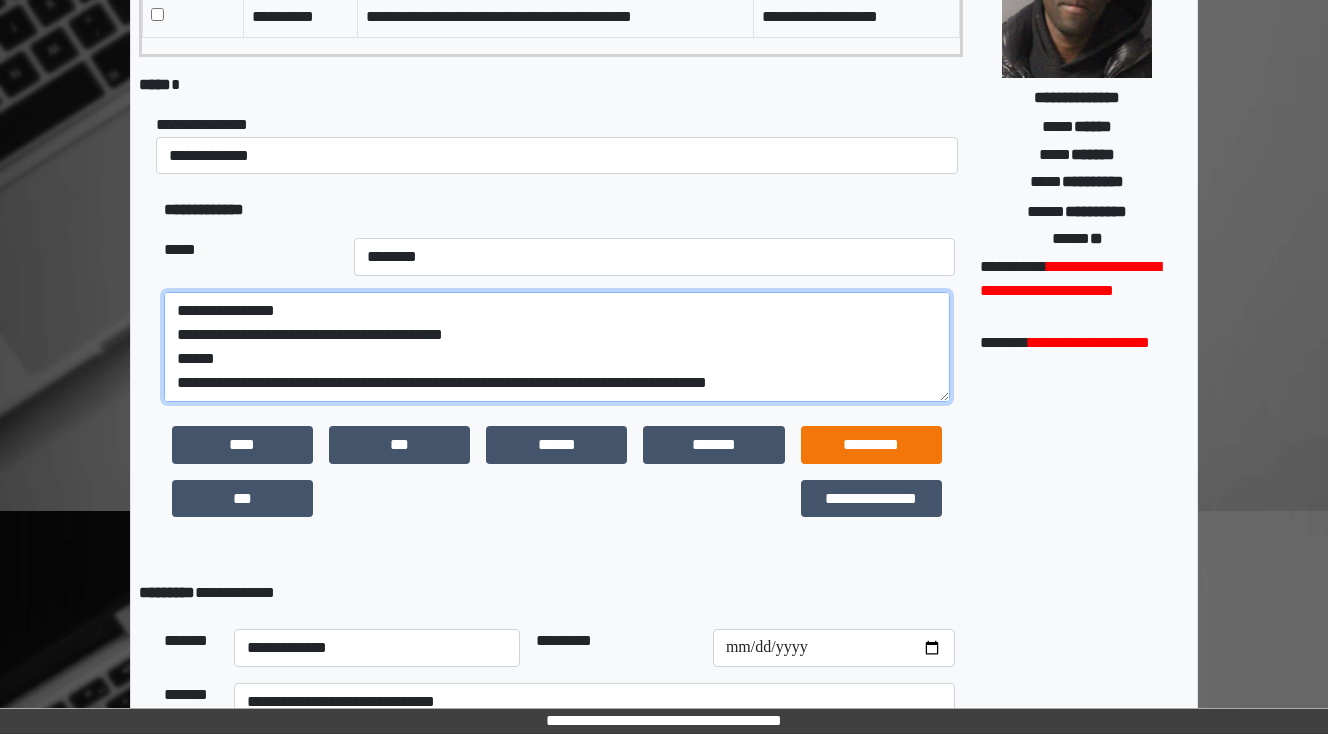scroll, scrollTop: 320, scrollLeft: 0, axis: vertical 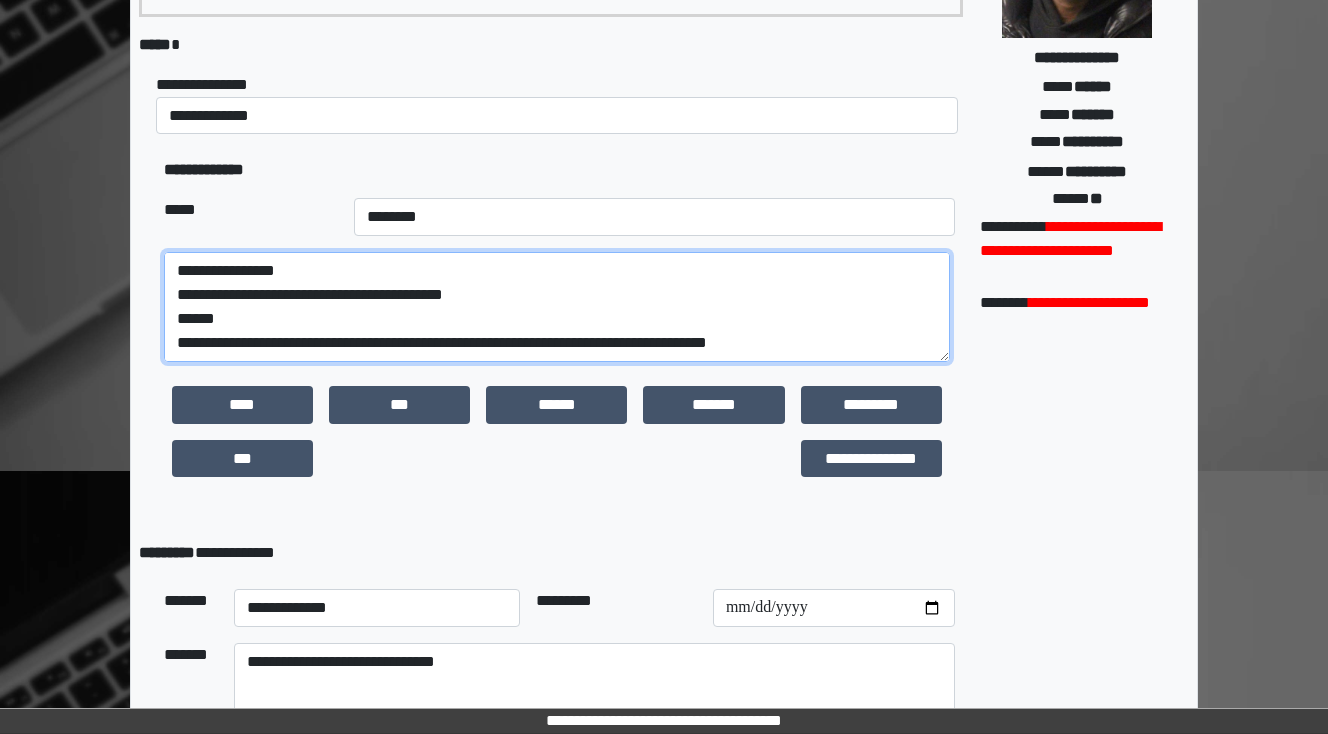 click on "**********" at bounding box center (557, 307) 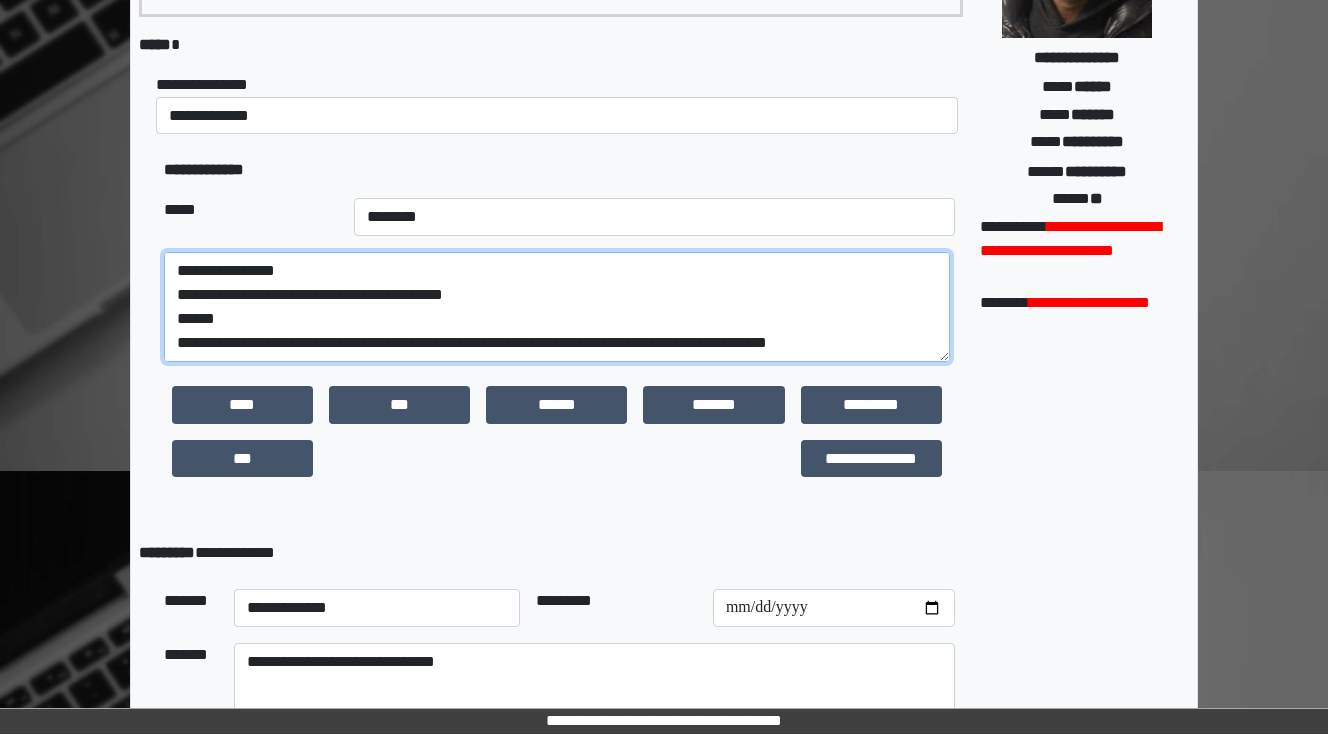 click on "**********" at bounding box center (557, 307) 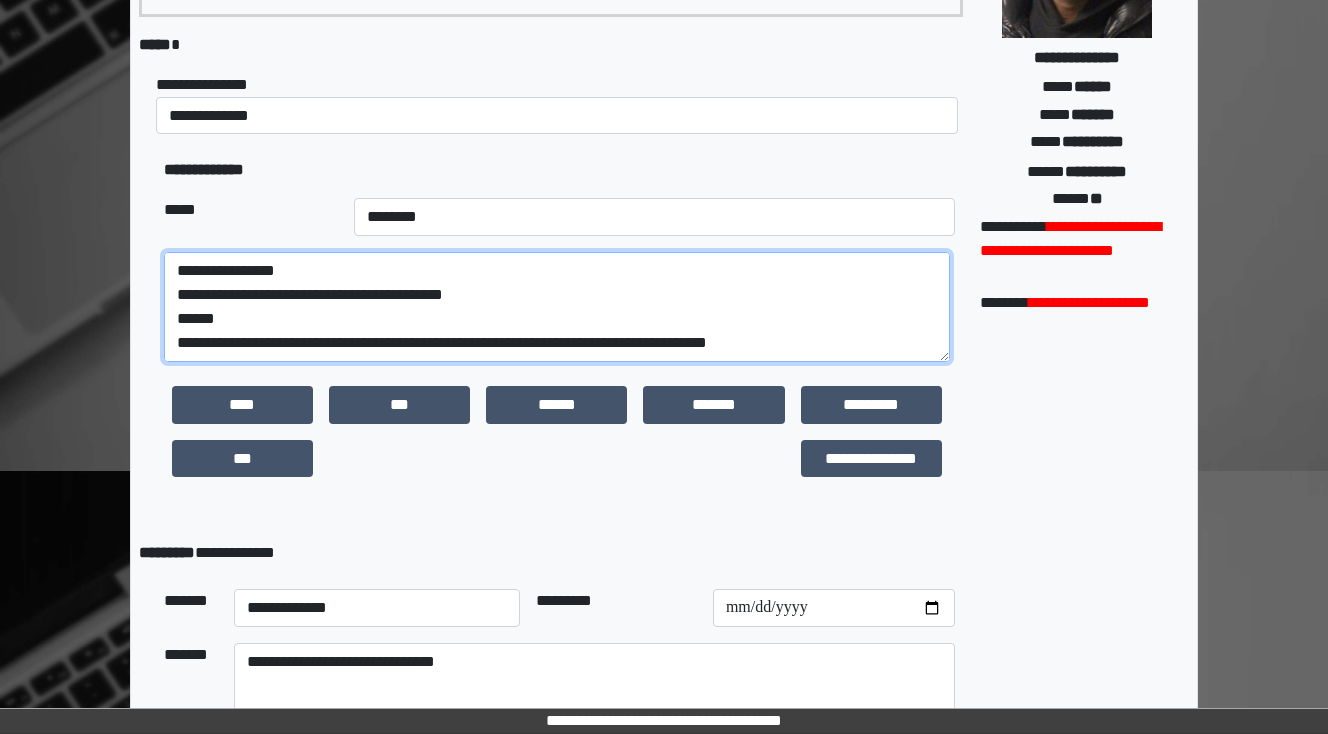 click on "**********" at bounding box center [557, 307] 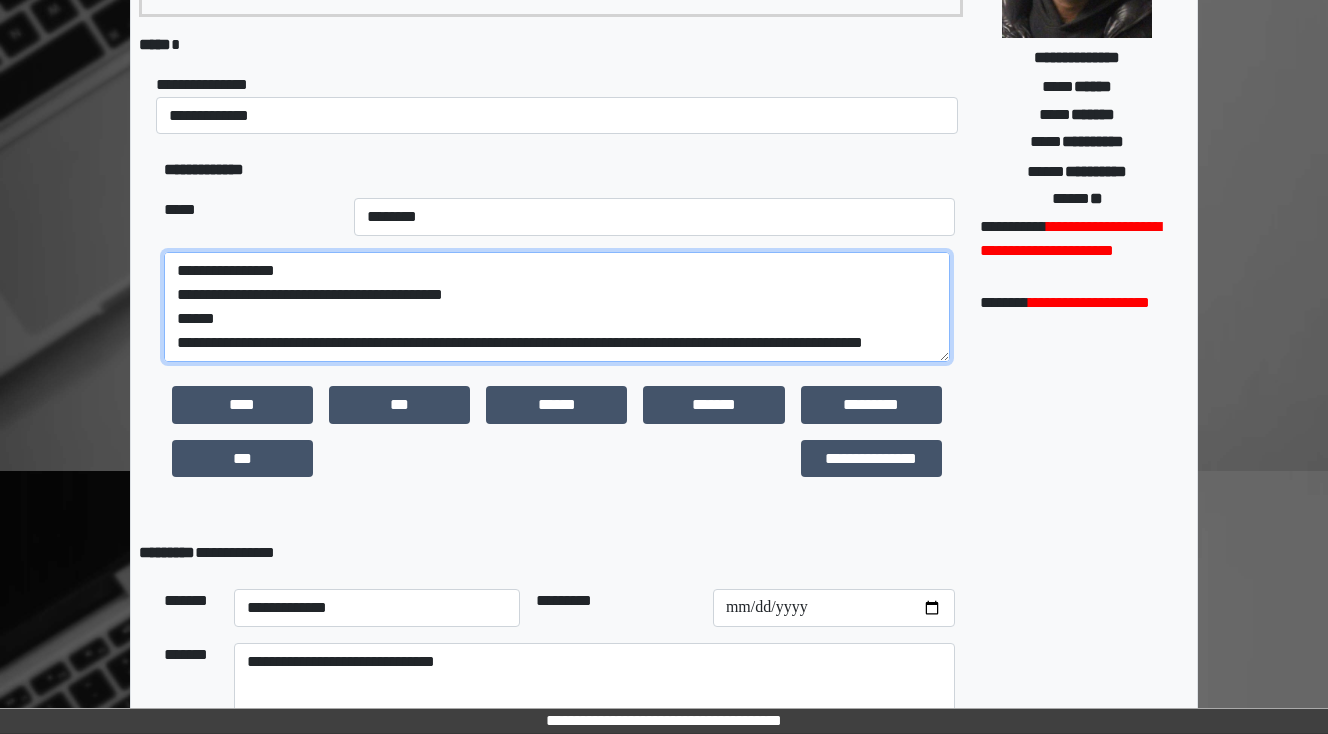 scroll, scrollTop: 16, scrollLeft: 0, axis: vertical 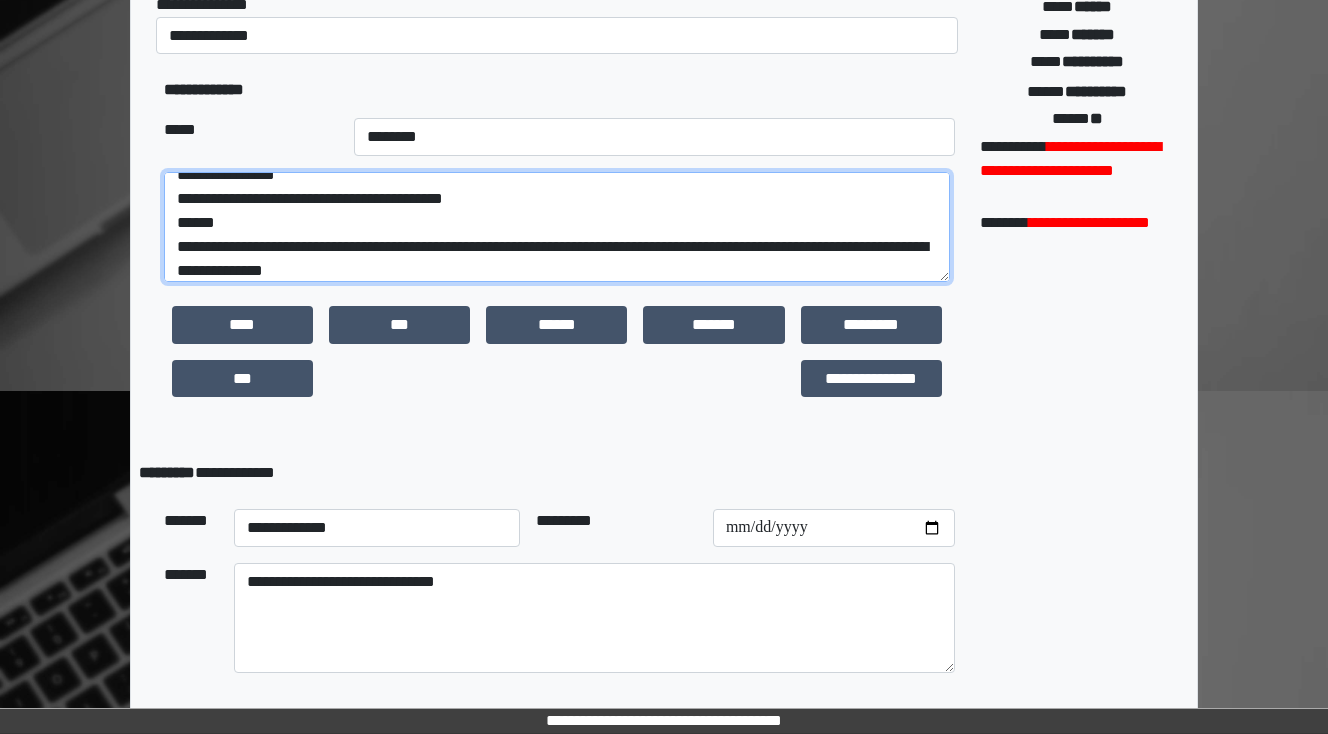 type on "**********" 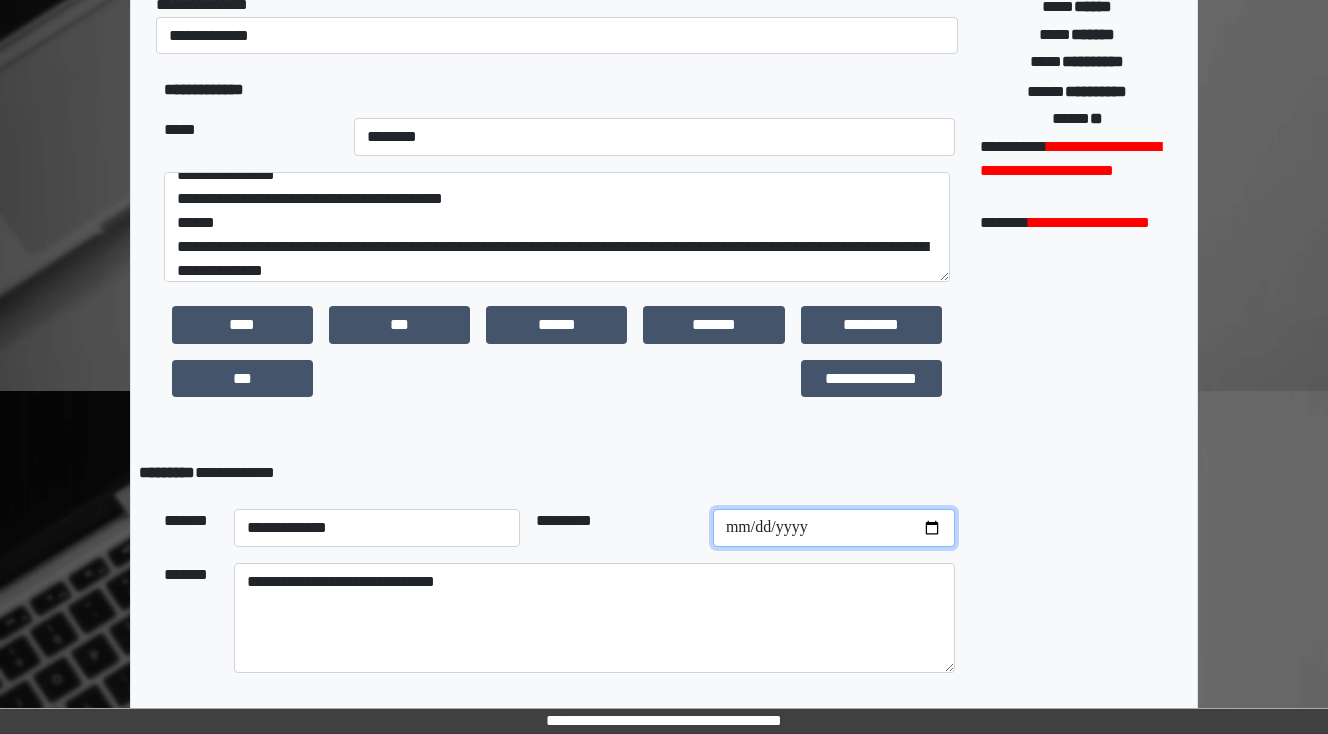 click on "**********" at bounding box center (834, 528) 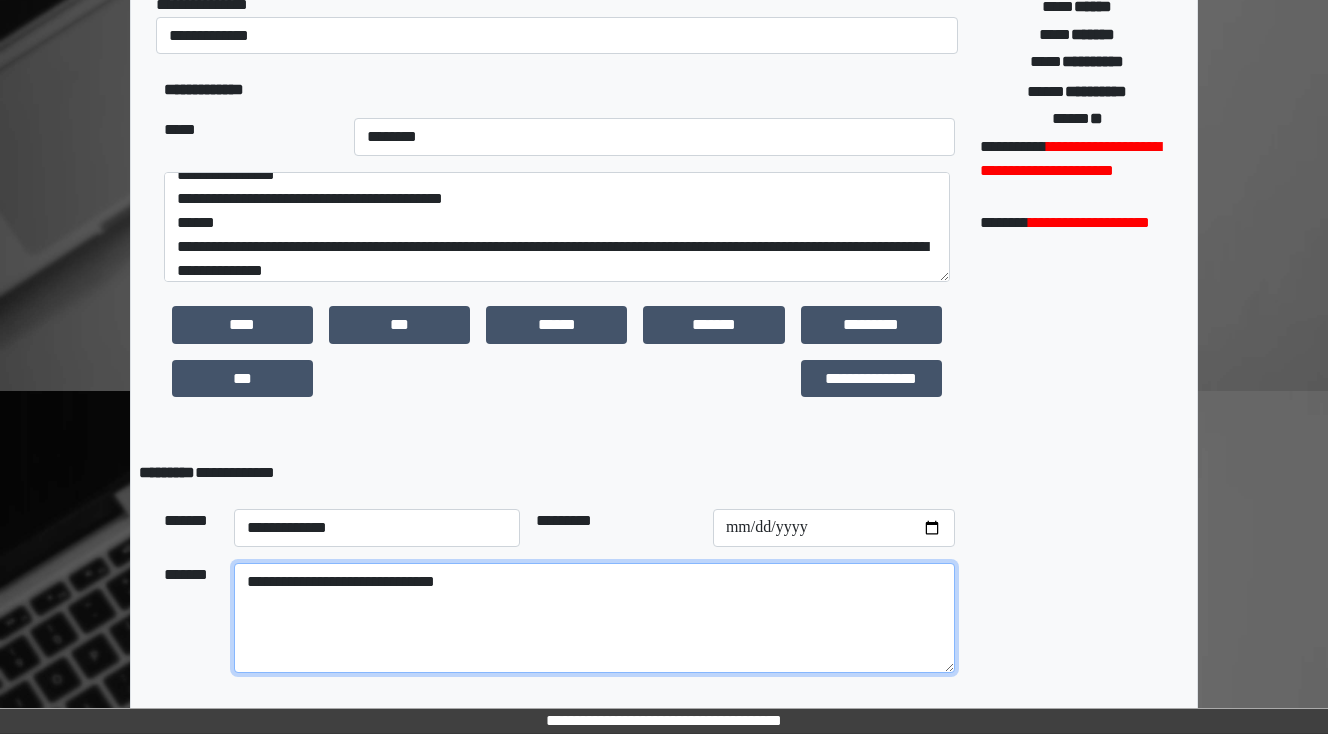 click on "**********" at bounding box center [594, 618] 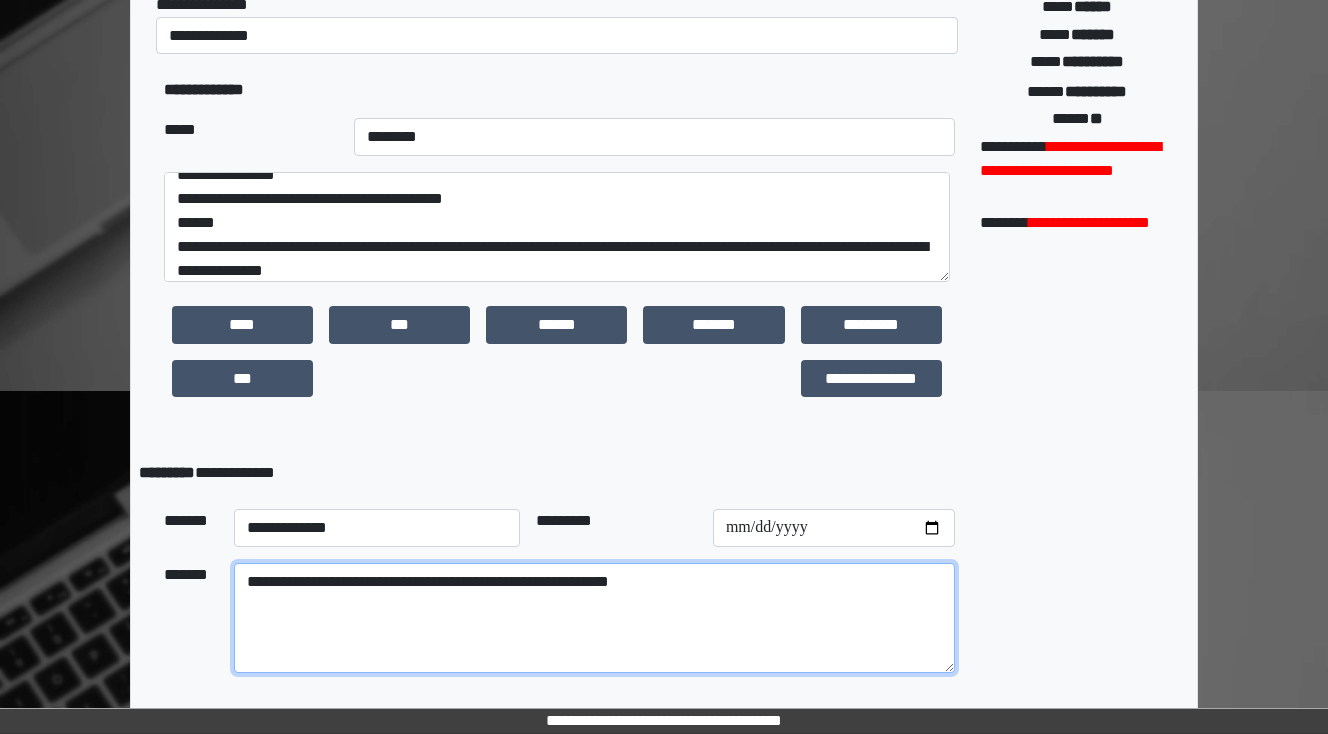 click on "**********" at bounding box center [594, 618] 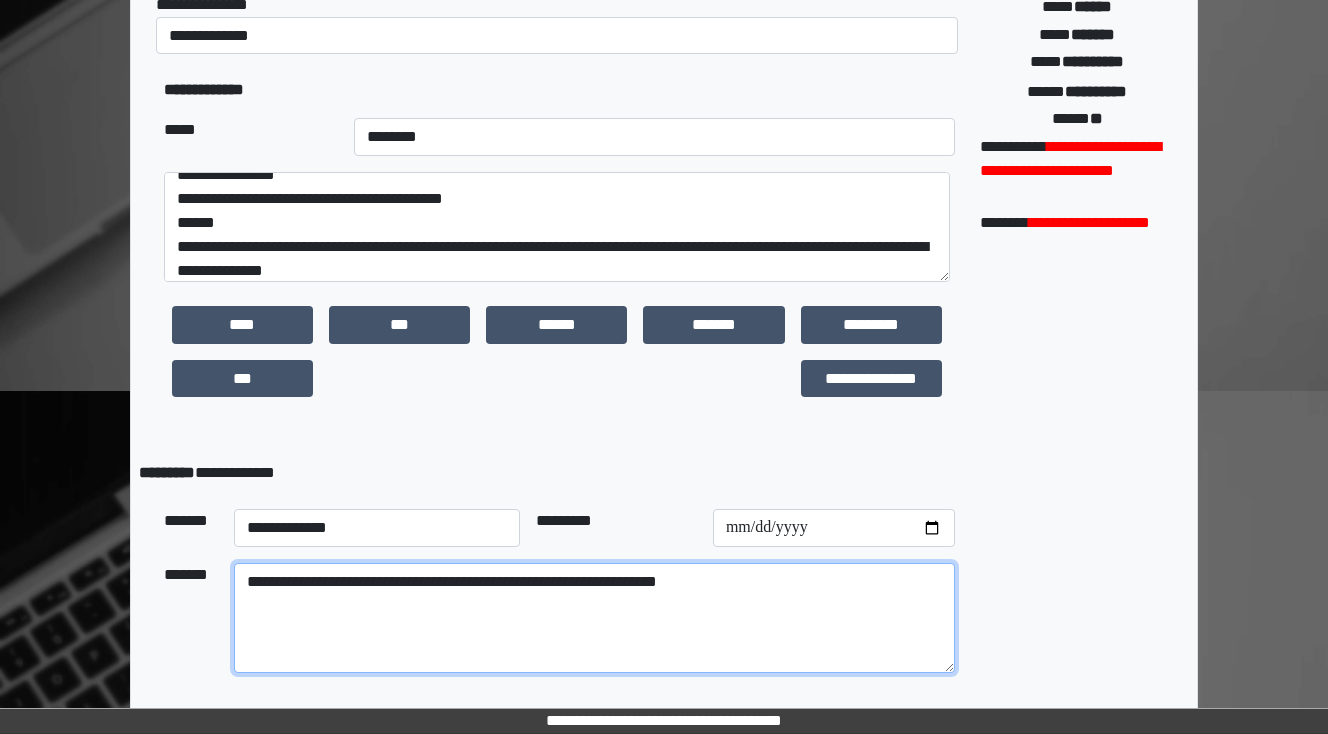 click on "**********" at bounding box center [594, 618] 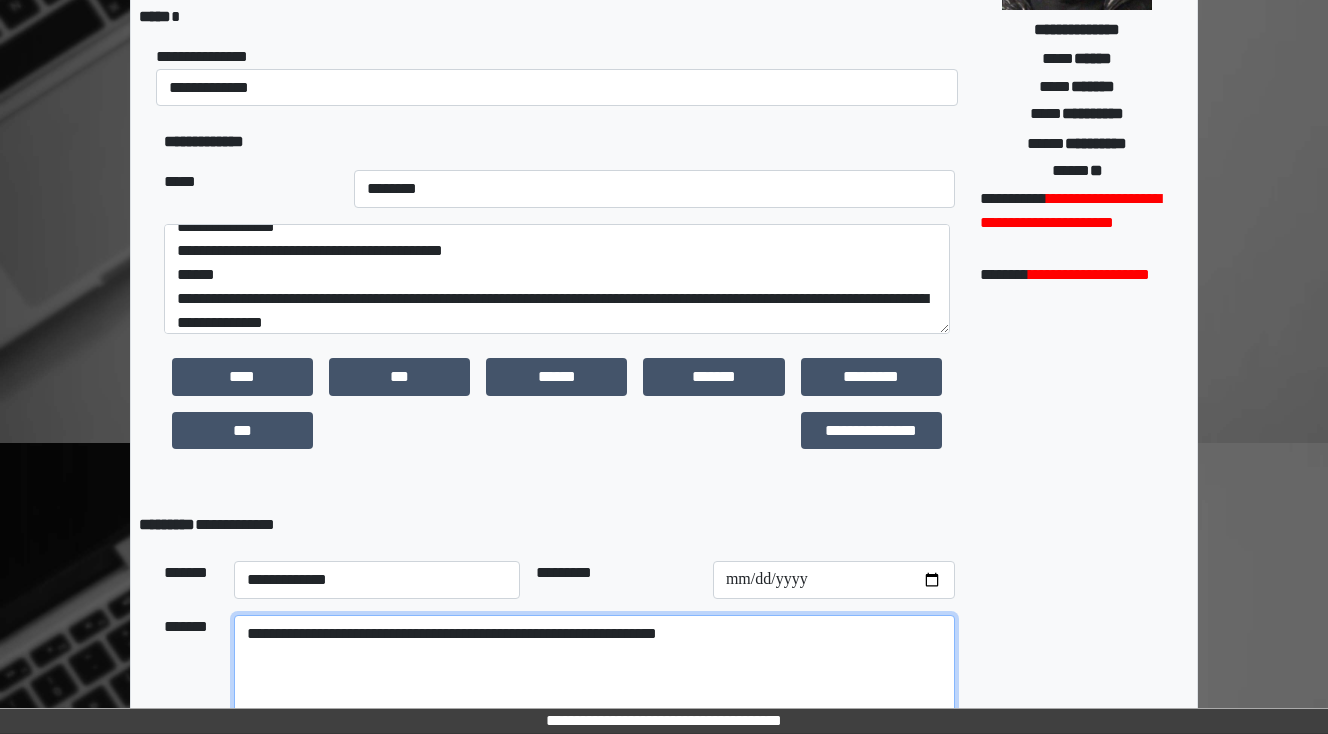 scroll, scrollTop: 320, scrollLeft: 0, axis: vertical 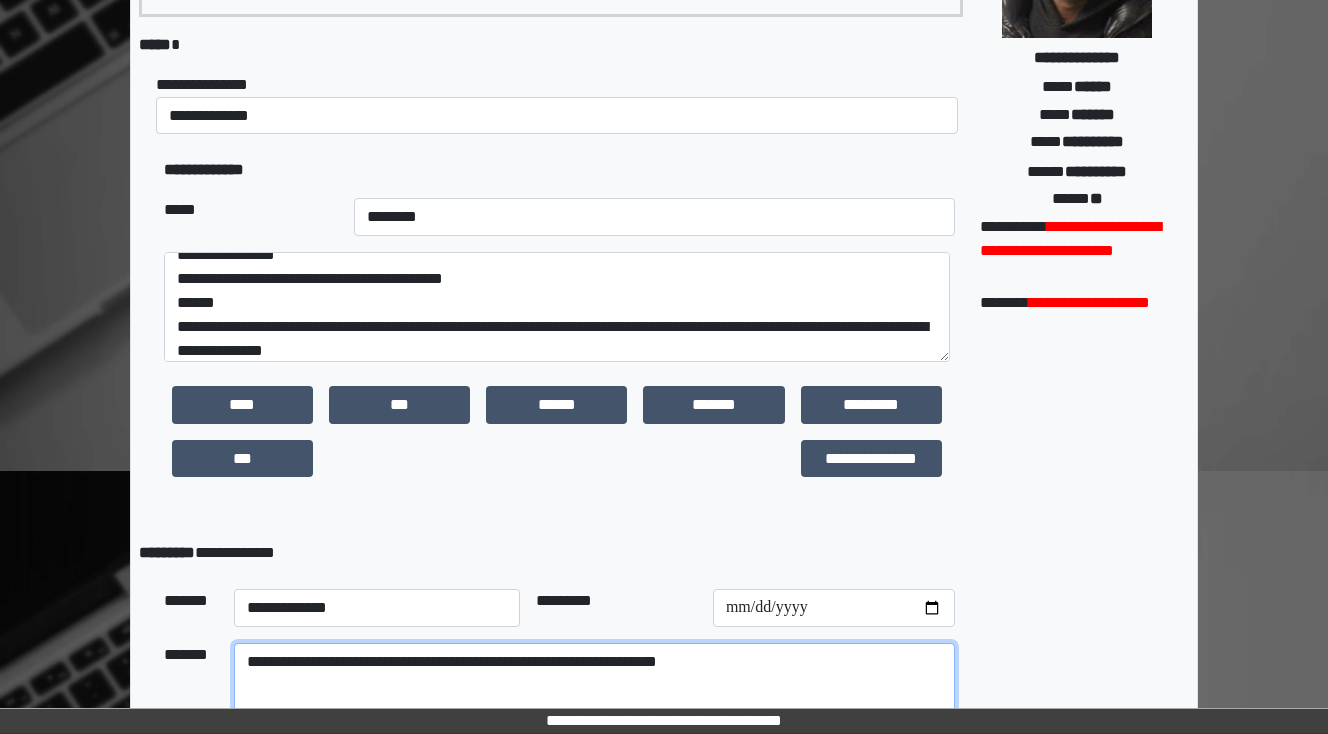type on "**********" 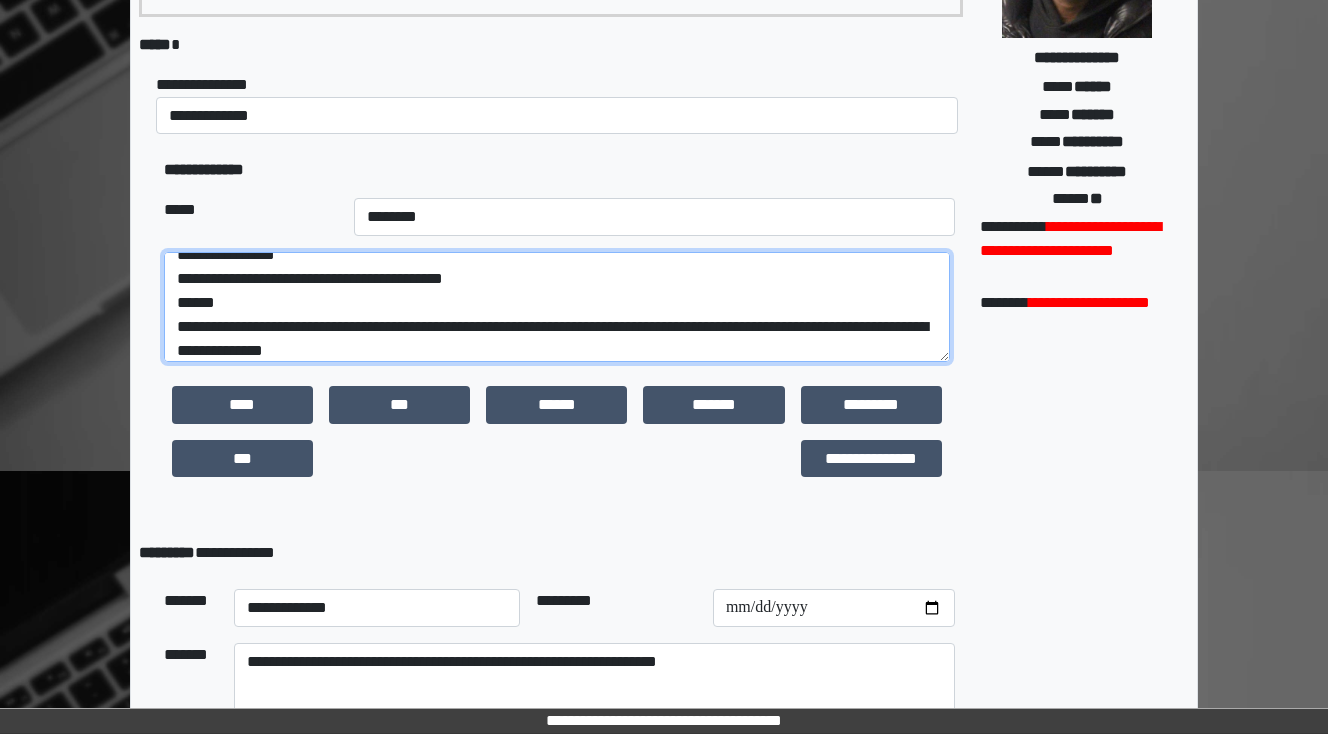click on "**********" at bounding box center (557, 307) 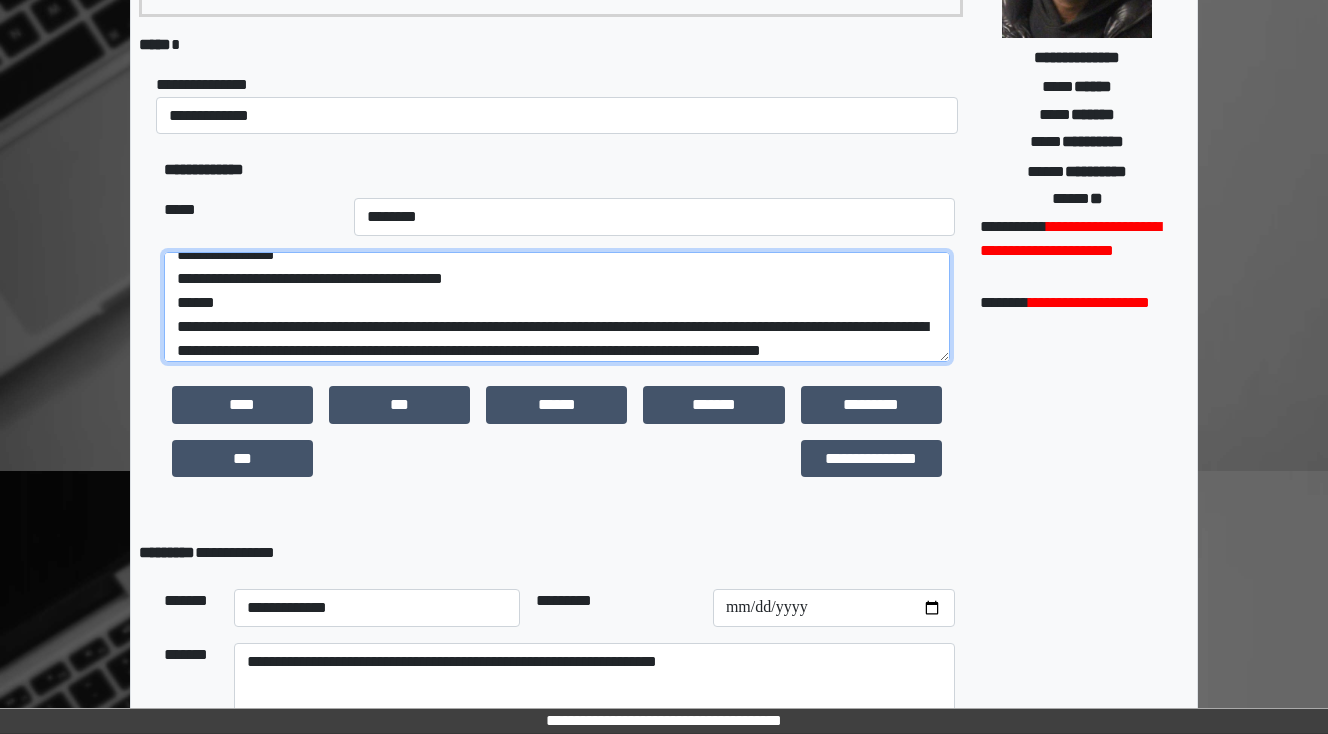 scroll, scrollTop: 40, scrollLeft: 0, axis: vertical 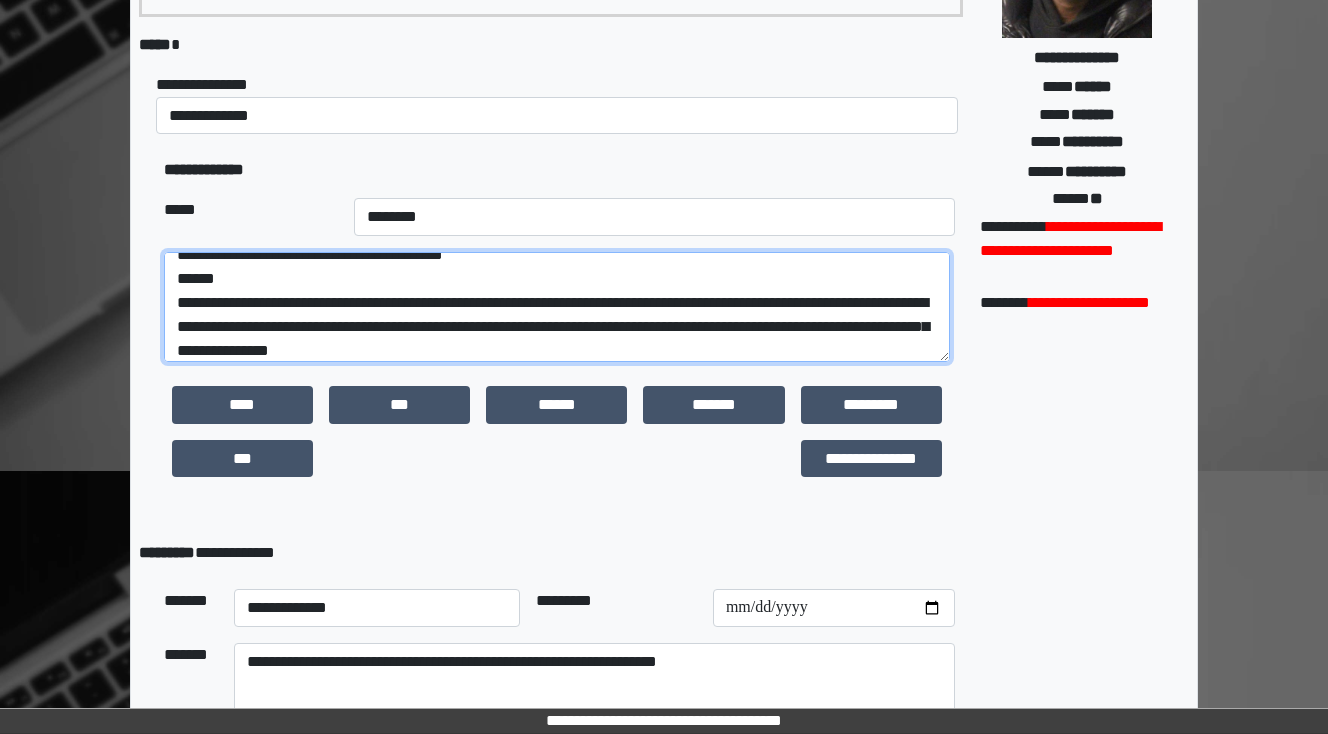 click on "**********" at bounding box center (557, 307) 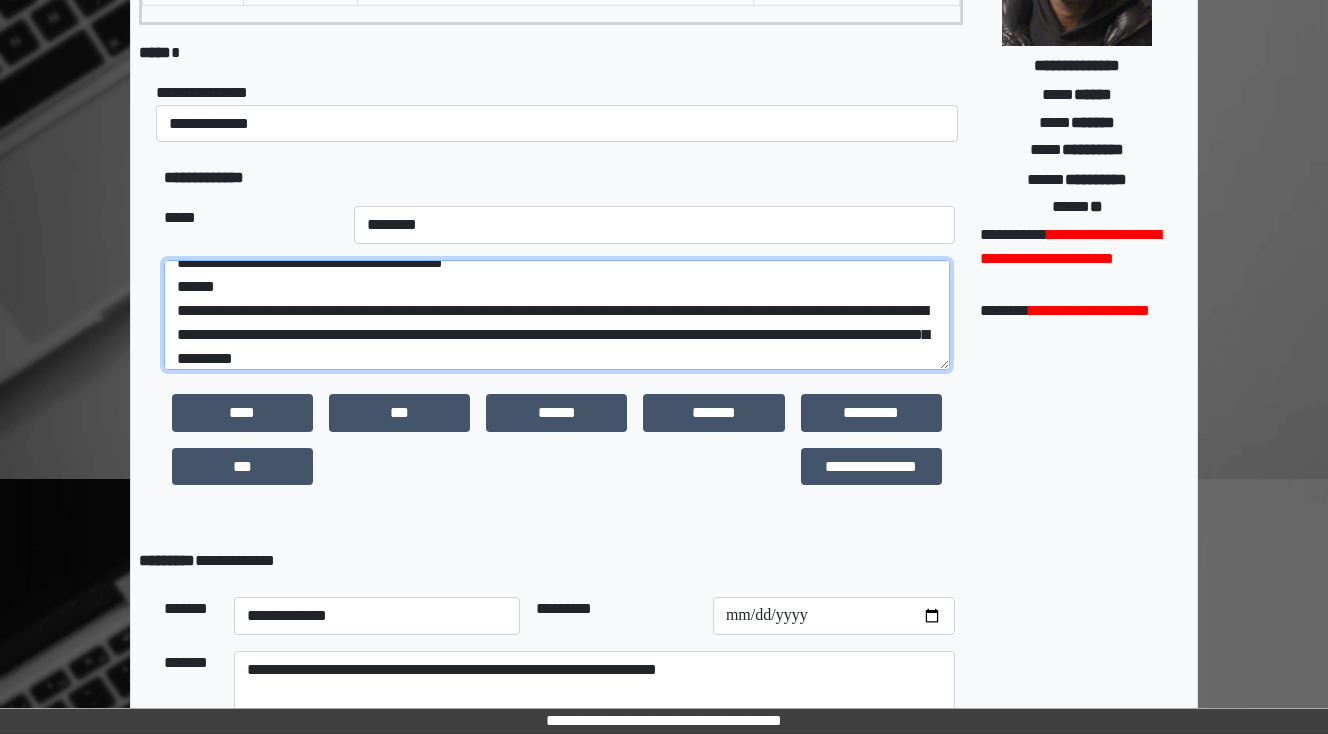 scroll, scrollTop: 310, scrollLeft: 0, axis: vertical 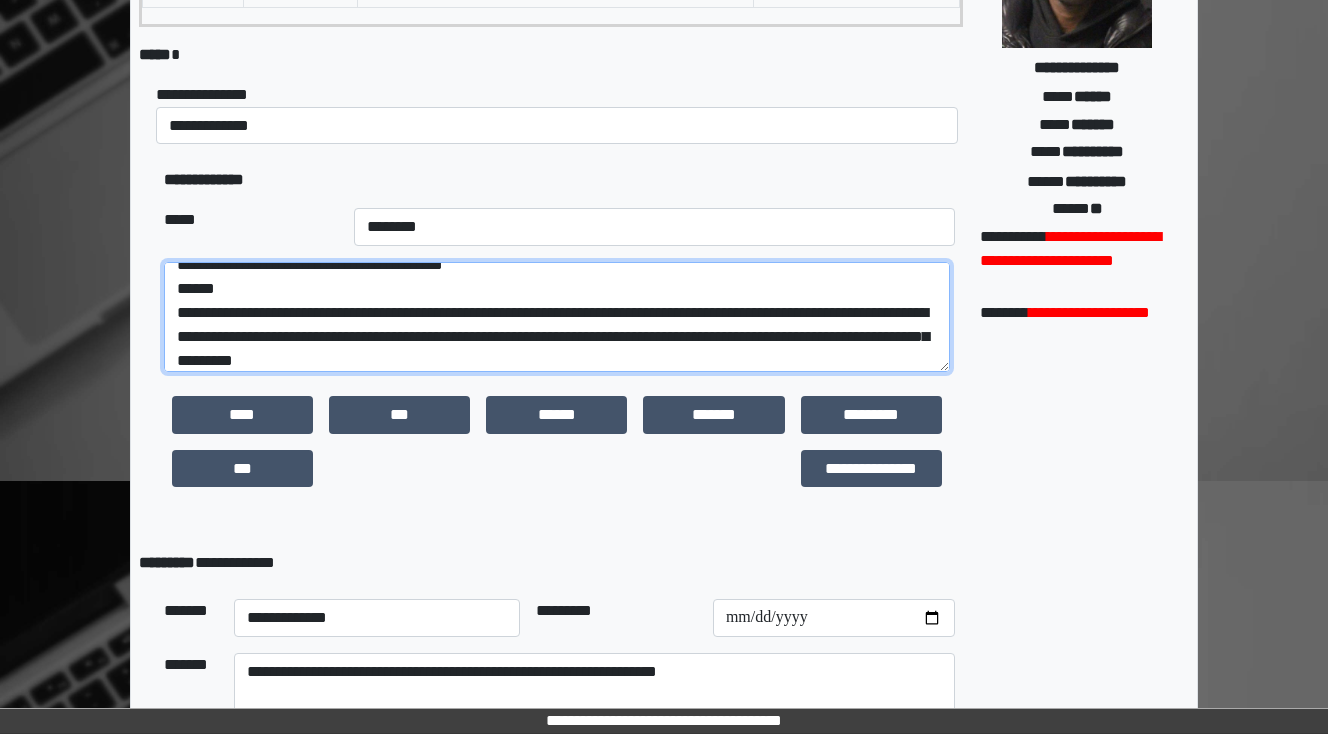 click on "**********" at bounding box center [557, 317] 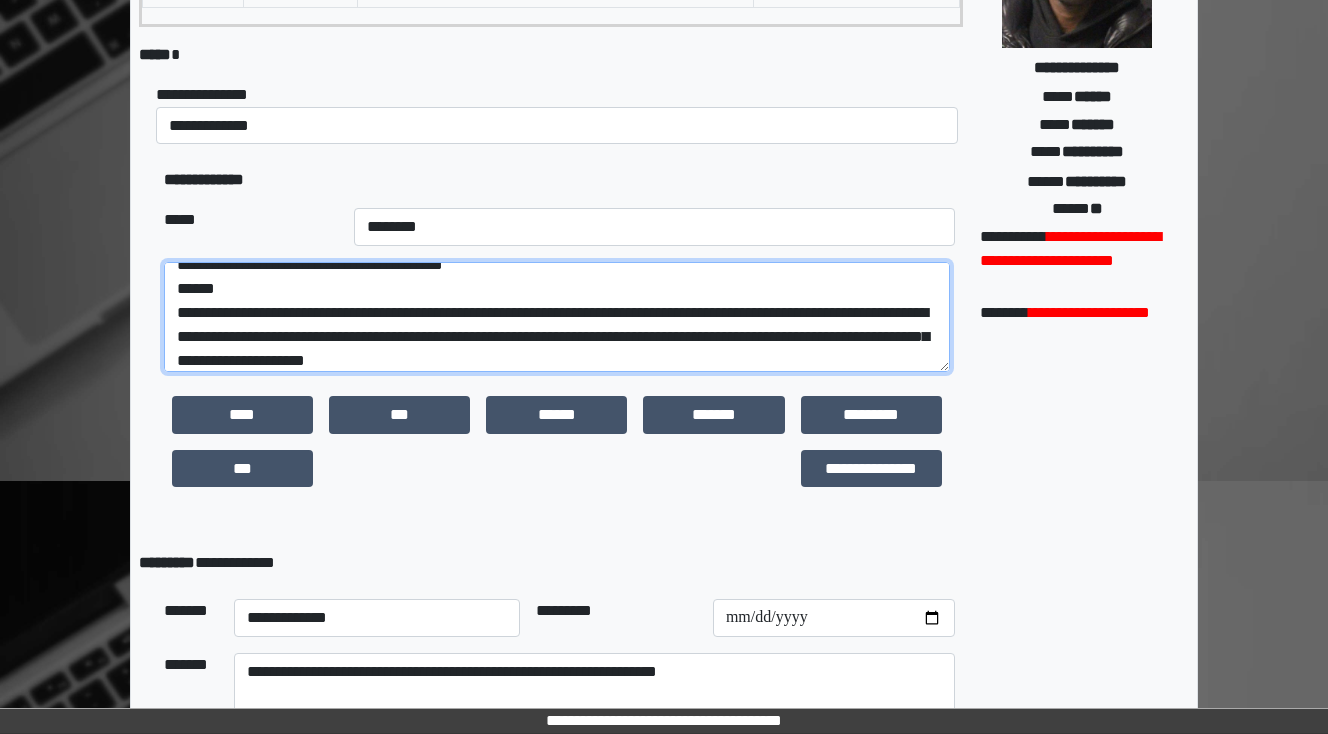 click on "**********" at bounding box center (557, 317) 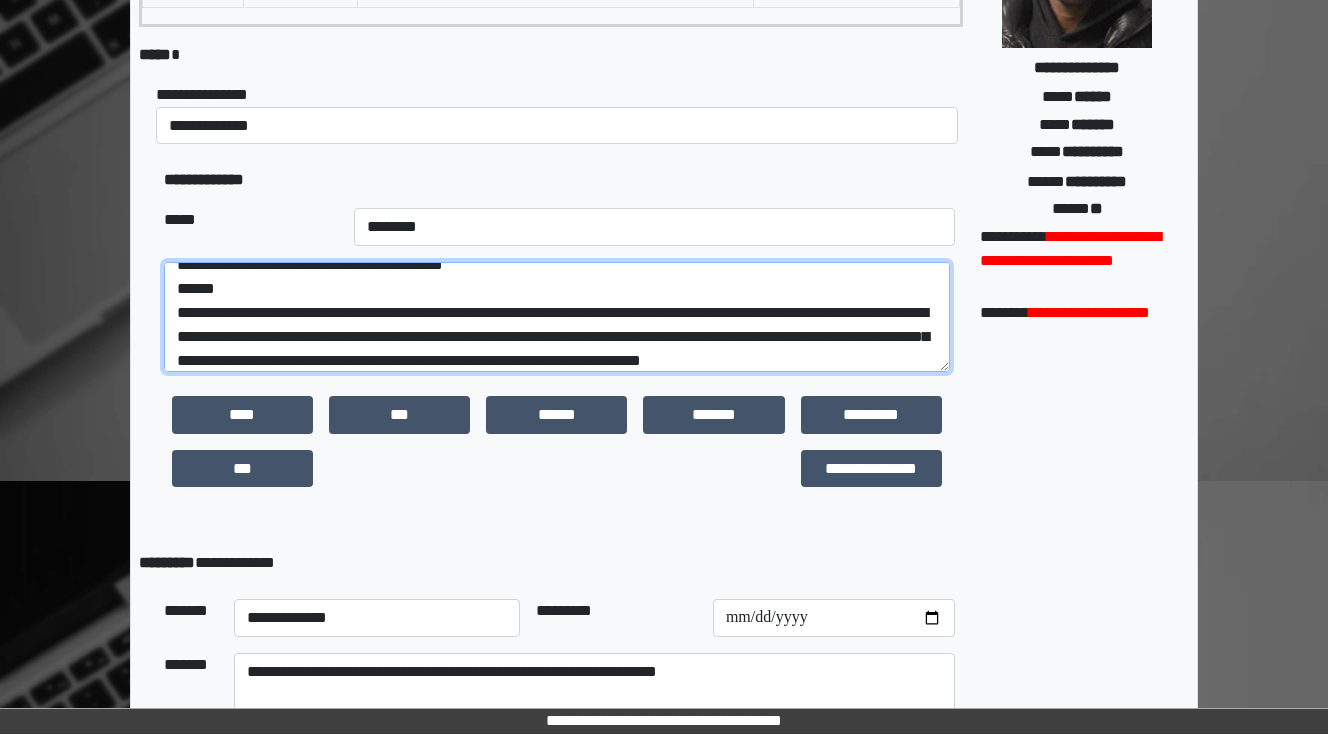 scroll, scrollTop: 64, scrollLeft: 0, axis: vertical 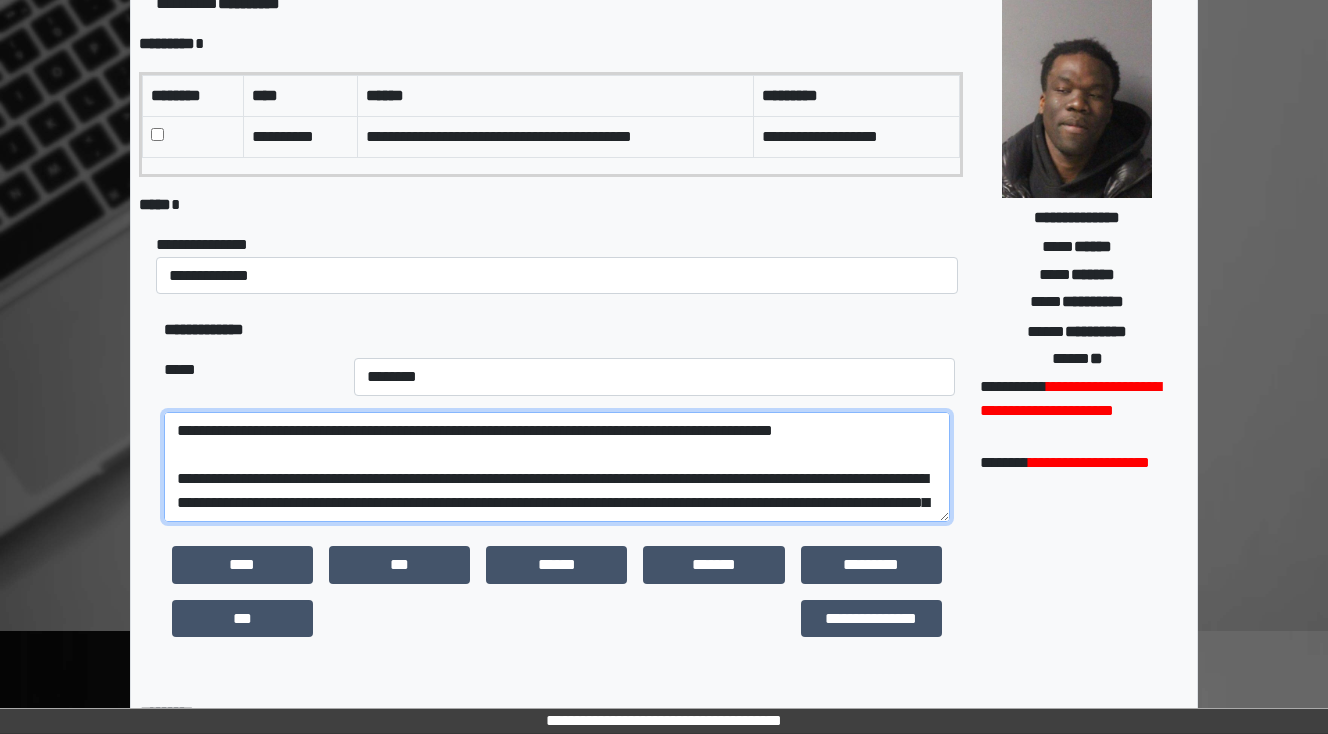 click at bounding box center [557, 467] 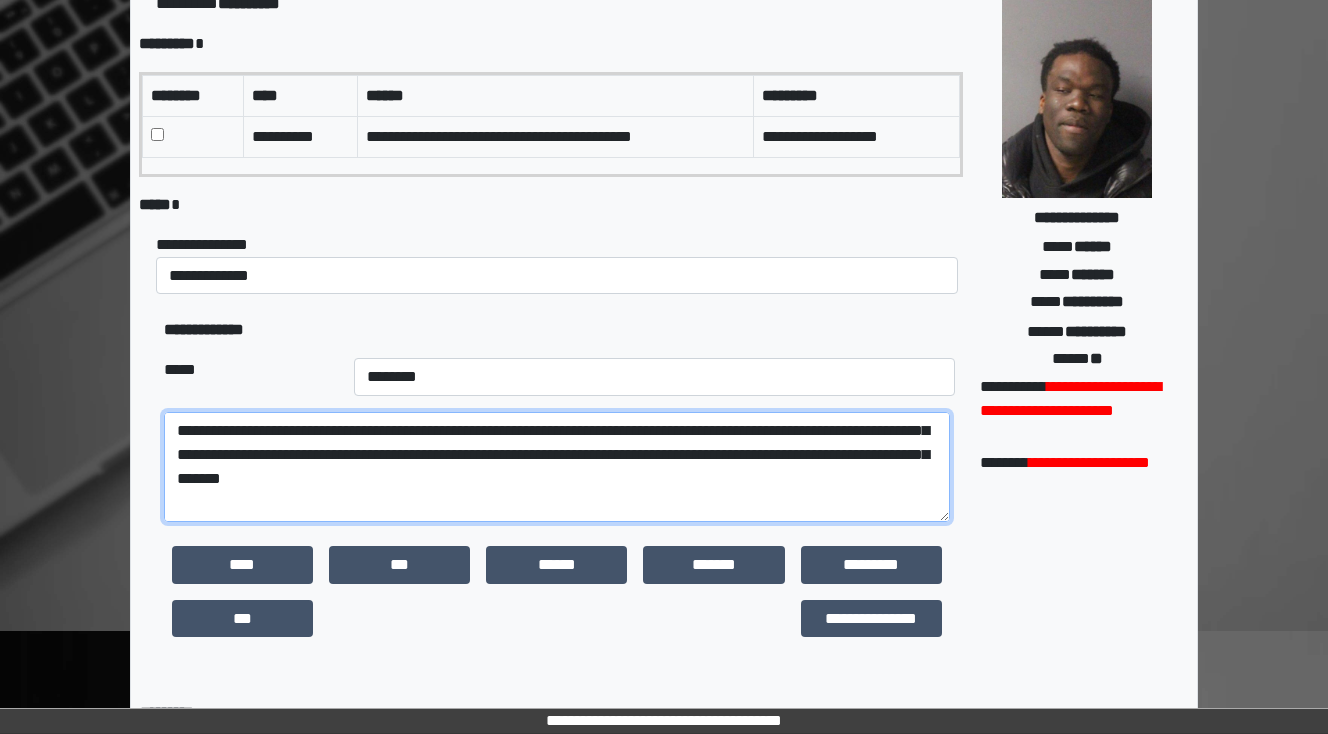 click at bounding box center [557, 467] 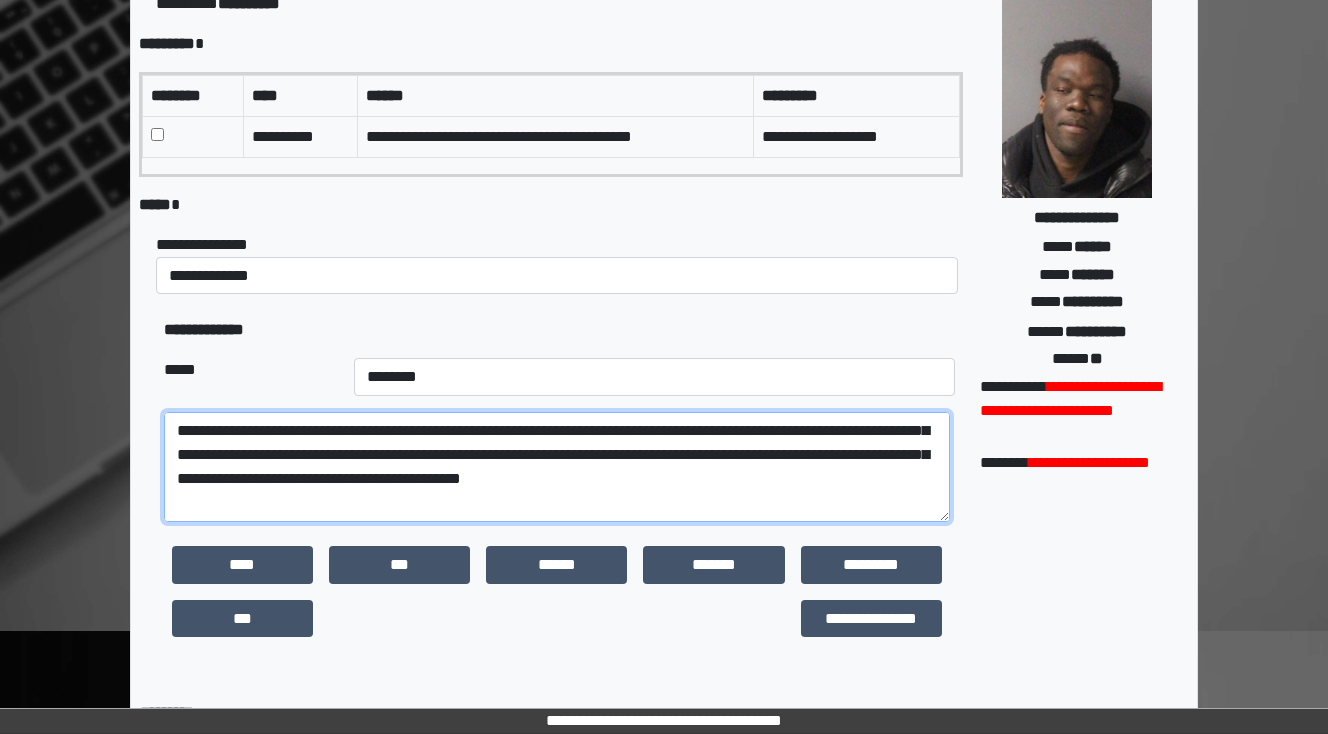 click at bounding box center [557, 467] 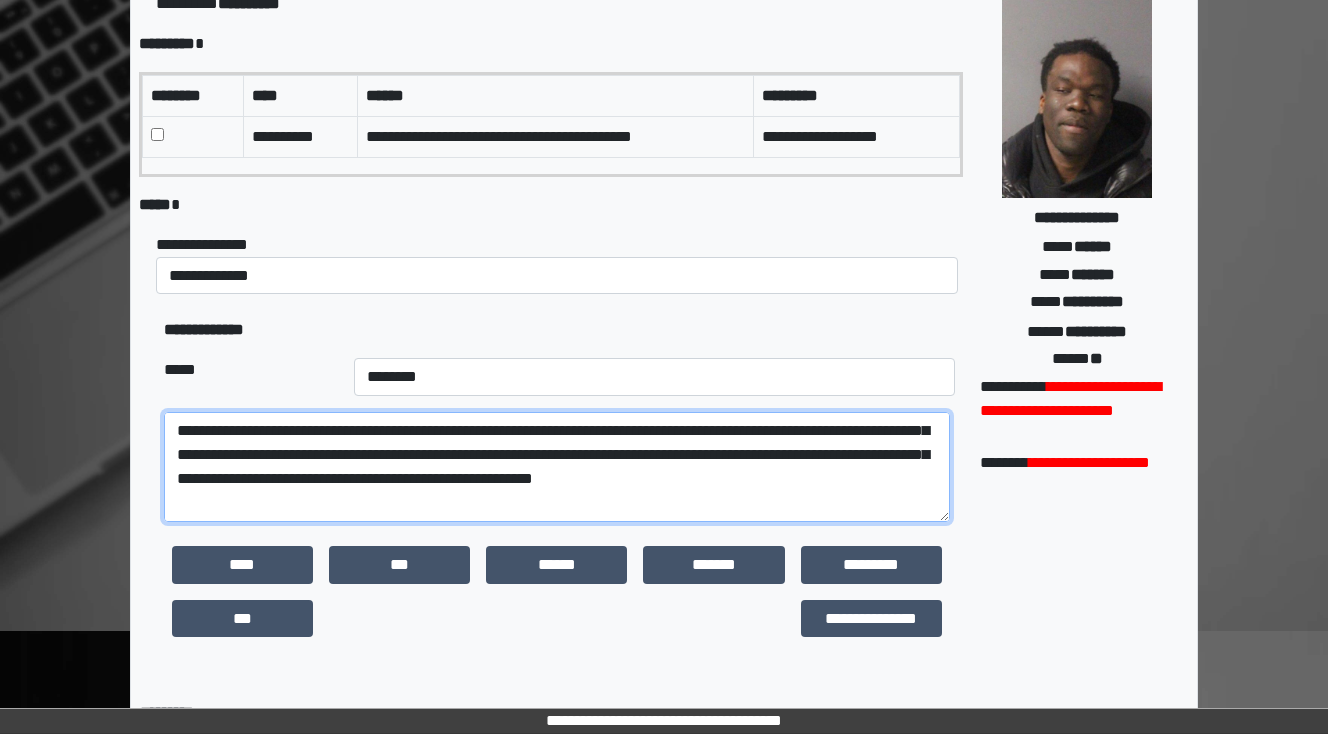 click at bounding box center [557, 467] 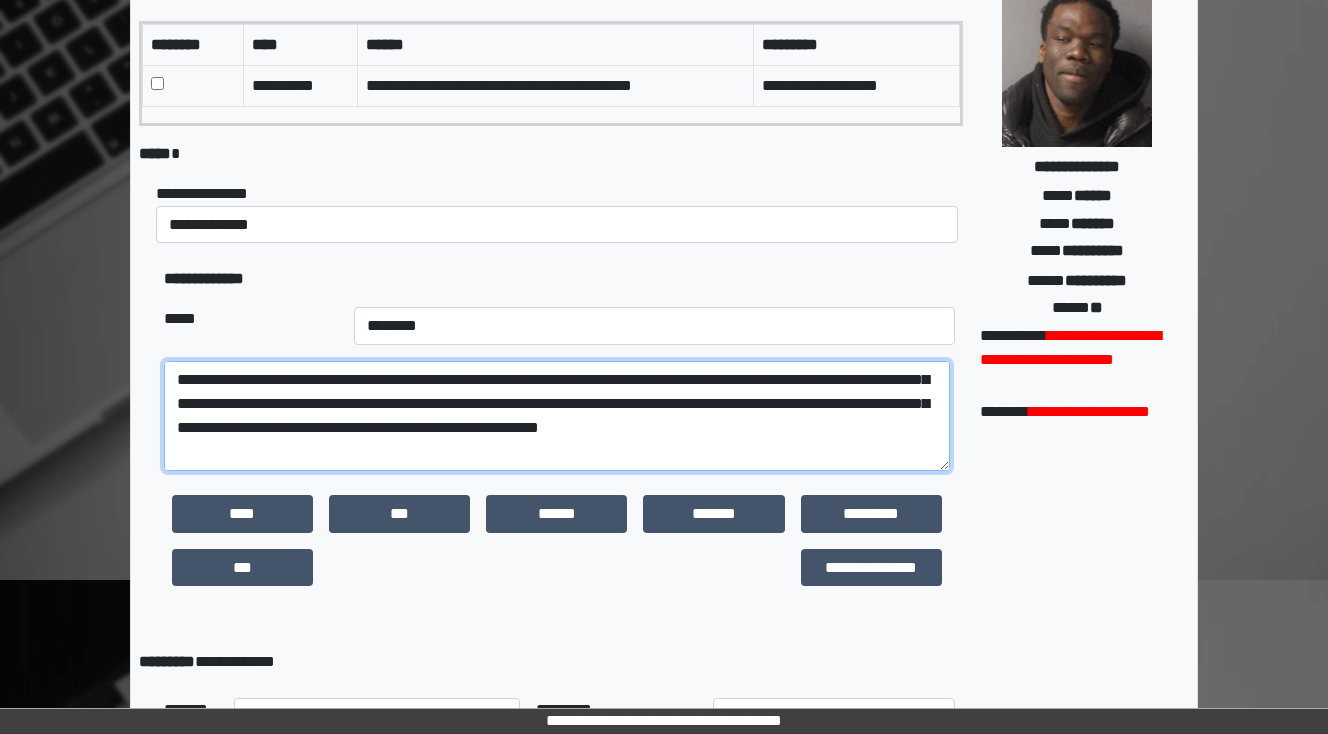 scroll, scrollTop: 240, scrollLeft: 0, axis: vertical 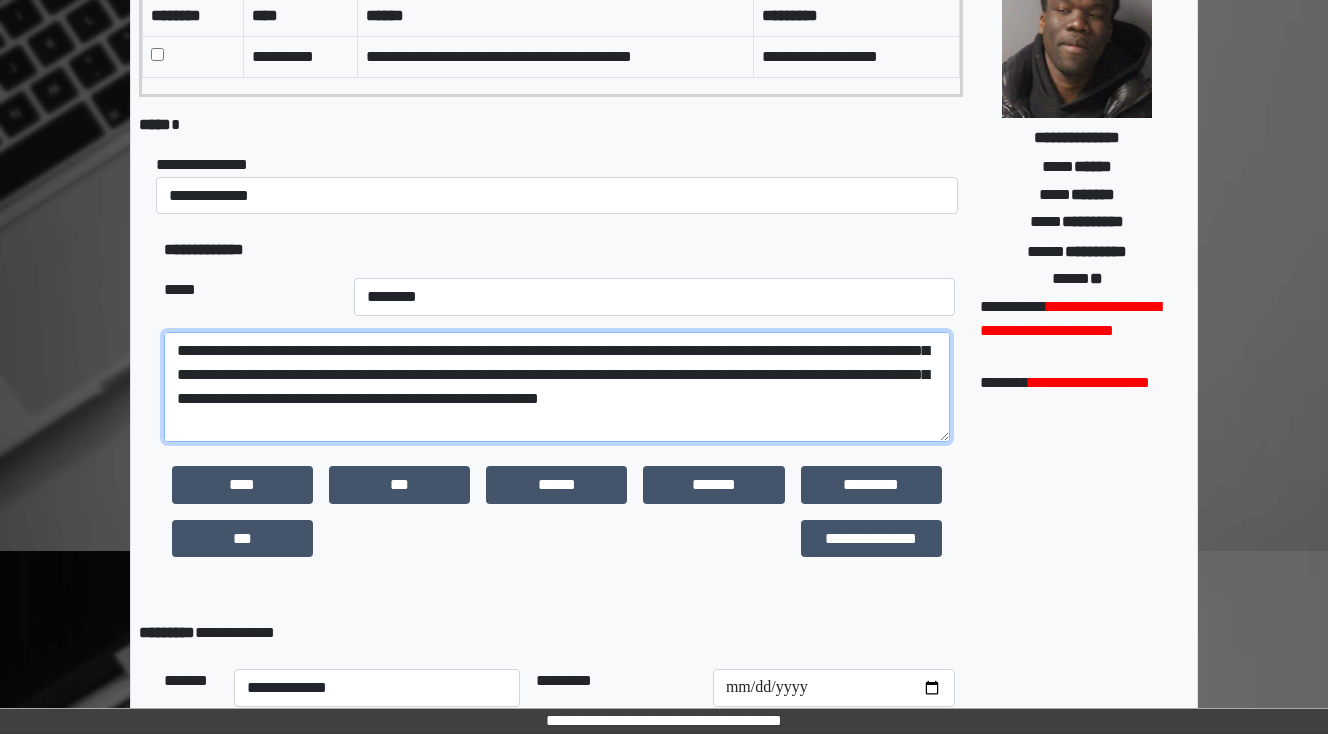 click at bounding box center (557, 387) 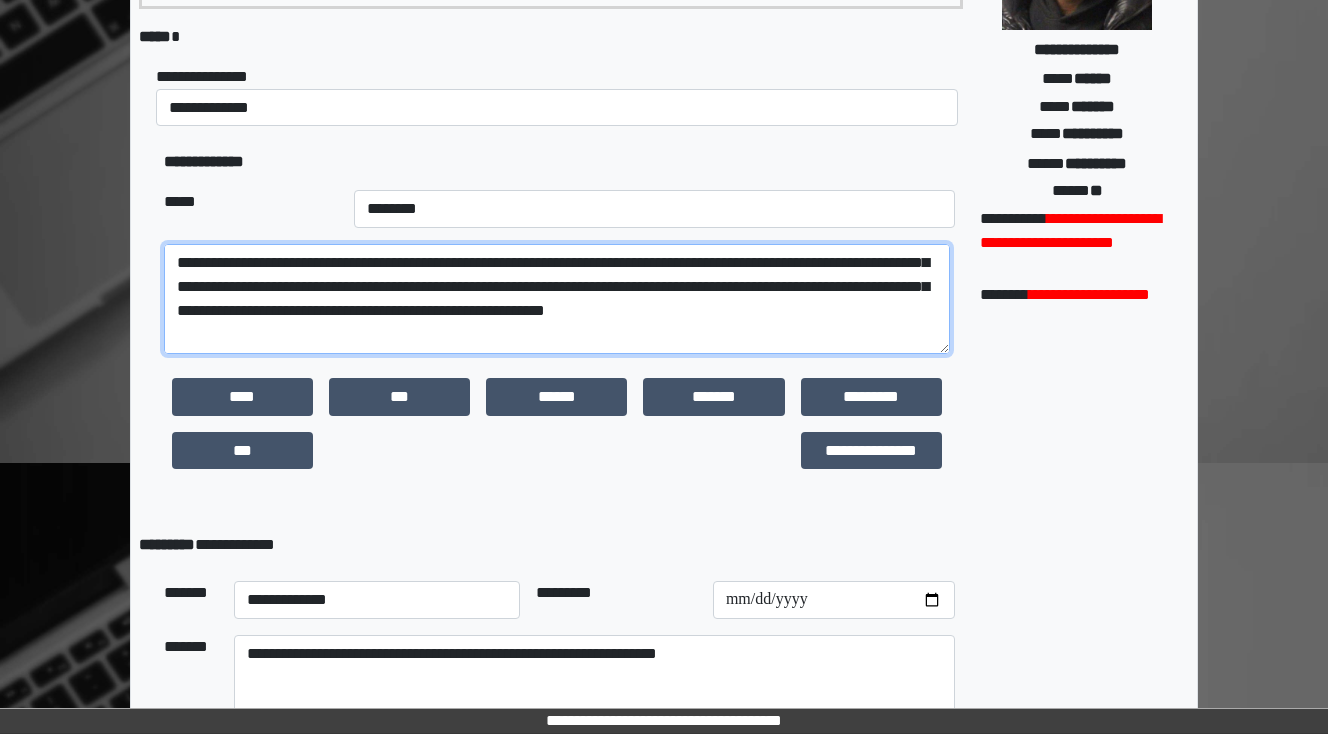 scroll, scrollTop: 310, scrollLeft: 0, axis: vertical 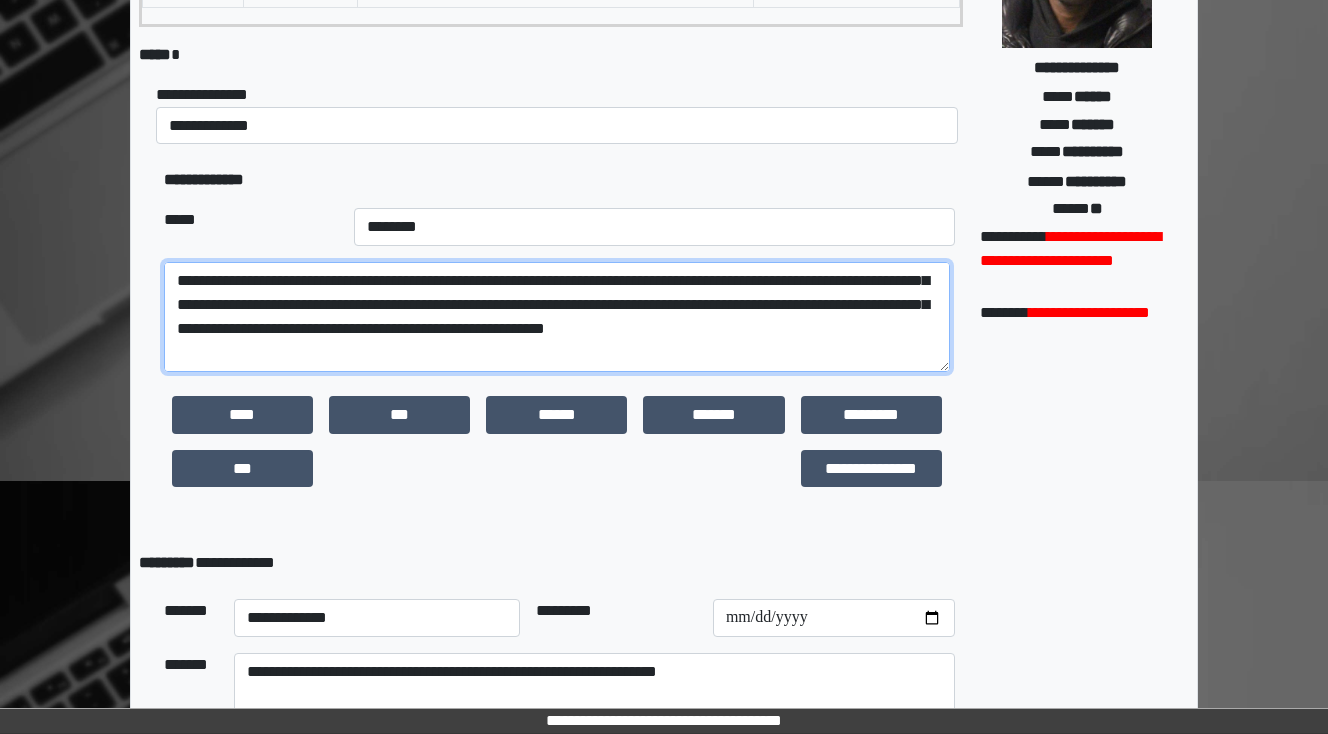 drag, startPoint x: 640, startPoint y: 332, endPoint x: 610, endPoint y: 342, distance: 31.622776 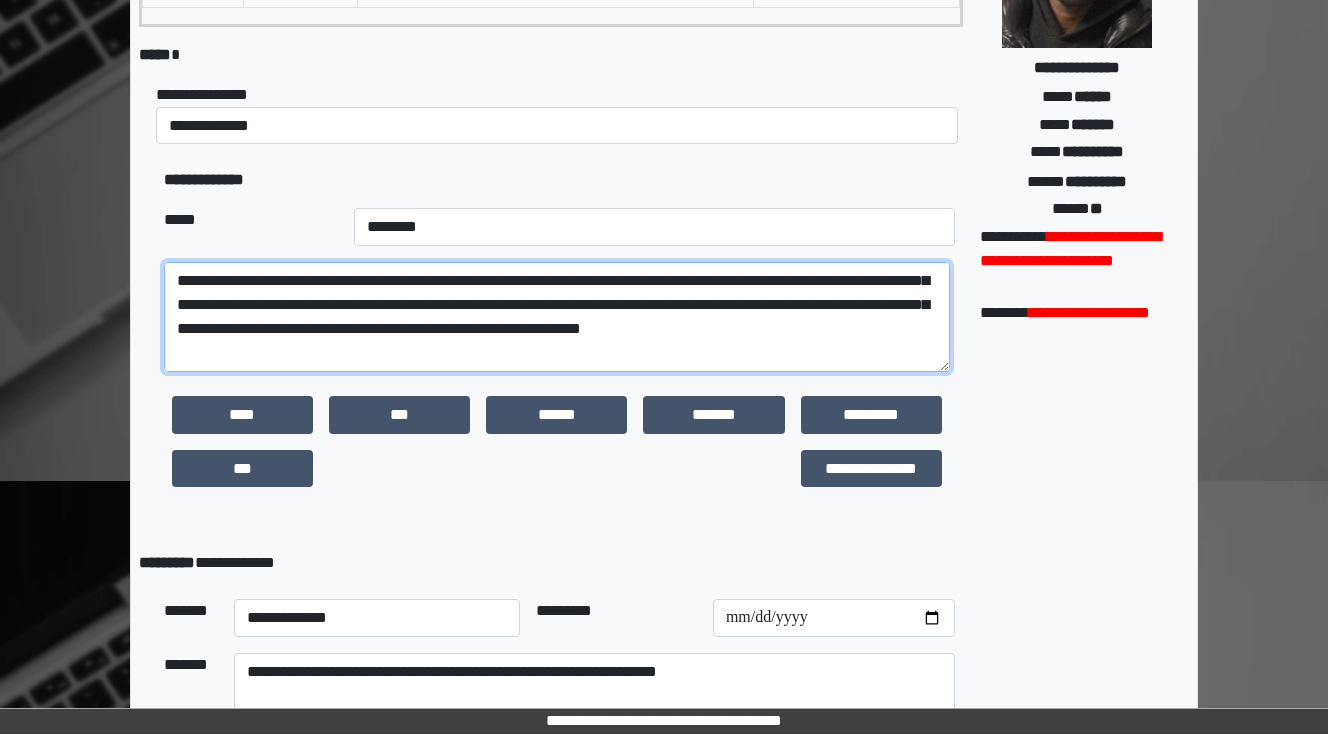 click at bounding box center [557, 317] 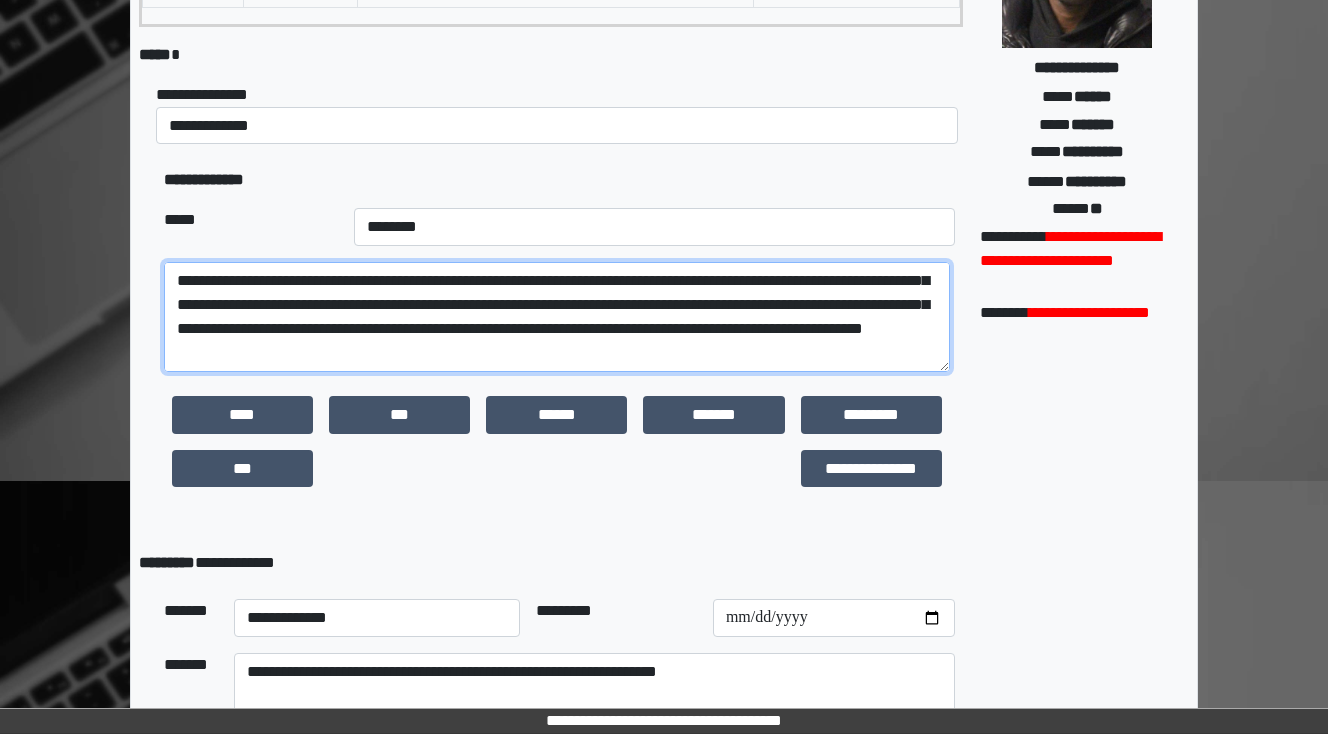 click at bounding box center (557, 317) 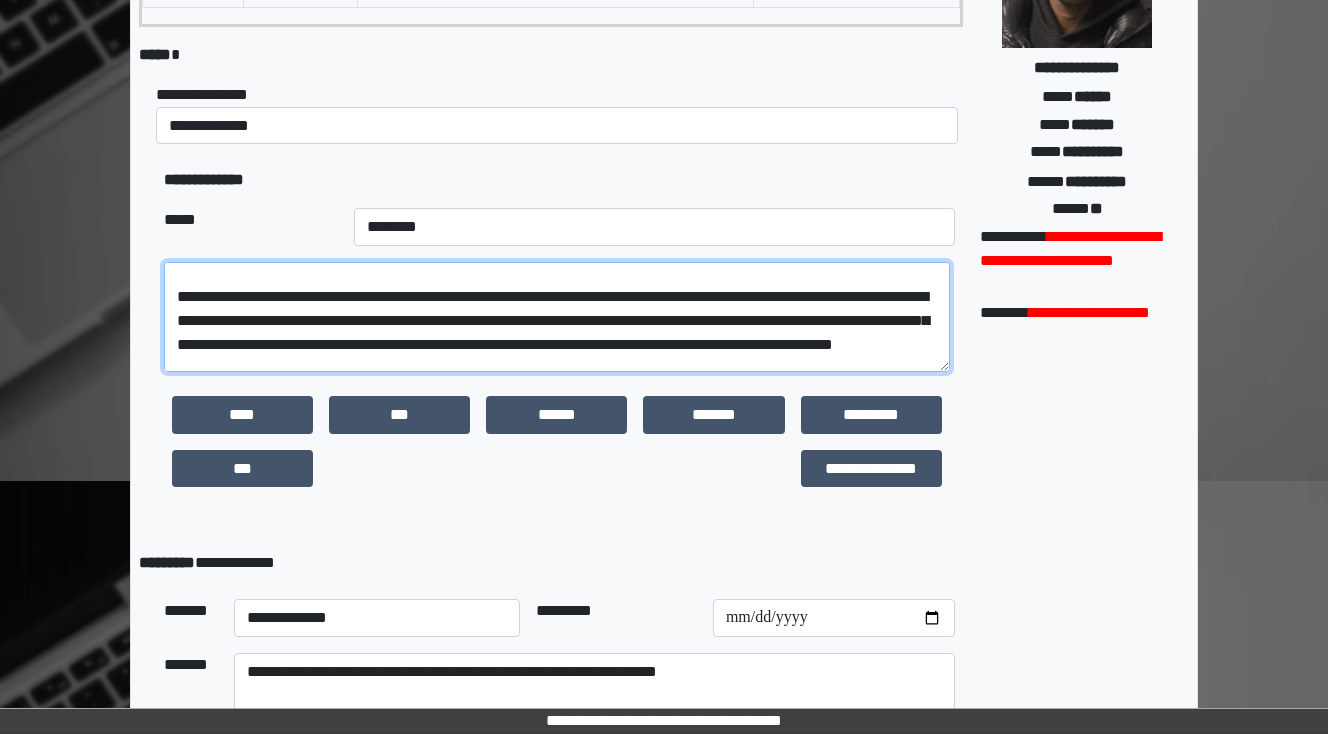 scroll, scrollTop: 144, scrollLeft: 0, axis: vertical 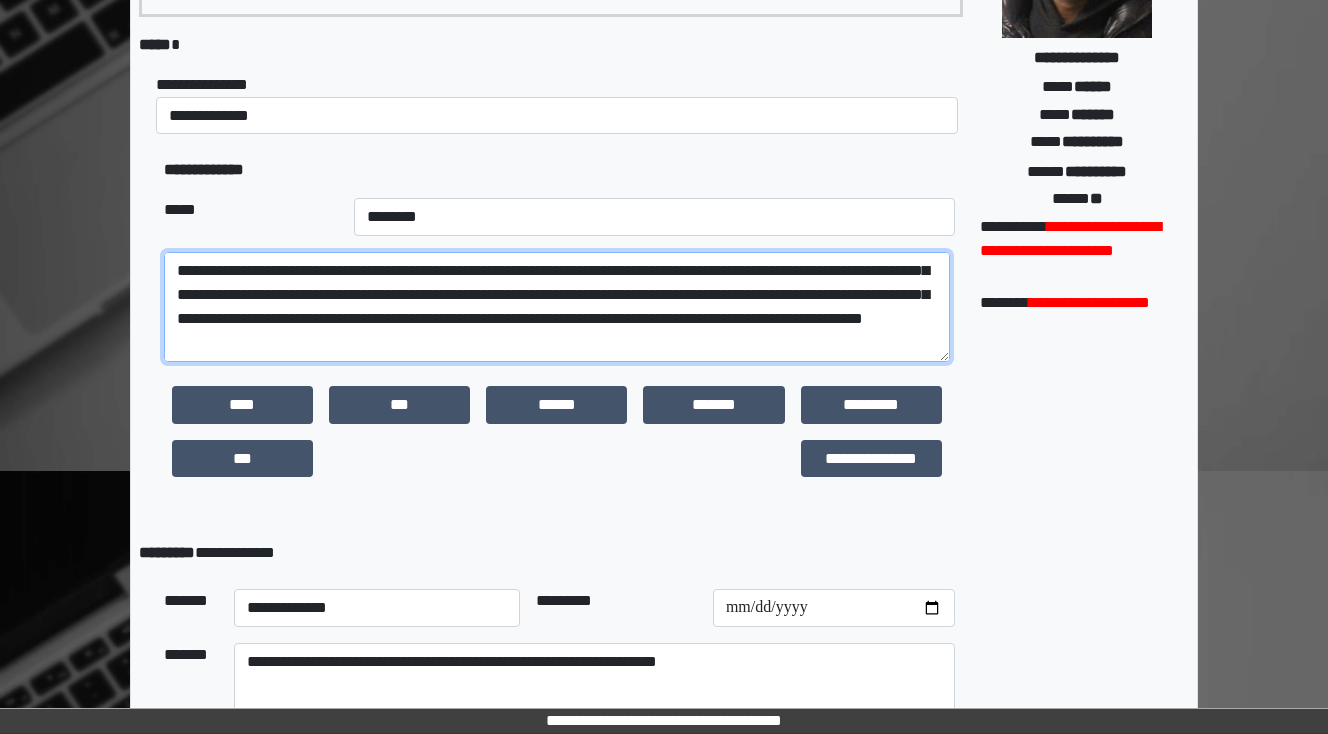 drag, startPoint x: 644, startPoint y: 319, endPoint x: 469, endPoint y: 312, distance: 175.13994 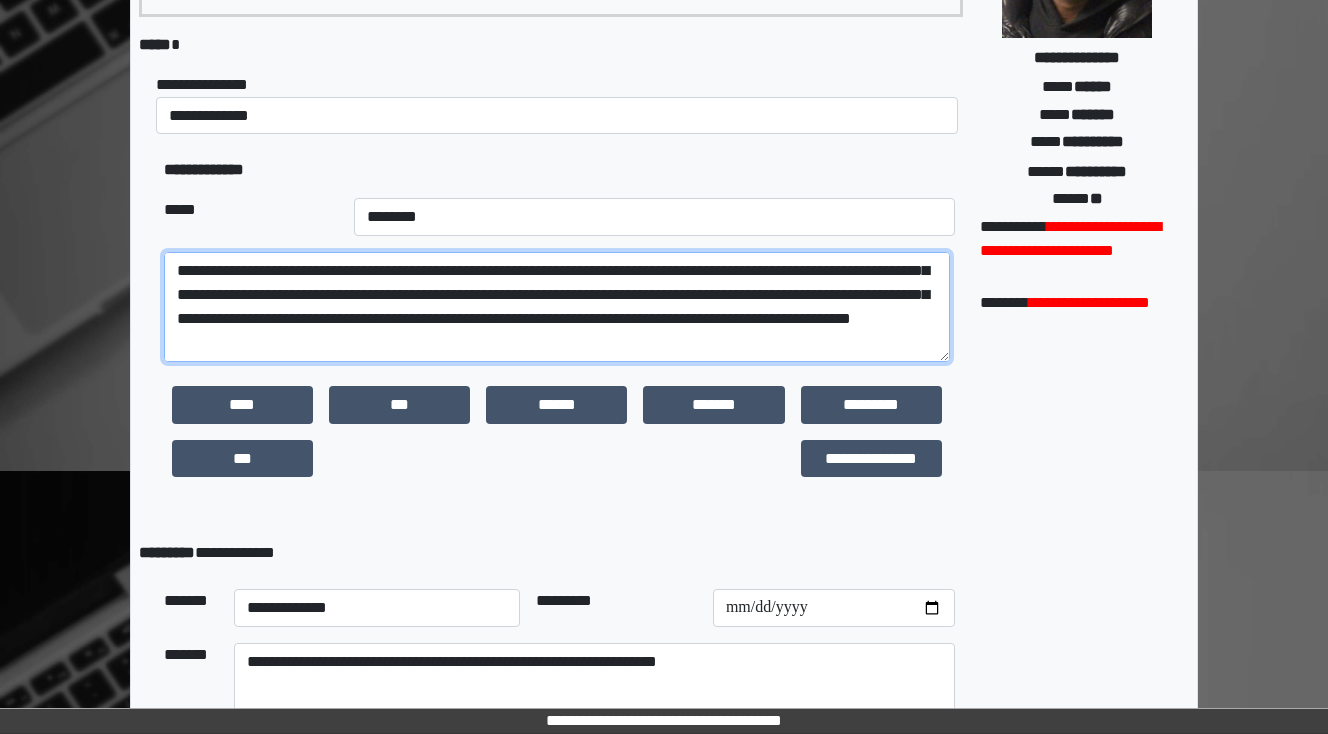 click at bounding box center [557, 307] 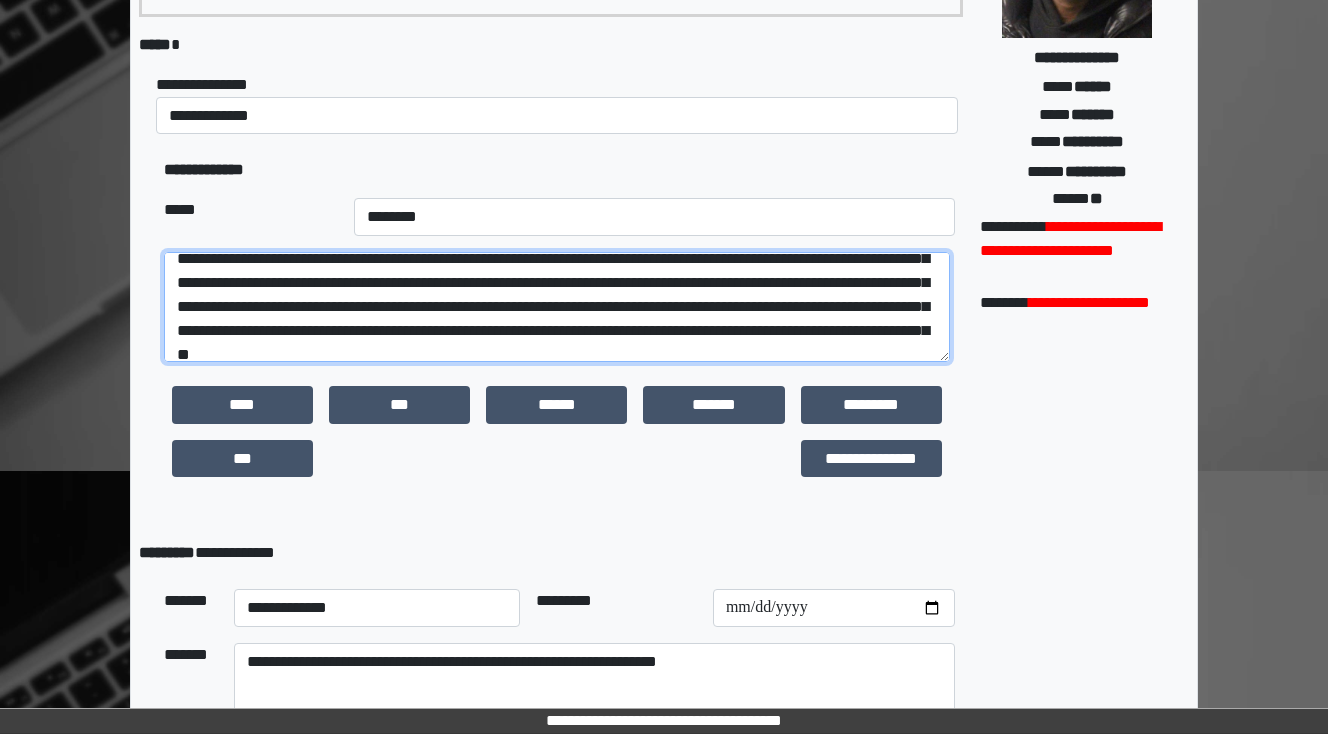 scroll, scrollTop: 160, scrollLeft: 0, axis: vertical 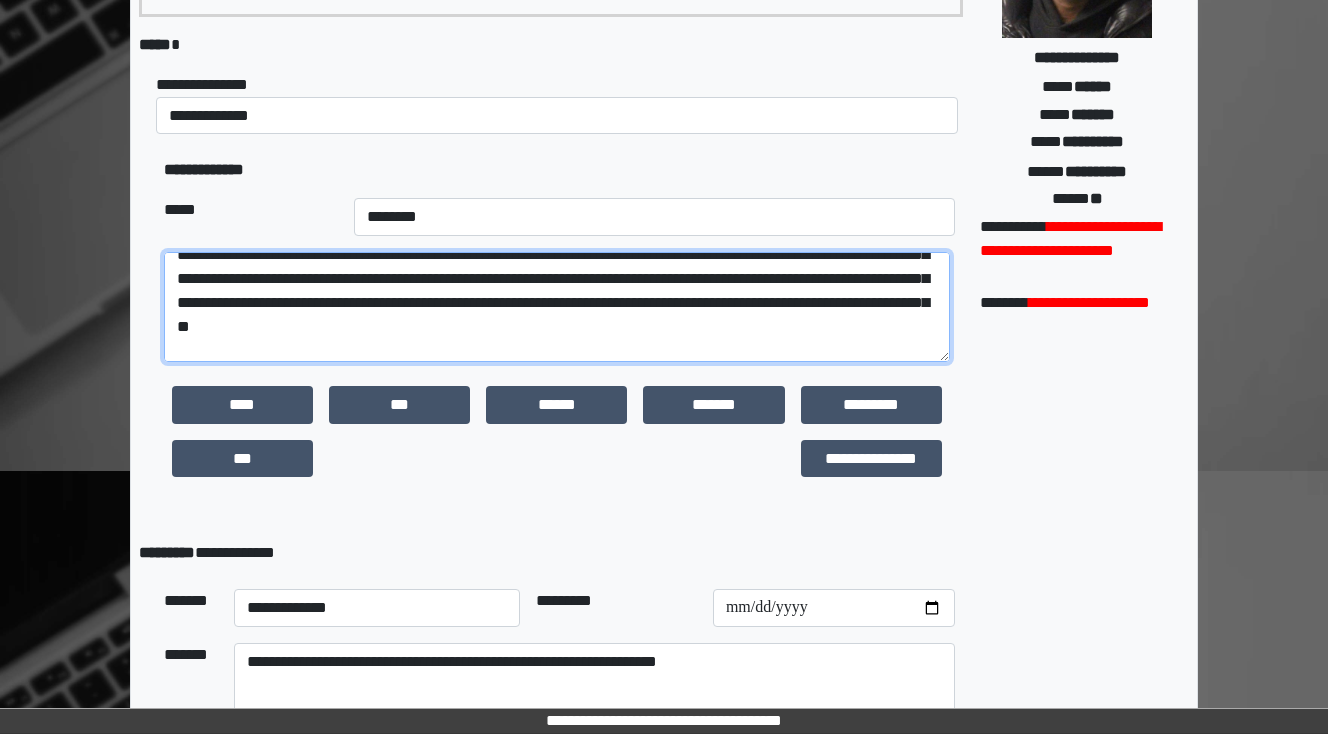 click at bounding box center (557, 307) 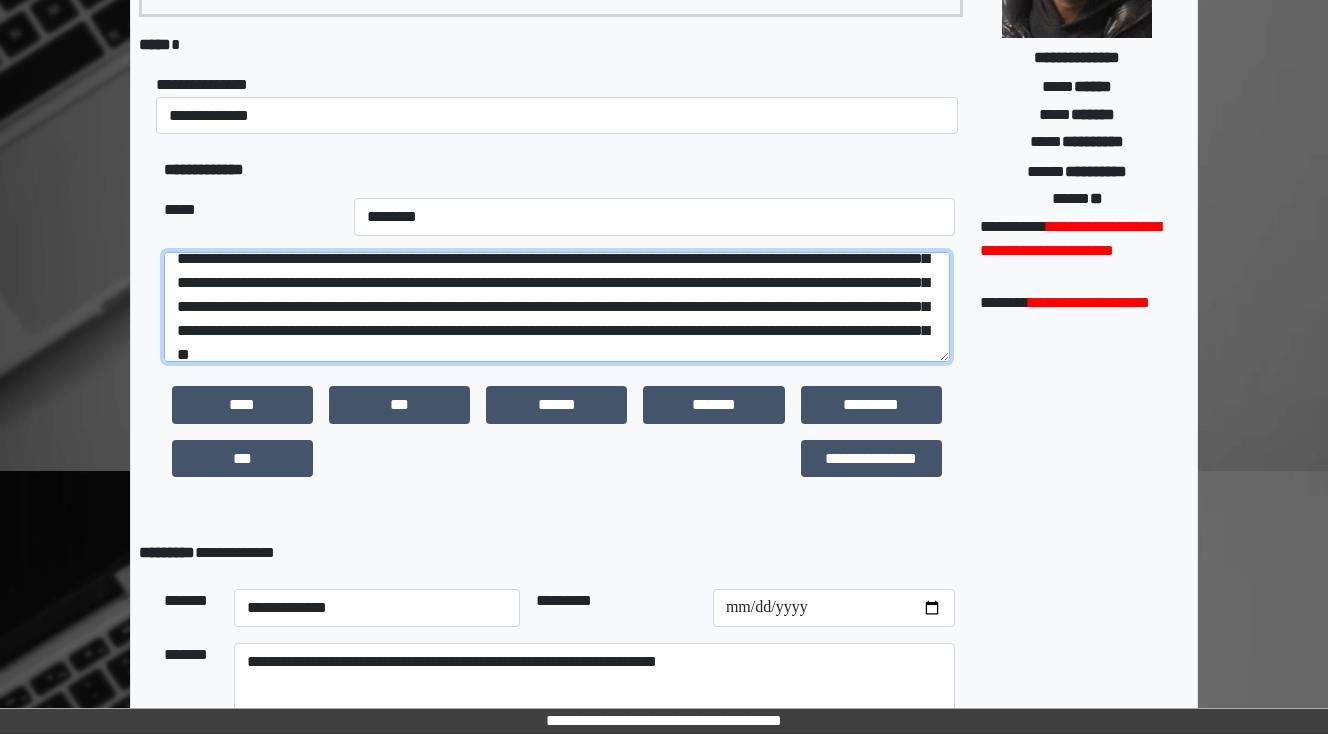 scroll, scrollTop: 160, scrollLeft: 0, axis: vertical 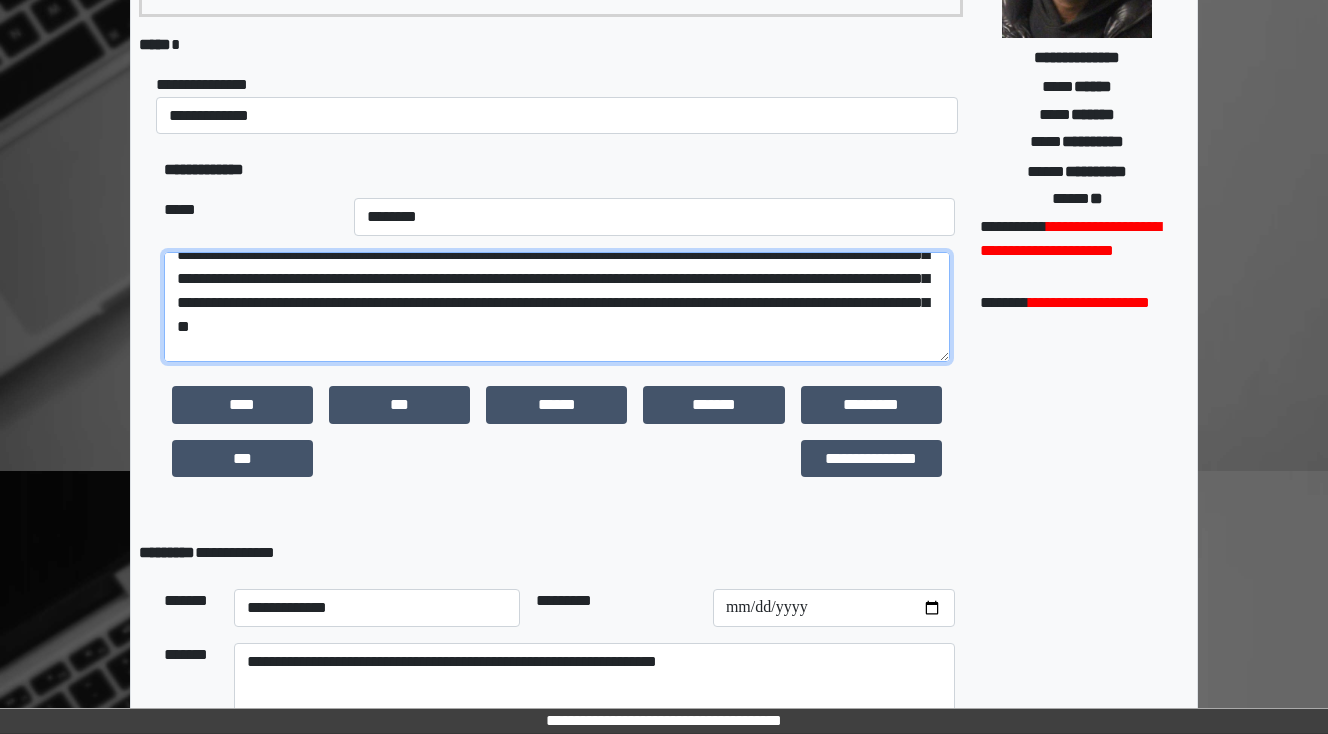 click at bounding box center (557, 307) 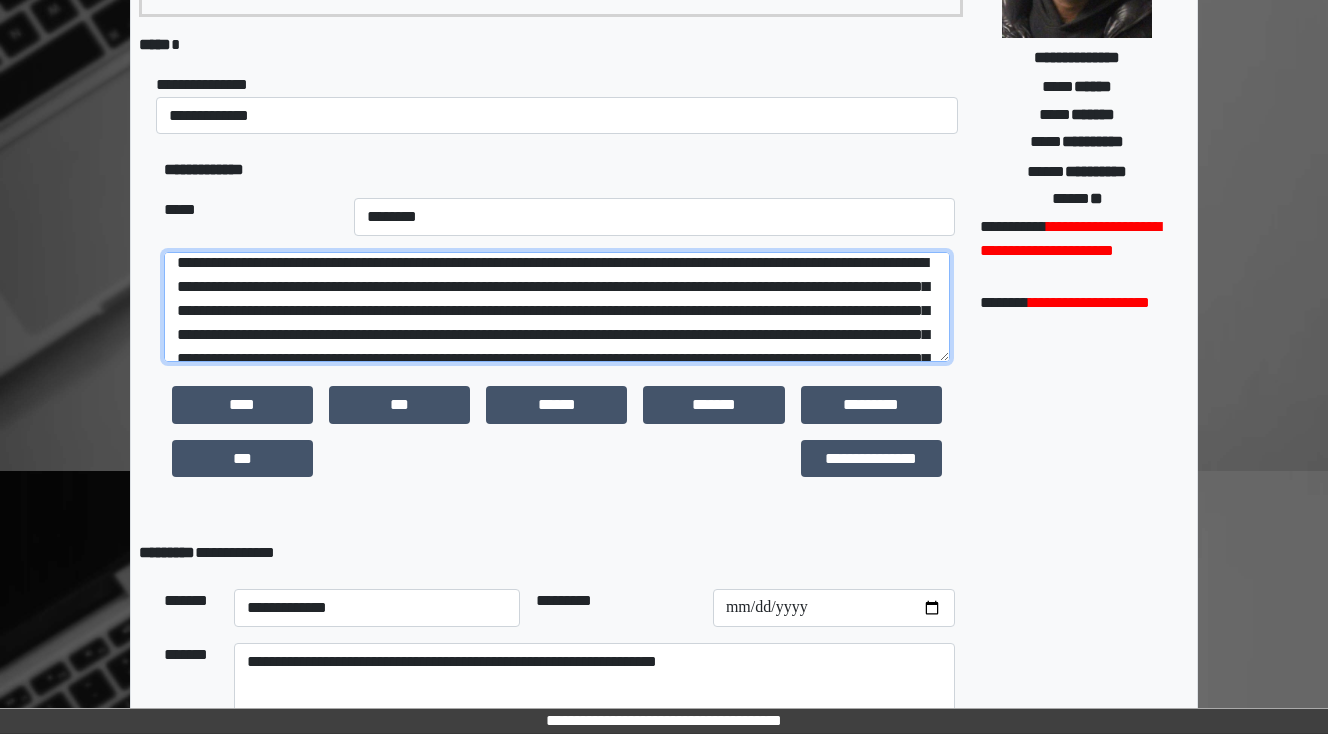 scroll, scrollTop: 160, scrollLeft: 0, axis: vertical 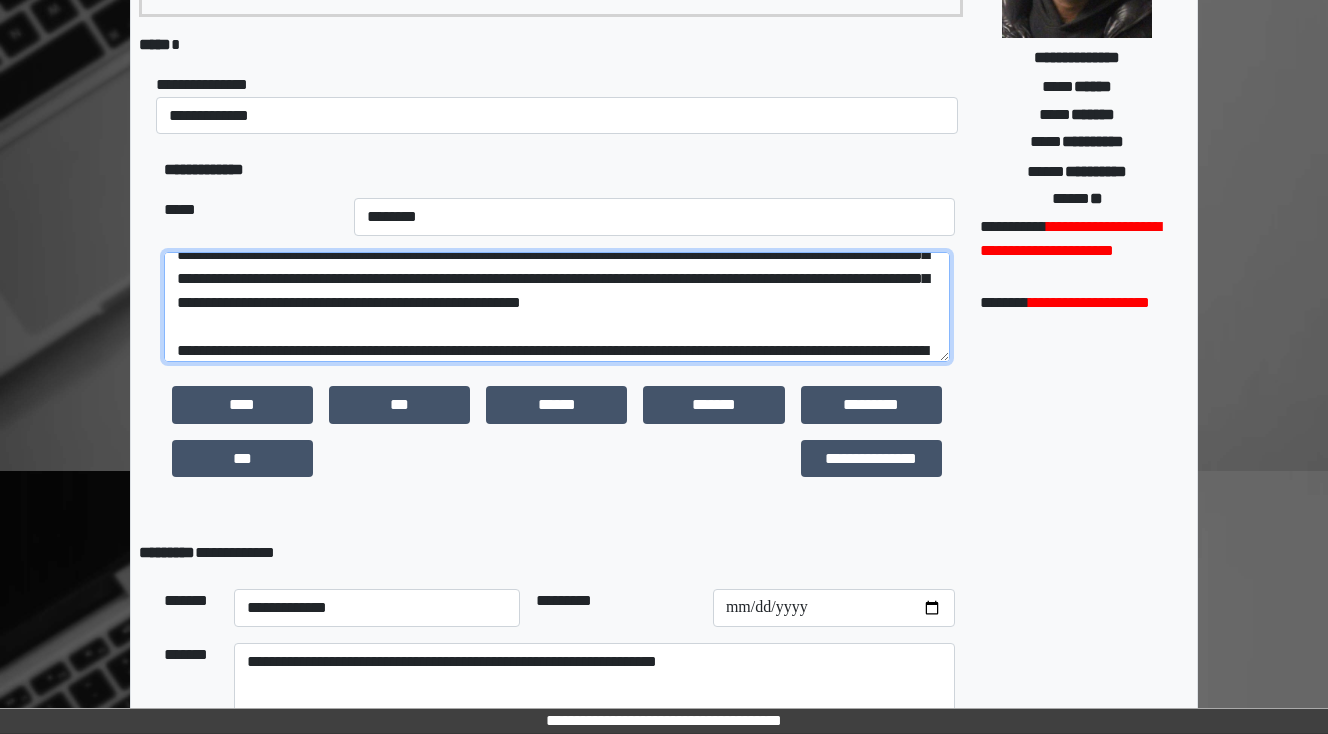 click at bounding box center [557, 307] 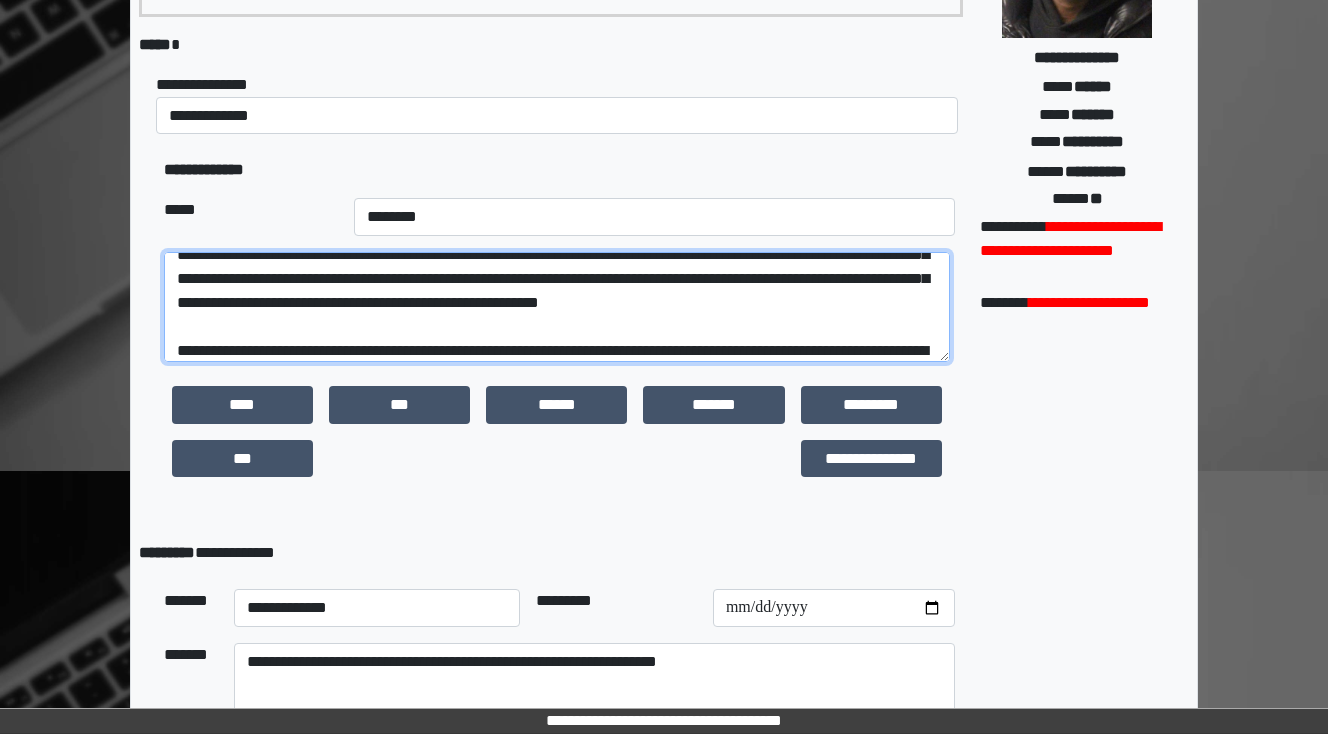 click at bounding box center (557, 307) 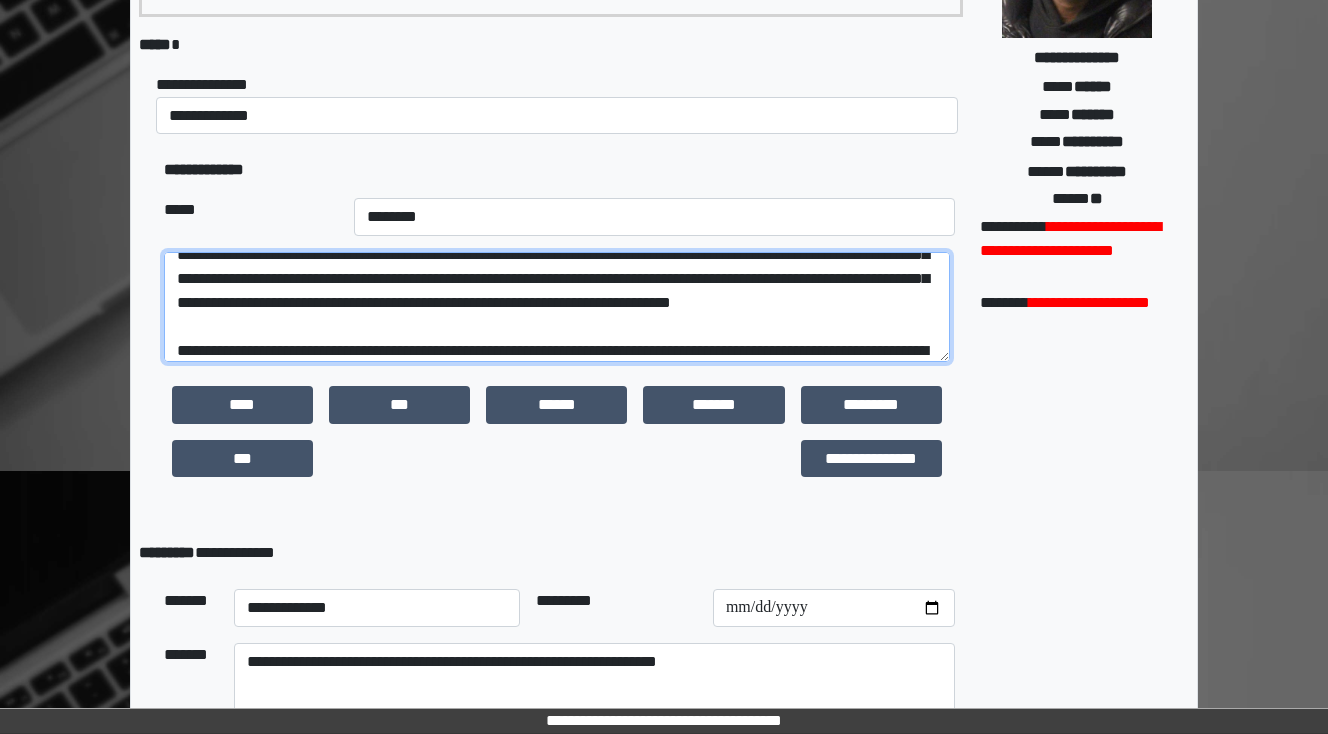 scroll, scrollTop: 80, scrollLeft: 0, axis: vertical 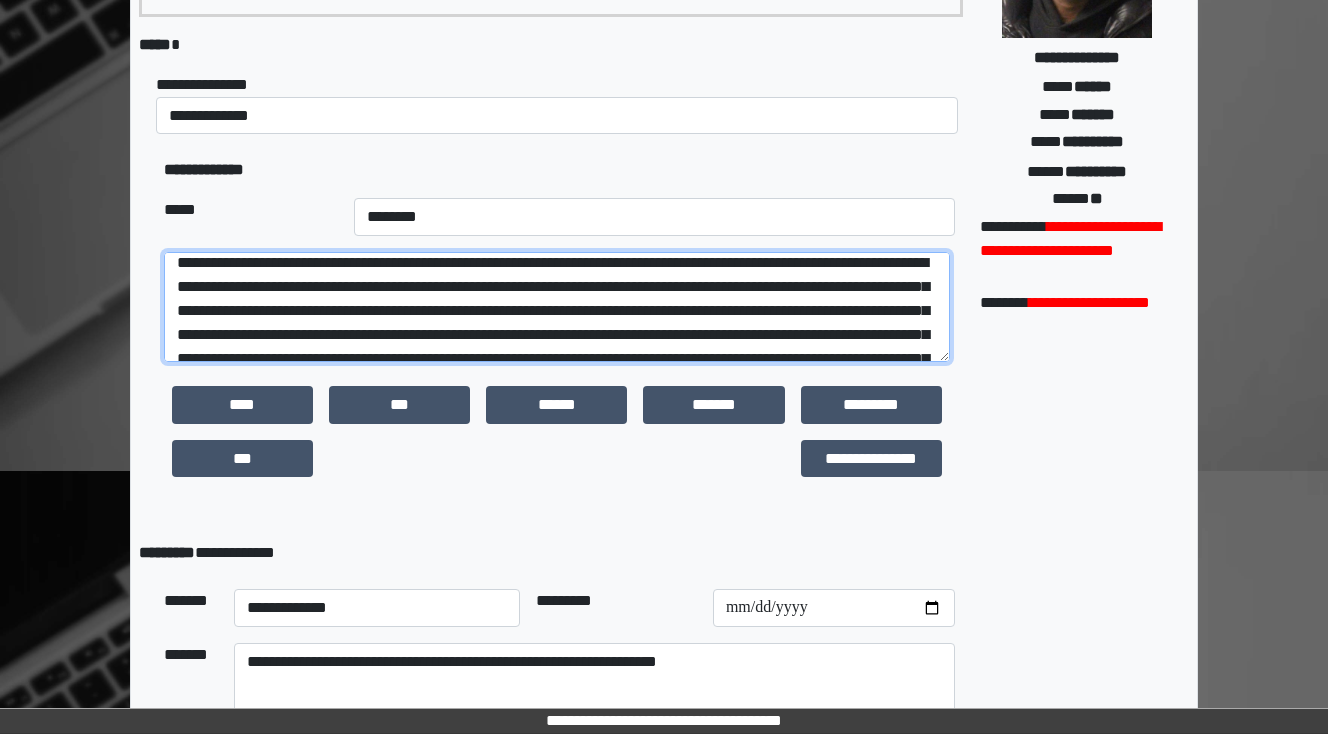 click at bounding box center [557, 307] 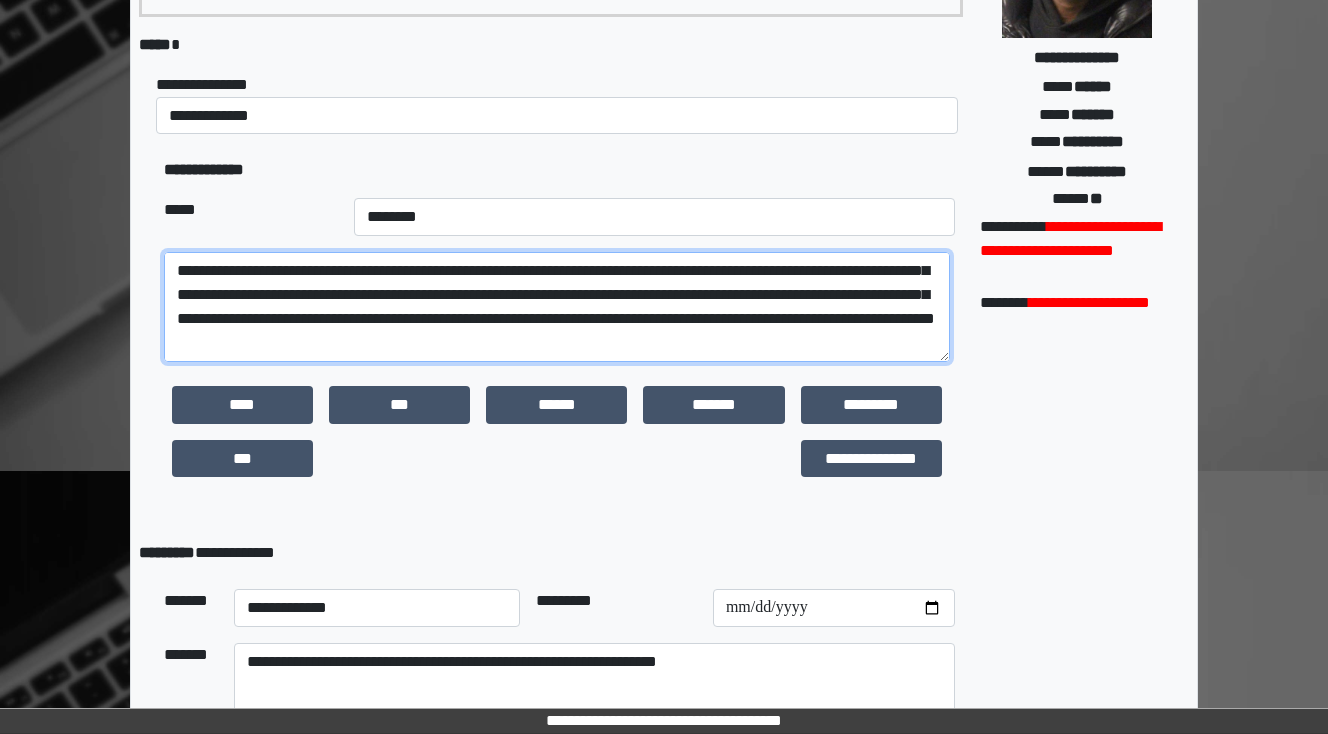 scroll, scrollTop: 192, scrollLeft: 0, axis: vertical 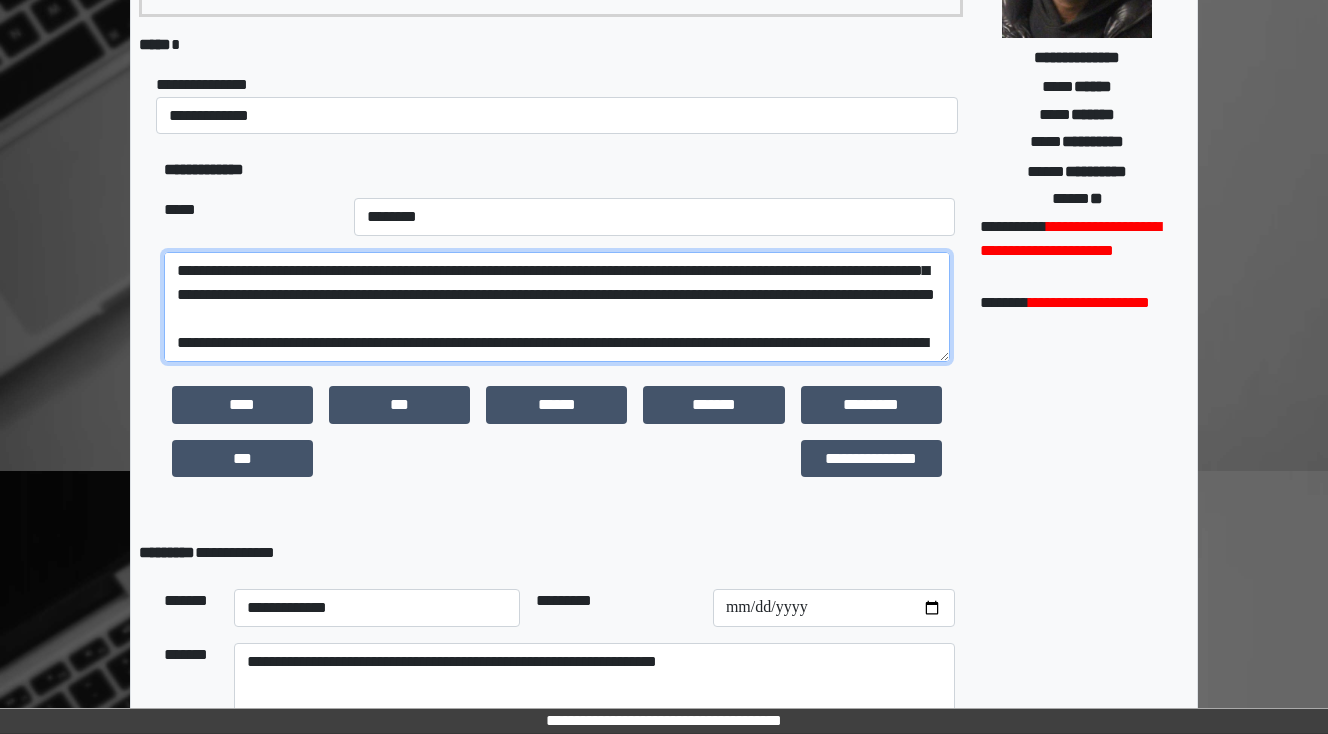 click at bounding box center [557, 307] 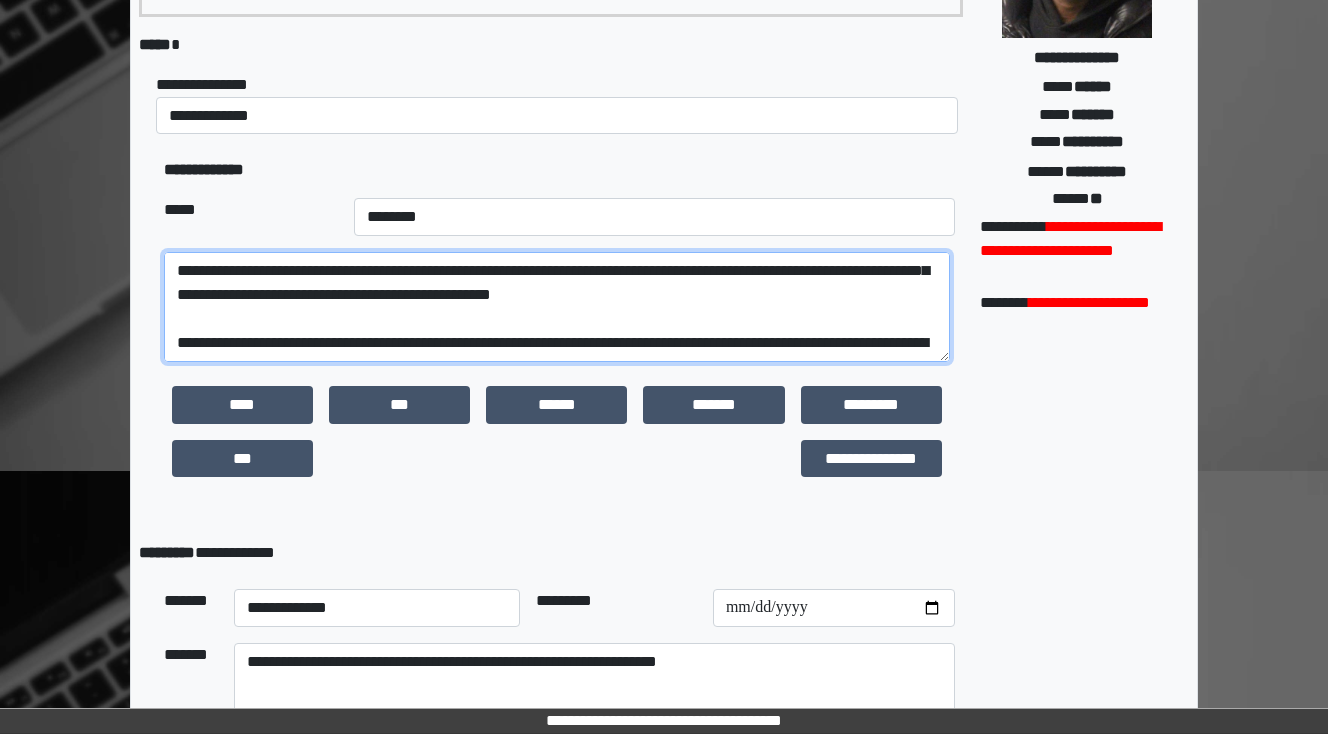 click at bounding box center [557, 307] 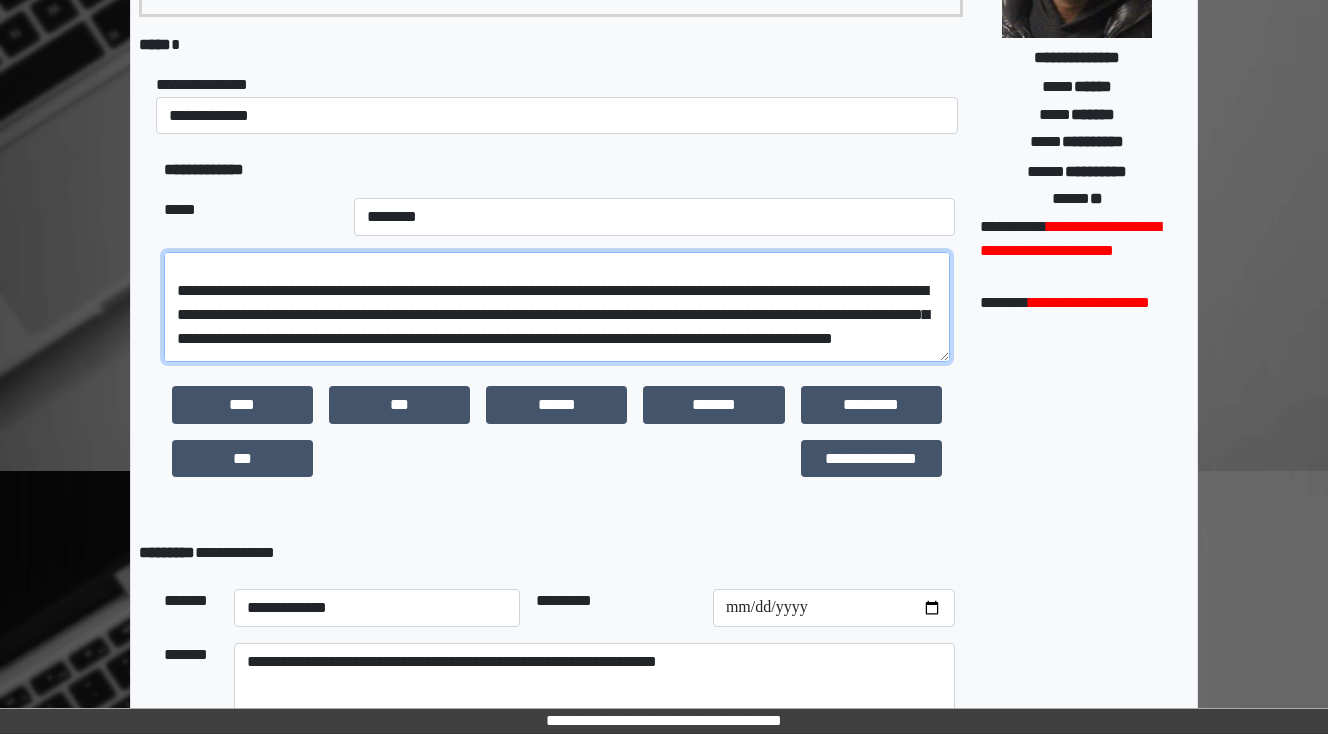 scroll, scrollTop: 272, scrollLeft: 0, axis: vertical 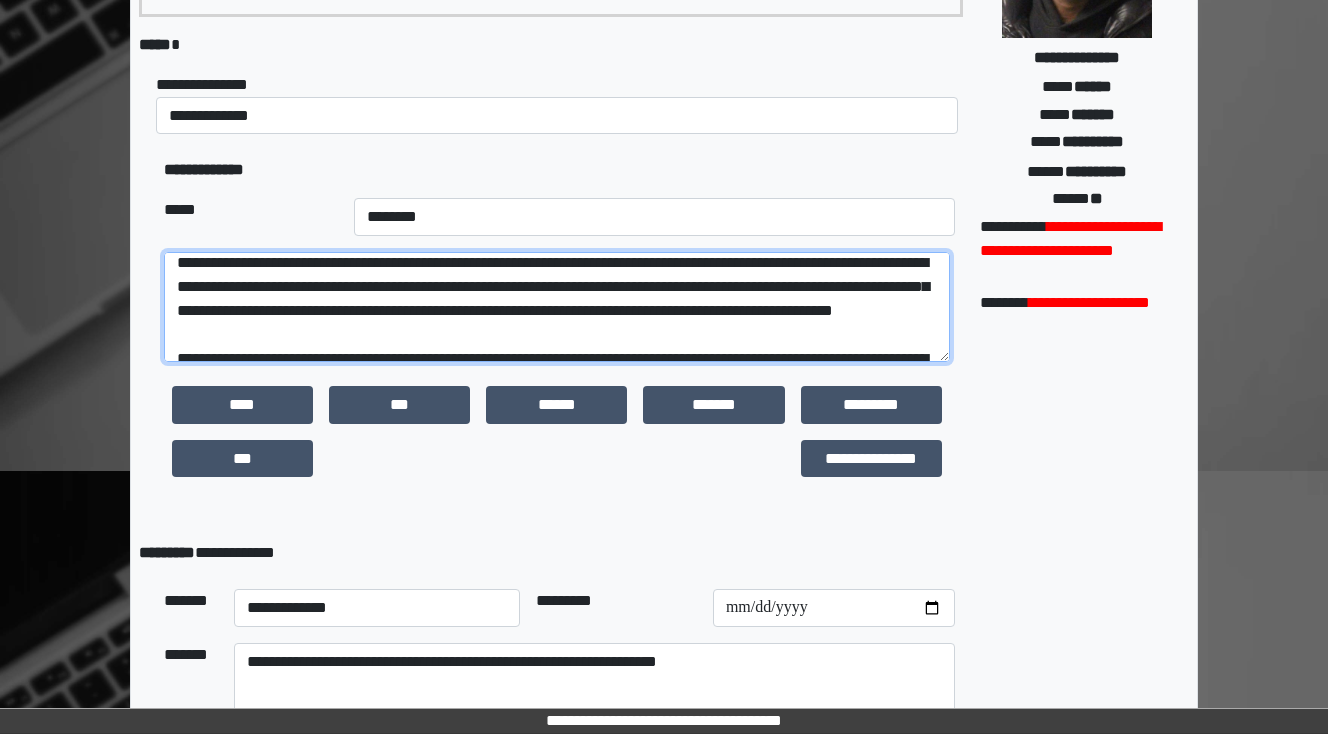 drag, startPoint x: 467, startPoint y: 289, endPoint x: 374, endPoint y: 285, distance: 93.08598 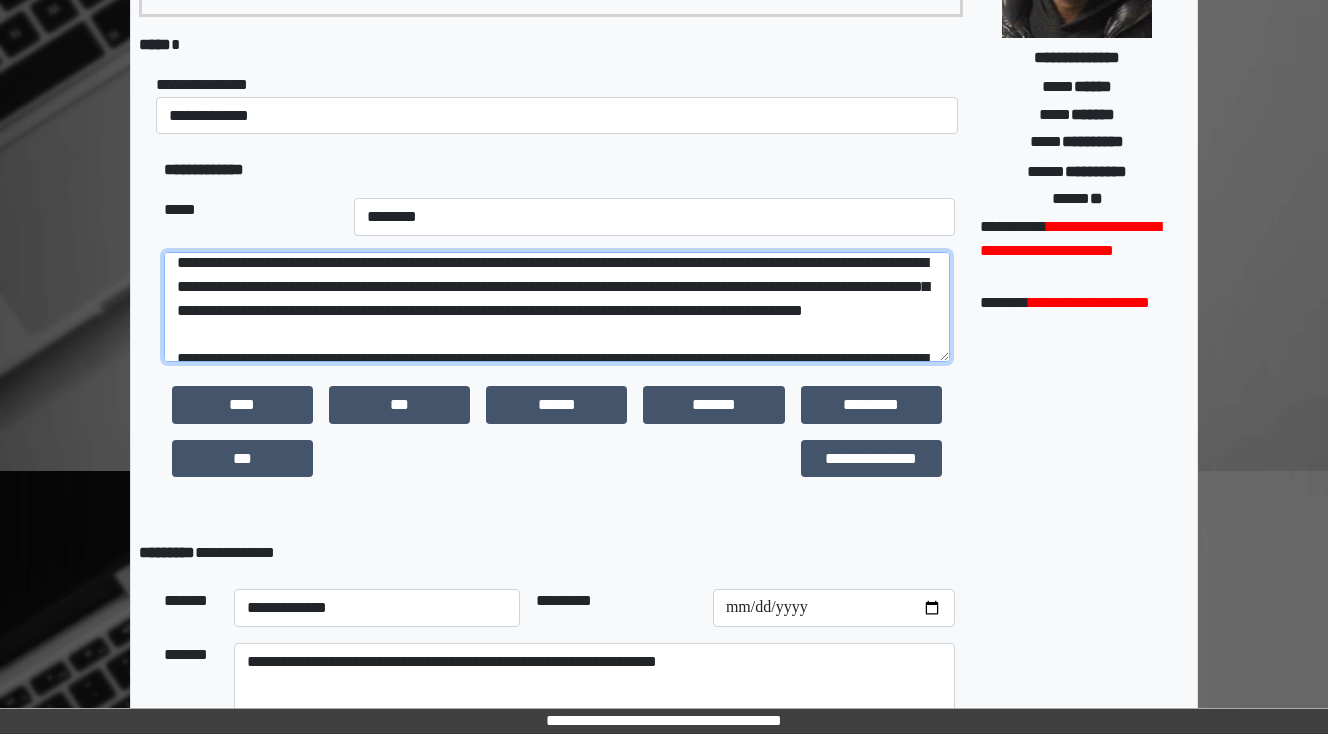 click at bounding box center (557, 307) 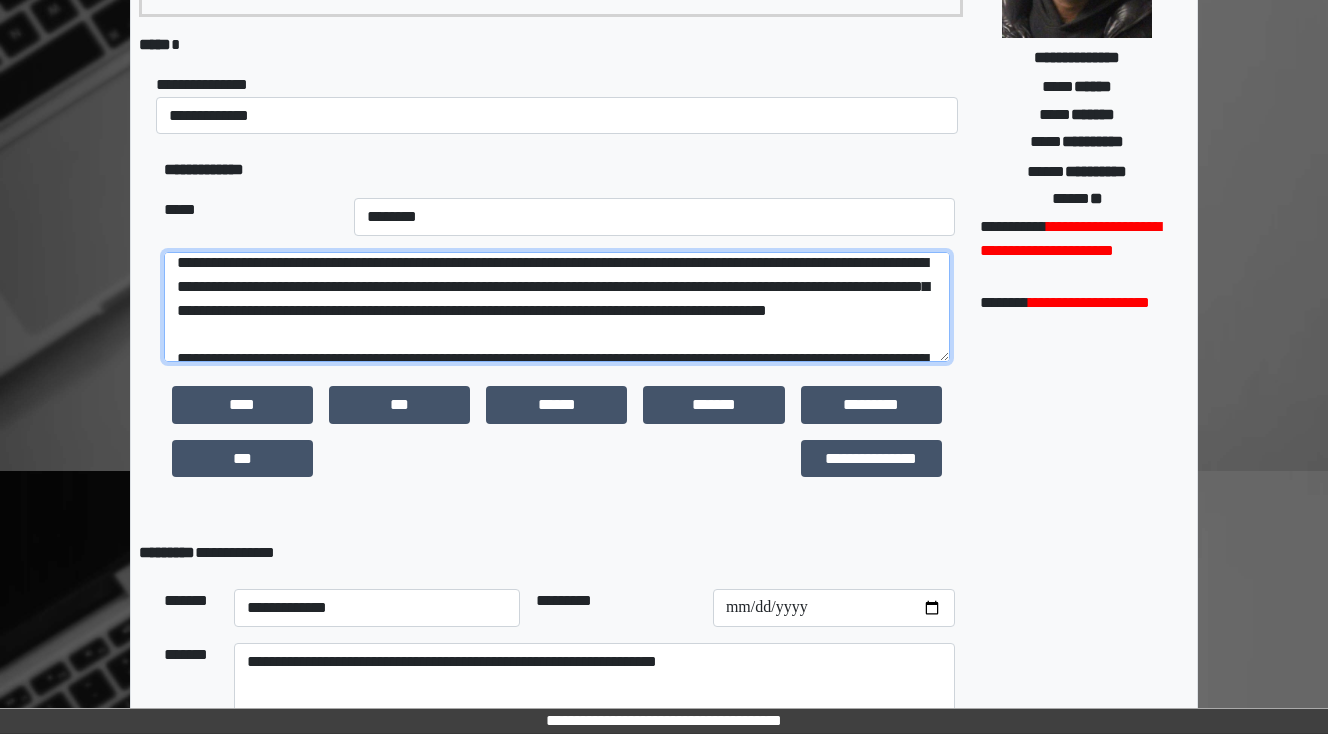 click at bounding box center [557, 307] 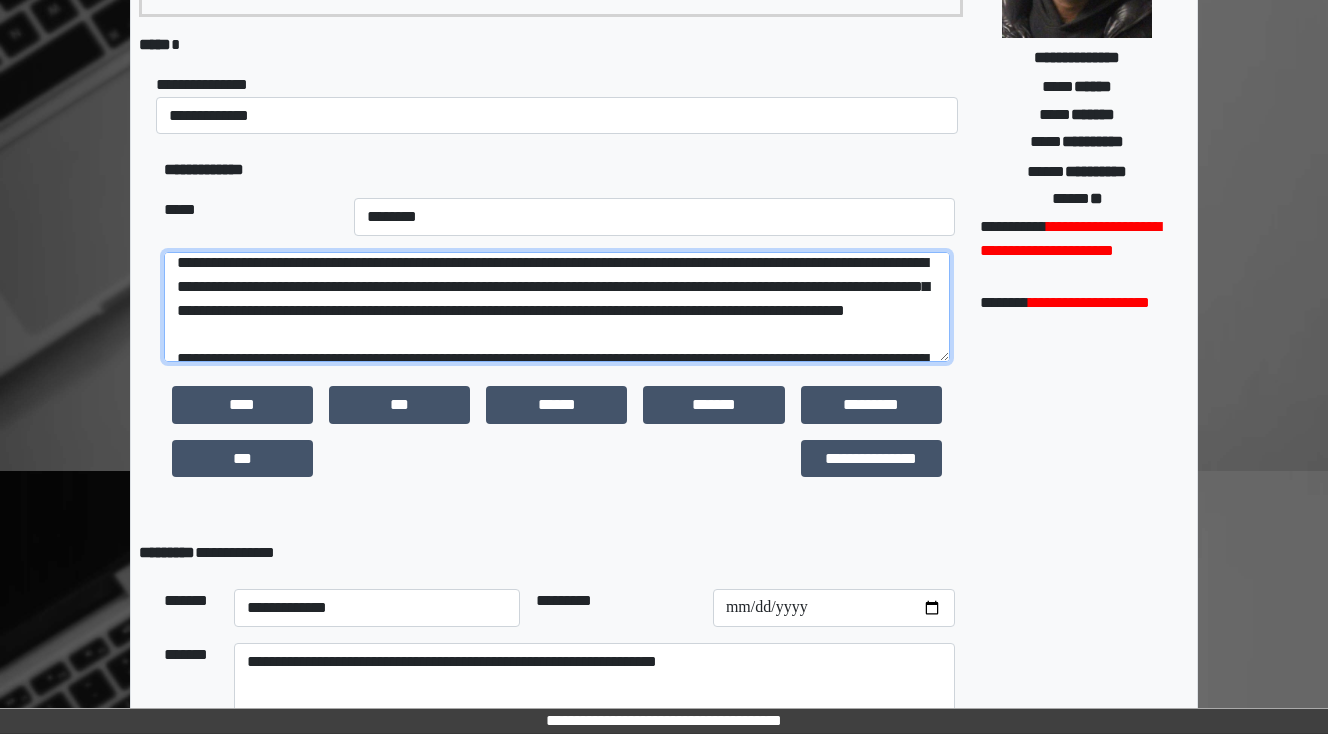 click at bounding box center [557, 307] 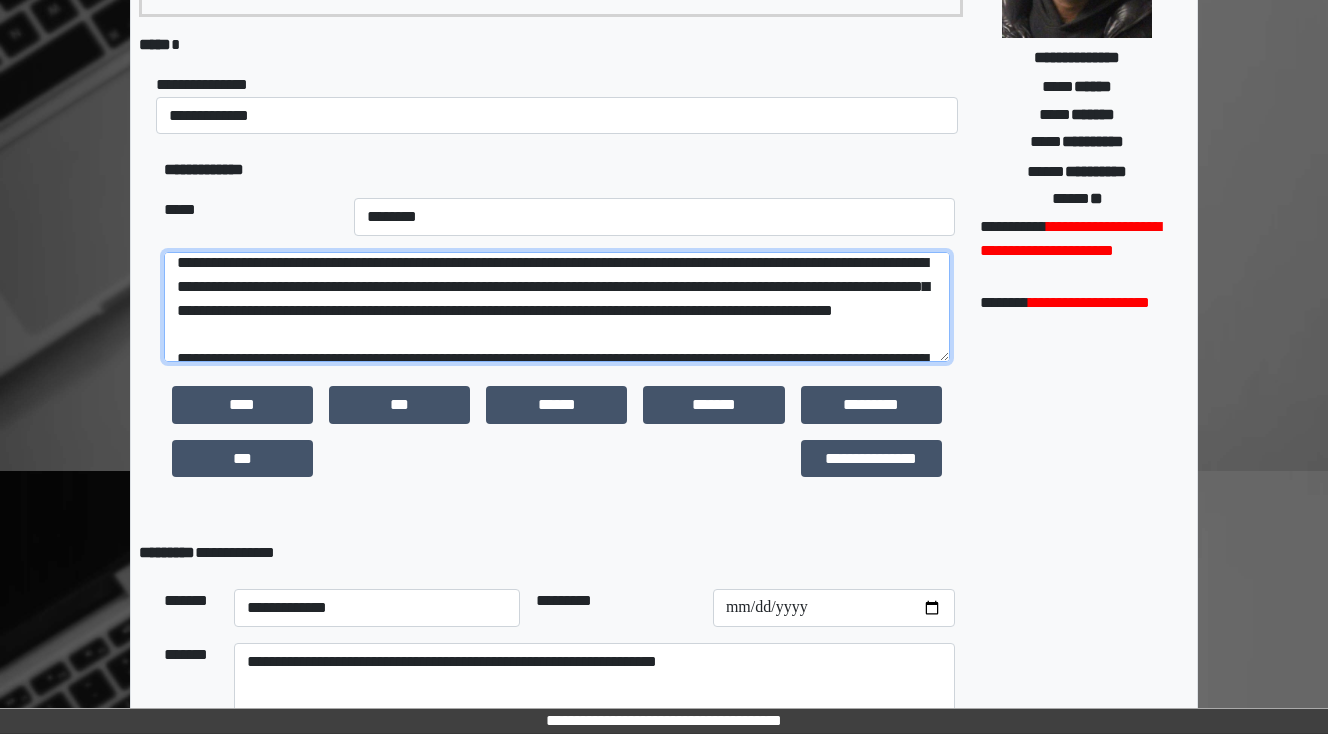 click at bounding box center [557, 307] 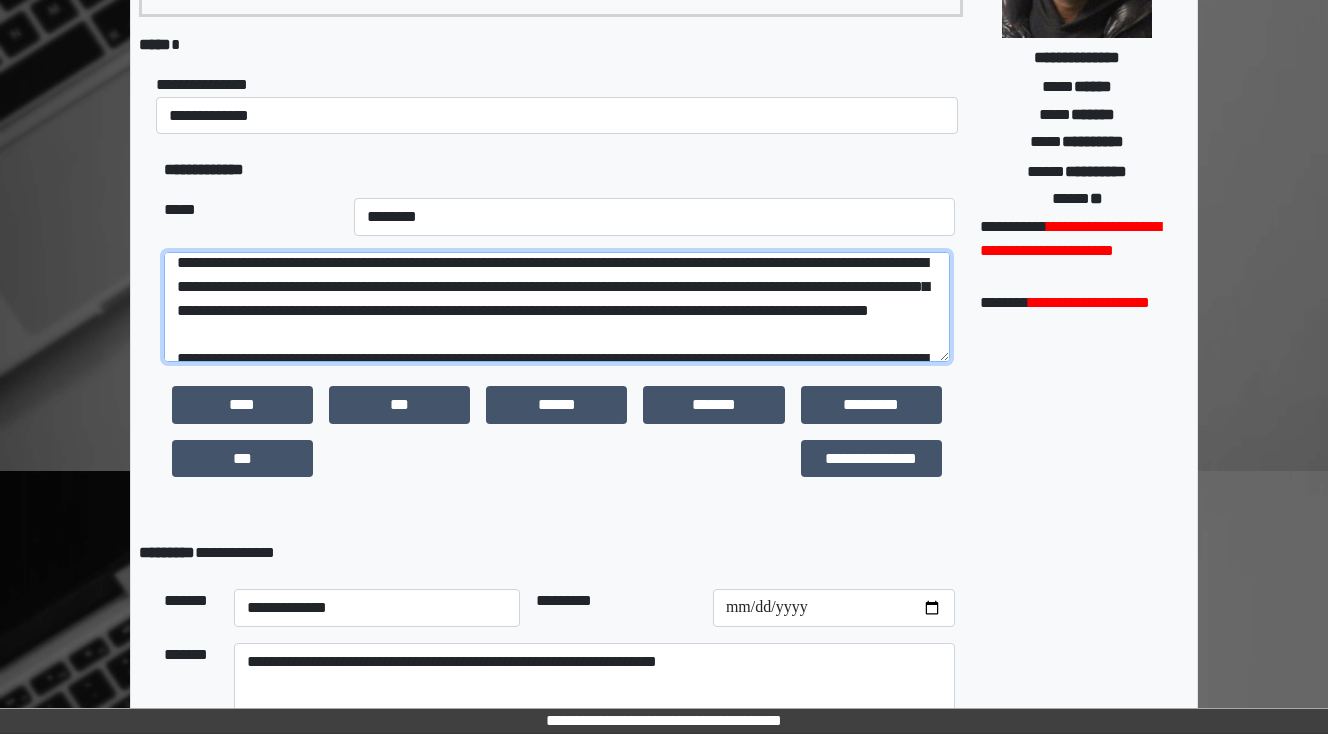 click at bounding box center [557, 307] 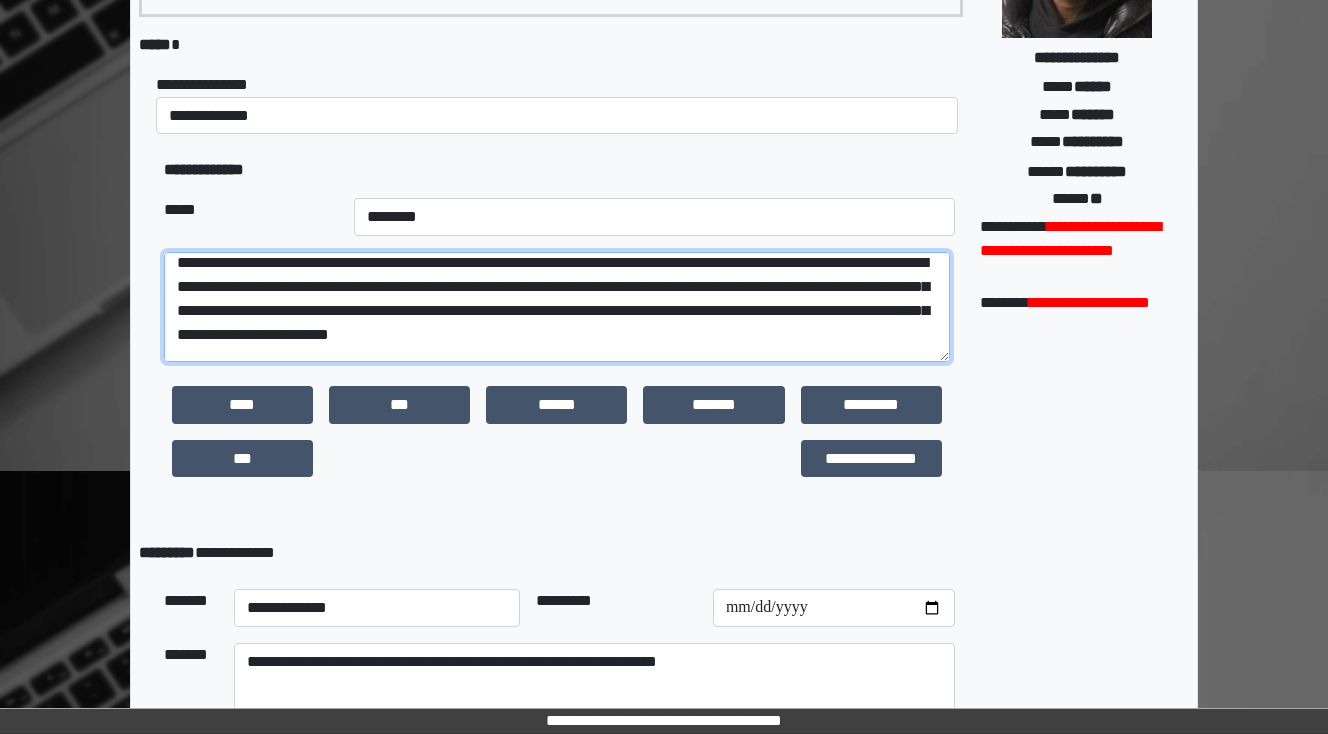 drag, startPoint x: 910, startPoint y: 336, endPoint x: 724, endPoint y: 340, distance: 186.043 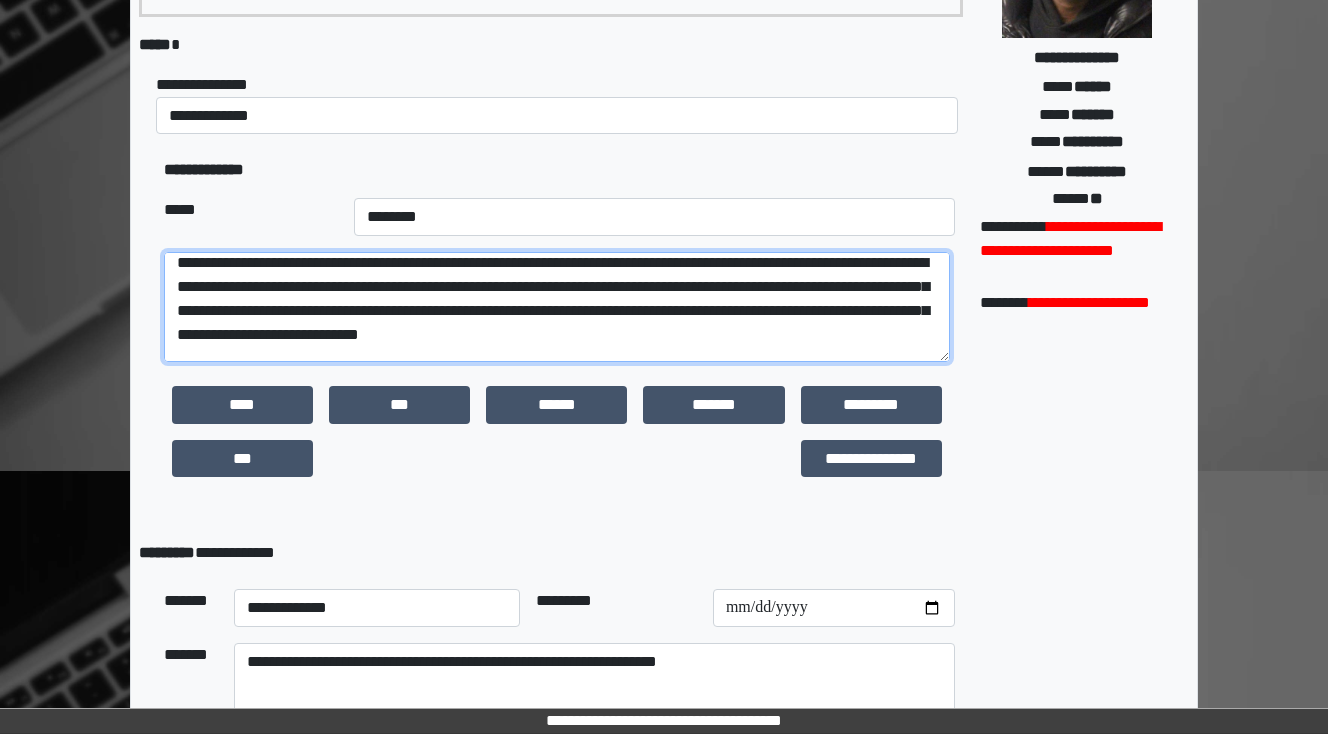 scroll, scrollTop: 280, scrollLeft: 0, axis: vertical 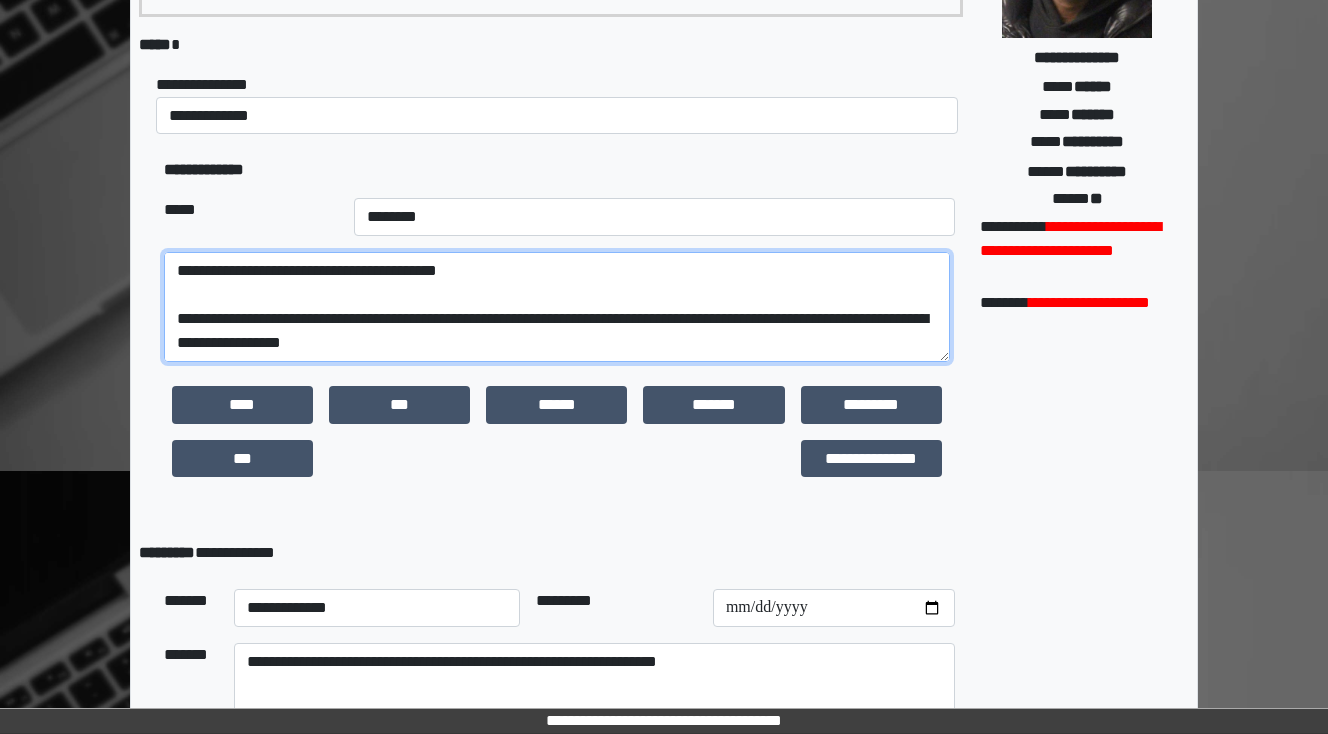 drag, startPoint x: 554, startPoint y: 351, endPoint x: 496, endPoint y: 287, distance: 86.37129 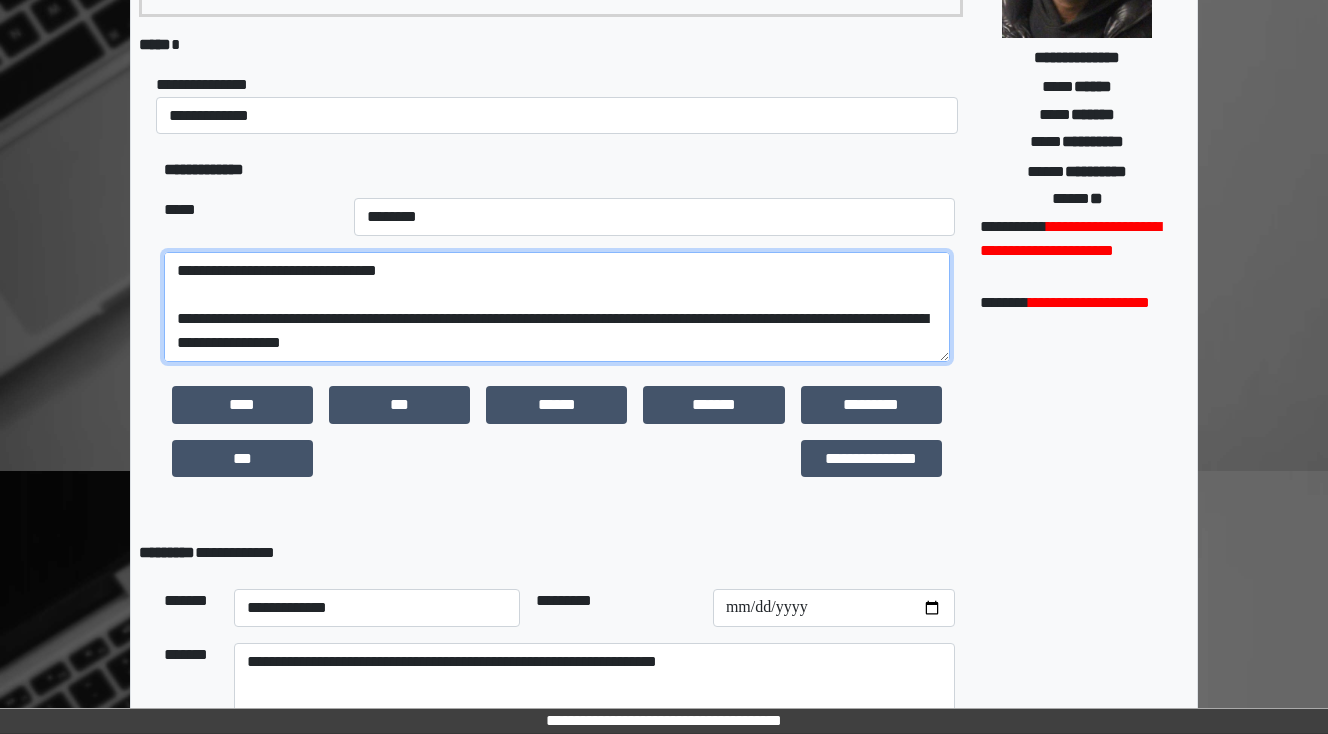 click at bounding box center [557, 307] 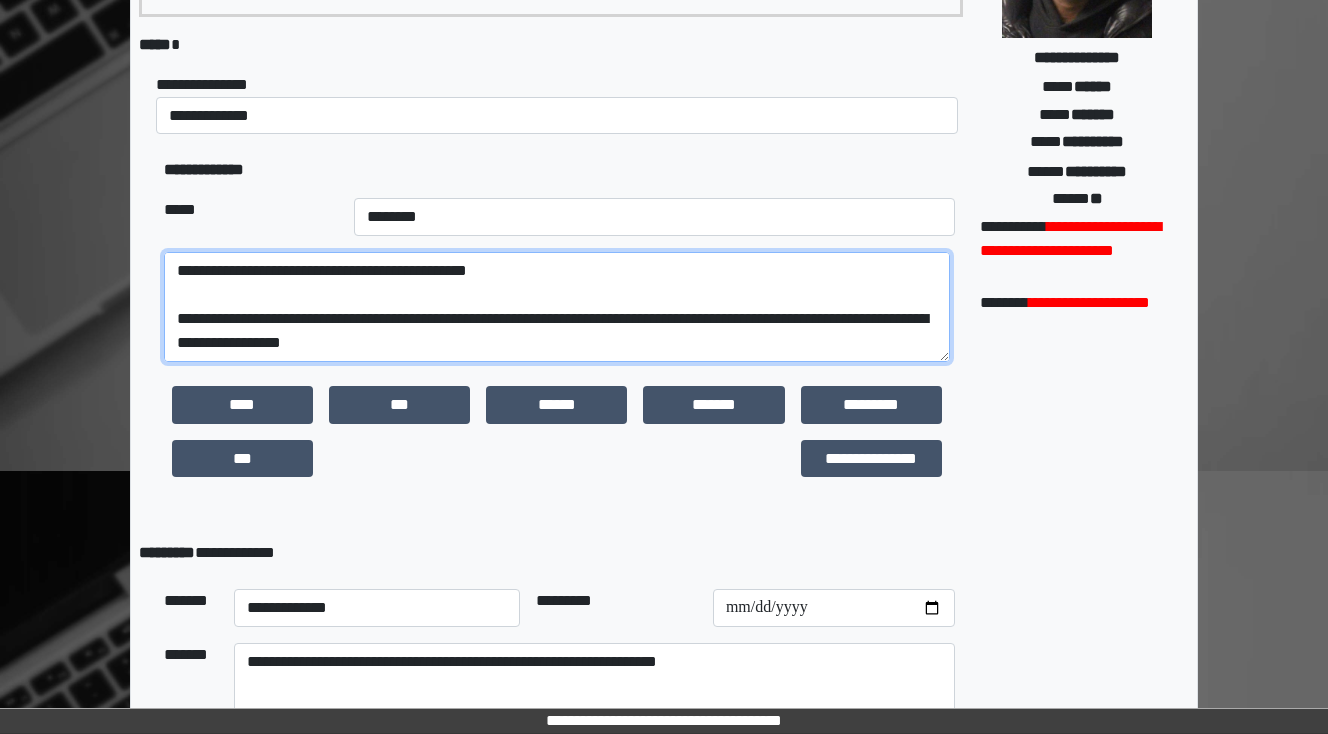 click at bounding box center (557, 307) 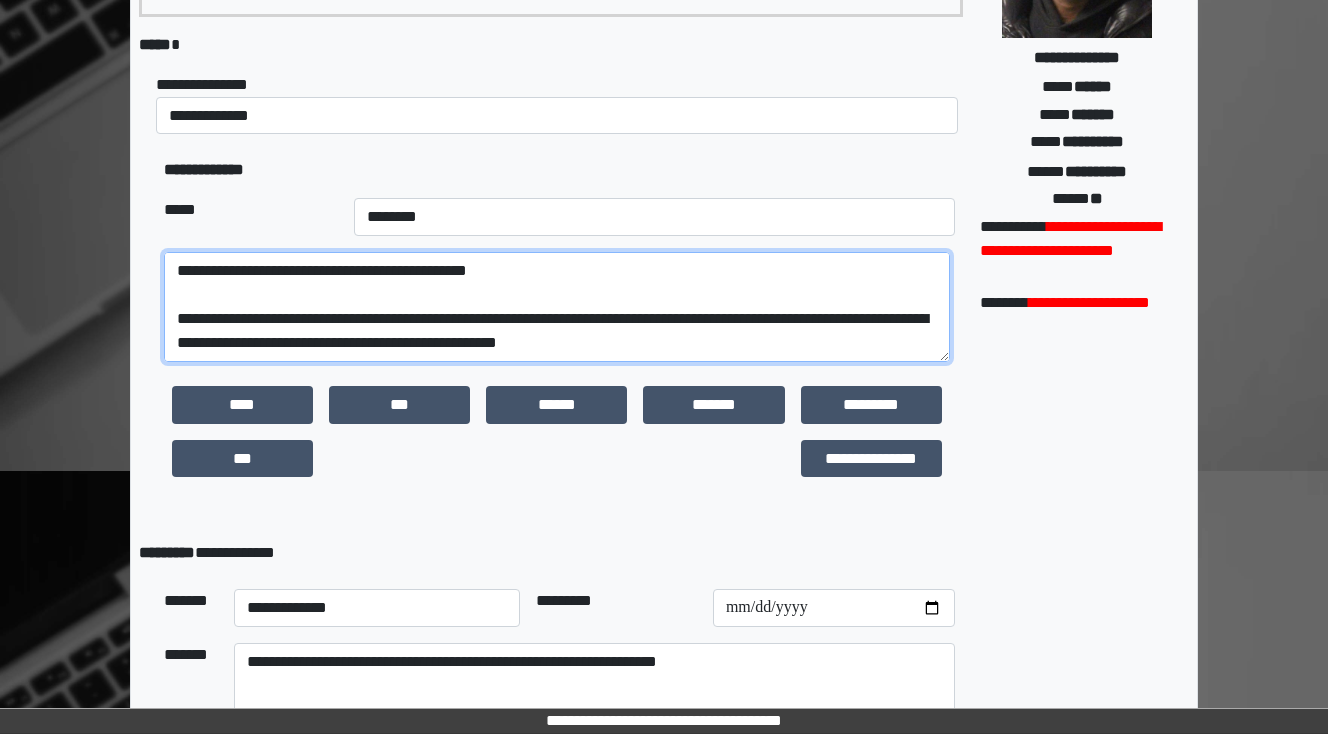 click at bounding box center (557, 307) 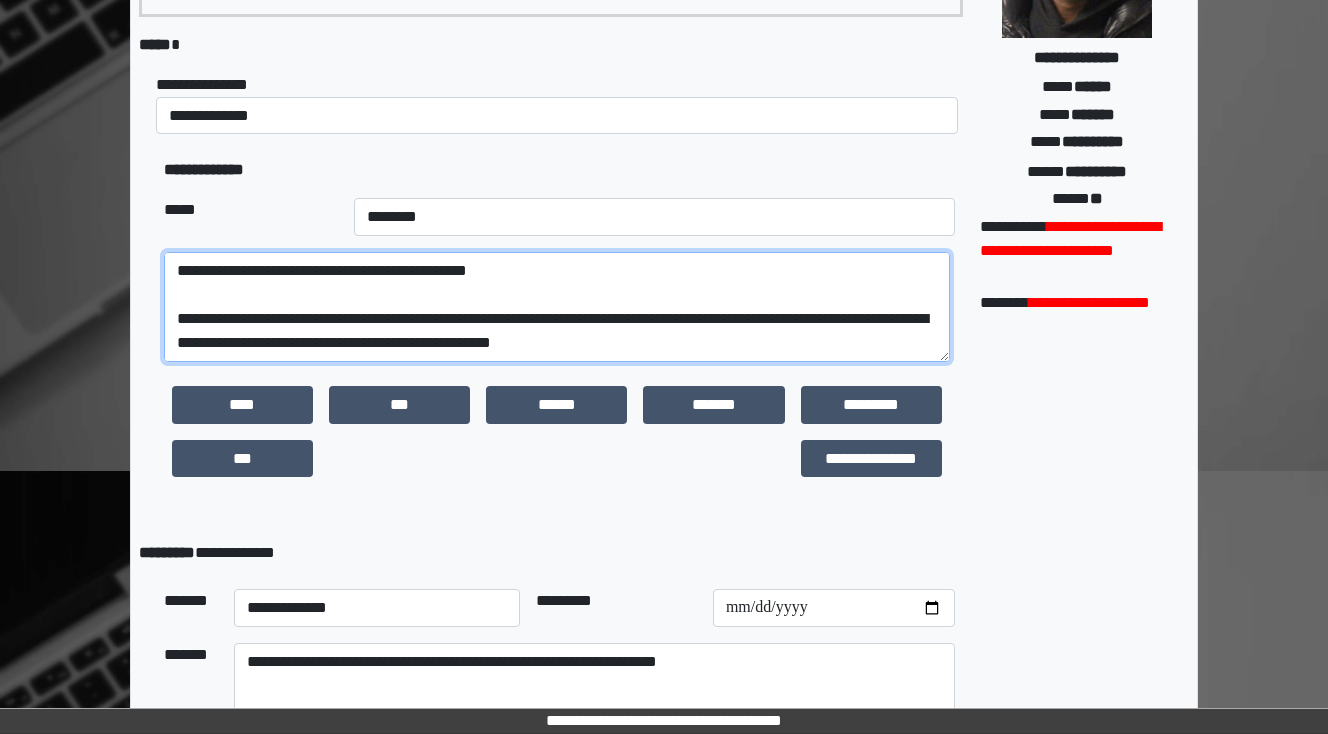 drag, startPoint x: 724, startPoint y: 341, endPoint x: 719, endPoint y: 332, distance: 10.29563 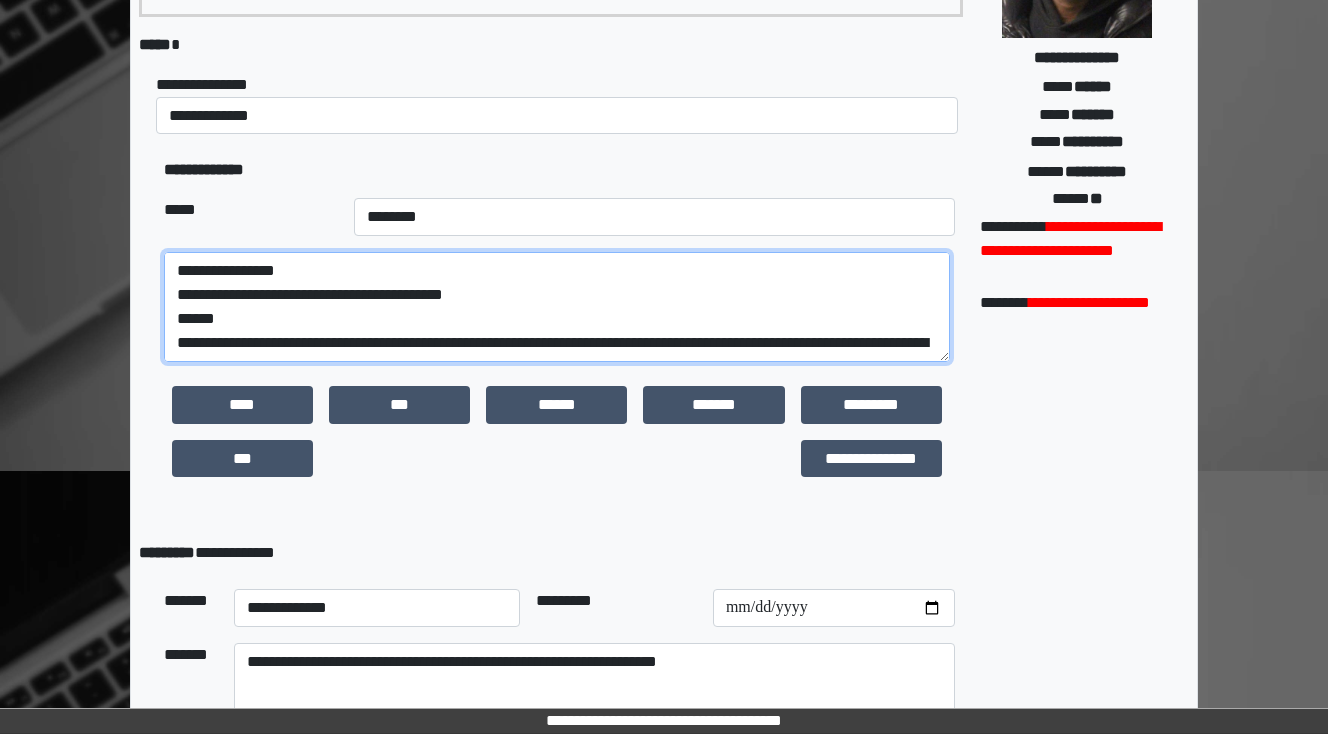 scroll, scrollTop: 80, scrollLeft: 0, axis: vertical 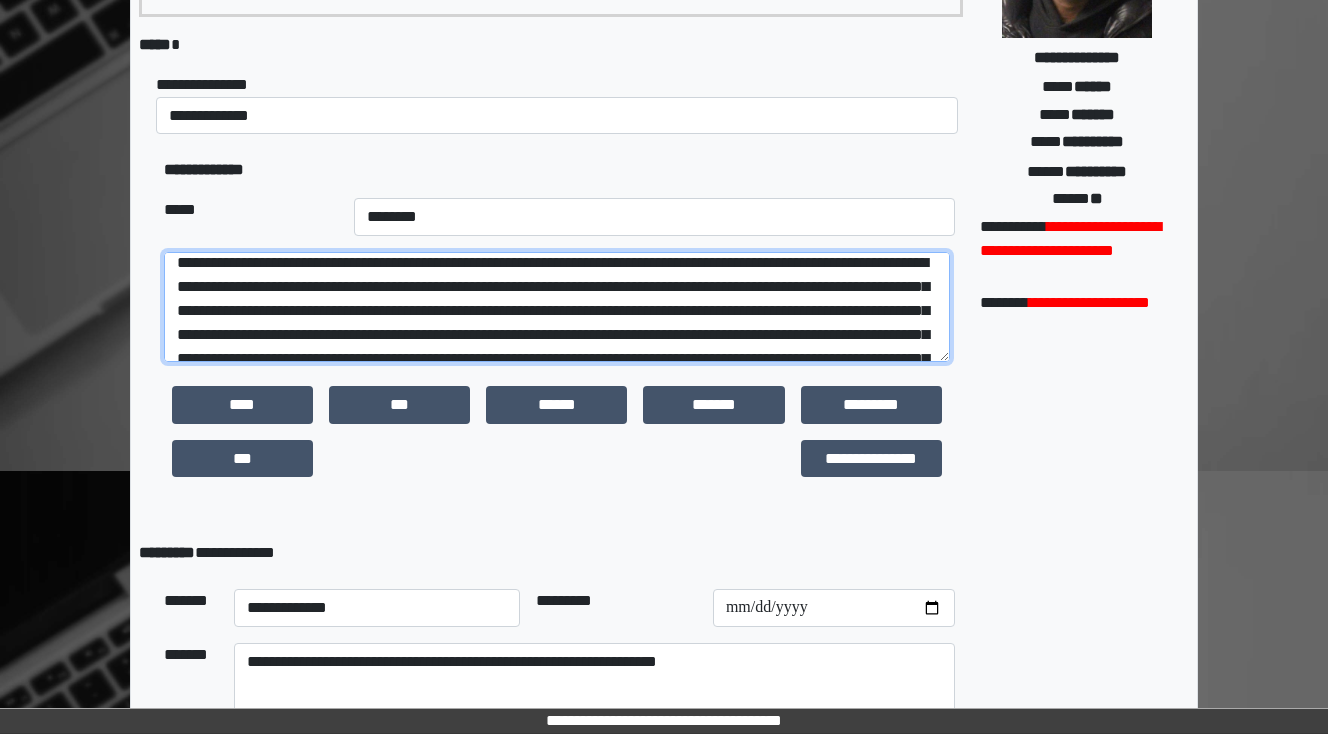 click at bounding box center [557, 307] 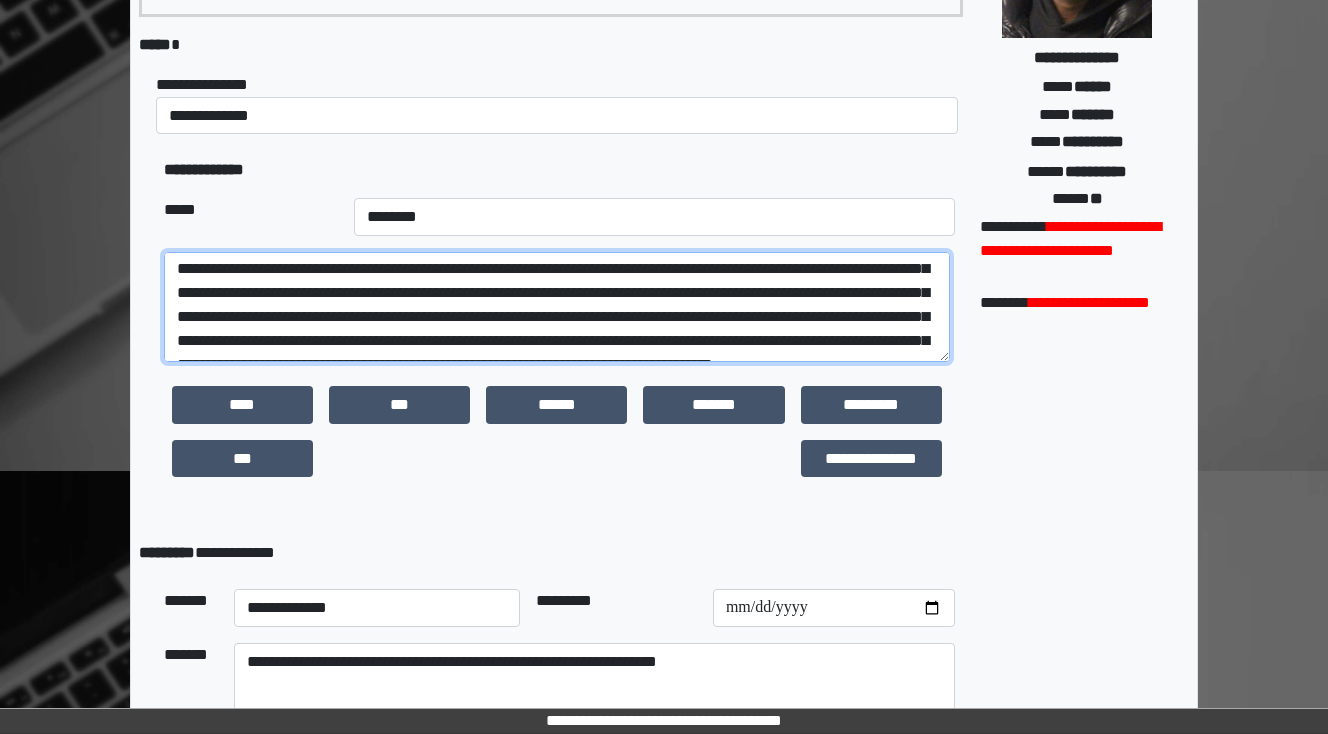scroll, scrollTop: 160, scrollLeft: 0, axis: vertical 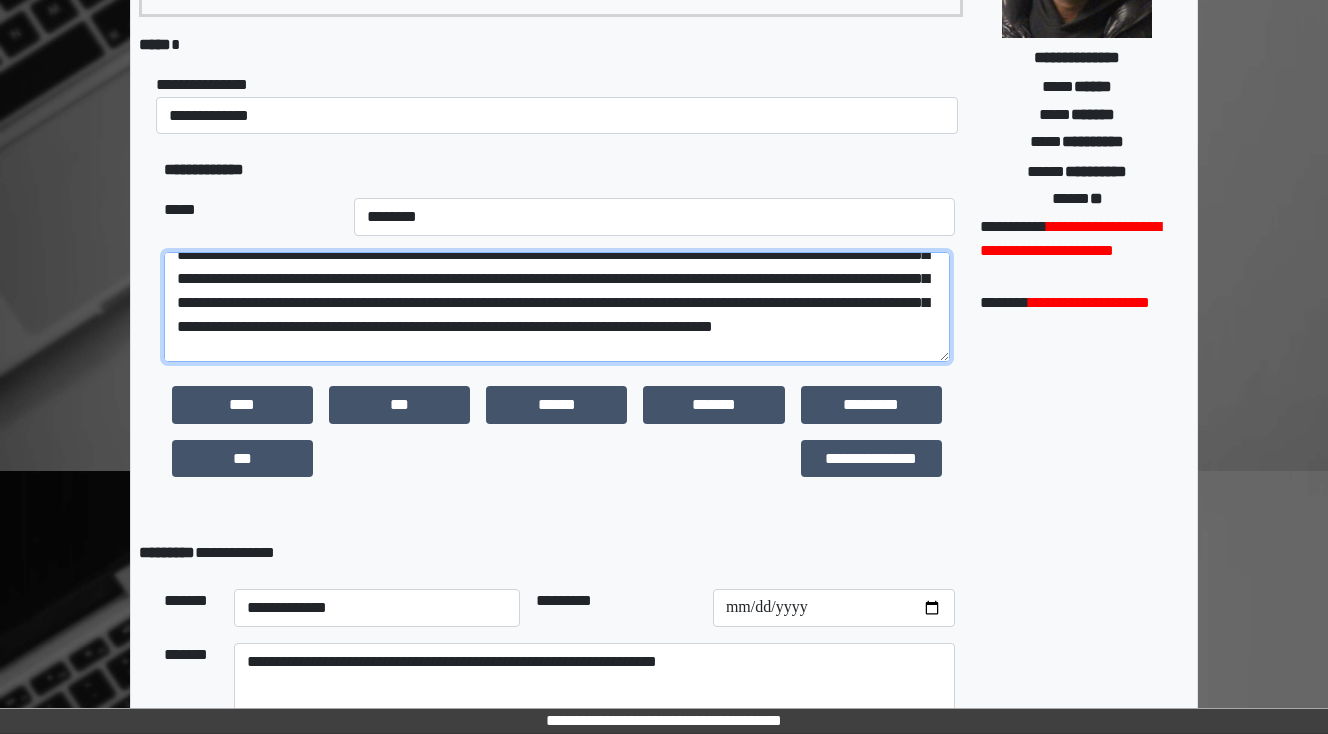 click at bounding box center (557, 307) 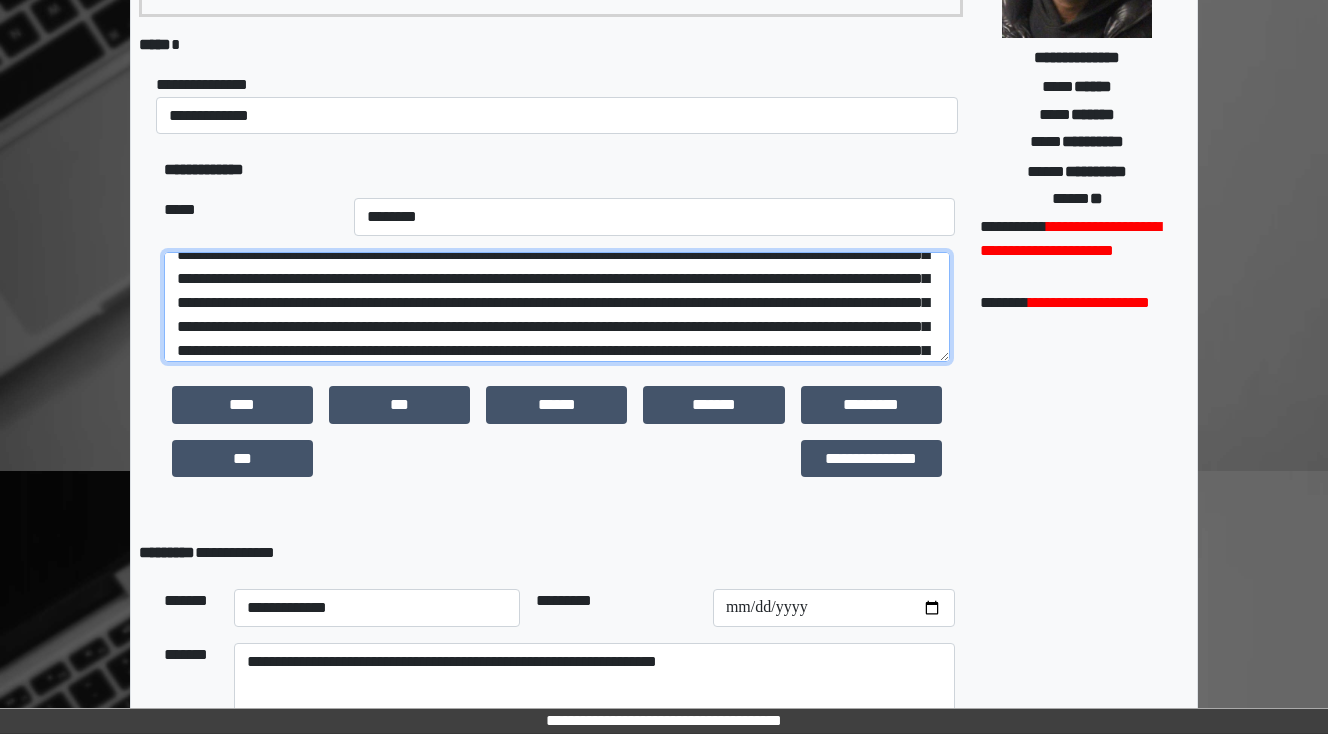 click at bounding box center (557, 307) 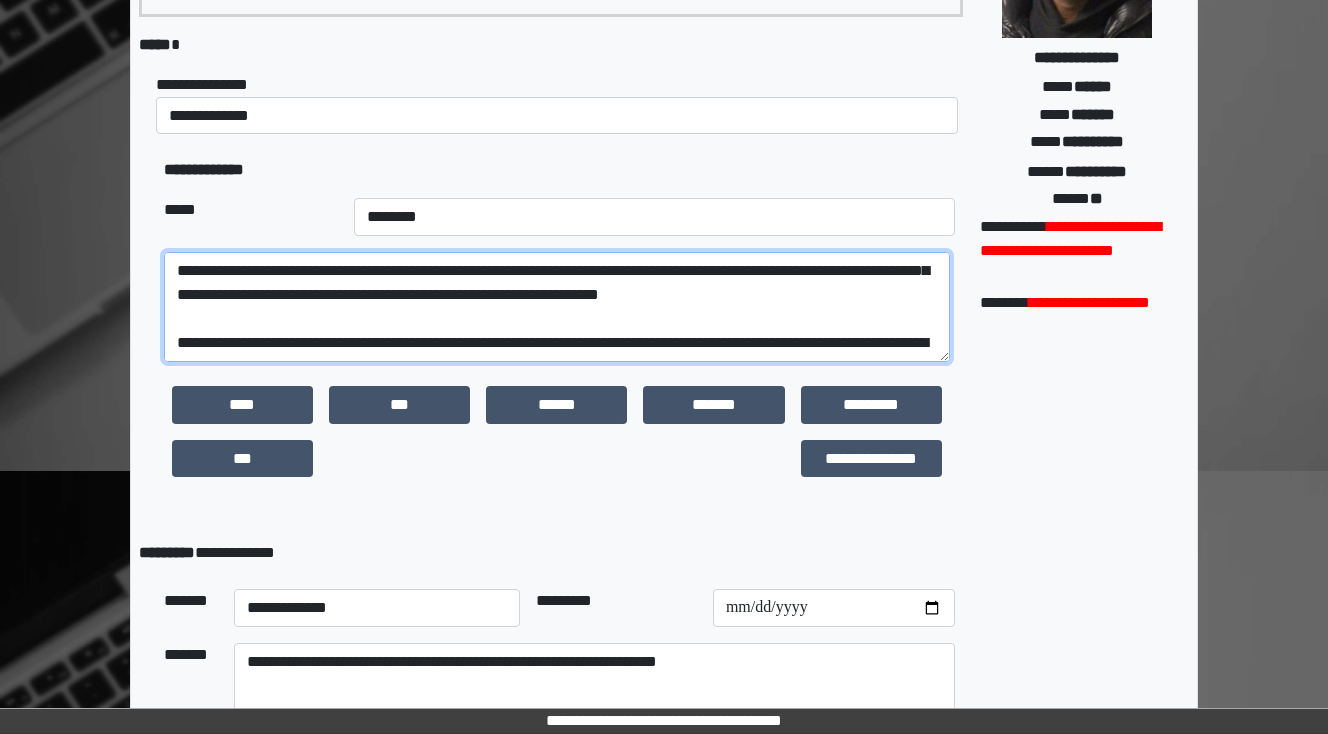 drag, startPoint x: 546, startPoint y: 268, endPoint x: 508, endPoint y: 266, distance: 38.052597 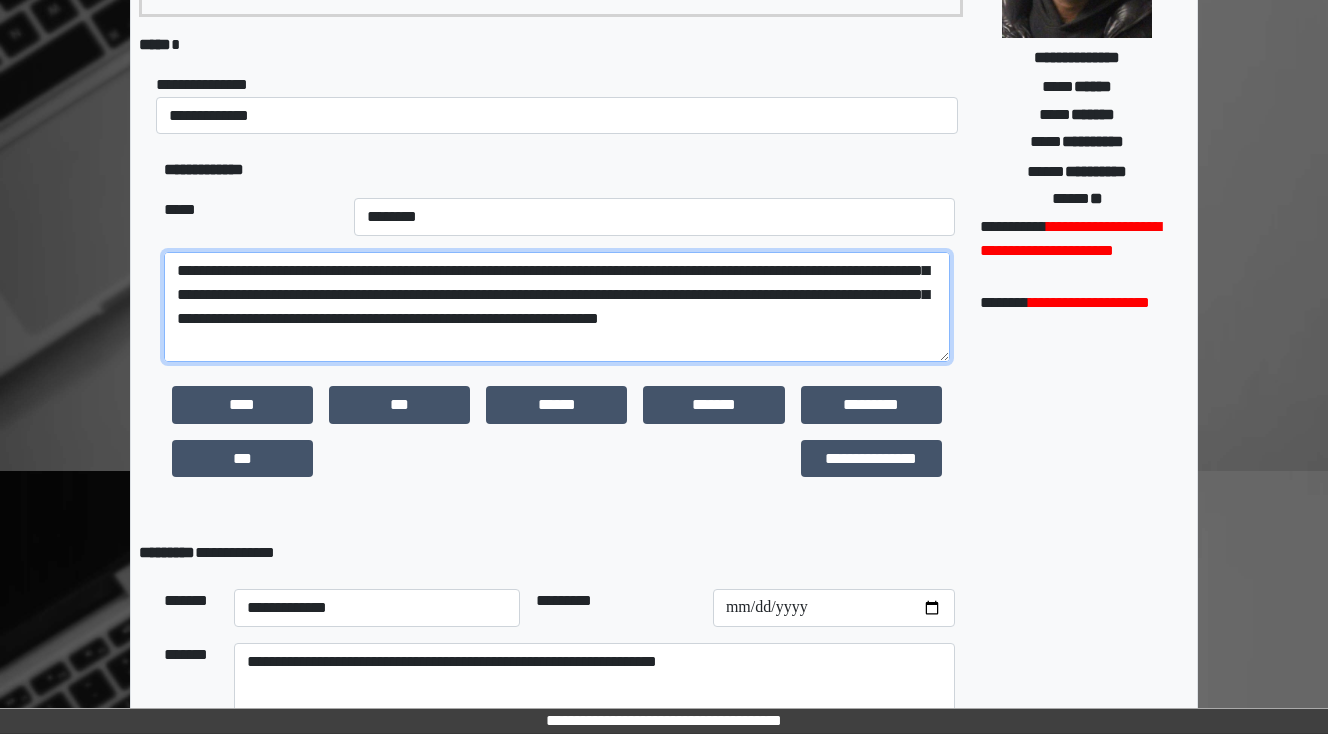scroll, scrollTop: 240, scrollLeft: 0, axis: vertical 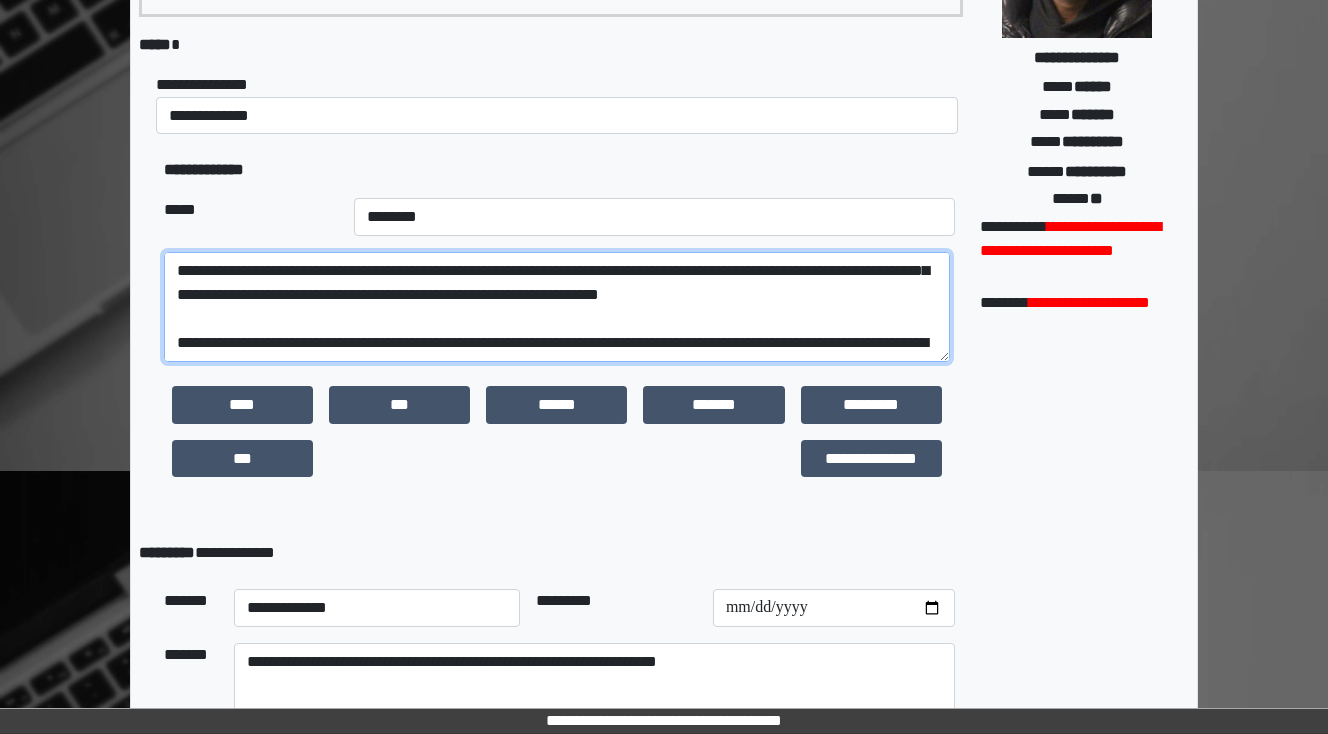 click at bounding box center (557, 307) 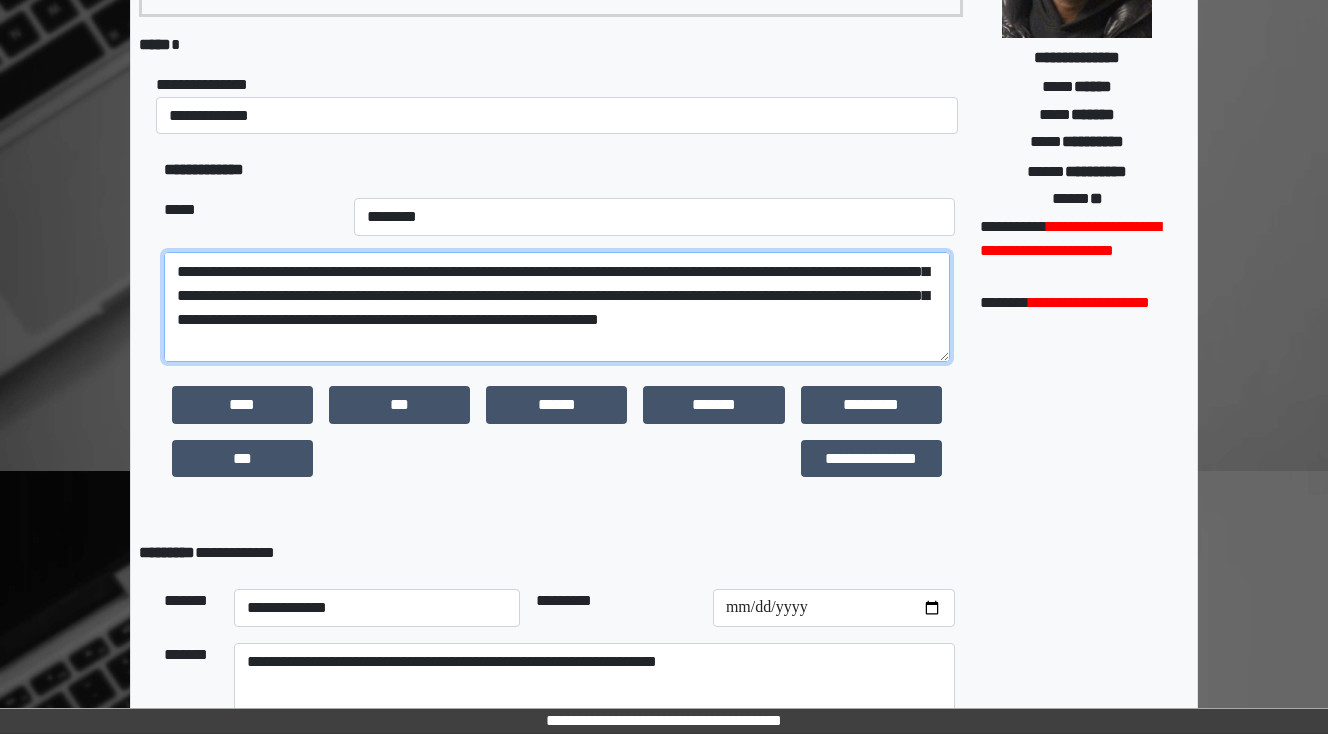 scroll, scrollTop: 240, scrollLeft: 0, axis: vertical 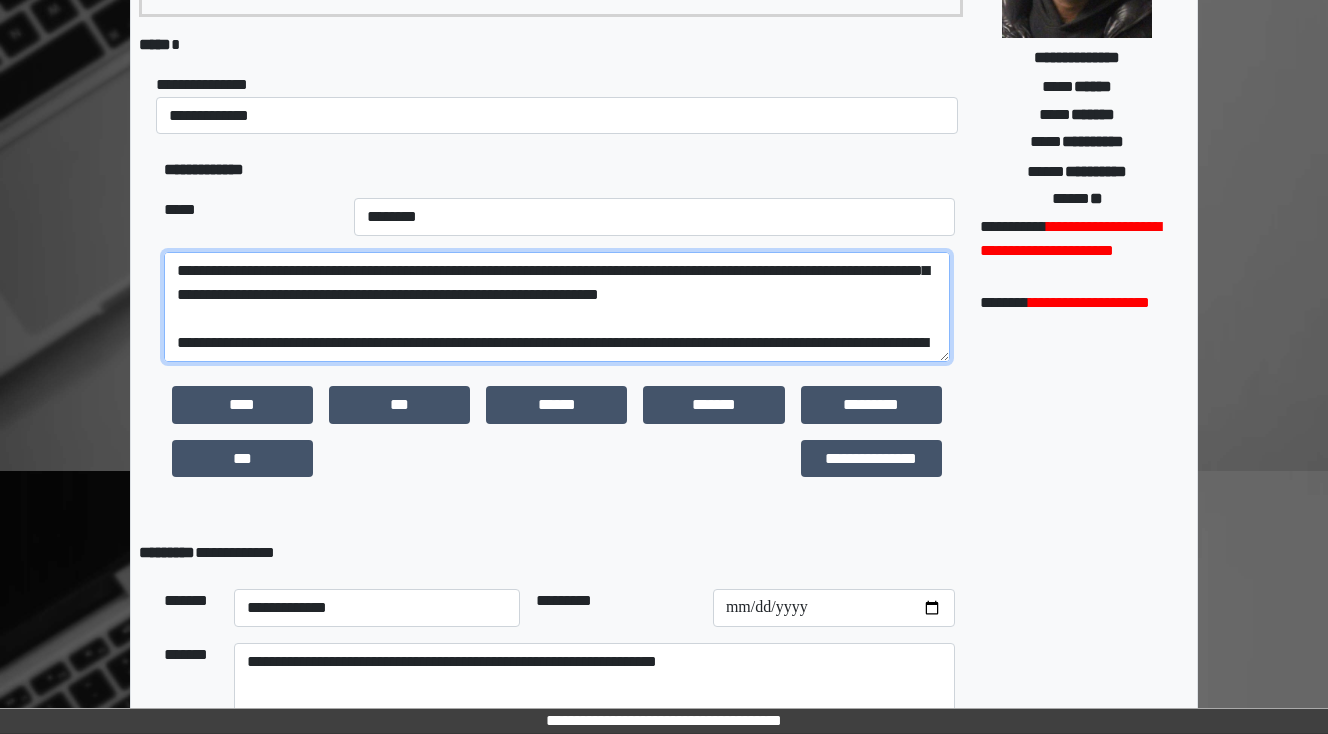 click at bounding box center (557, 307) 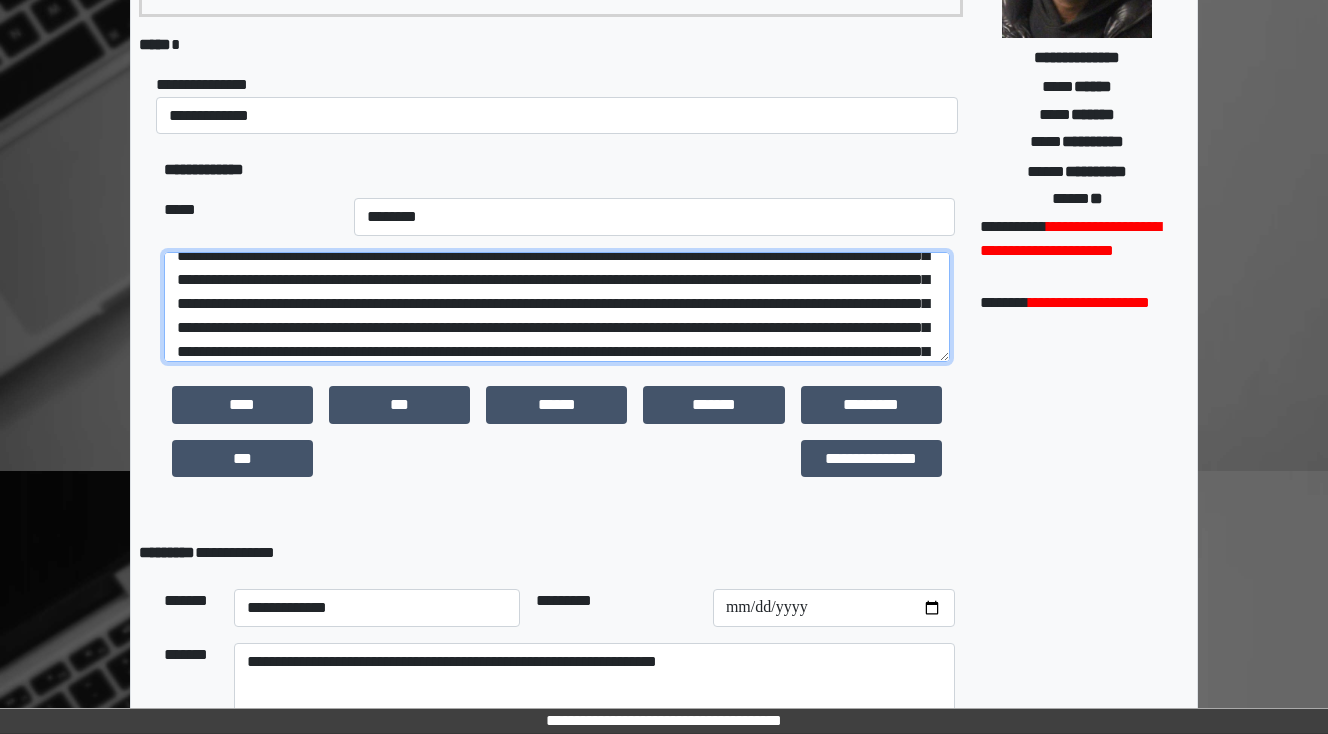 scroll, scrollTop: 160, scrollLeft: 0, axis: vertical 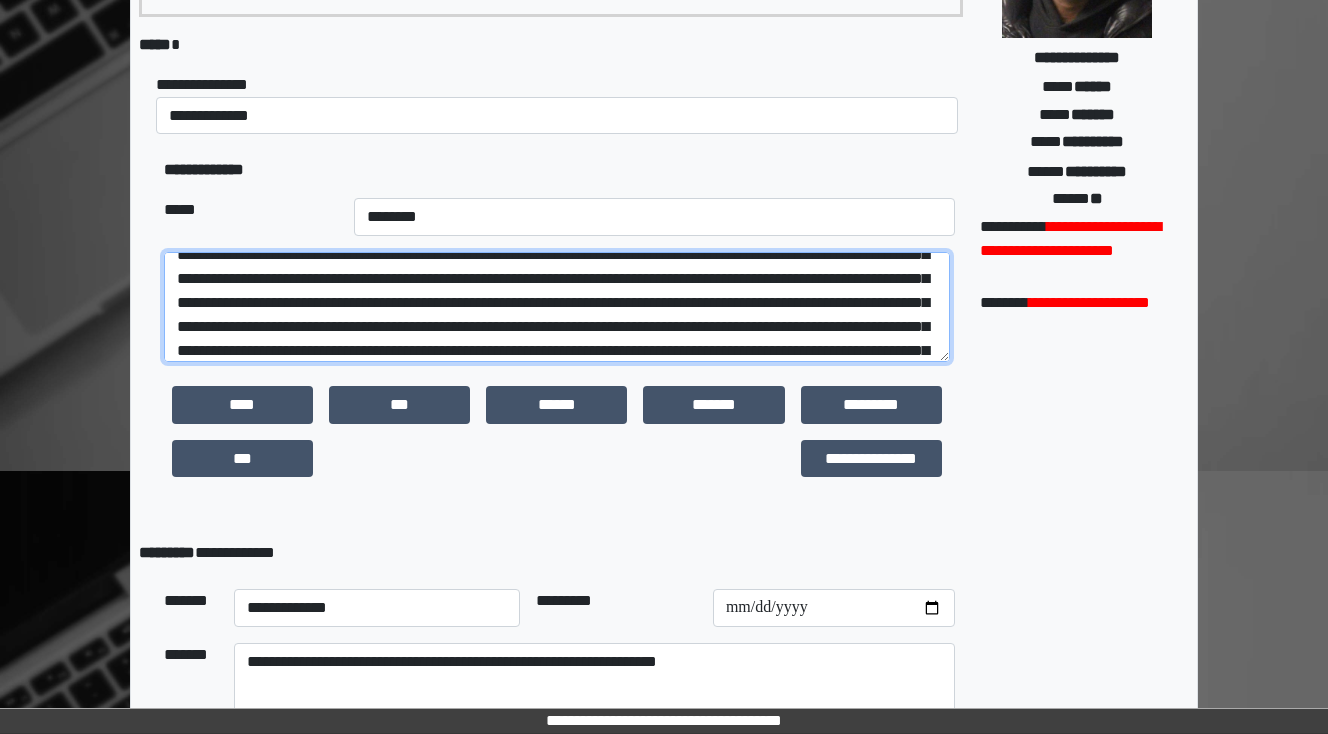 click at bounding box center [557, 307] 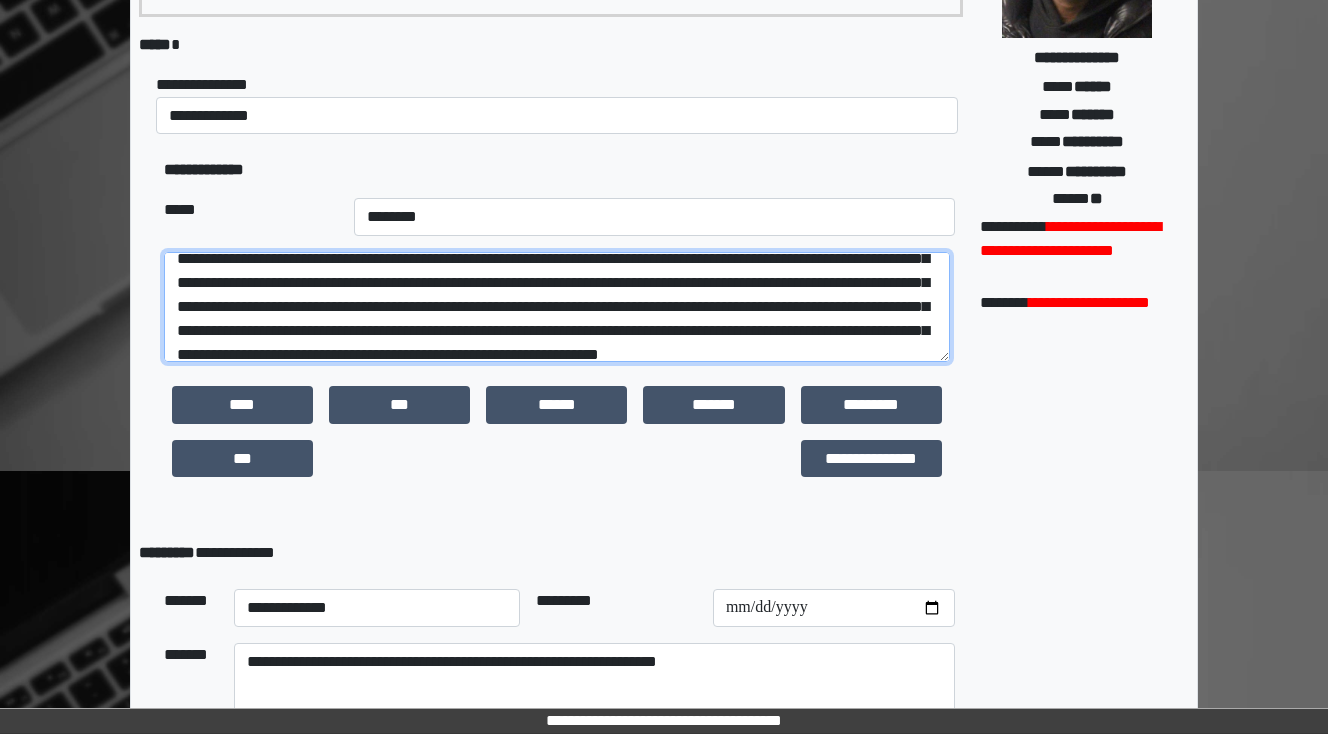 scroll, scrollTop: 240, scrollLeft: 0, axis: vertical 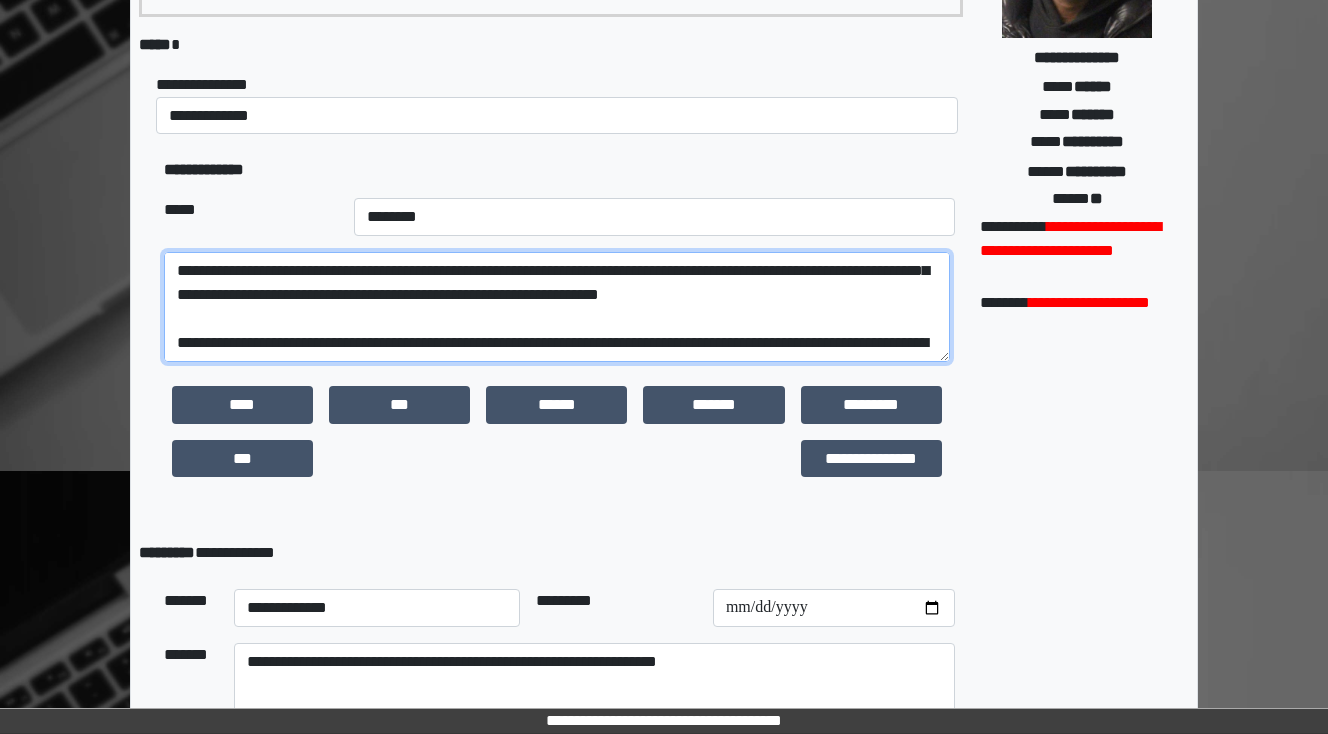click at bounding box center [557, 307] 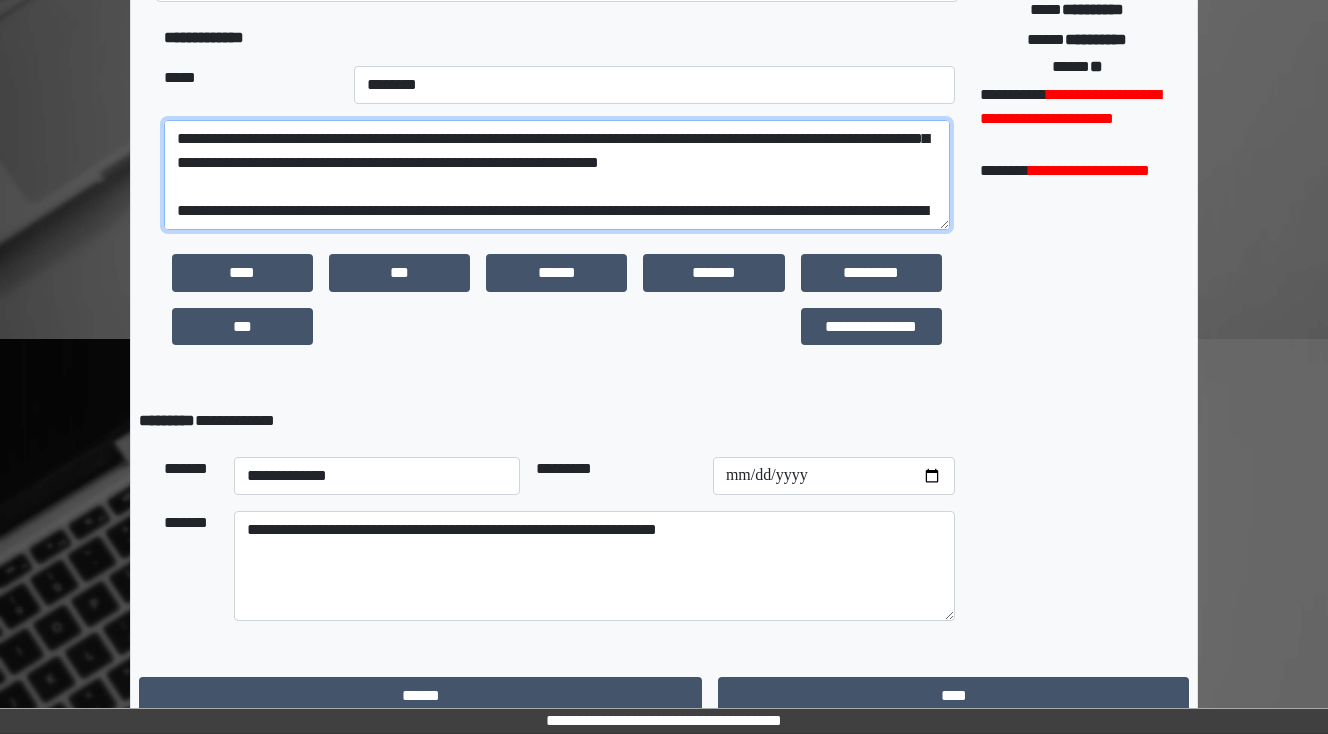 scroll, scrollTop: 470, scrollLeft: 0, axis: vertical 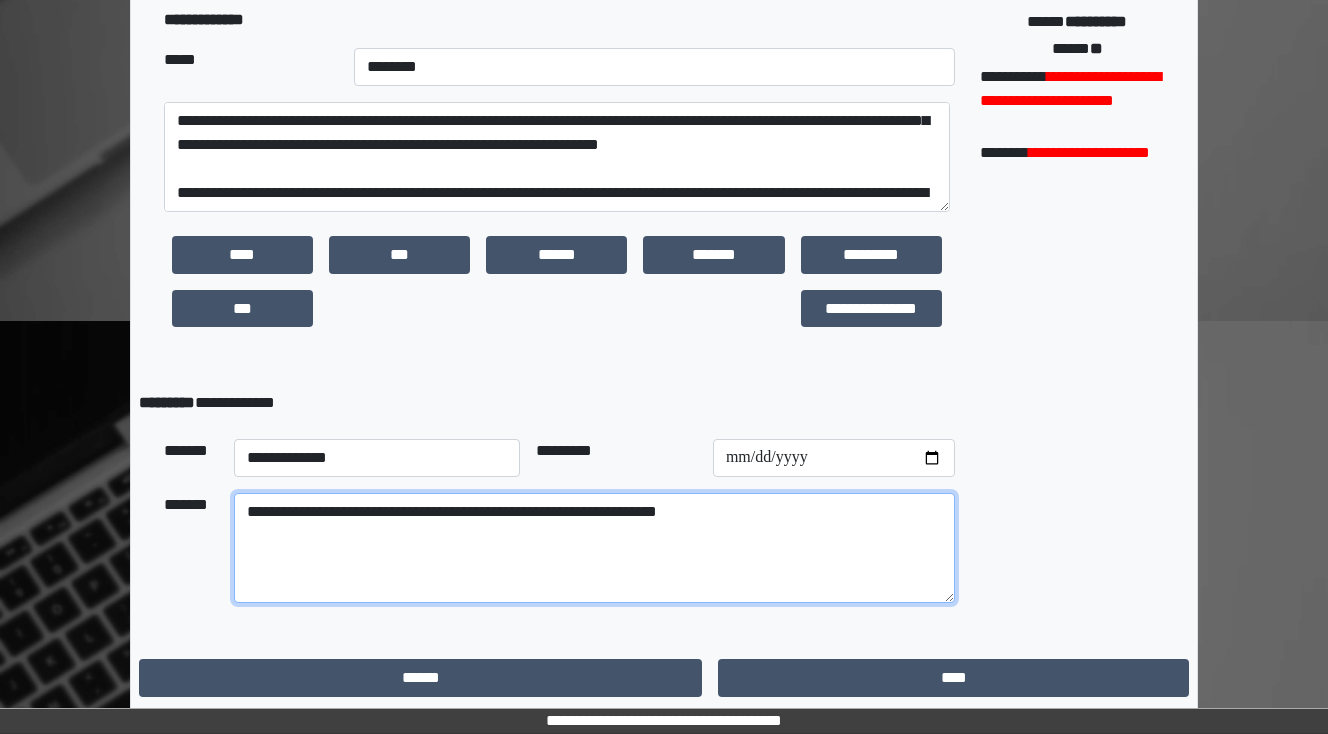 click on "**********" at bounding box center [594, 548] 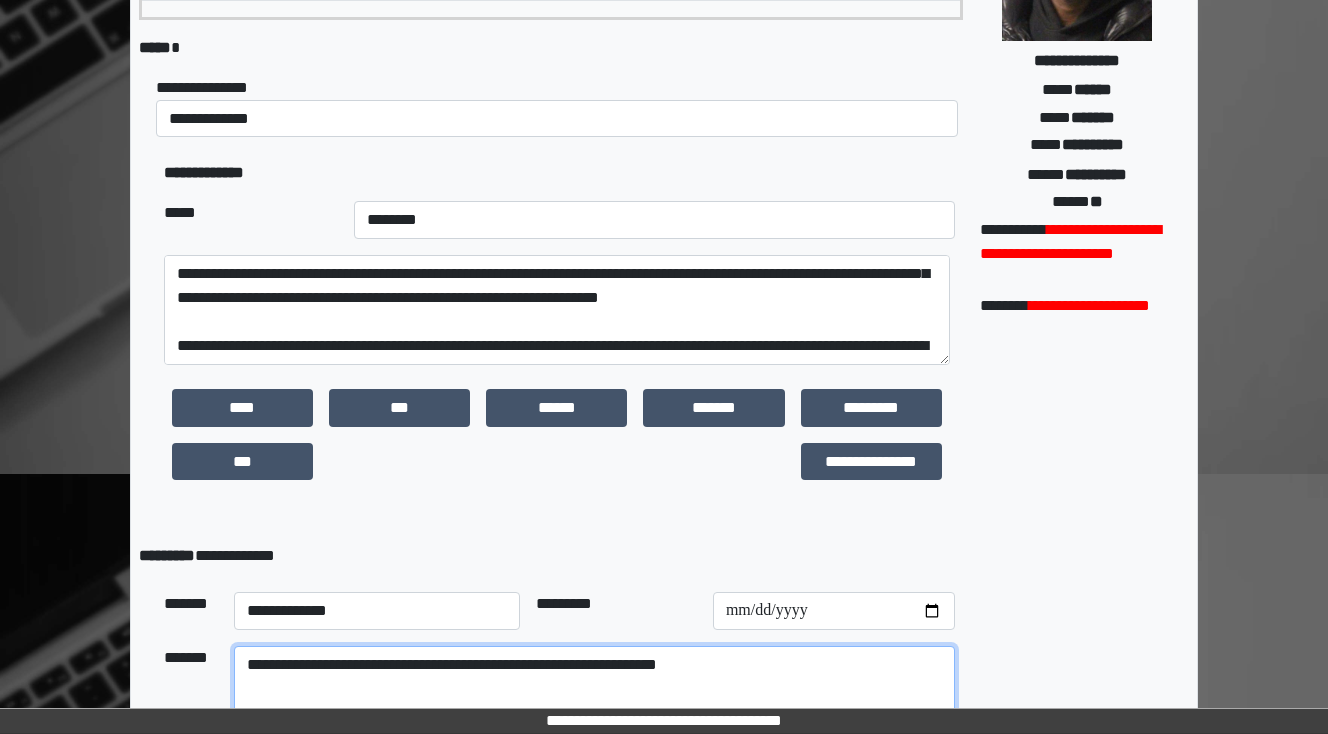 scroll, scrollTop: 310, scrollLeft: 0, axis: vertical 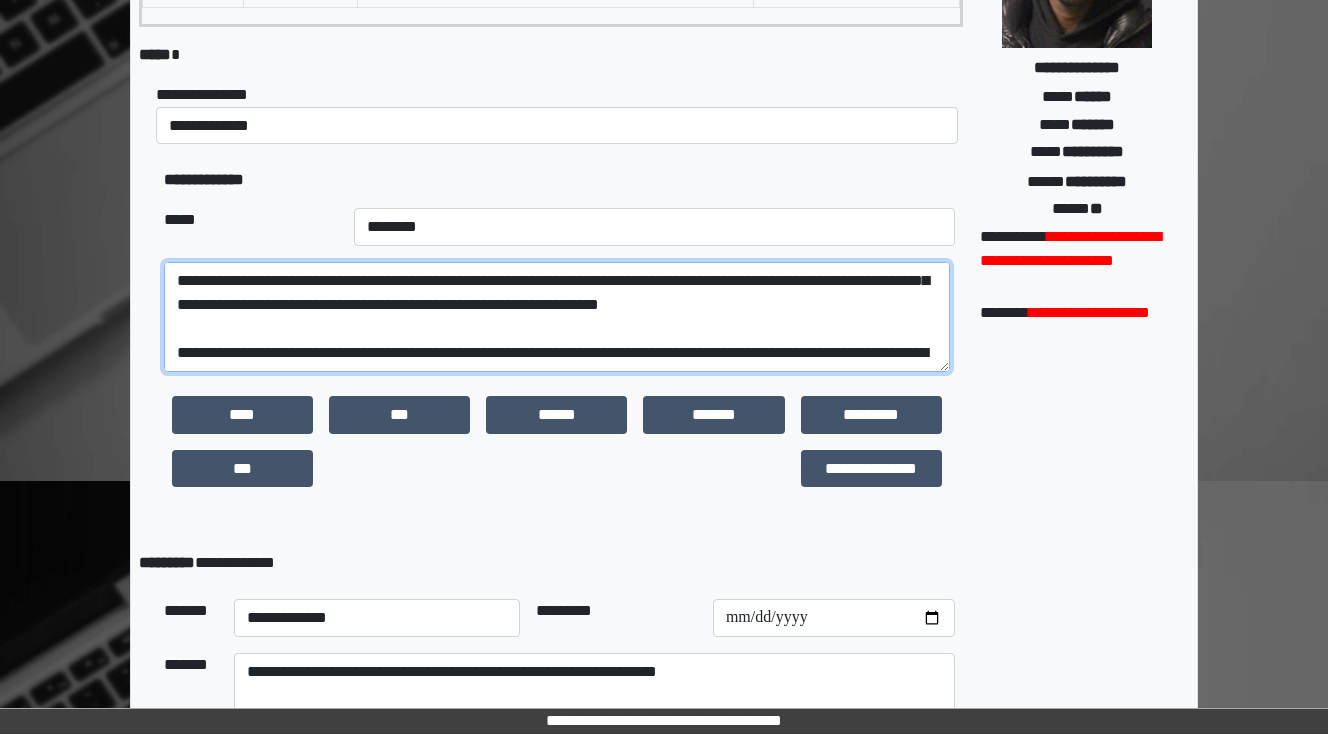 click at bounding box center [557, 317] 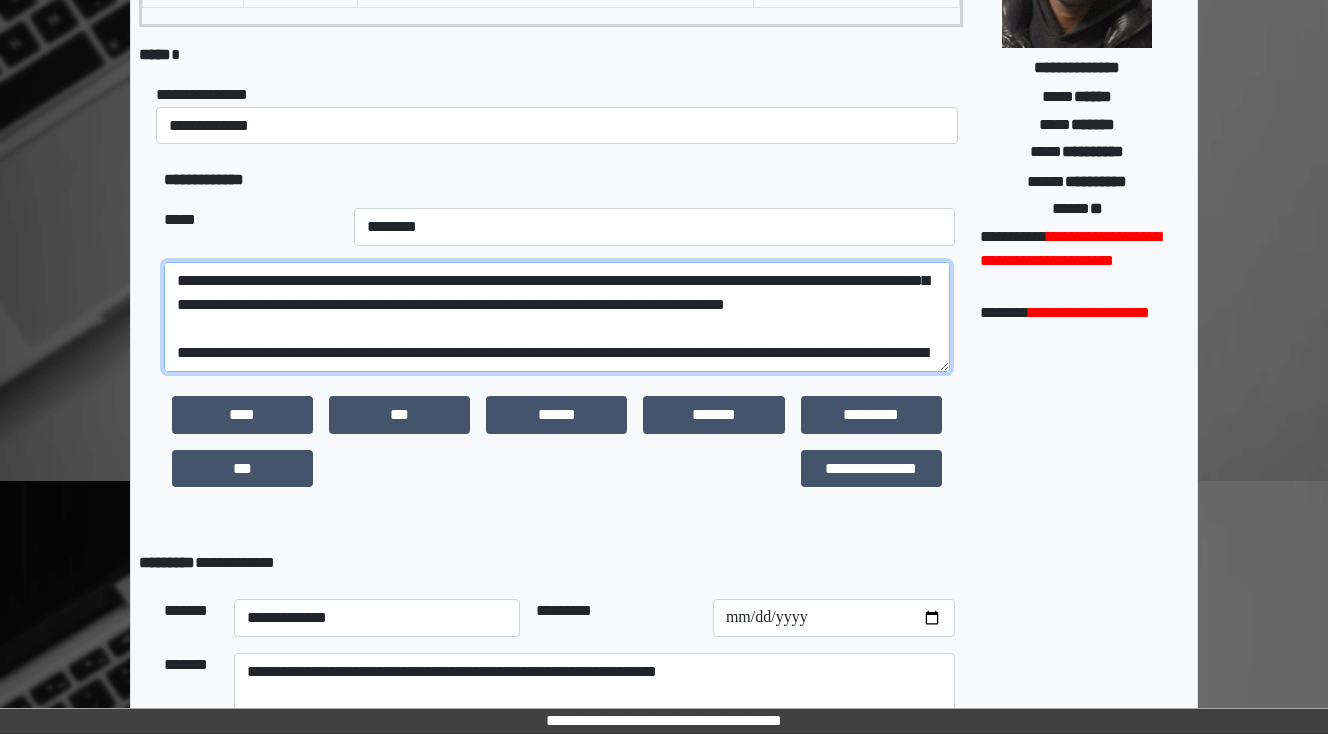 click at bounding box center (557, 317) 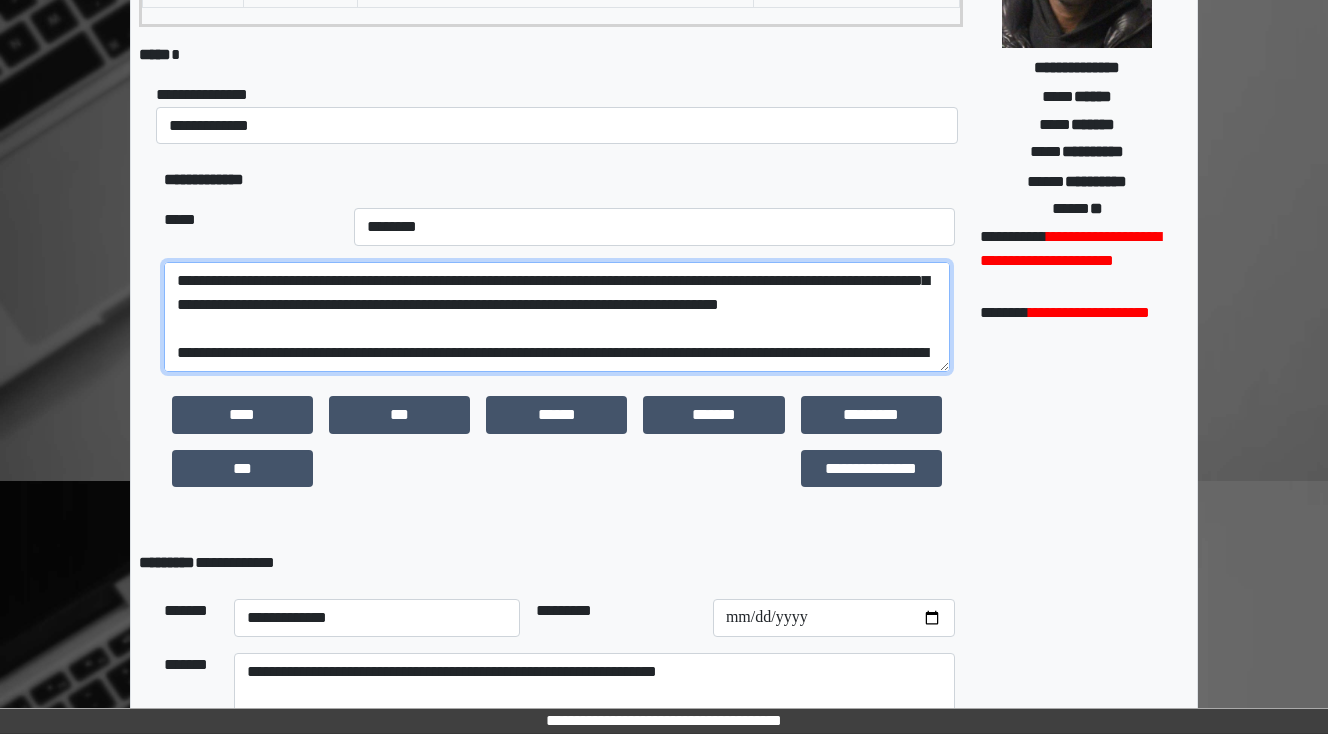 click at bounding box center (557, 317) 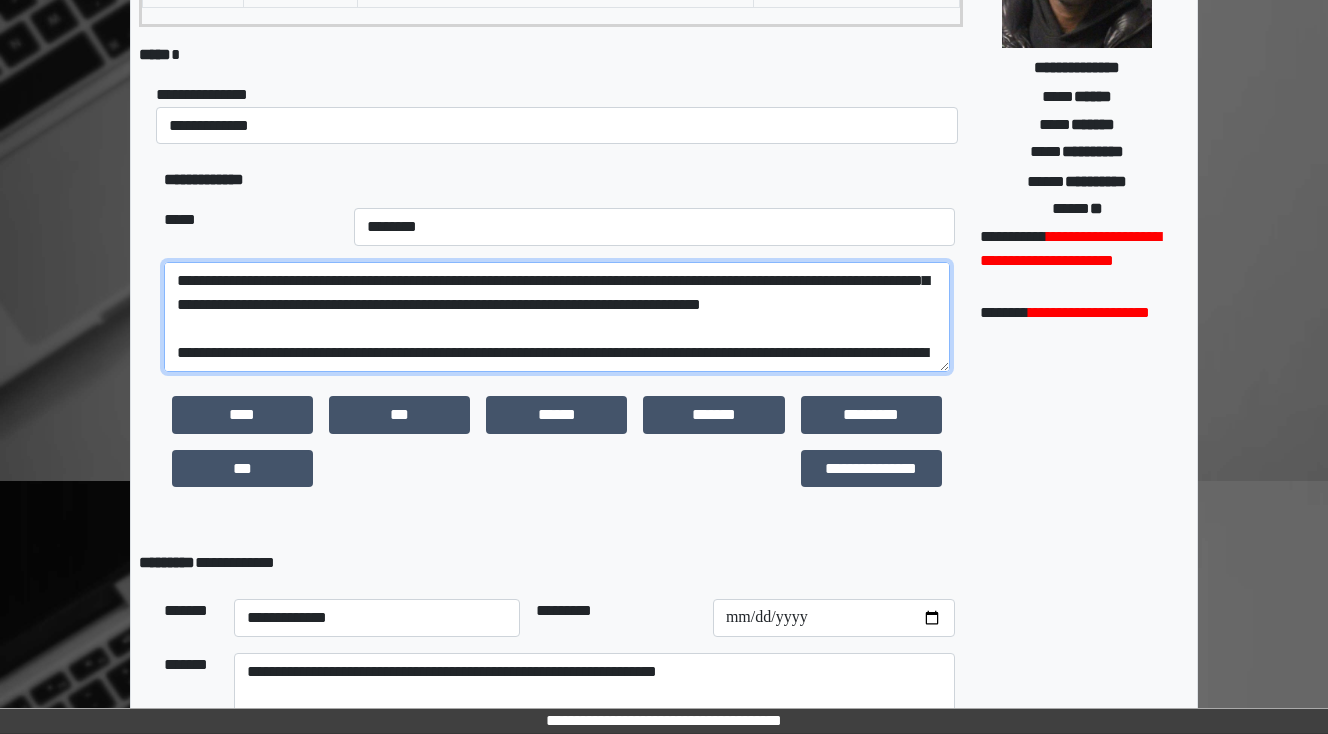 click at bounding box center (557, 317) 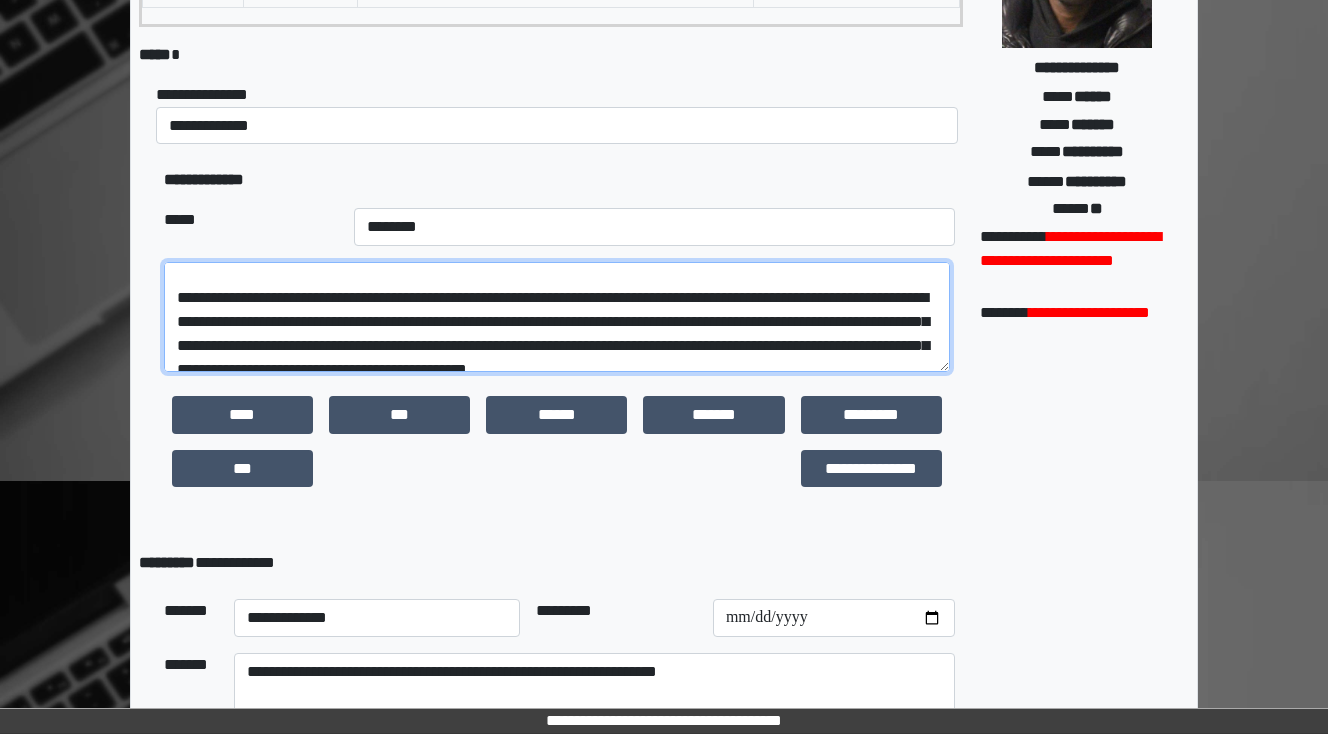 scroll, scrollTop: 320, scrollLeft: 0, axis: vertical 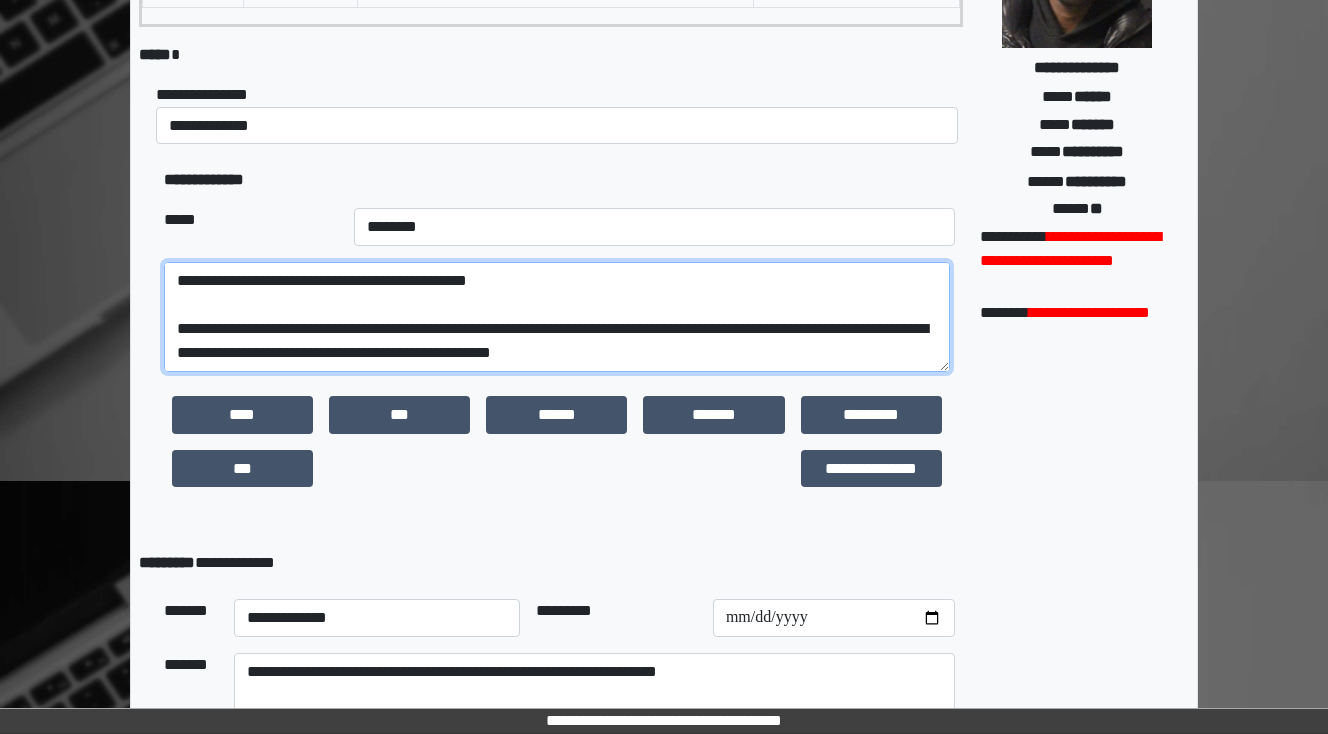 click at bounding box center [557, 317] 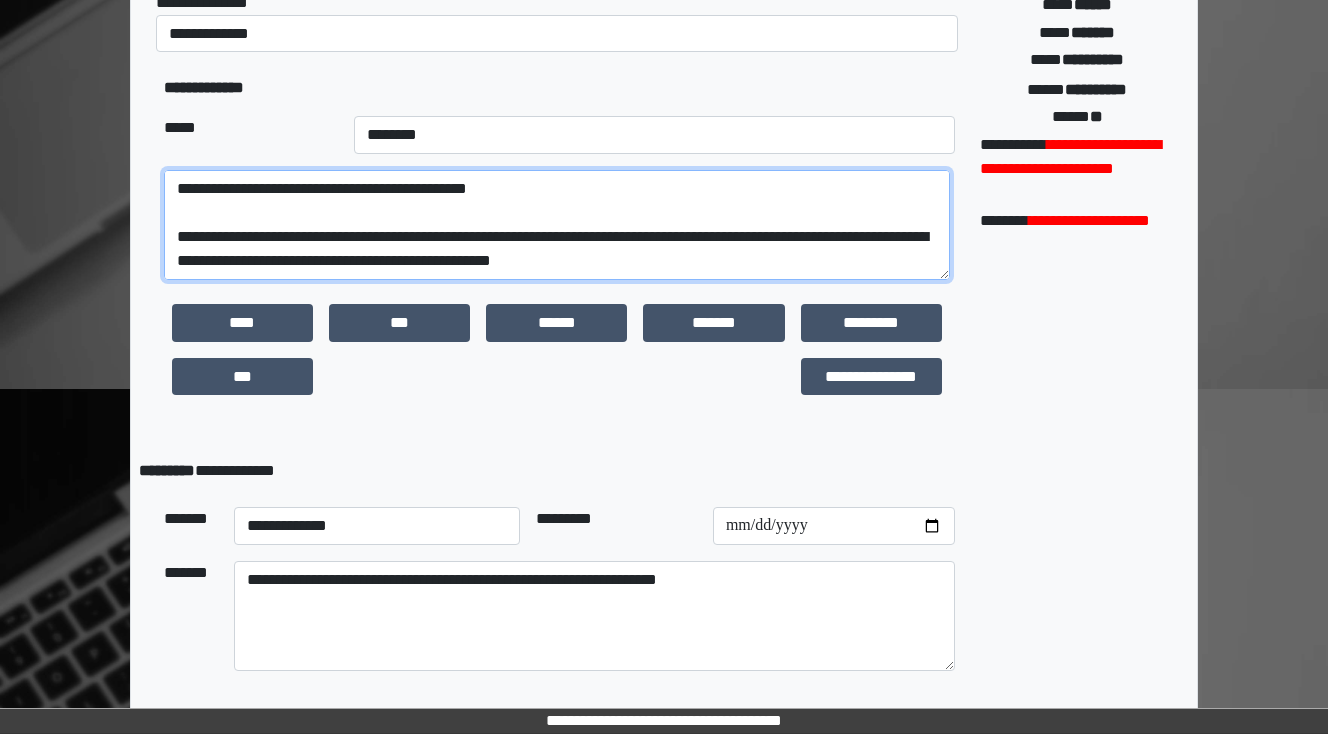 scroll, scrollTop: 470, scrollLeft: 0, axis: vertical 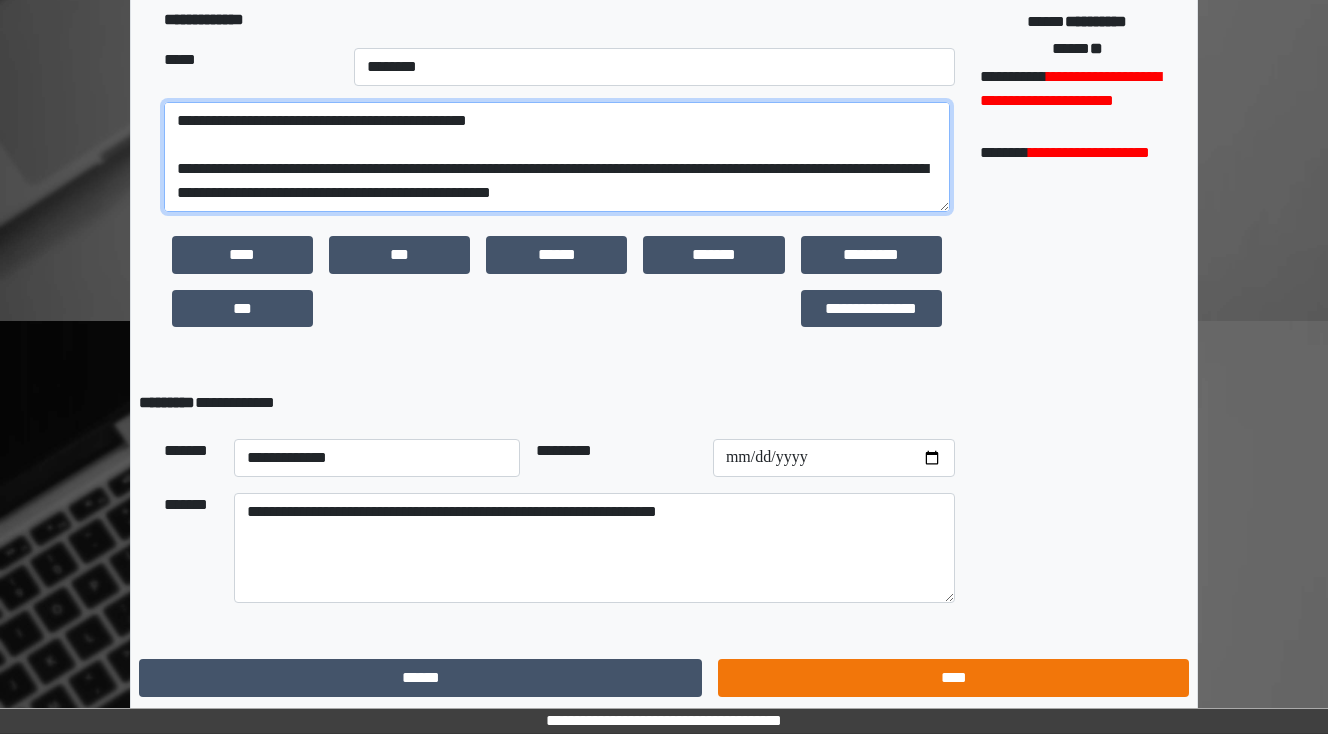 type on "**********" 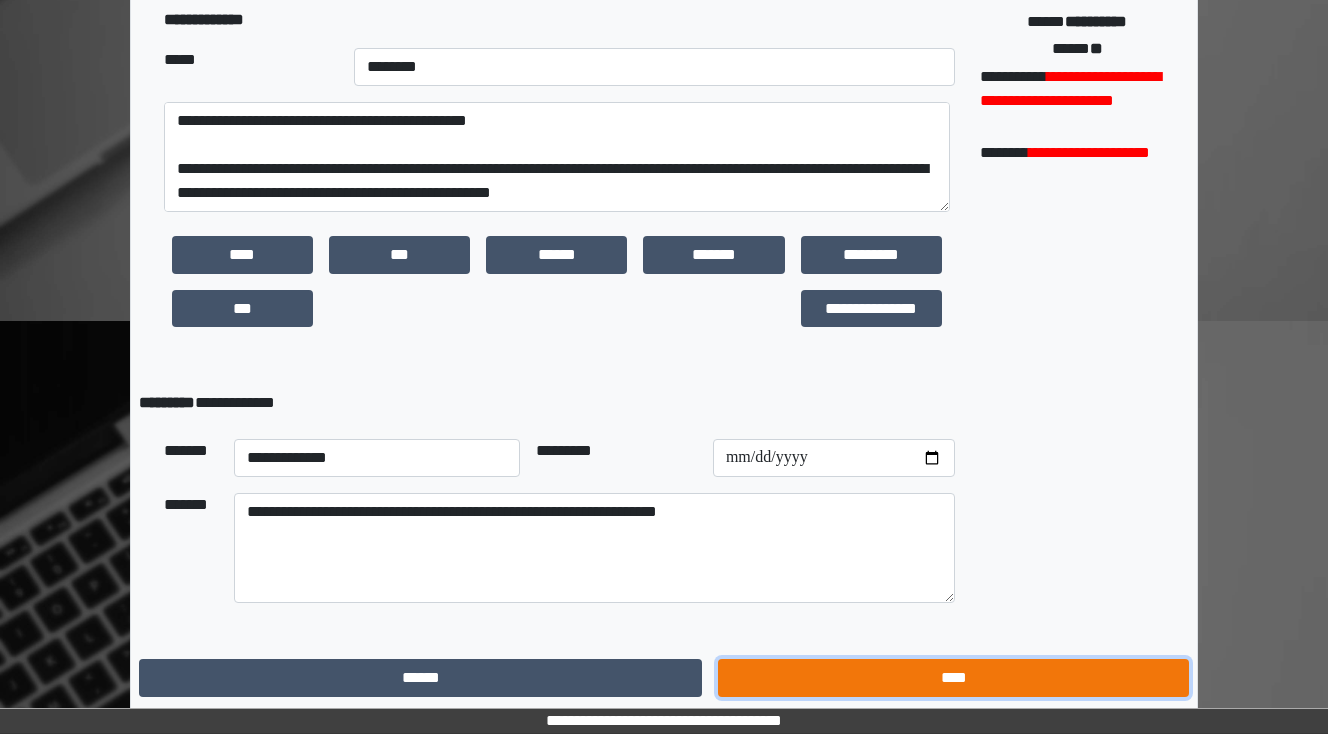 click on "****" at bounding box center (953, 678) 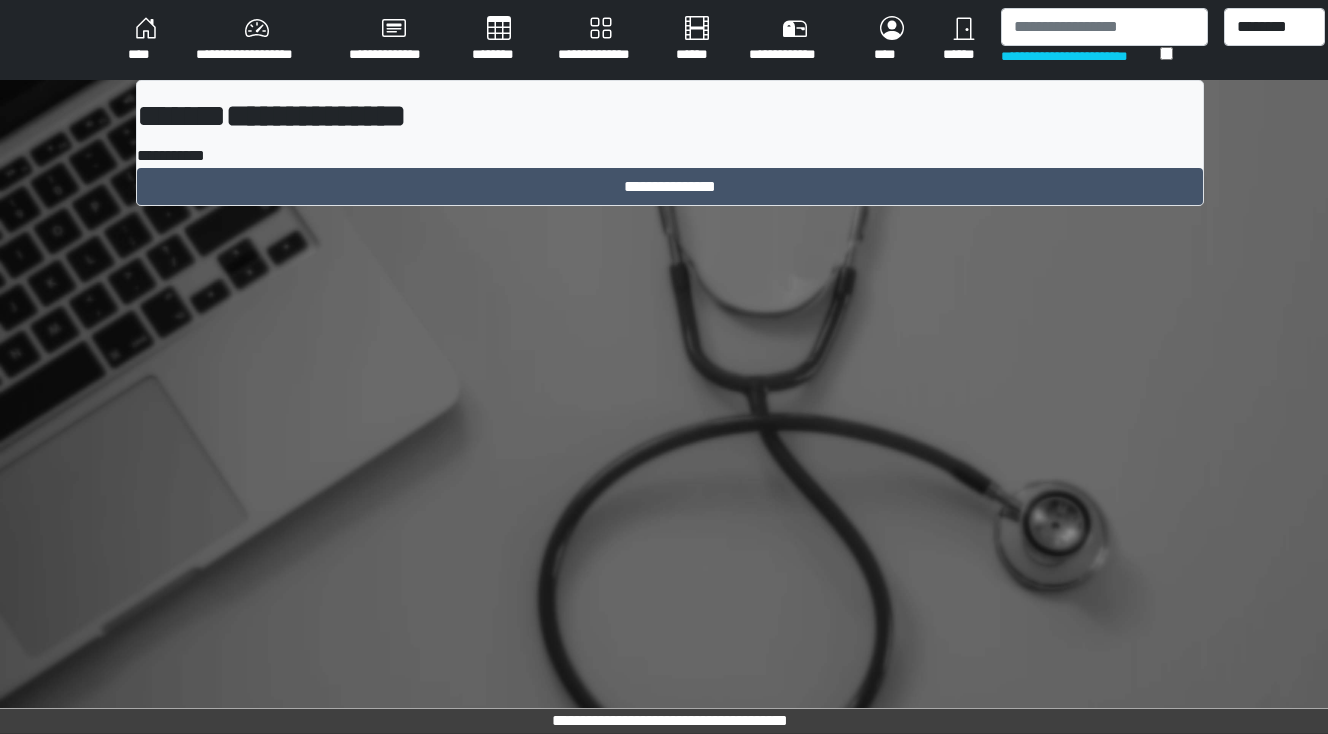 scroll, scrollTop: 0, scrollLeft: 0, axis: both 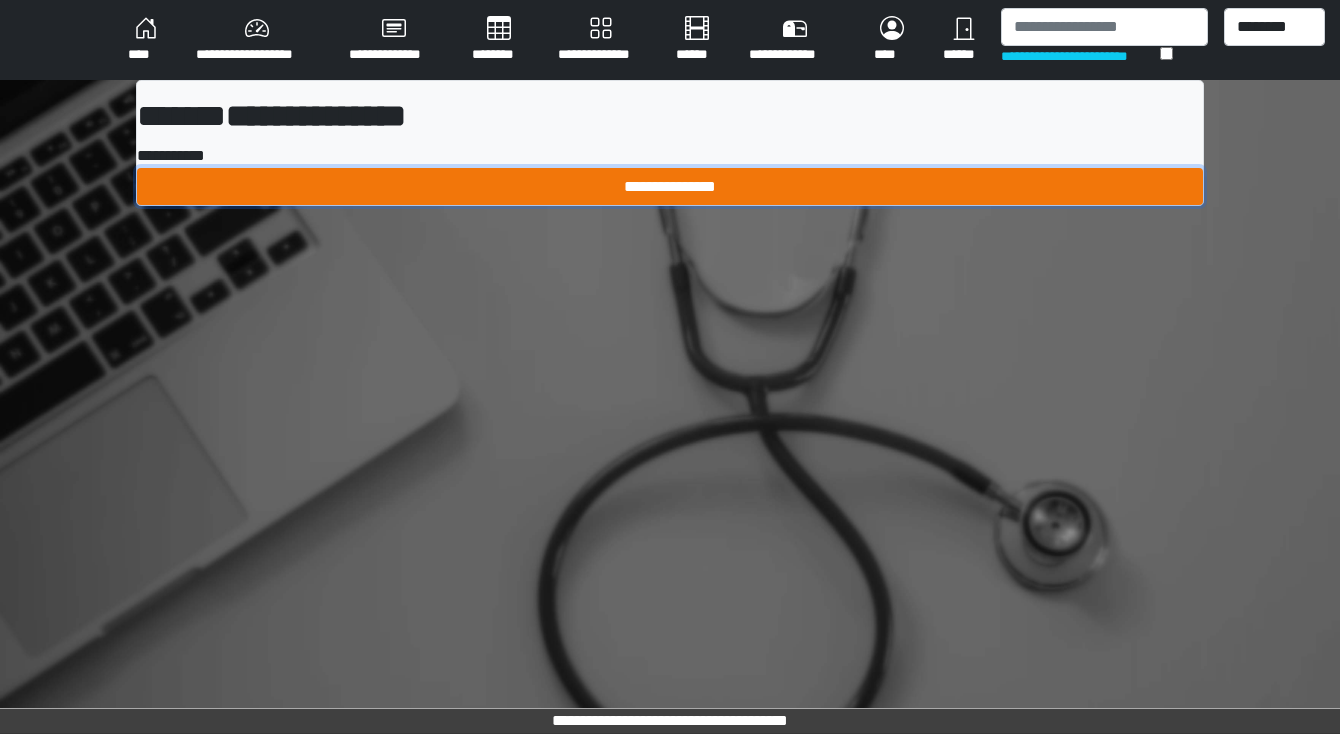 click on "**********" at bounding box center (670, 187) 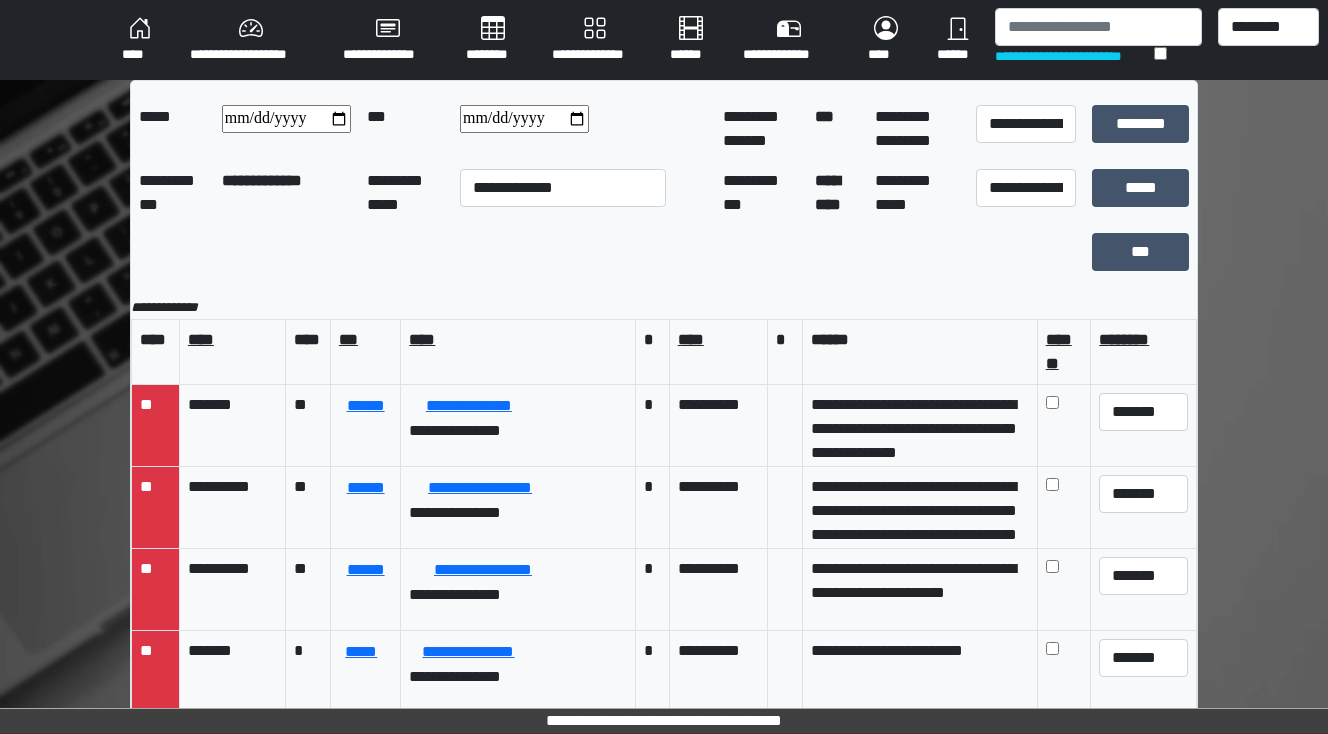 click on "****" at bounding box center (140, 40) 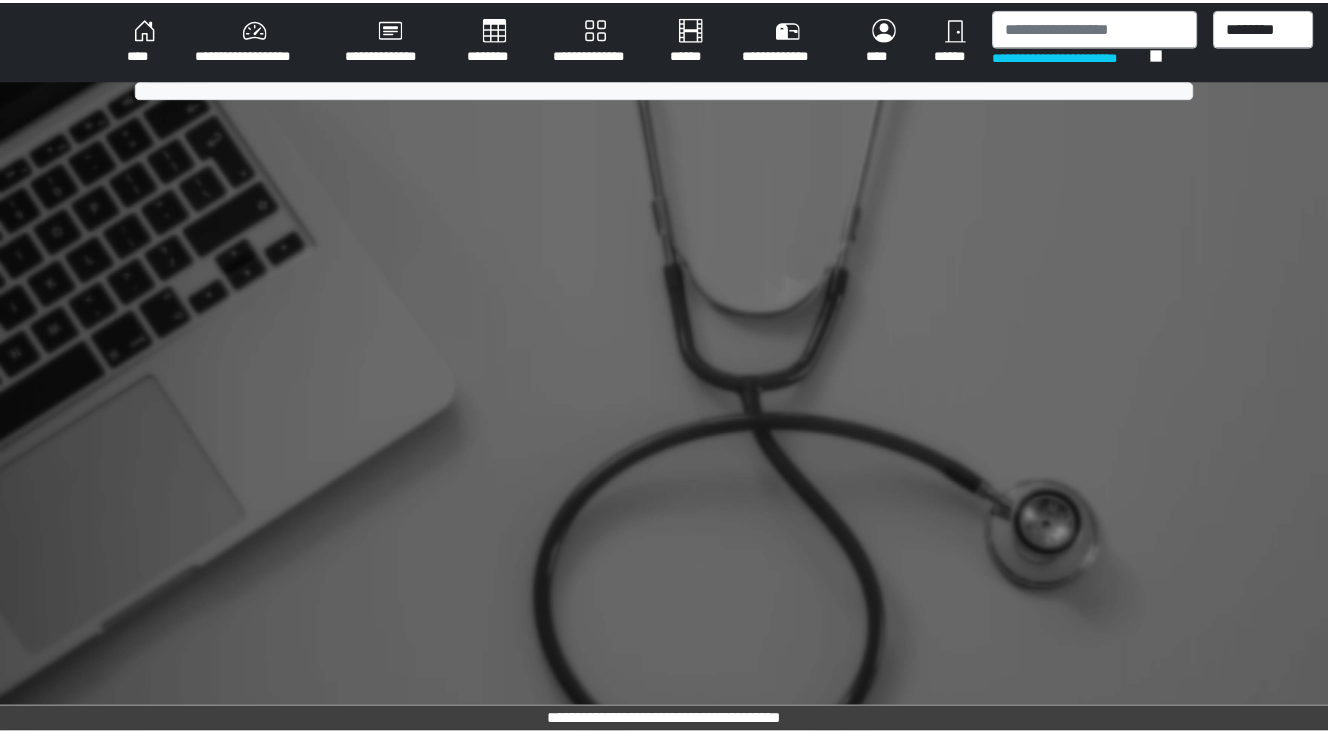 scroll, scrollTop: 0, scrollLeft: 0, axis: both 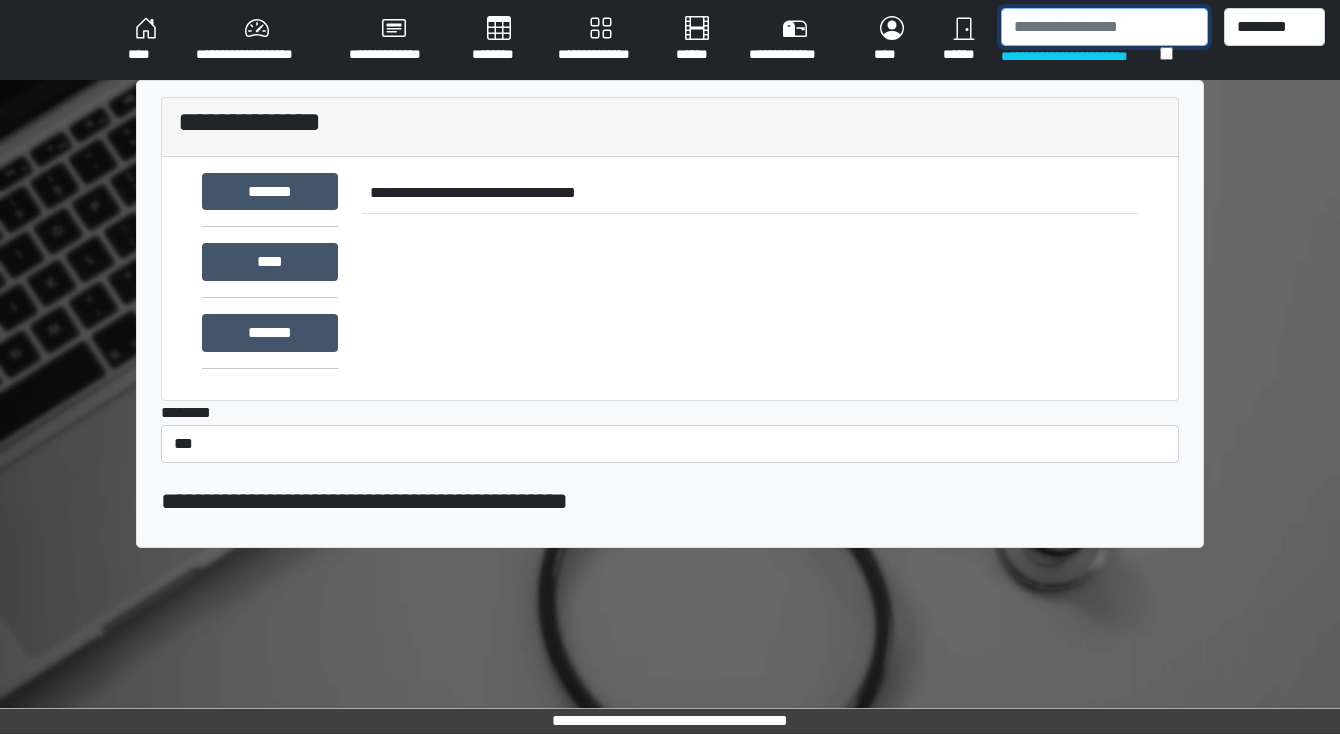click at bounding box center (1104, 27) 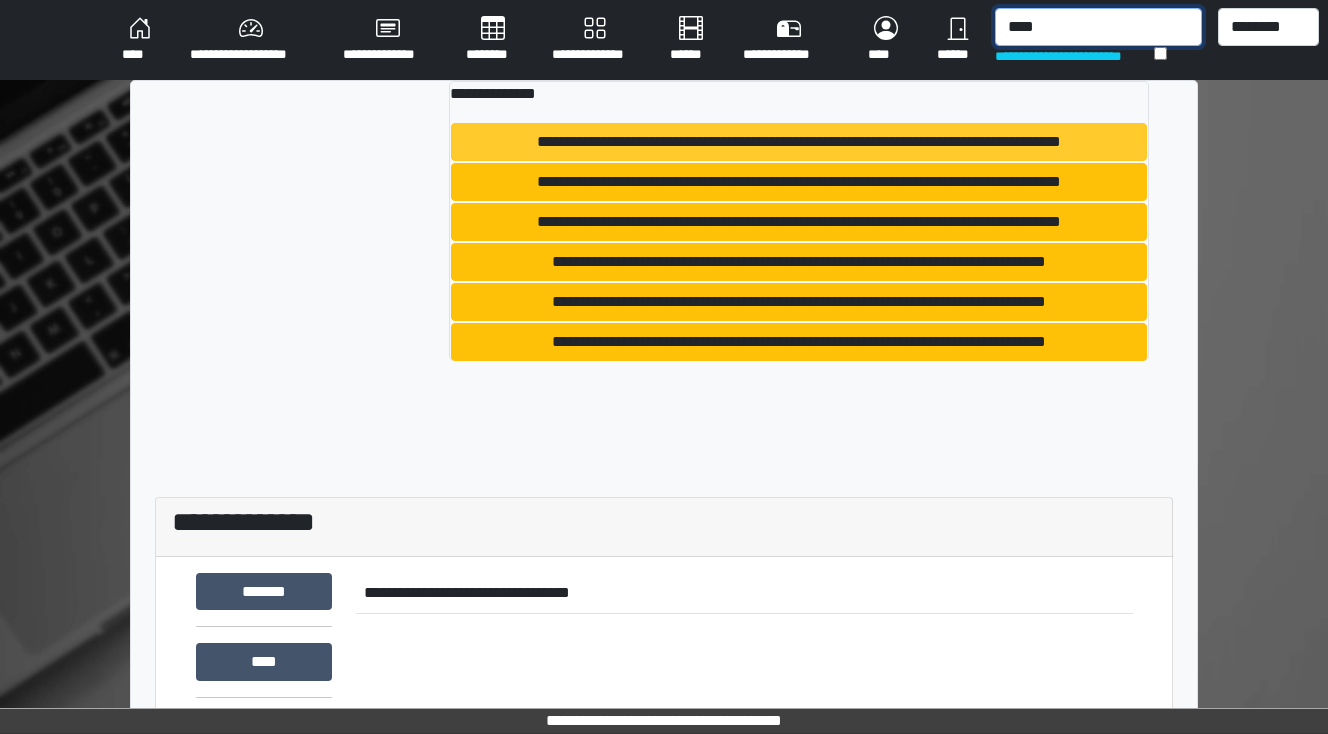 type on "****" 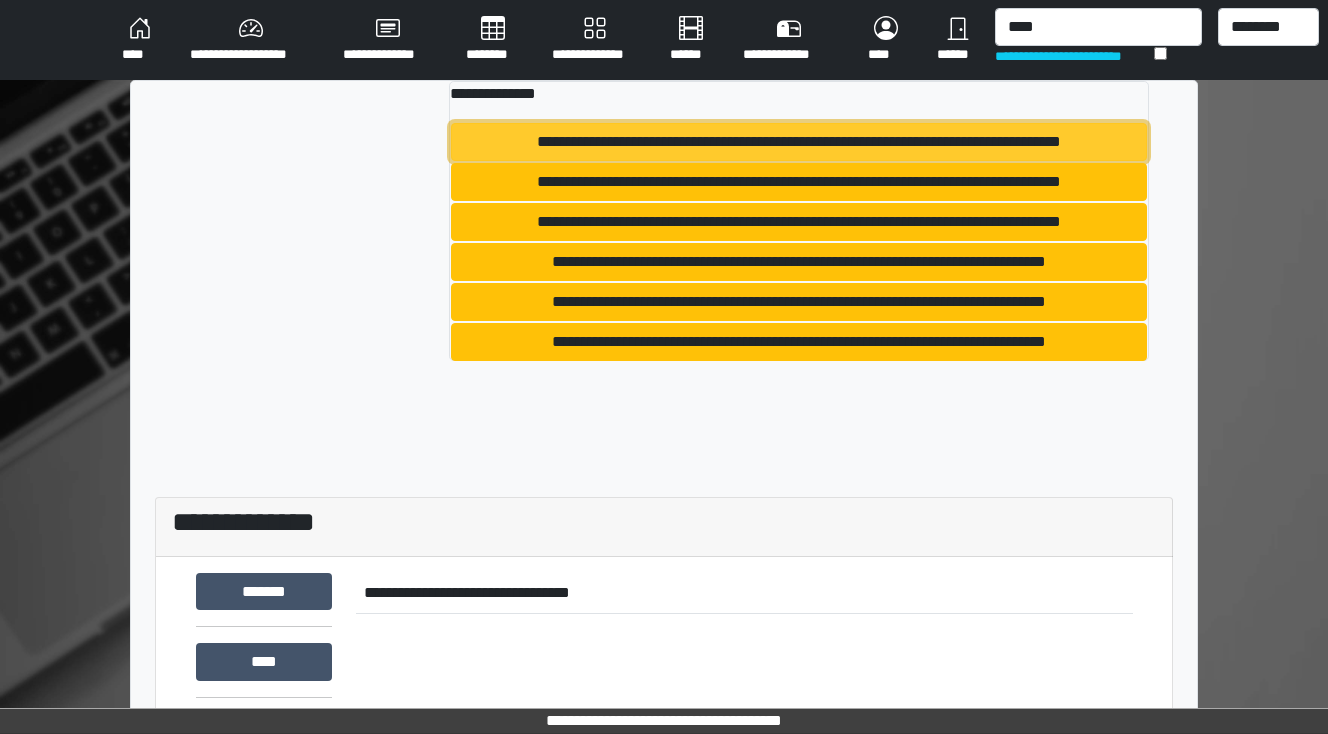 click on "**********" at bounding box center (799, 142) 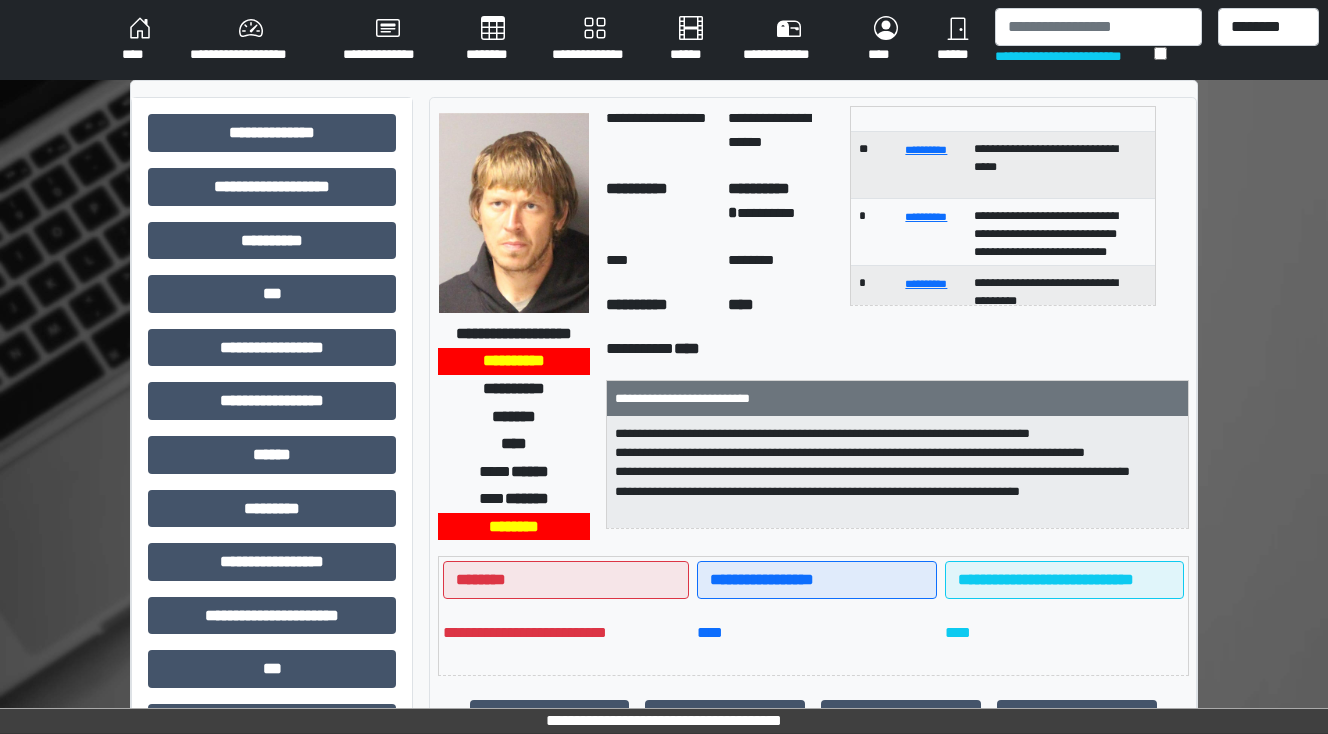 scroll, scrollTop: 240, scrollLeft: 0, axis: vertical 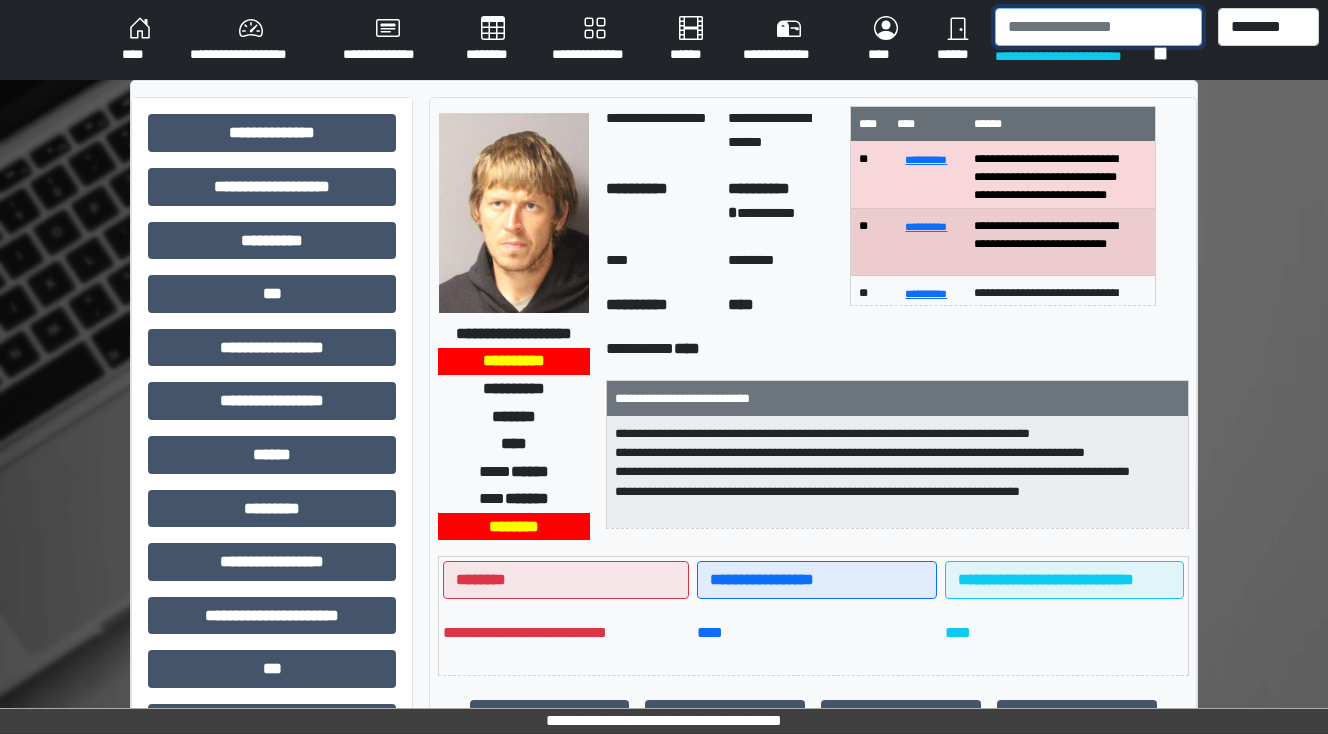 click at bounding box center (1098, 27) 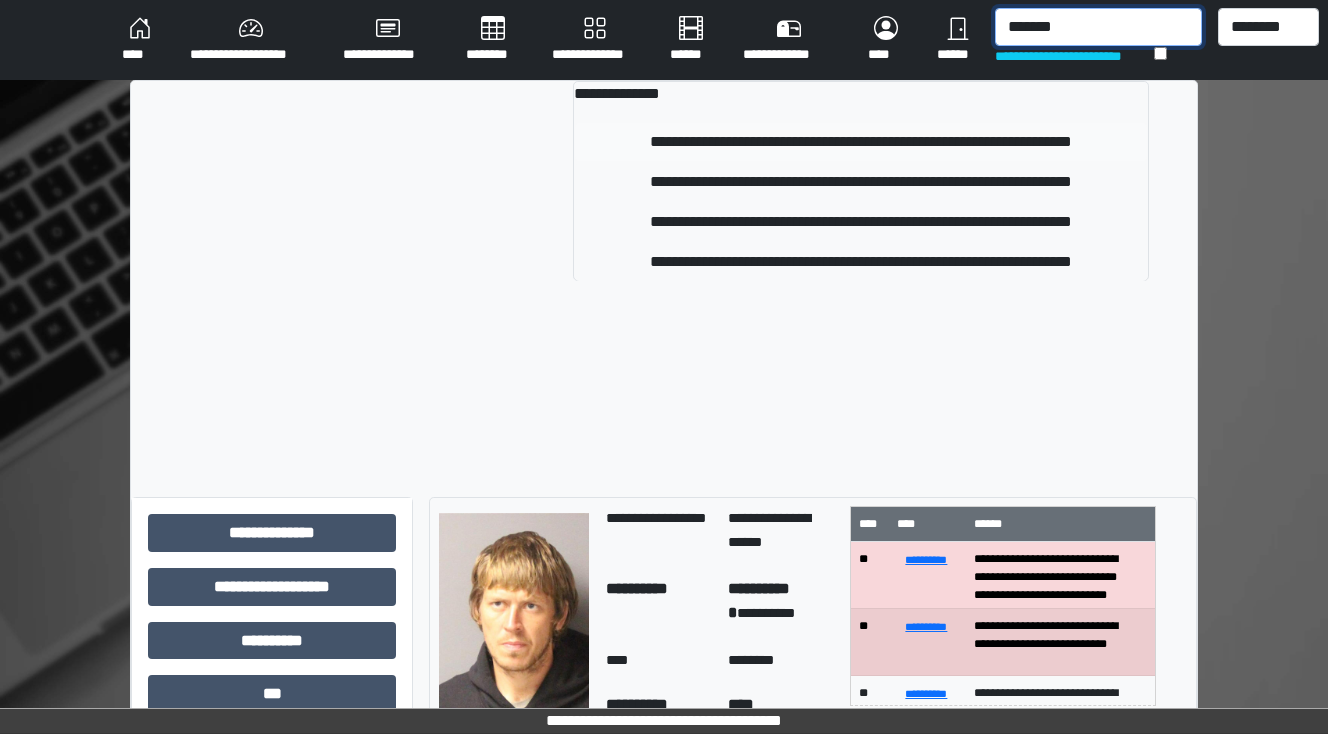 type on "*******" 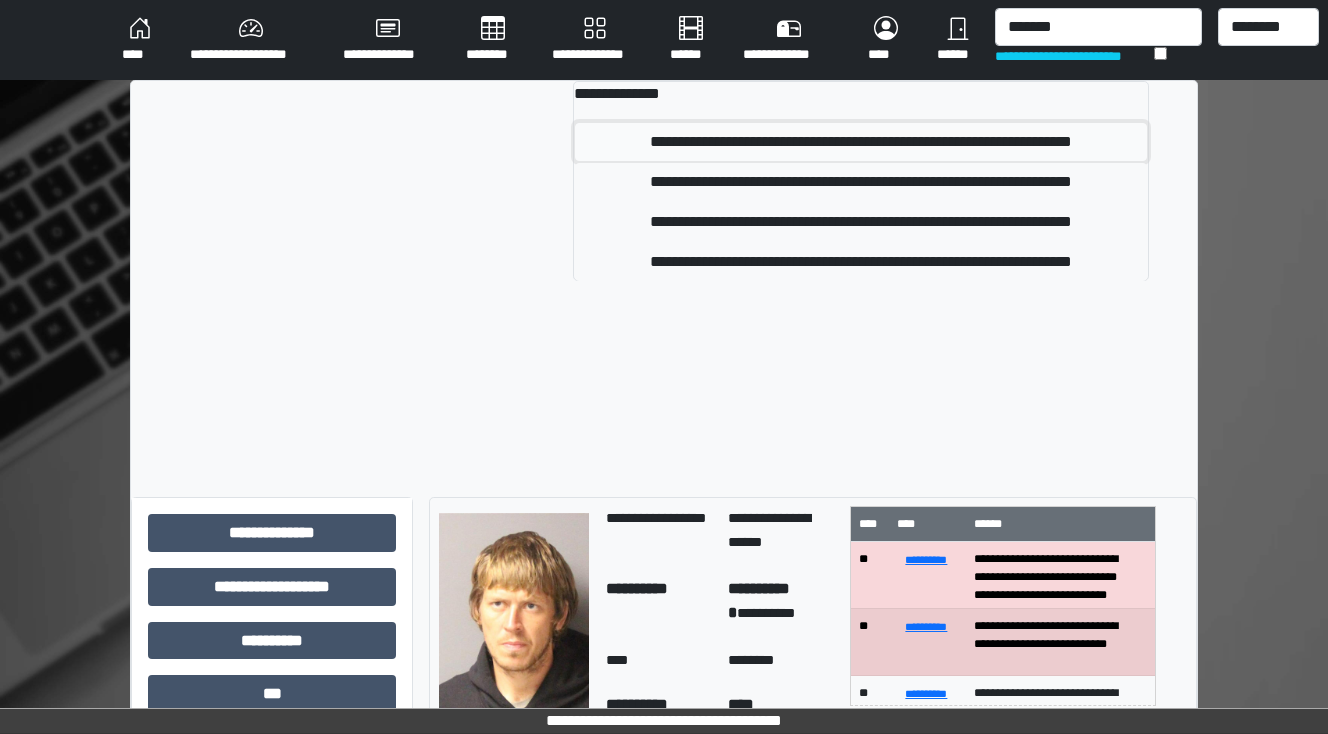 click on "**********" at bounding box center [861, 142] 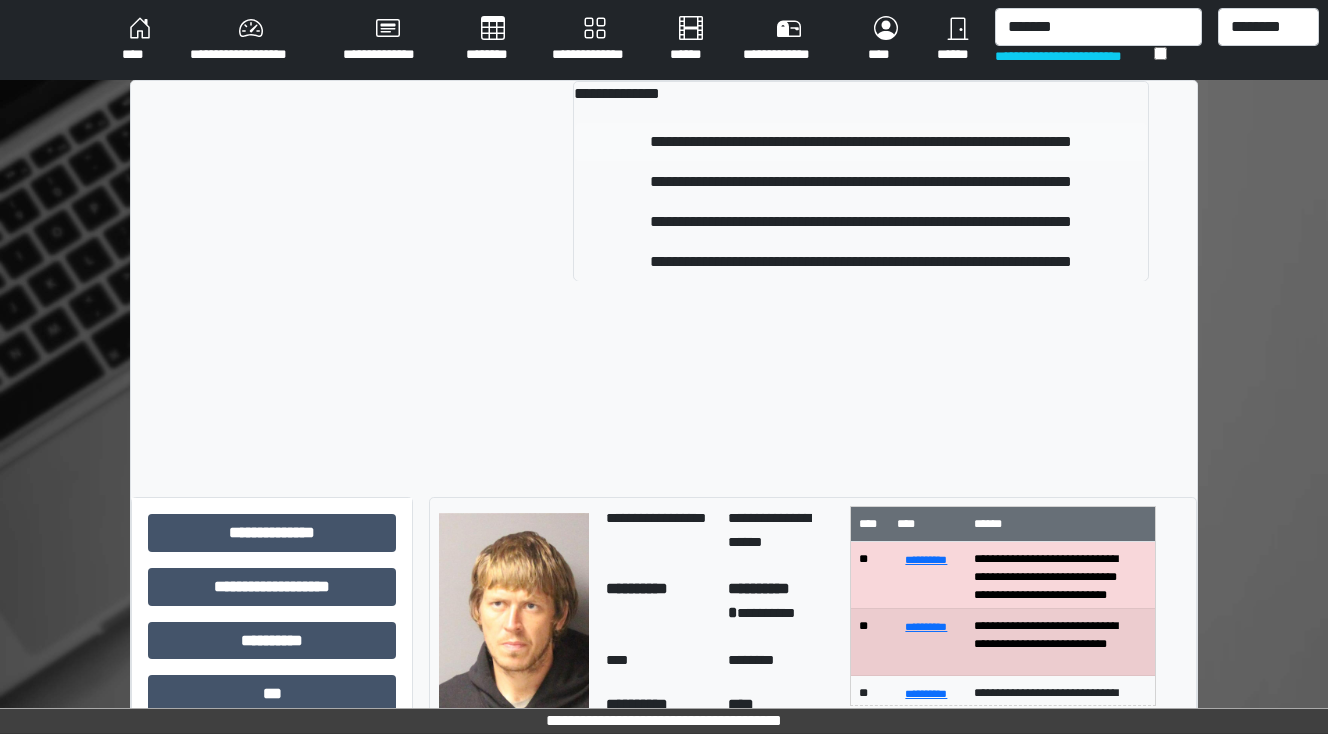 type 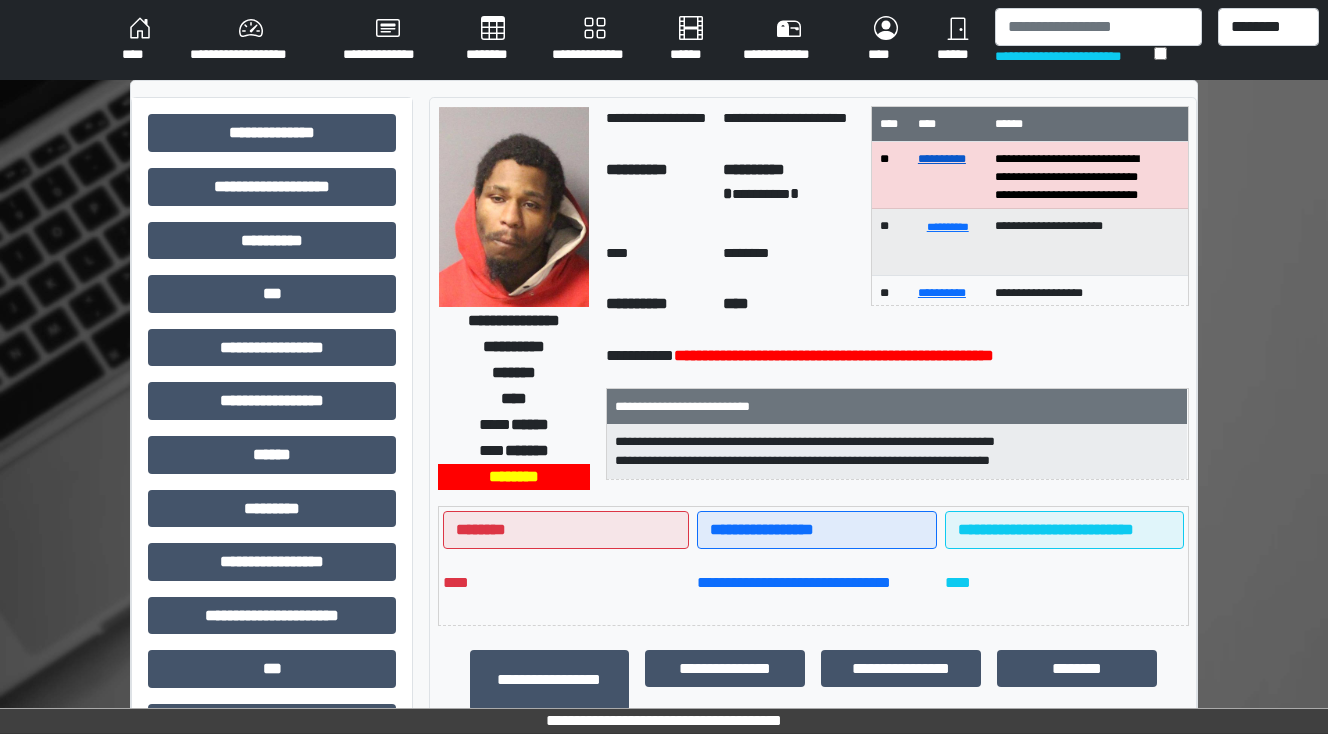 click on "**********" at bounding box center [942, 159] 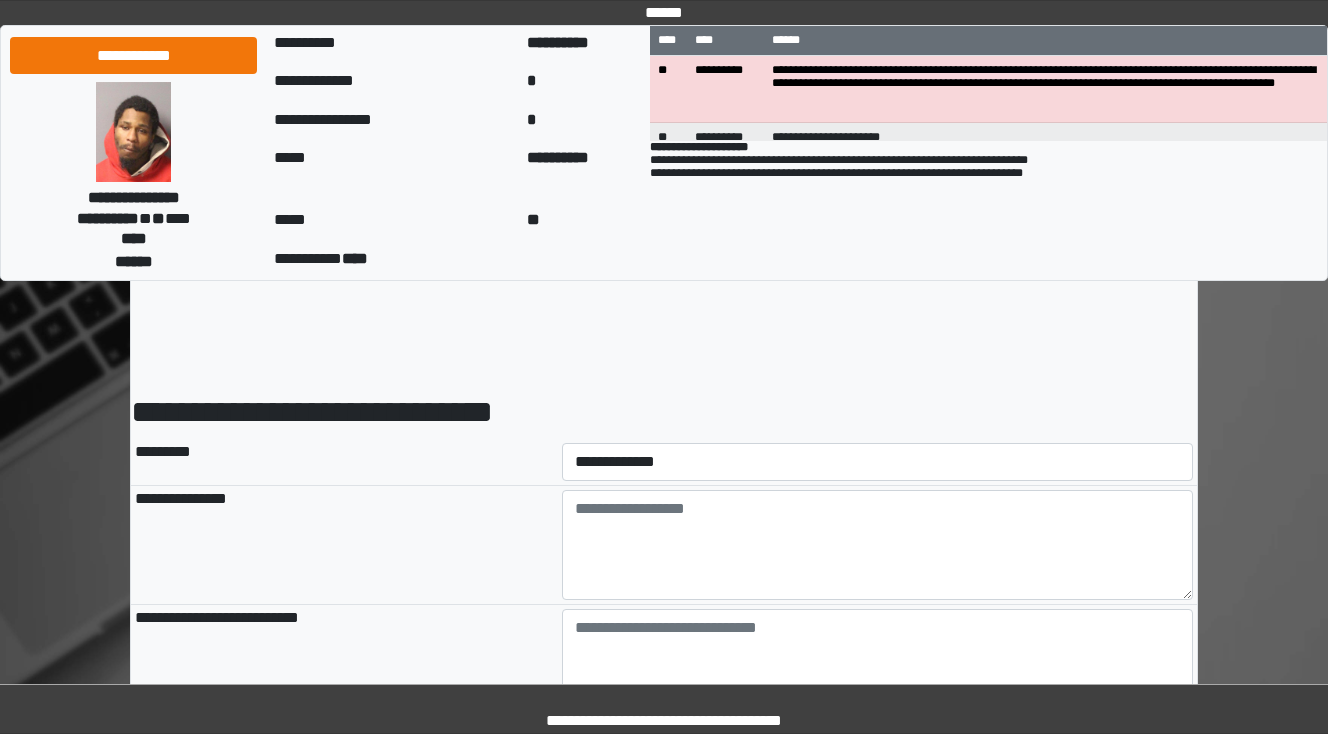 scroll, scrollTop: 0, scrollLeft: 0, axis: both 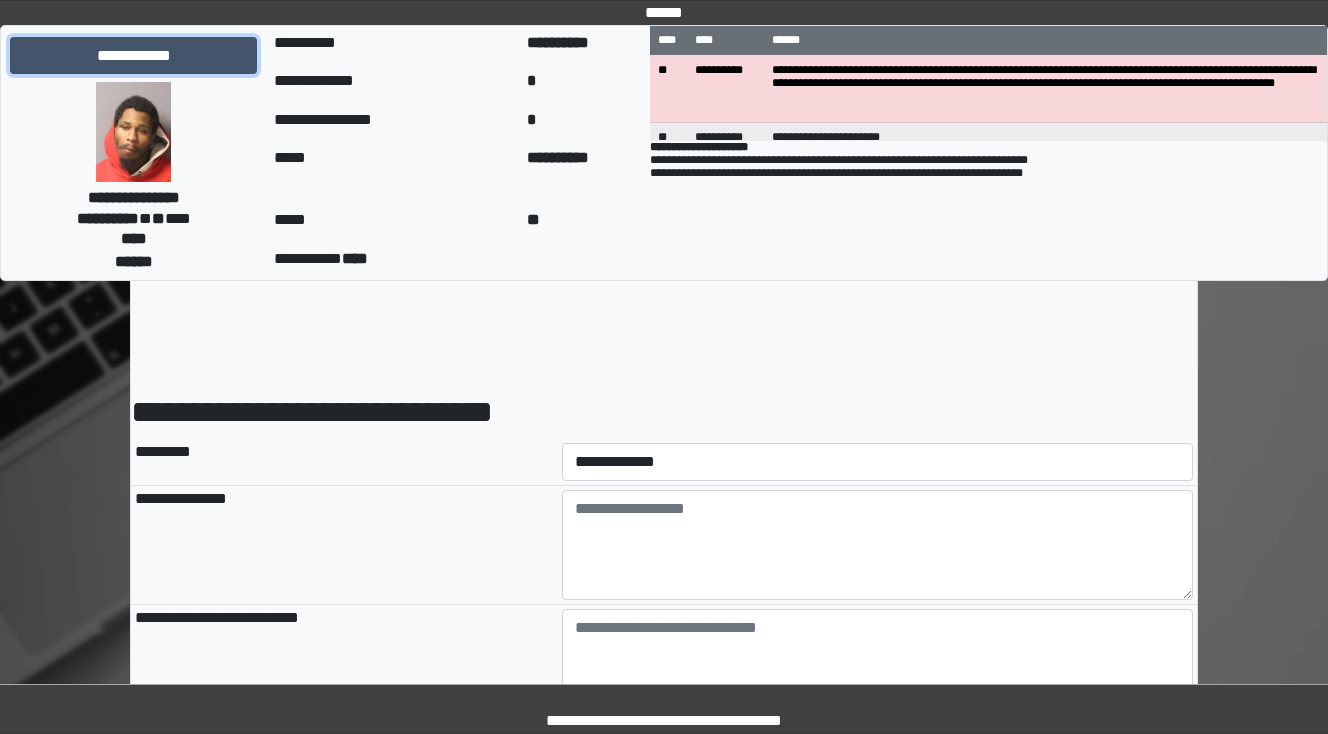 click on "**********" at bounding box center [133, 56] 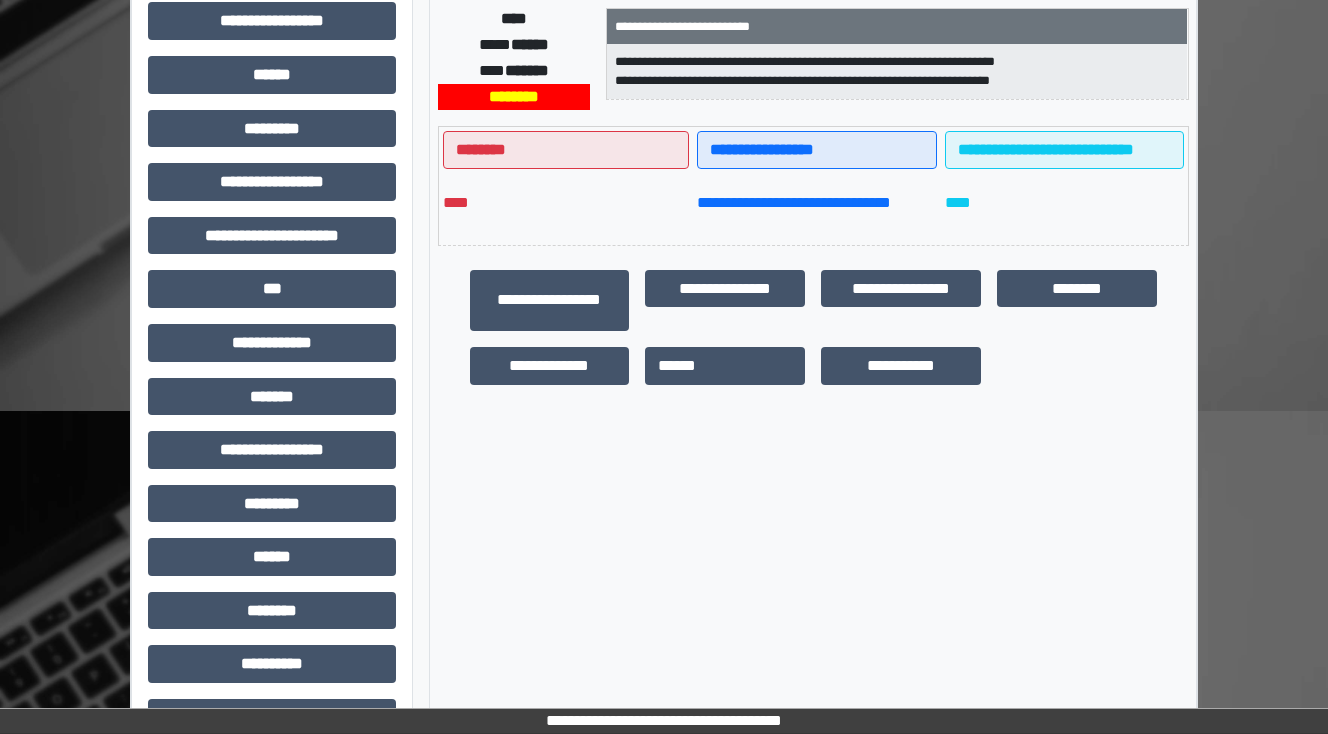 scroll, scrollTop: 400, scrollLeft: 0, axis: vertical 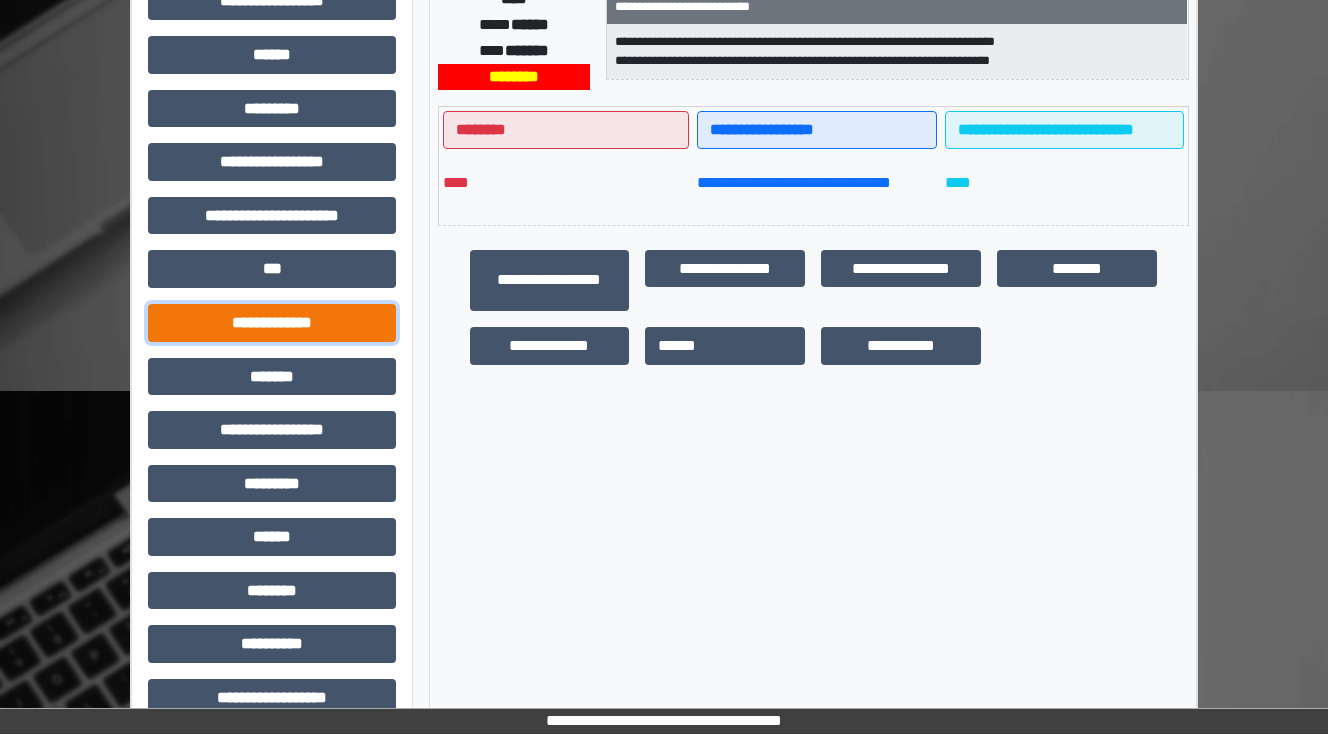 click on "**********" at bounding box center (272, 323) 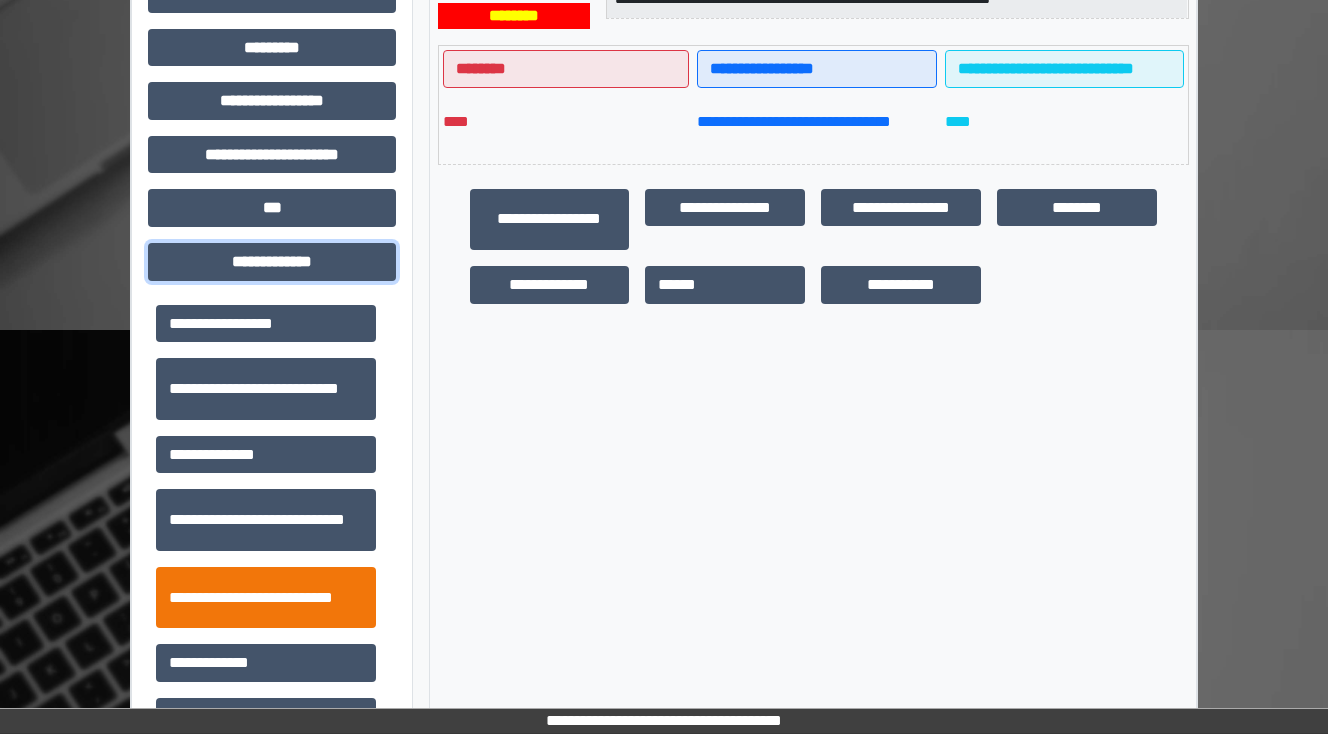 scroll, scrollTop: 640, scrollLeft: 0, axis: vertical 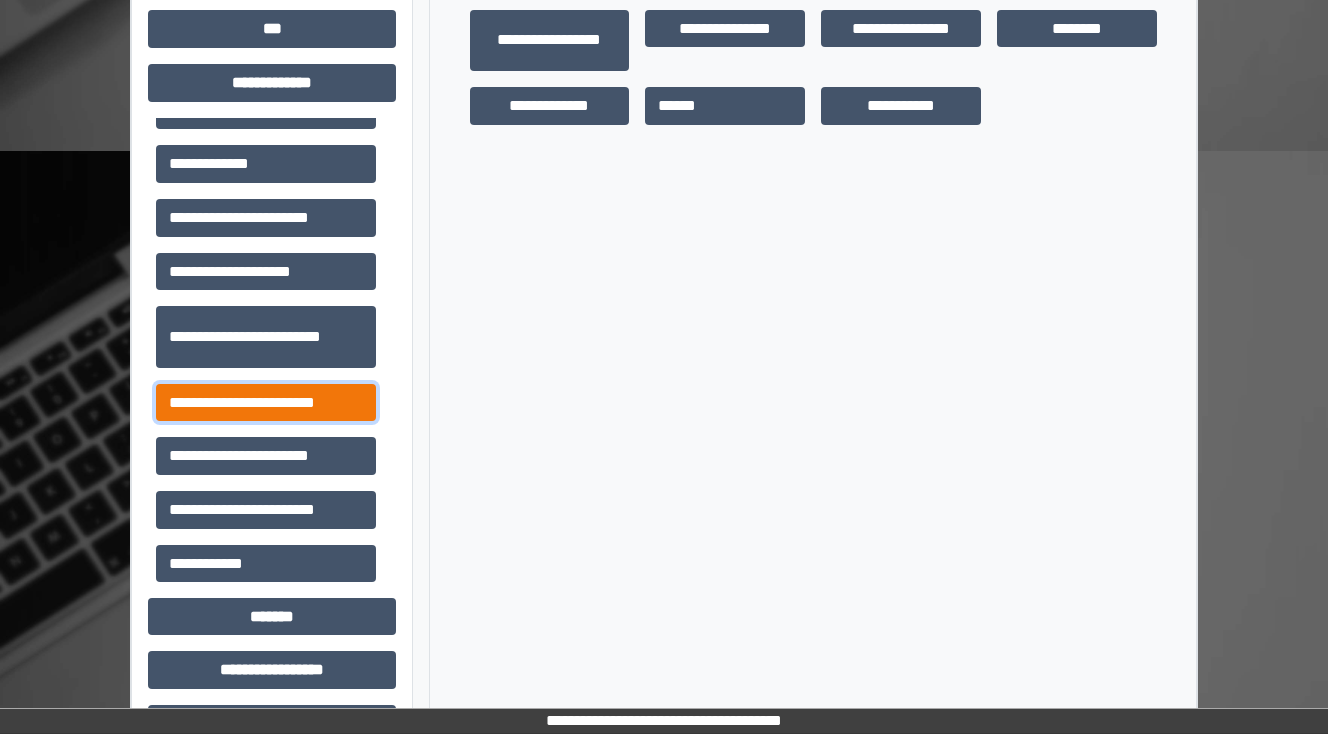 click on "**********" at bounding box center [266, 403] 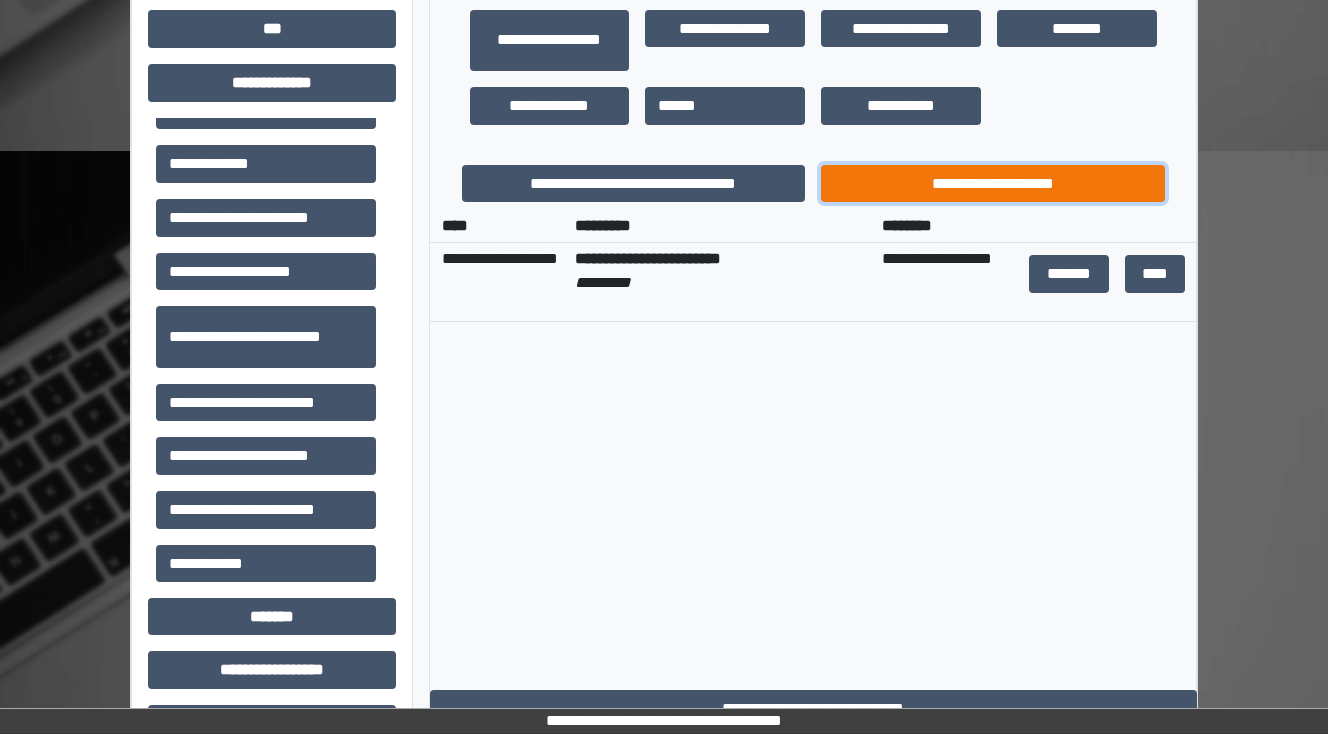 click on "**********" at bounding box center (993, 184) 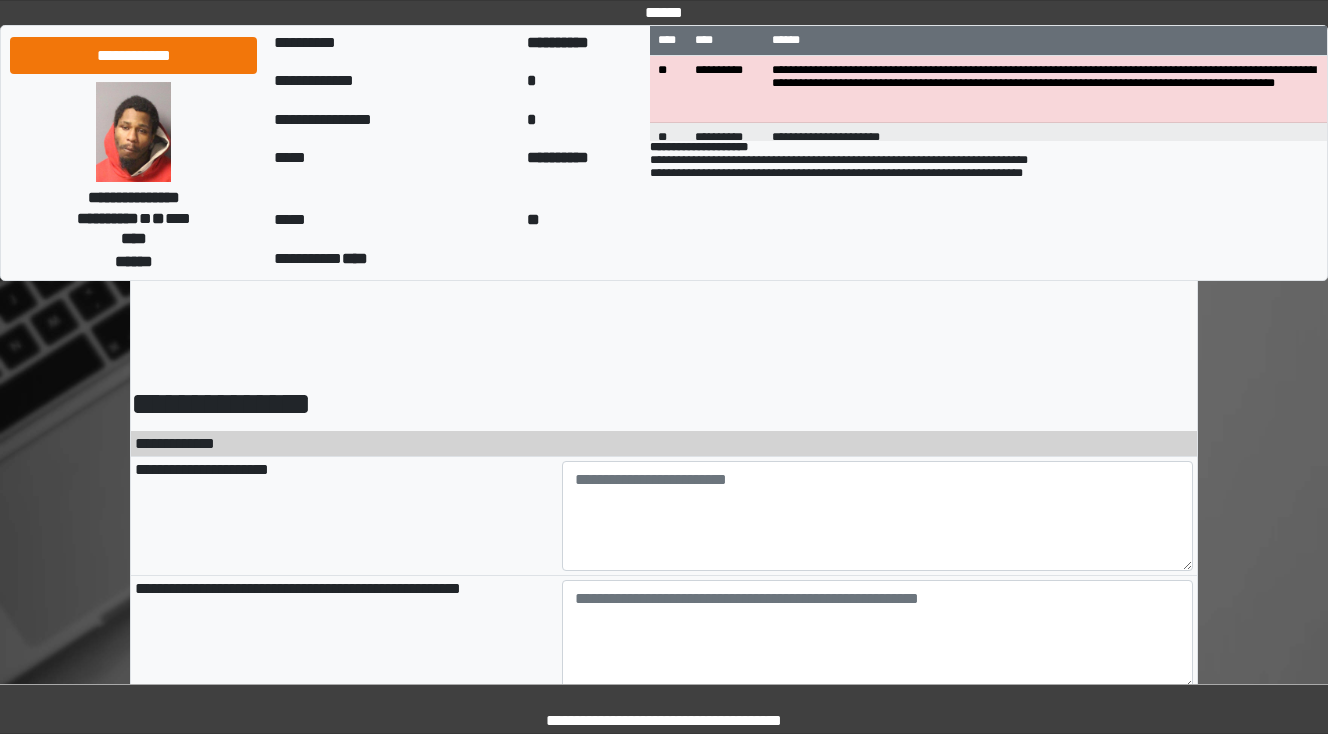 scroll, scrollTop: 0, scrollLeft: 0, axis: both 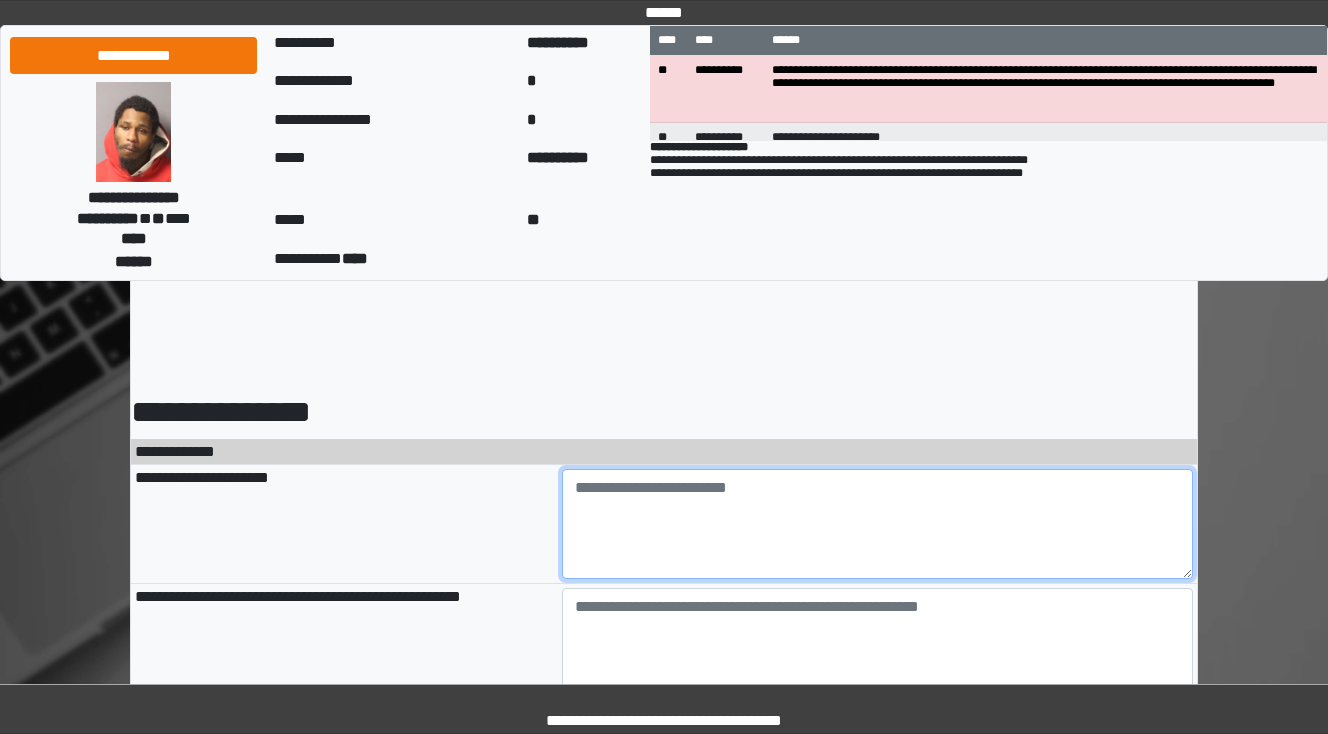 click at bounding box center (878, 524) 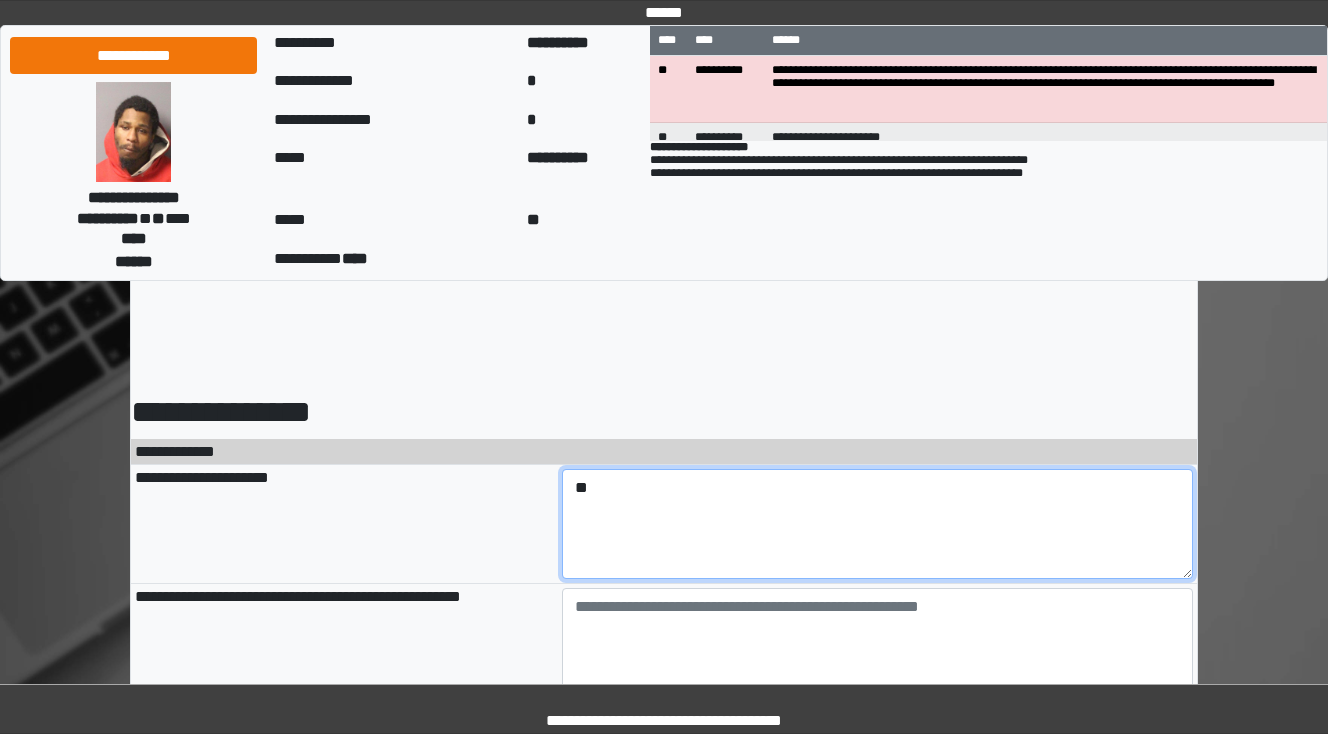 type on "*" 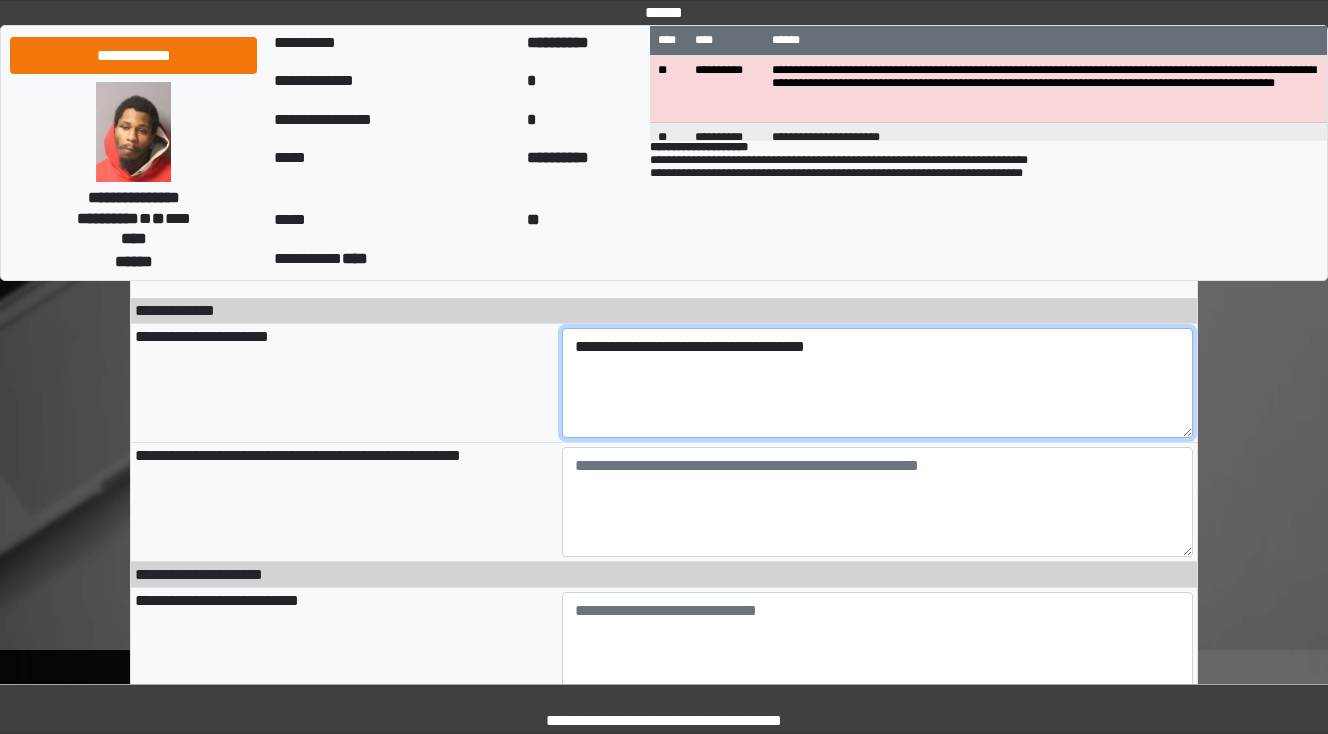 scroll, scrollTop: 160, scrollLeft: 0, axis: vertical 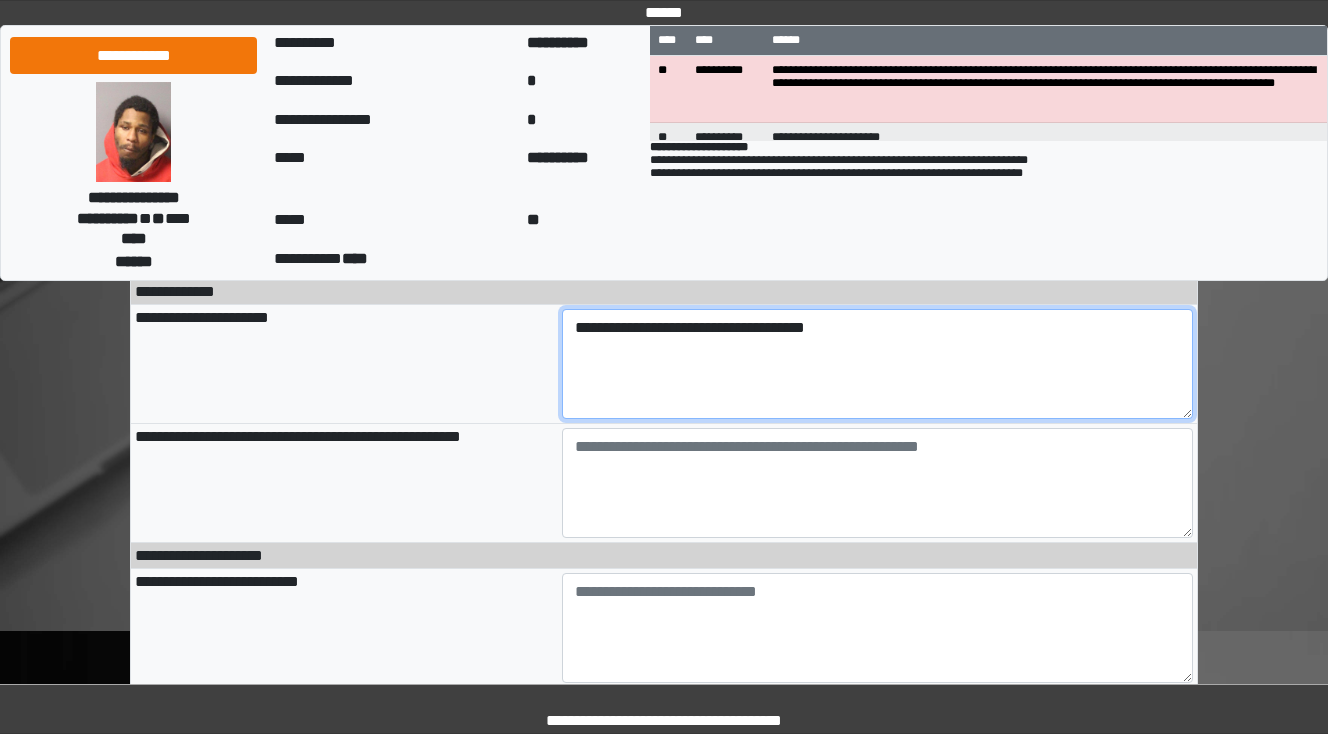 type on "**********" 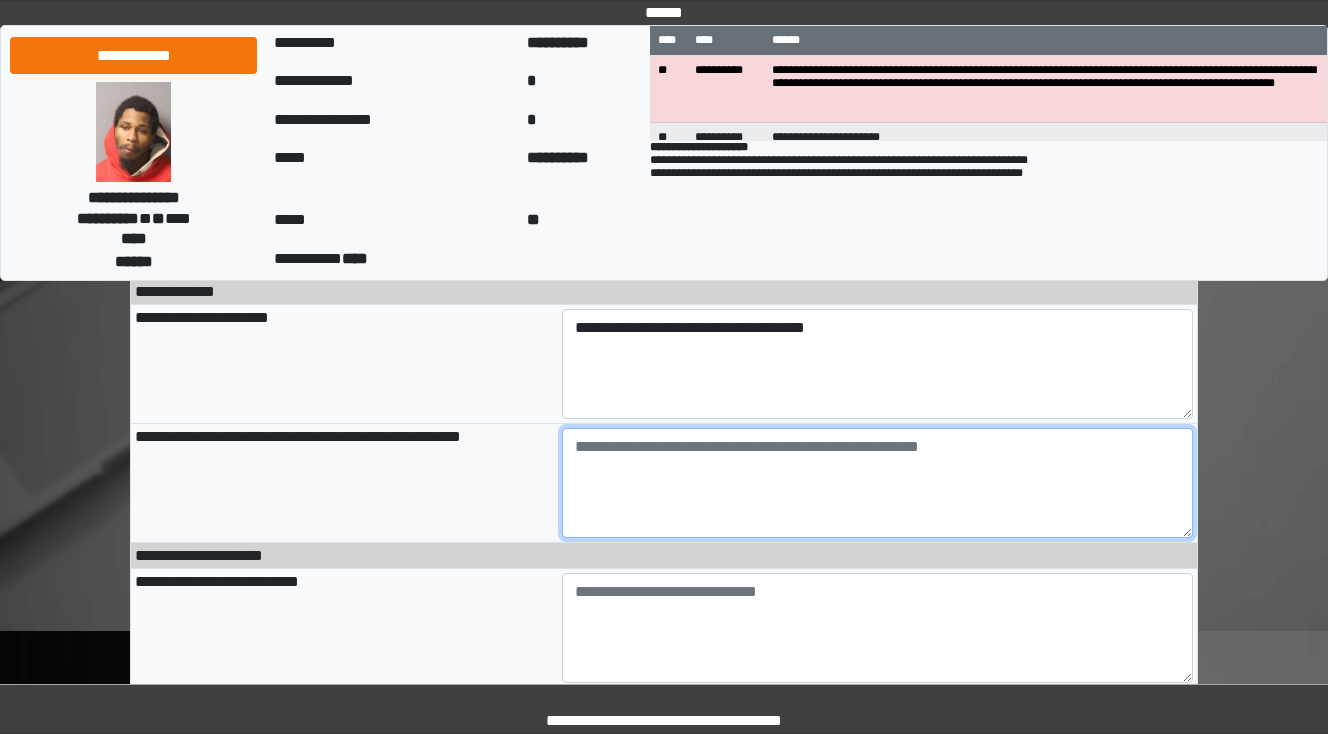 type on "**********" 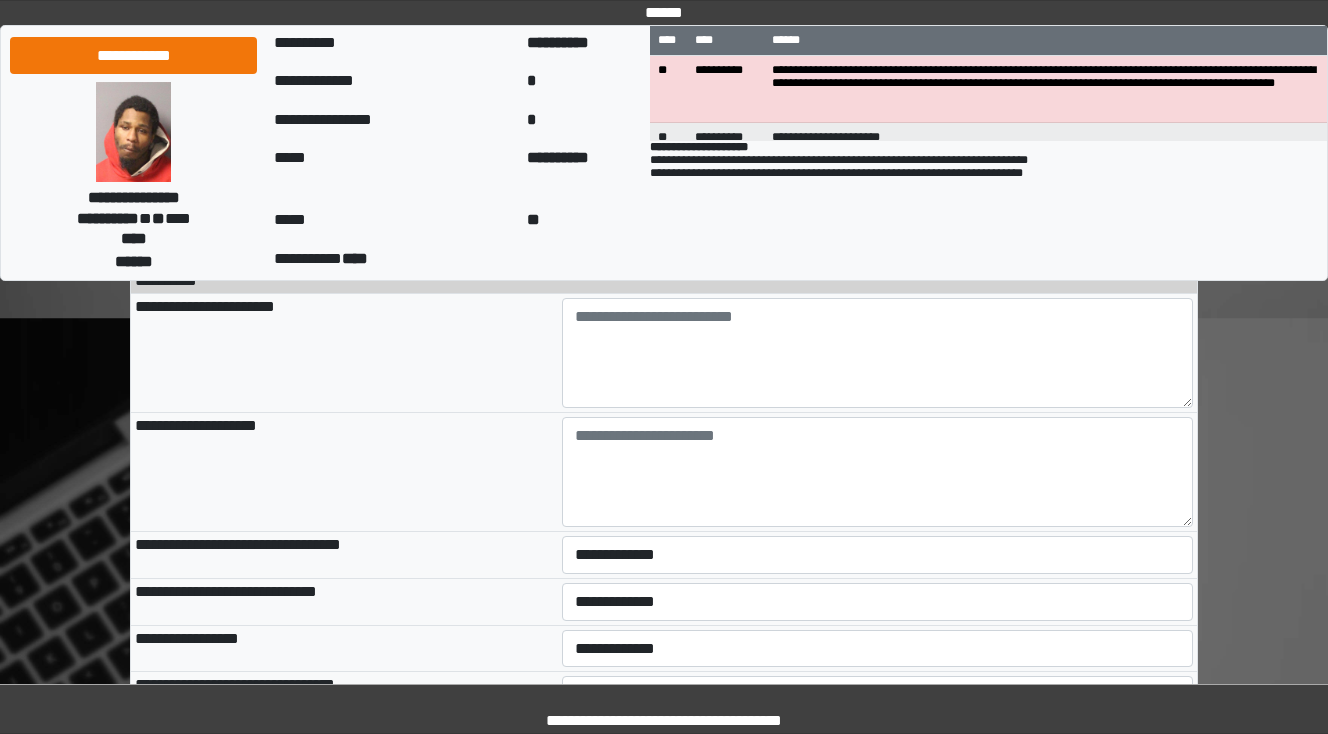 scroll, scrollTop: 1360, scrollLeft: 0, axis: vertical 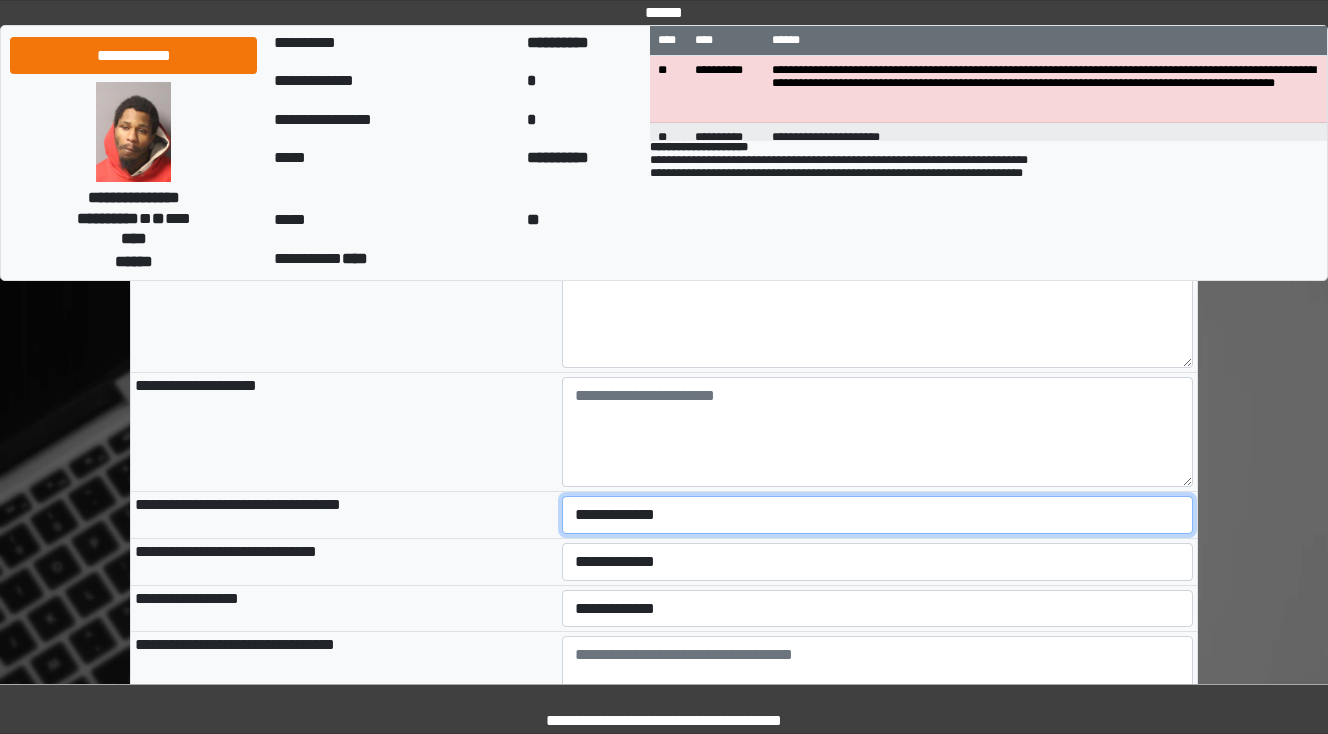 click on "**********" at bounding box center (878, 515) 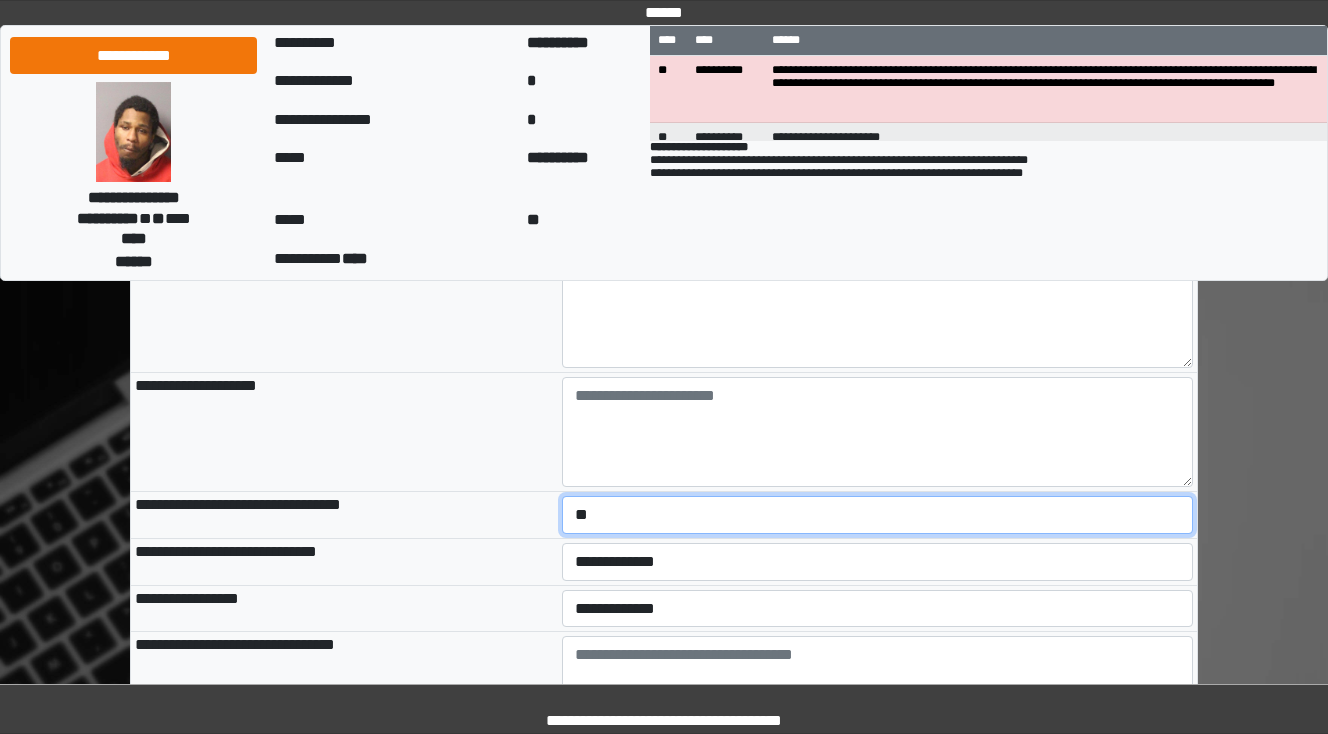 click on "**********" at bounding box center (878, 515) 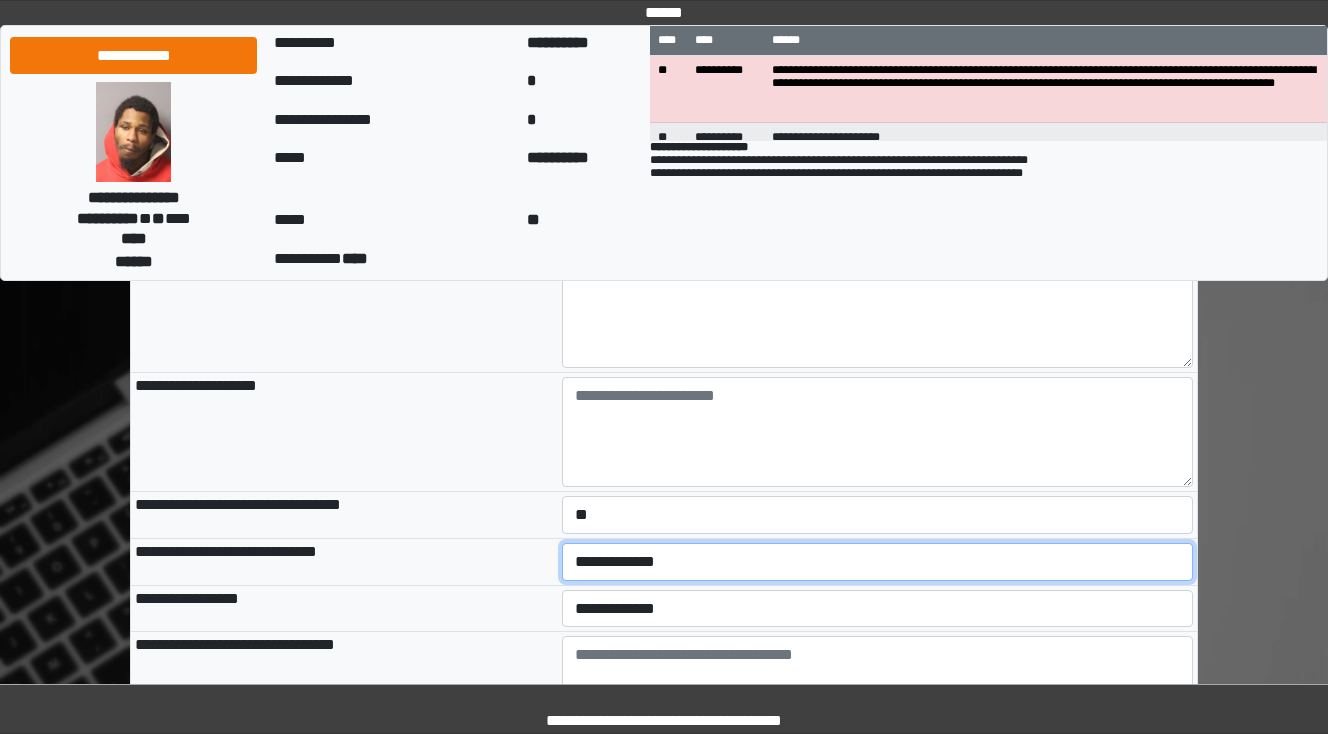 click on "**********" at bounding box center [878, 562] 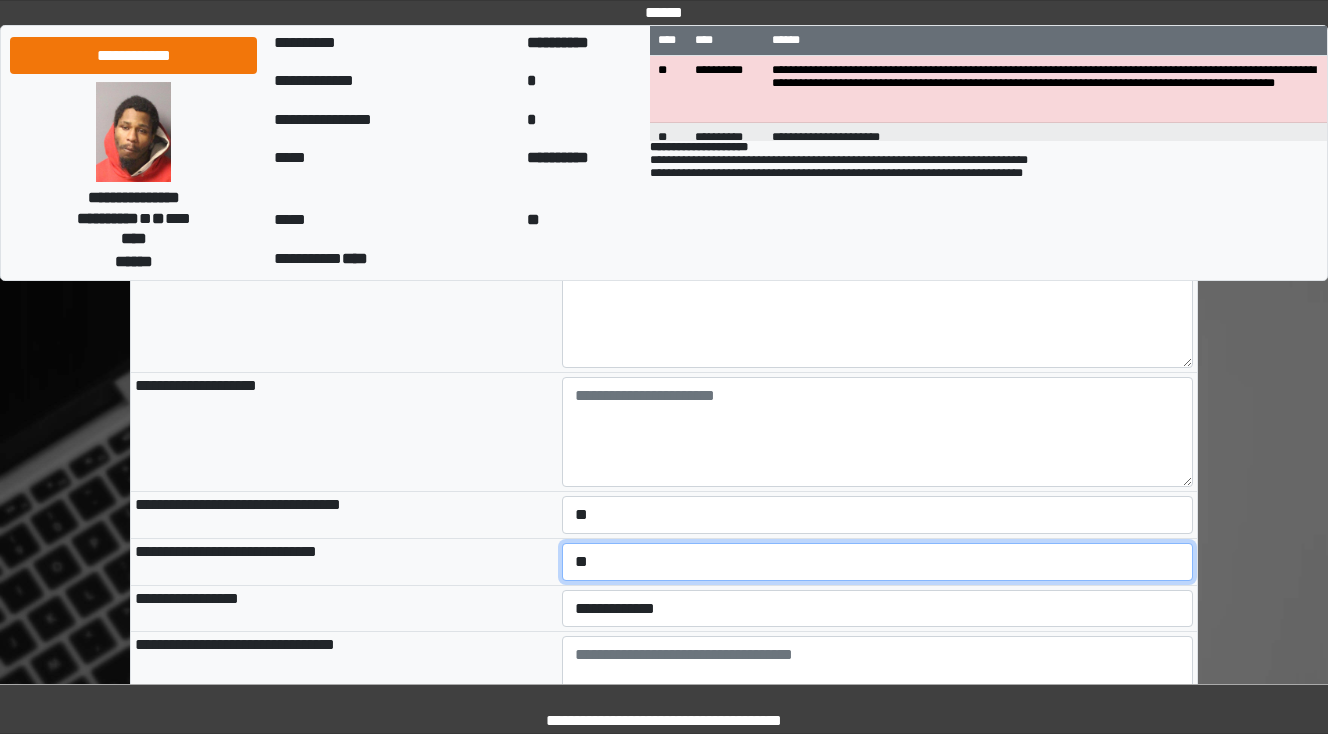 click on "**********" at bounding box center (878, 562) 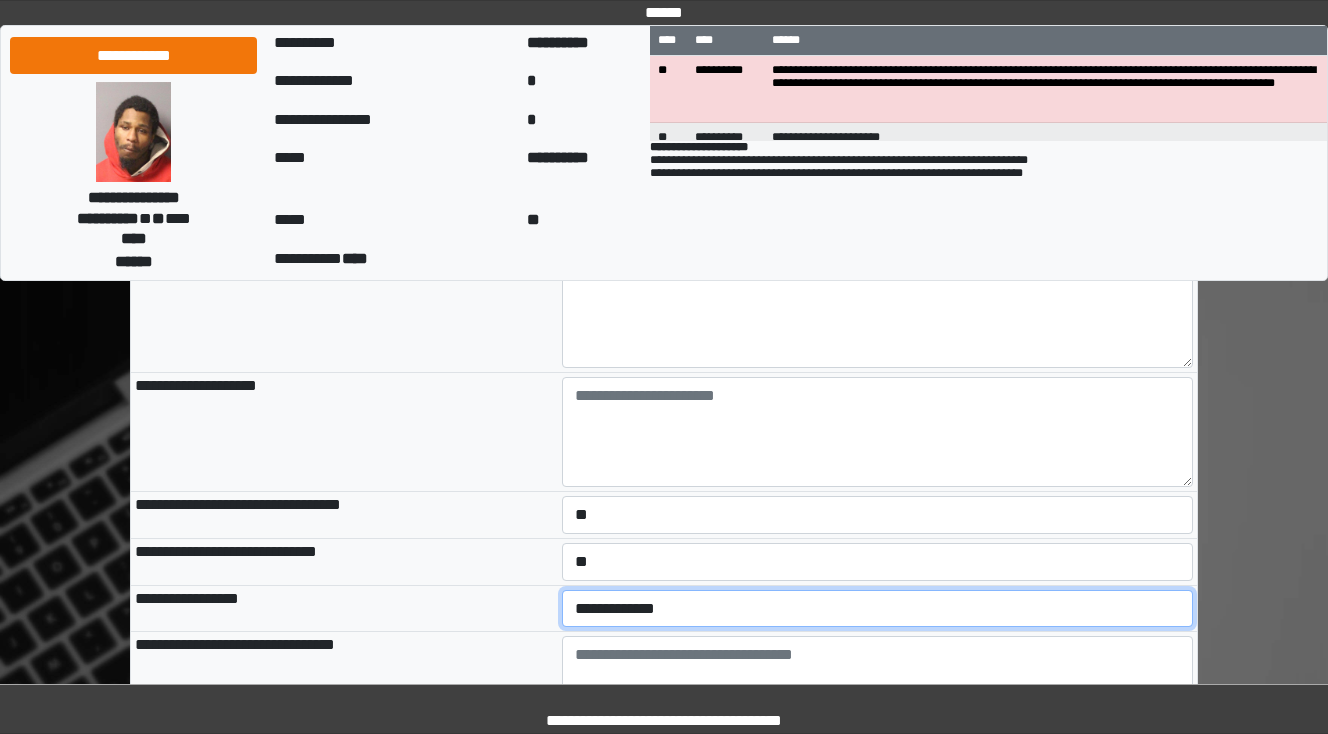 click on "**********" at bounding box center [878, 609] 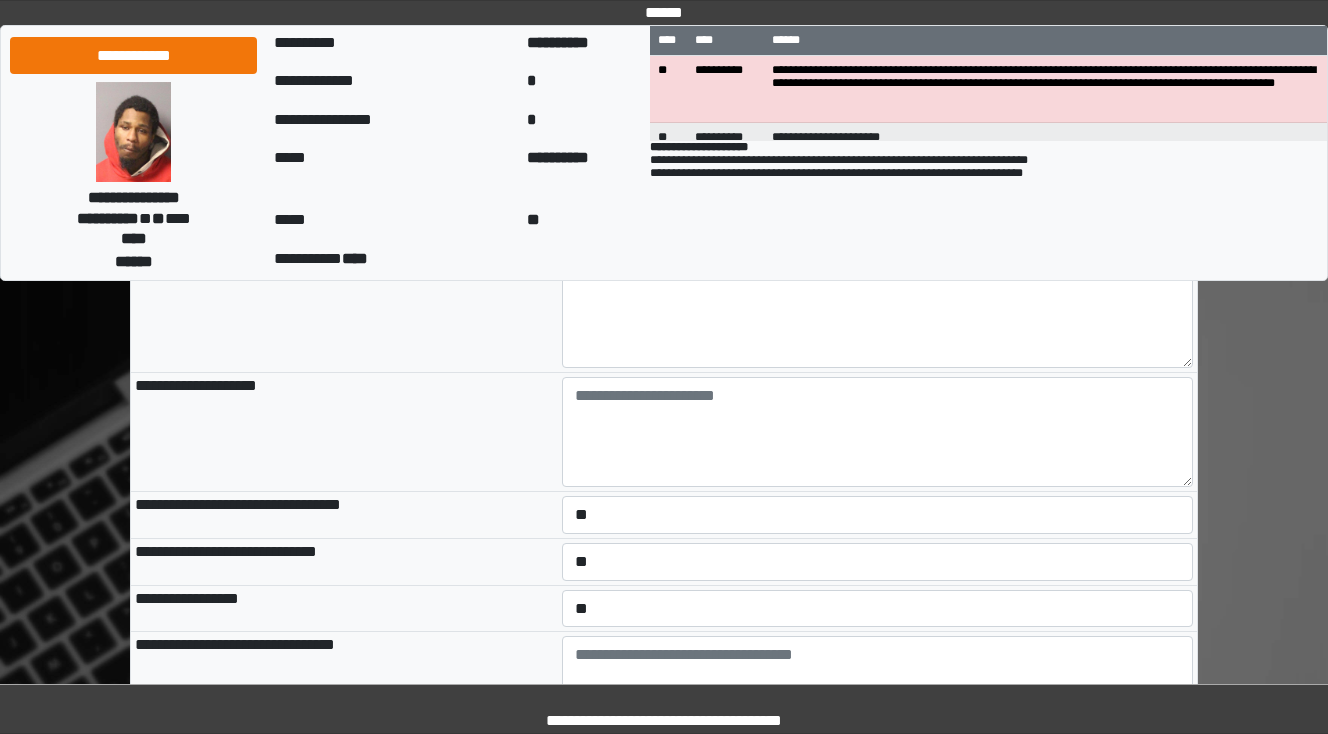 drag, startPoint x: 423, startPoint y: 596, endPoint x: 436, endPoint y: 599, distance: 13.341664 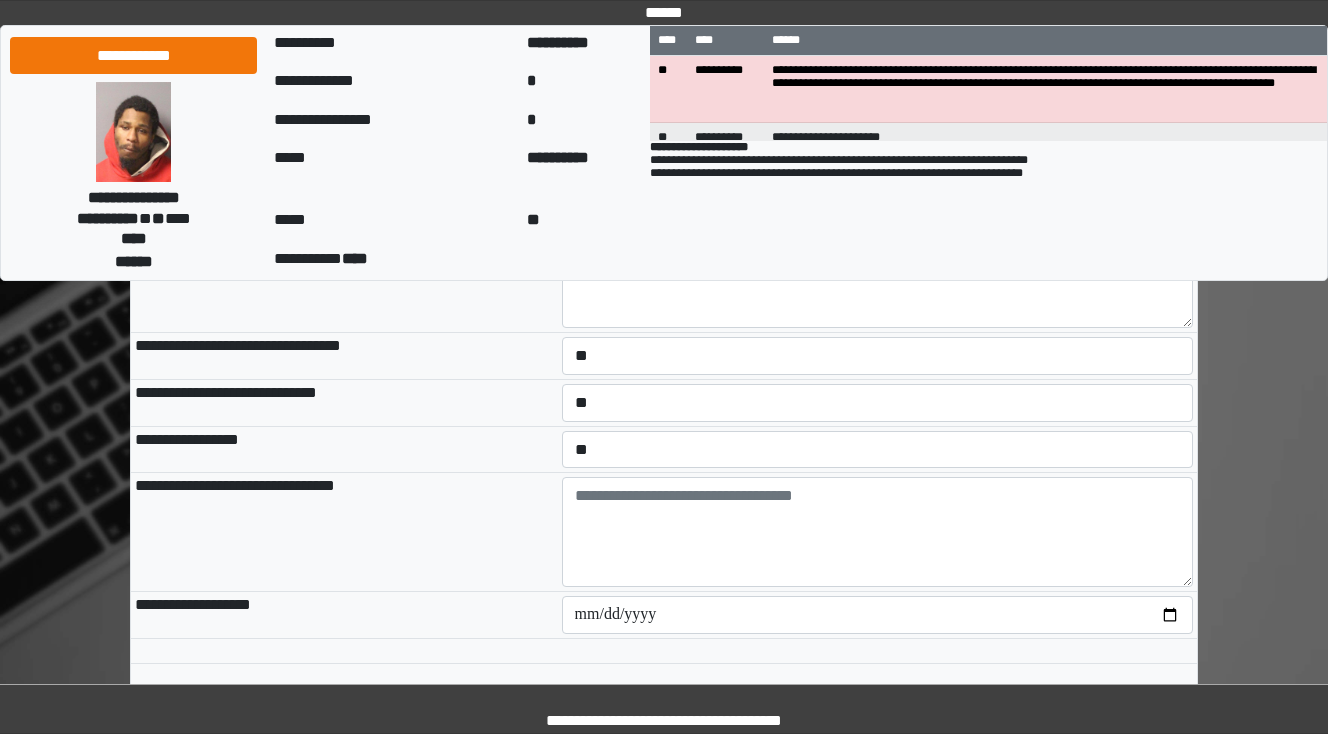 scroll, scrollTop: 1520, scrollLeft: 0, axis: vertical 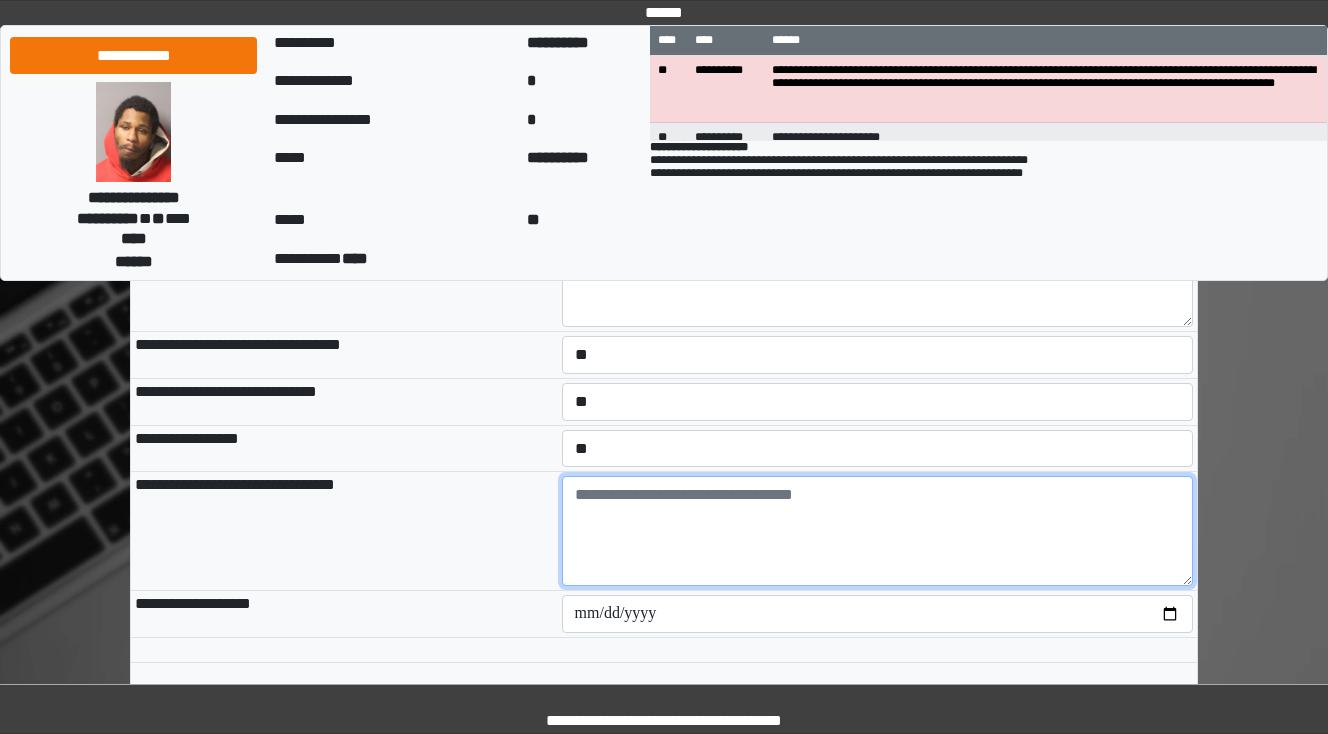 click at bounding box center (878, 531) 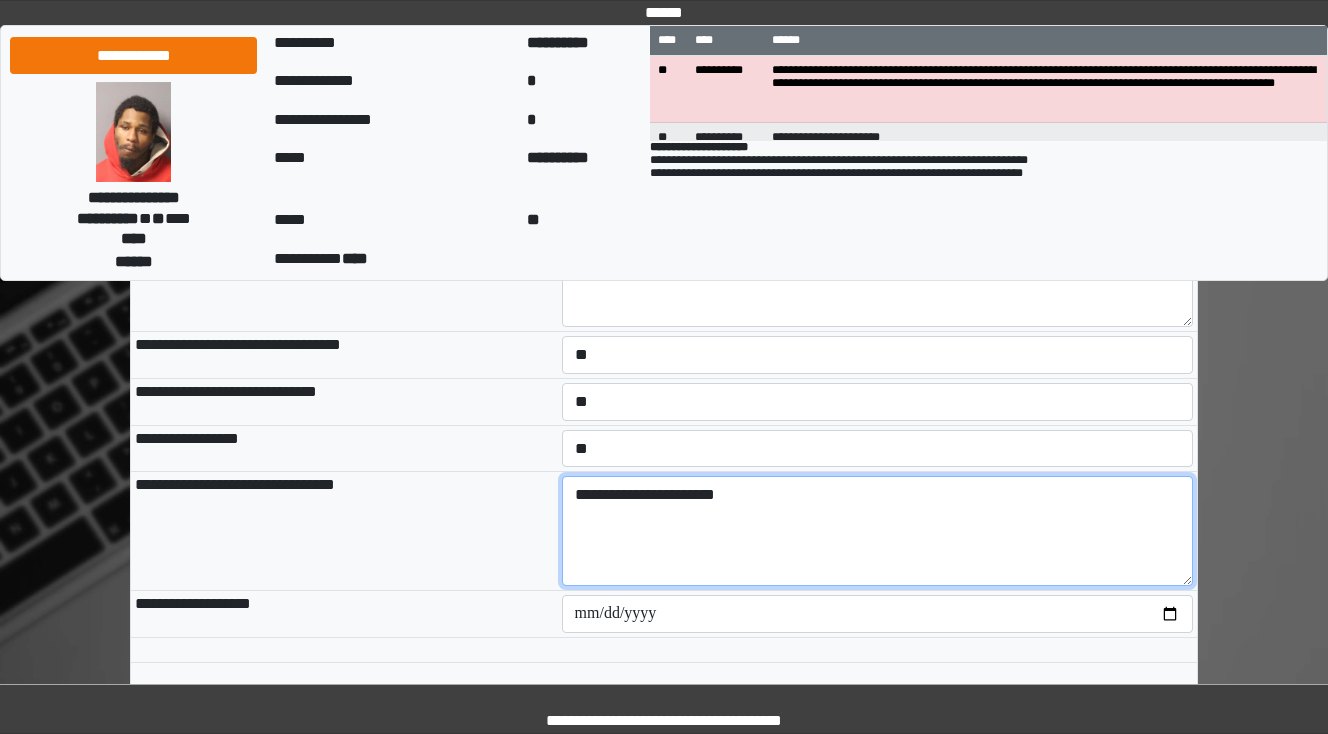 type on "**********" 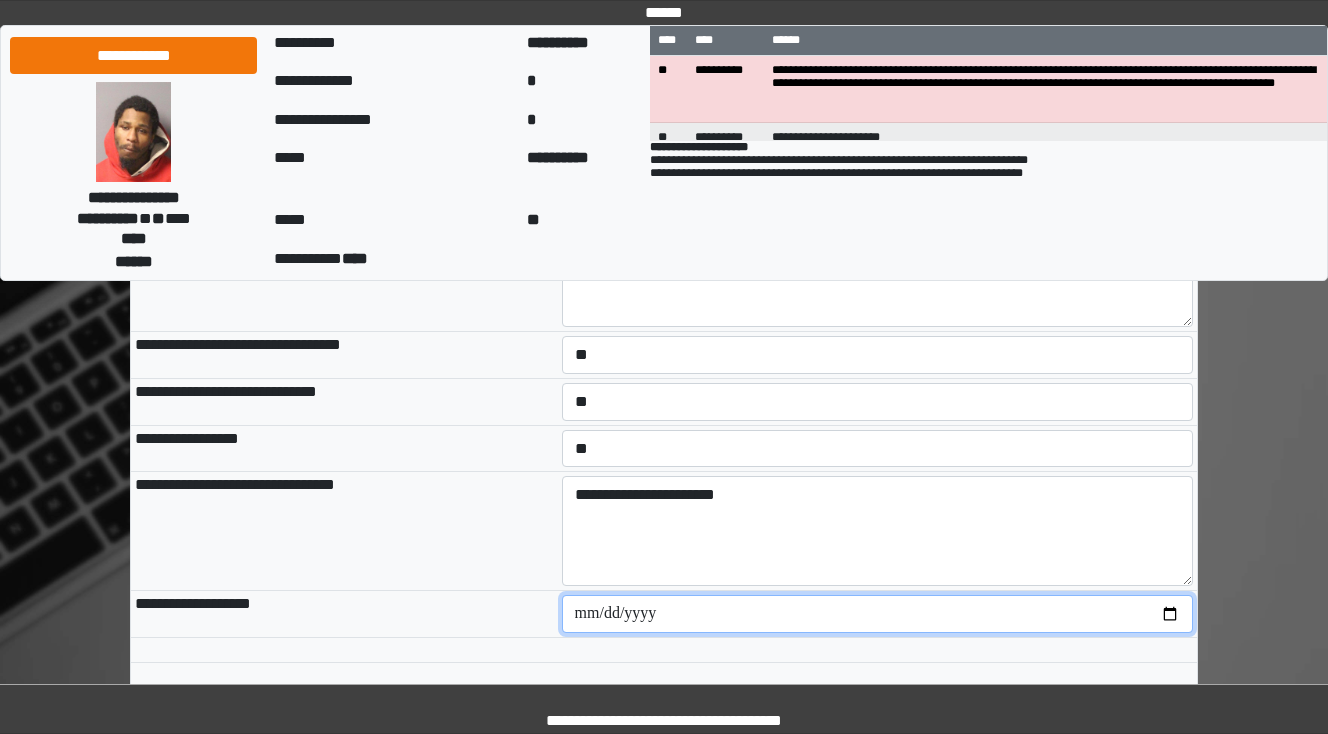 click at bounding box center [878, 614] 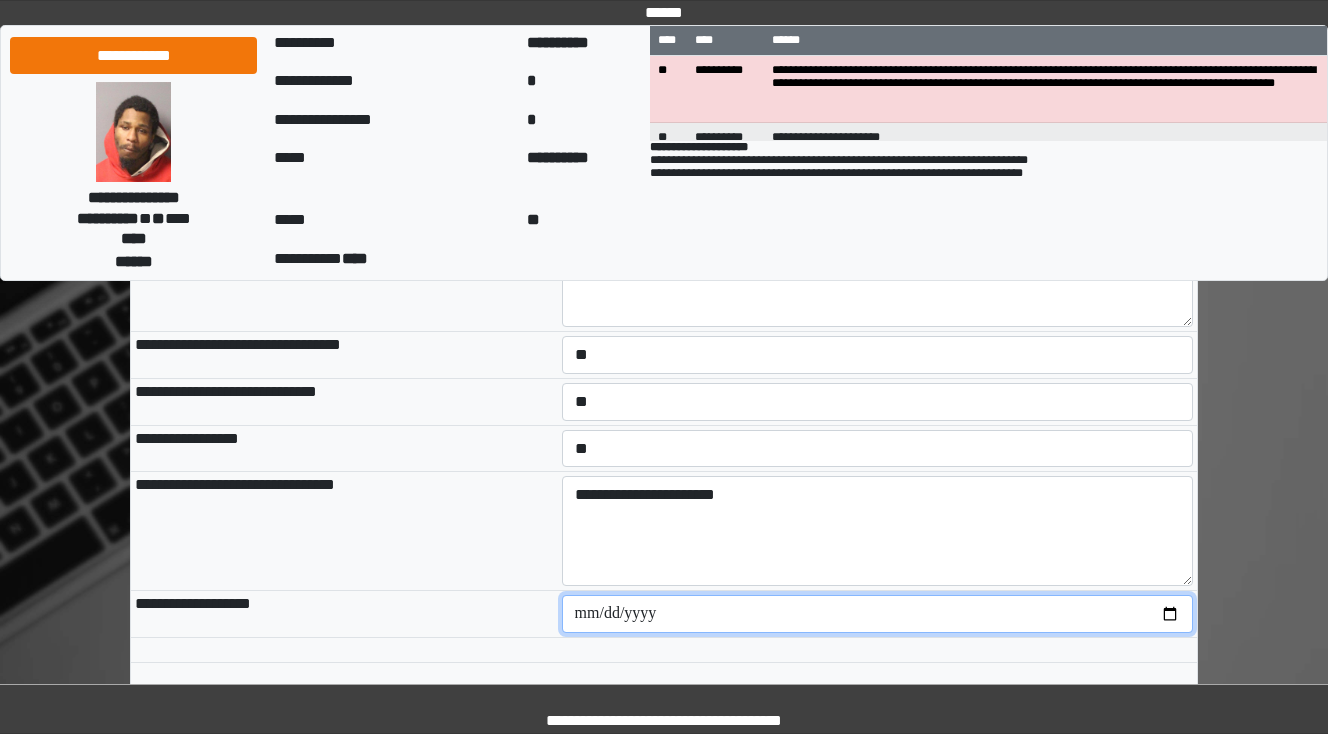 type on "**********" 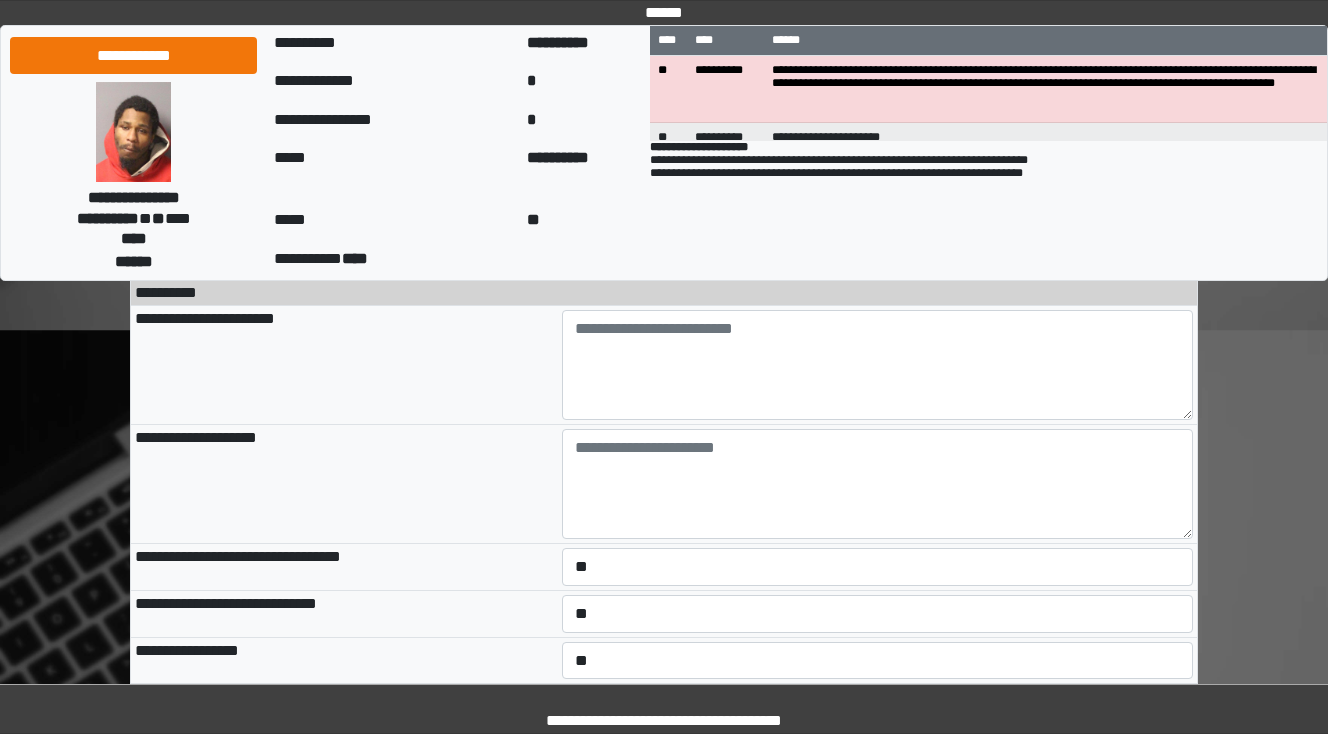scroll, scrollTop: 1280, scrollLeft: 0, axis: vertical 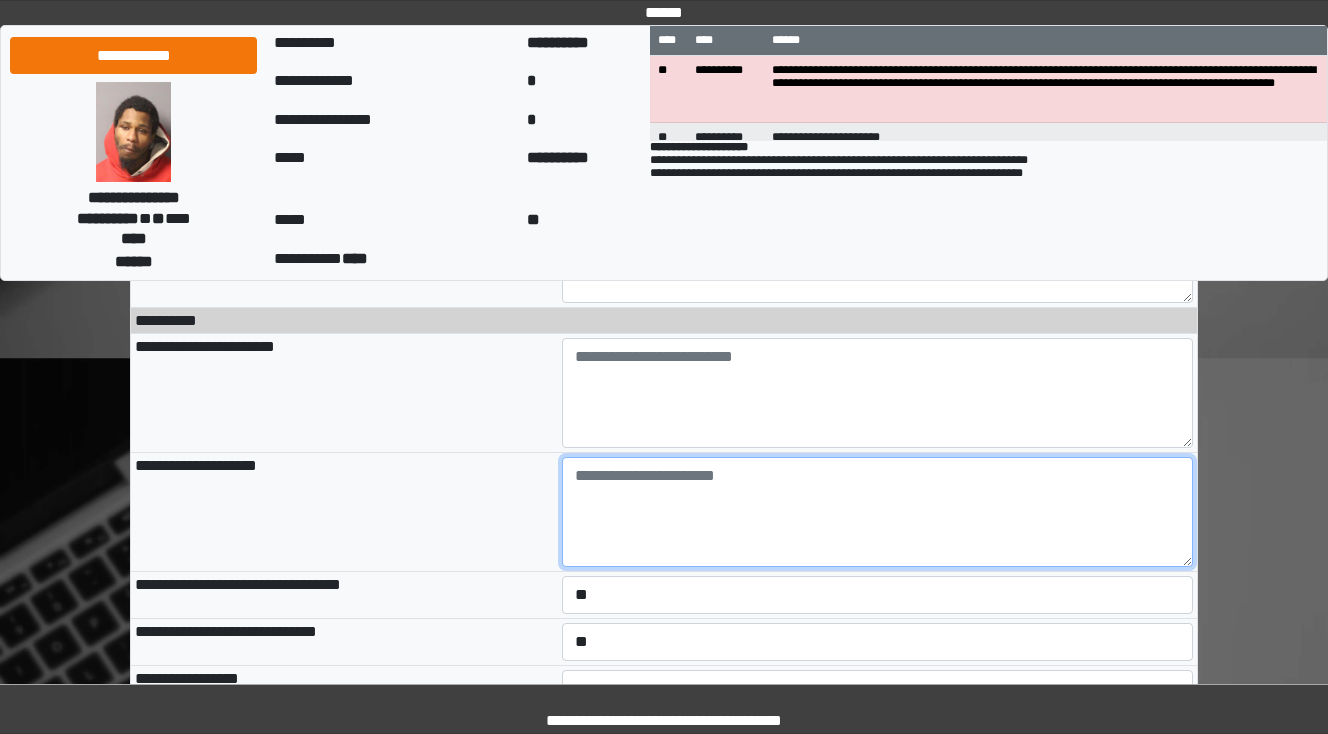 click at bounding box center [878, 512] 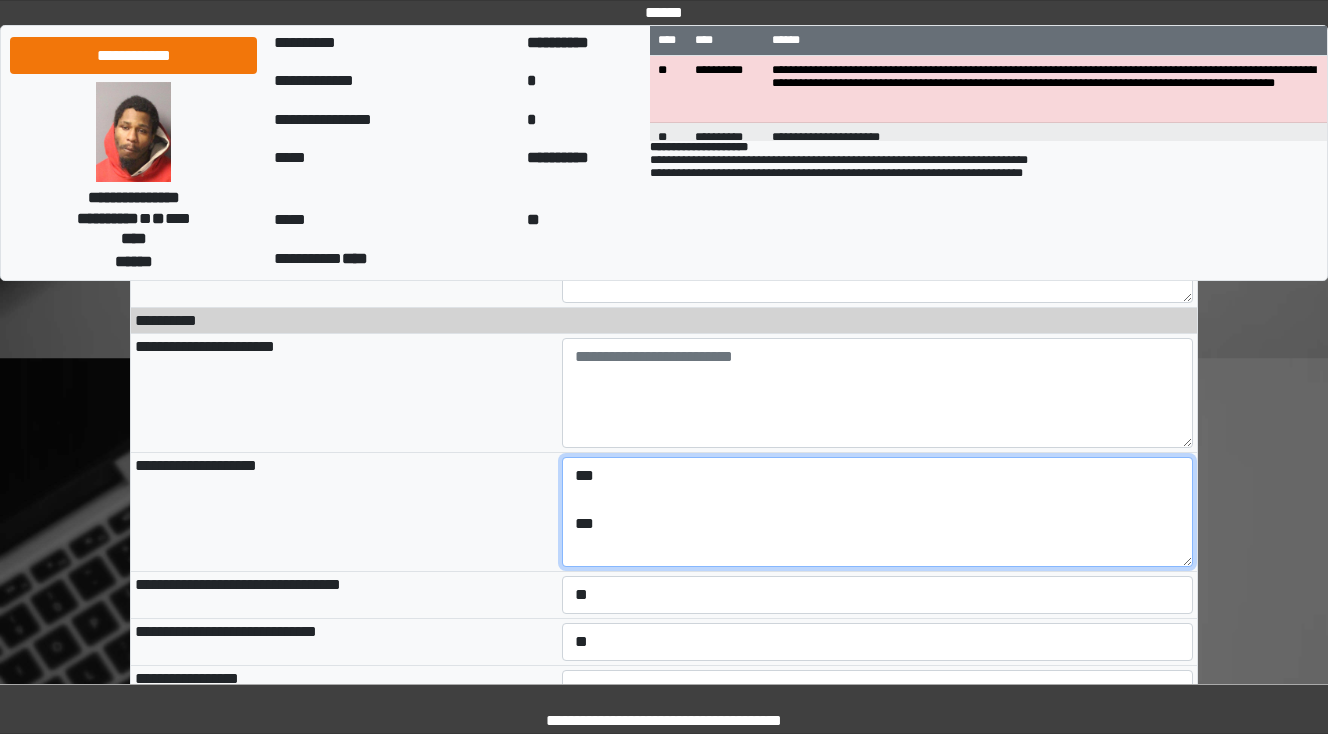paste on "**********" 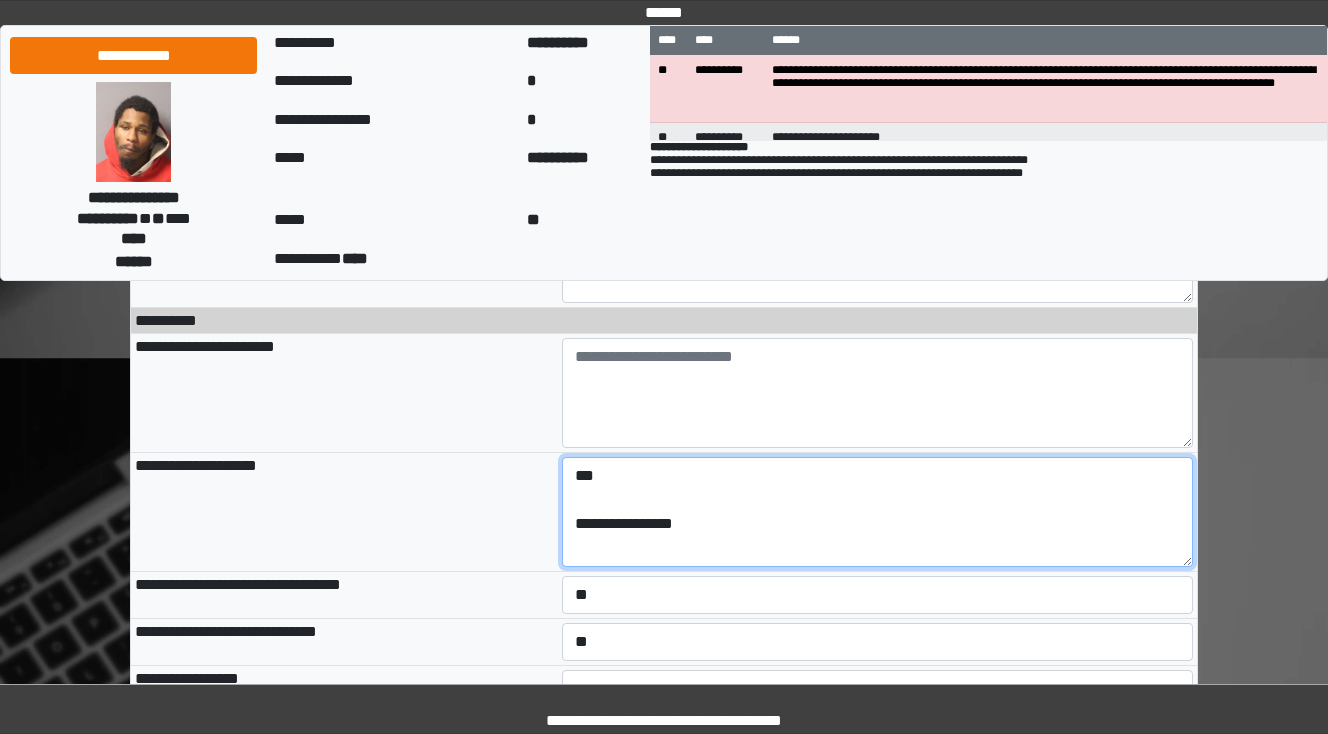 drag, startPoint x: 708, startPoint y: 544, endPoint x: 591, endPoint y: 542, distance: 117.01709 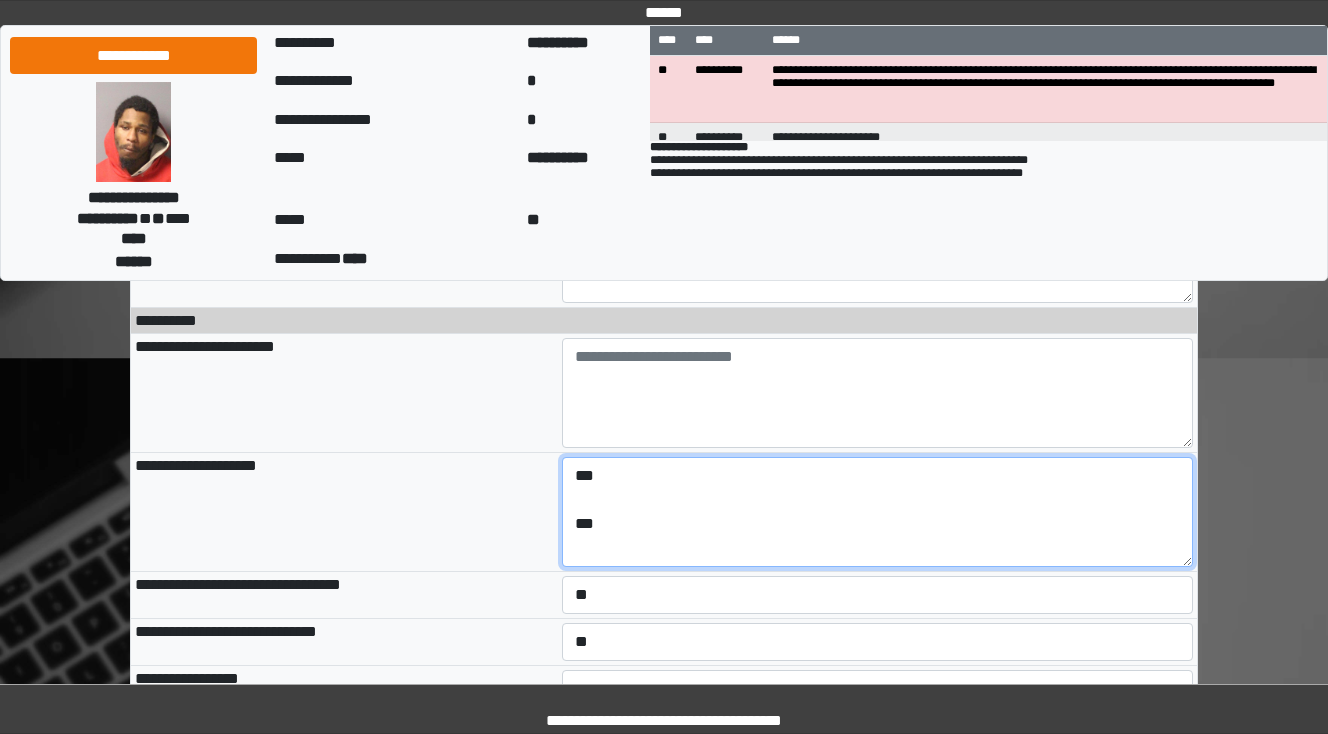 type on "***
**" 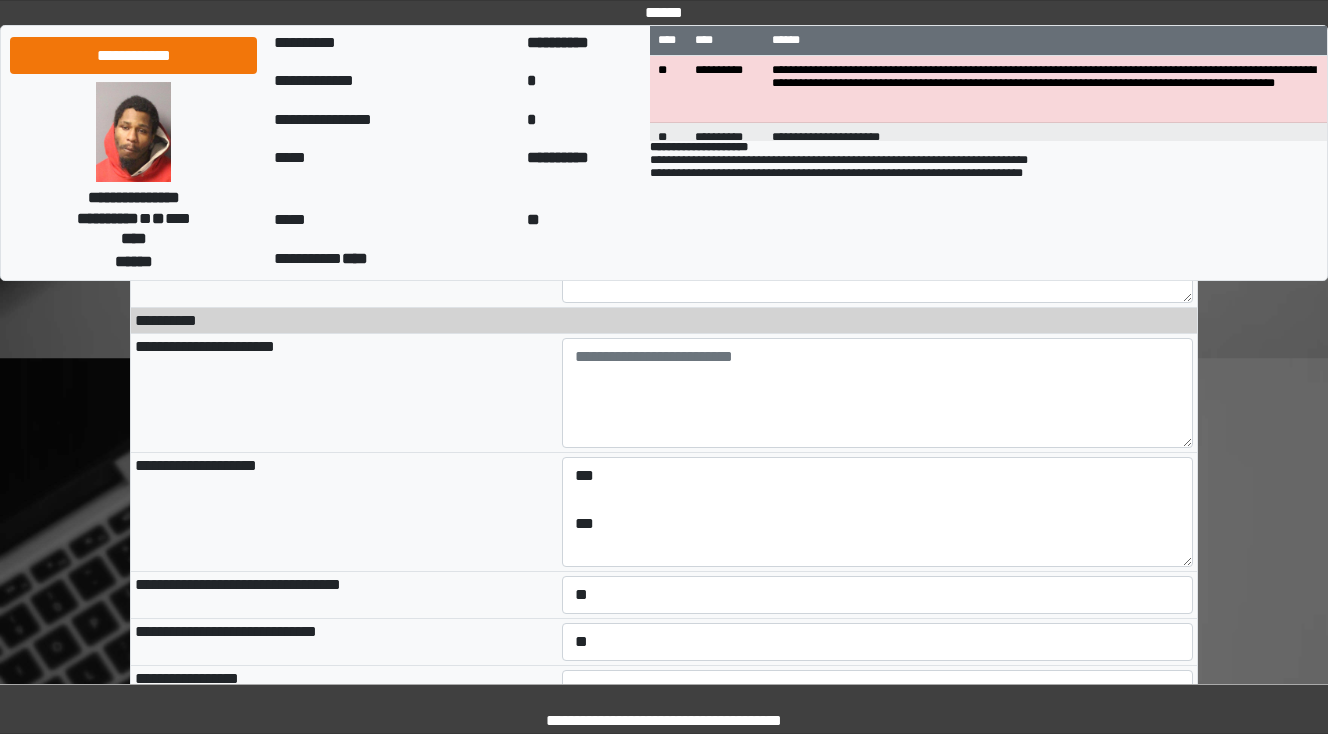 type on "**********" 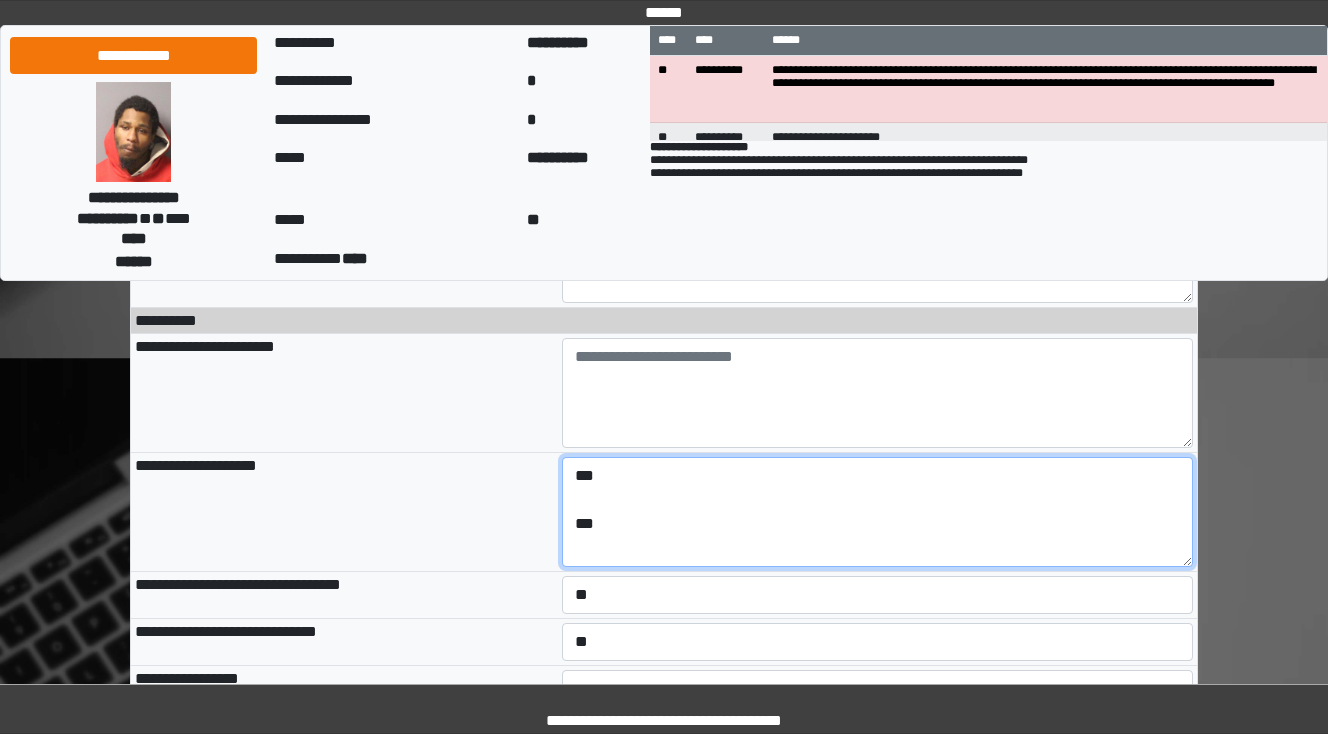 paste on "**********" 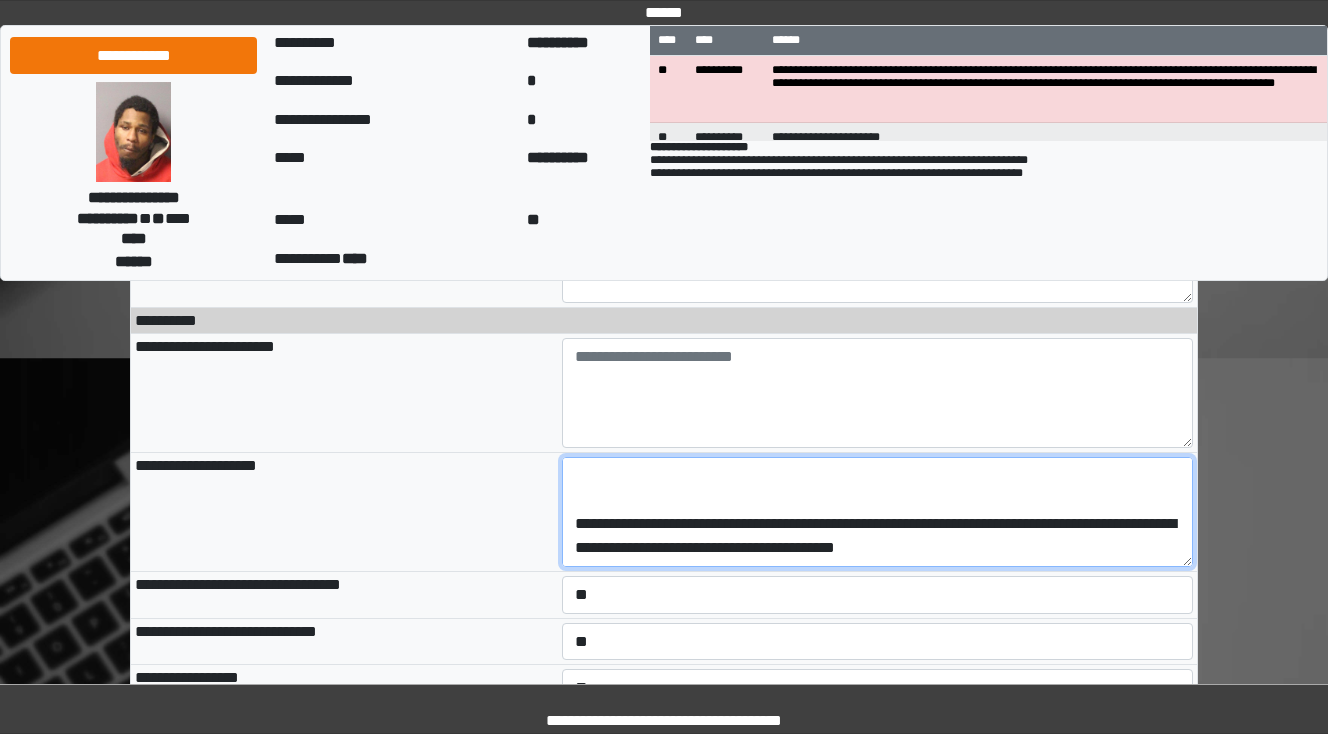scroll, scrollTop: 216, scrollLeft: 0, axis: vertical 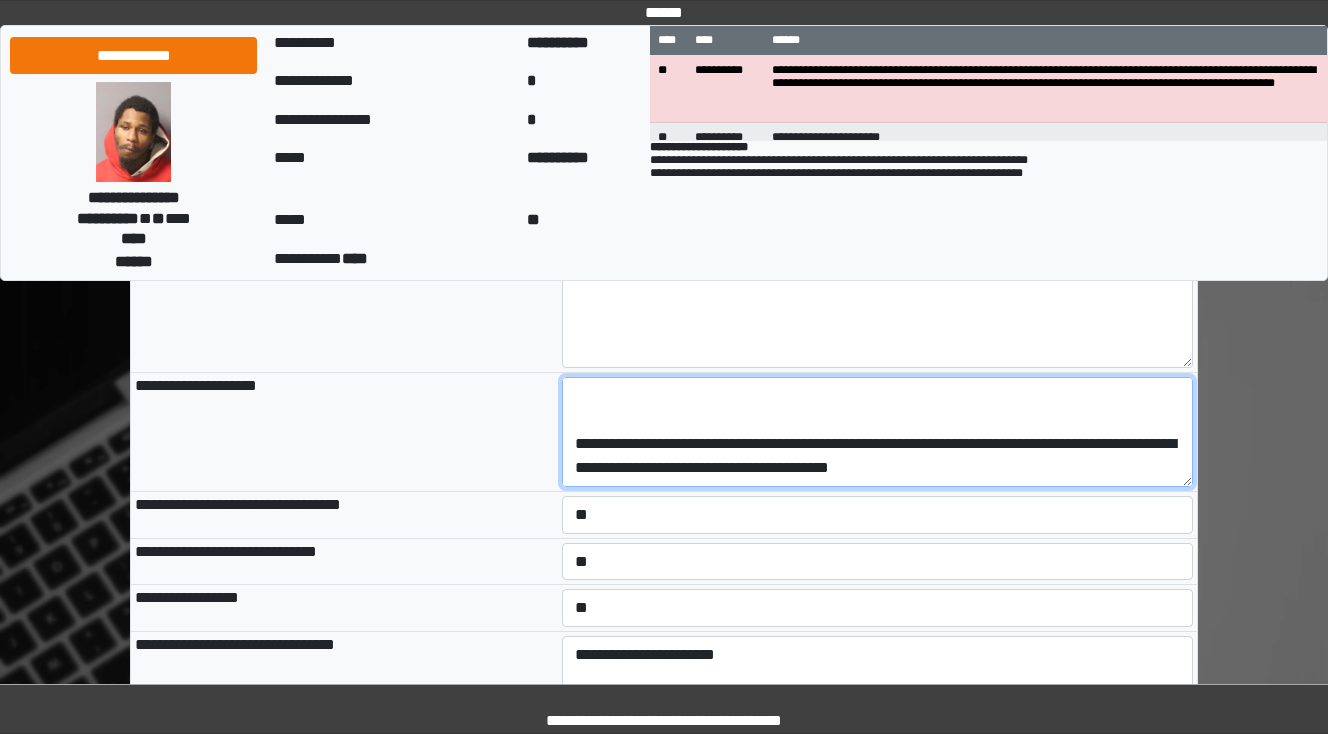 click on "**********" at bounding box center (878, 432) 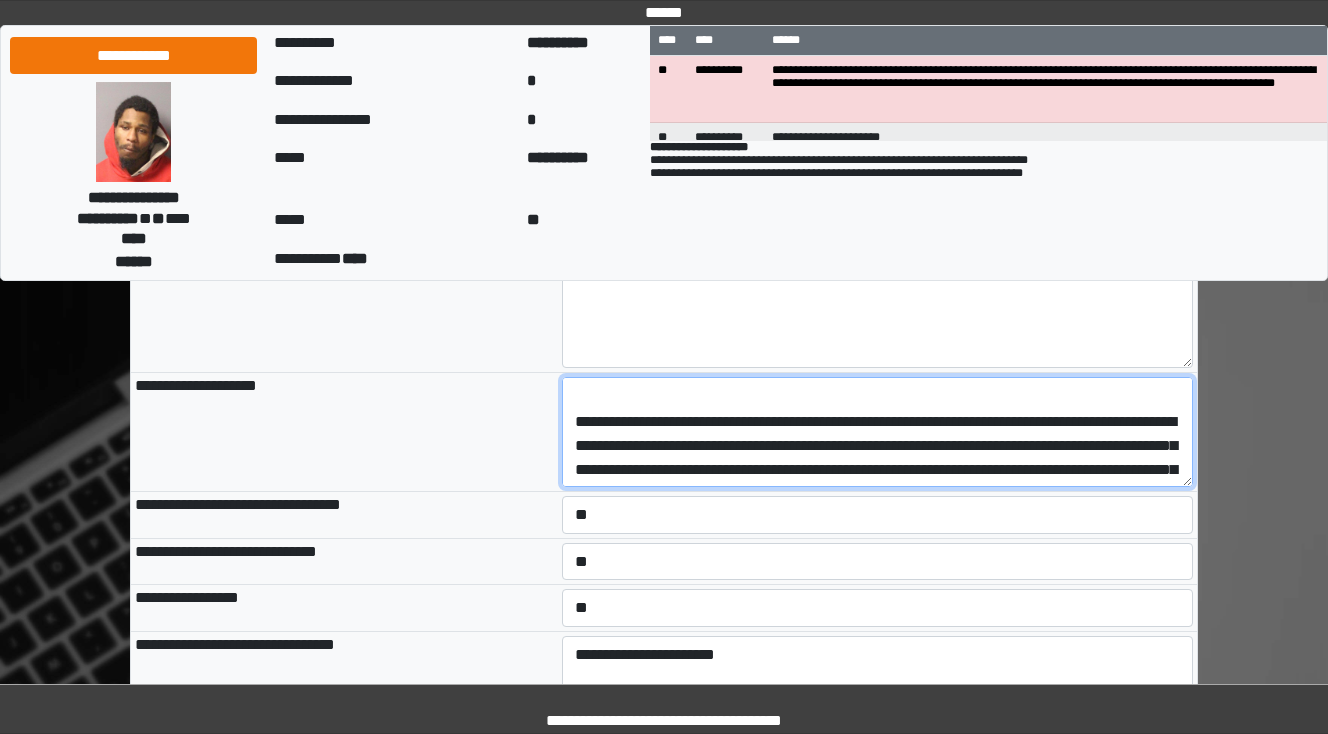 scroll, scrollTop: 0, scrollLeft: 0, axis: both 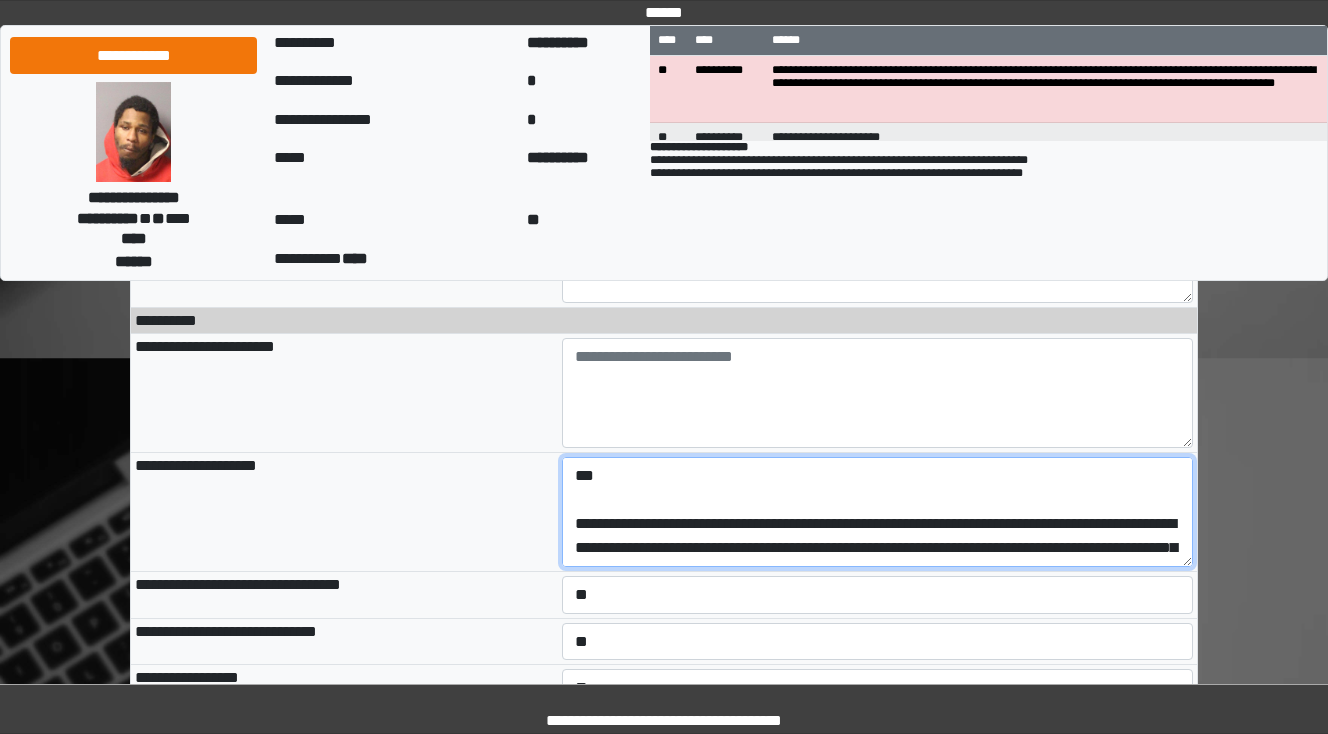 click on "**********" at bounding box center [878, 512] 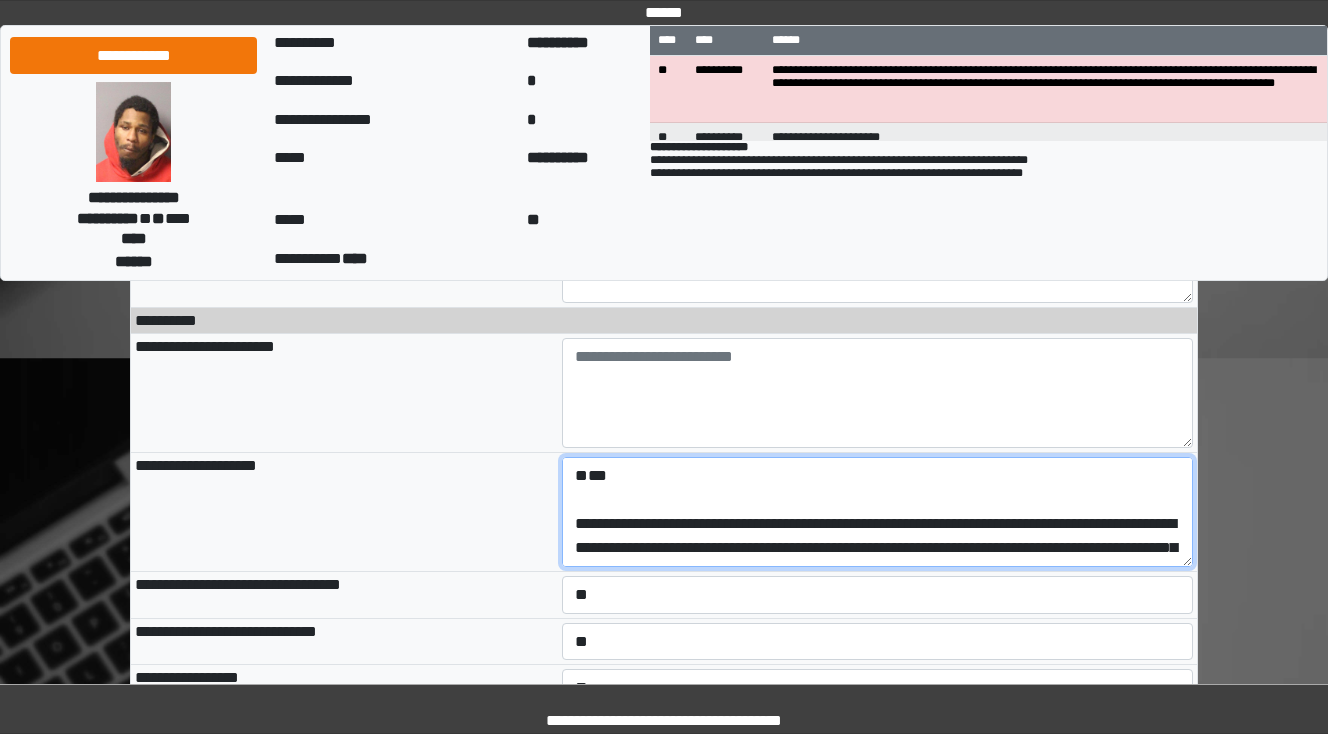 click on "**********" at bounding box center [878, 512] 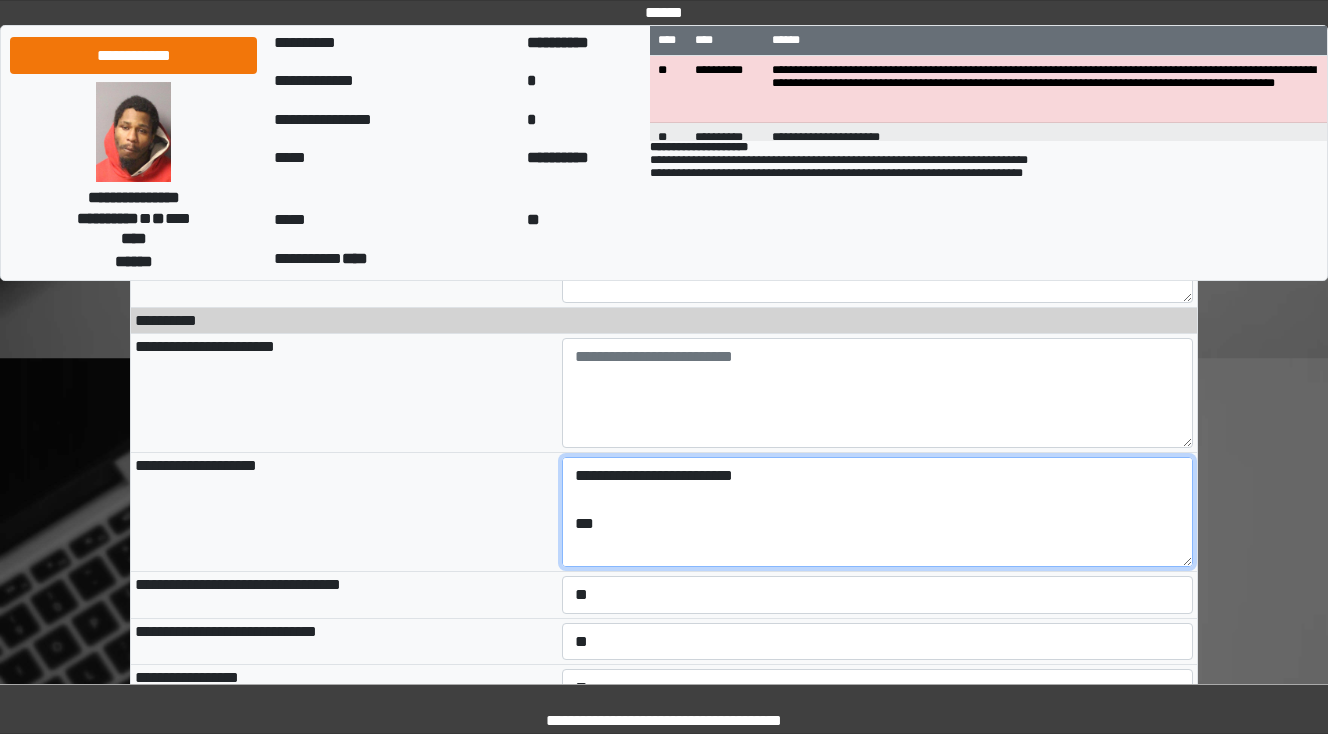 type on "**********" 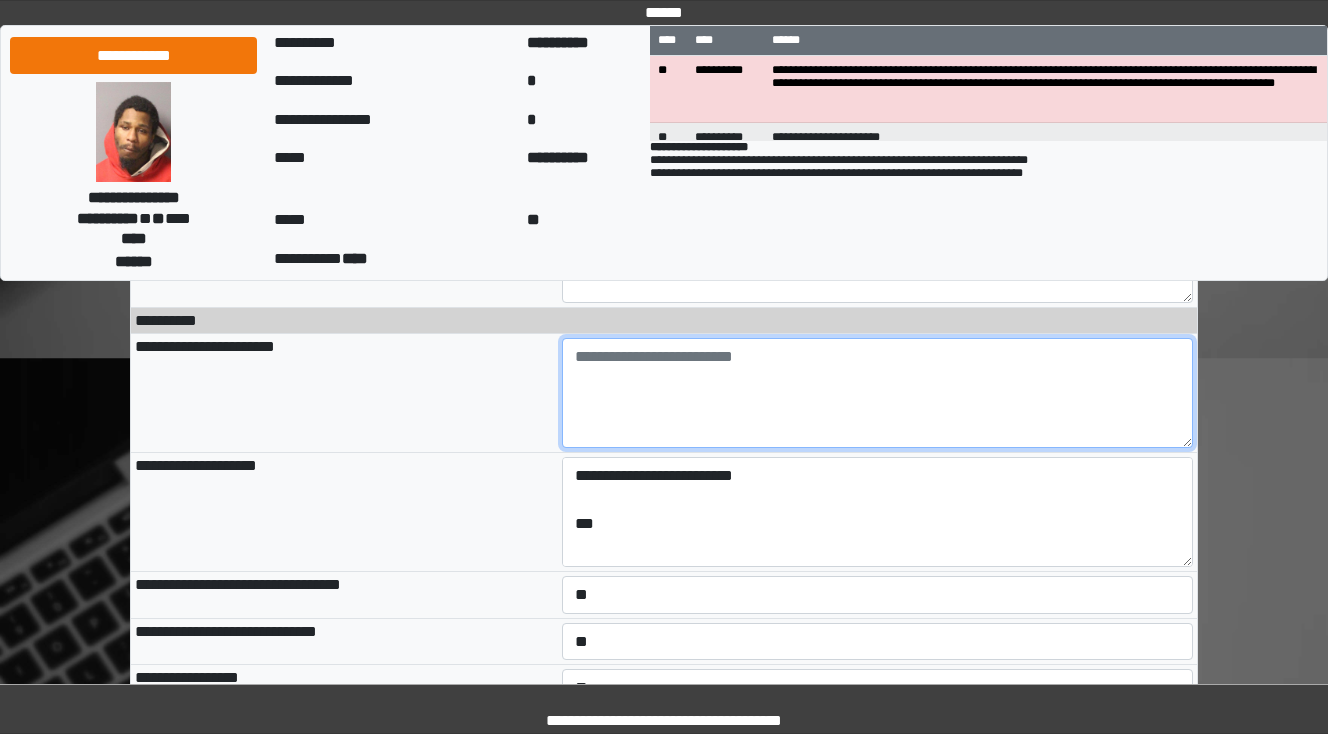 type on "**********" 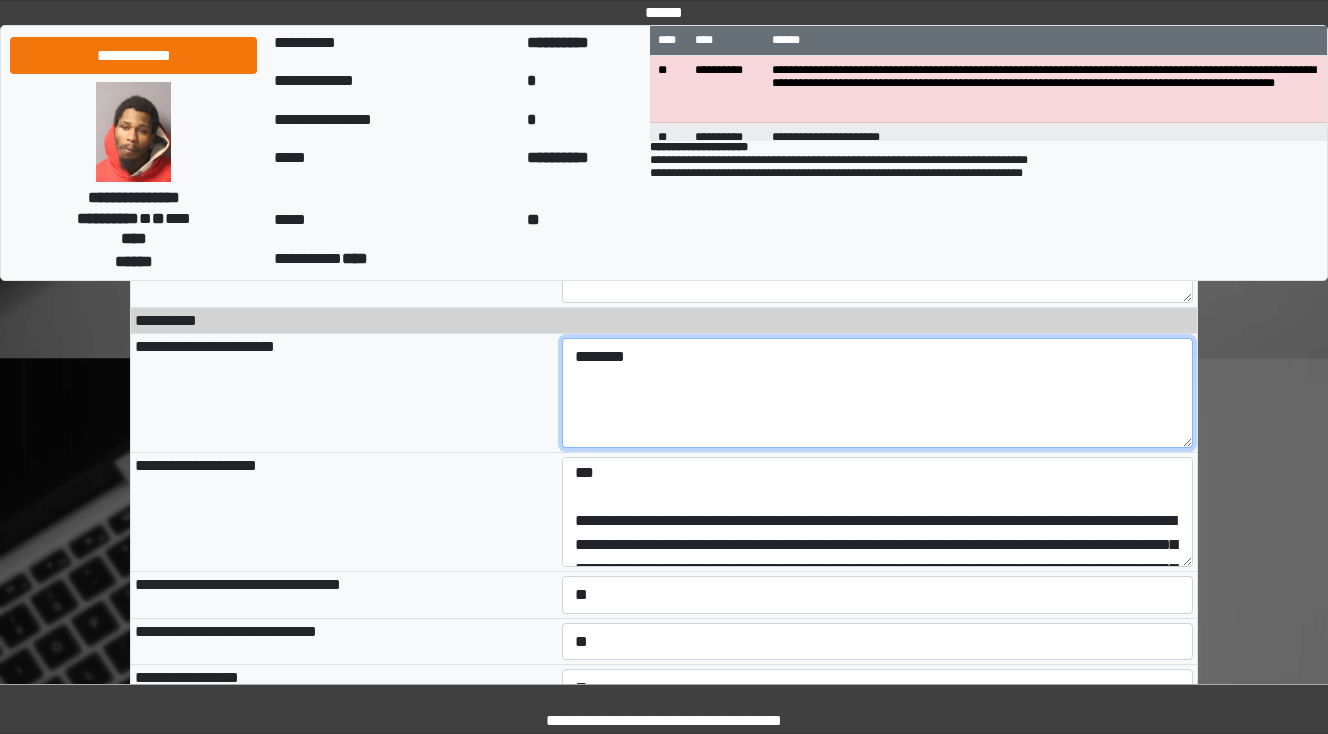 scroll, scrollTop: 0, scrollLeft: 0, axis: both 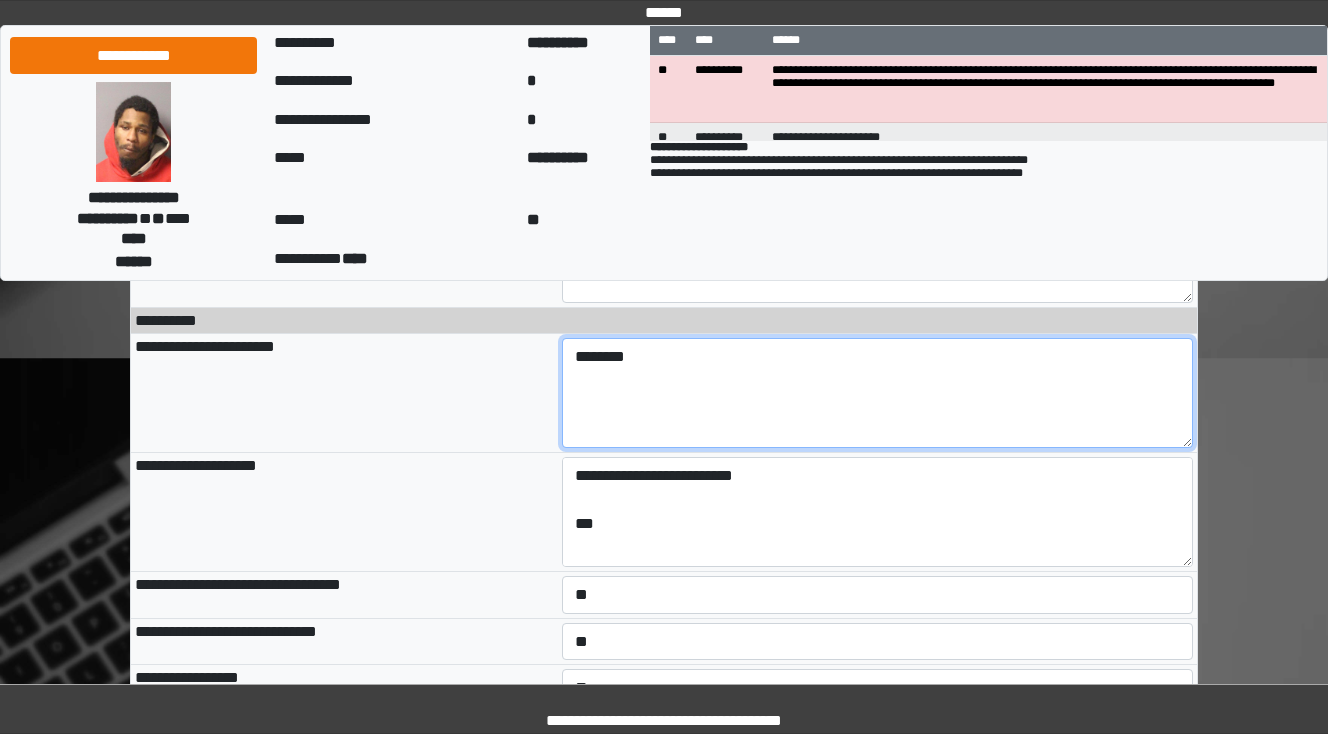 click on "********" at bounding box center (878, 393) 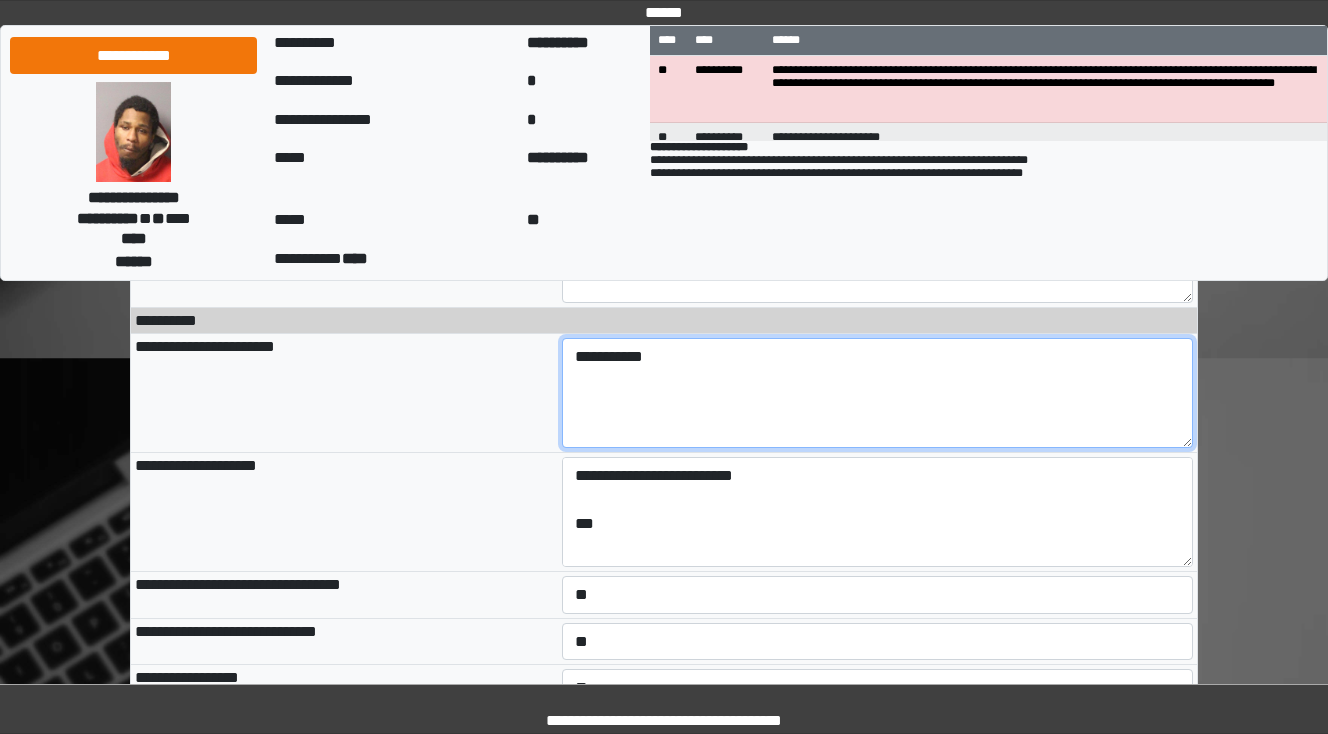 type on "**********" 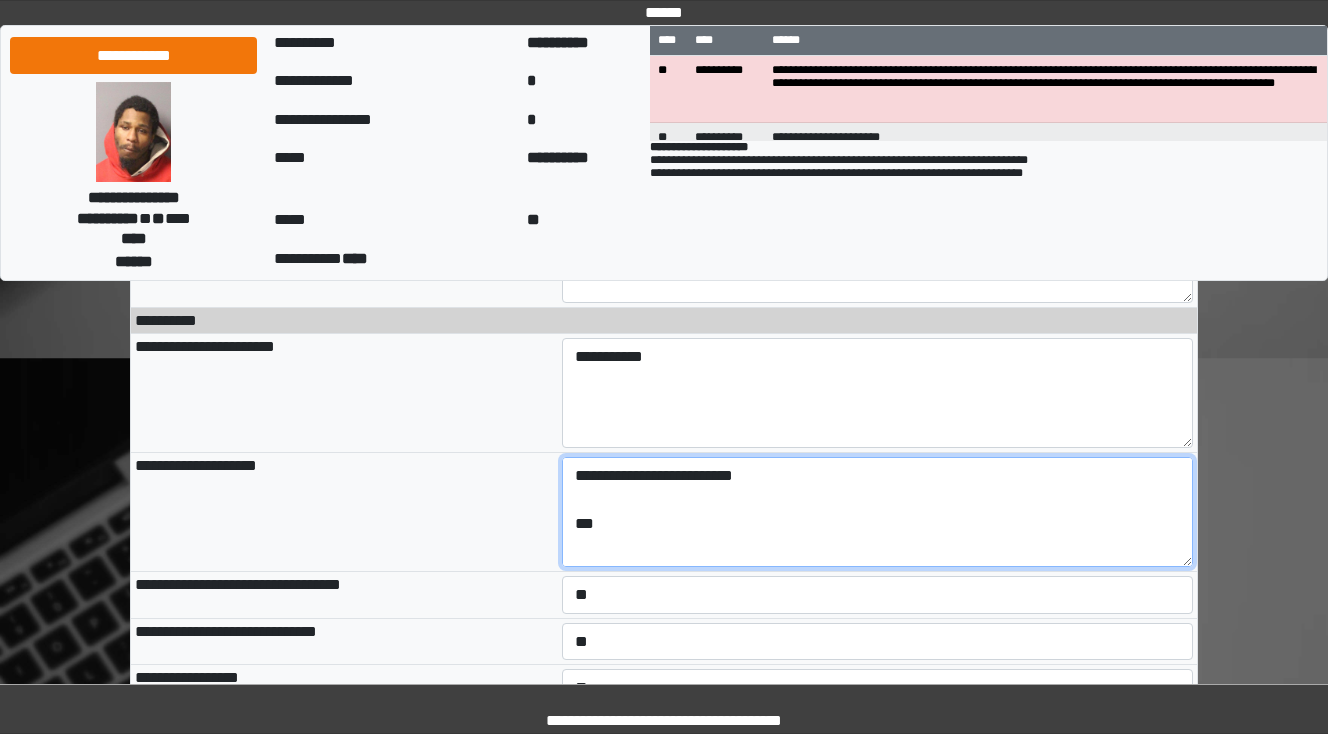 type on "**********" 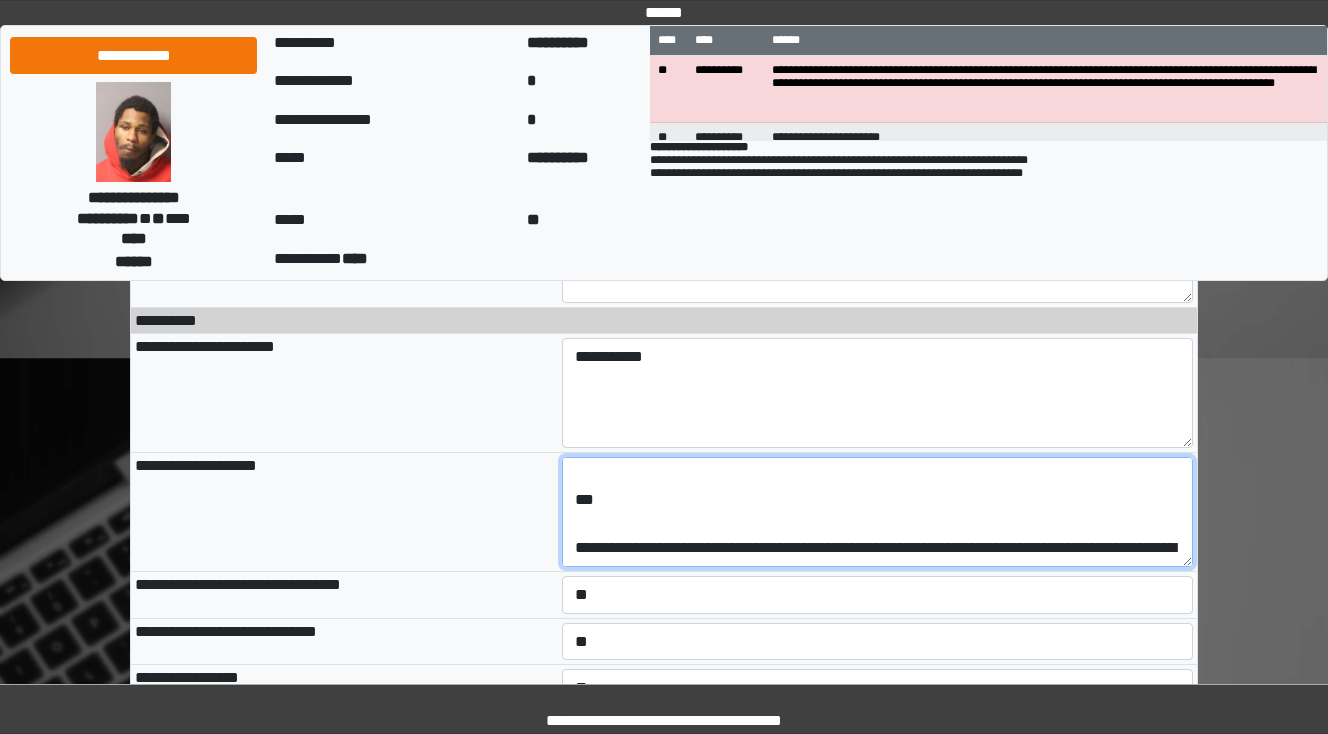 scroll, scrollTop: 0, scrollLeft: 0, axis: both 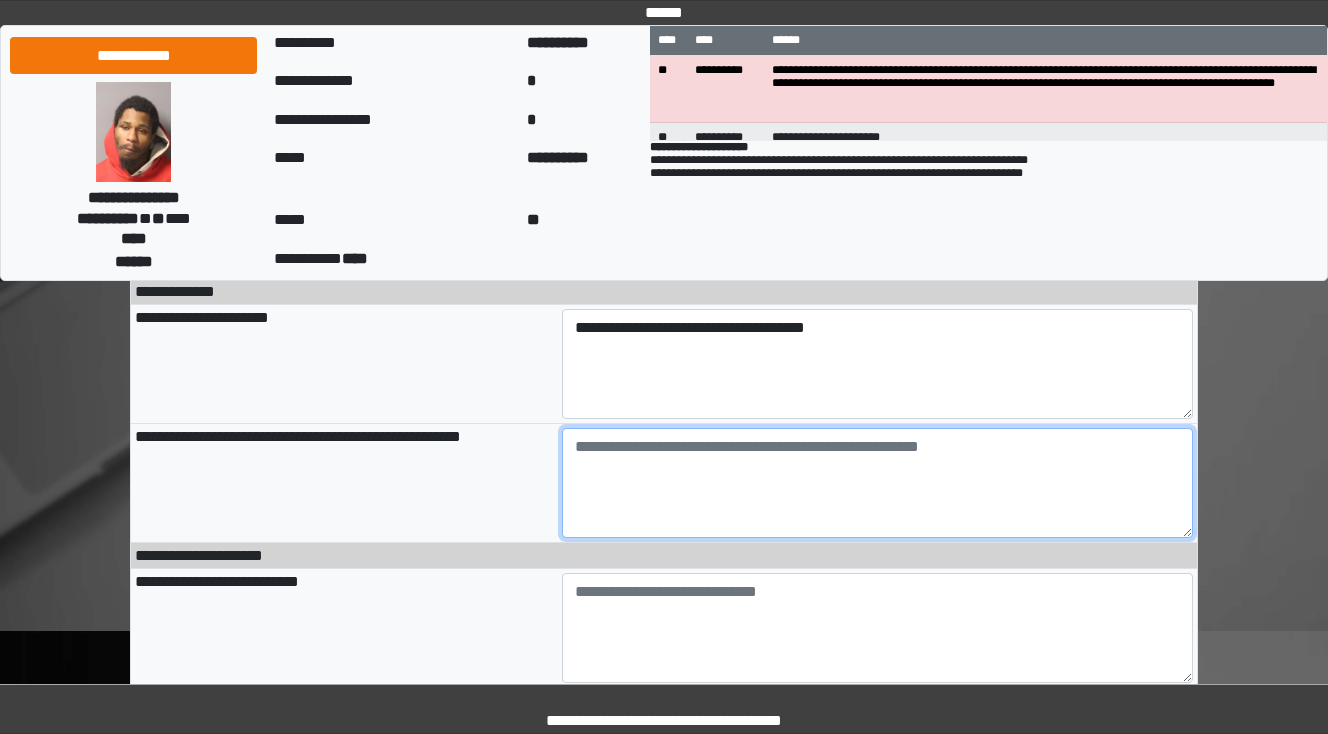 click at bounding box center [878, 483] 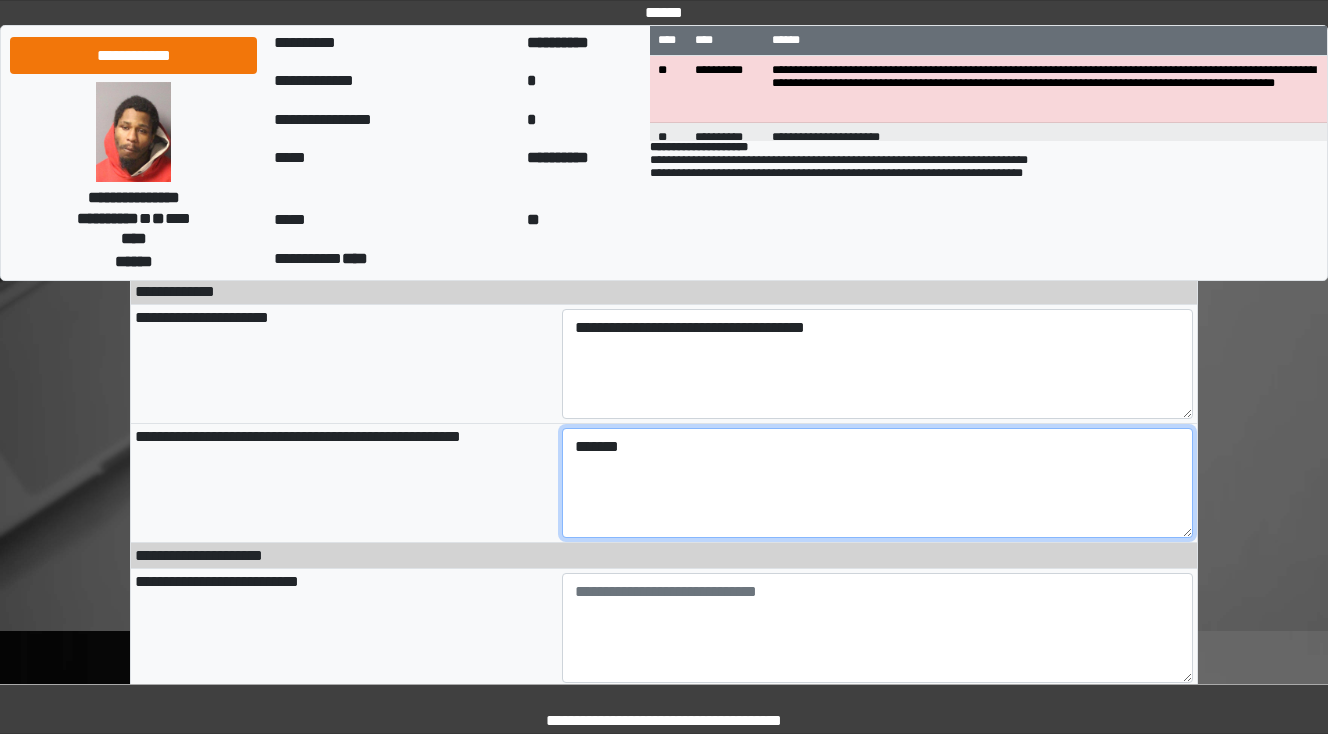 type on "******" 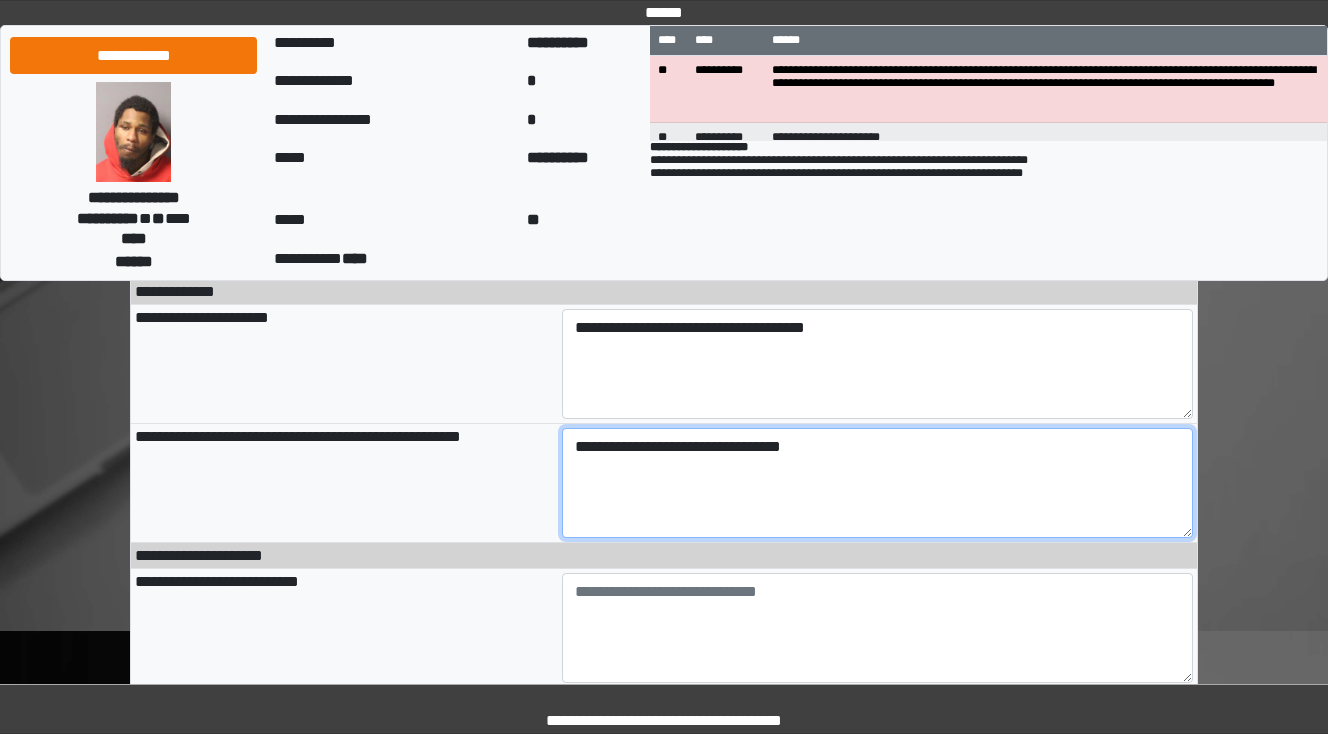 click on "**********" at bounding box center [878, 483] 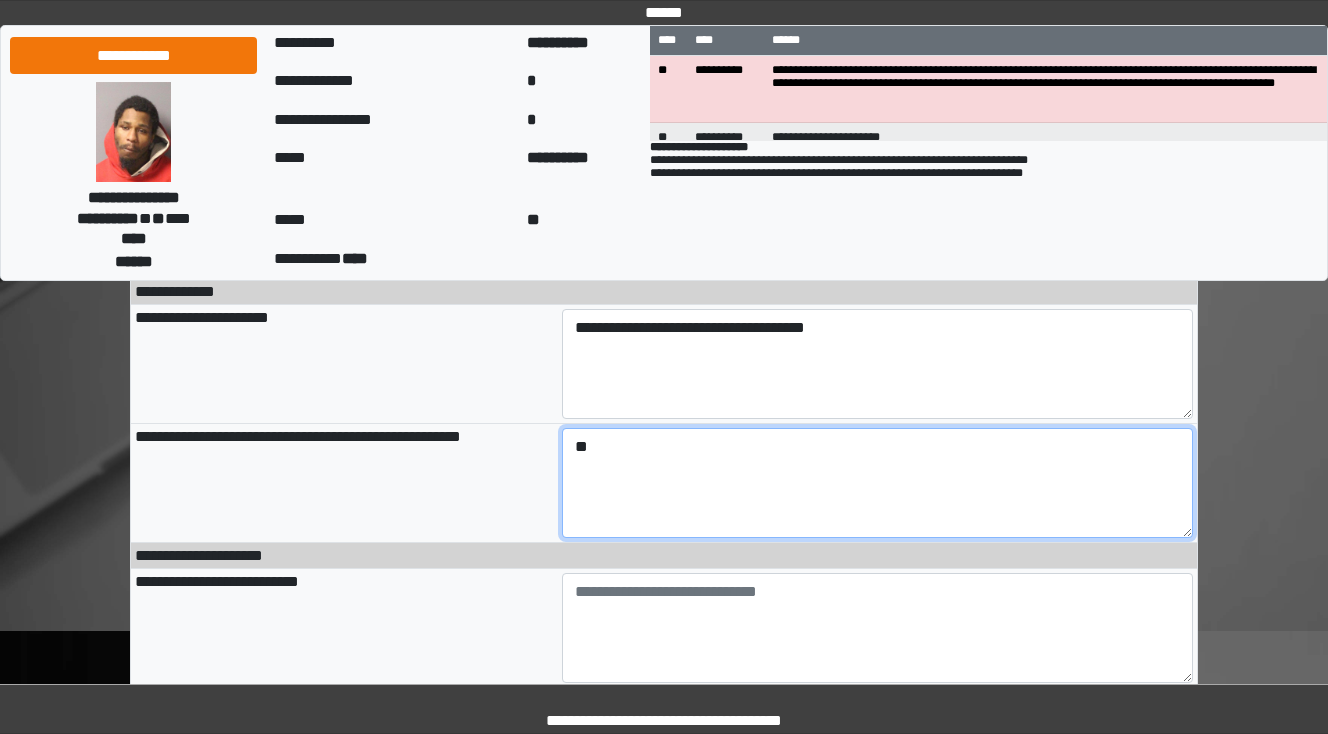 type on "*" 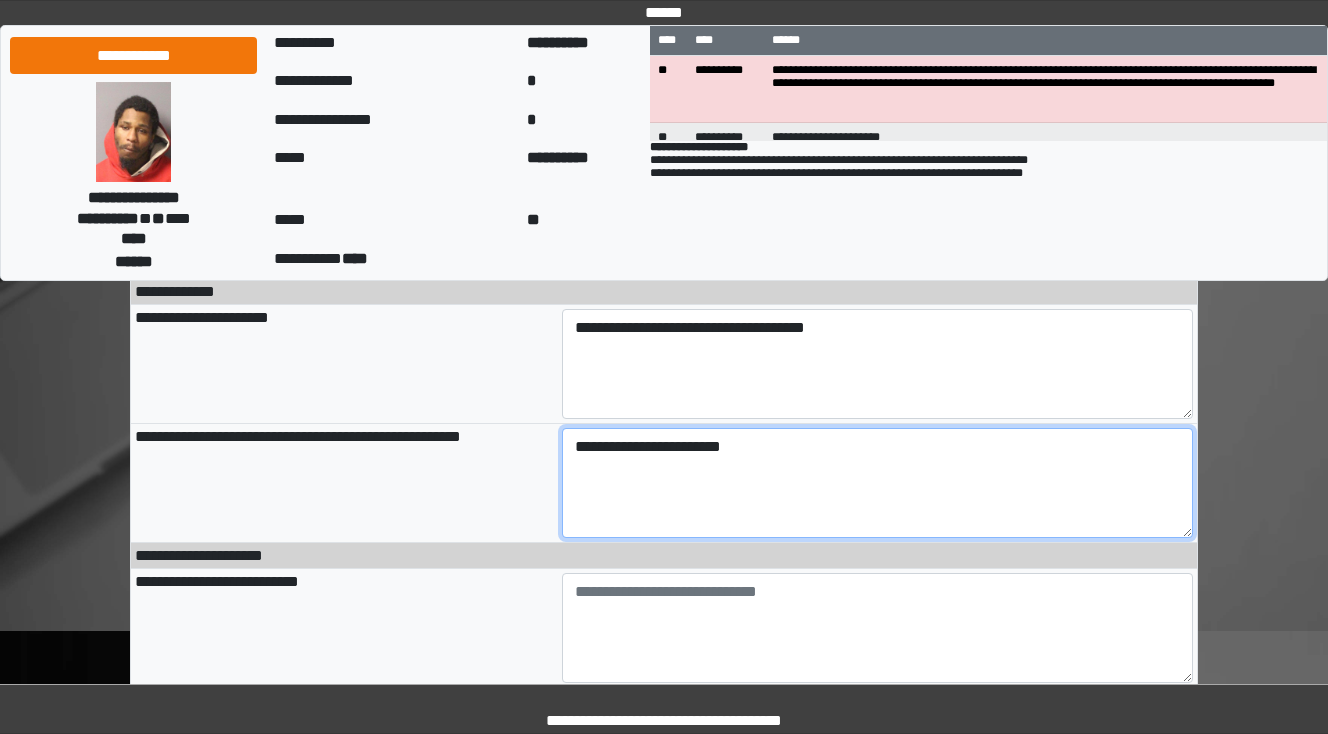 type on "**********" 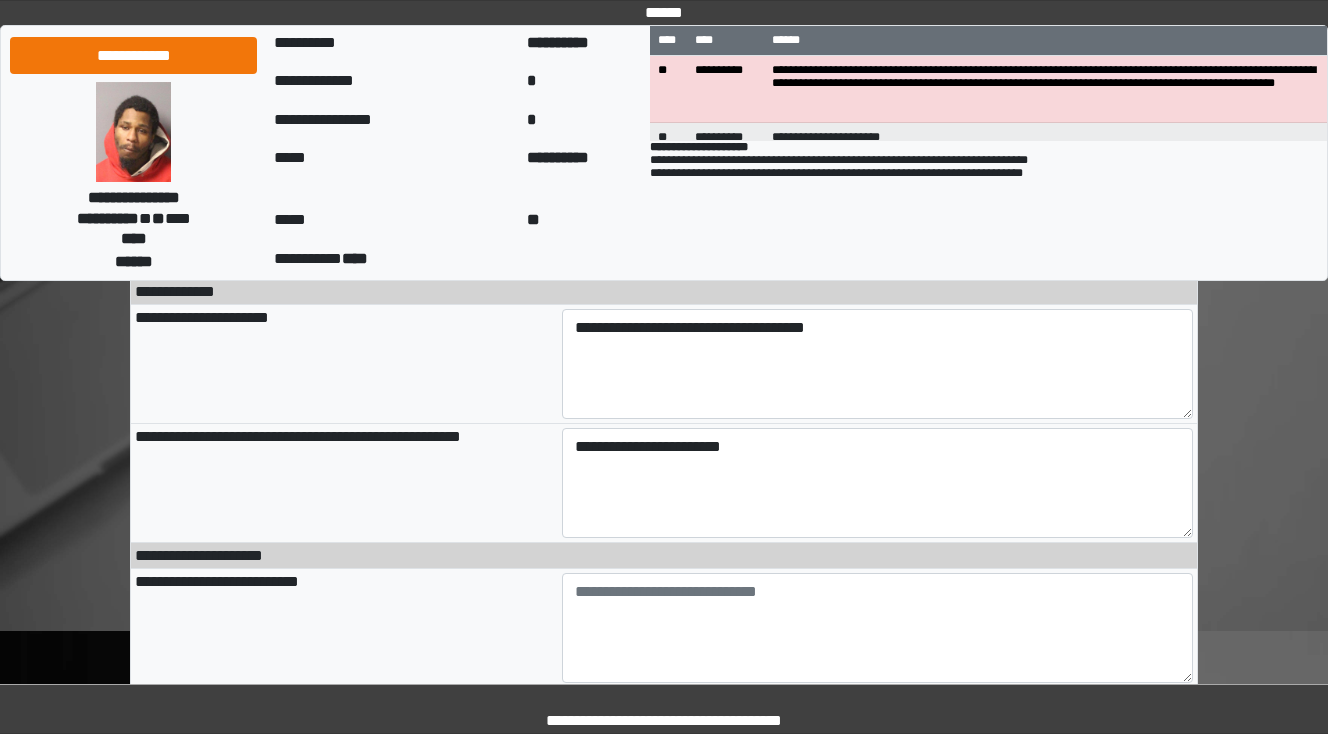 type on "**********" 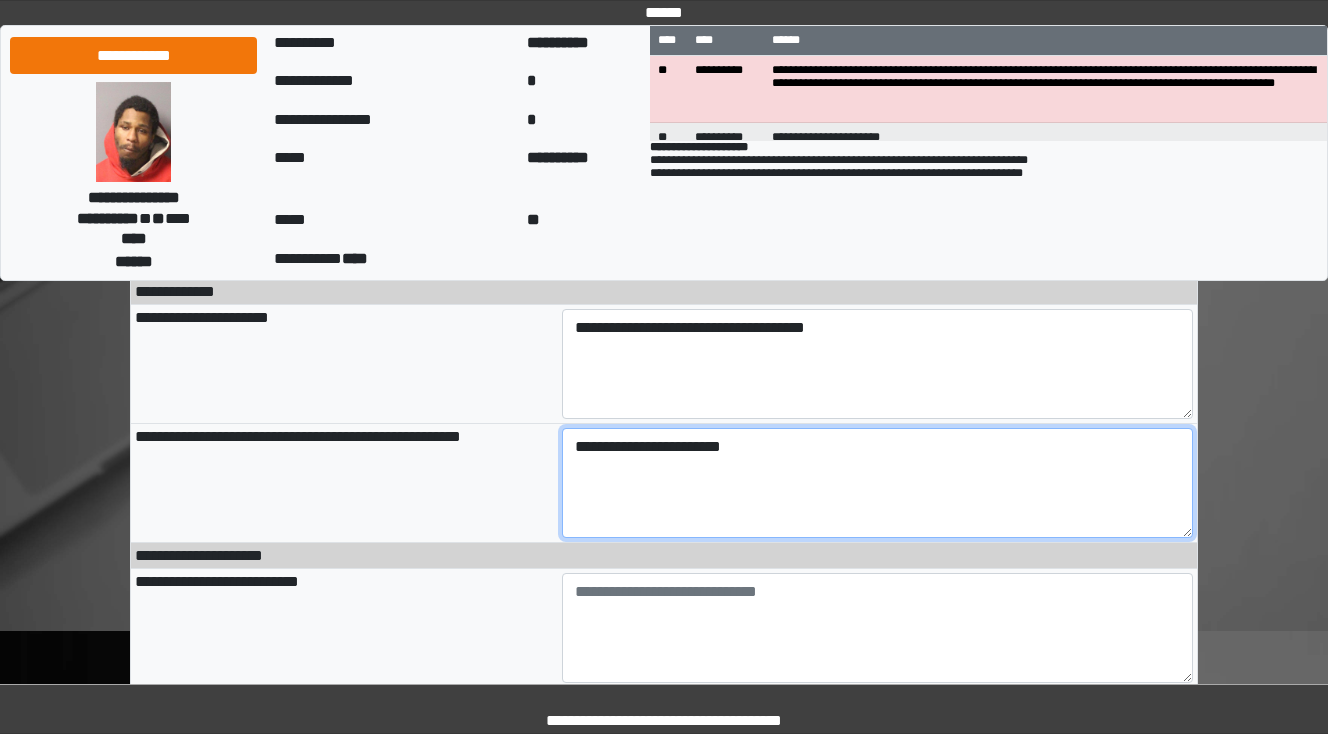 click on "**********" at bounding box center [878, 483] 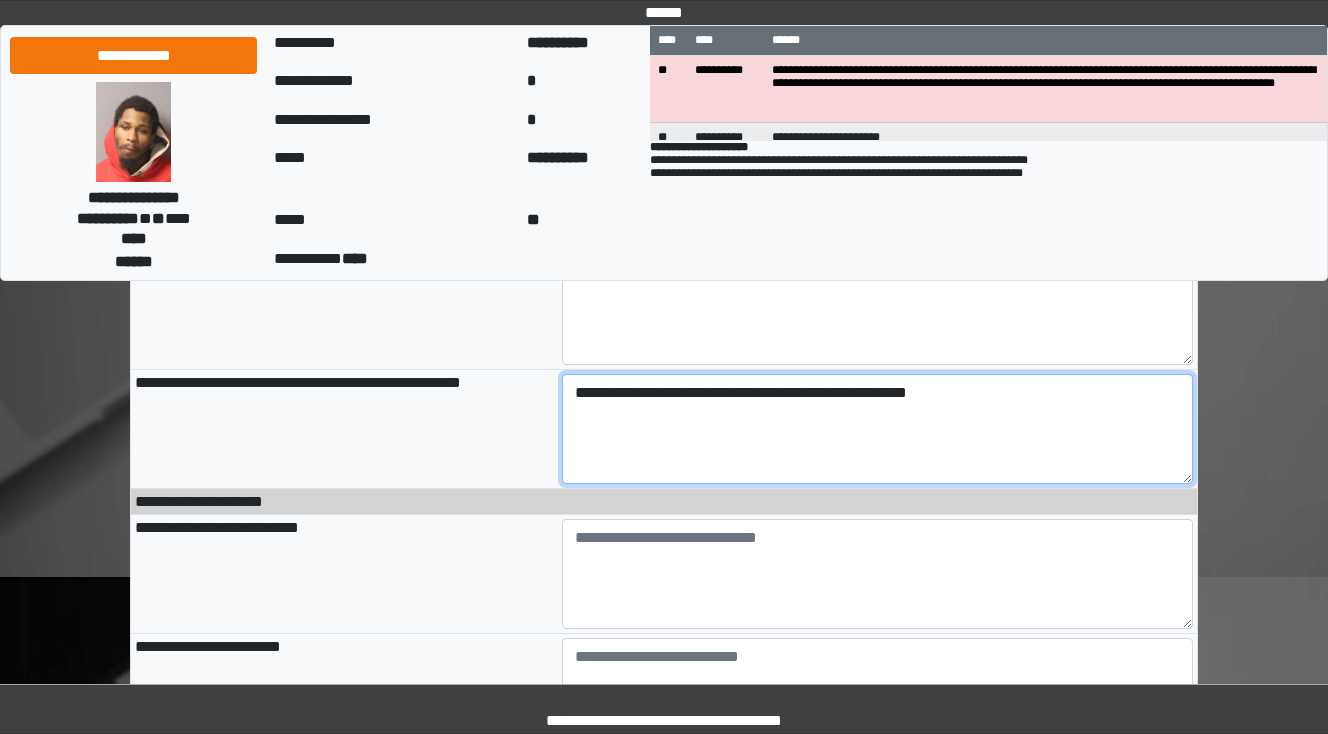 scroll, scrollTop: 240, scrollLeft: 0, axis: vertical 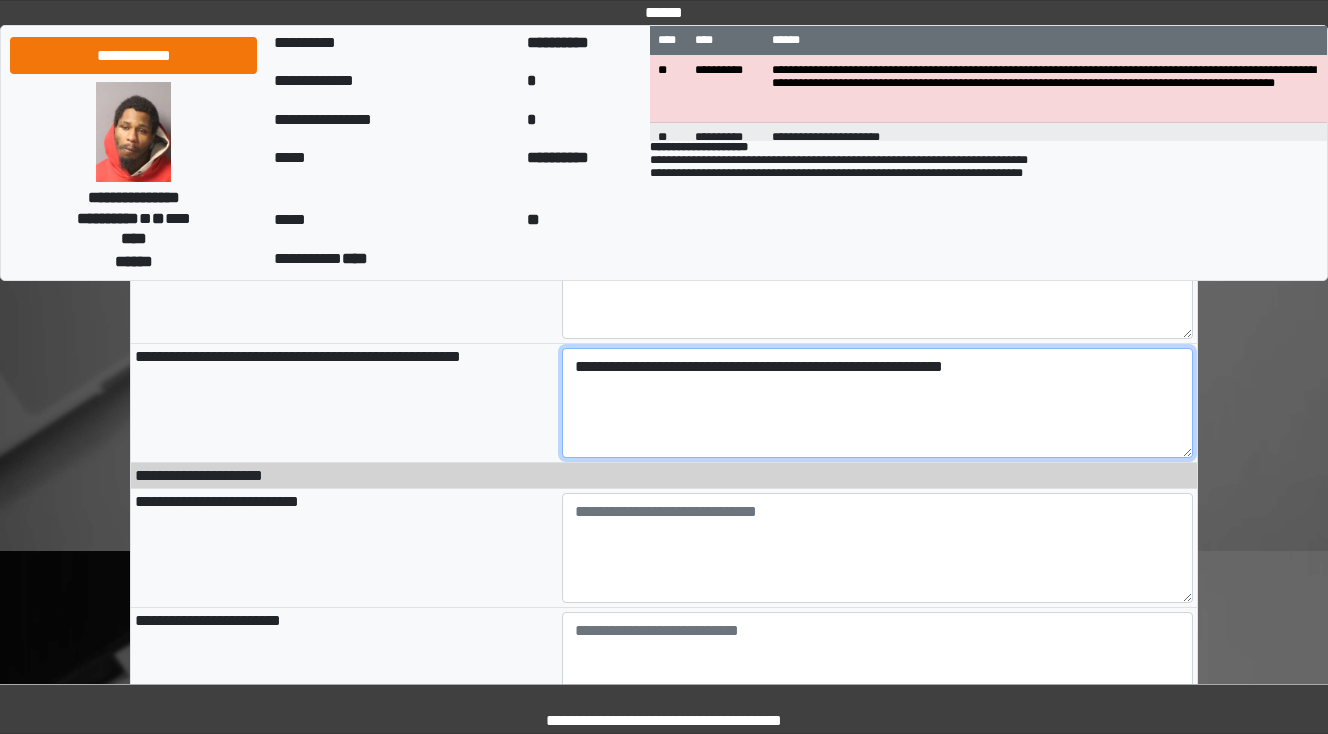 type on "**********" 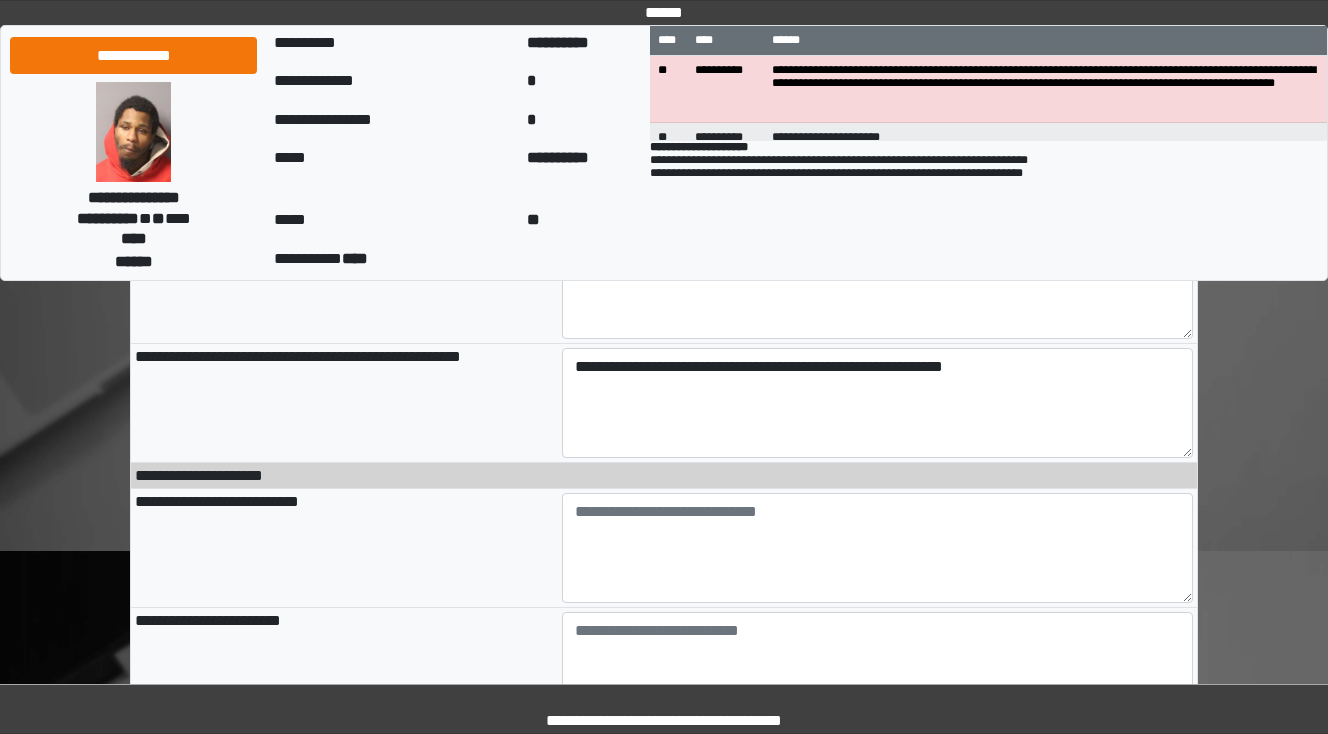 type on "**********" 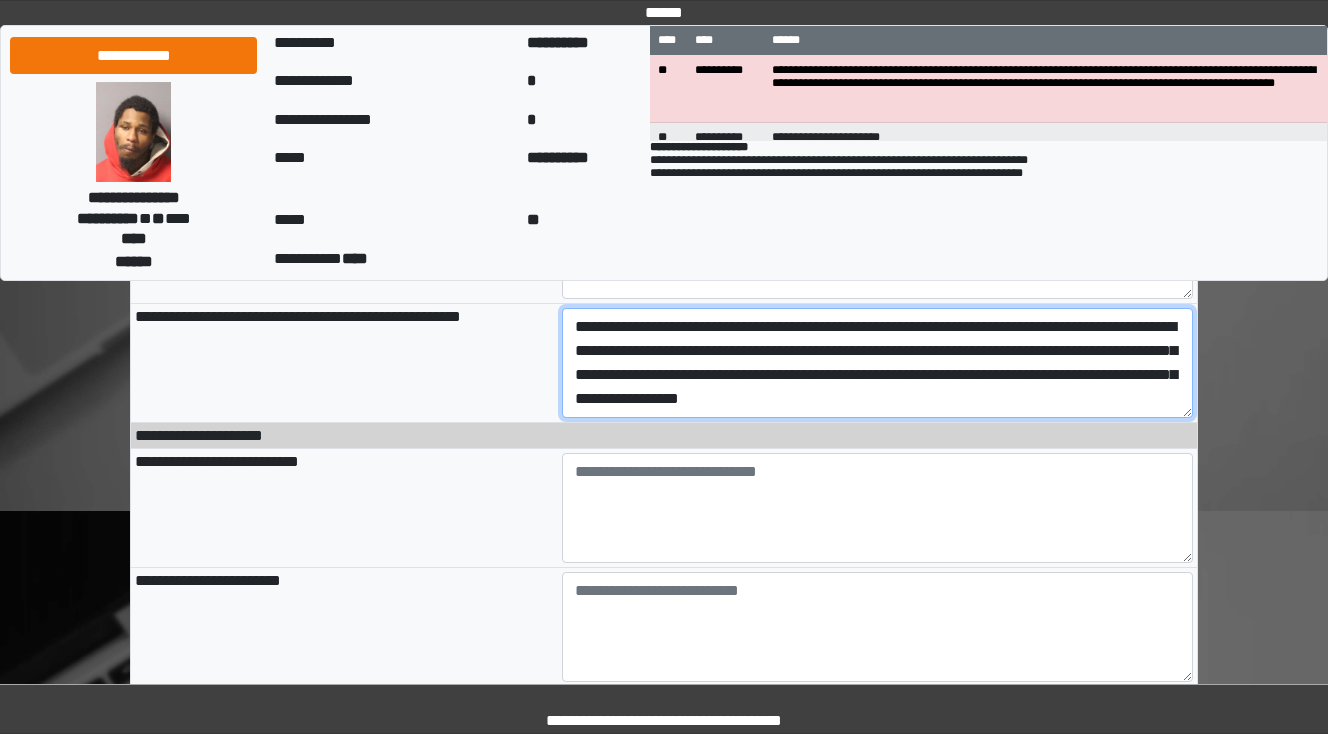scroll, scrollTop: 320, scrollLeft: 0, axis: vertical 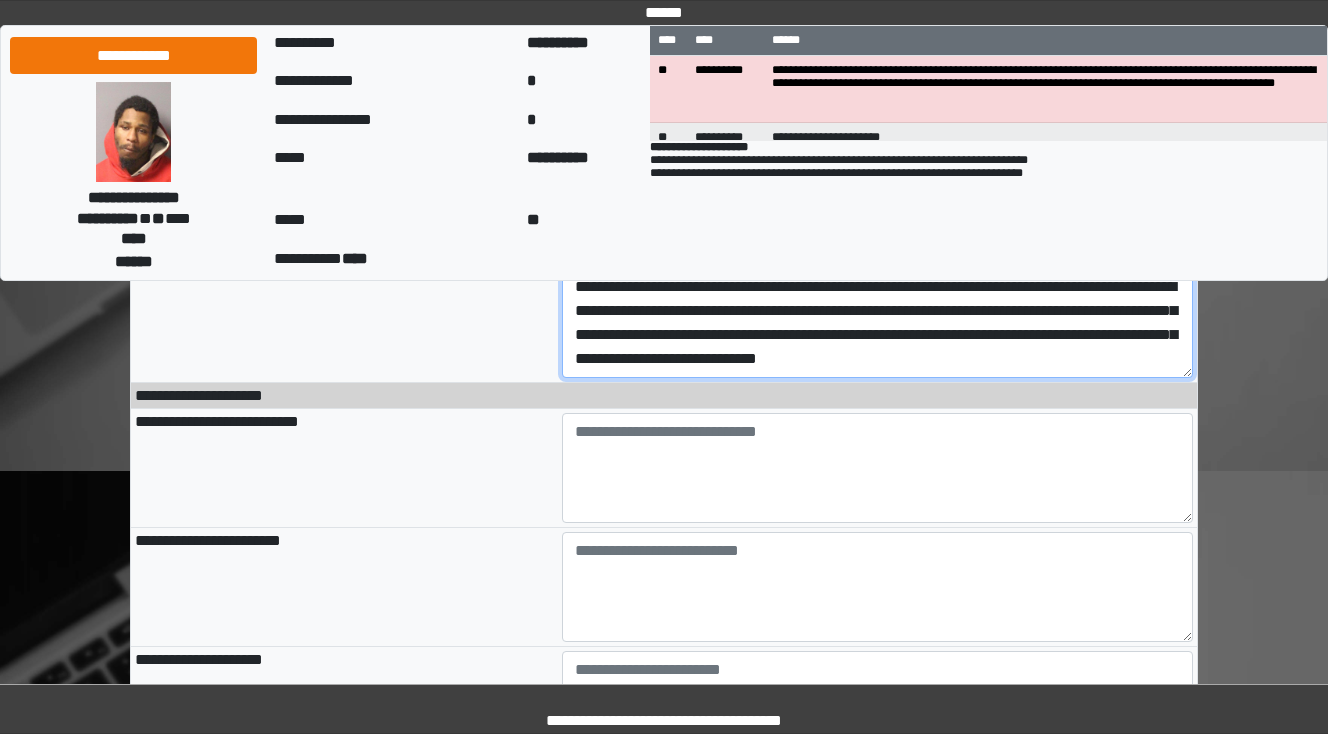type on "**********" 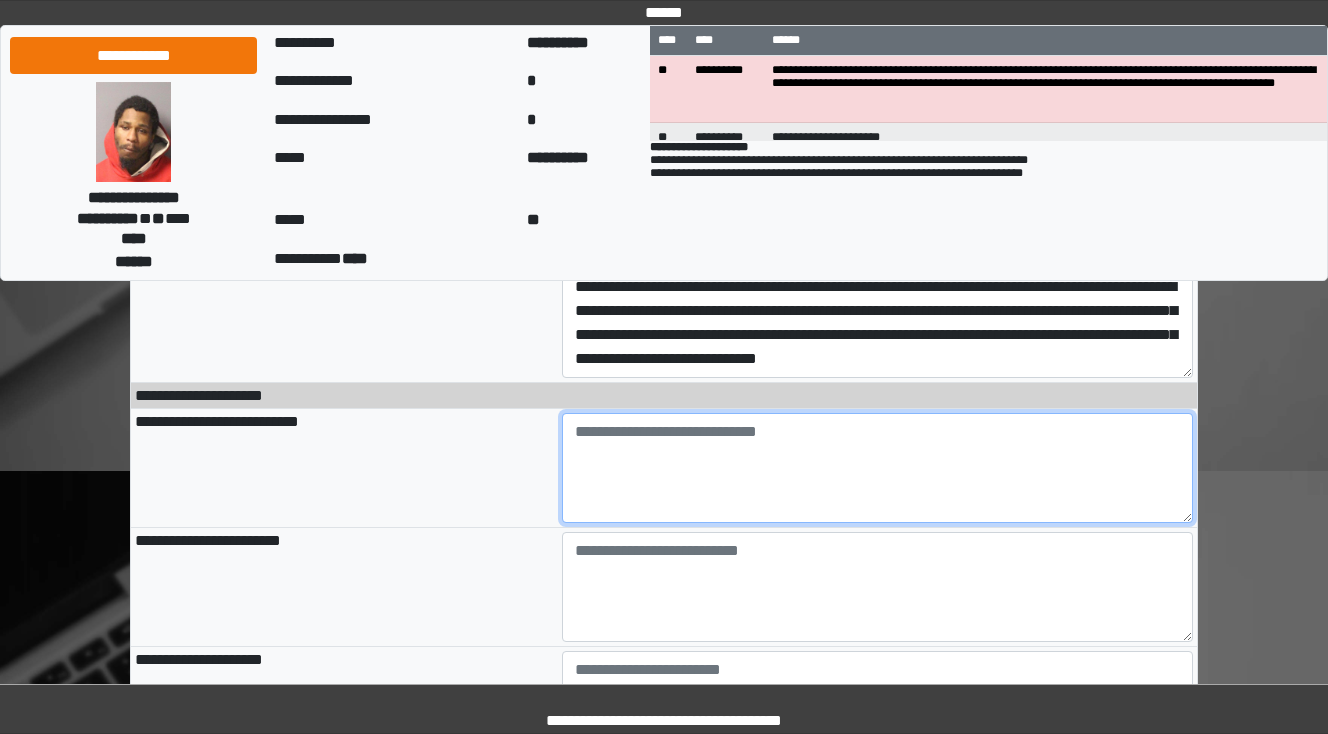 type on "**********" 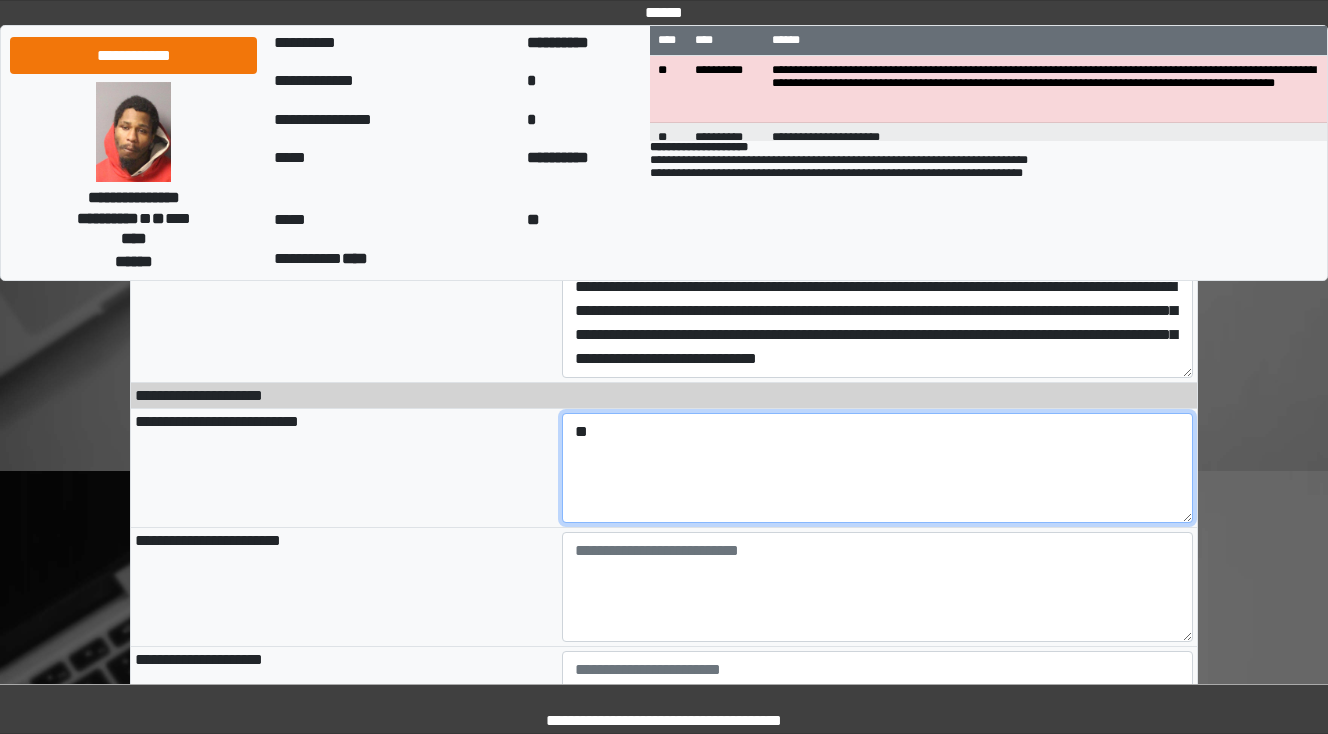 type on "*" 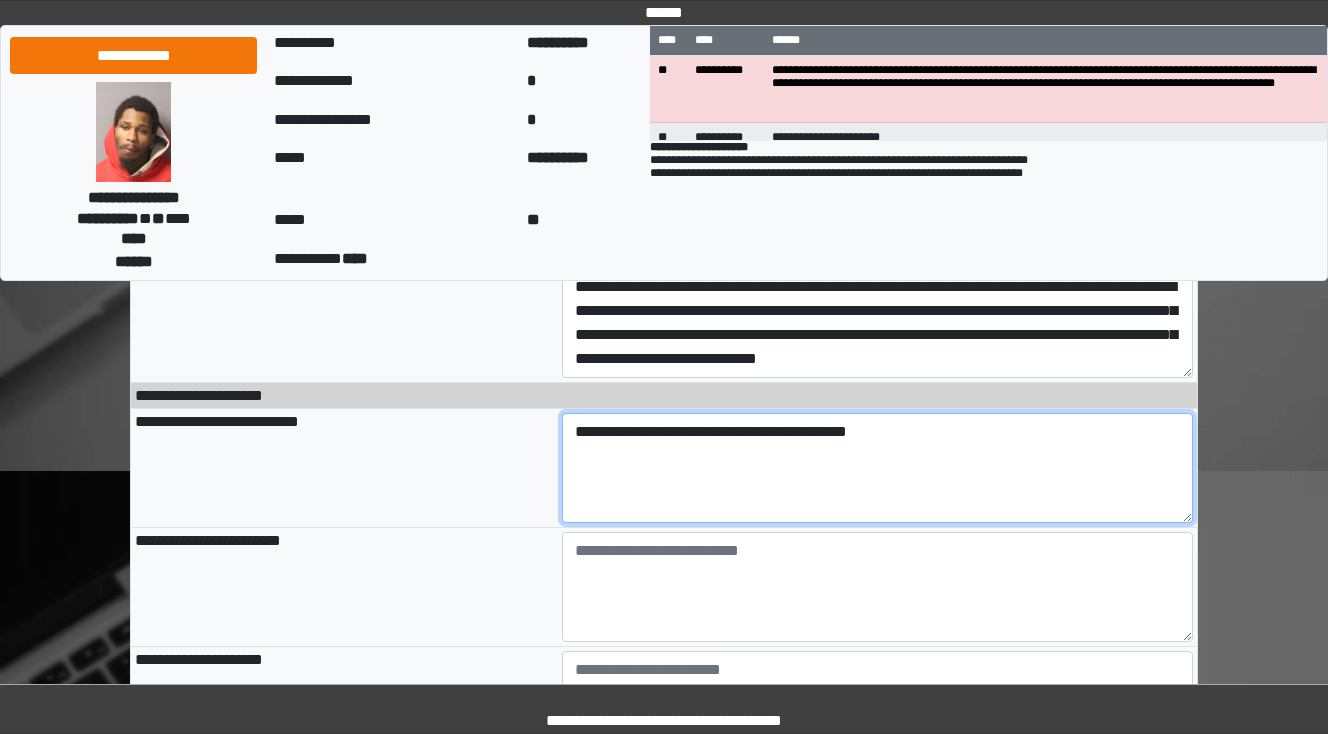type on "**********" 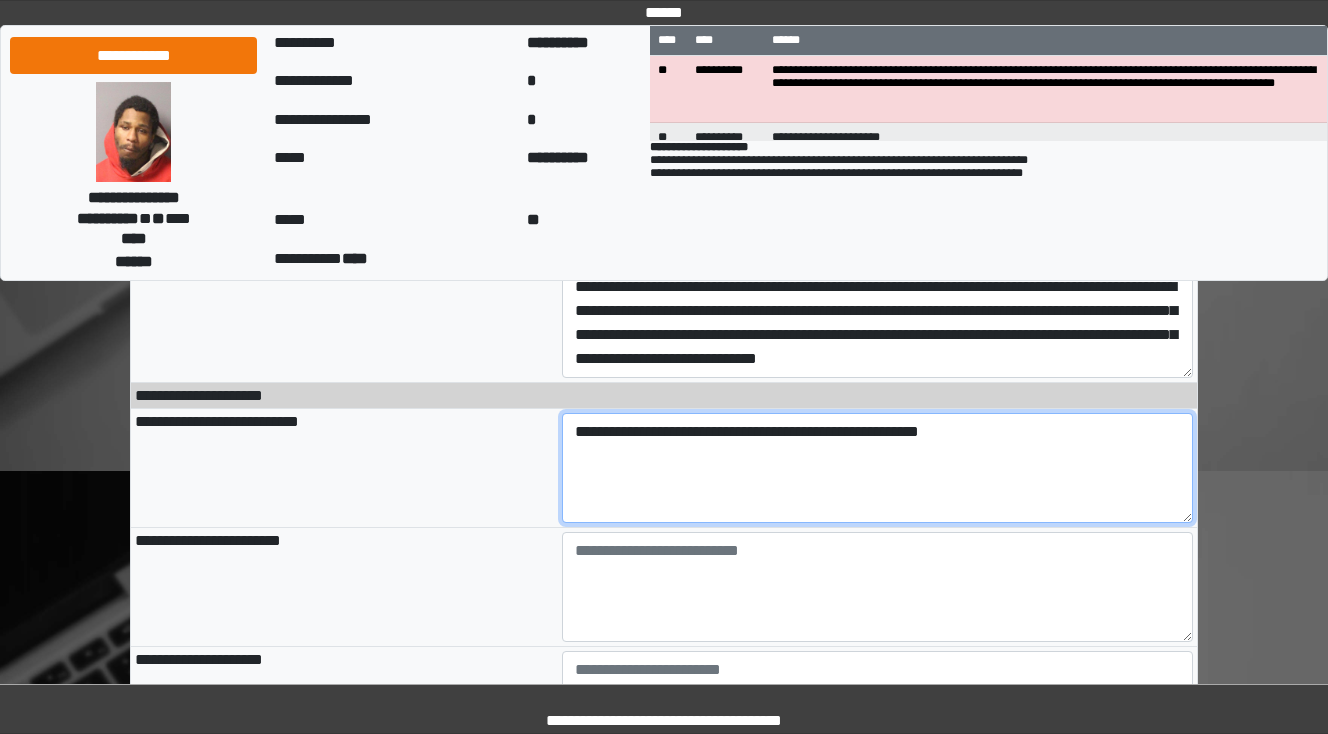 click on "**********" at bounding box center [878, 468] 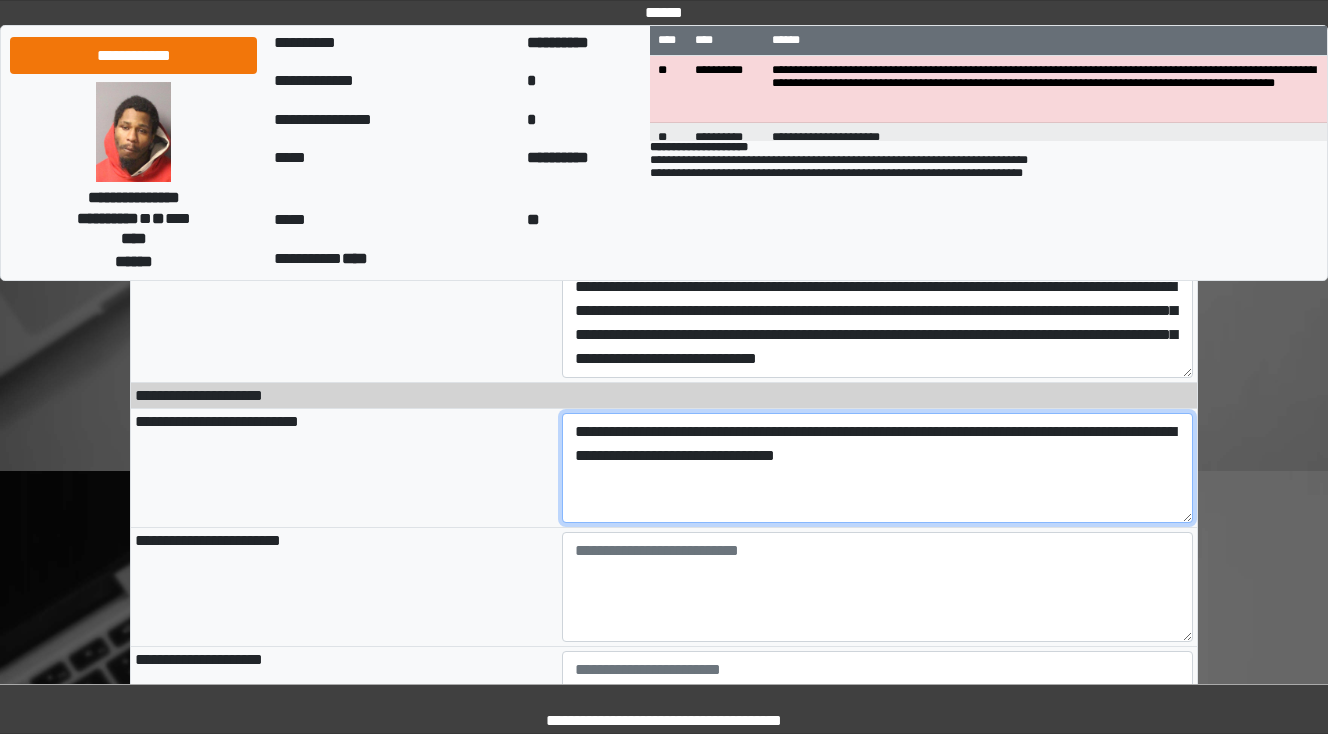 type on "**********" 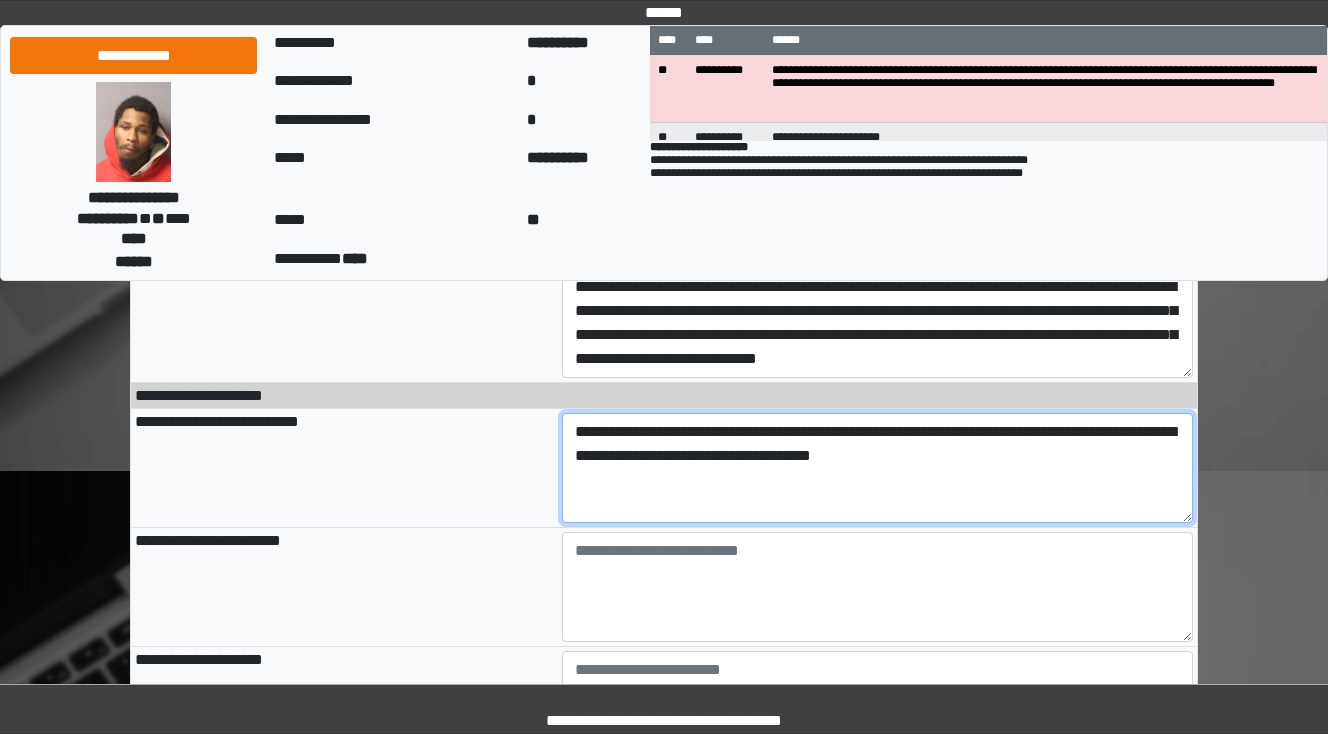 type on "**********" 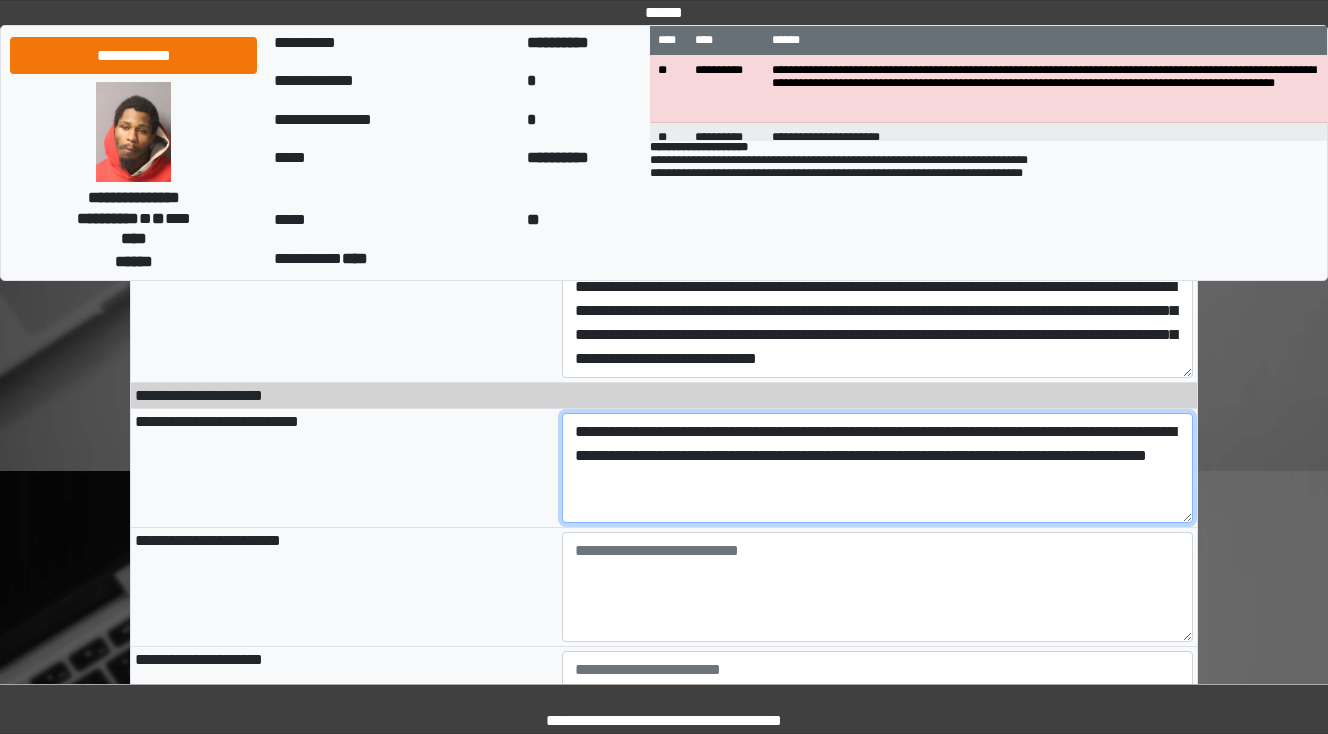 type on "**********" 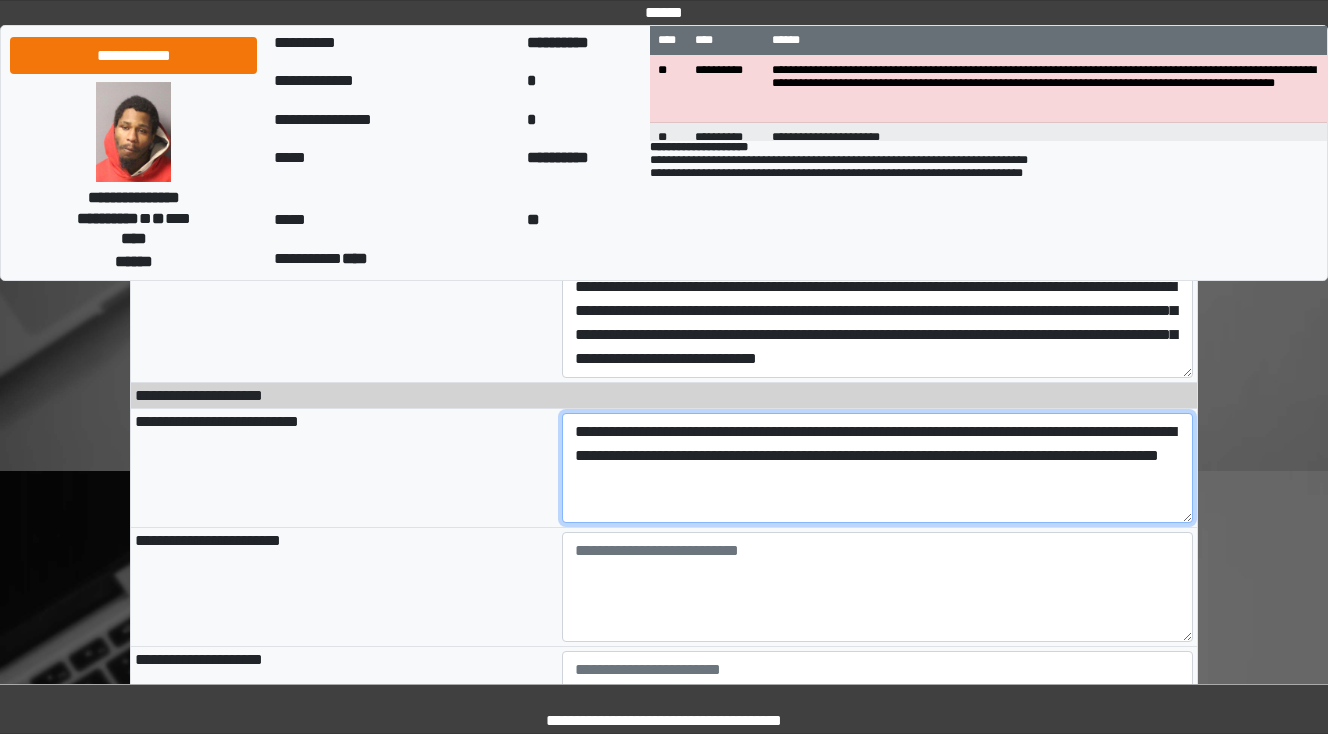 type on "**********" 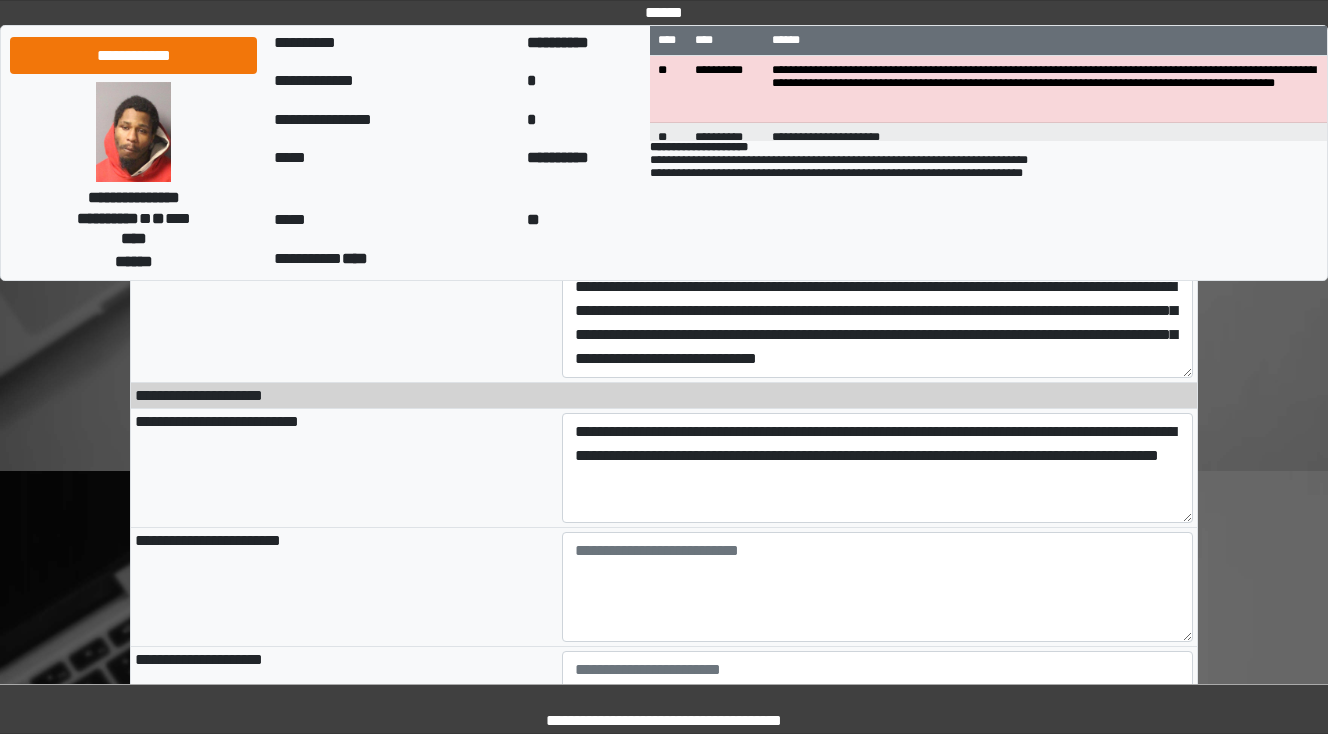 type on "**********" 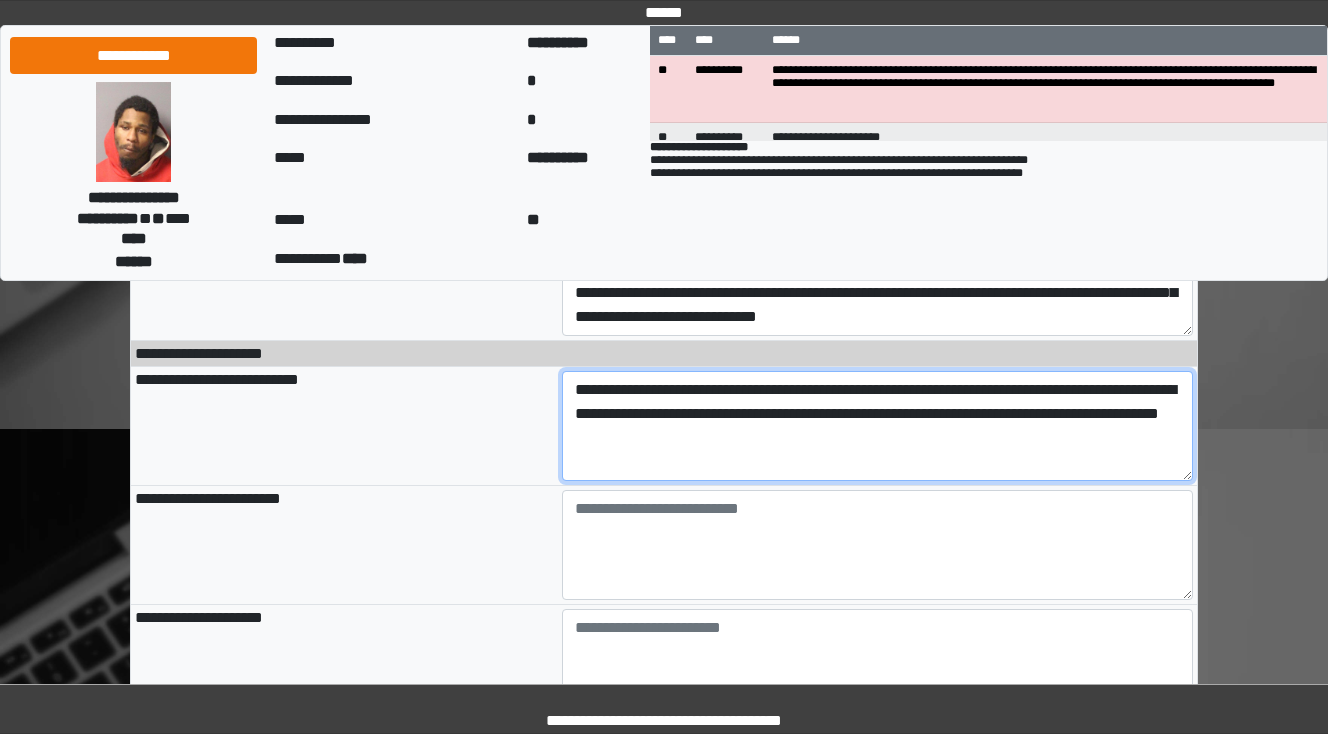 scroll, scrollTop: 400, scrollLeft: 0, axis: vertical 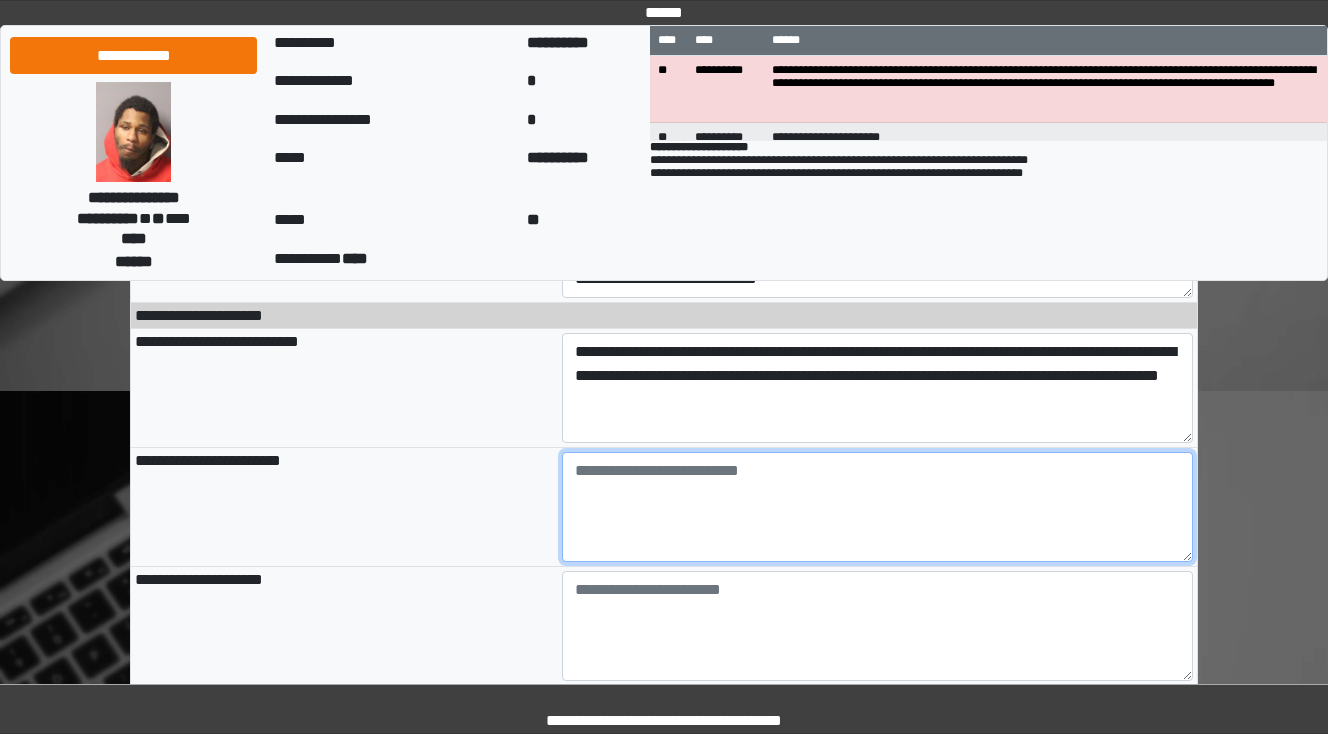 click at bounding box center (878, 507) 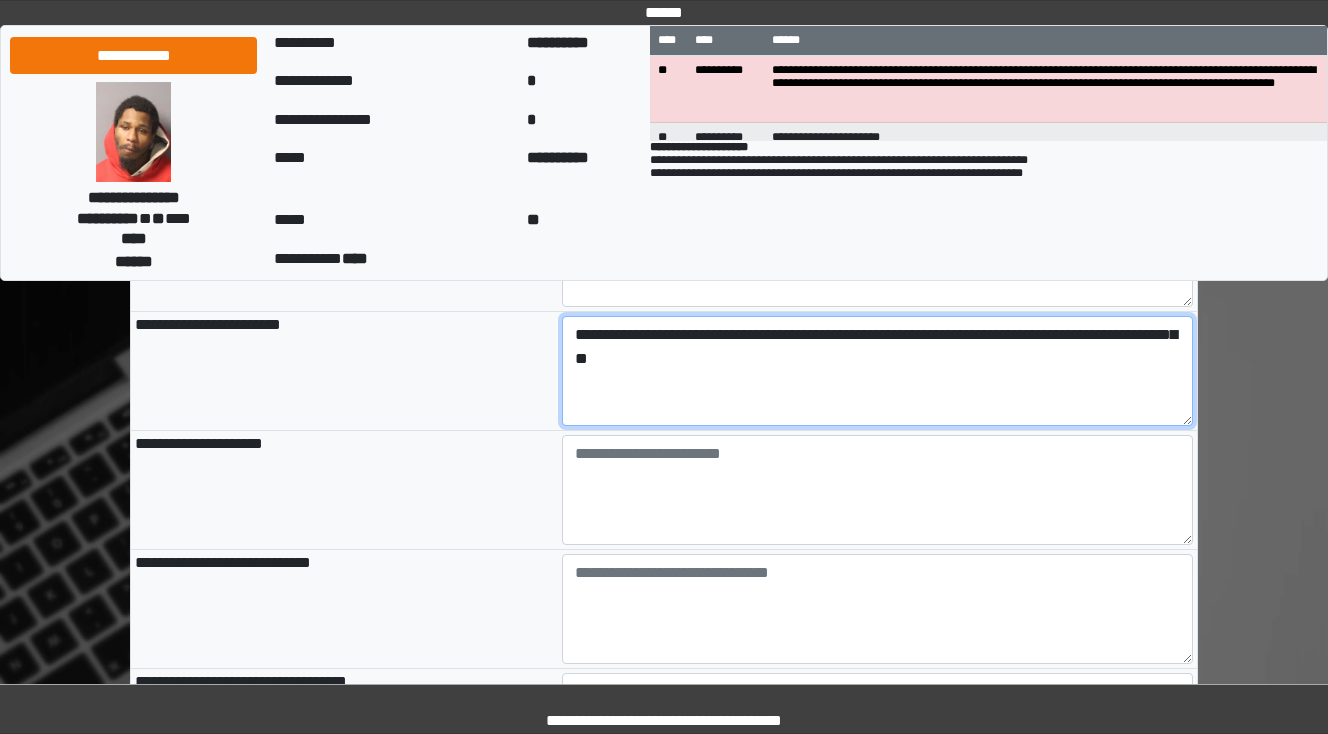 scroll, scrollTop: 560, scrollLeft: 0, axis: vertical 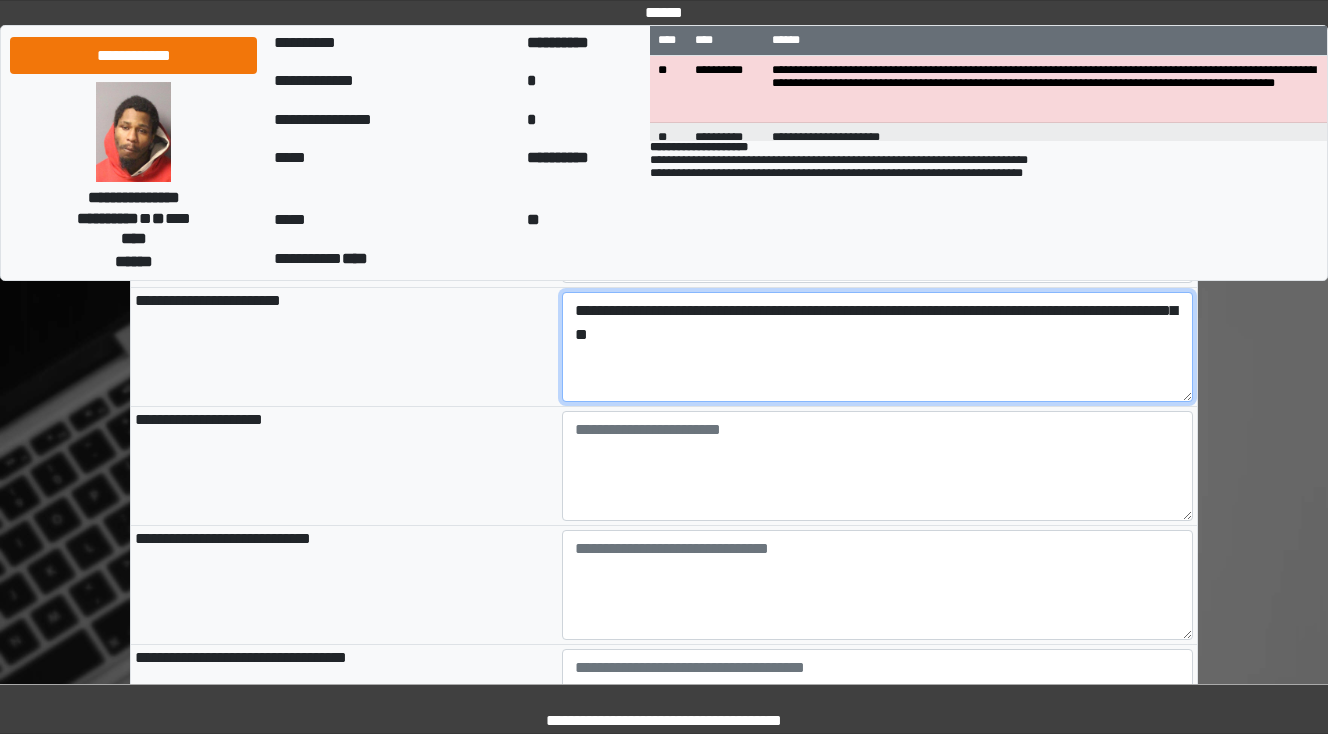 type on "**********" 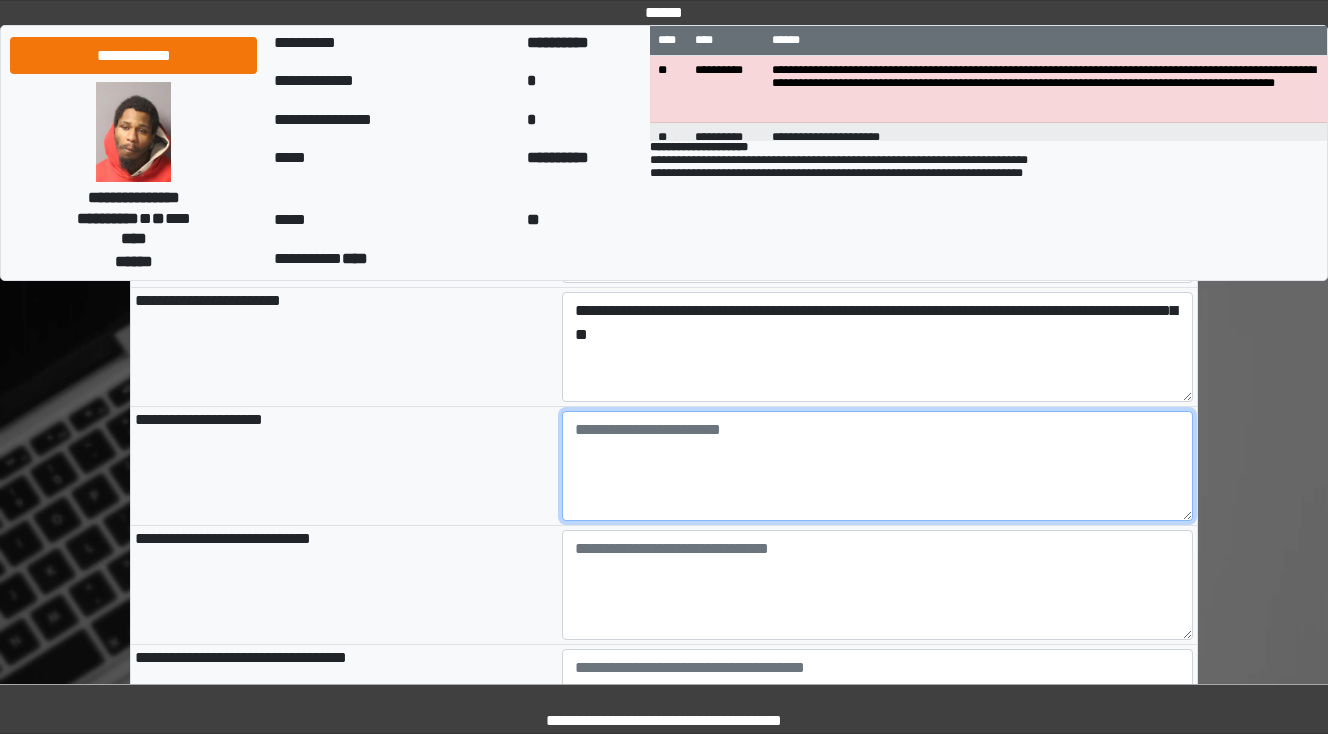type on "**********" 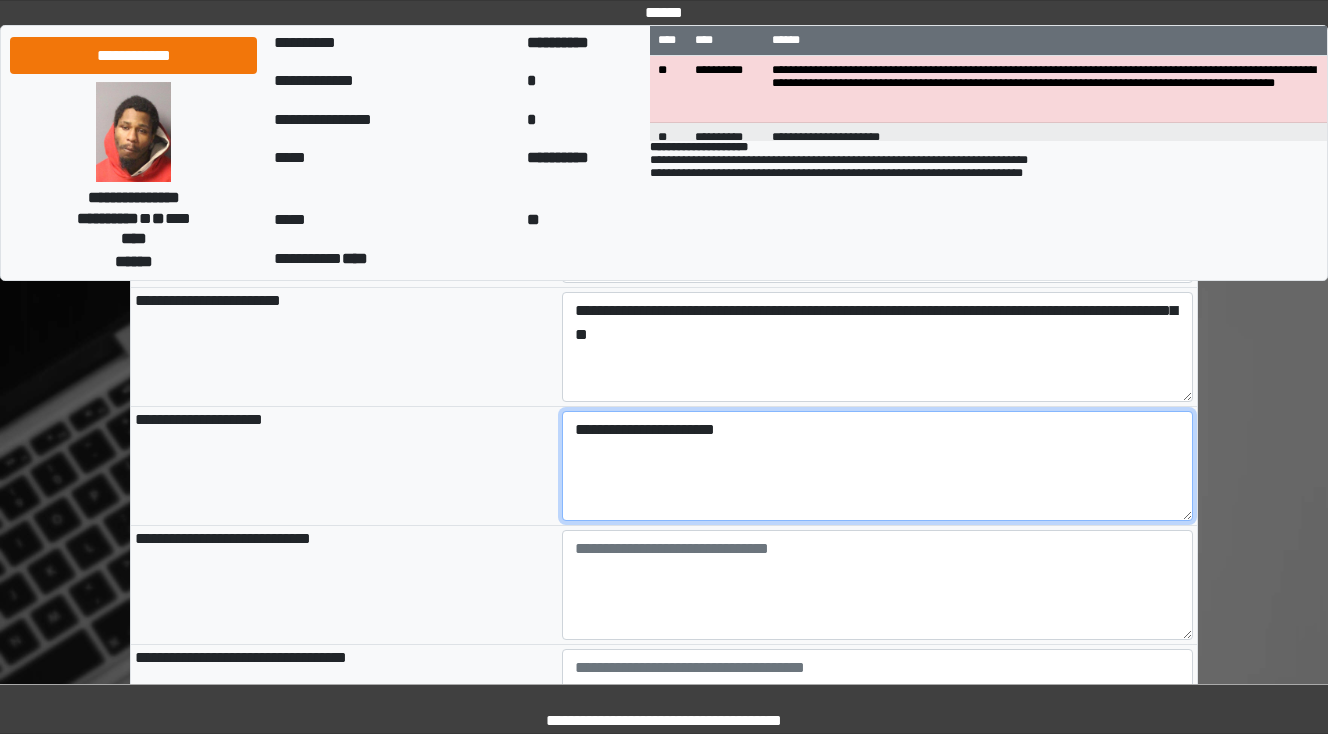 click on "**********" at bounding box center [878, 466] 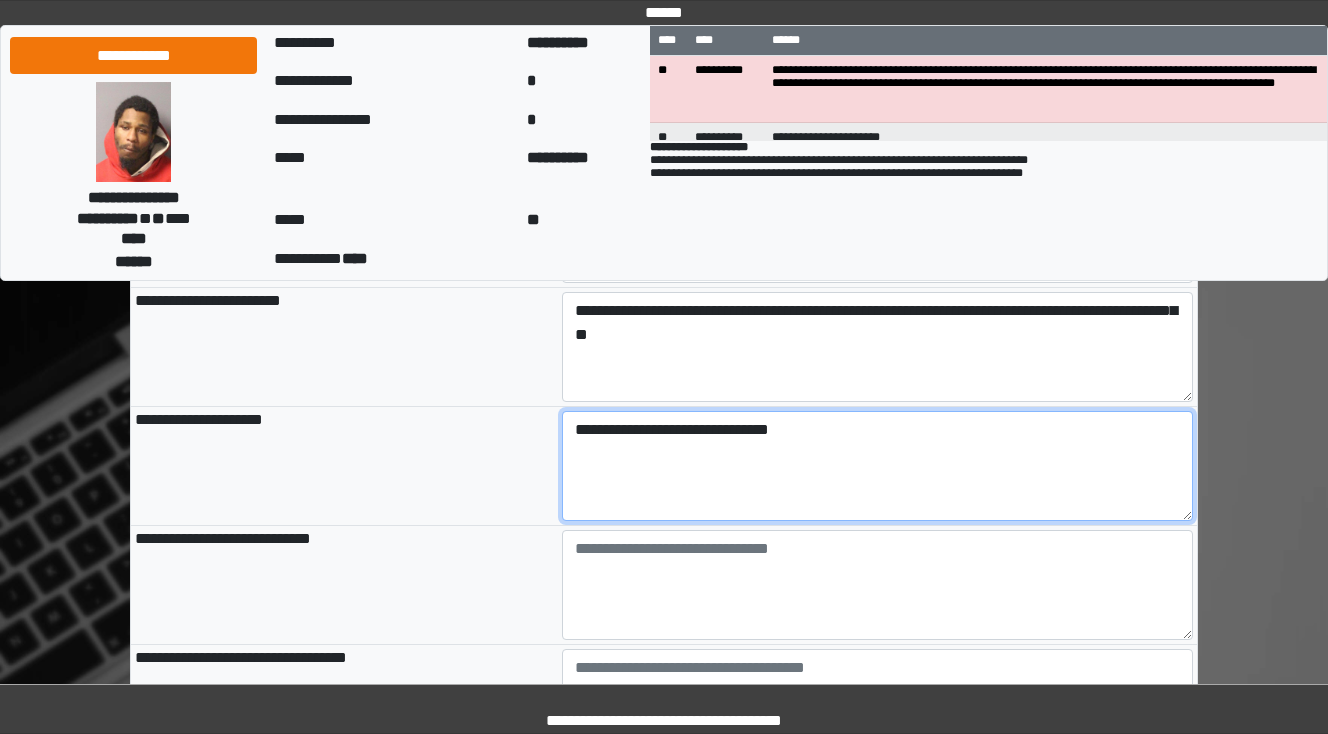 click on "**********" at bounding box center (878, 466) 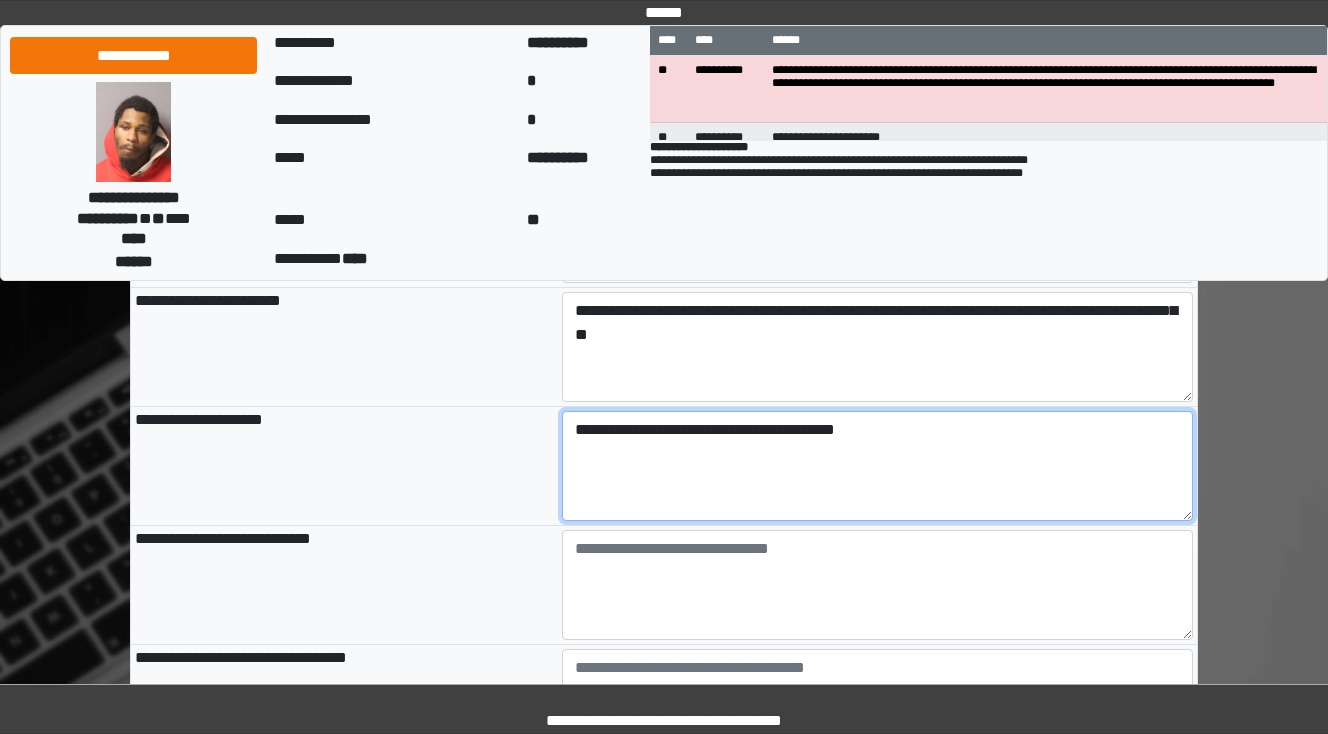 type on "**********" 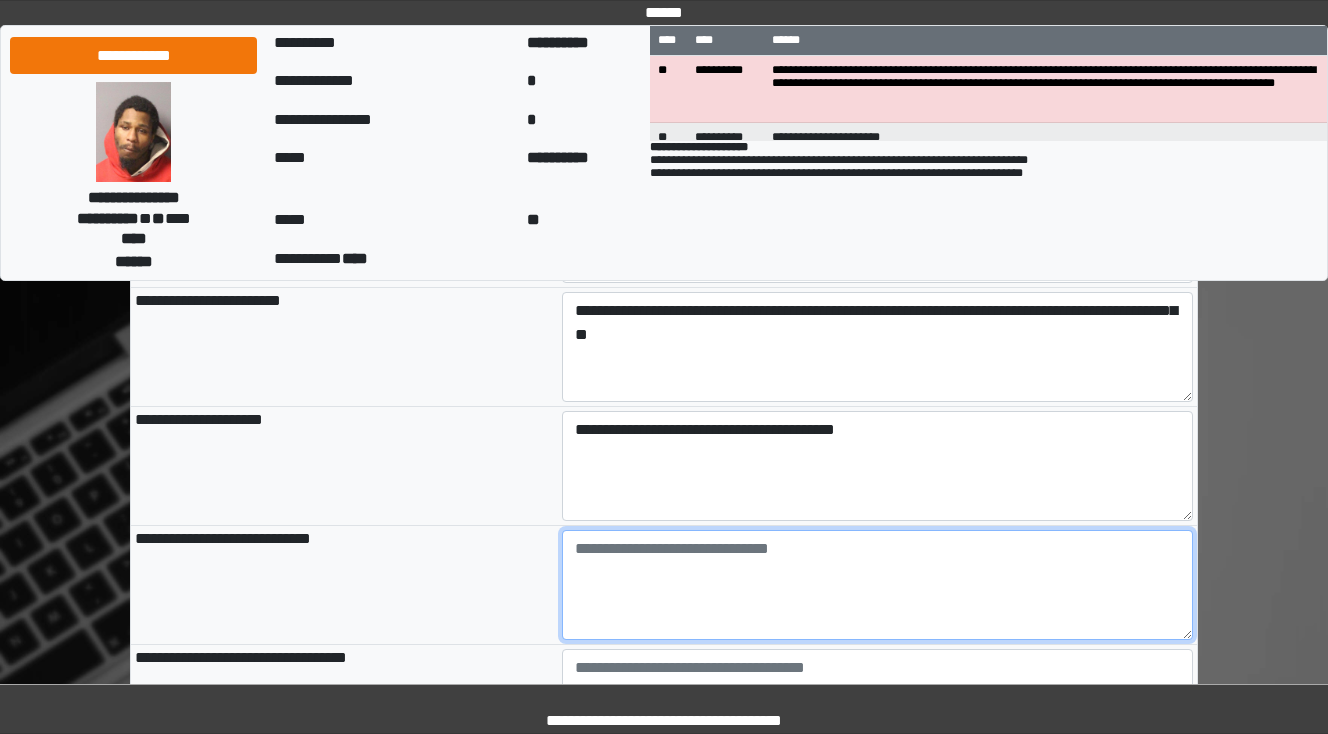 type on "**********" 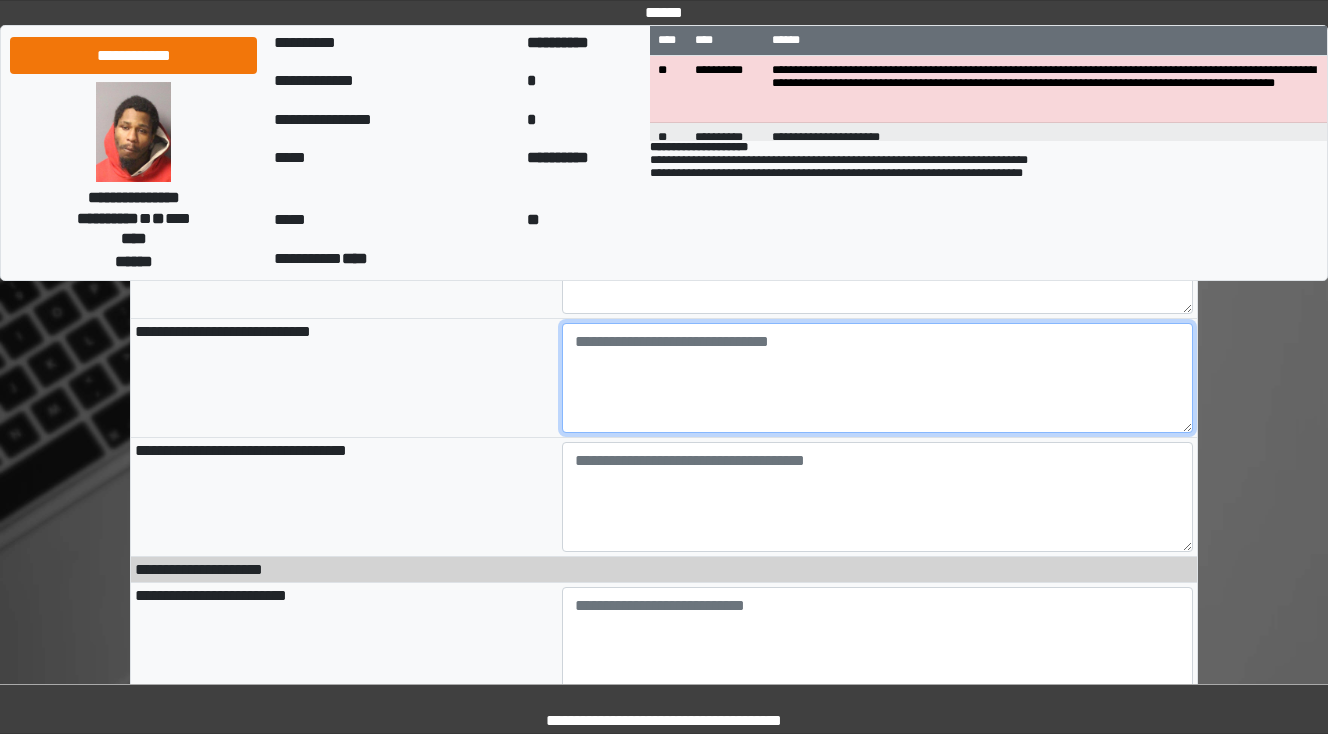 scroll, scrollTop: 800, scrollLeft: 0, axis: vertical 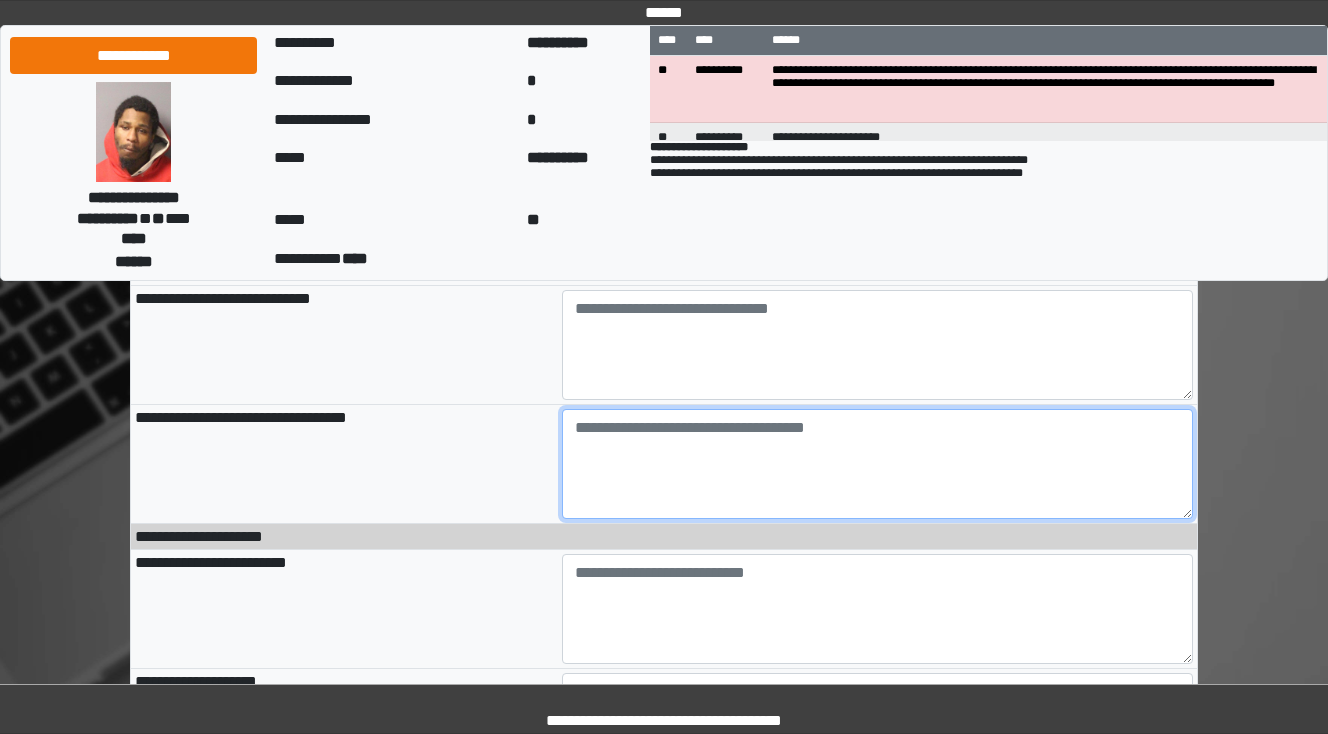 click at bounding box center (878, 464) 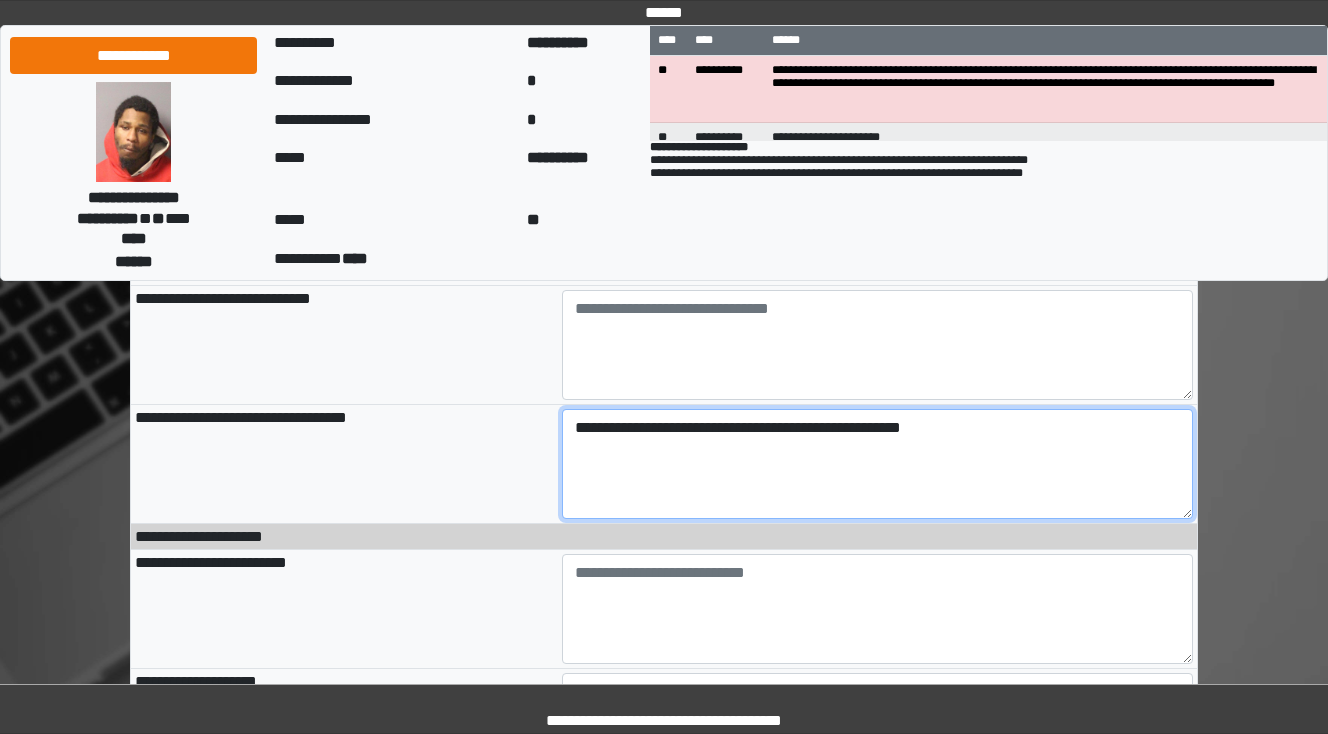 type on "**********" 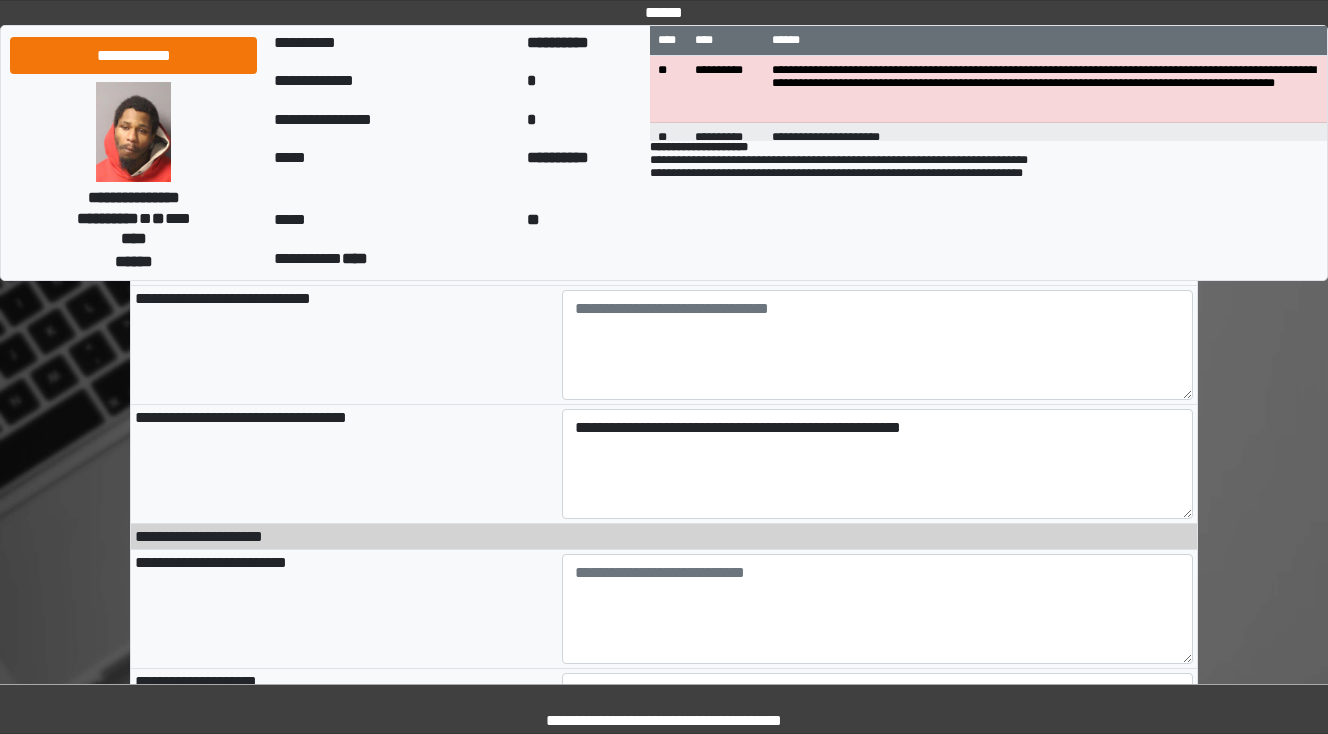 type on "**********" 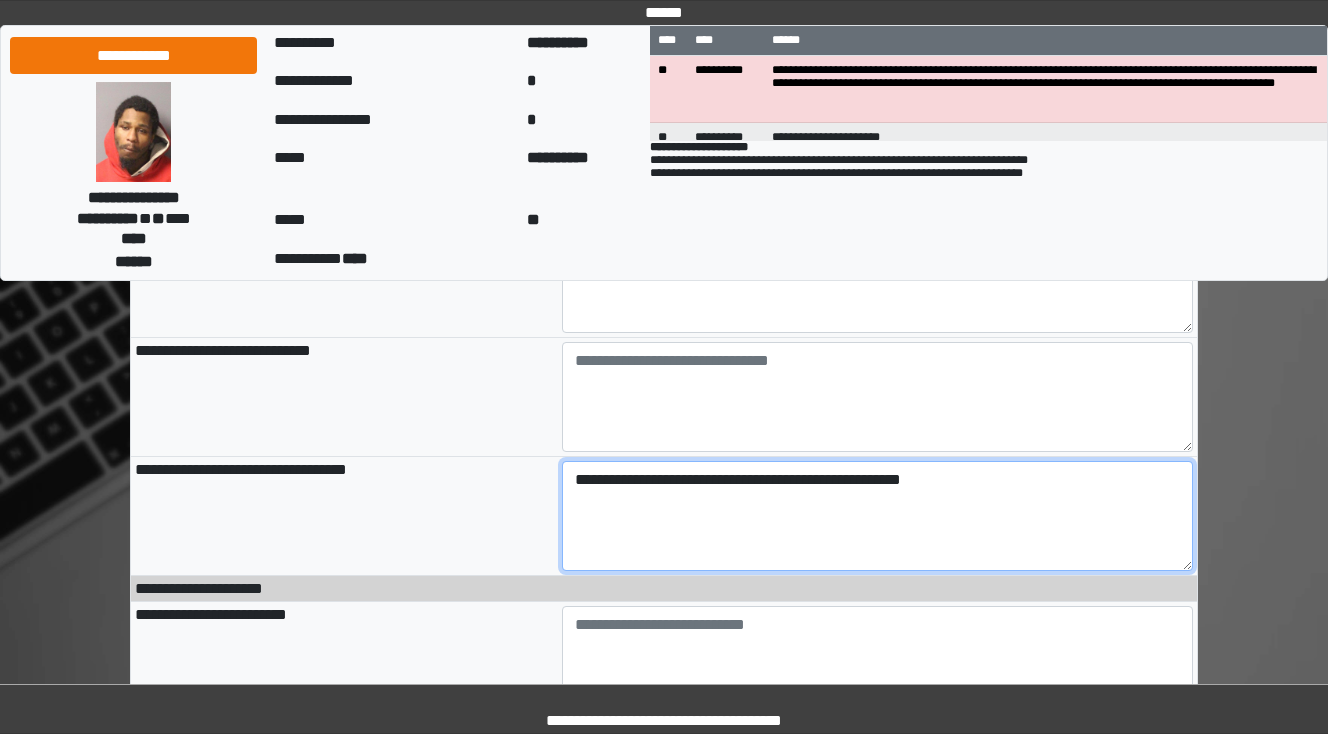scroll, scrollTop: 720, scrollLeft: 0, axis: vertical 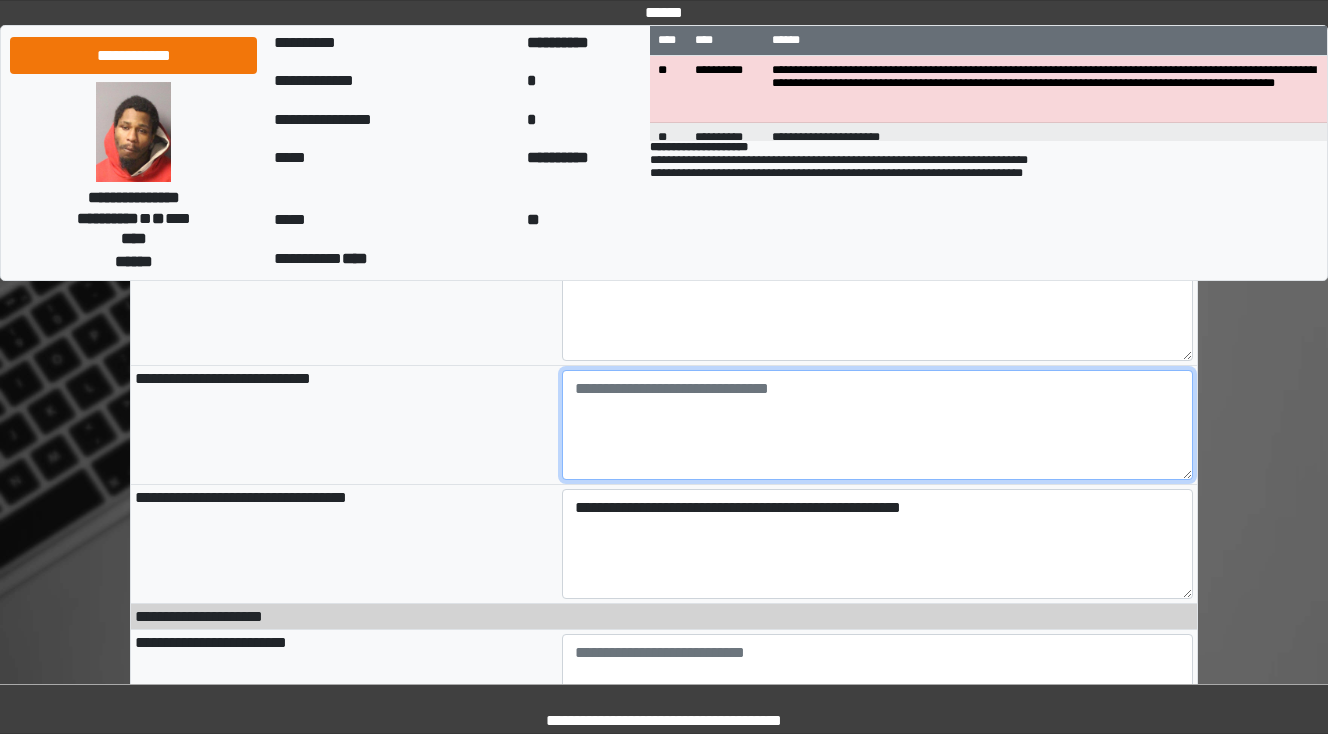 click at bounding box center (878, 425) 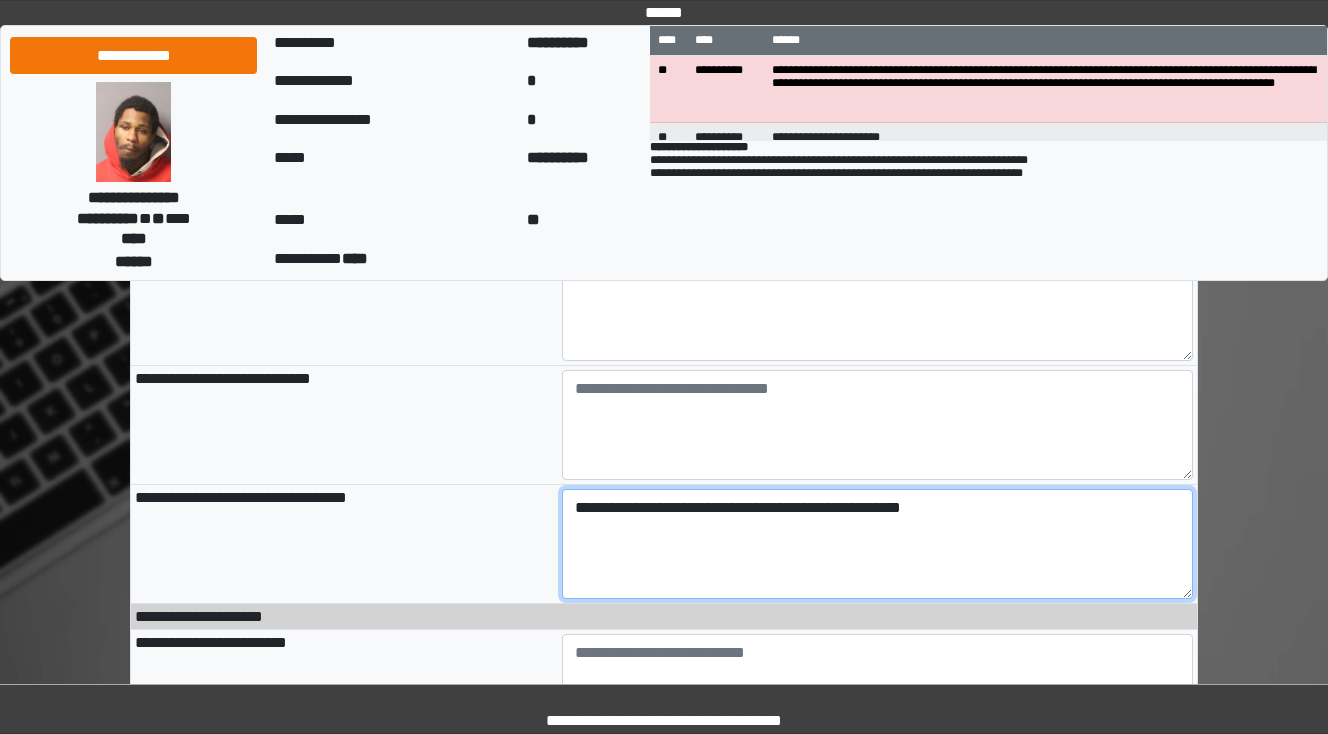 click on "**********" at bounding box center [878, 544] 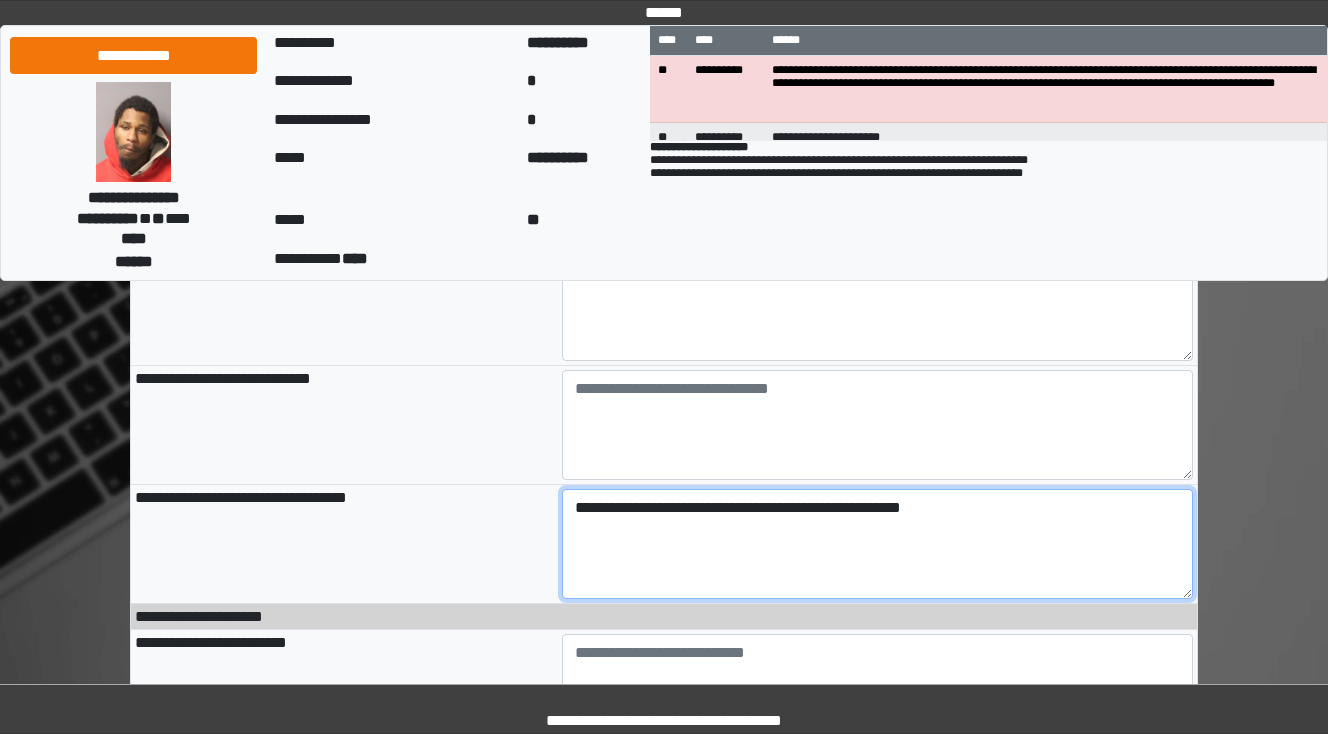 click on "**********" at bounding box center [878, 544] 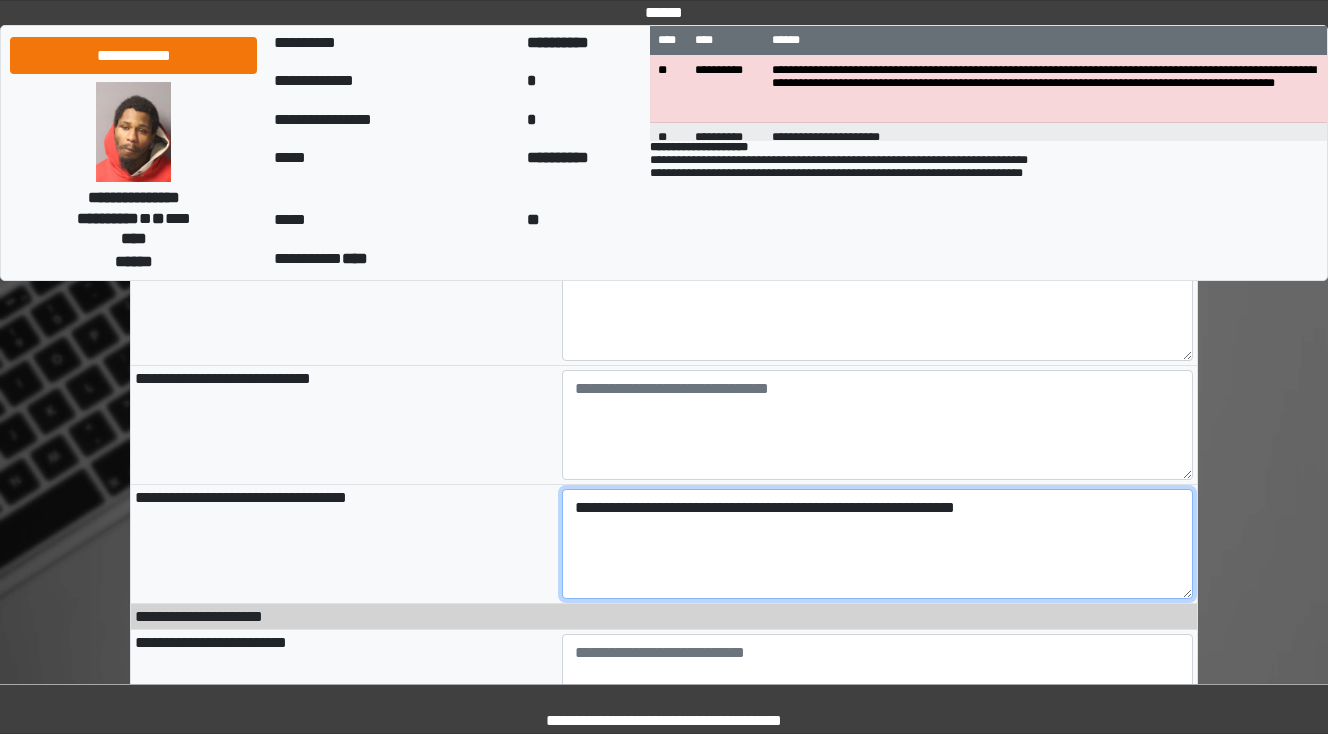 click on "**********" at bounding box center (878, 544) 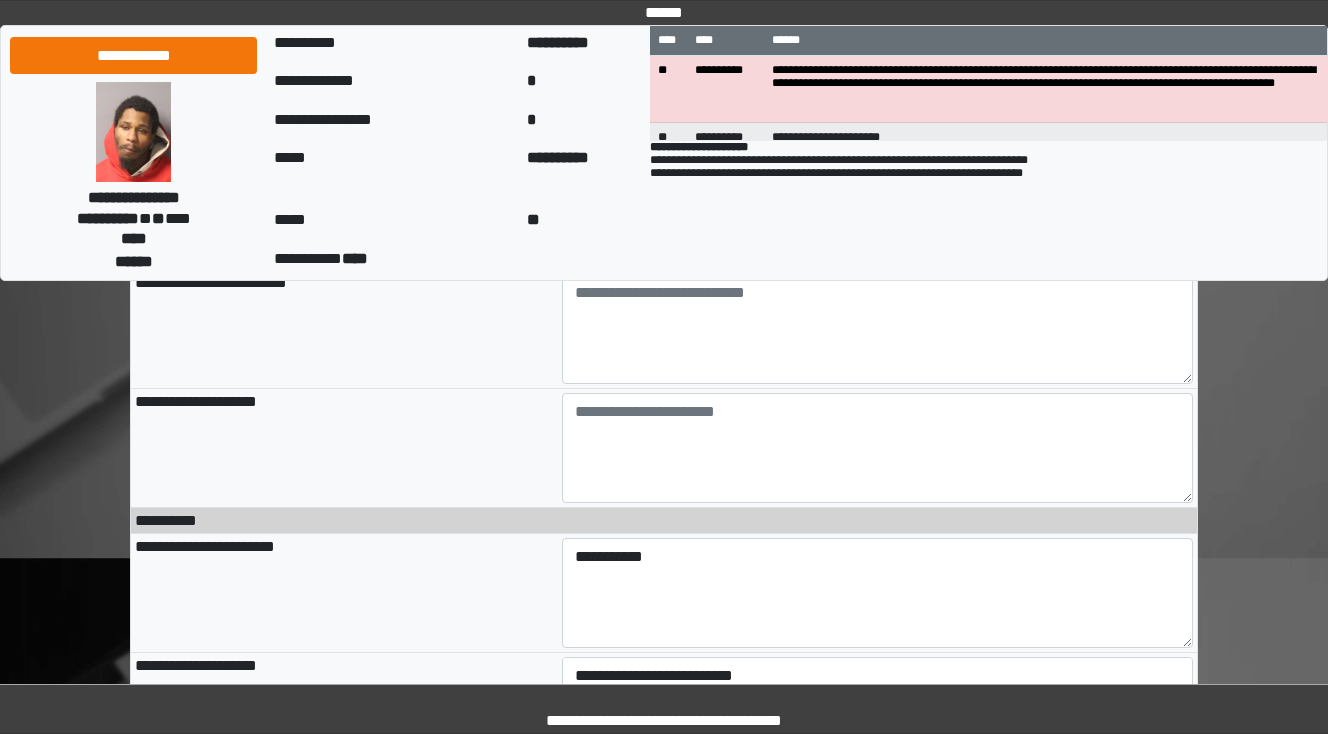 scroll, scrollTop: 1120, scrollLeft: 0, axis: vertical 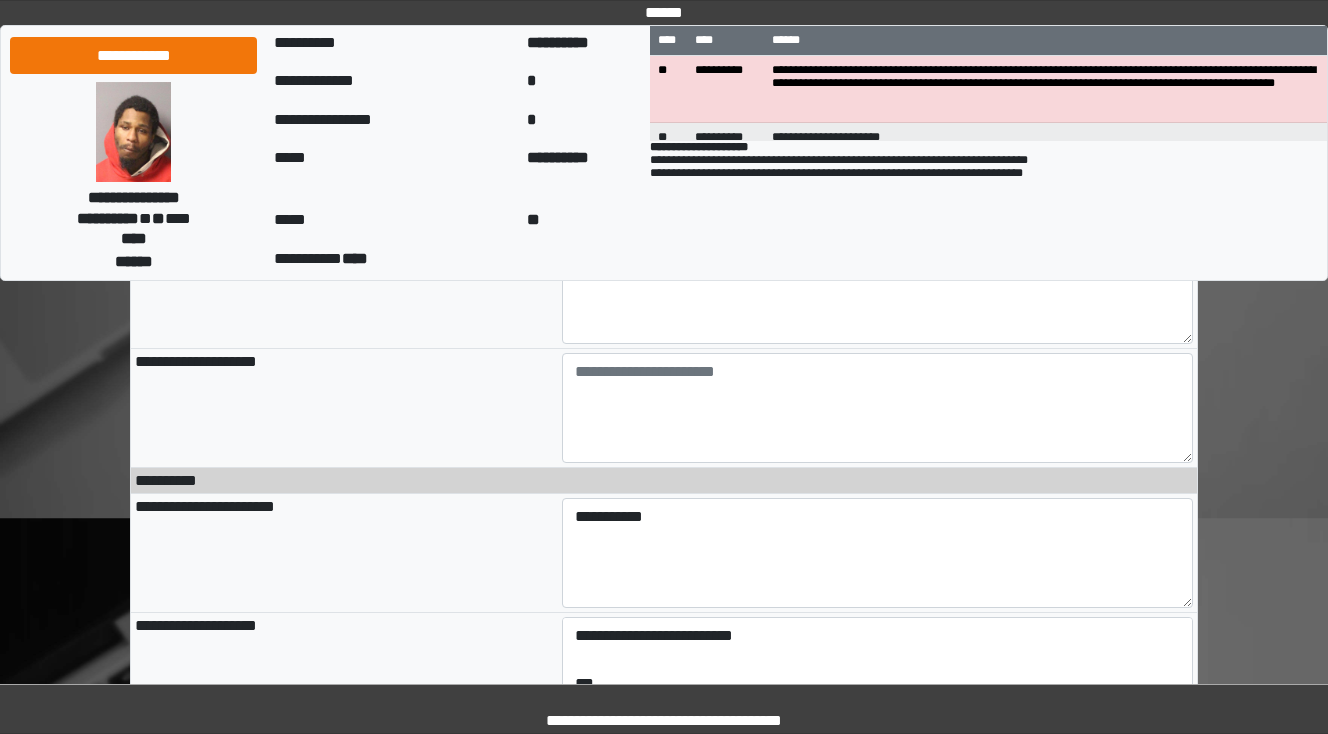 type on "**********" 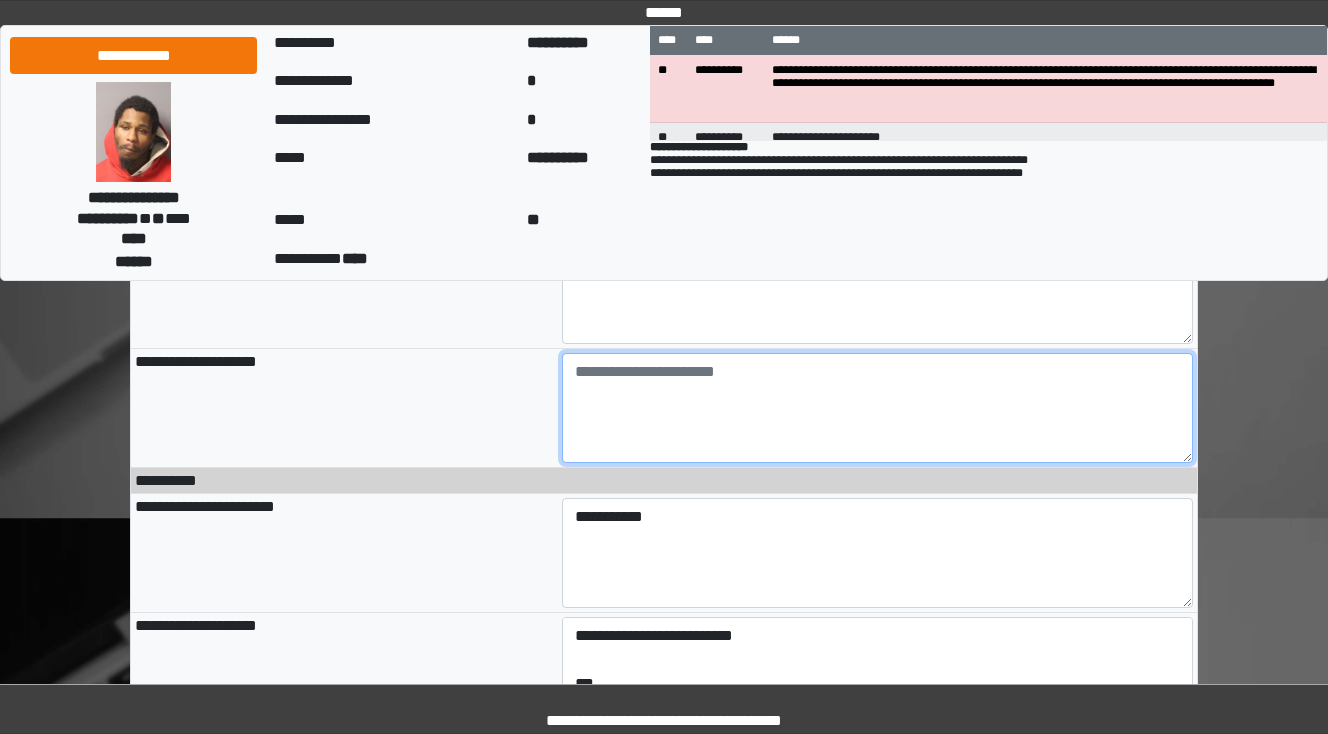 type on "**********" 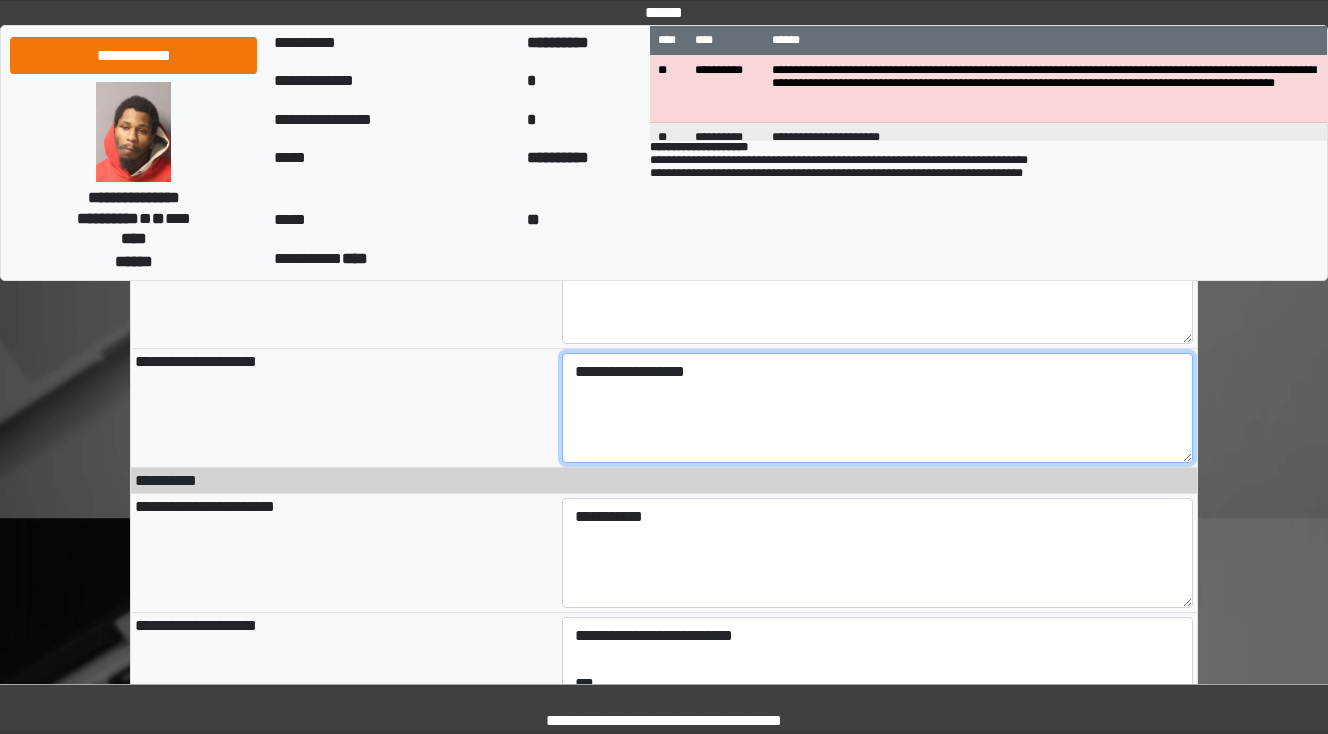 click on "**********" at bounding box center (878, 408) 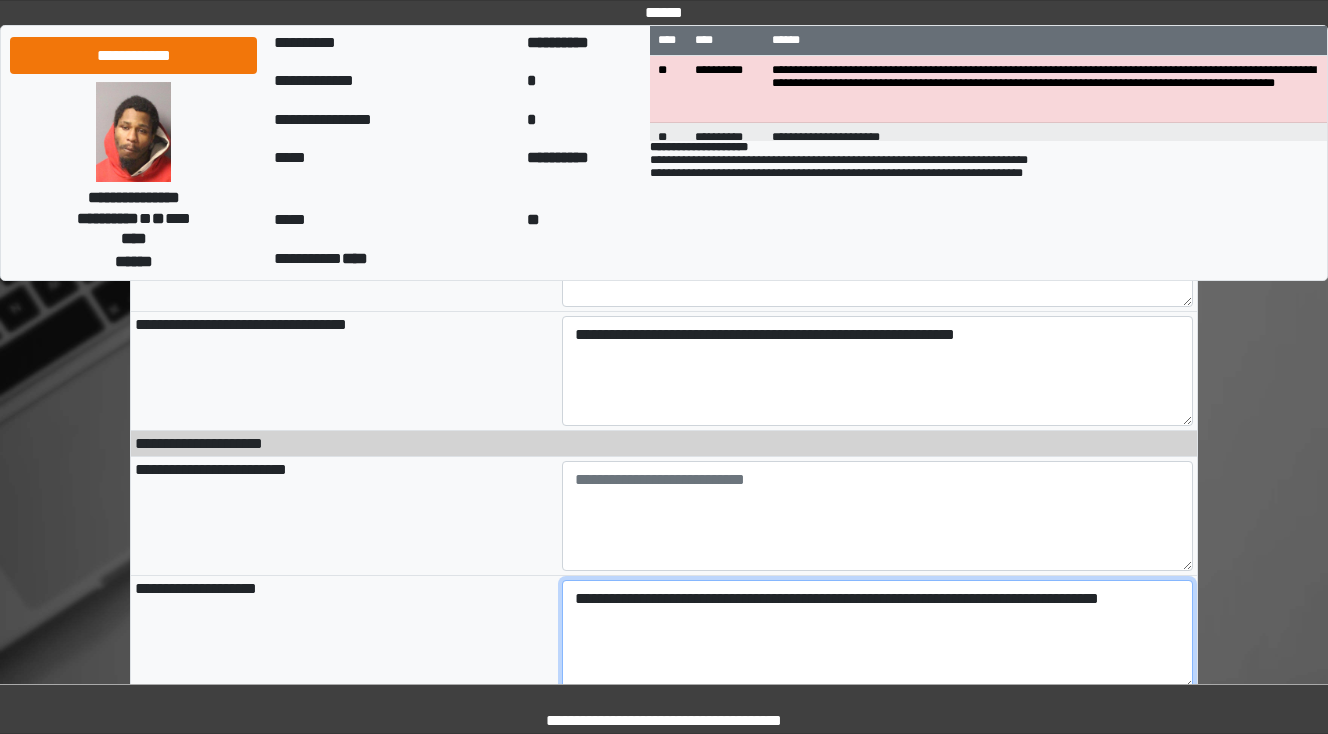 scroll, scrollTop: 880, scrollLeft: 0, axis: vertical 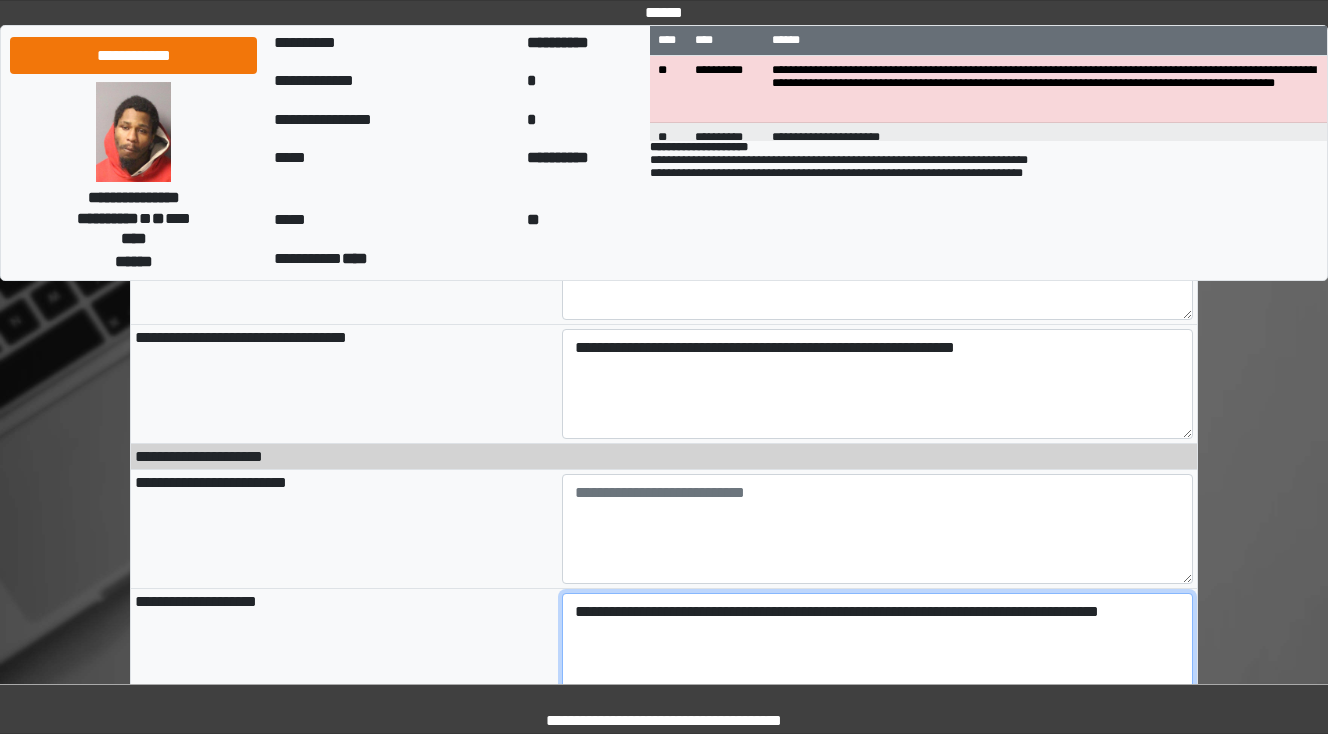type on "**********" 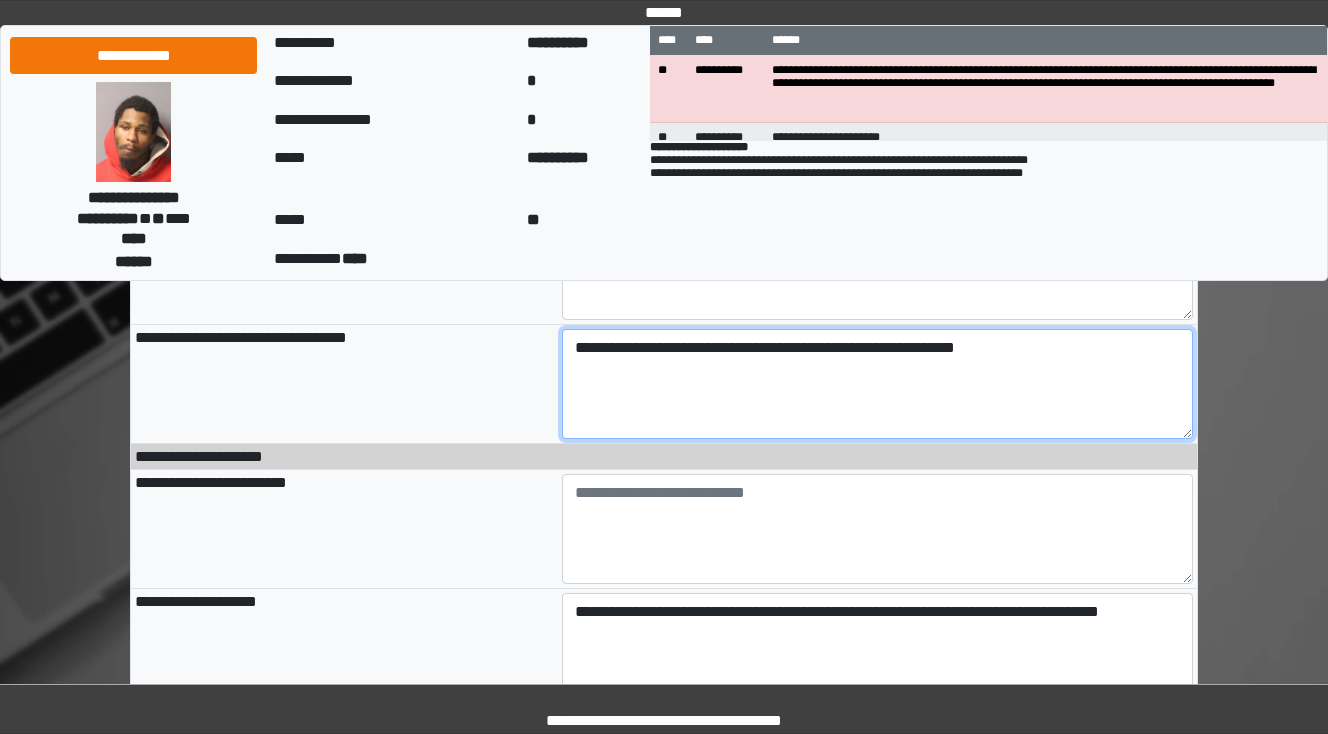 type on "**********" 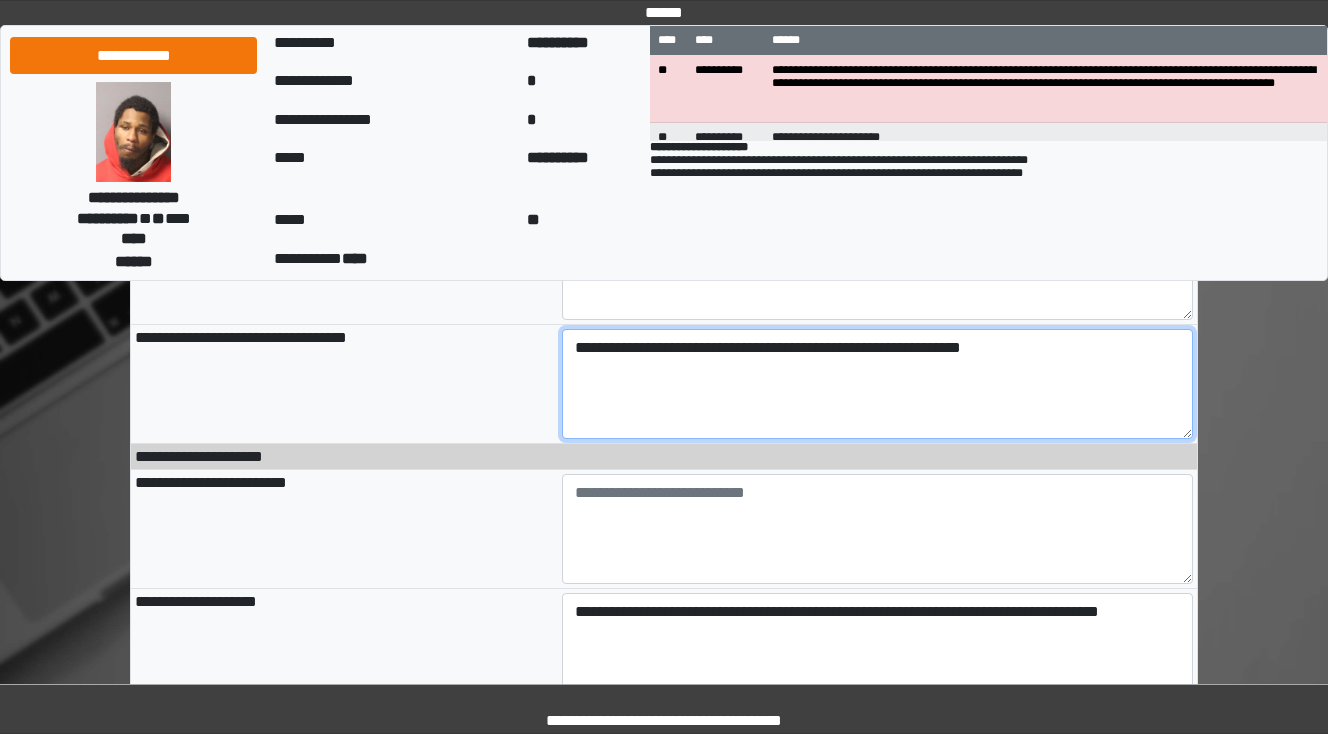 click on "**********" at bounding box center [878, 384] 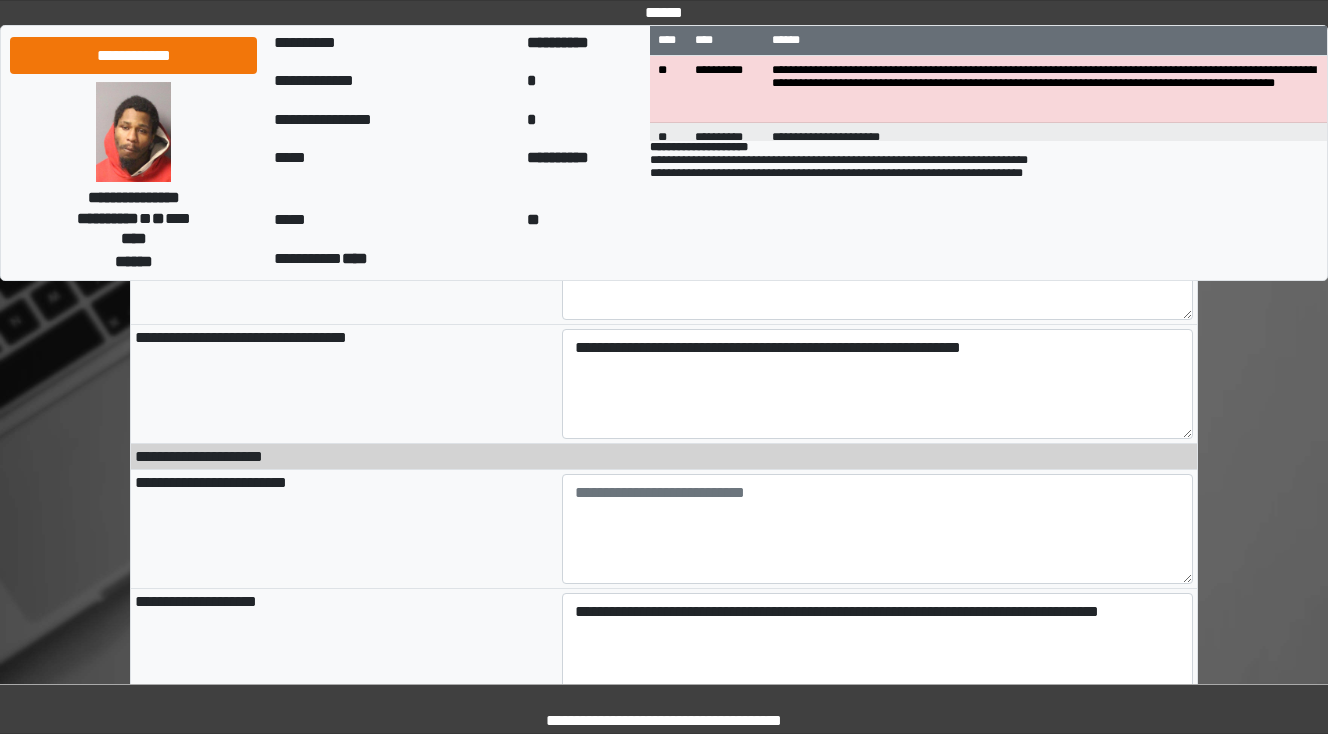 type on "**********" 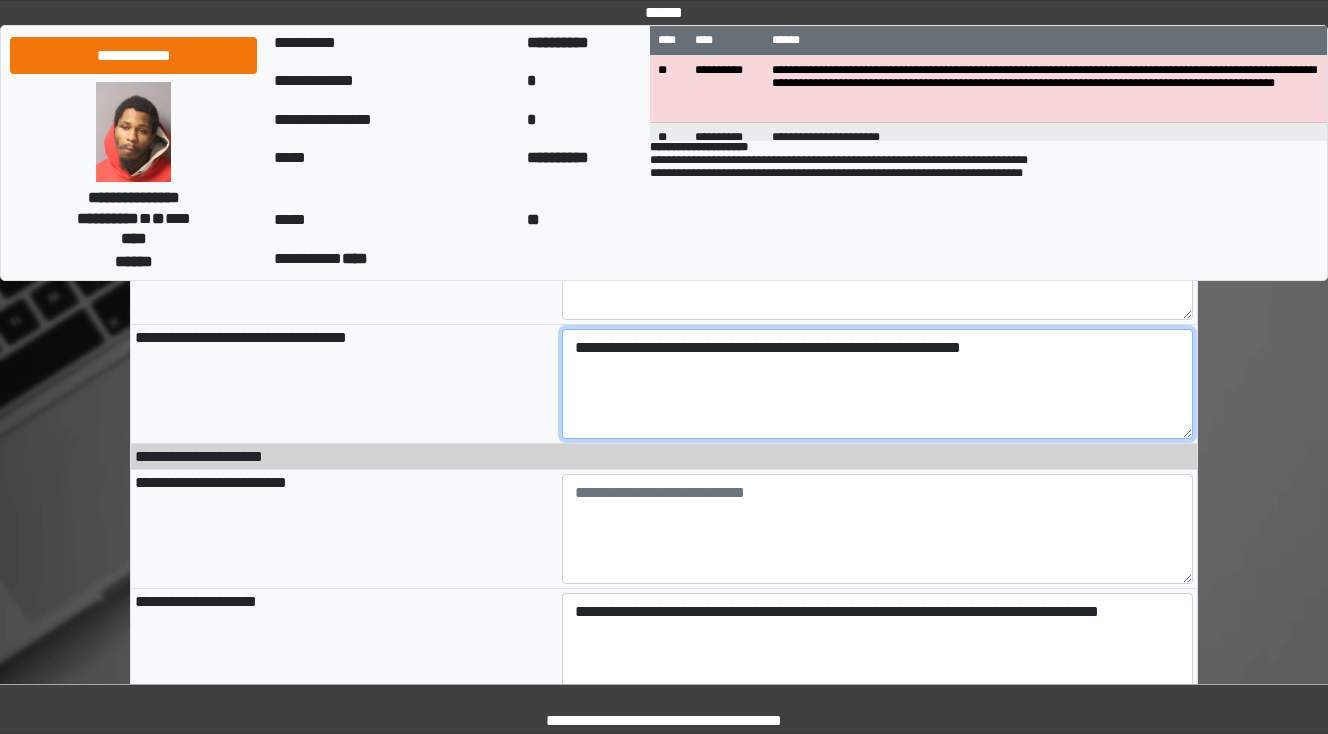 click on "**********" at bounding box center [878, 384] 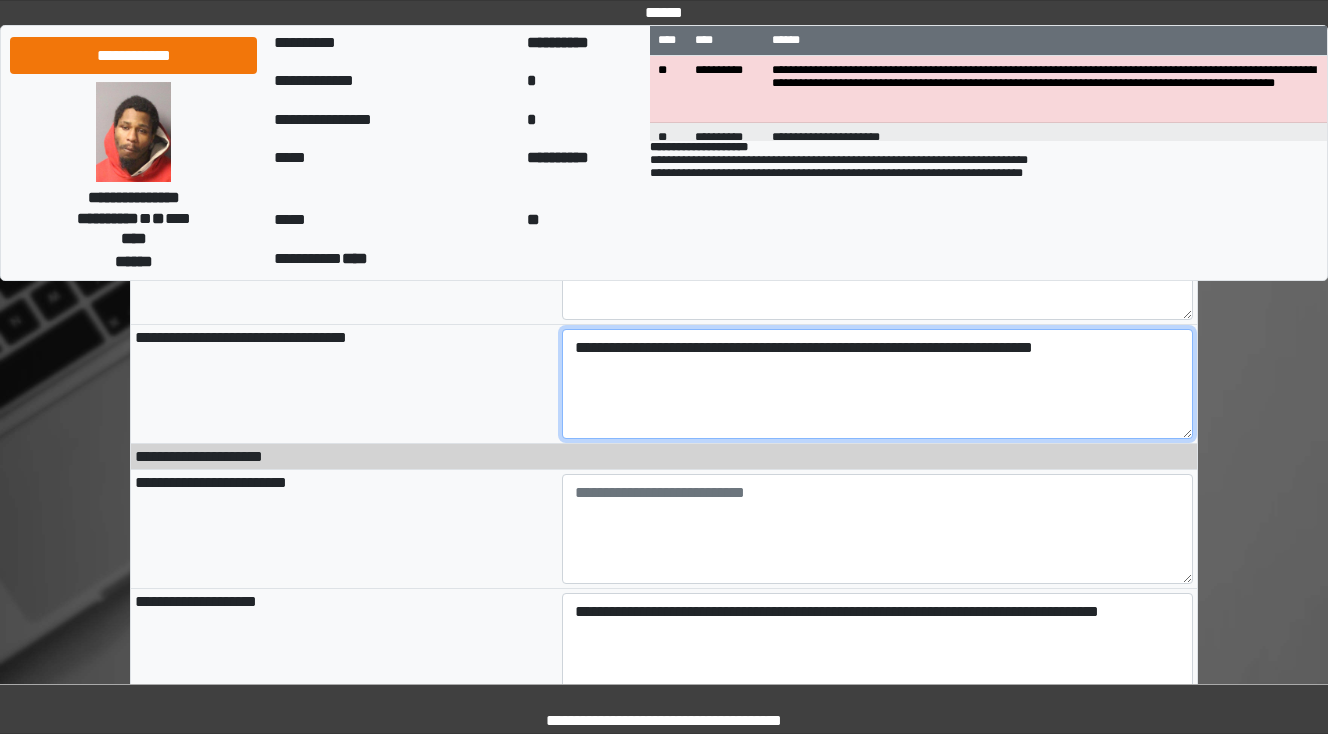 click on "**********" at bounding box center [878, 384] 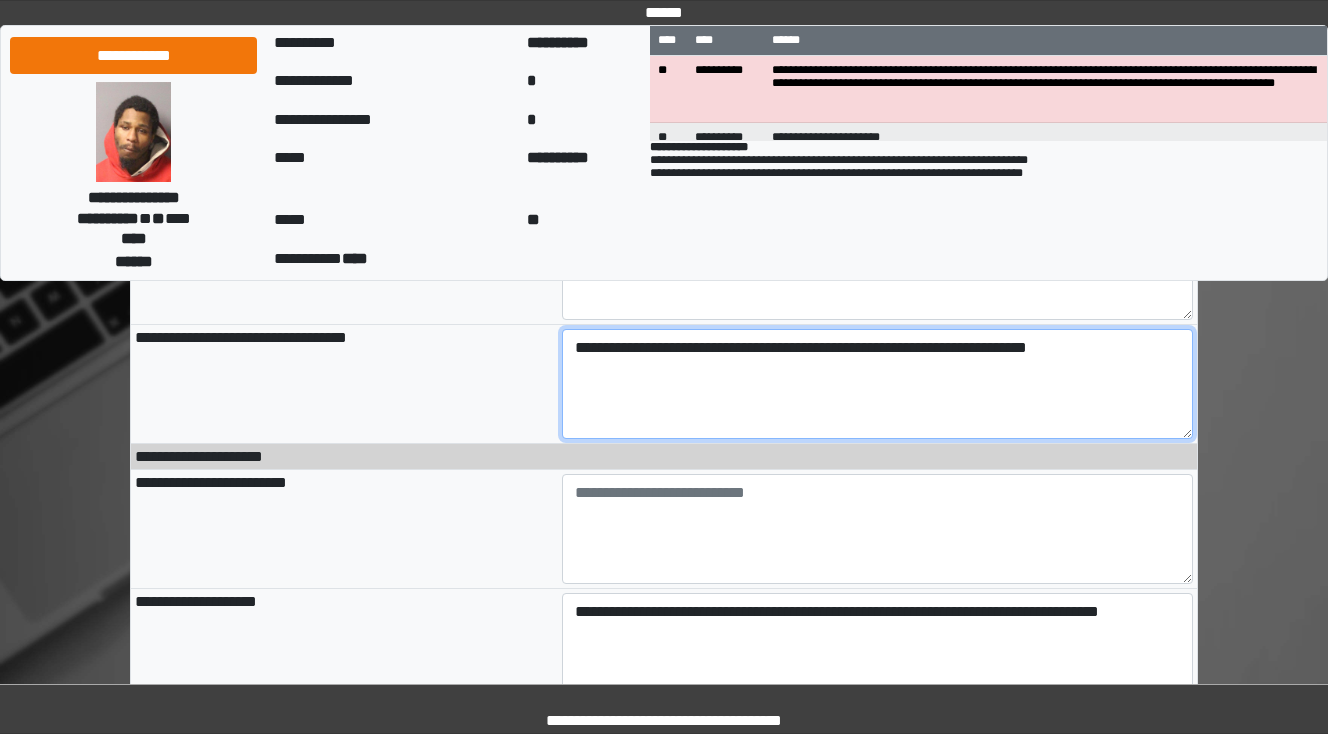 type on "**********" 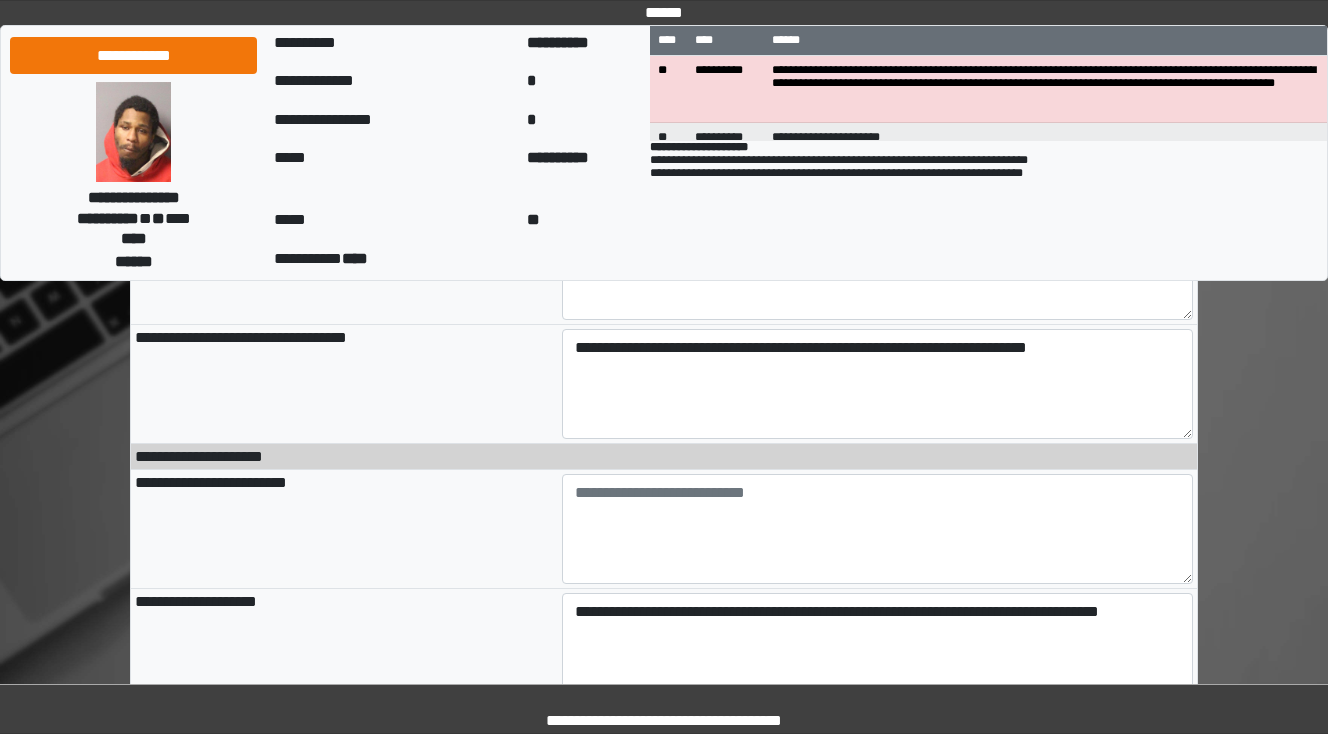 type on "**********" 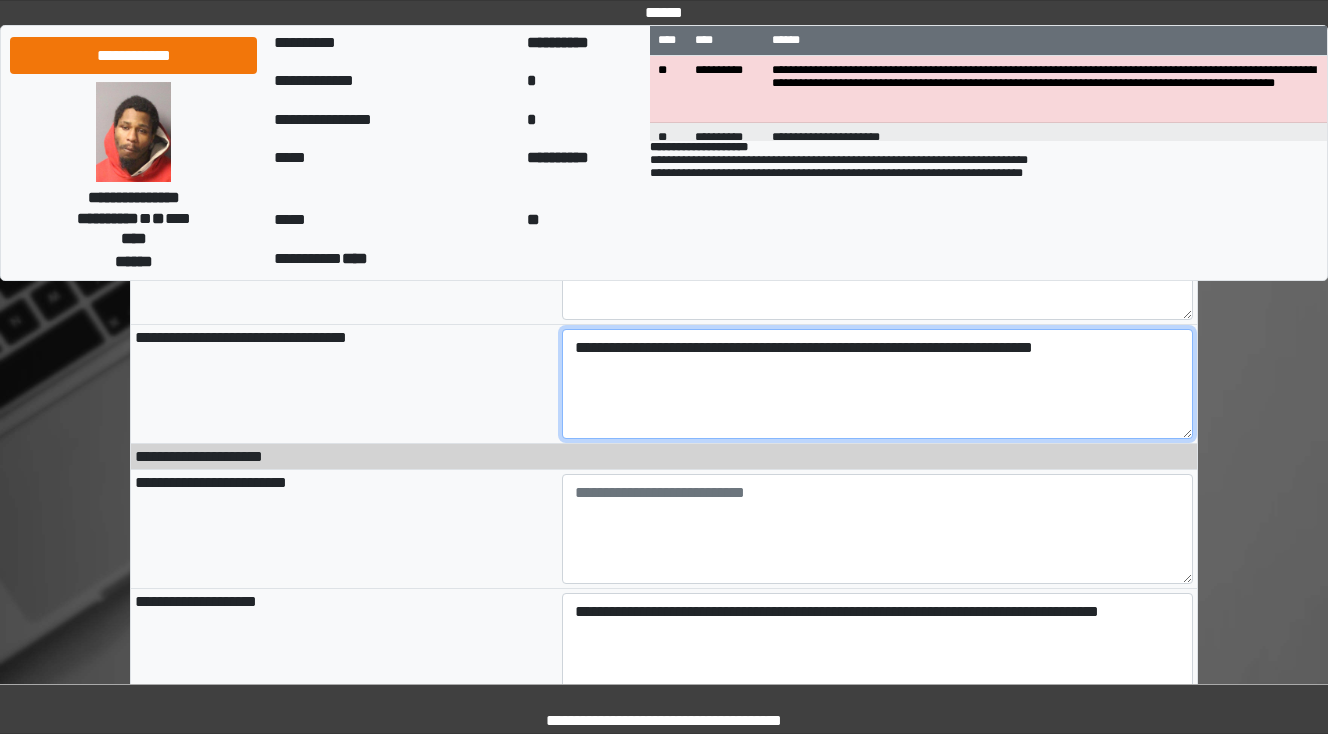 type on "**********" 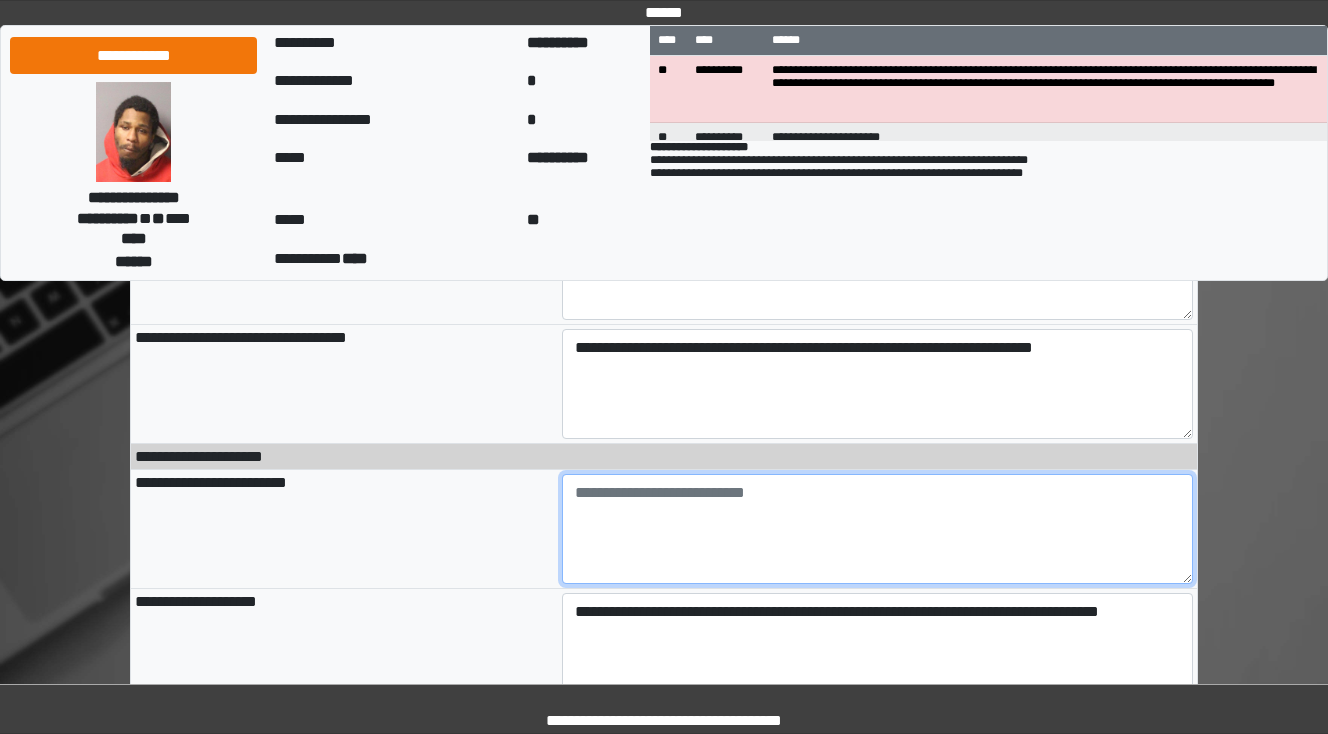 type on "**********" 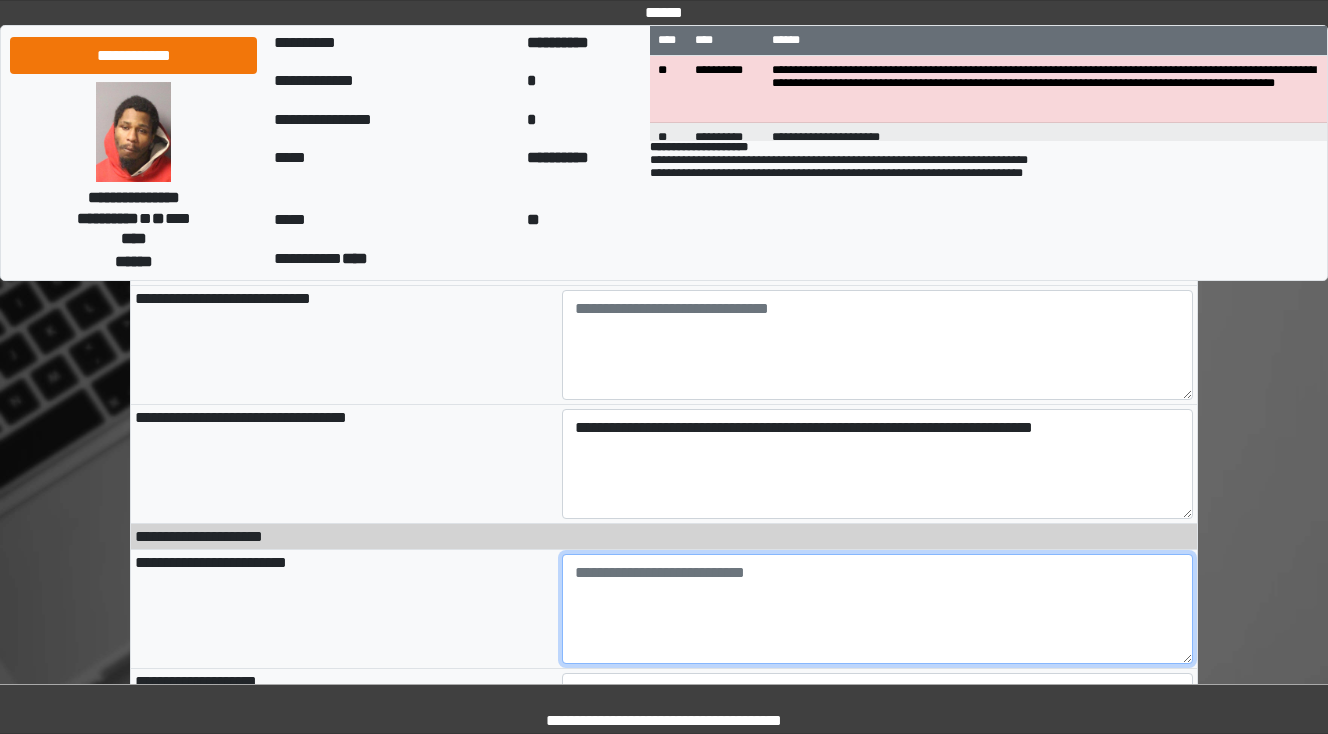 scroll, scrollTop: 640, scrollLeft: 0, axis: vertical 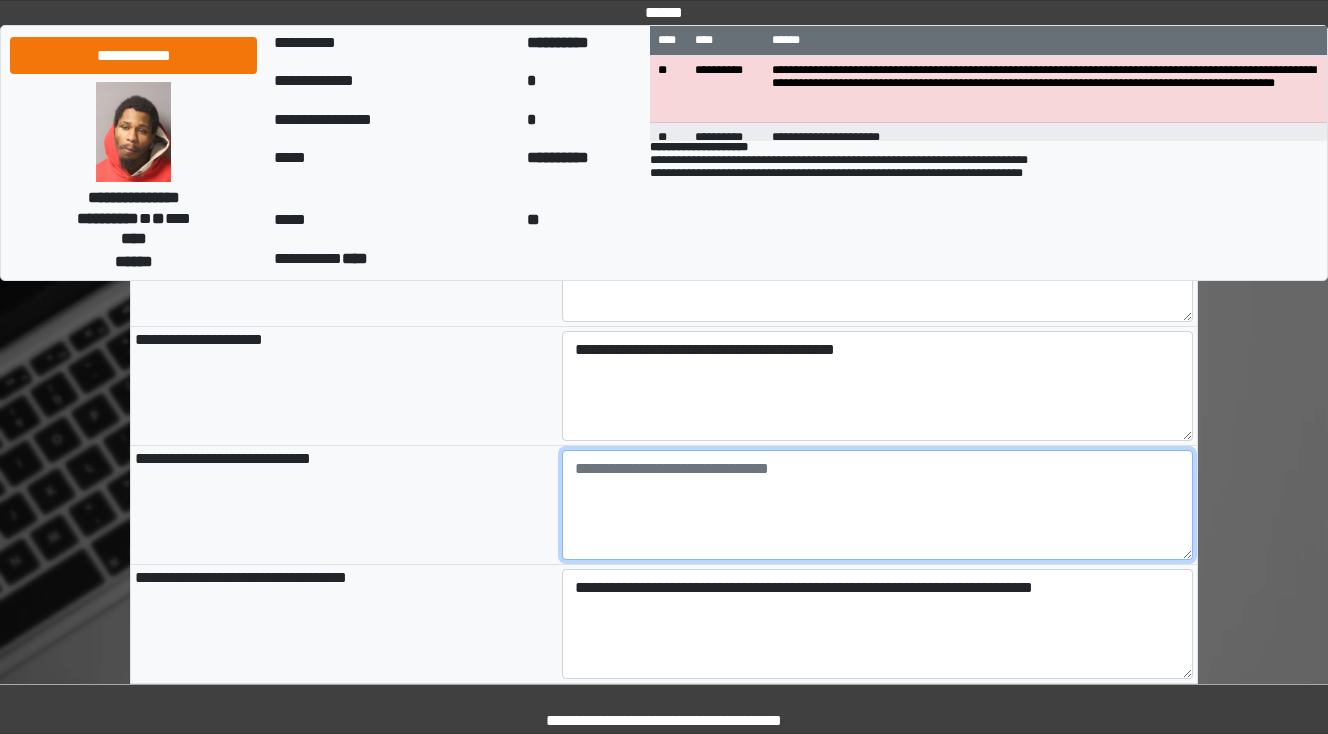 click at bounding box center (878, 505) 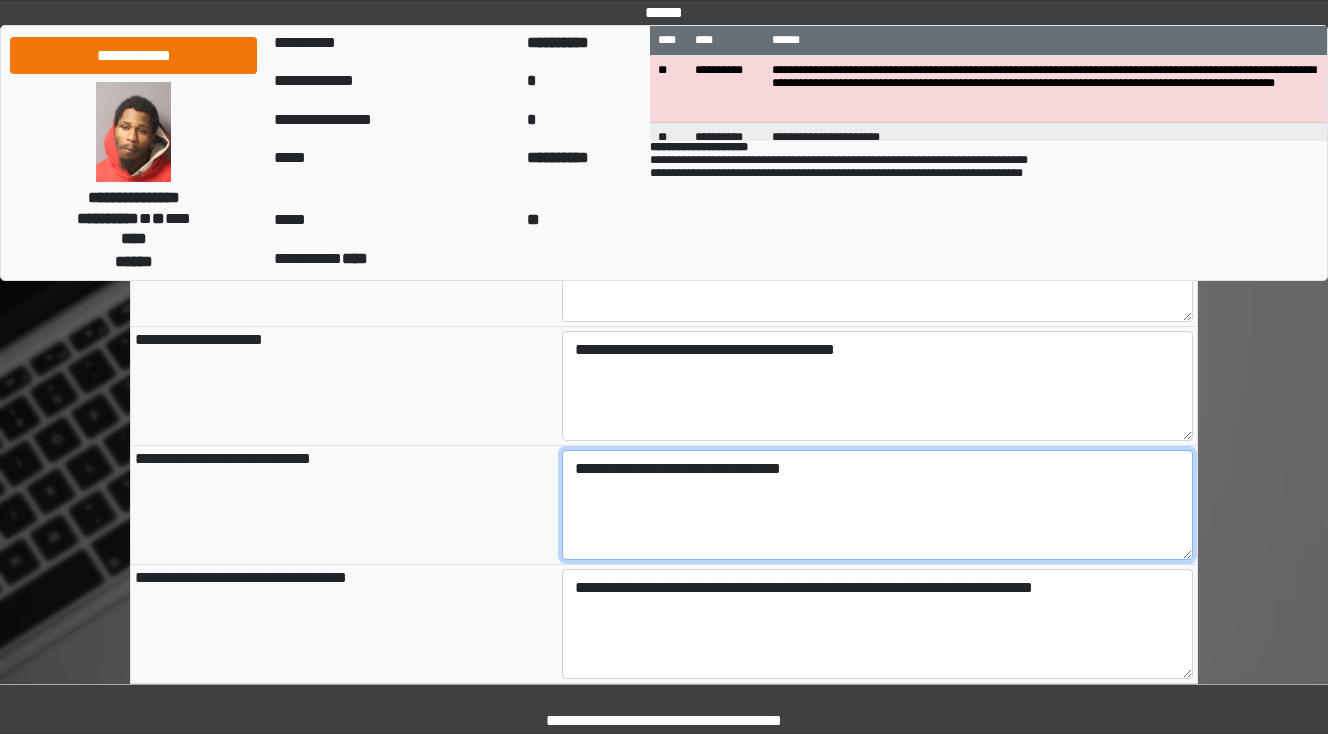 type on "**********" 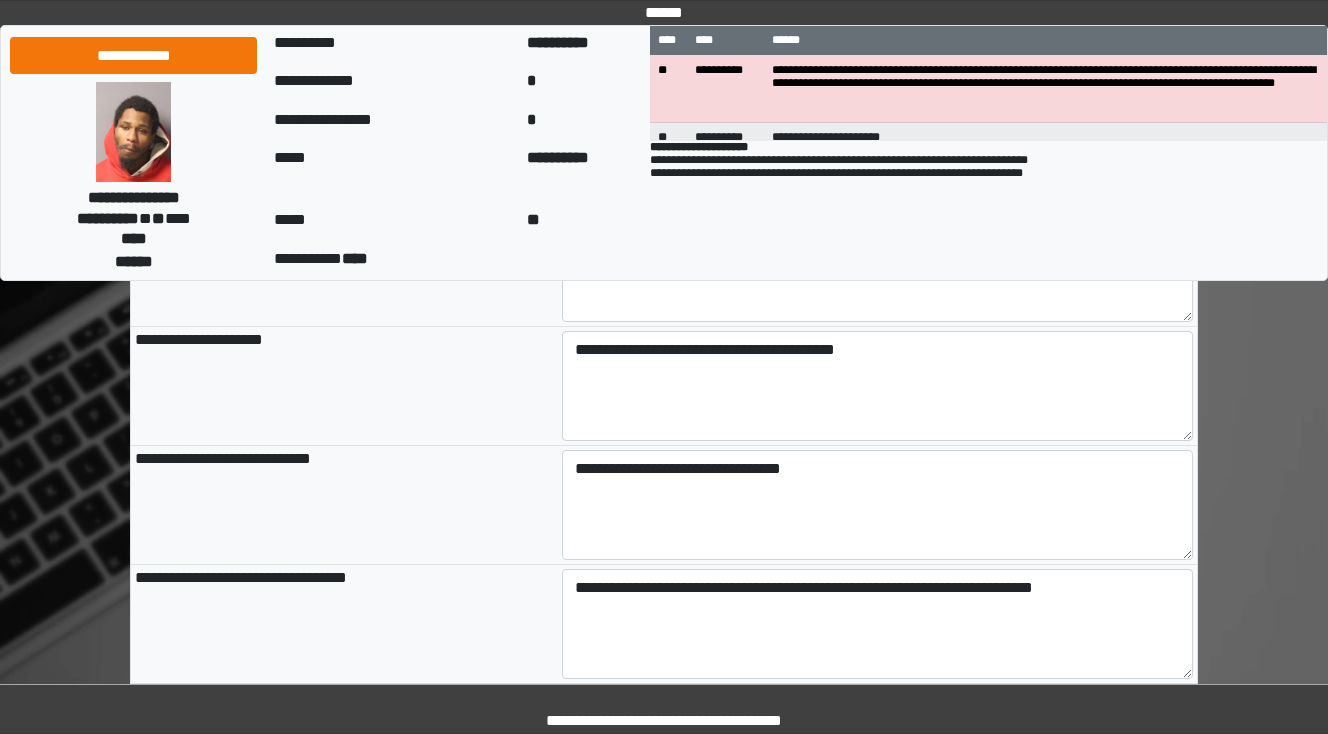 type on "**********" 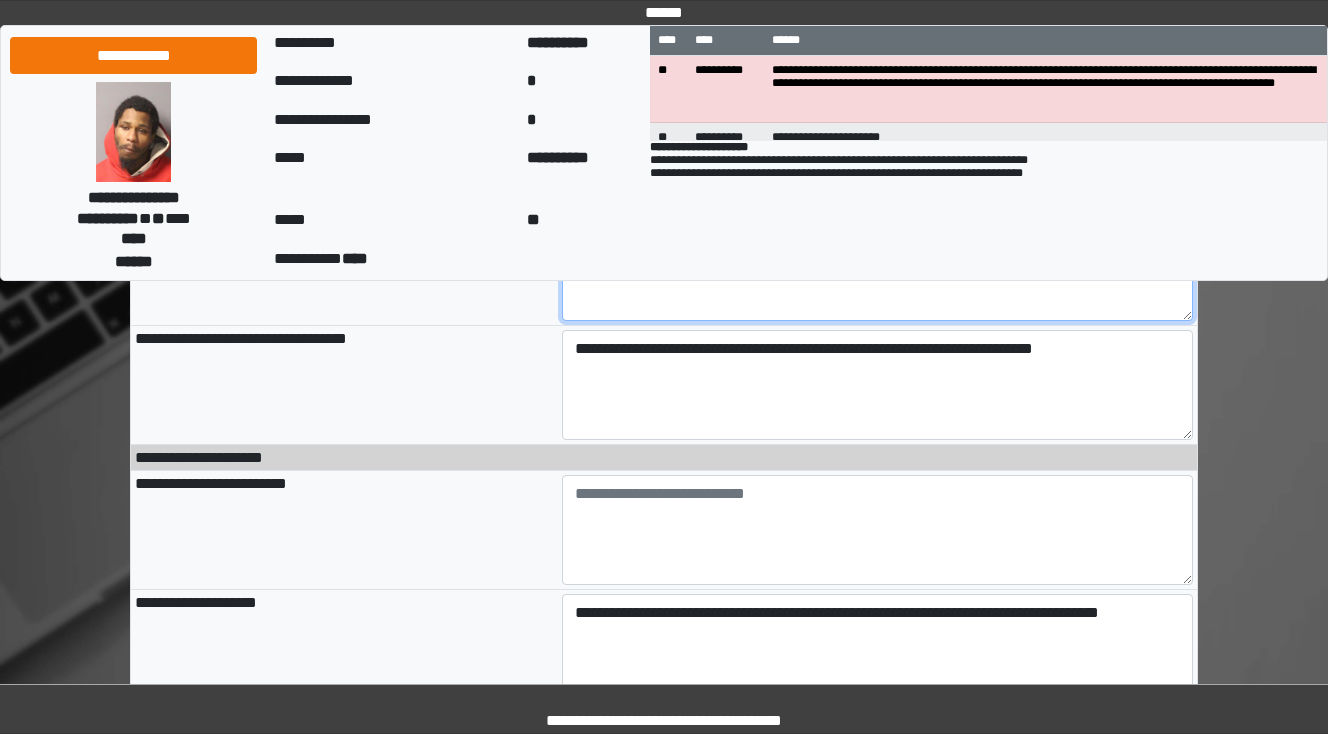 scroll, scrollTop: 880, scrollLeft: 0, axis: vertical 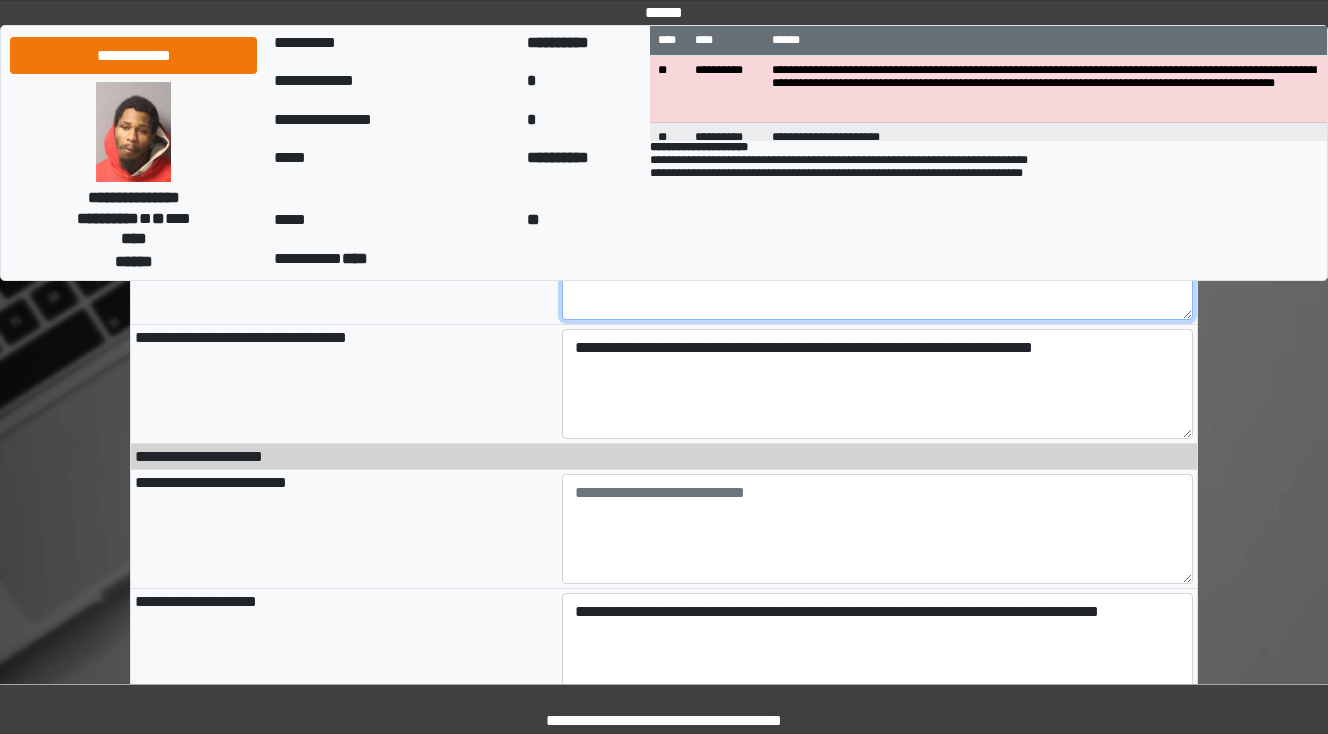 type on "**********" 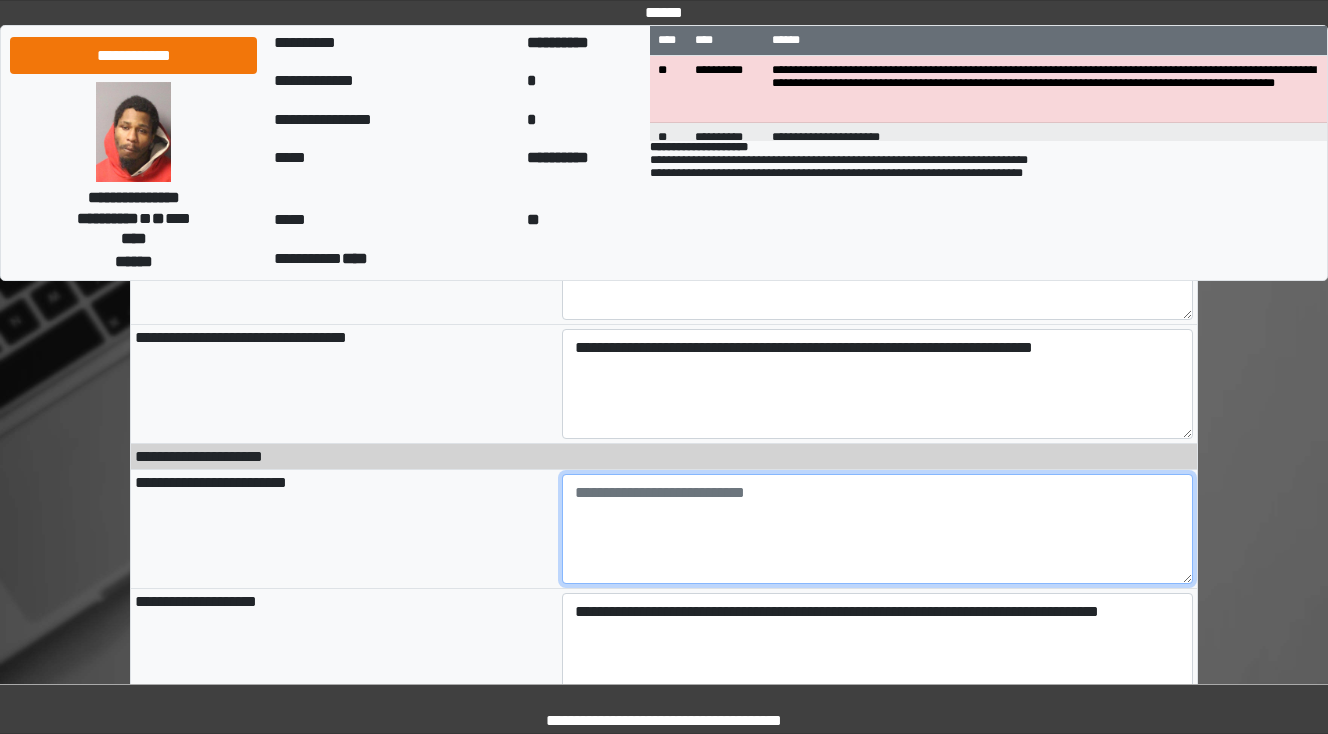 type on "**********" 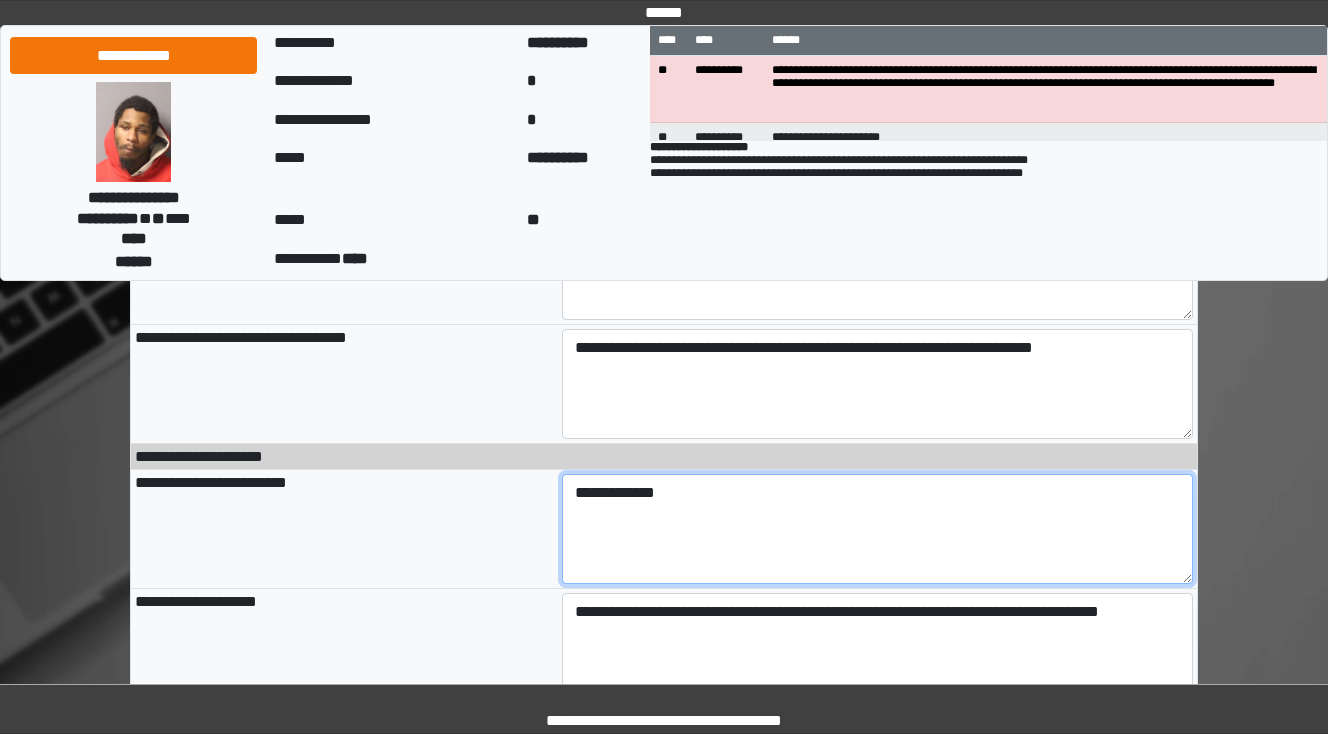 type on "**********" 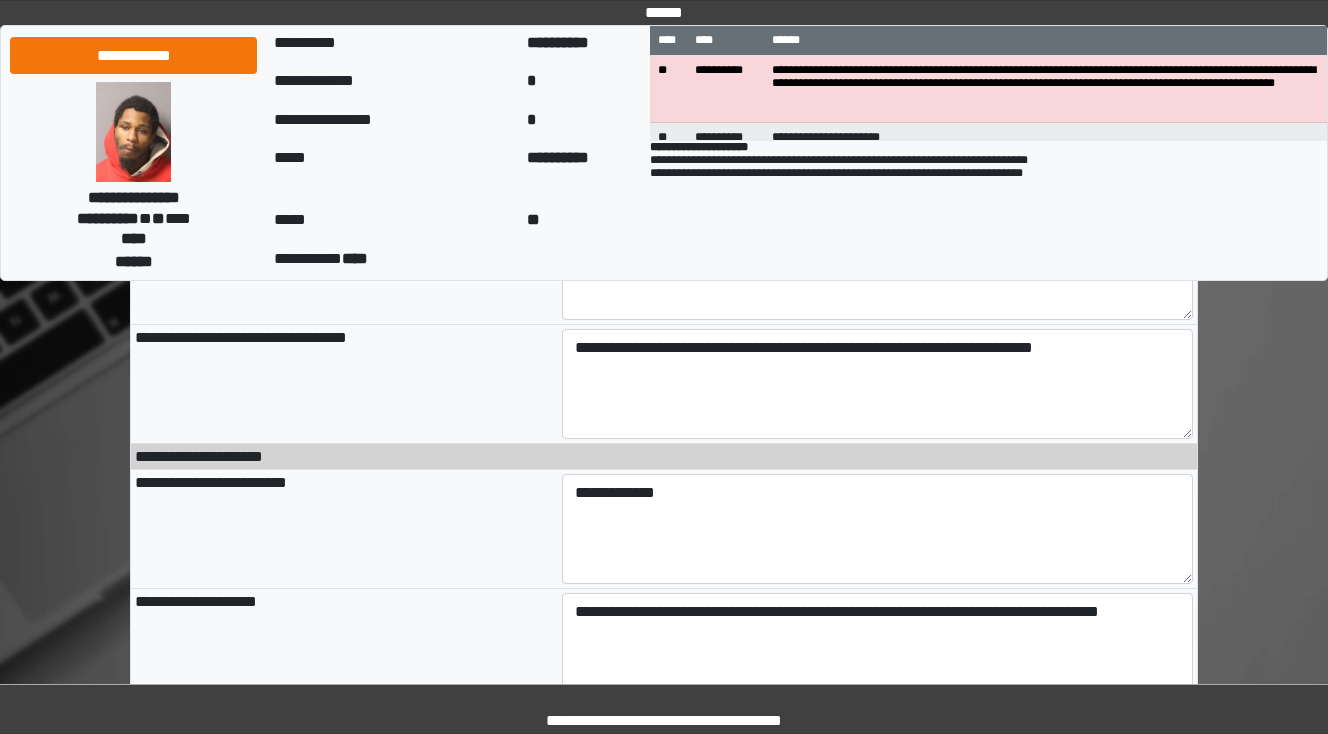 type on "**********" 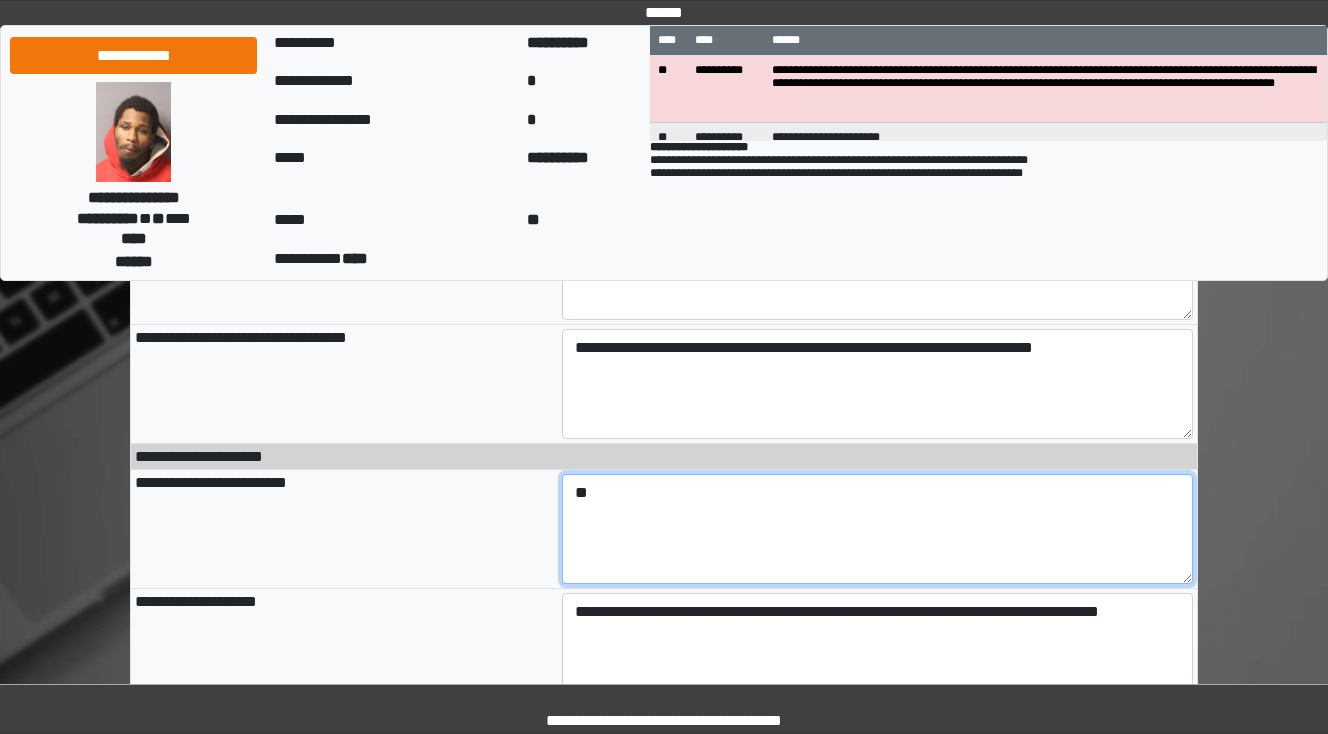 type on "*" 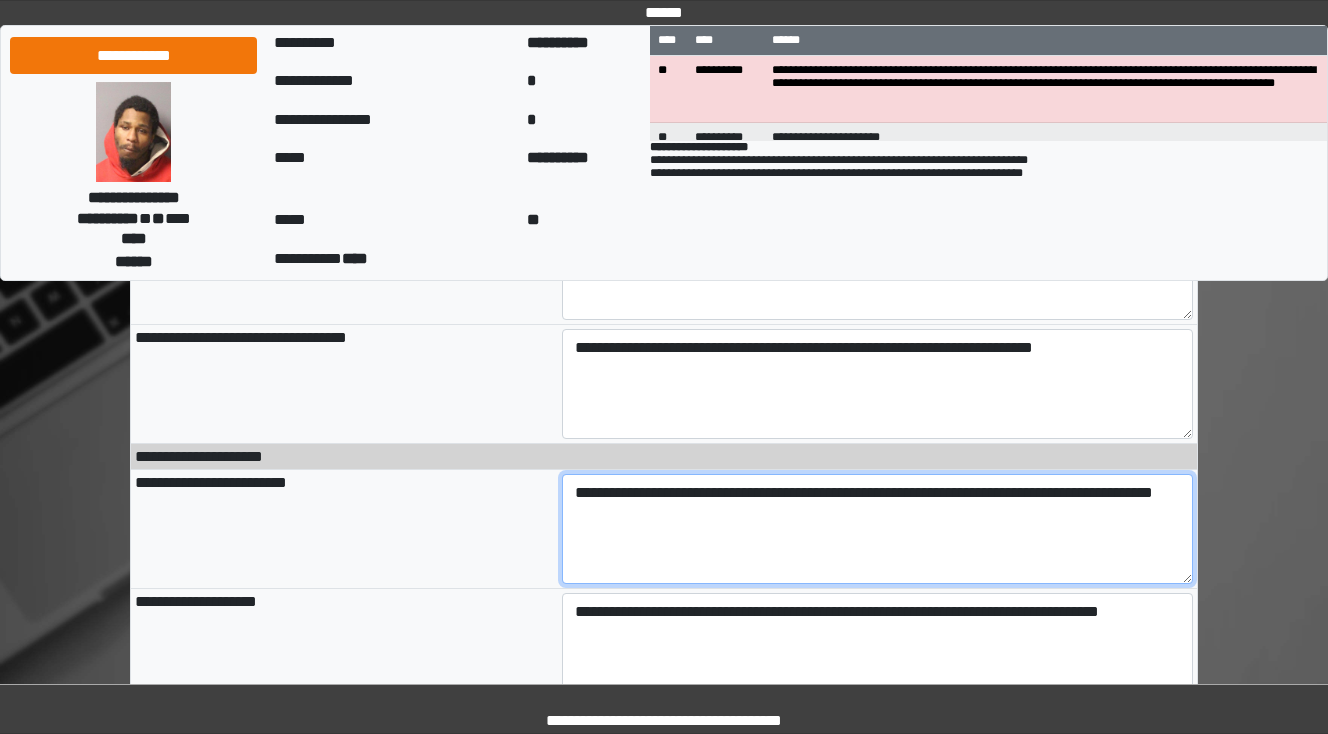 type on "**********" 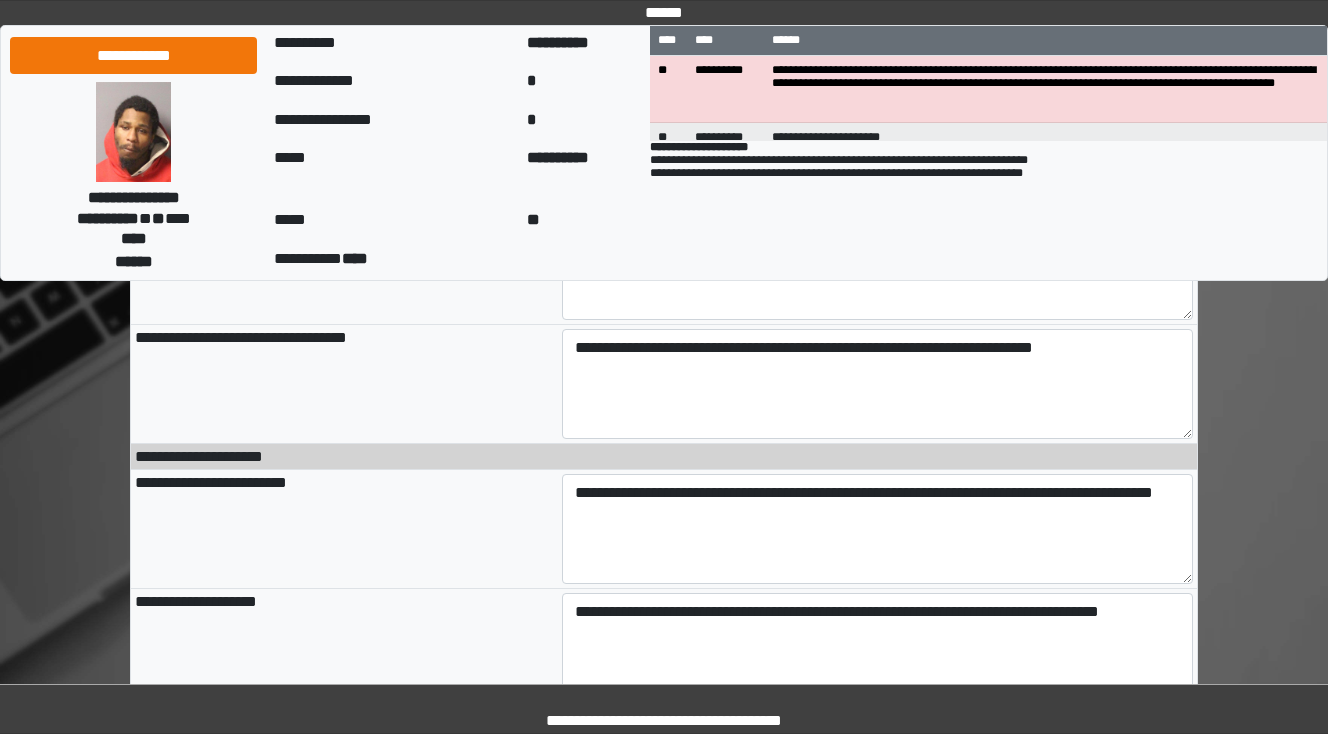type on "**********" 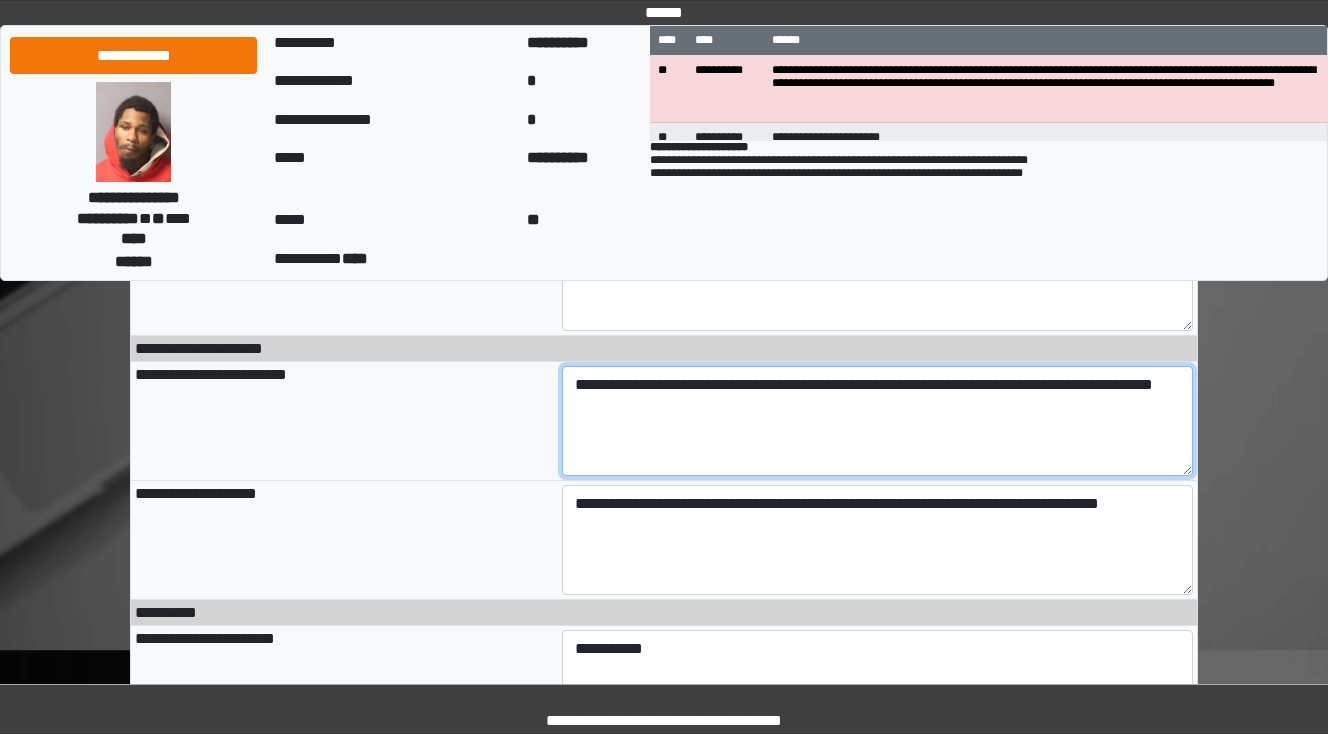 scroll, scrollTop: 960, scrollLeft: 0, axis: vertical 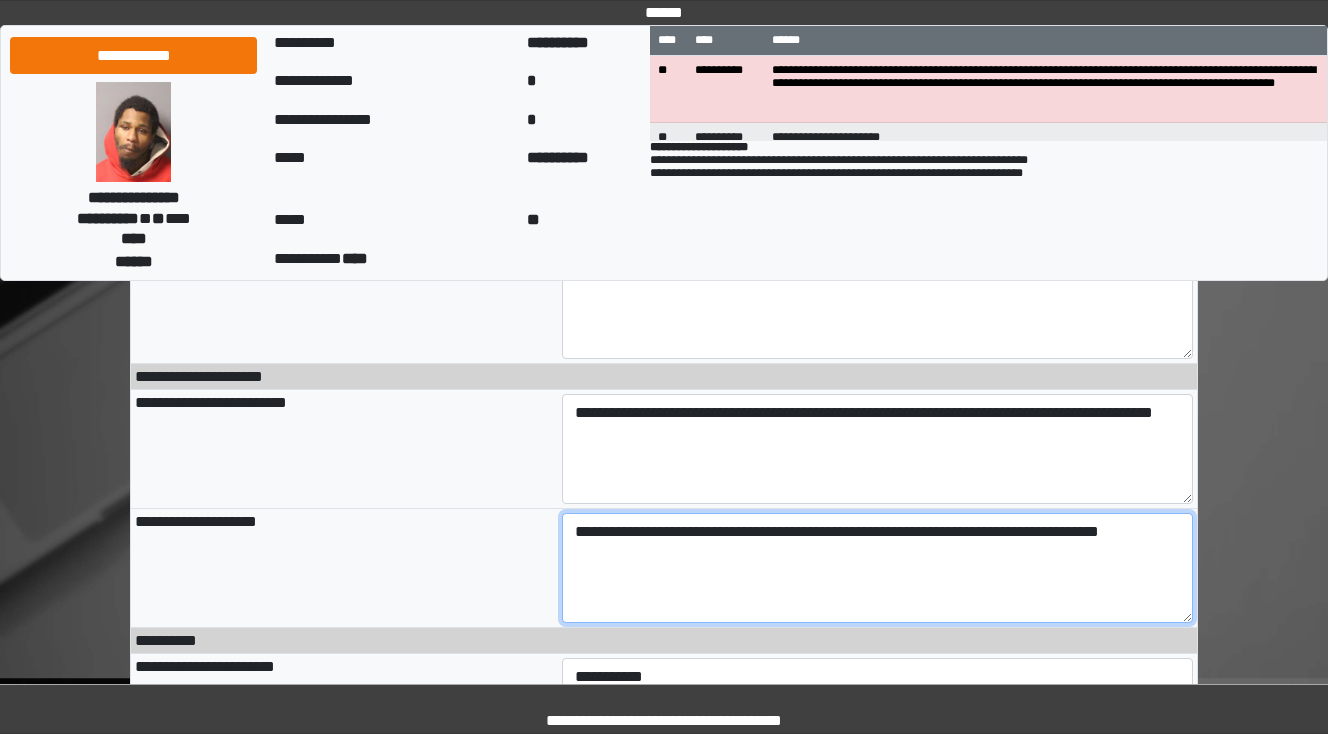 click on "**********" at bounding box center [878, 568] 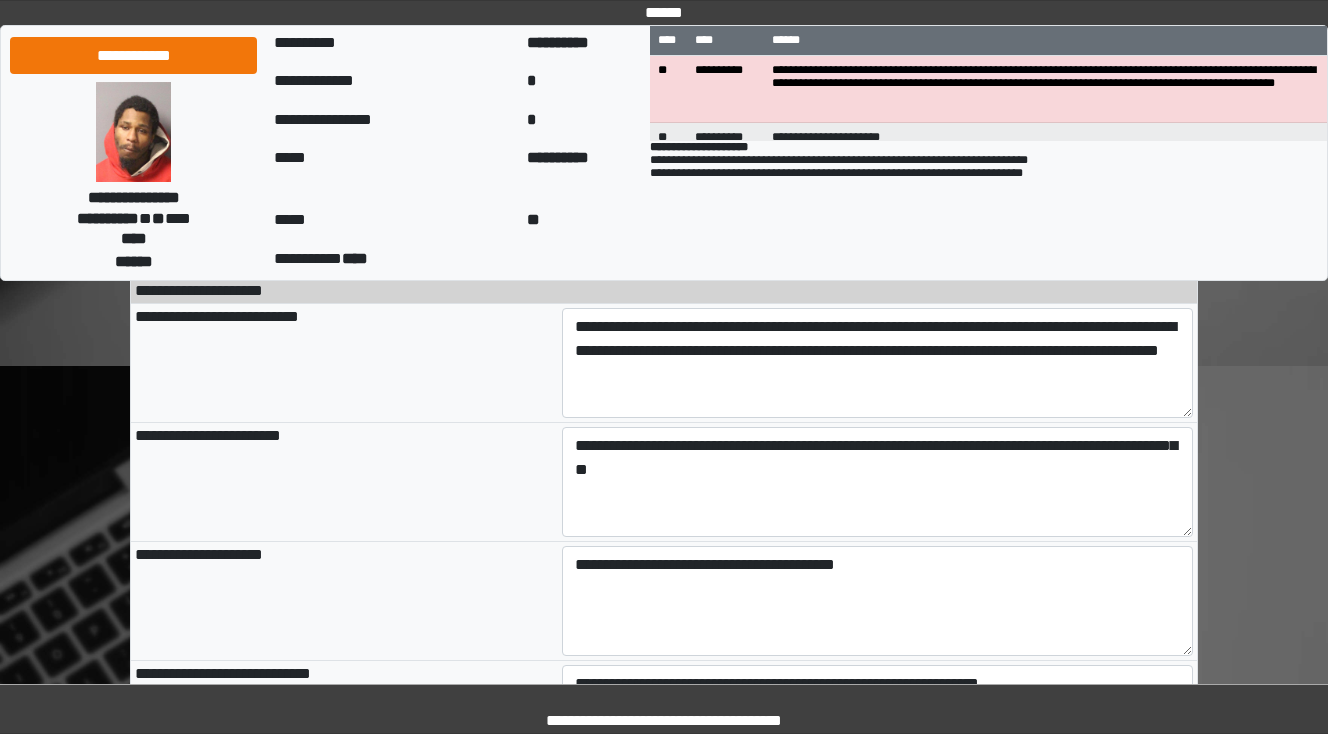 scroll, scrollTop: 400, scrollLeft: 0, axis: vertical 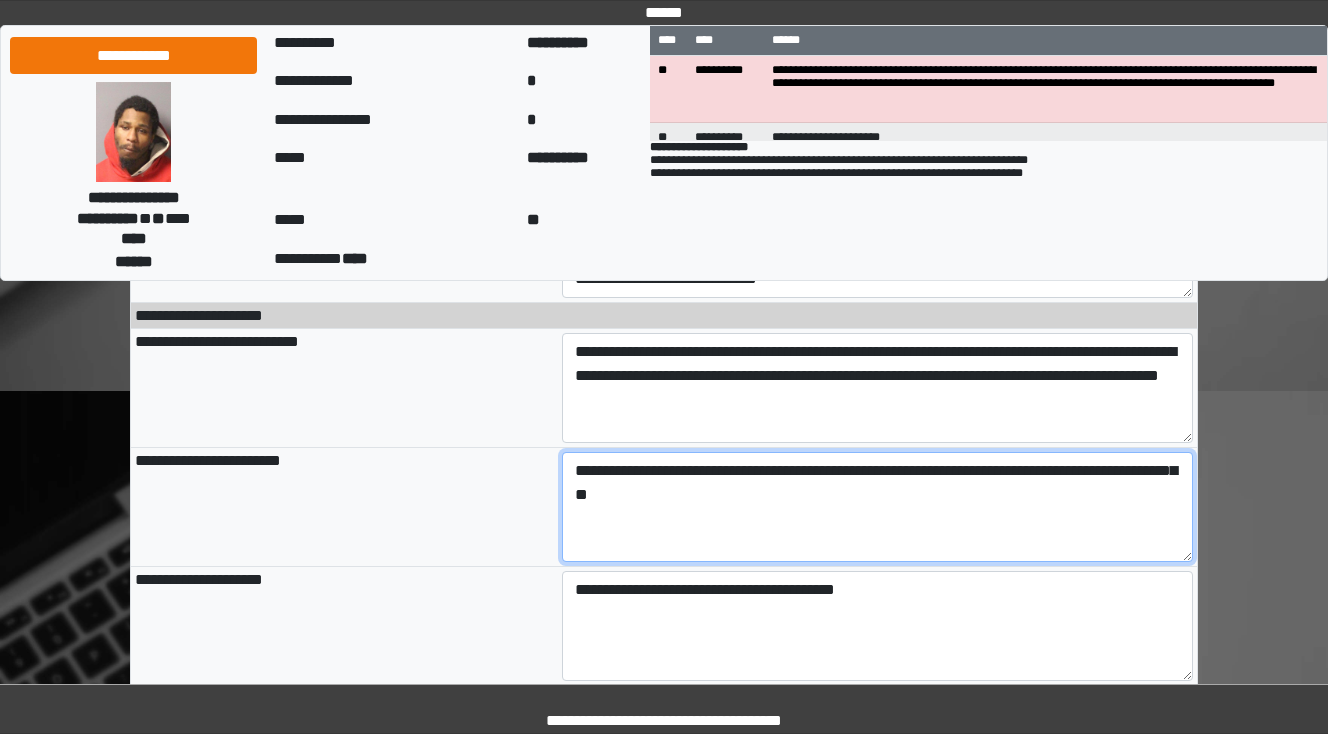 click on "**********" at bounding box center [878, 507] 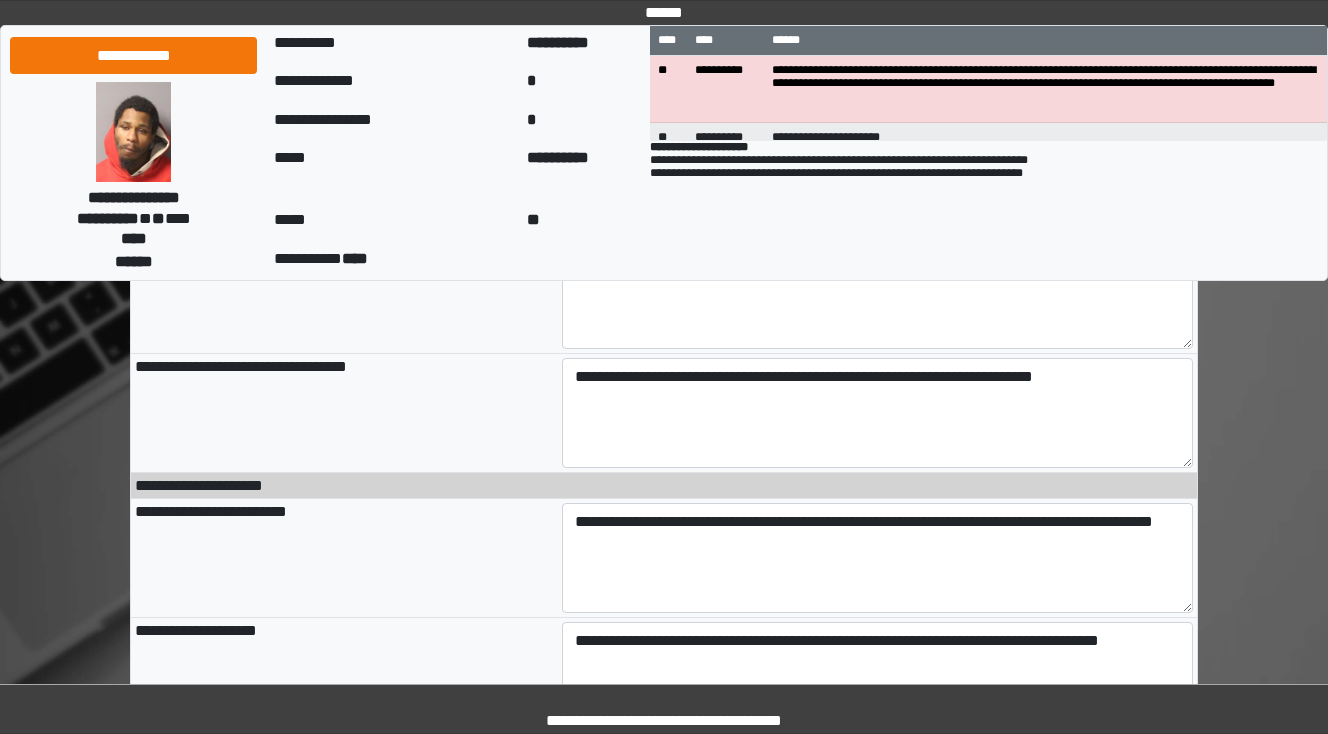 scroll, scrollTop: 880, scrollLeft: 0, axis: vertical 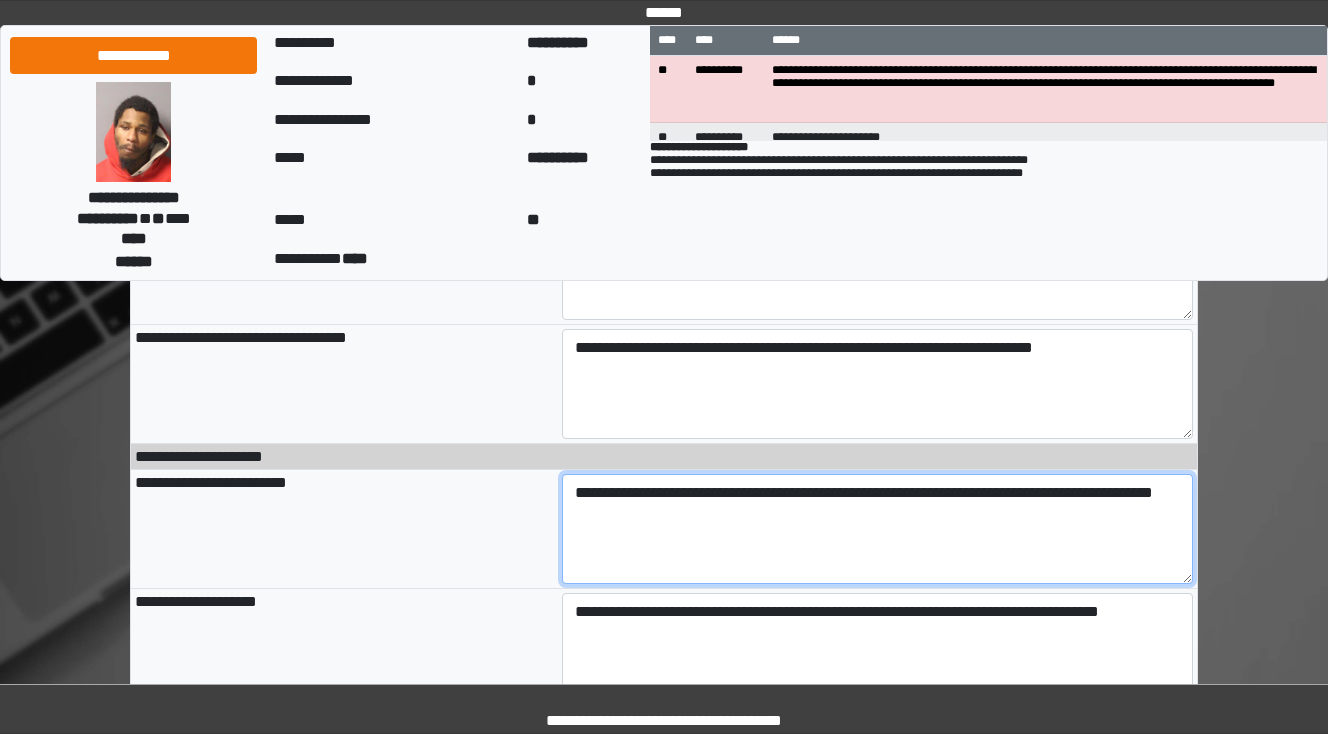 click on "**********" at bounding box center (878, 529) 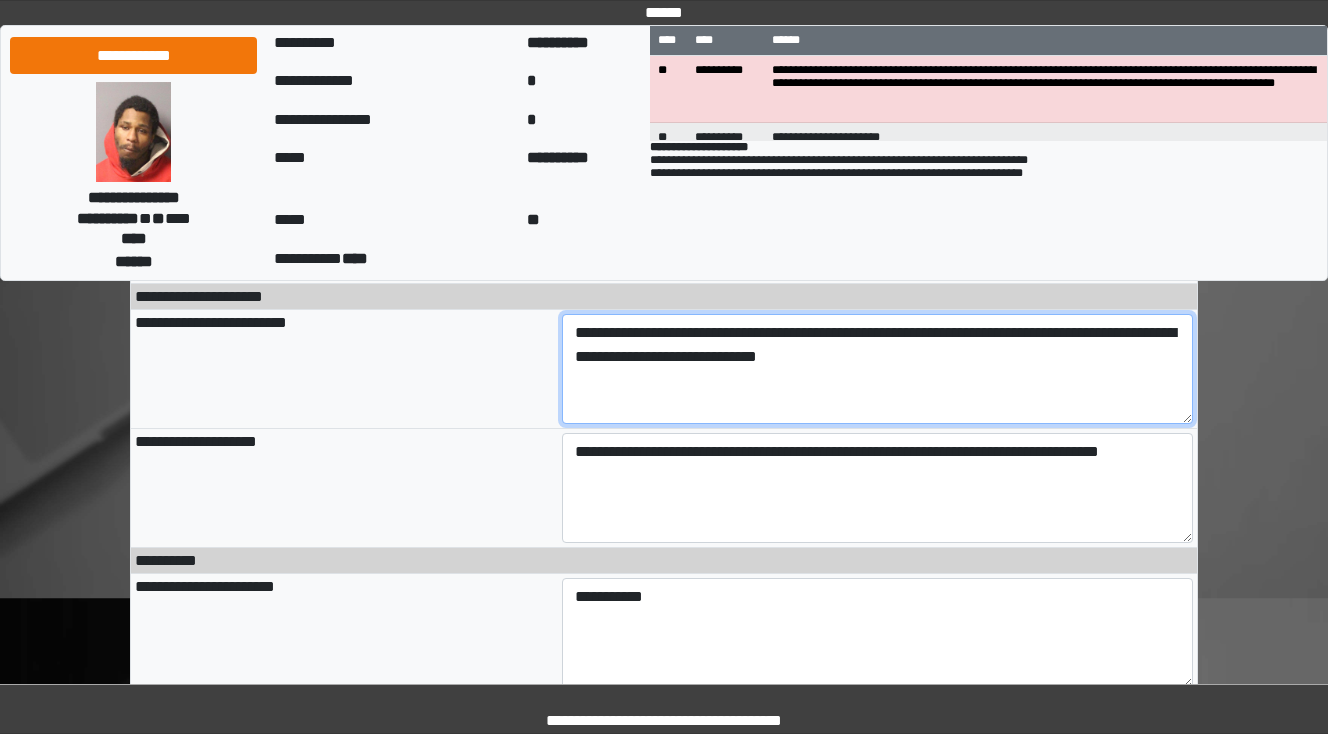 type on "**********" 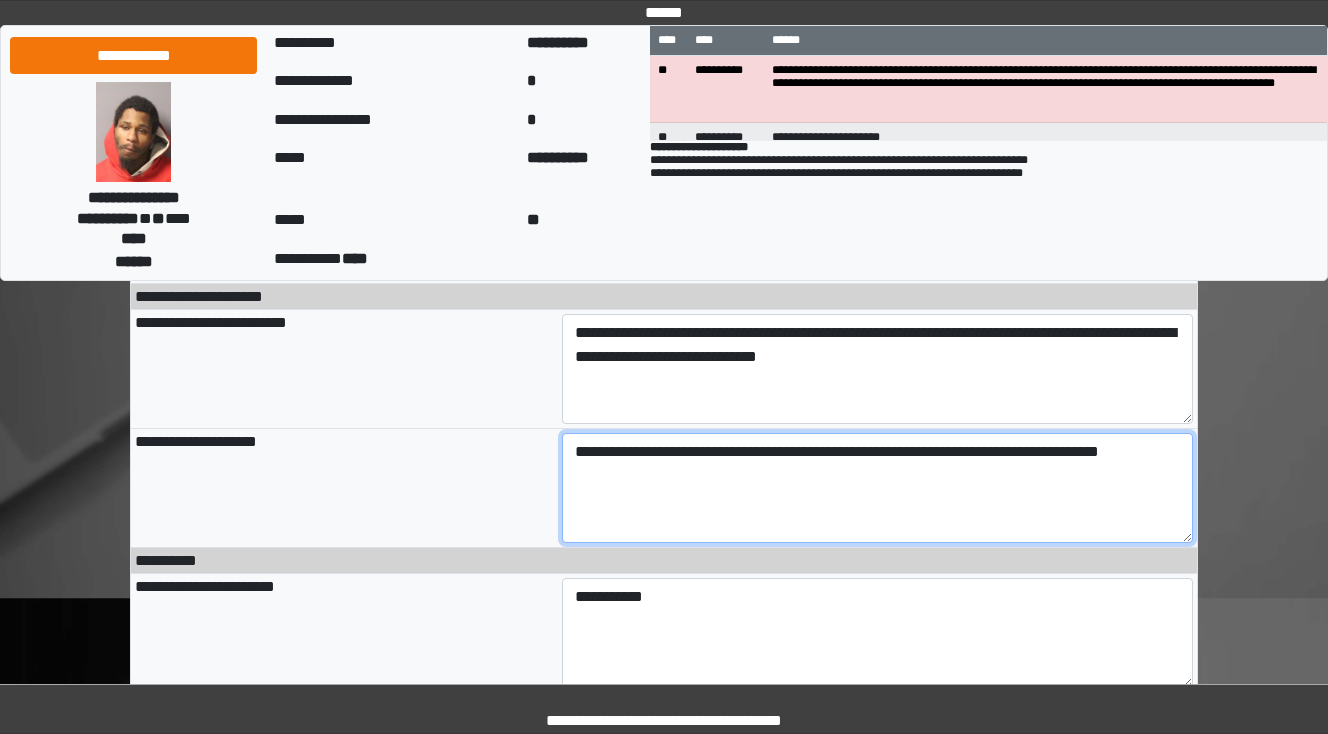 type on "**********" 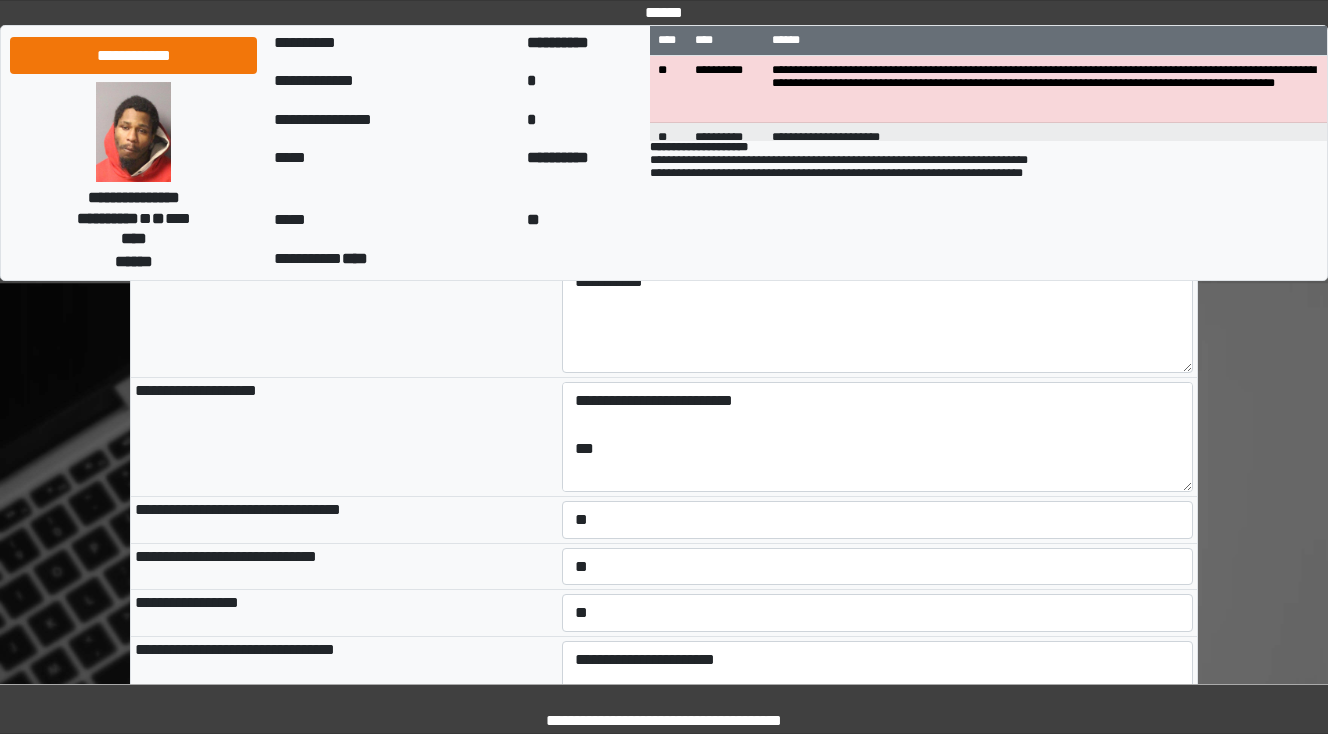 scroll, scrollTop: 1360, scrollLeft: 0, axis: vertical 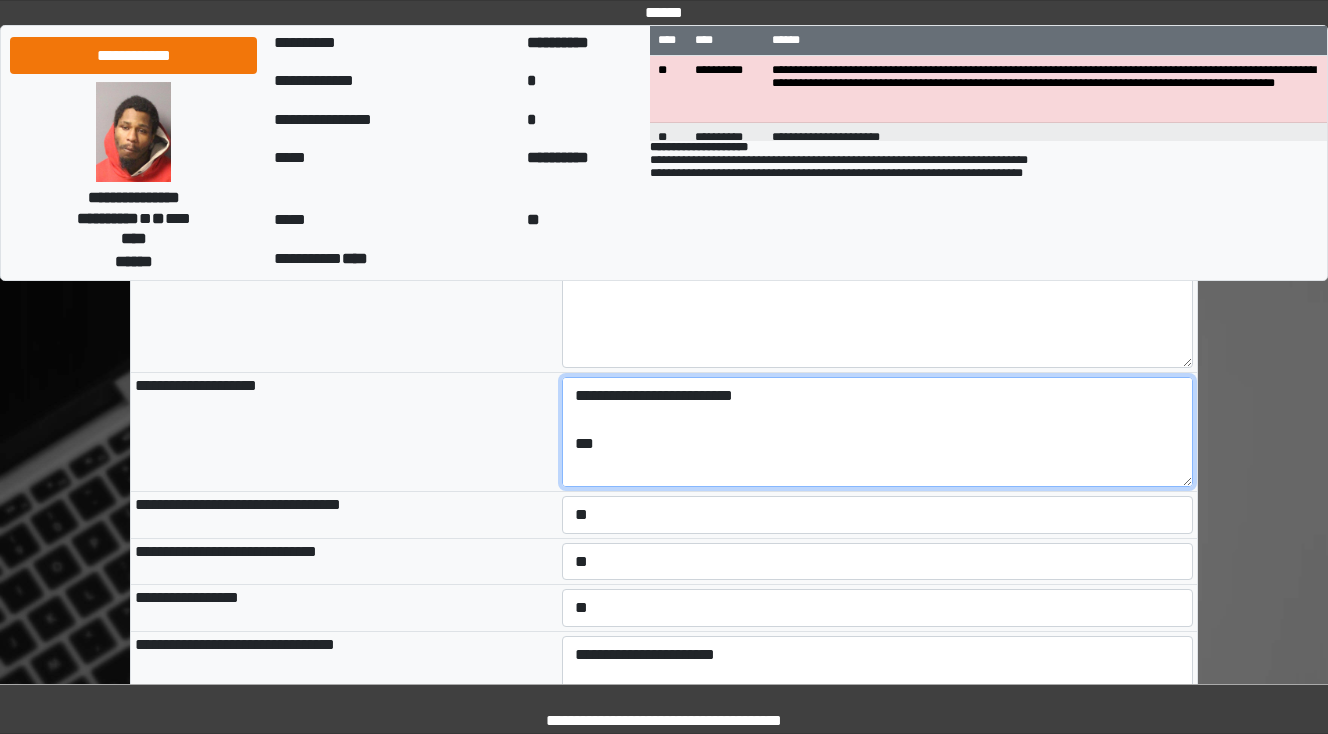 click on "**********" at bounding box center [878, 432] 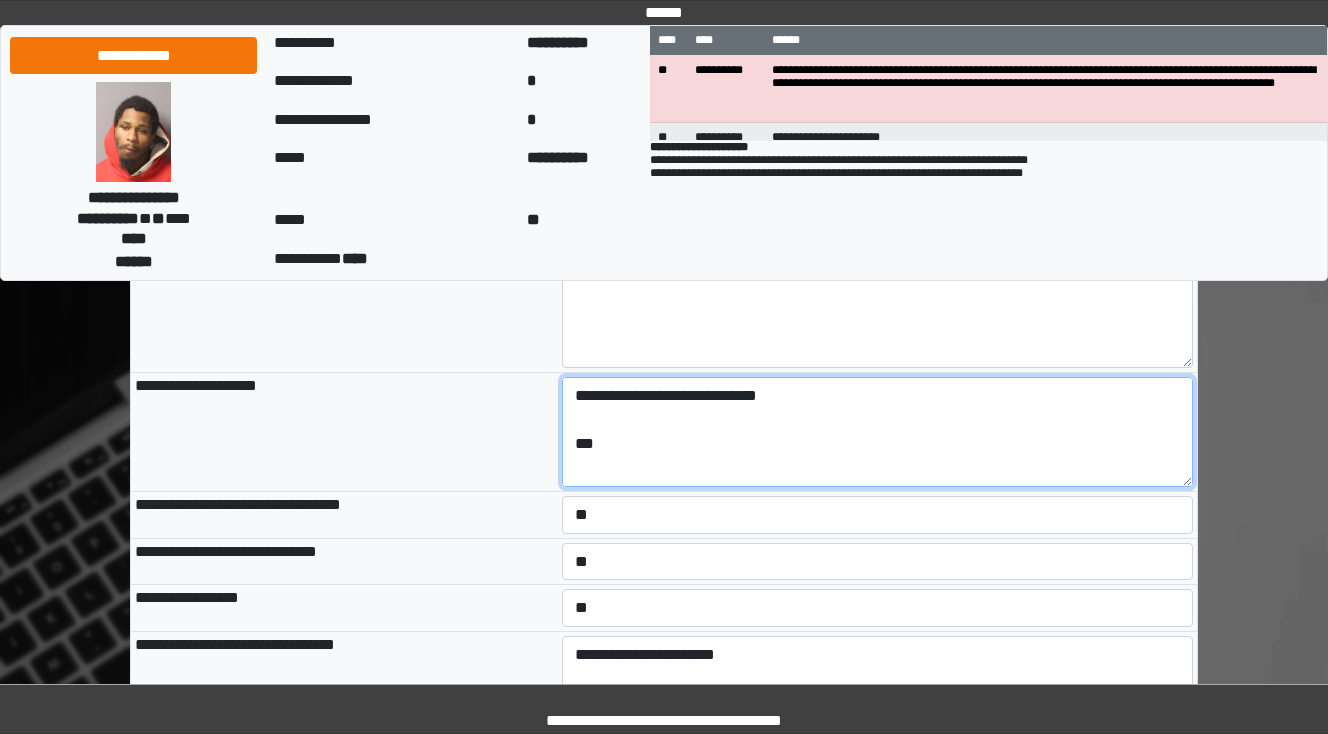 click on "**********" at bounding box center [878, 432] 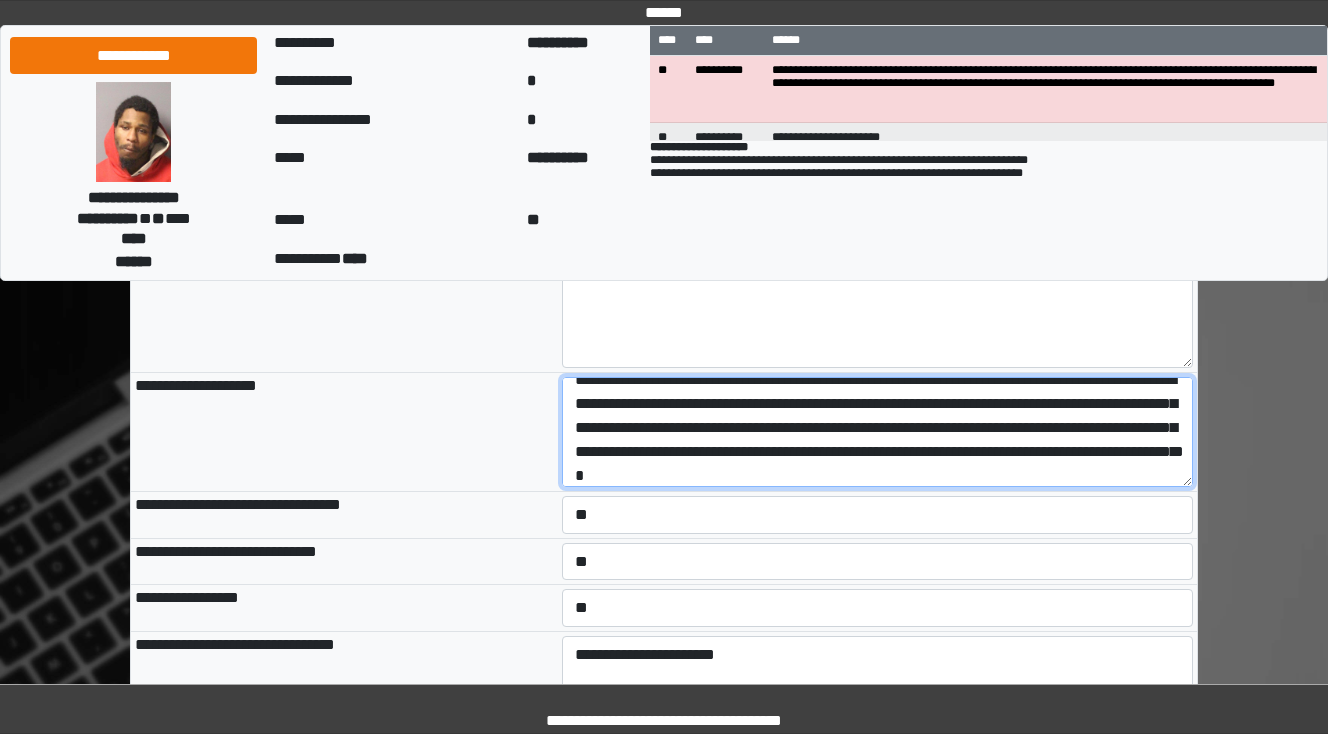 scroll, scrollTop: 88, scrollLeft: 0, axis: vertical 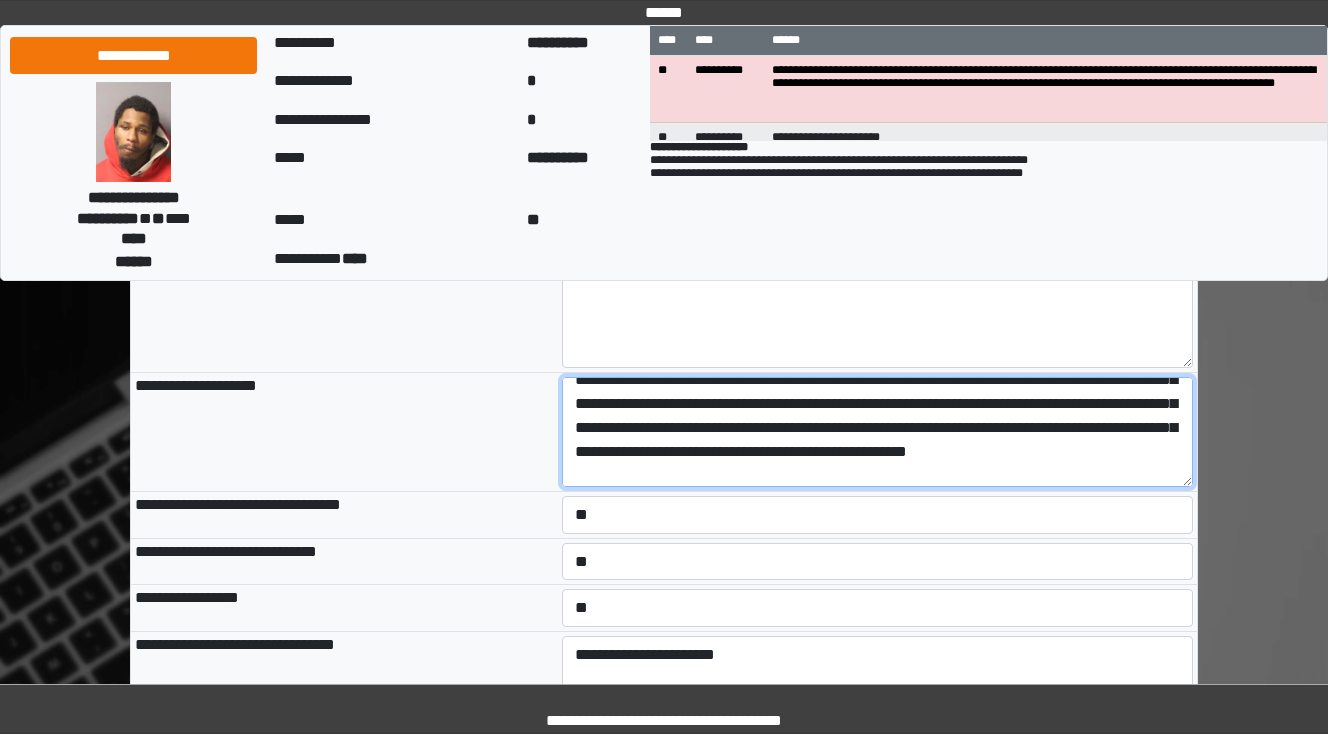 click on "**********" at bounding box center (878, 432) 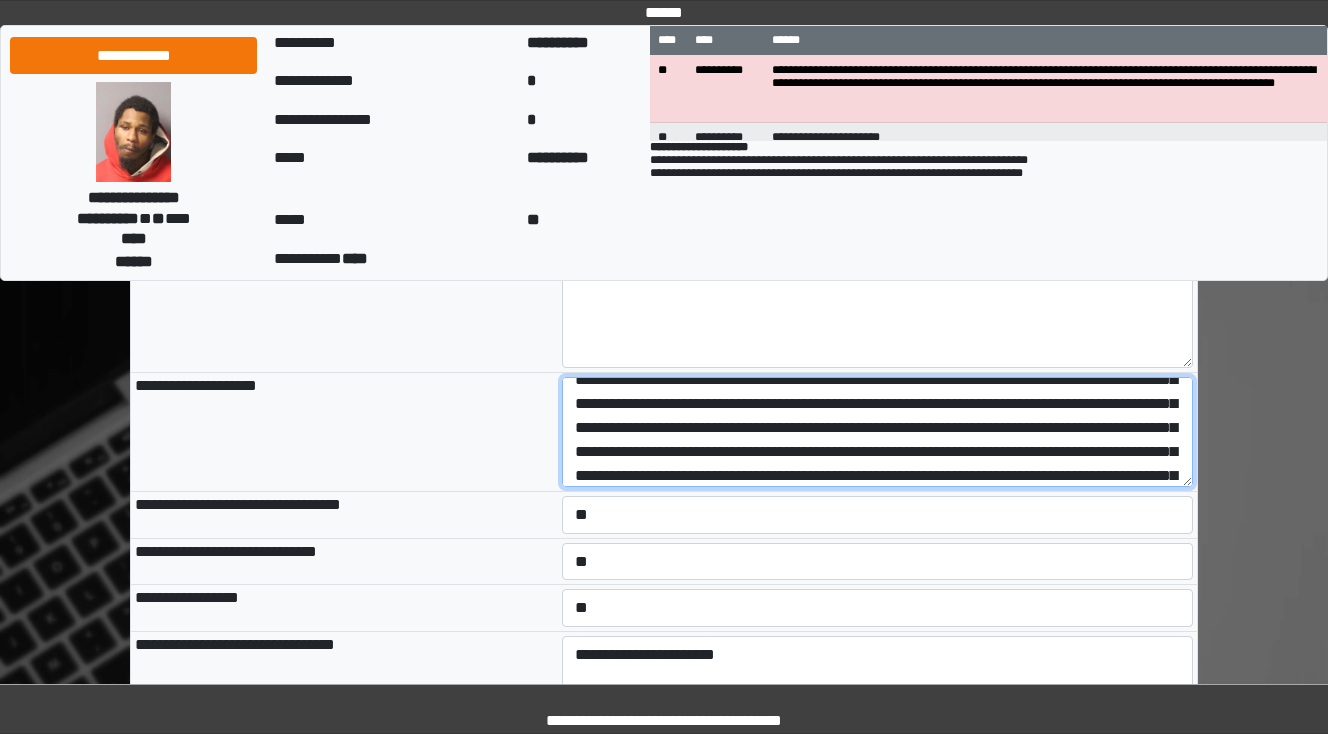 scroll, scrollTop: 168, scrollLeft: 0, axis: vertical 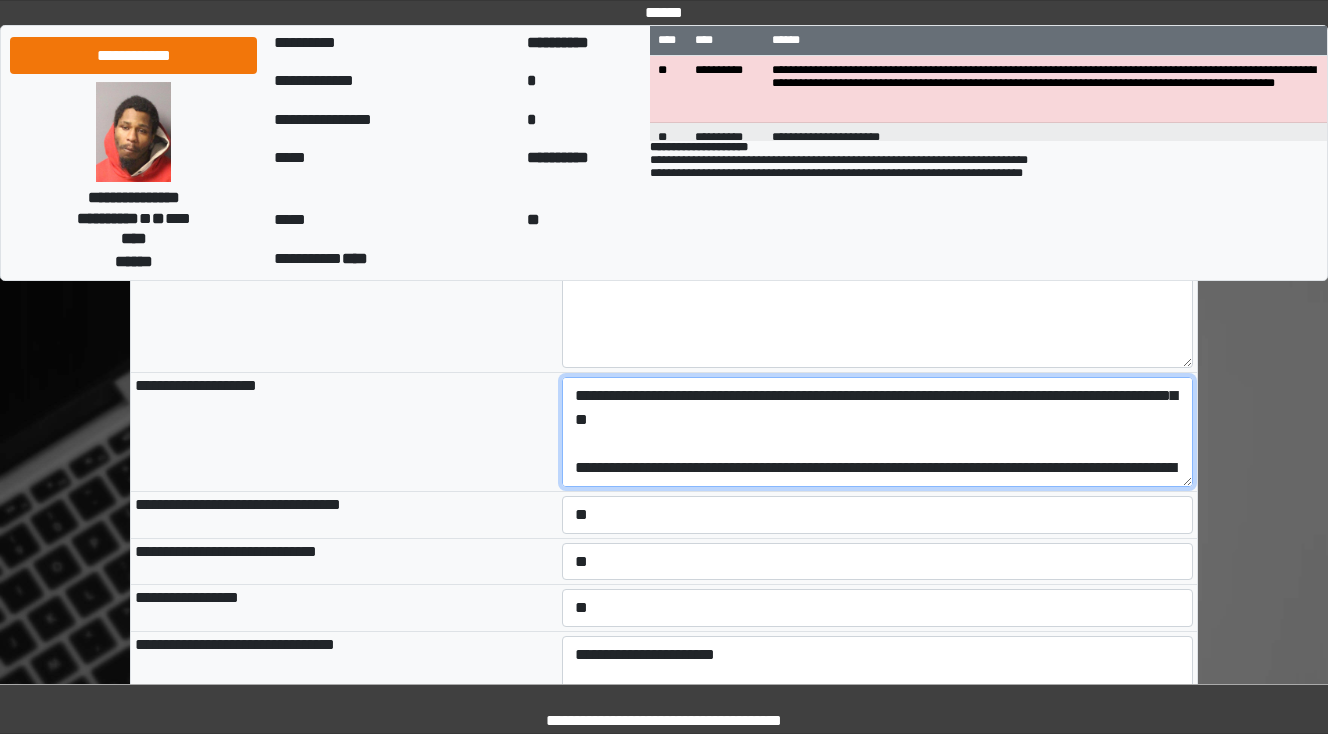 click at bounding box center [878, 432] 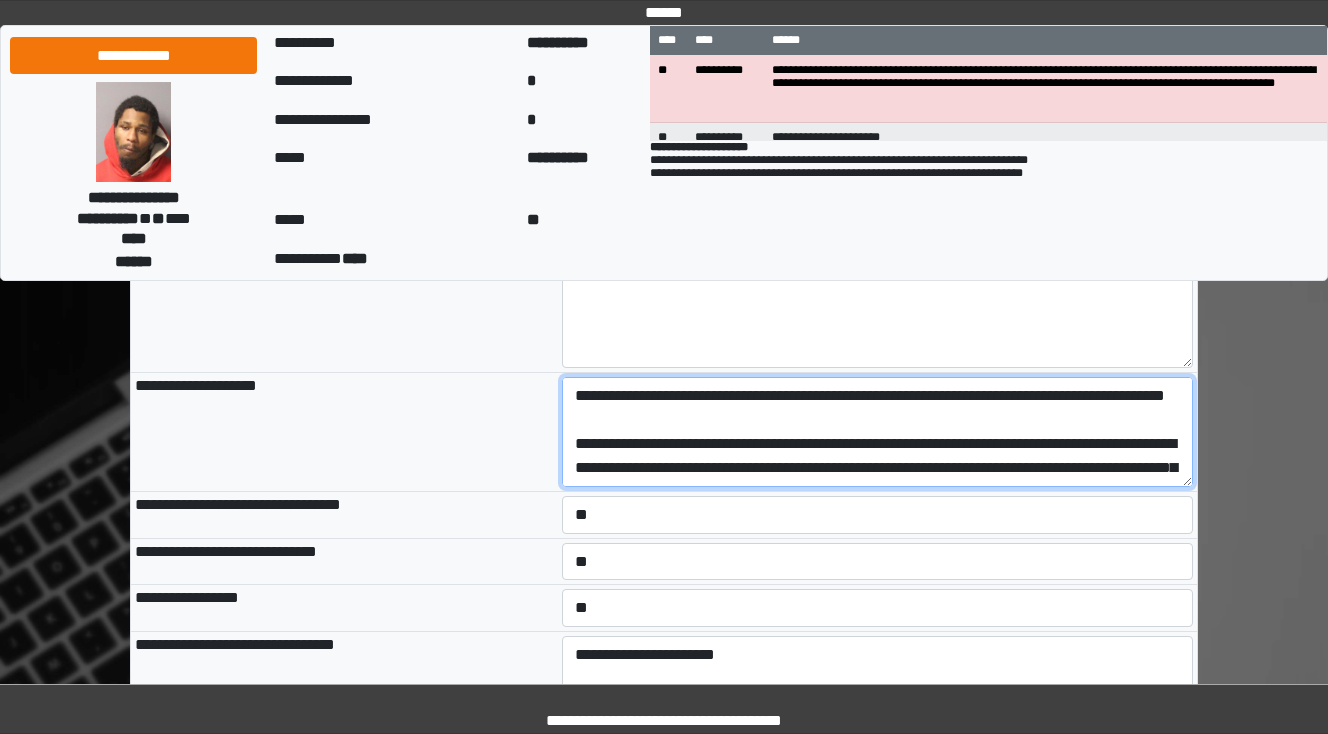 click at bounding box center (878, 432) 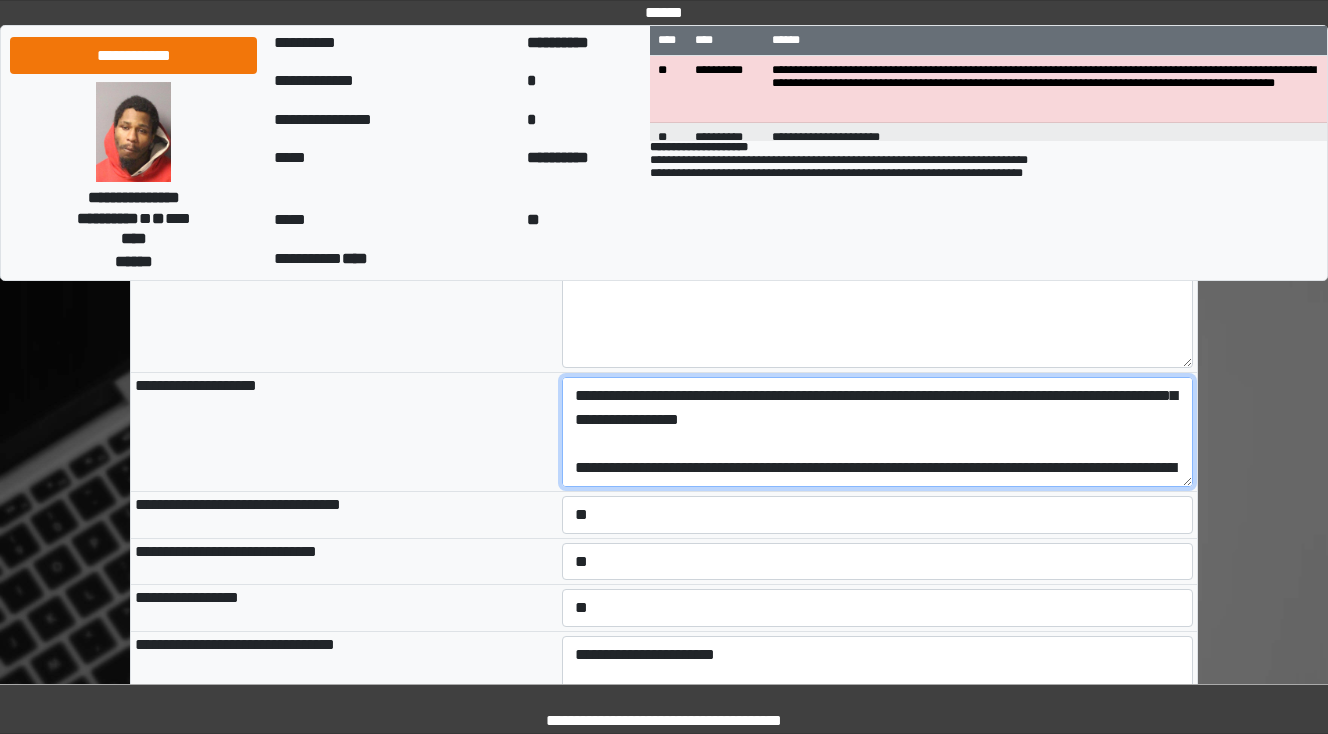 click at bounding box center [878, 432] 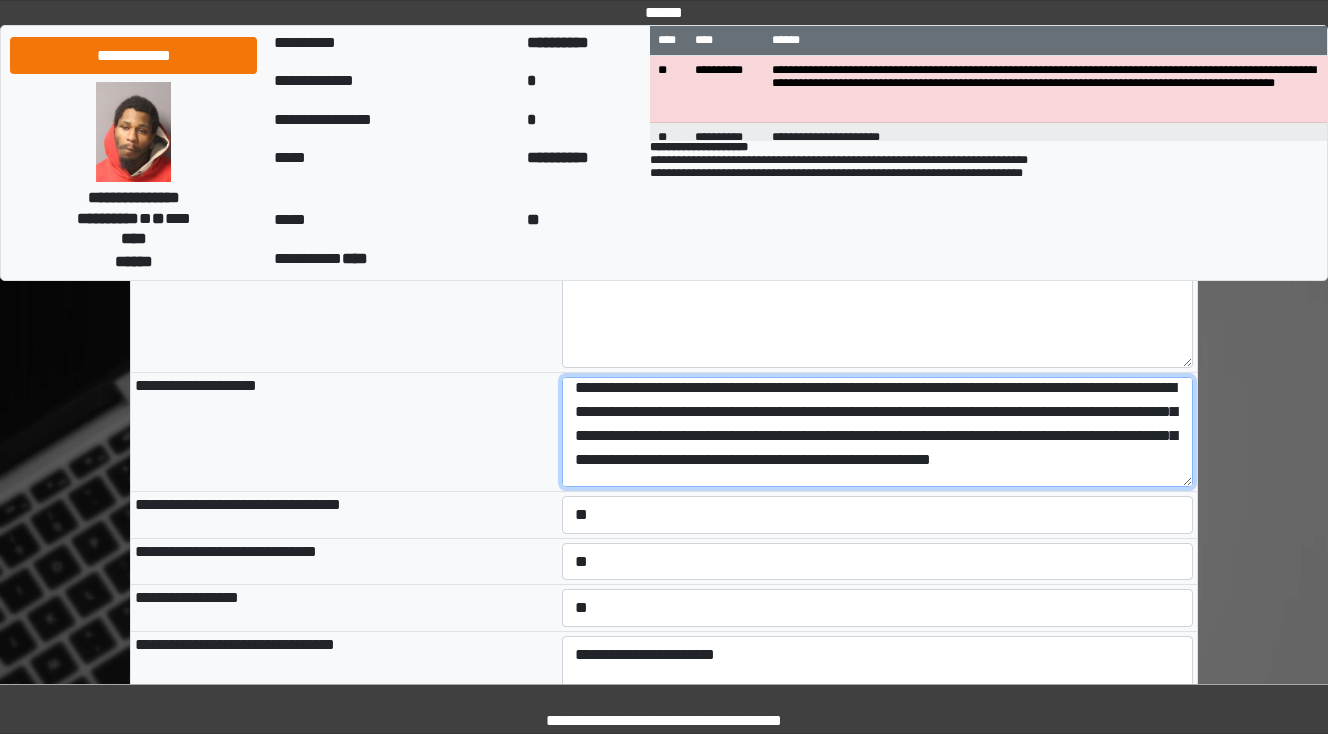 click at bounding box center [878, 432] 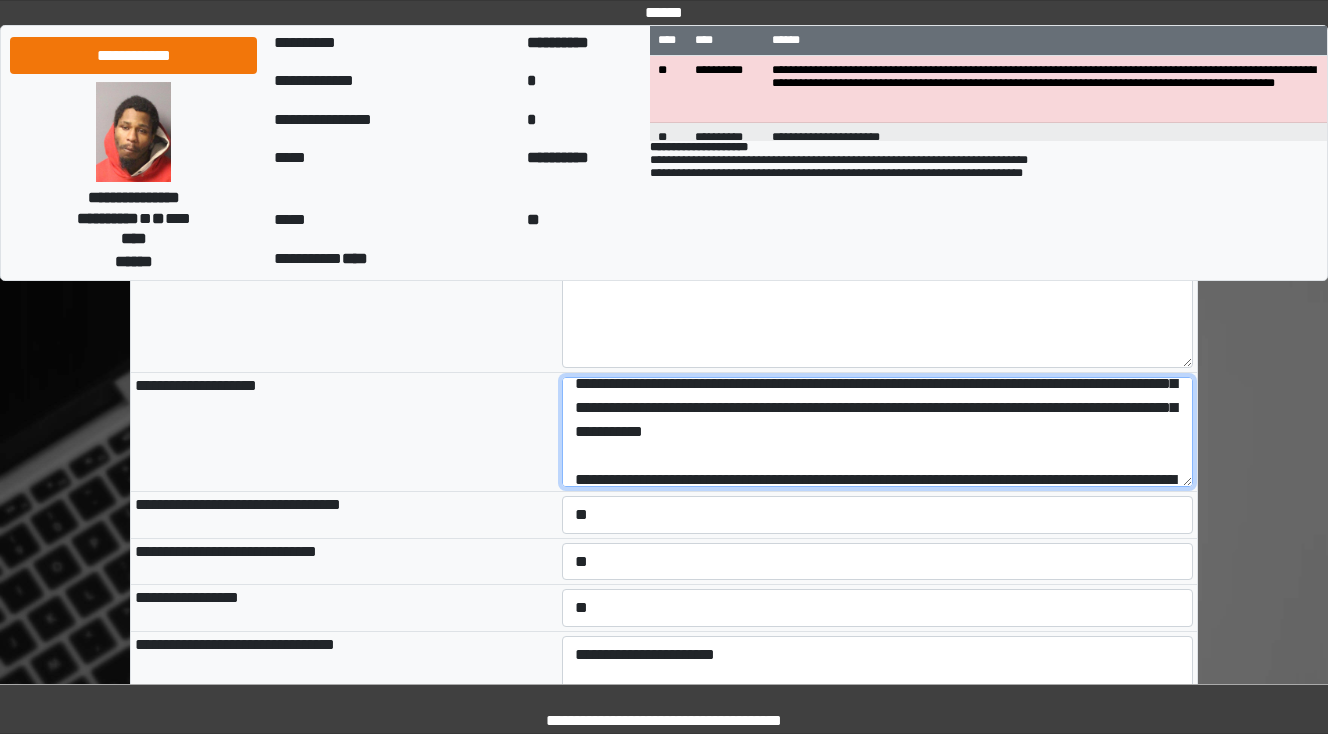 scroll, scrollTop: 328, scrollLeft: 0, axis: vertical 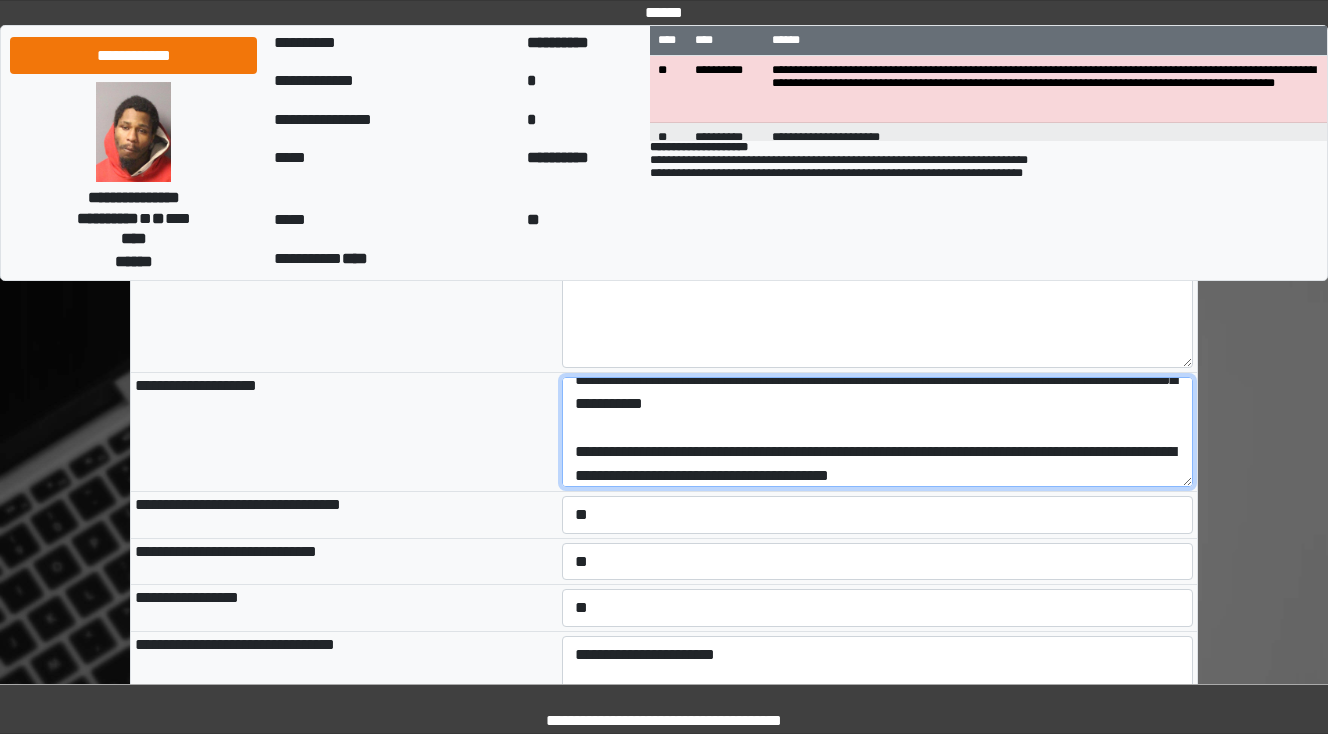click at bounding box center [878, 432] 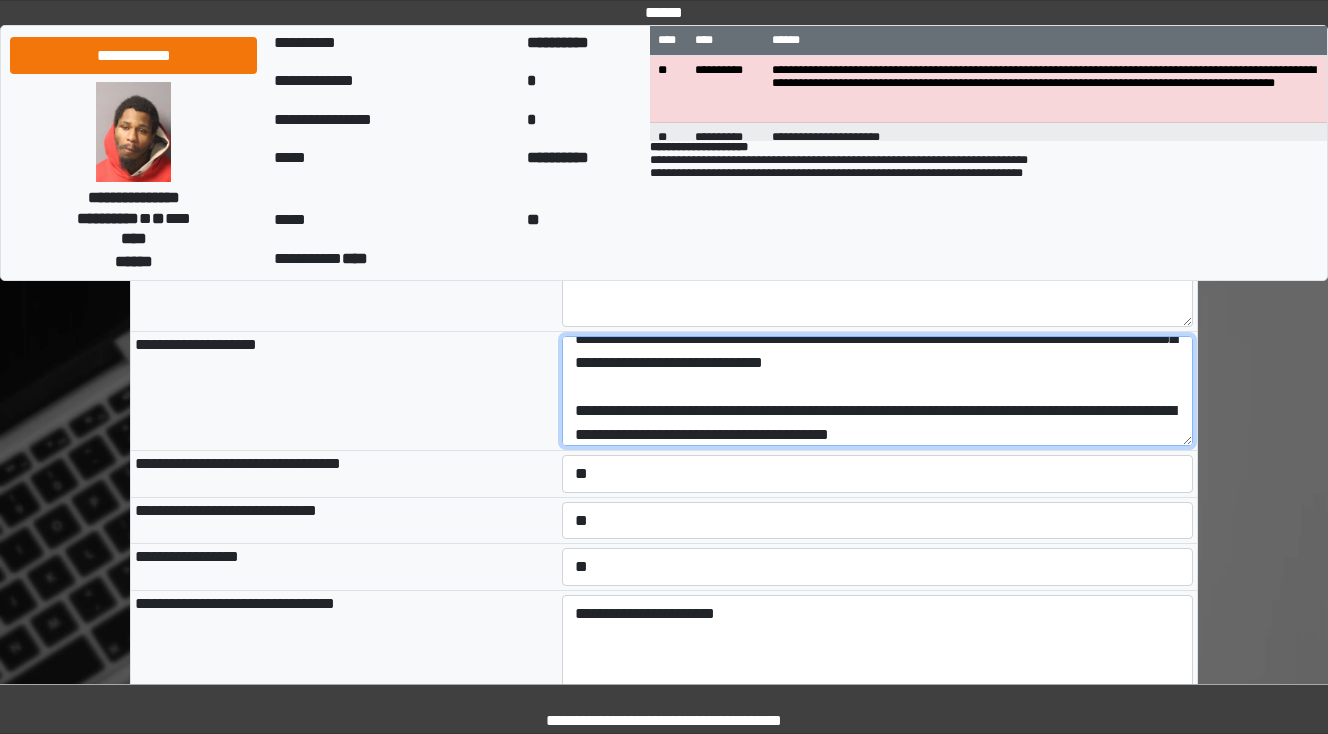 scroll, scrollTop: 1440, scrollLeft: 0, axis: vertical 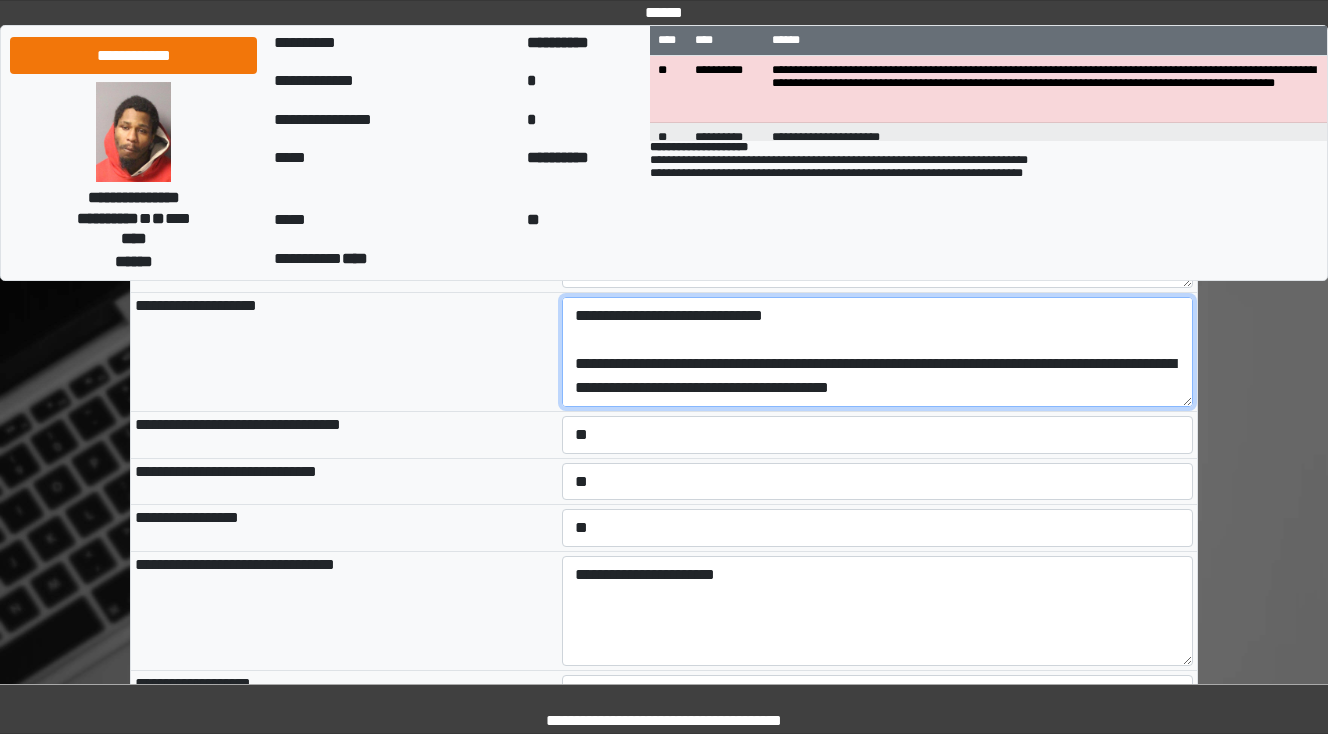 click at bounding box center [878, 352] 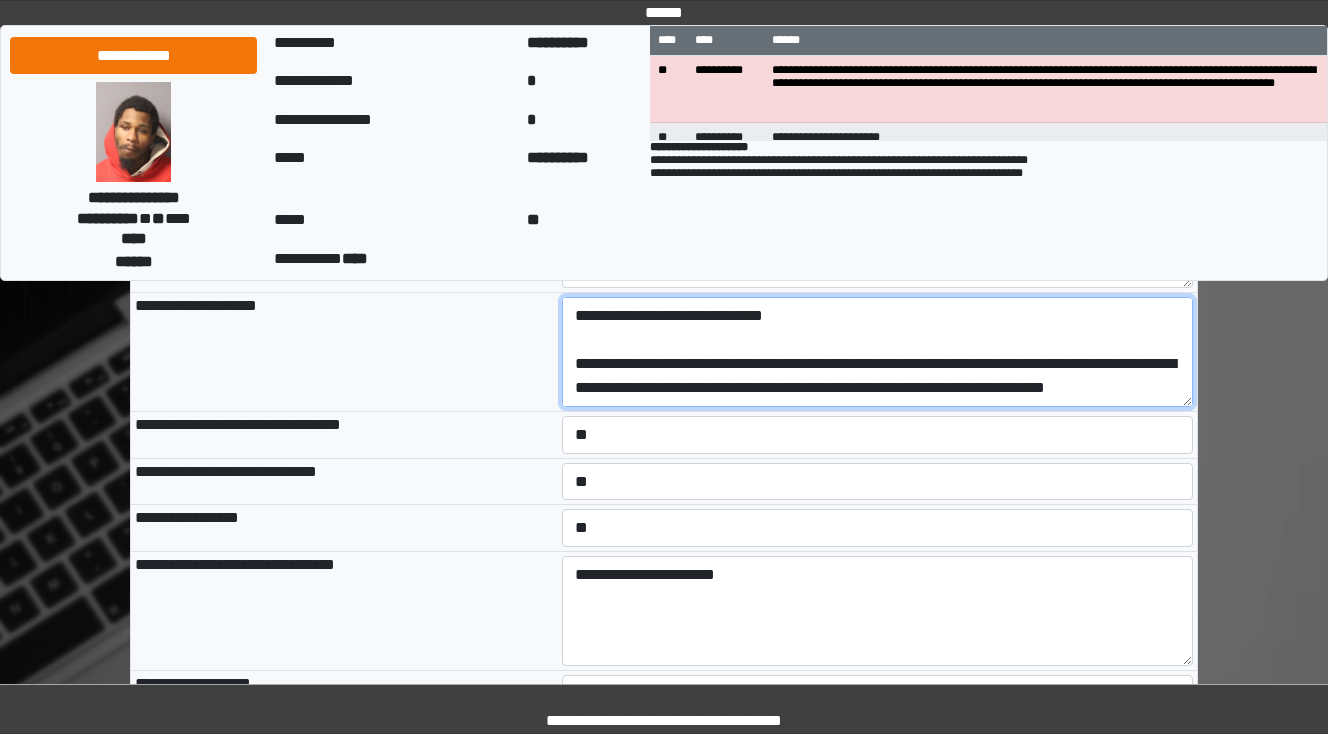 click at bounding box center (878, 352) 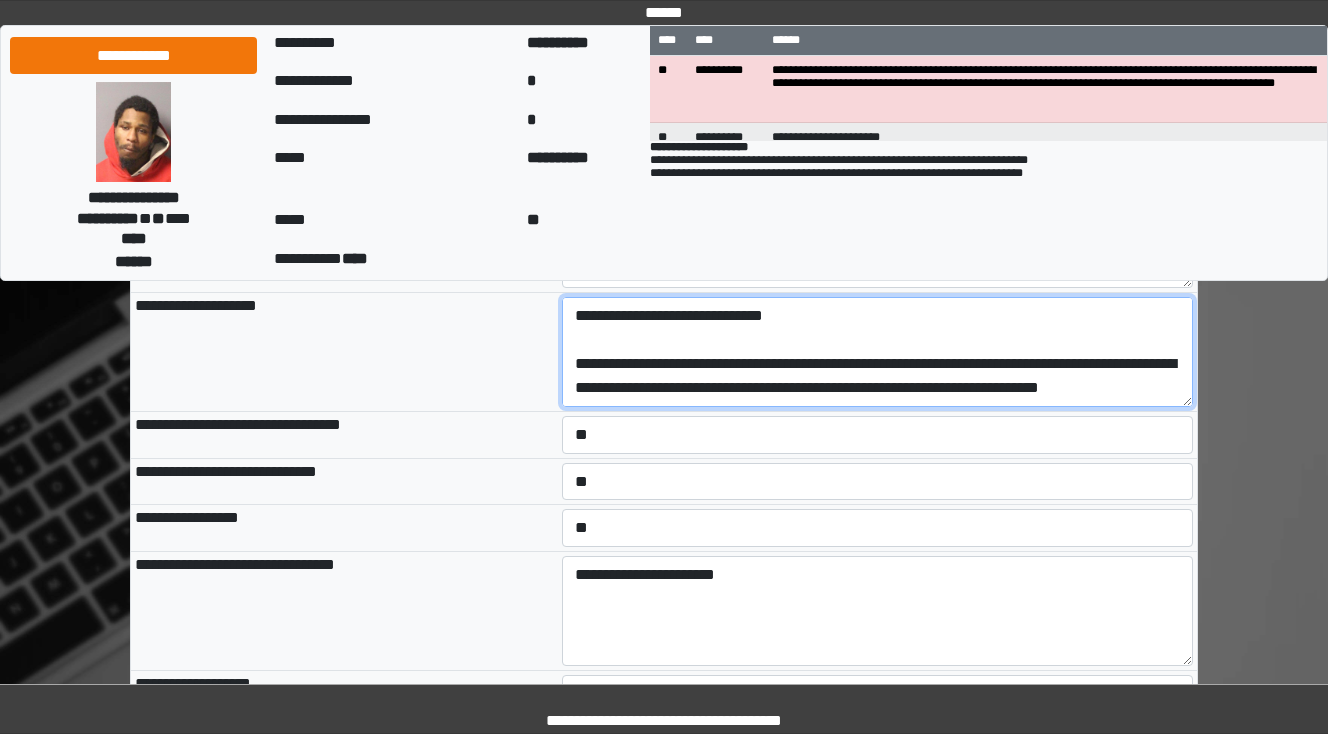 scroll, scrollTop: 408, scrollLeft: 0, axis: vertical 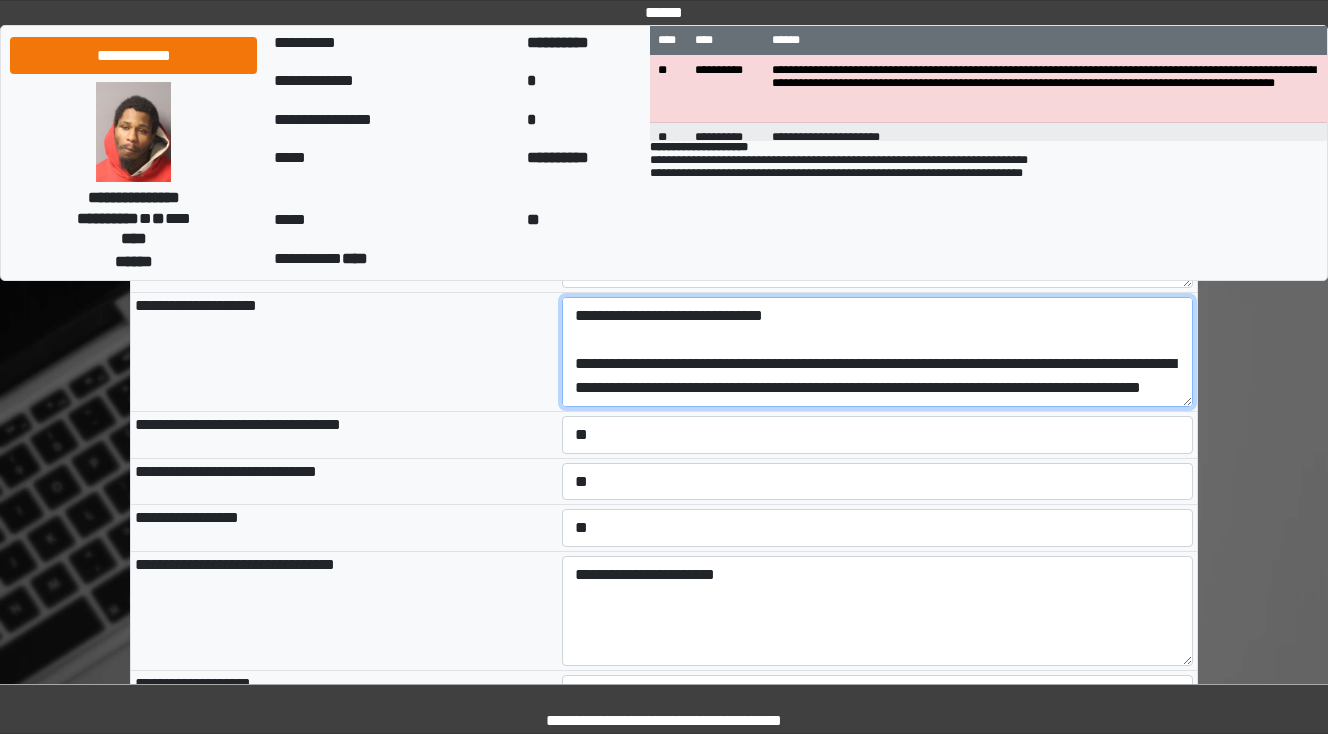 click at bounding box center [878, 352] 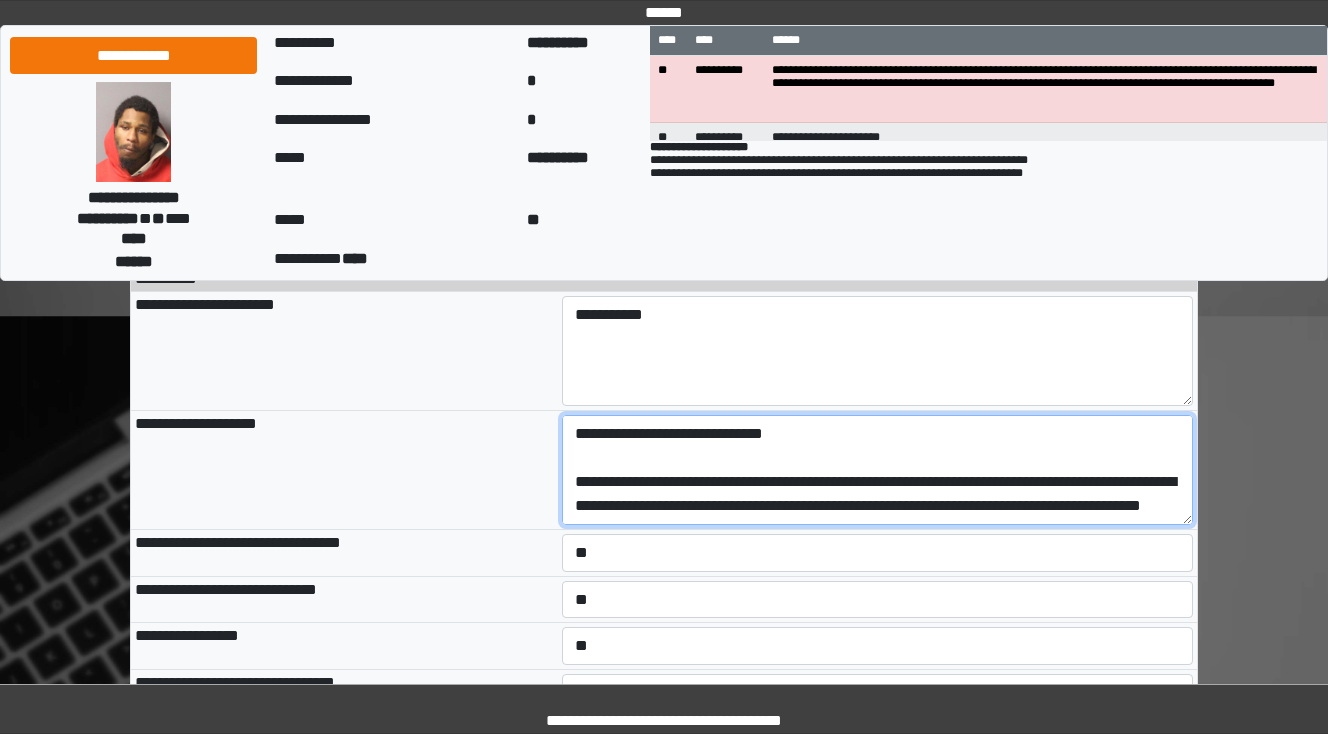scroll, scrollTop: 1280, scrollLeft: 0, axis: vertical 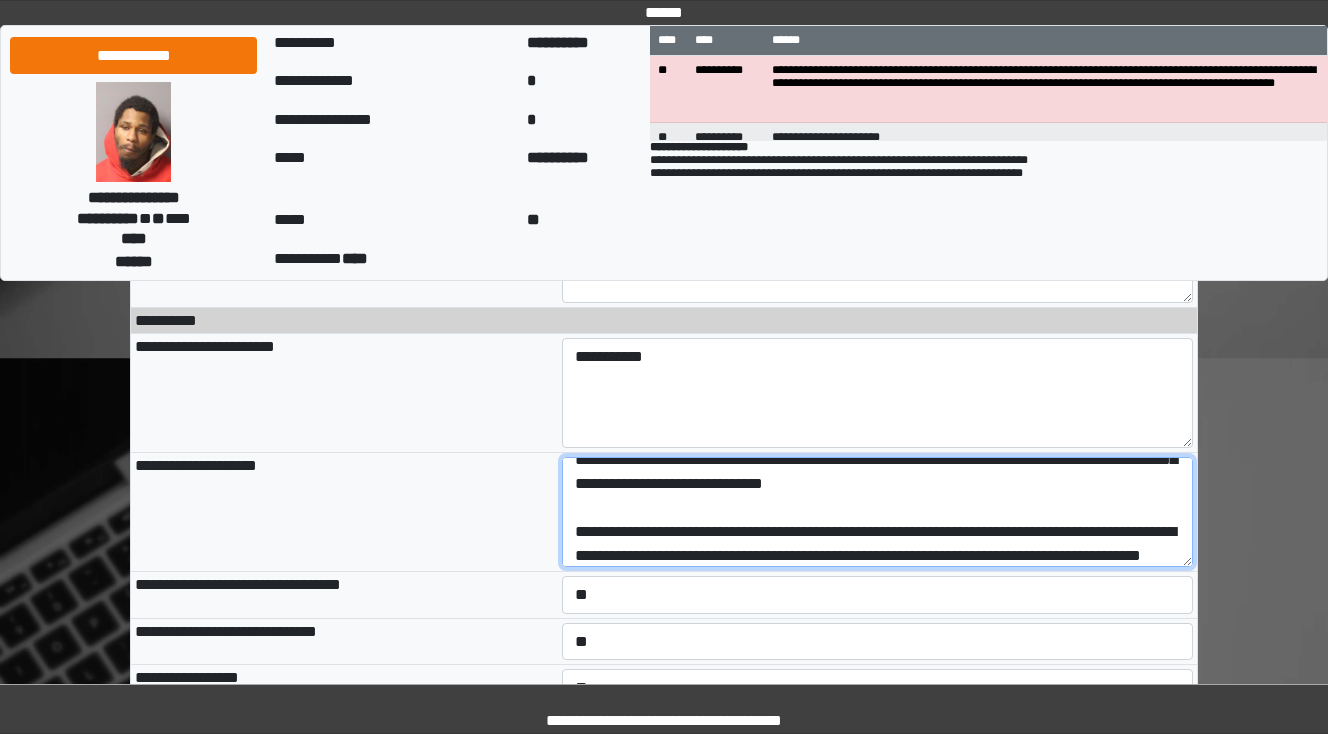 click at bounding box center (878, 512) 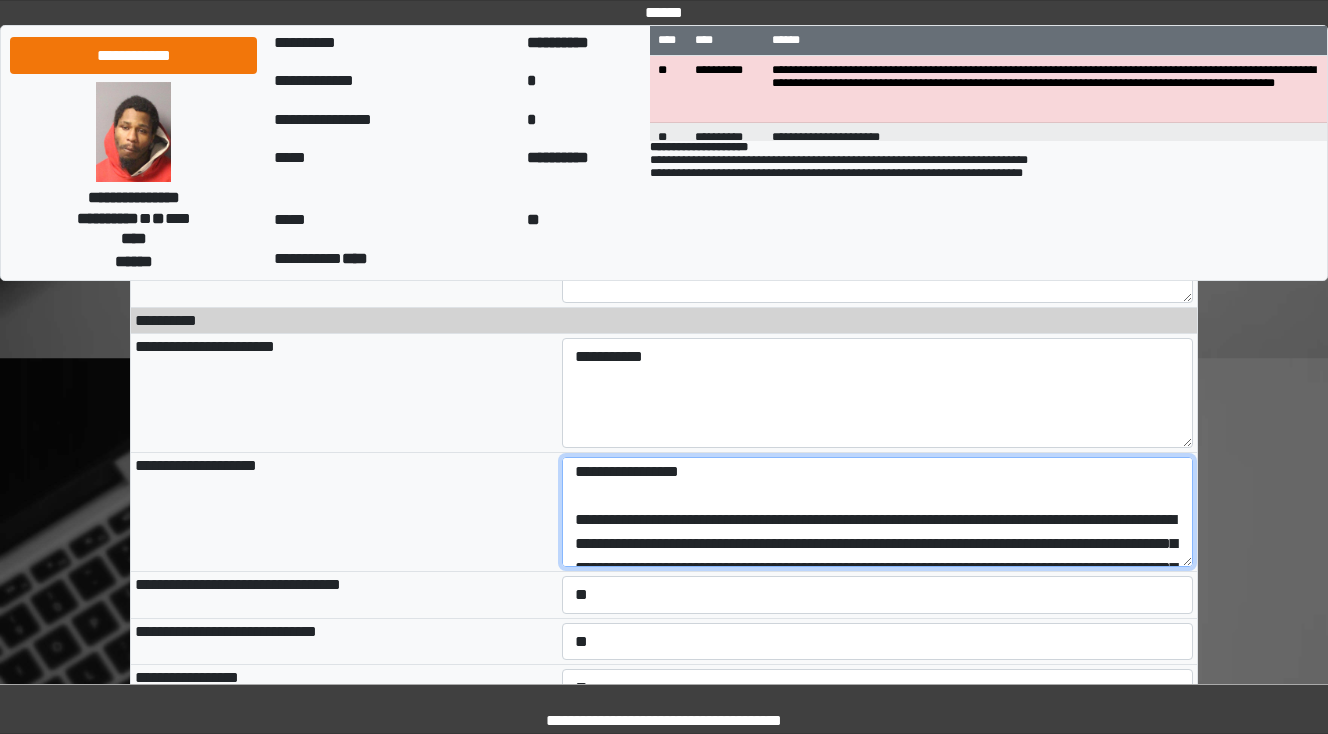 scroll, scrollTop: 168, scrollLeft: 0, axis: vertical 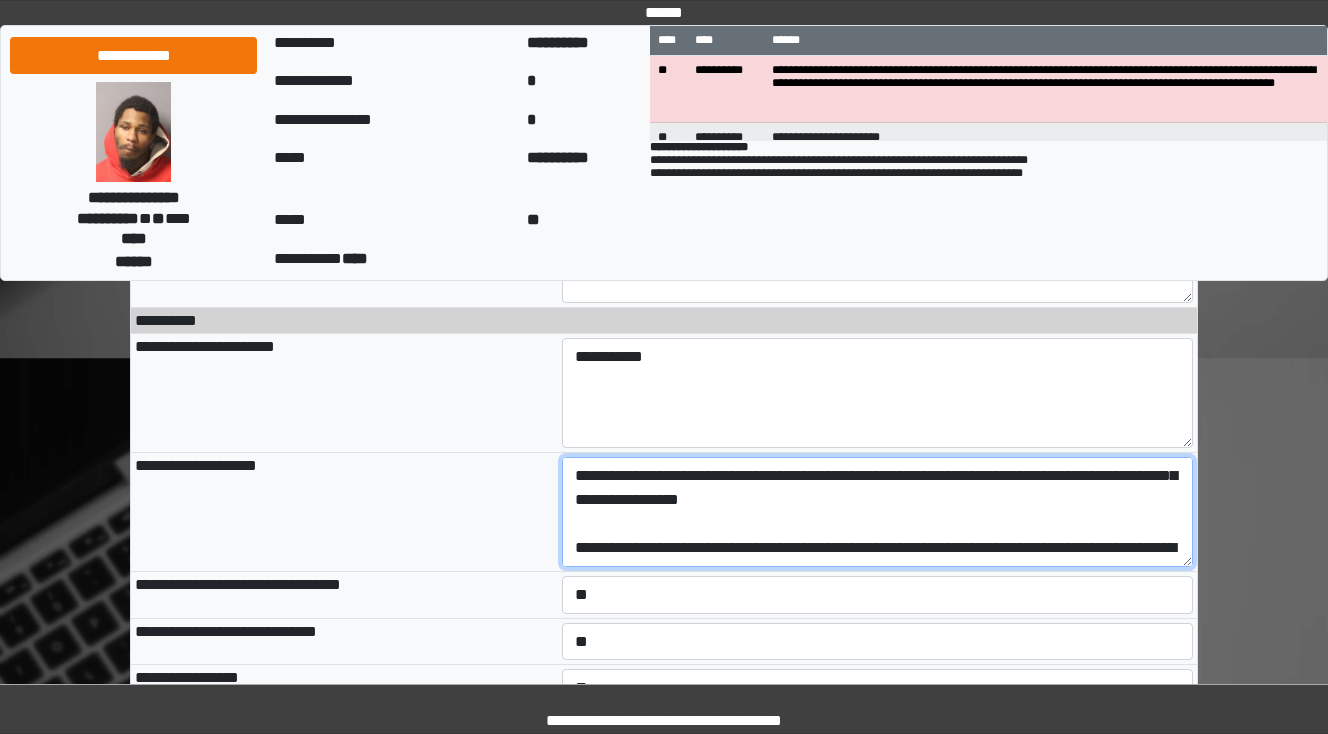 click at bounding box center [878, 512] 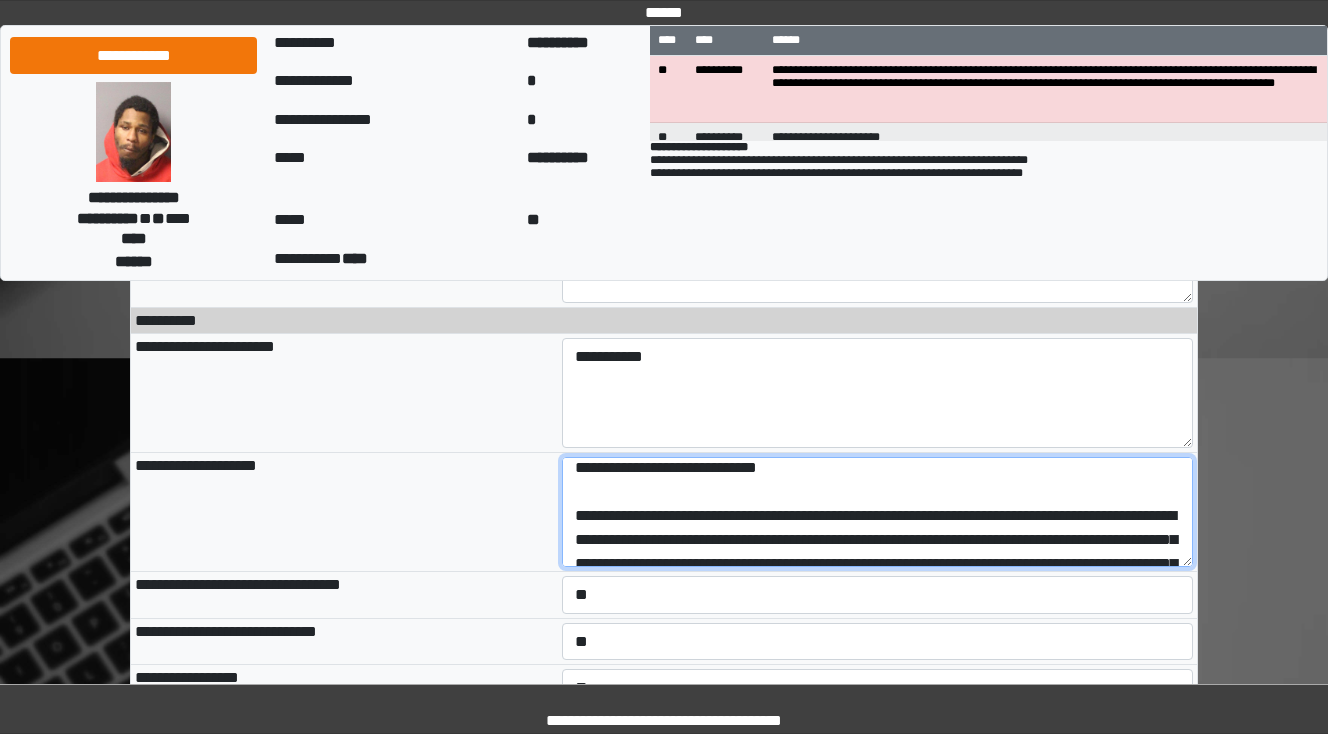 scroll, scrollTop: 0, scrollLeft: 0, axis: both 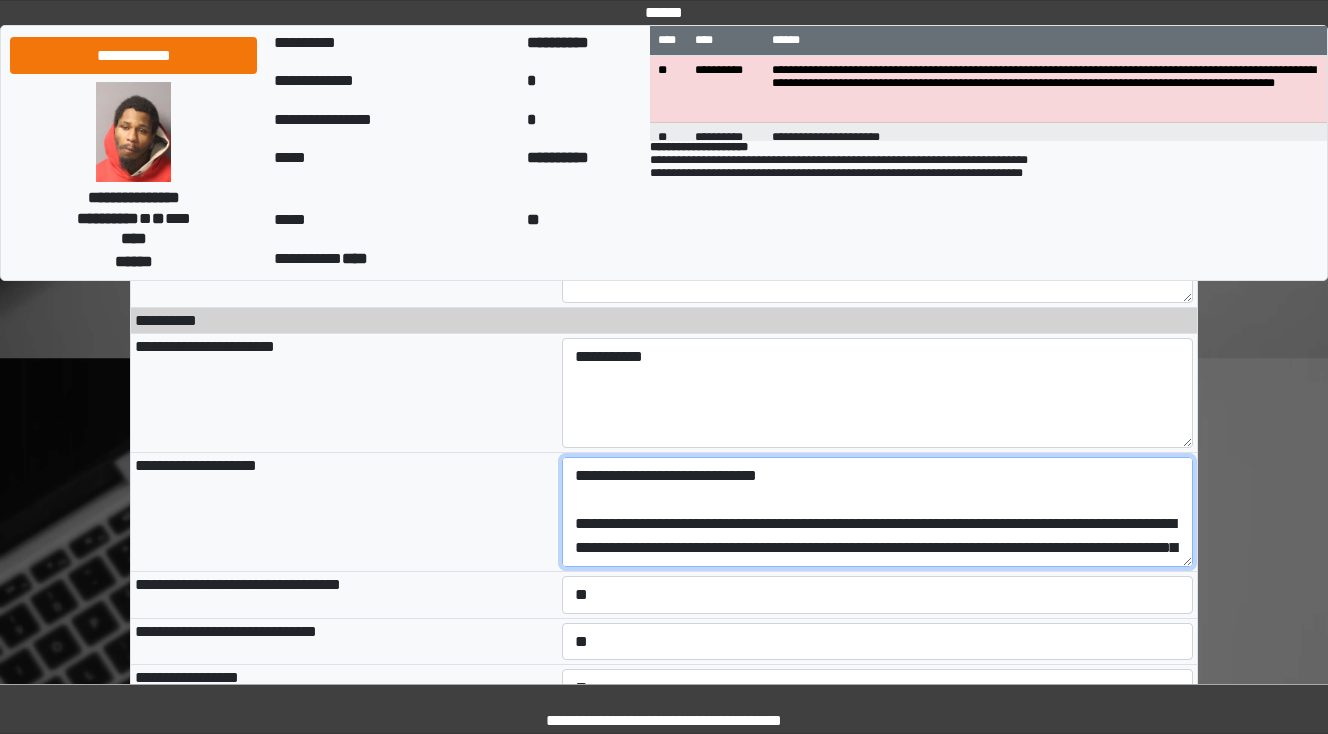 click at bounding box center (878, 512) 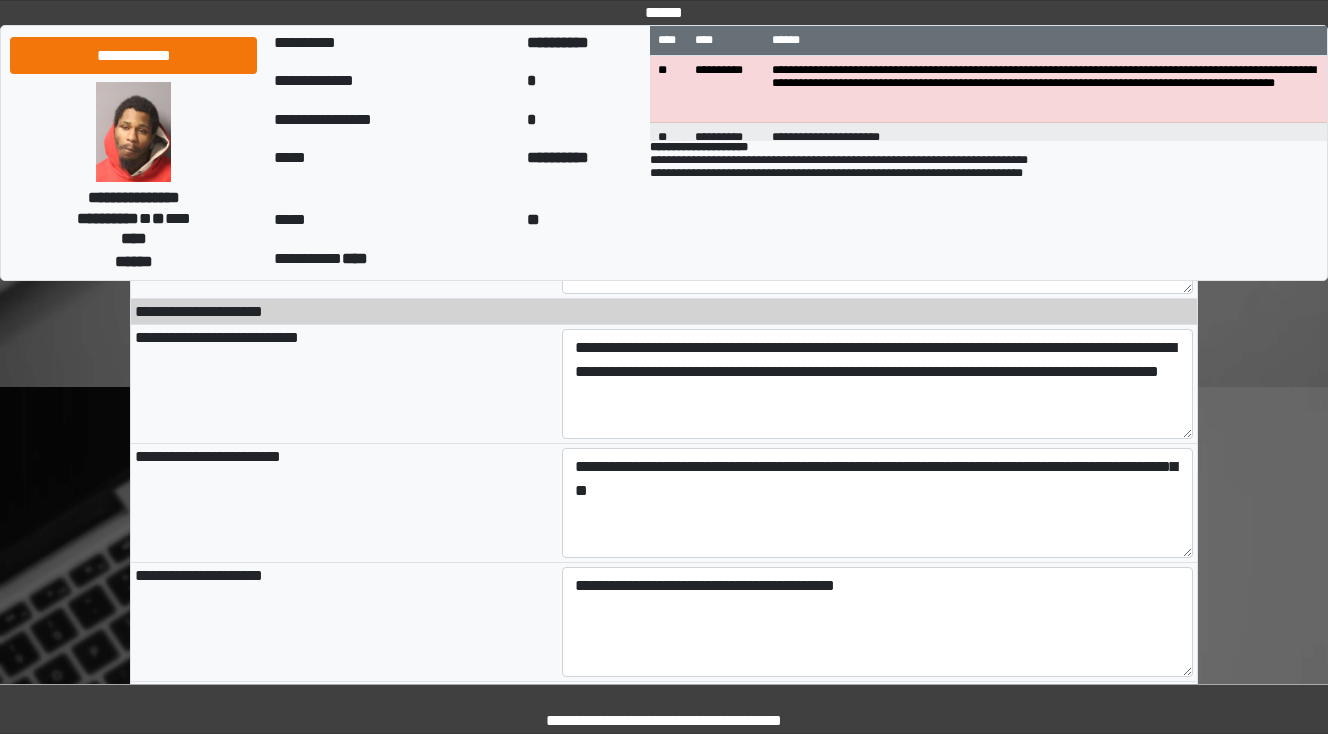 scroll, scrollTop: 400, scrollLeft: 0, axis: vertical 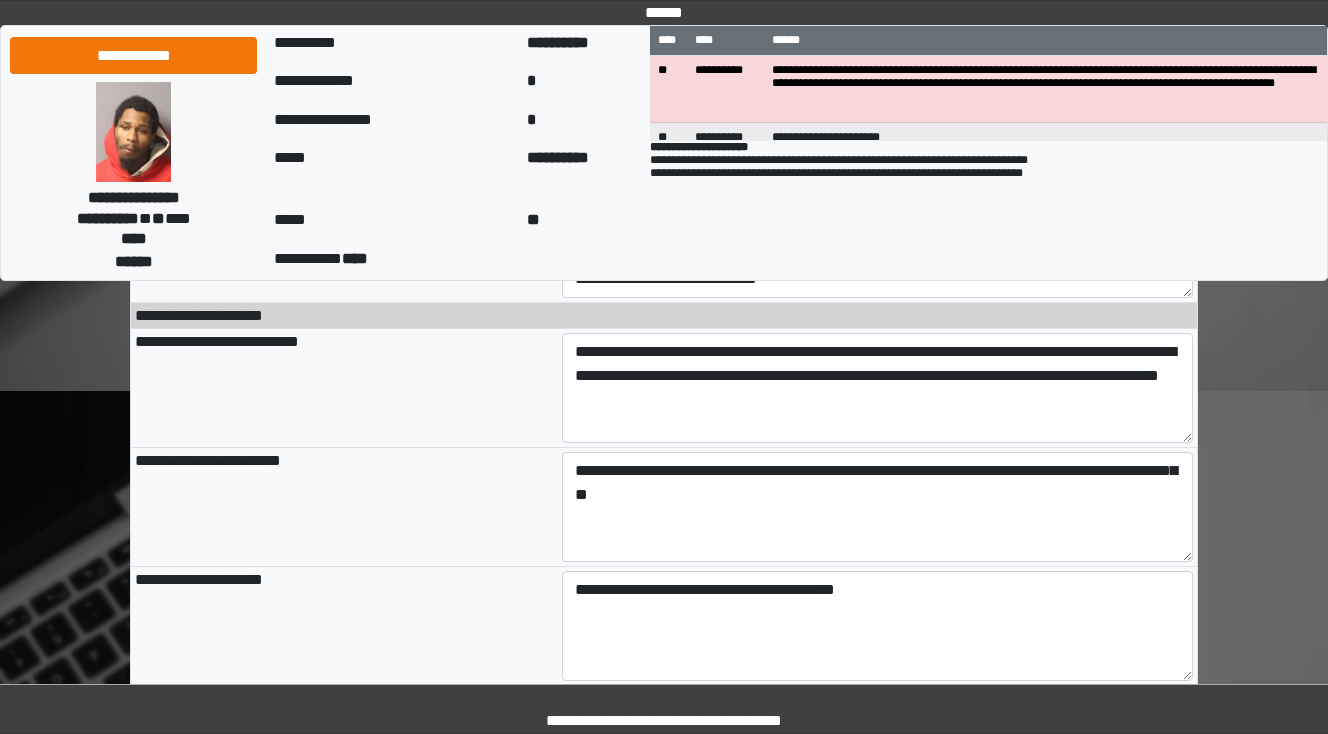 type on "**********" 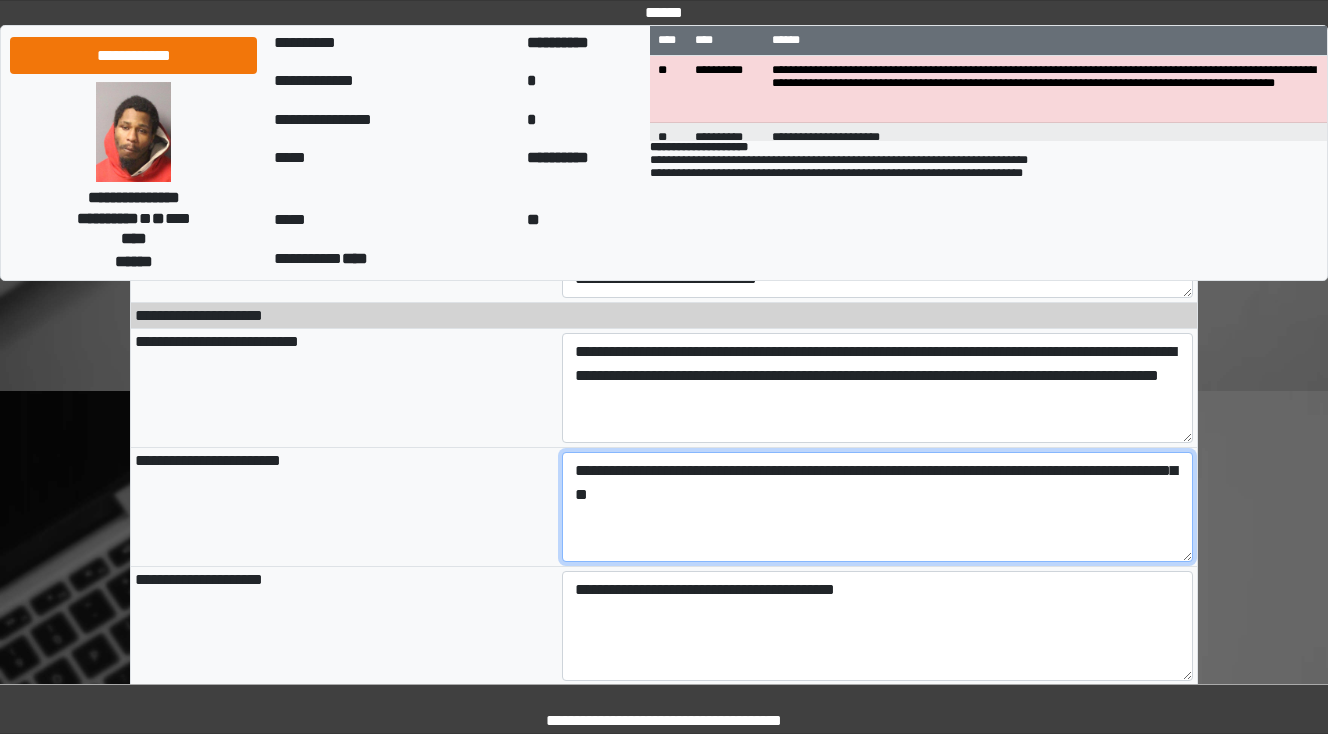 type on "**********" 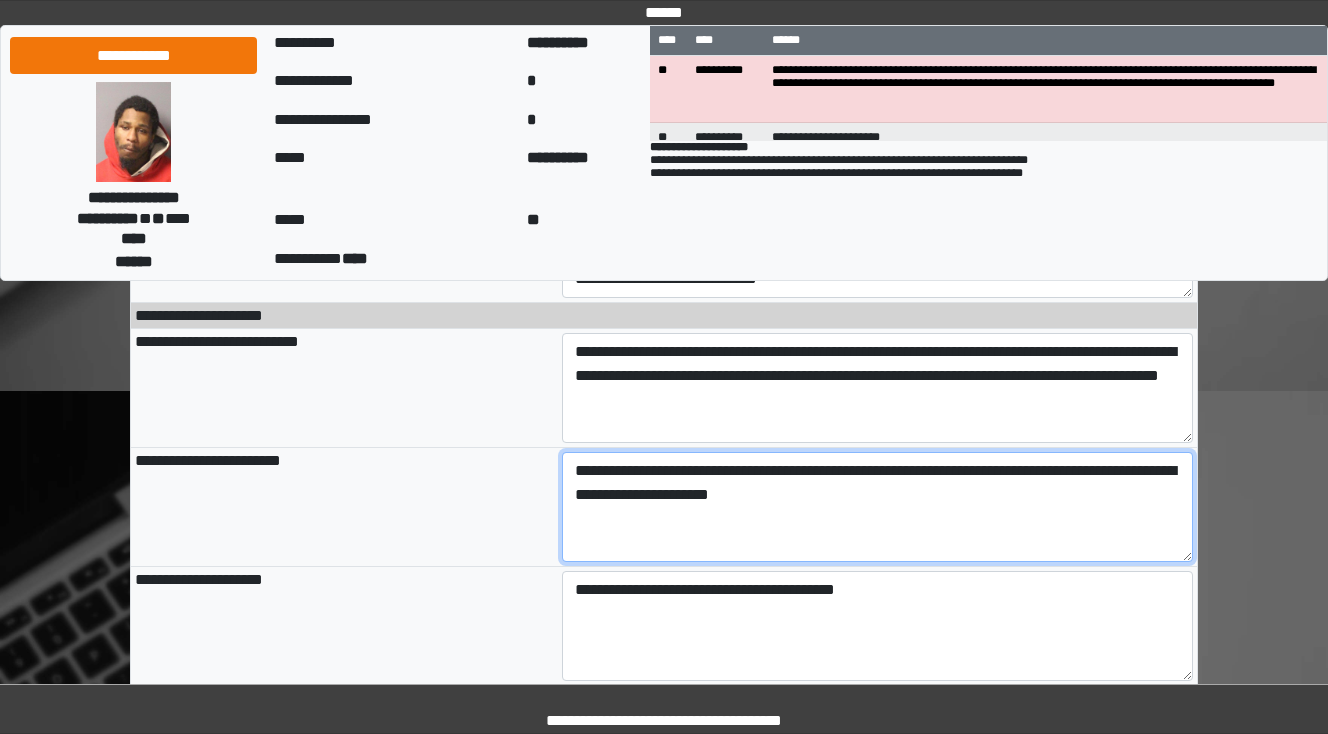 type on "**********" 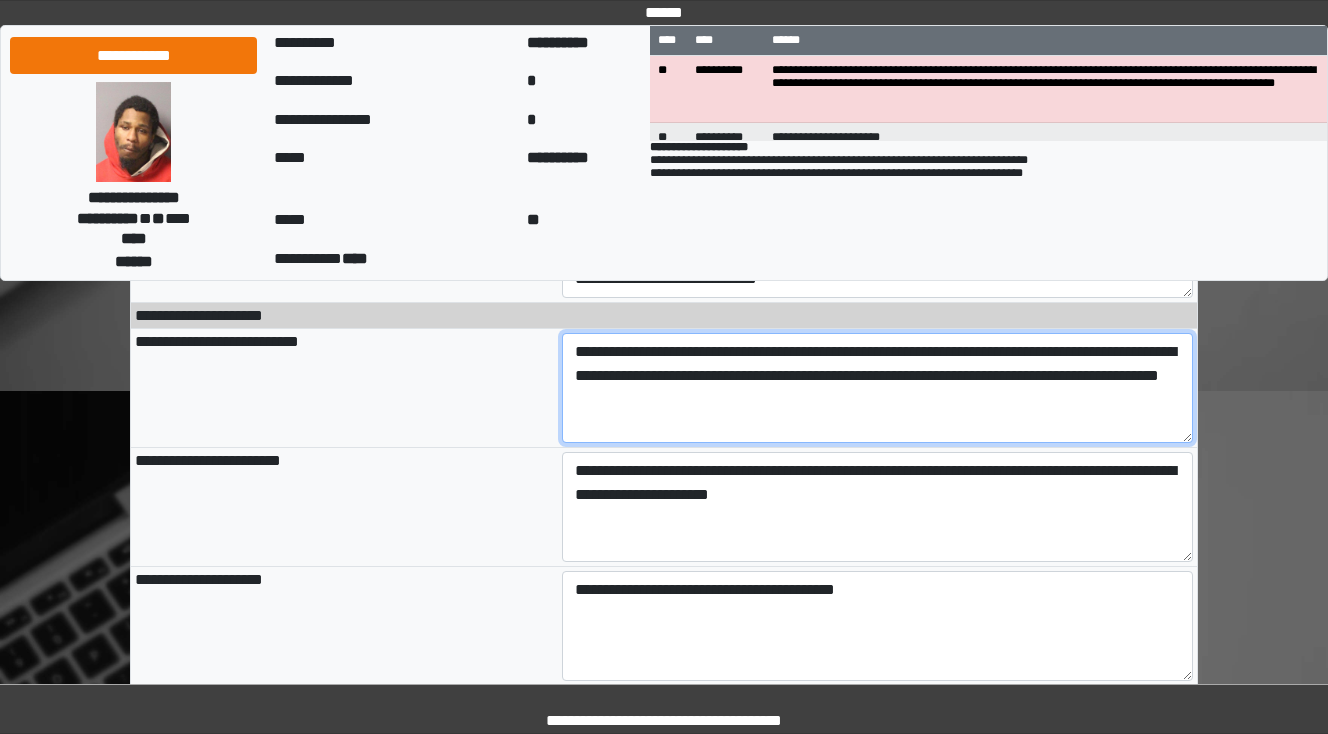 type on "**********" 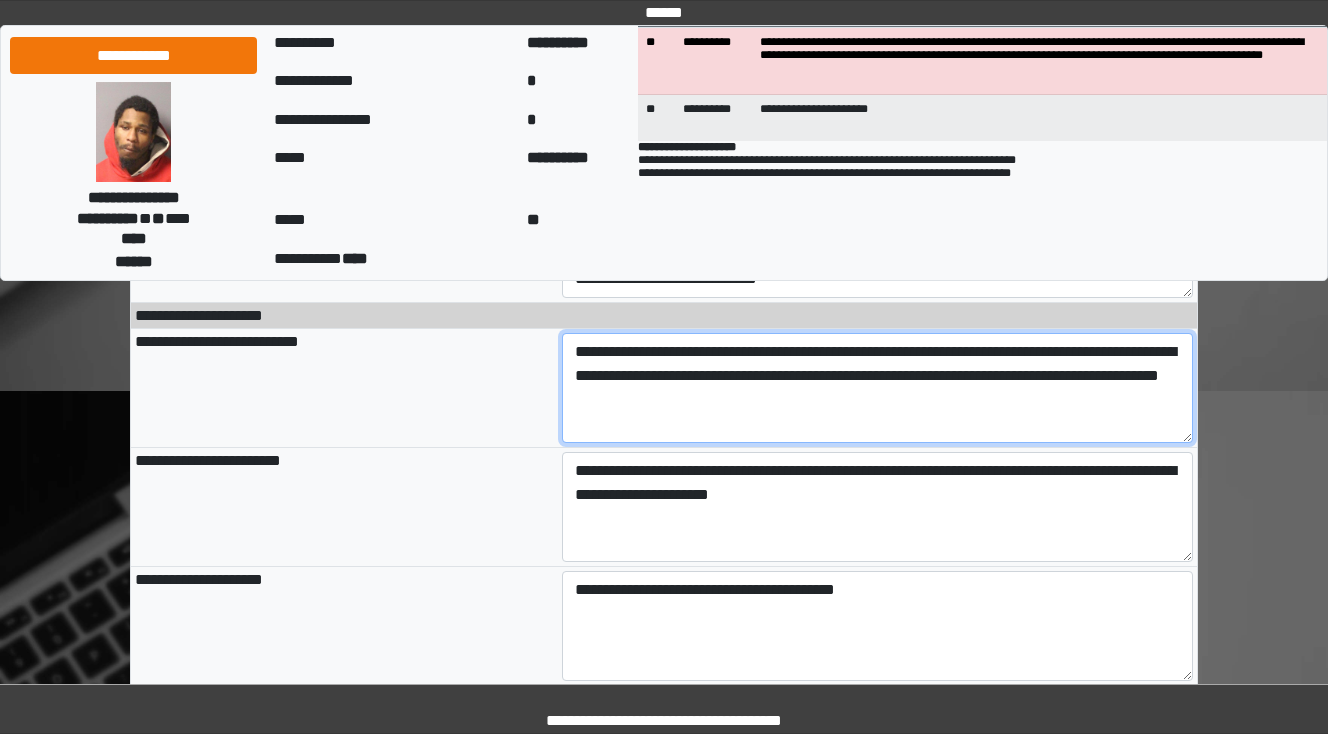 scroll, scrollTop: 0, scrollLeft: 0, axis: both 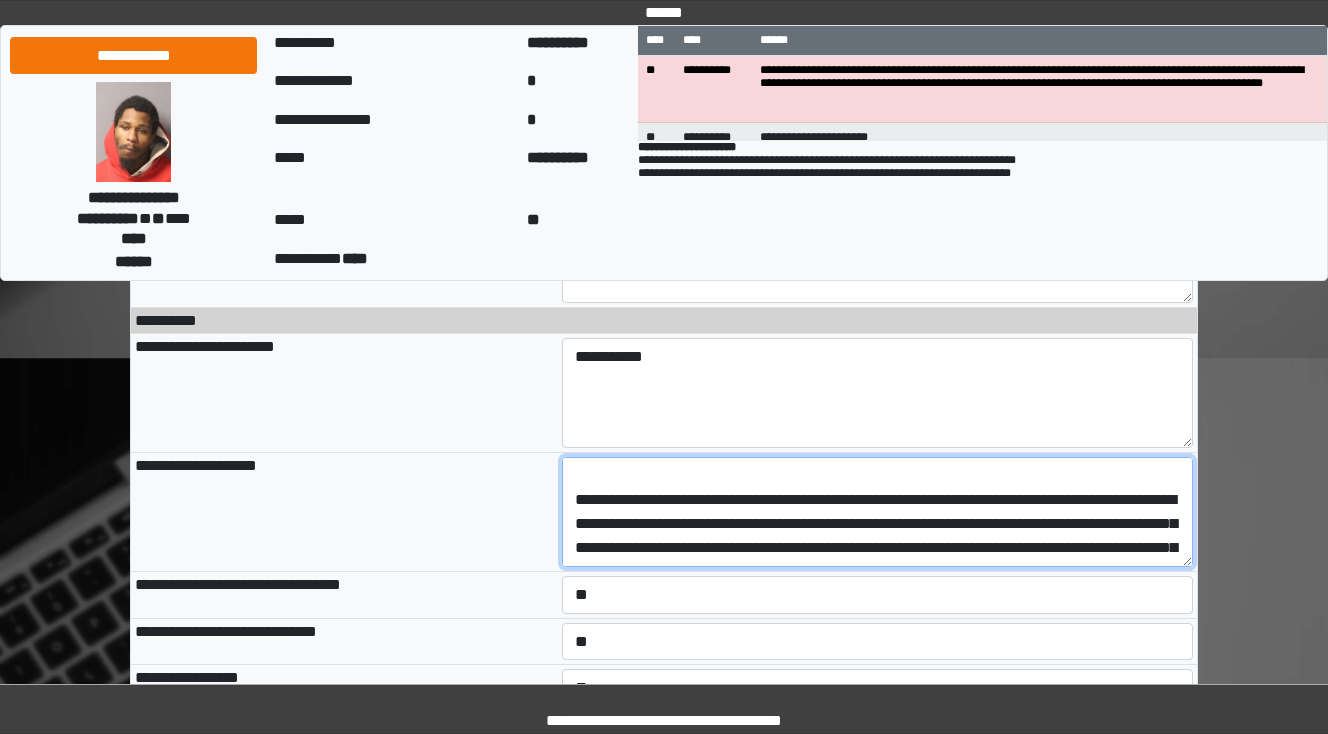 drag, startPoint x: 862, startPoint y: 540, endPoint x: 762, endPoint y: 538, distance: 100.02 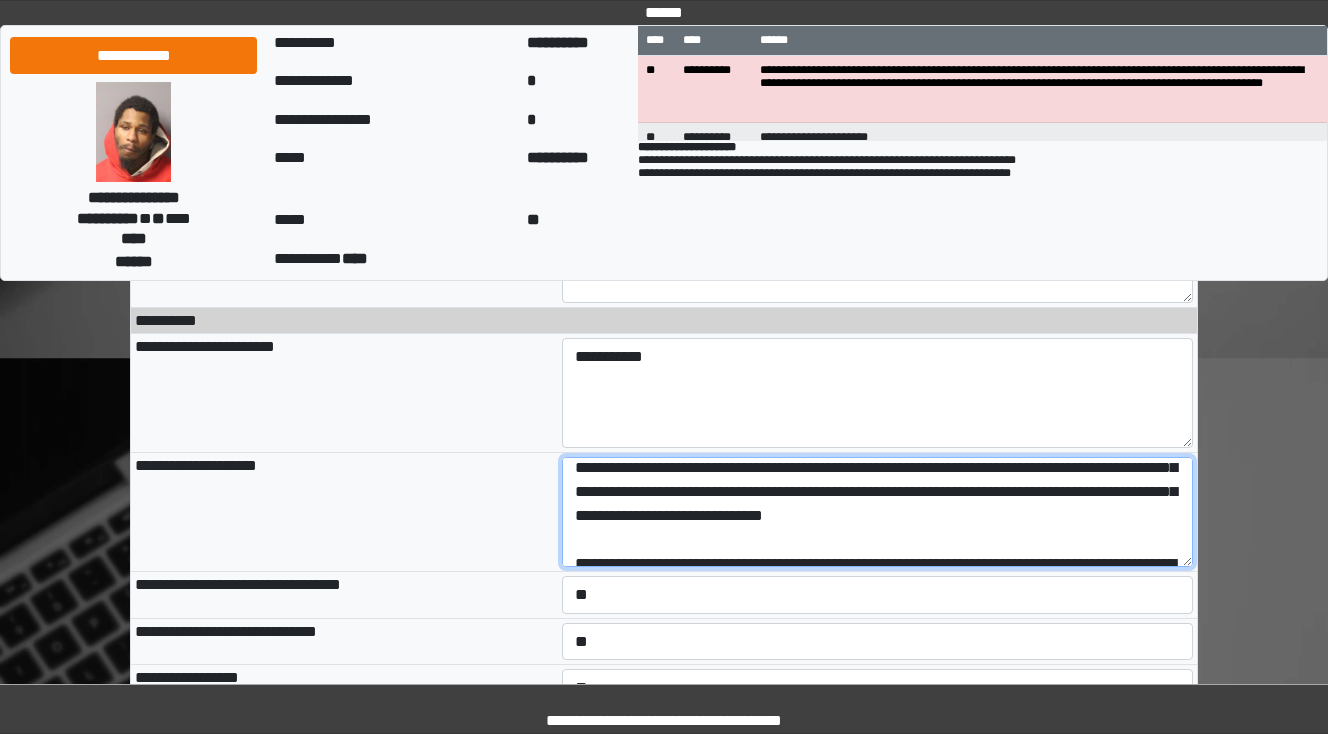 click at bounding box center [878, 512] 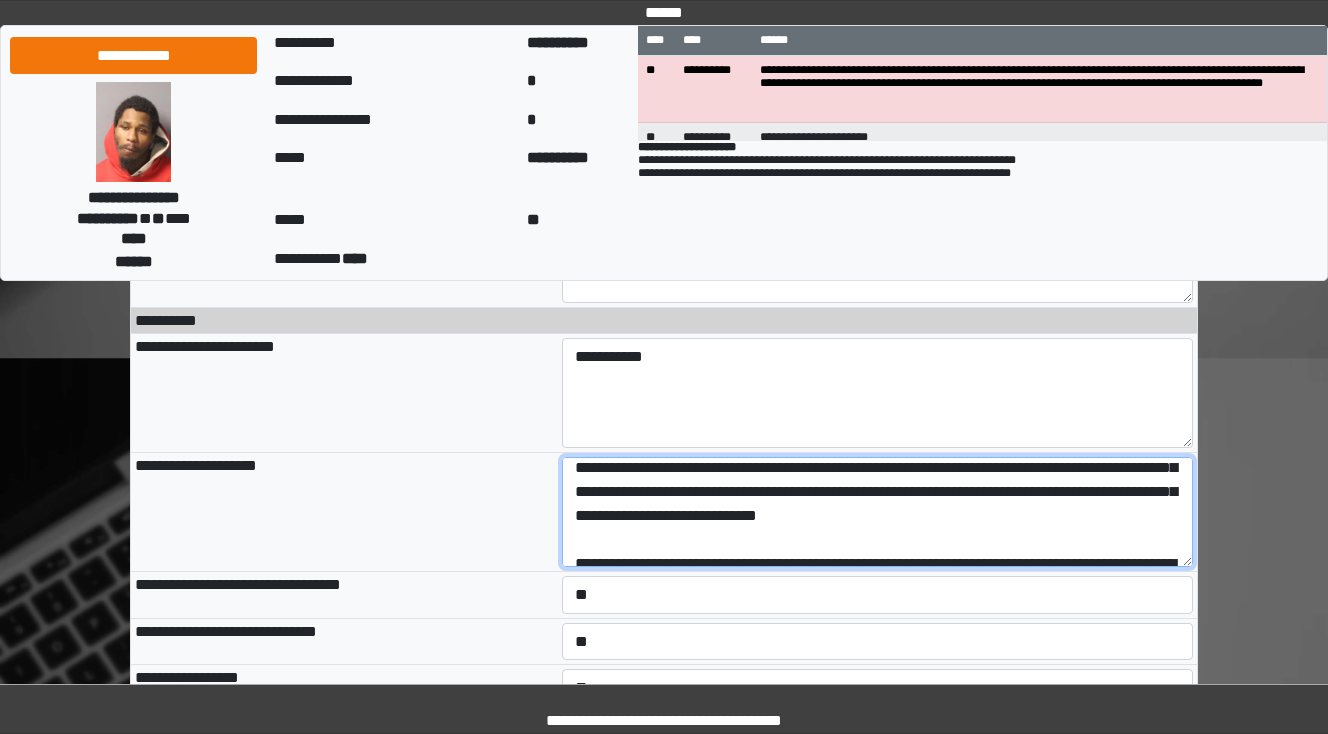 scroll, scrollTop: 318, scrollLeft: 0, axis: vertical 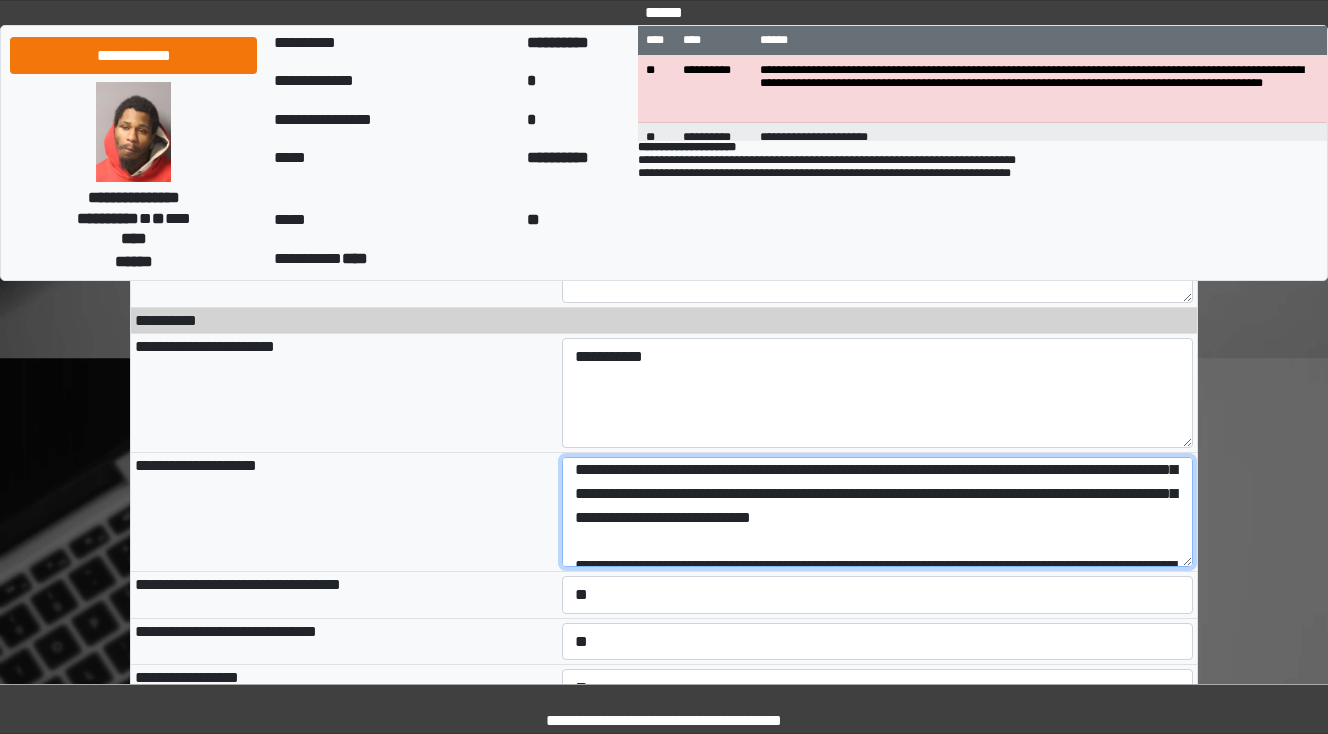 click at bounding box center (878, 512) 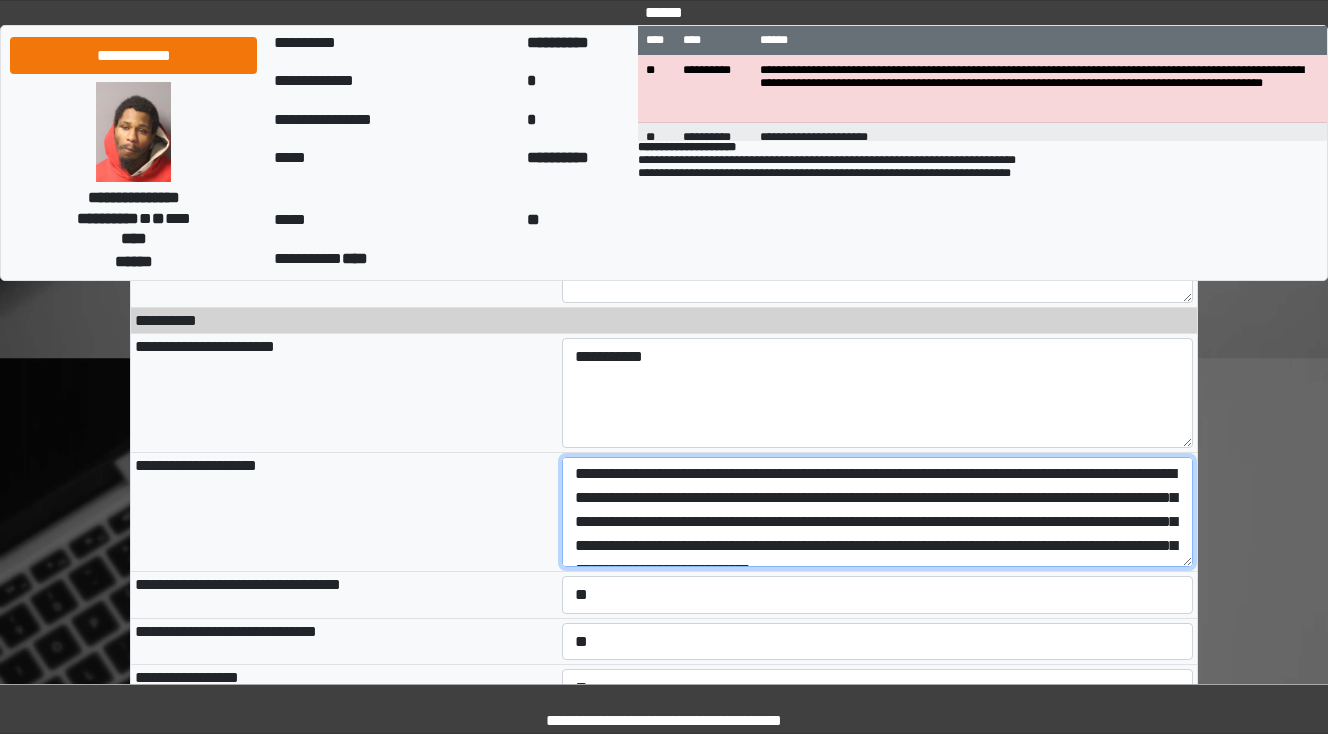 scroll, scrollTop: 238, scrollLeft: 0, axis: vertical 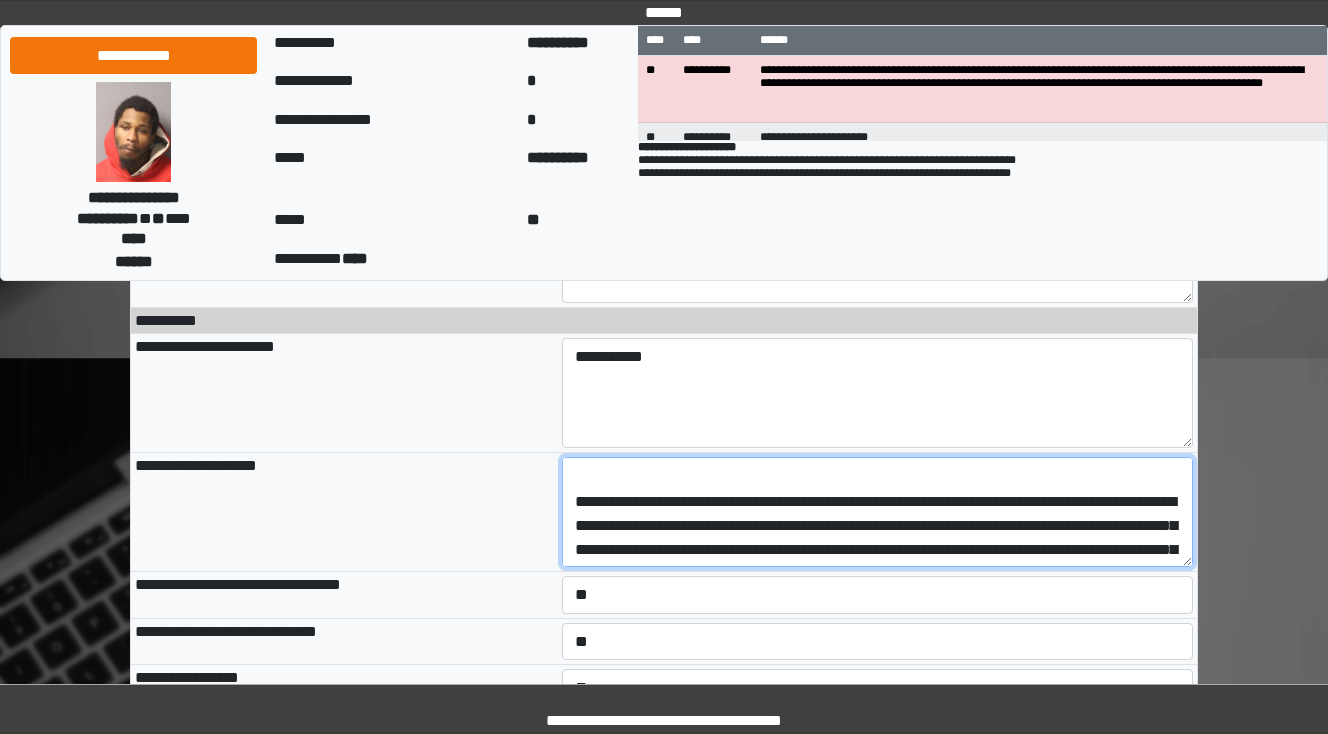 drag, startPoint x: 862, startPoint y: 541, endPoint x: 766, endPoint y: 540, distance: 96.00521 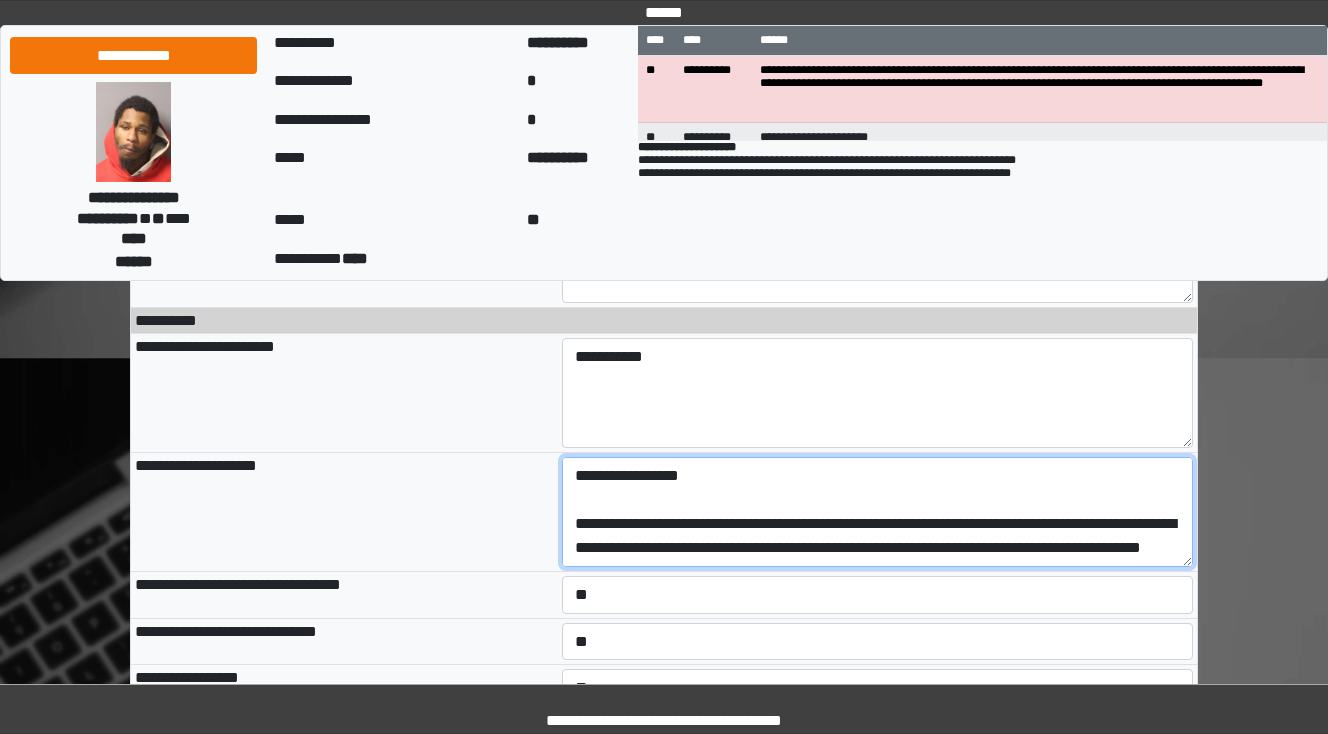 scroll, scrollTop: 432, scrollLeft: 0, axis: vertical 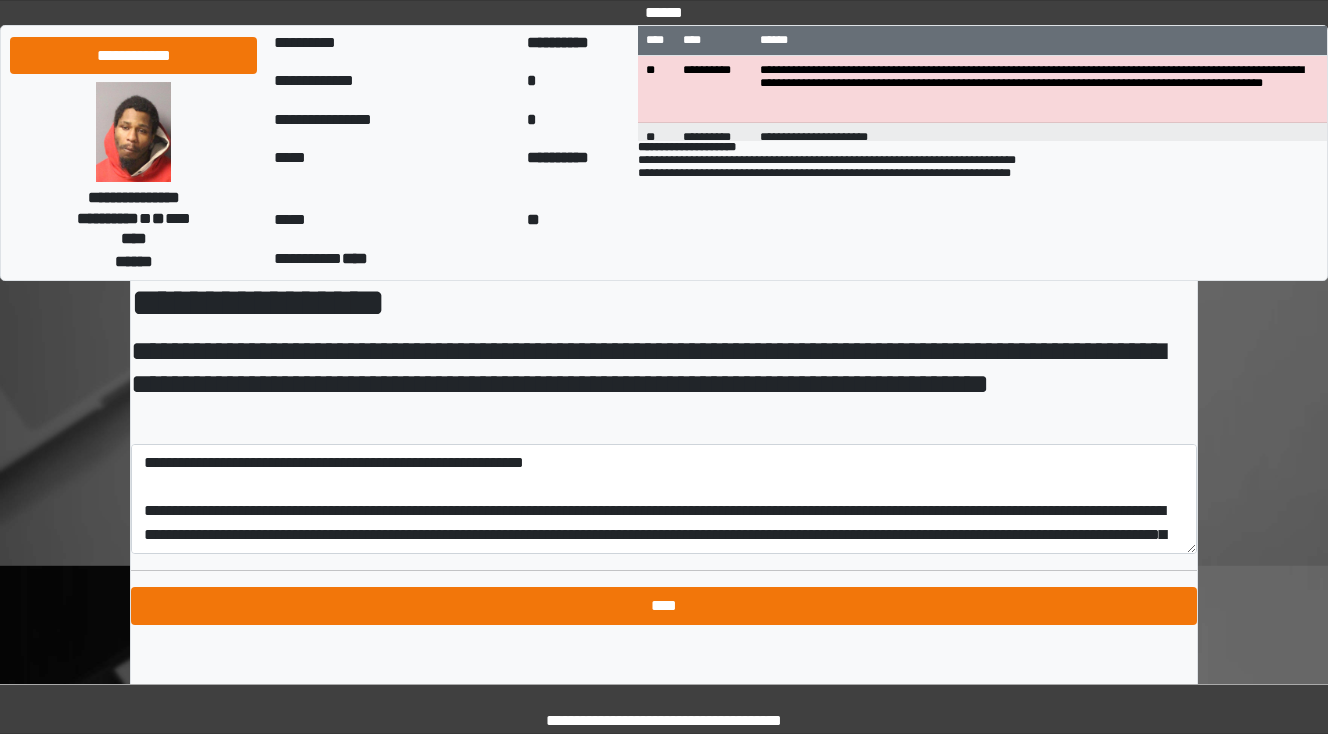 type on "**********" 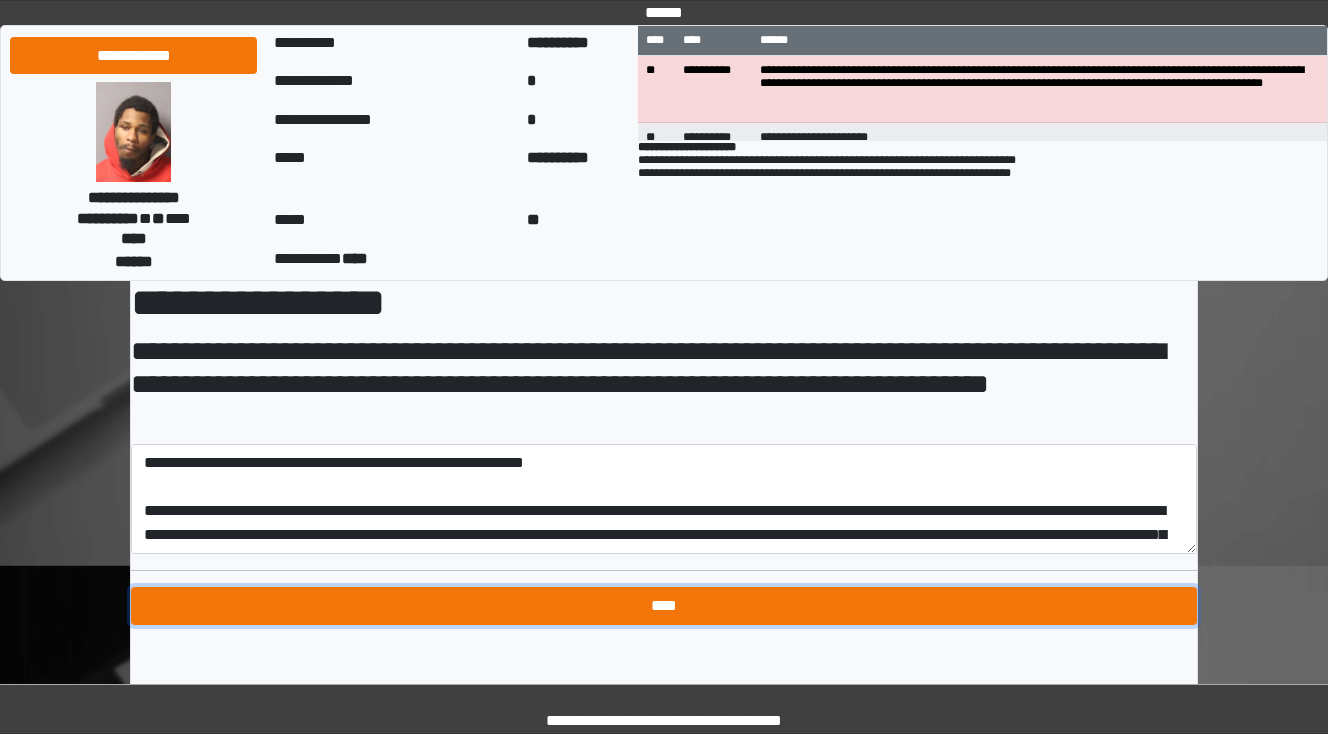 type on "**********" 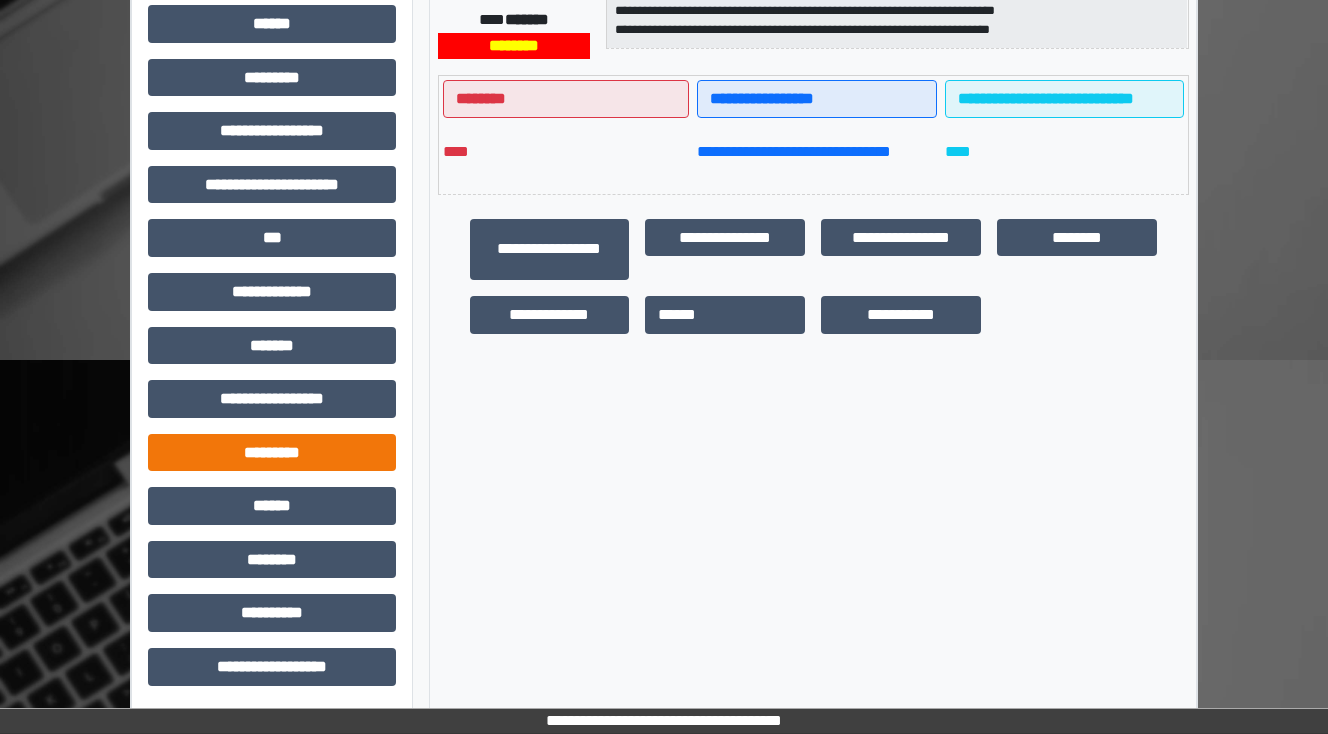 scroll, scrollTop: 432, scrollLeft: 0, axis: vertical 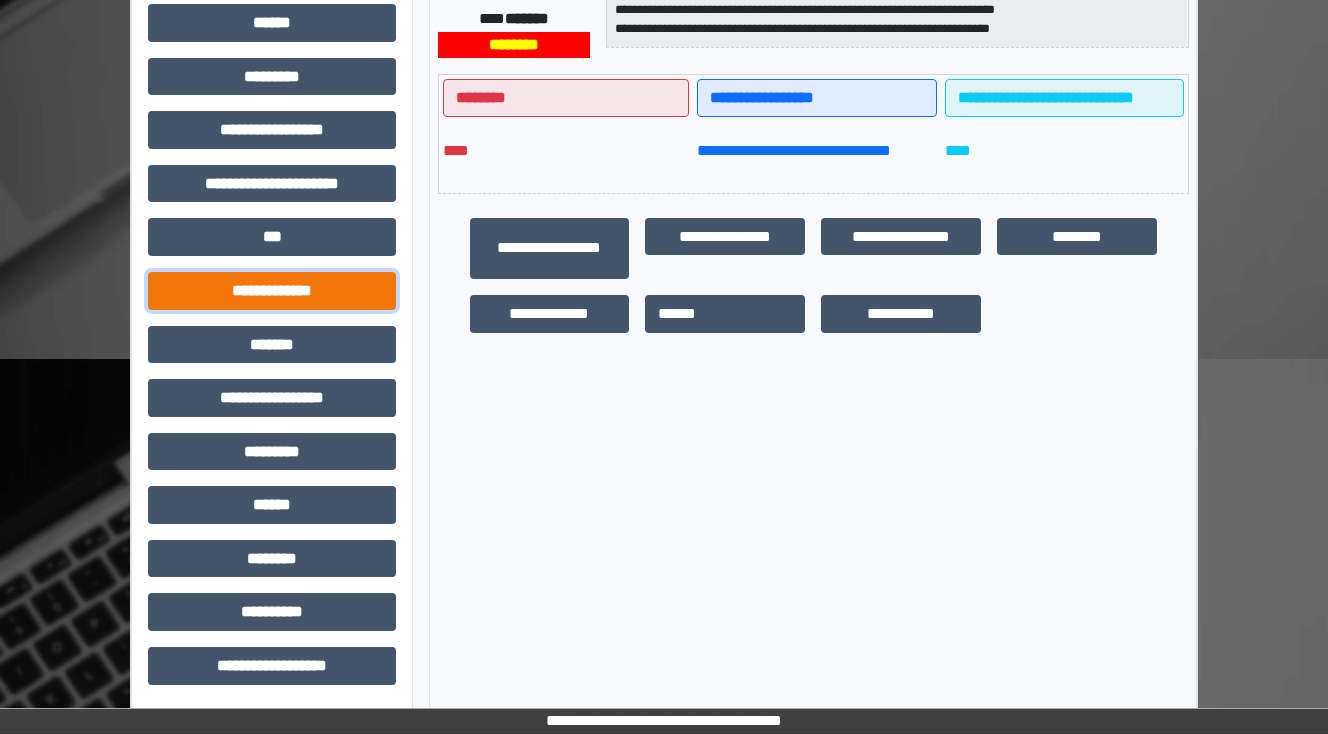 click on "**********" at bounding box center (272, 291) 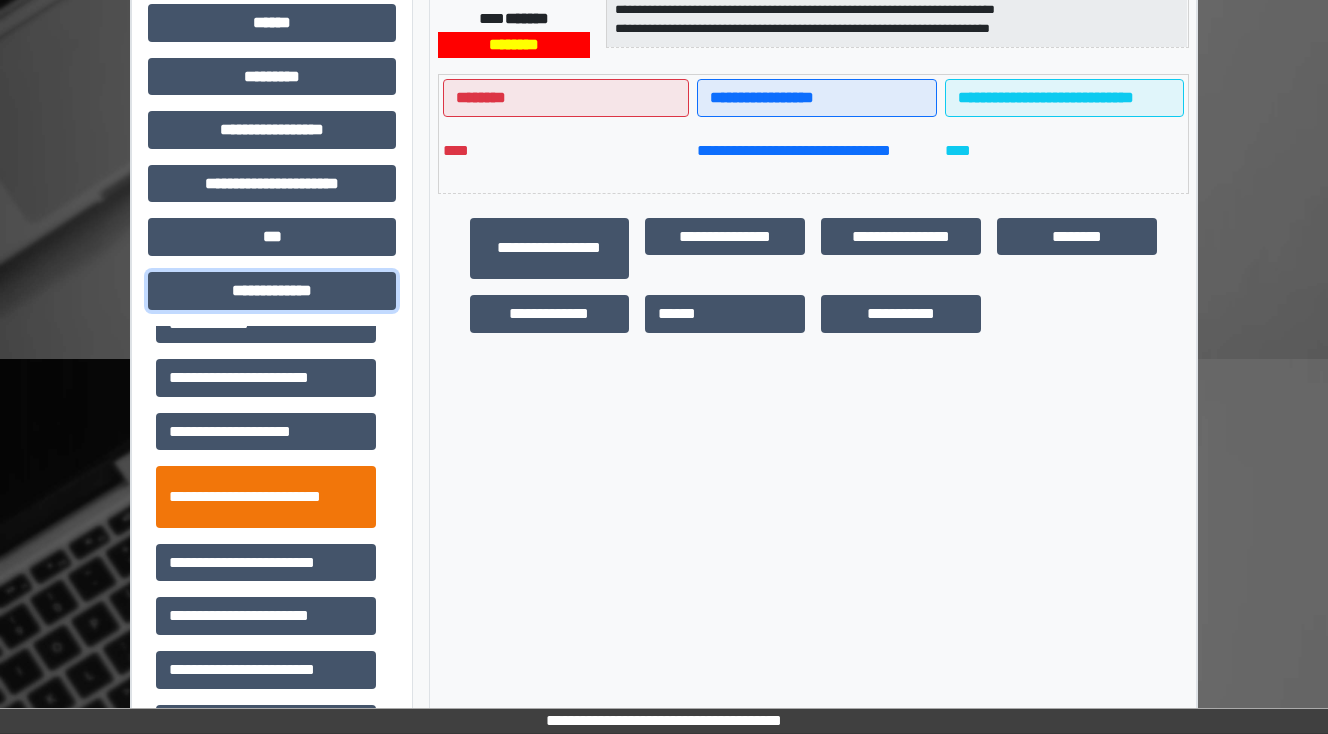 scroll, scrollTop: 320, scrollLeft: 0, axis: vertical 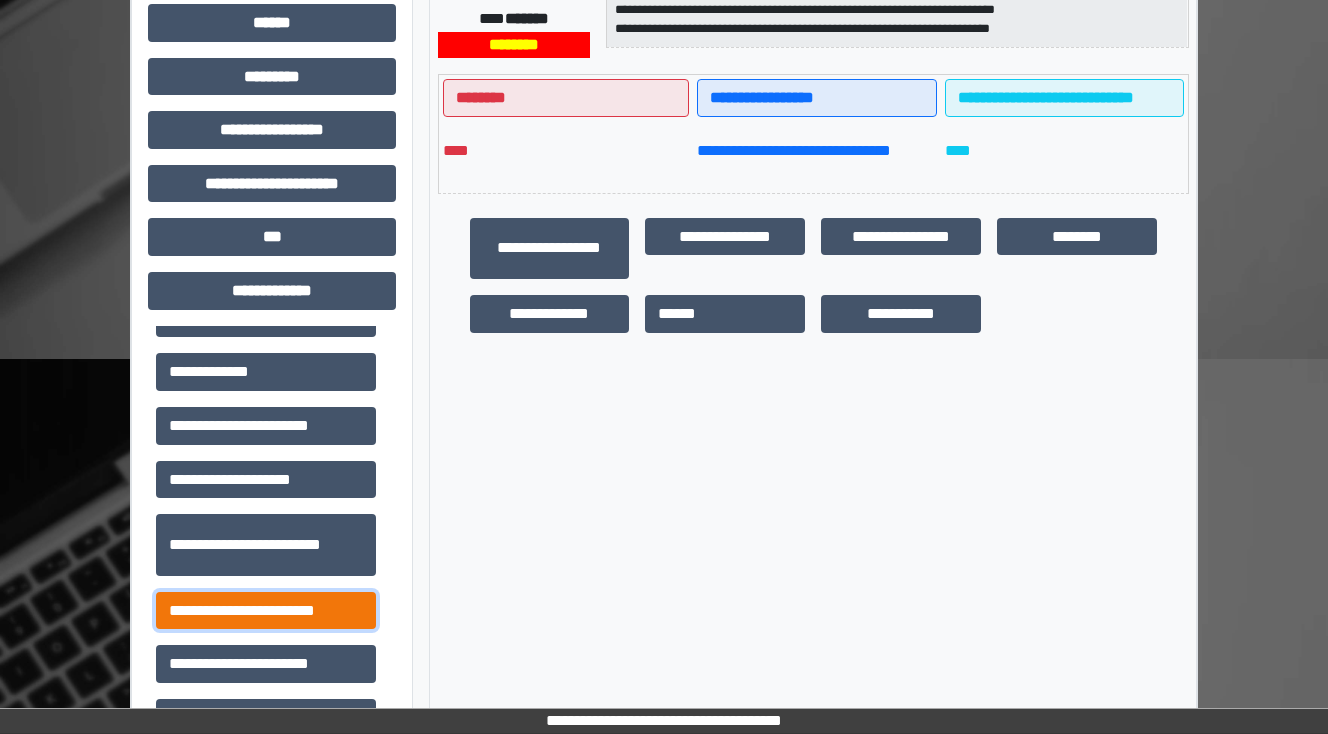 click on "**********" at bounding box center [266, 611] 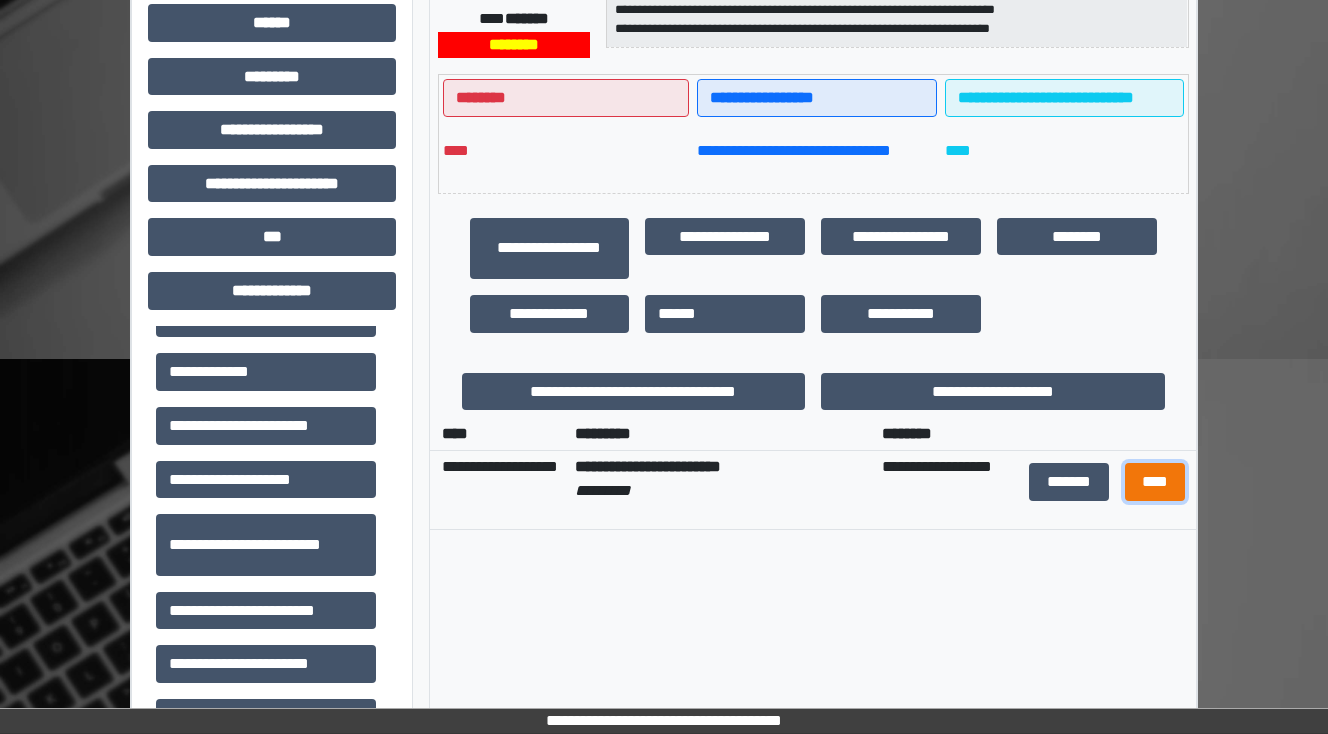 click on "****" at bounding box center [1154, 482] 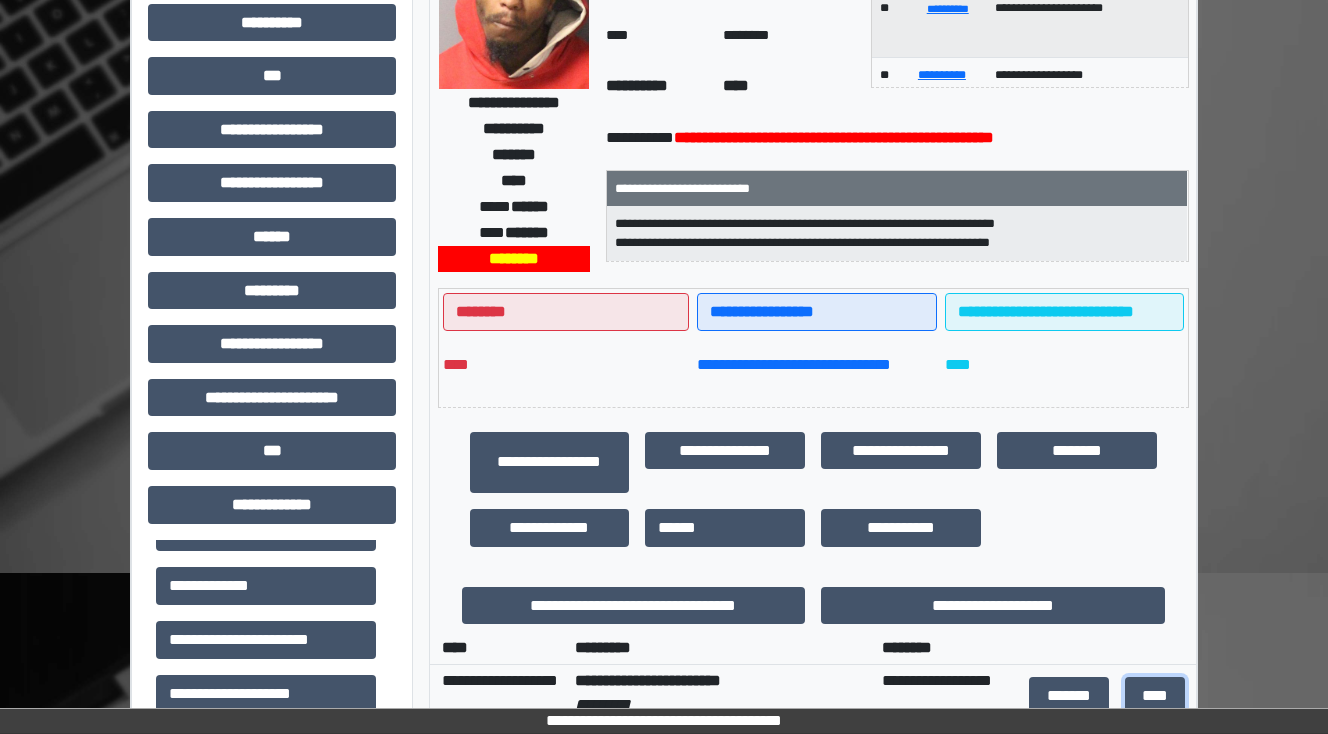 scroll, scrollTop: 32, scrollLeft: 0, axis: vertical 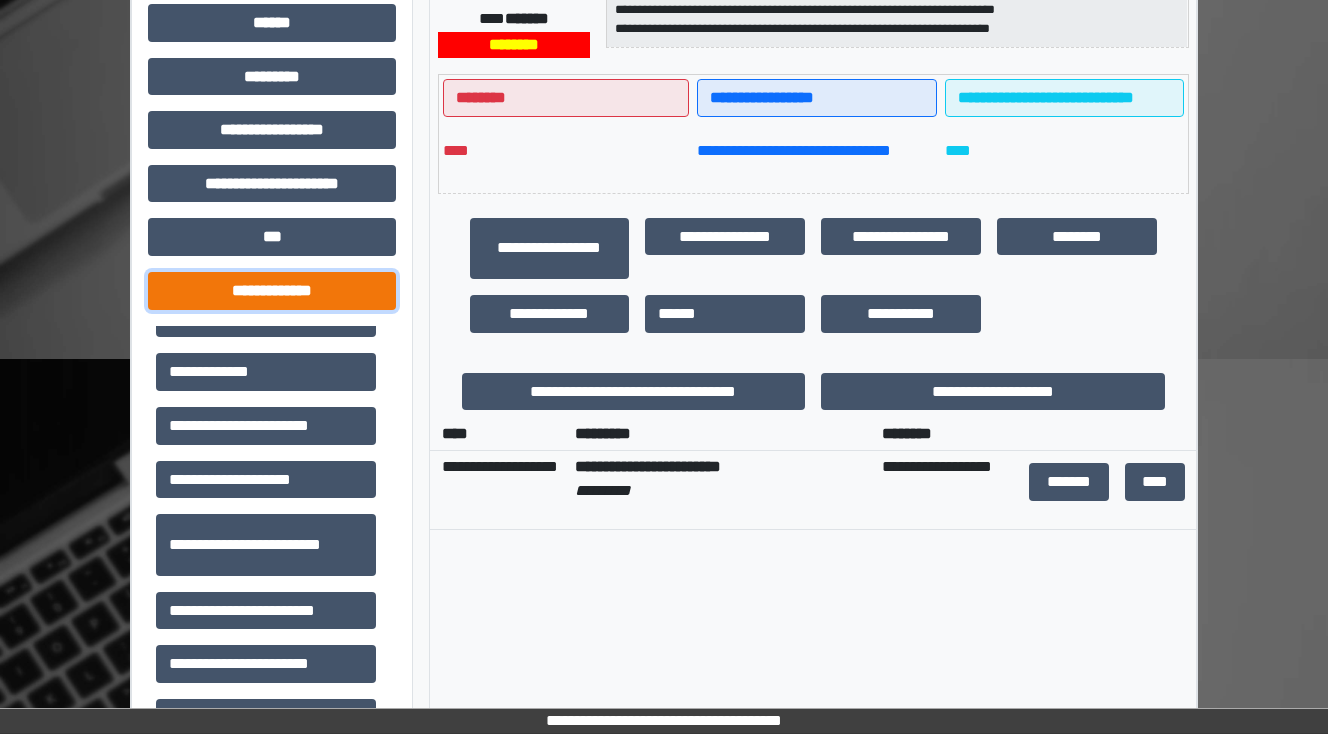 click on "**********" at bounding box center (272, 291) 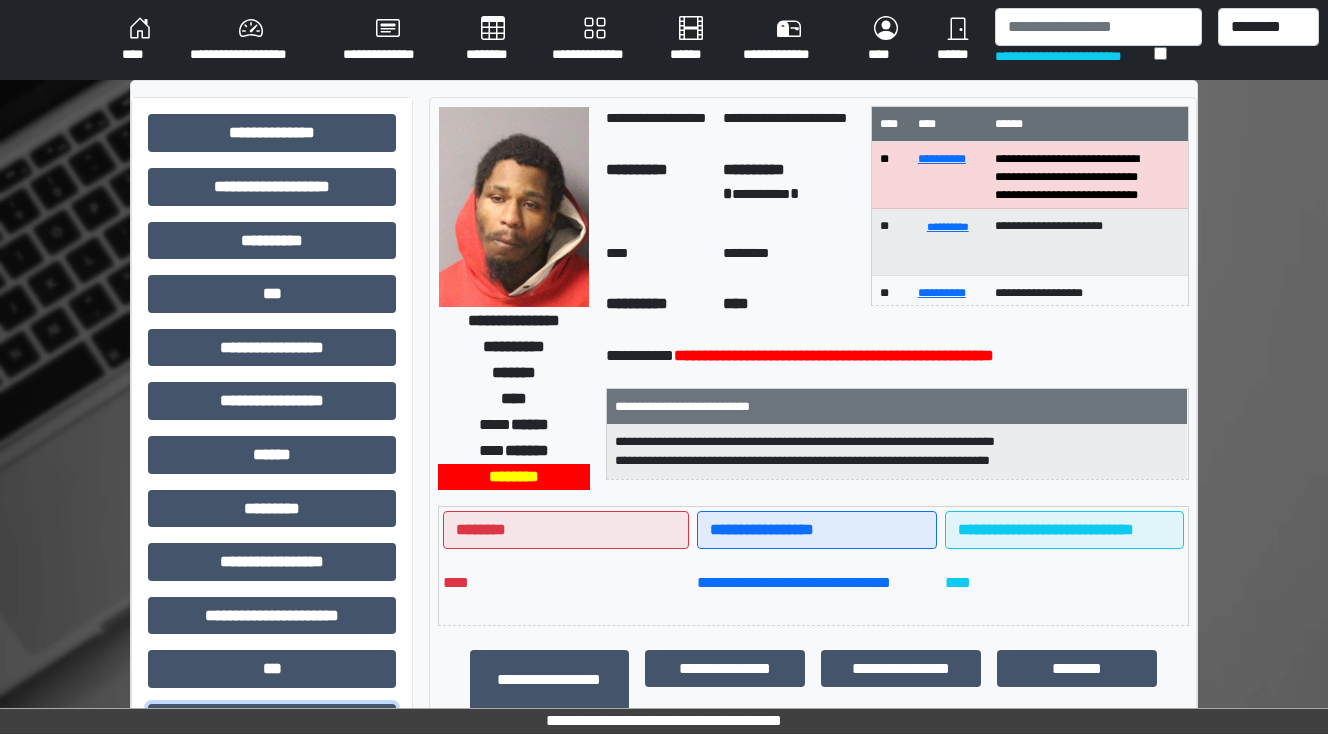 scroll, scrollTop: 0, scrollLeft: 0, axis: both 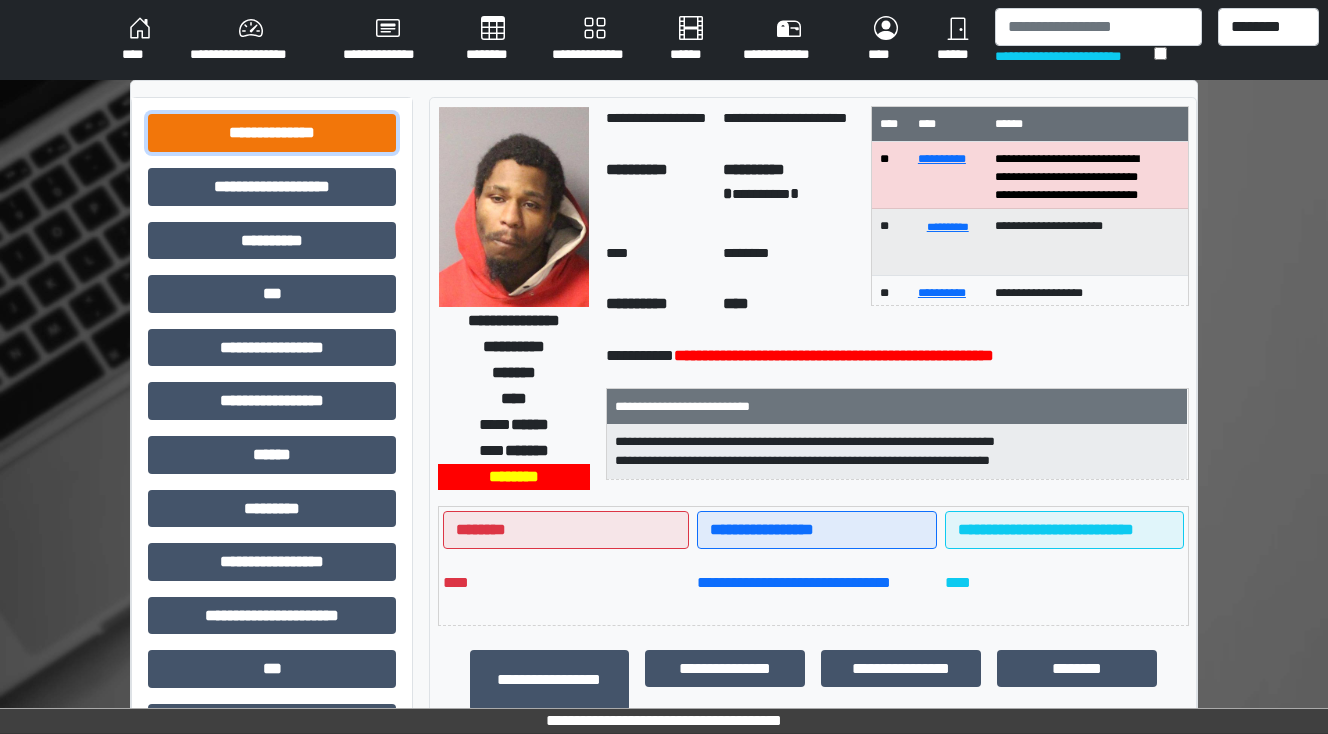 click on "**********" at bounding box center [272, 133] 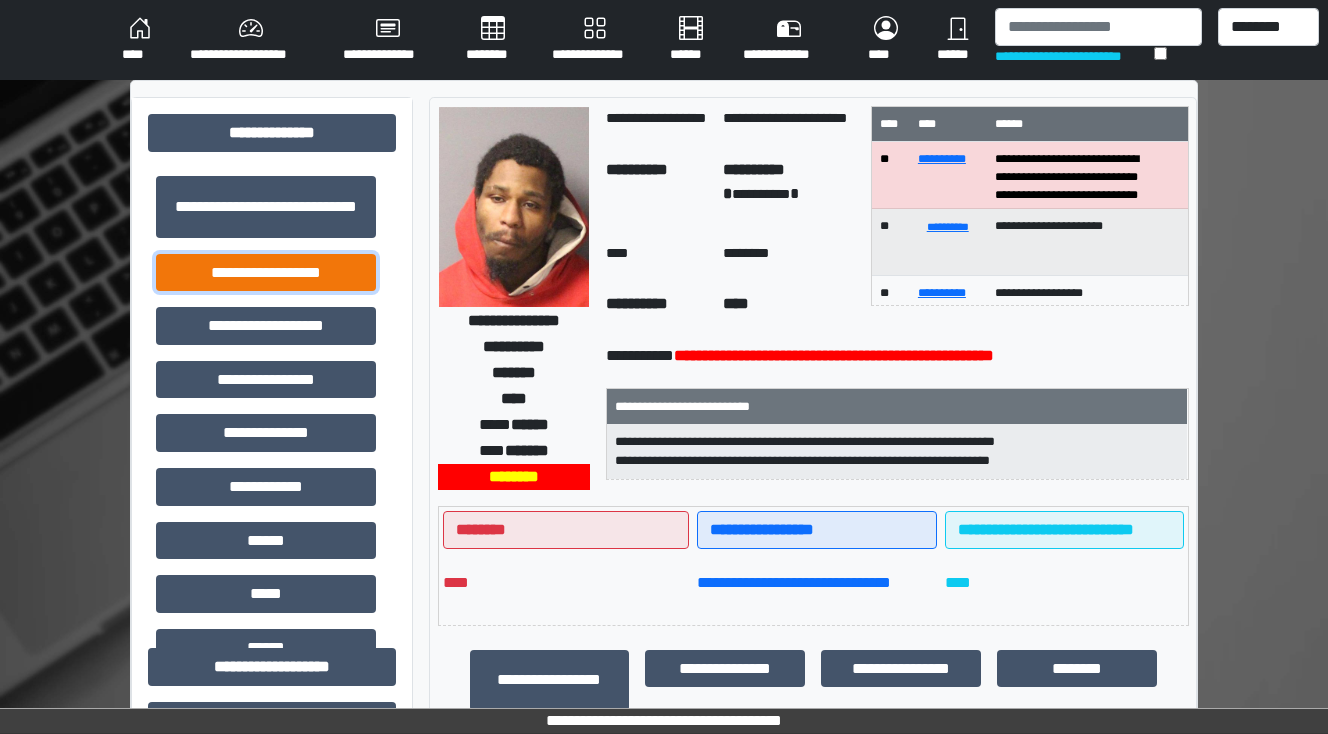 click on "**********" at bounding box center [266, 273] 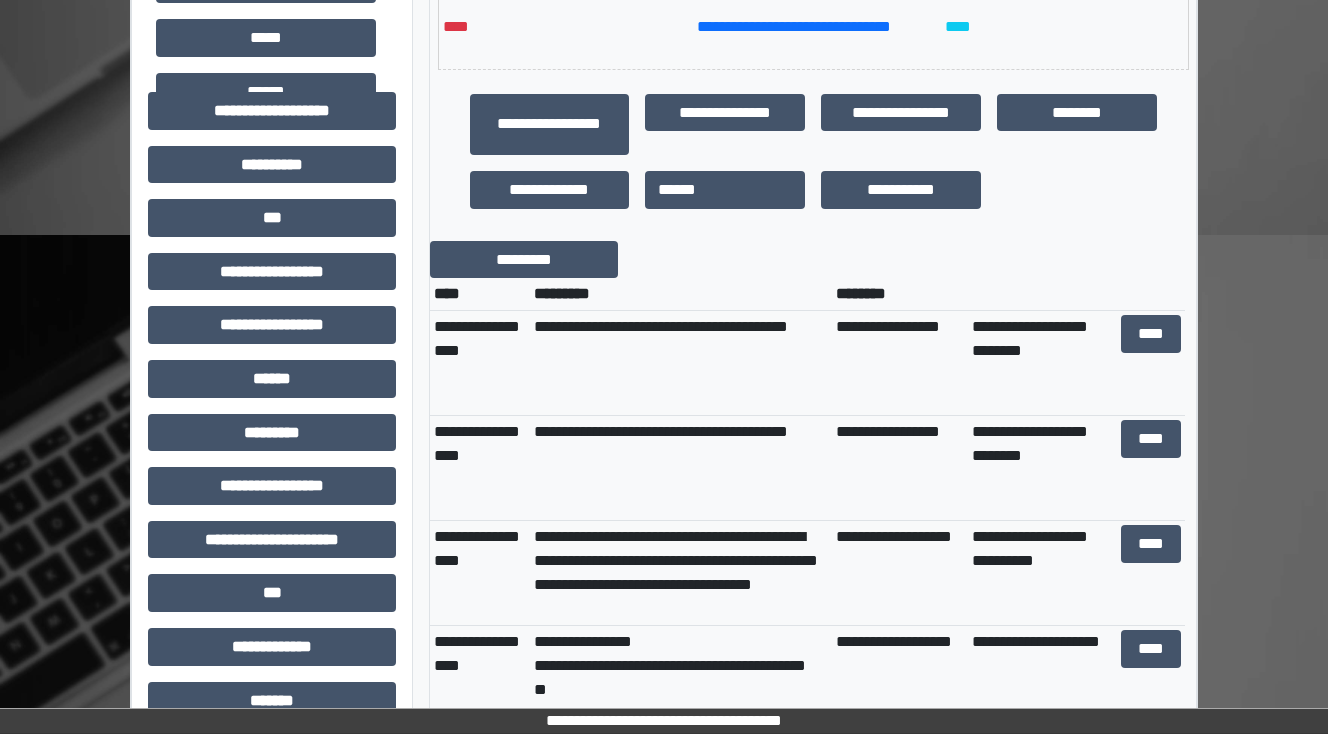 scroll, scrollTop: 560, scrollLeft: 0, axis: vertical 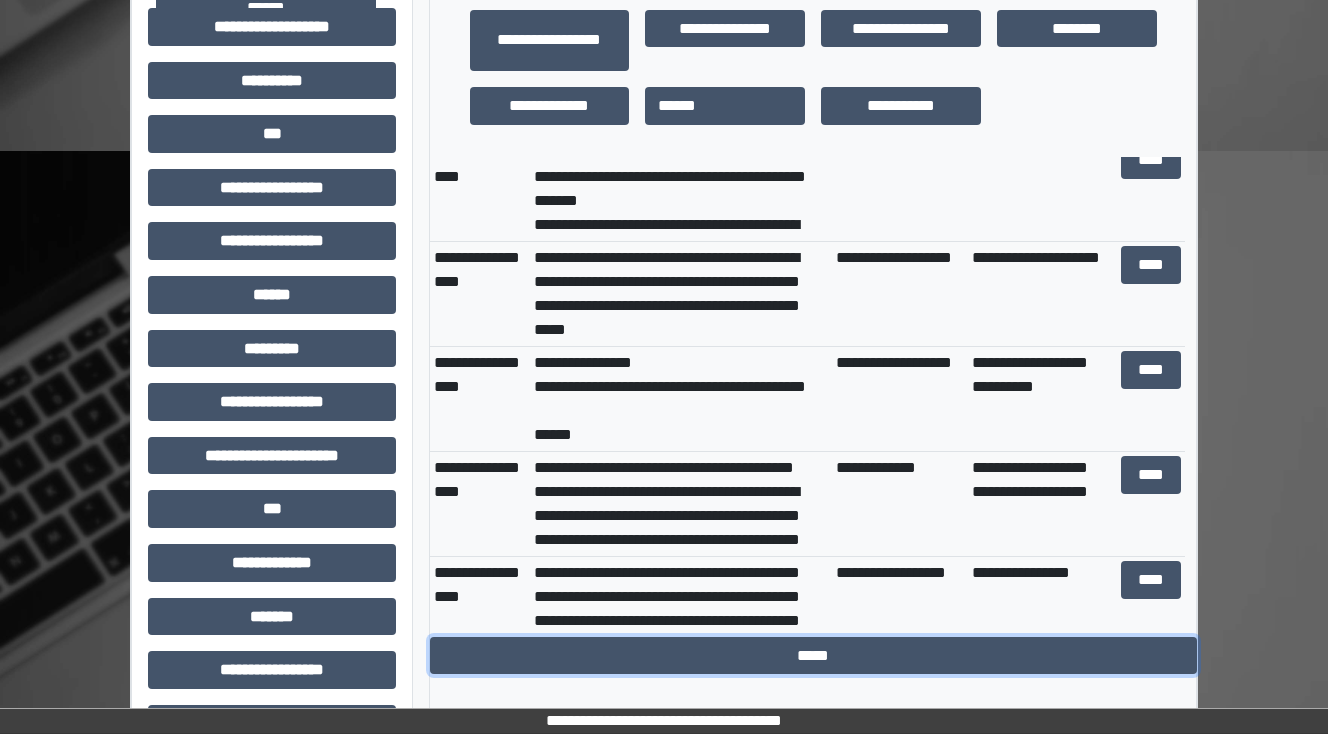 drag, startPoint x: 834, startPoint y: 655, endPoint x: 708, endPoint y: 620, distance: 130.7708 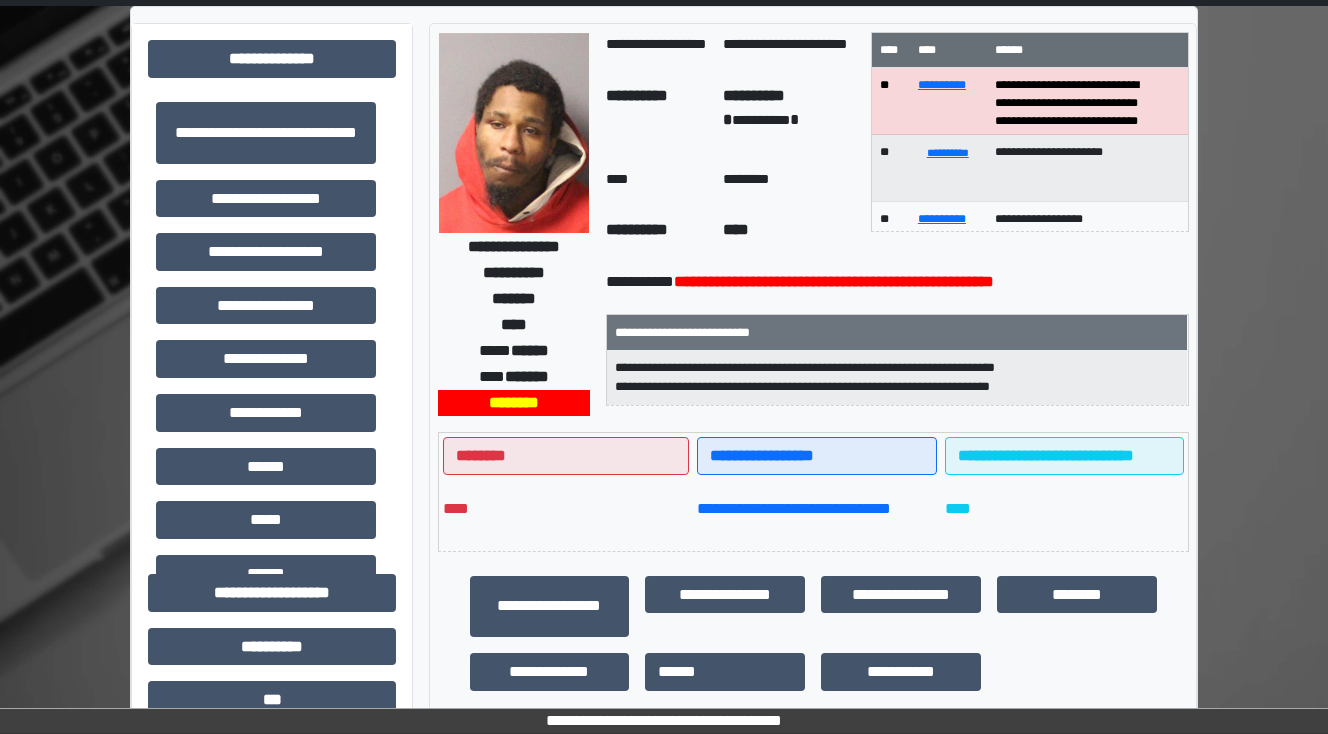 scroll, scrollTop: 0, scrollLeft: 0, axis: both 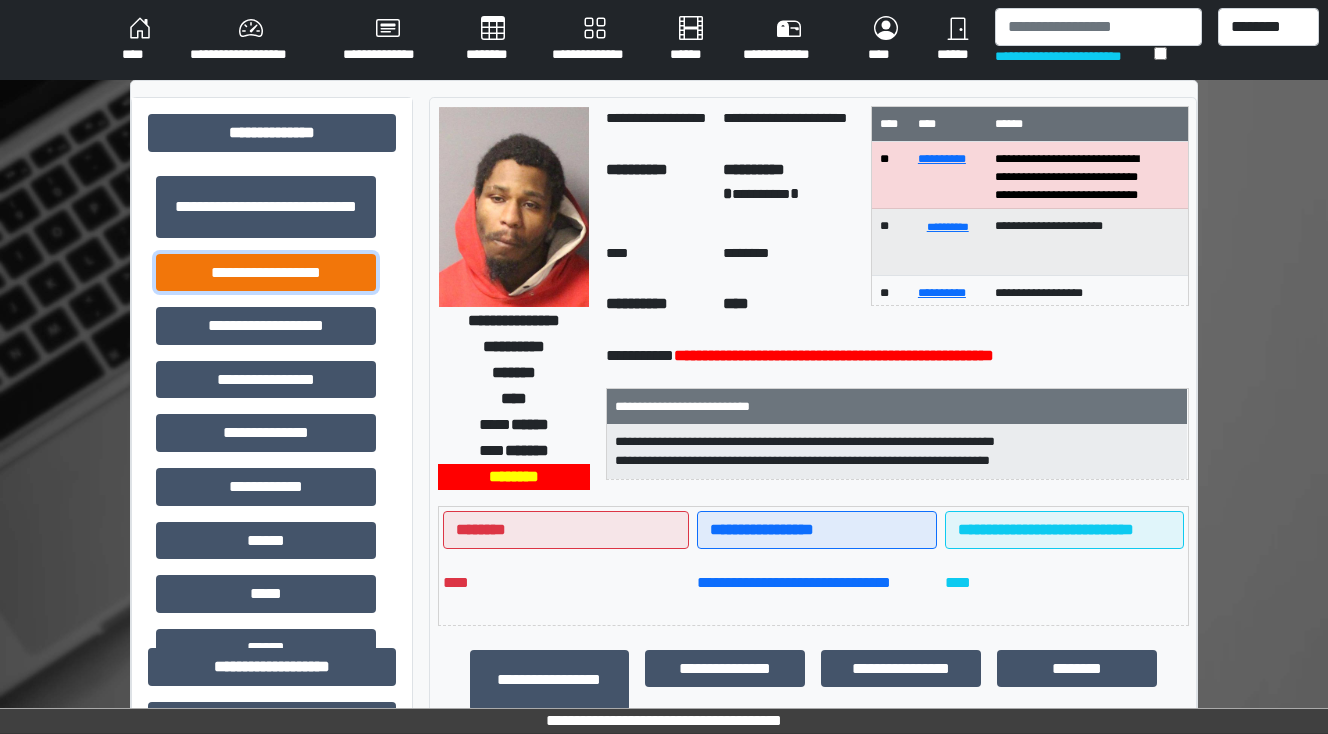 click on "**********" at bounding box center [266, 273] 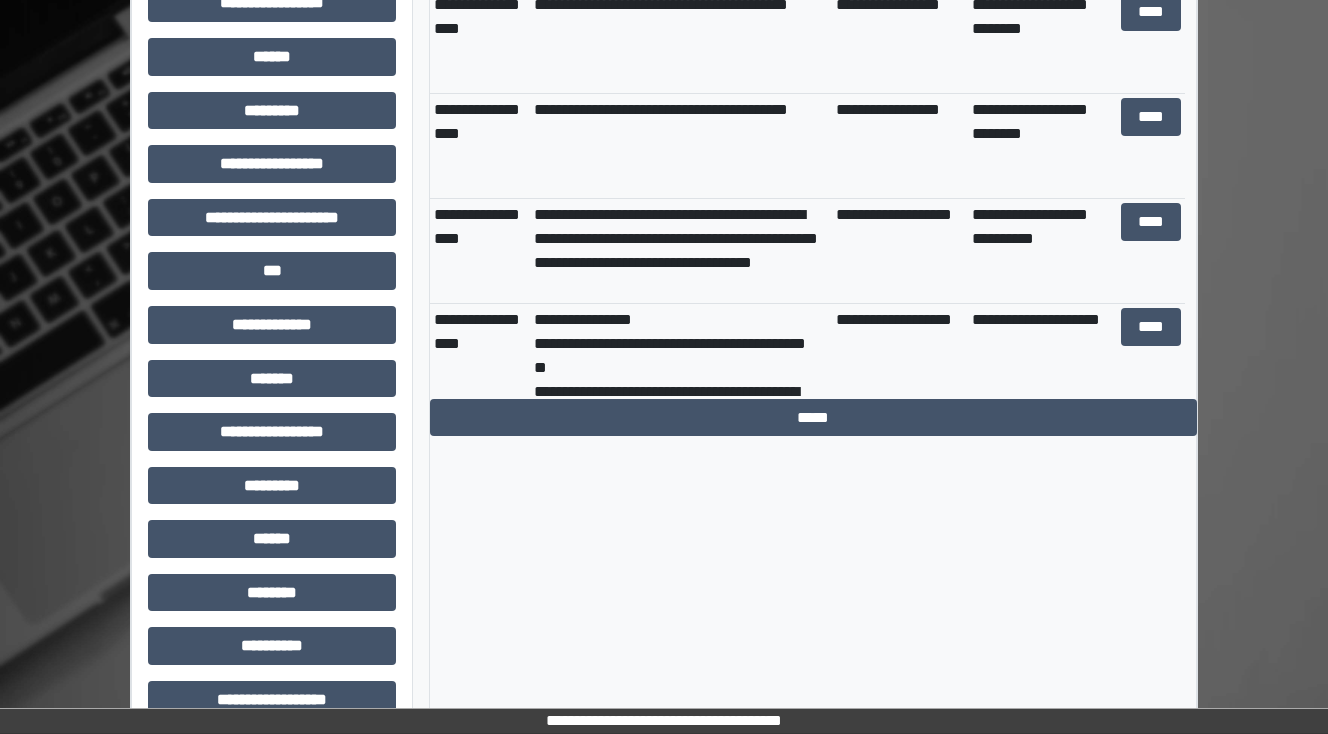 scroll, scrollTop: 880, scrollLeft: 0, axis: vertical 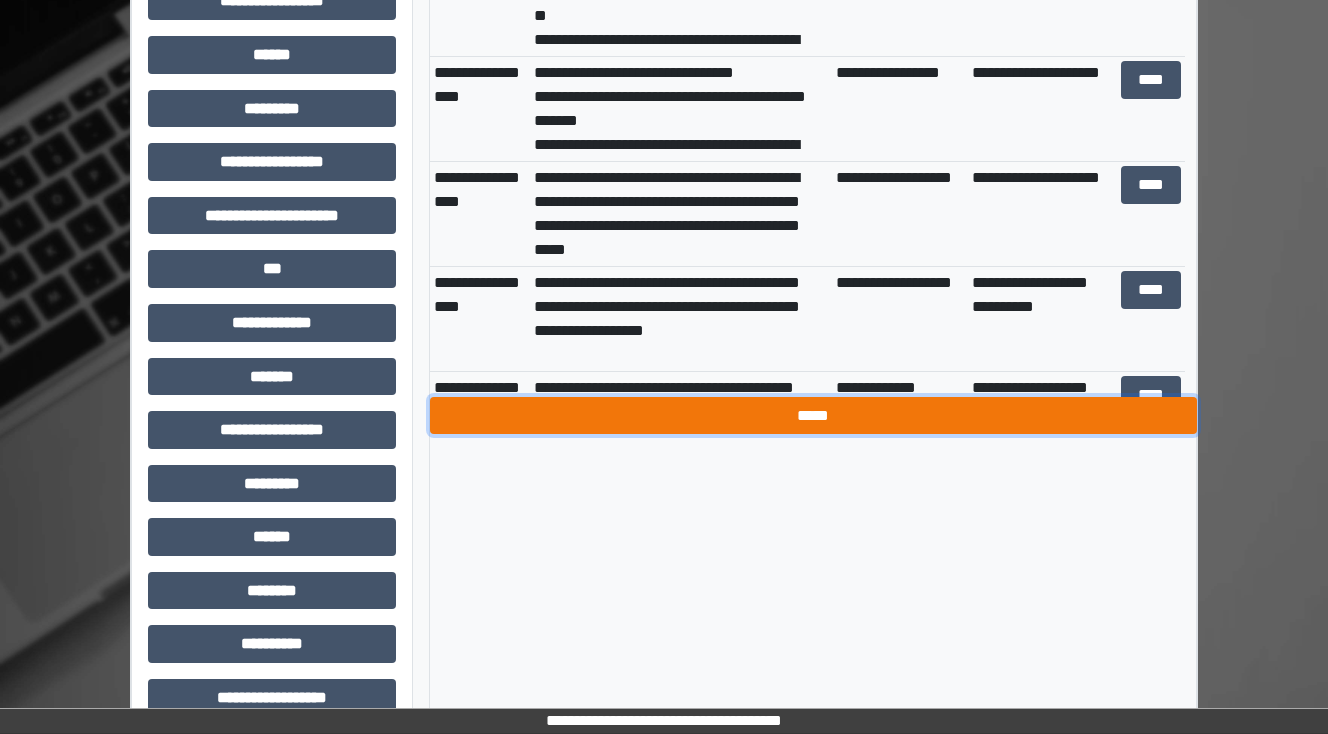click on "*****" at bounding box center (813, 416) 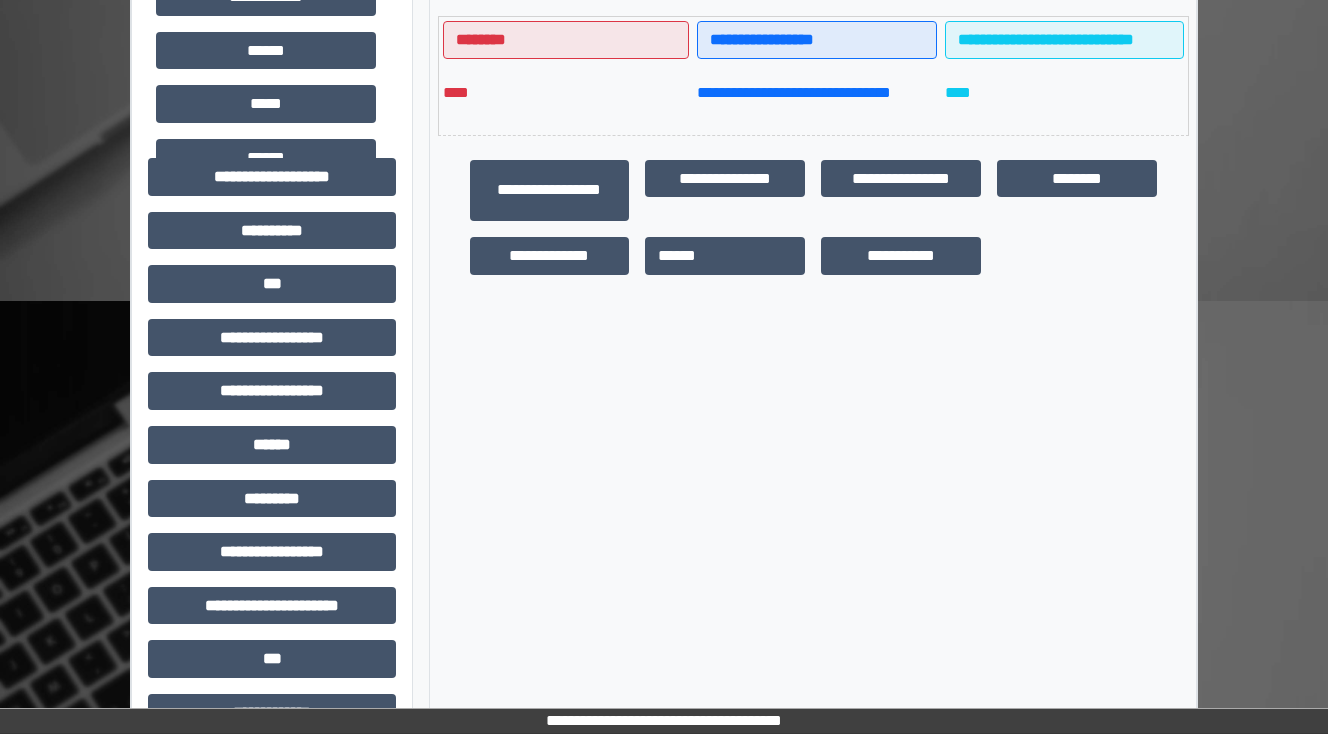scroll, scrollTop: 400, scrollLeft: 0, axis: vertical 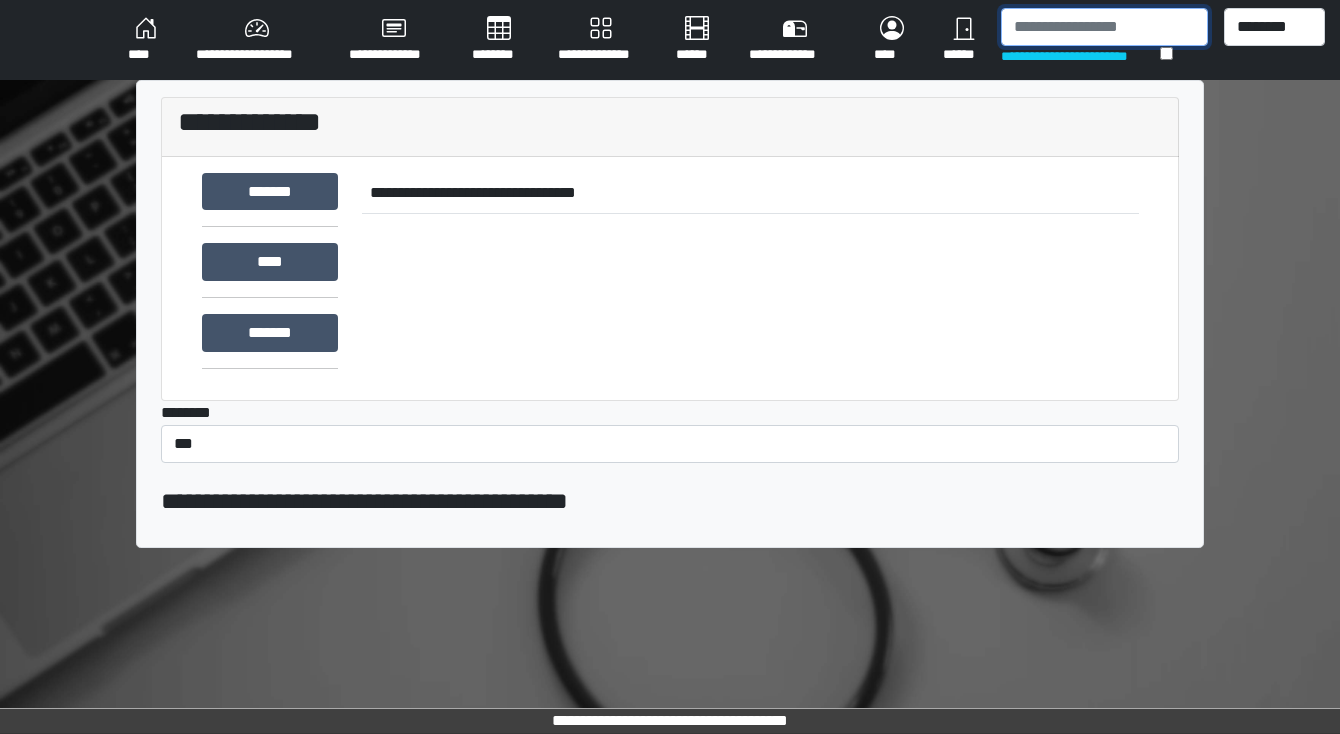 click at bounding box center [1104, 27] 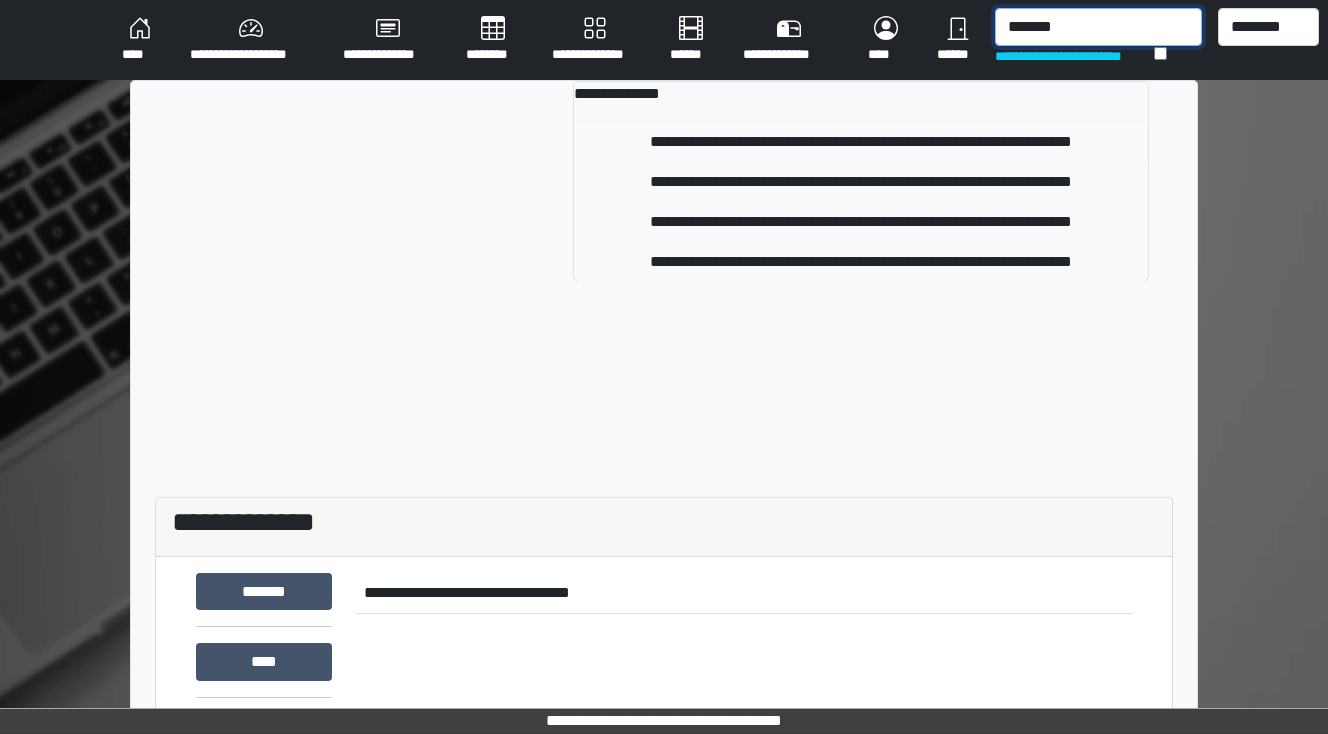 type on "*******" 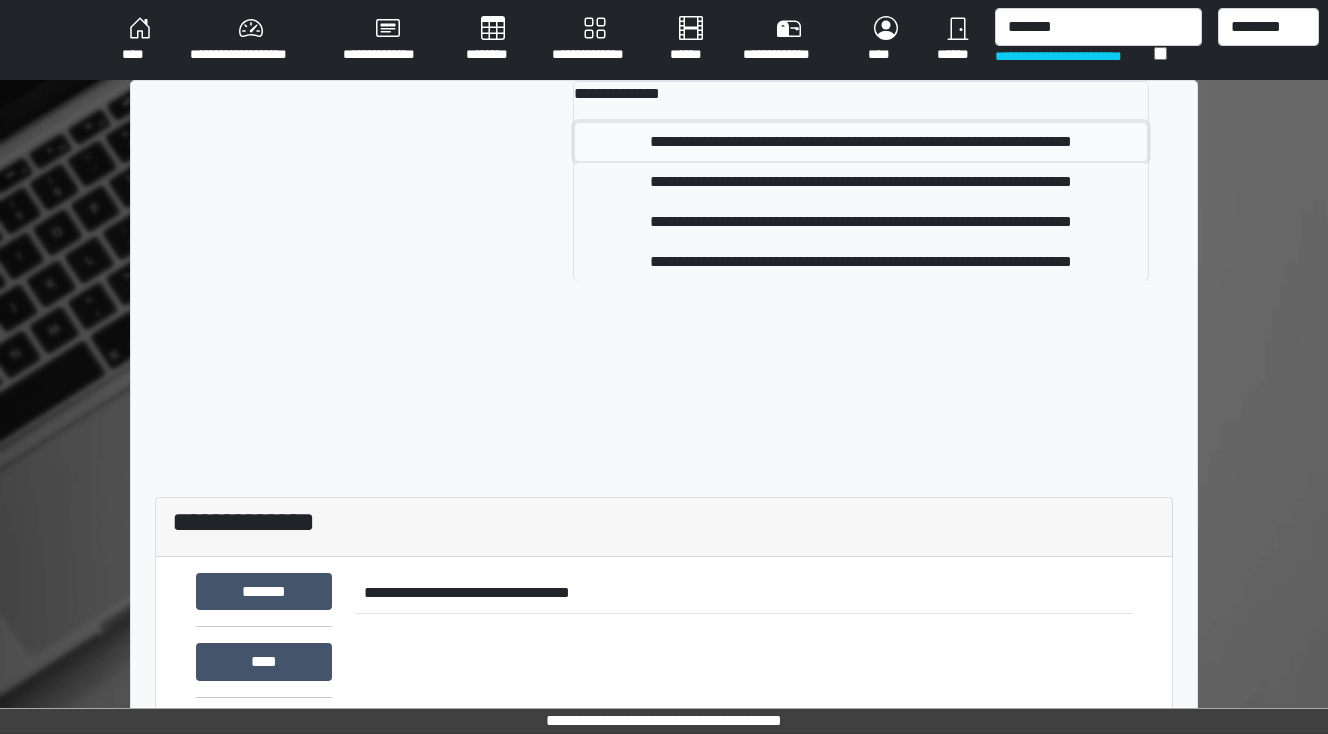 click on "**********" at bounding box center (861, 142) 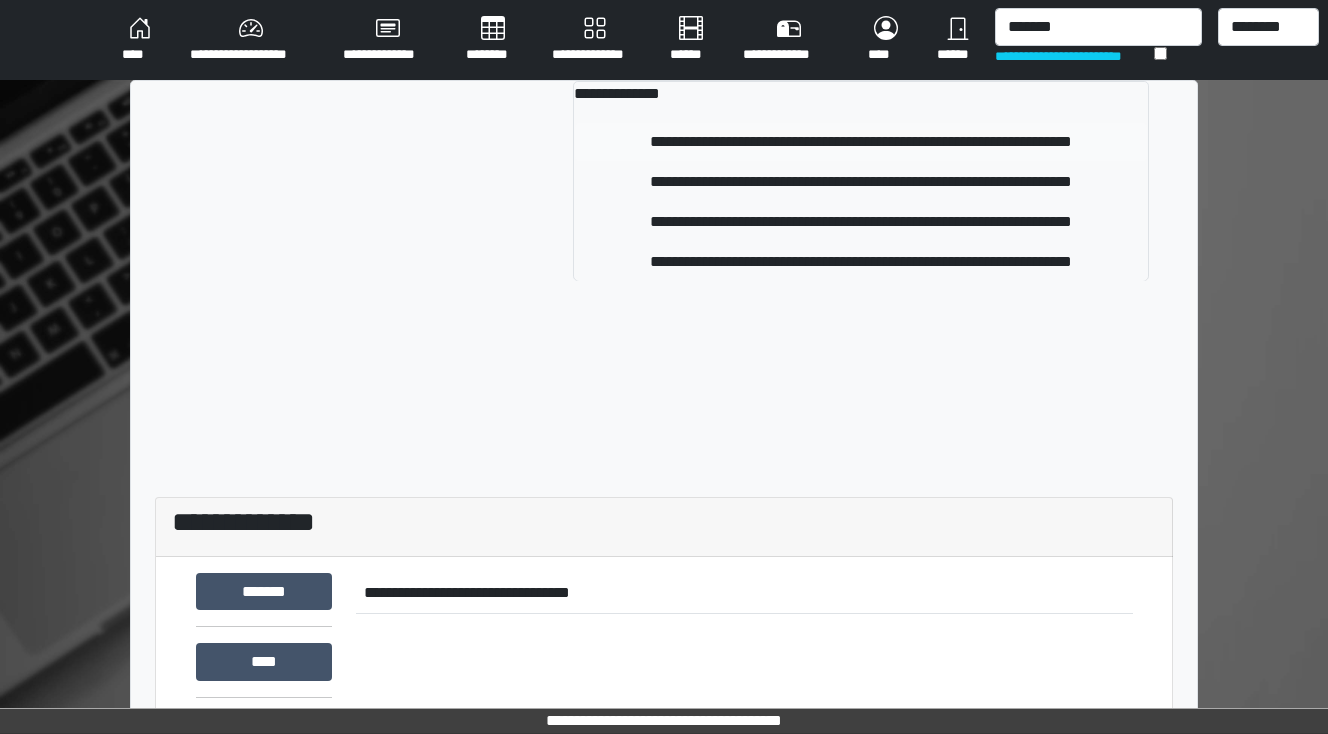 type 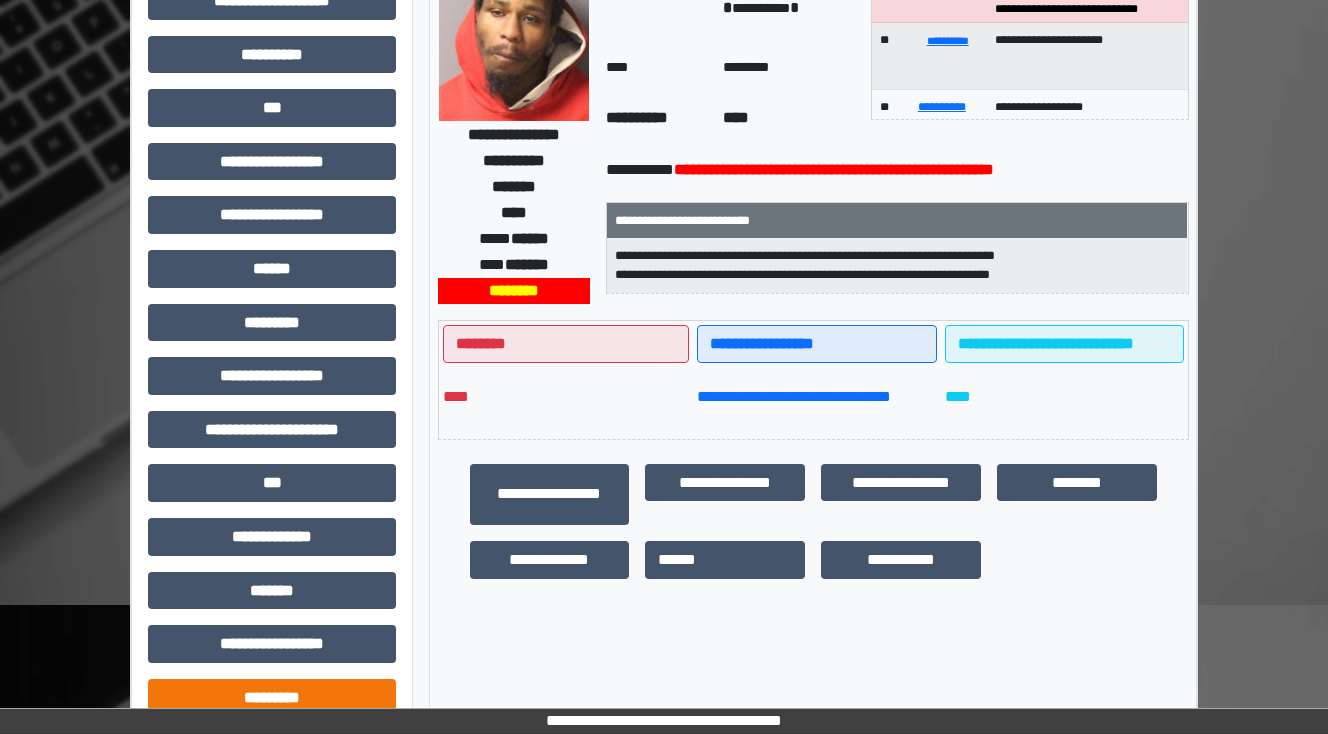 scroll, scrollTop: 400, scrollLeft: 0, axis: vertical 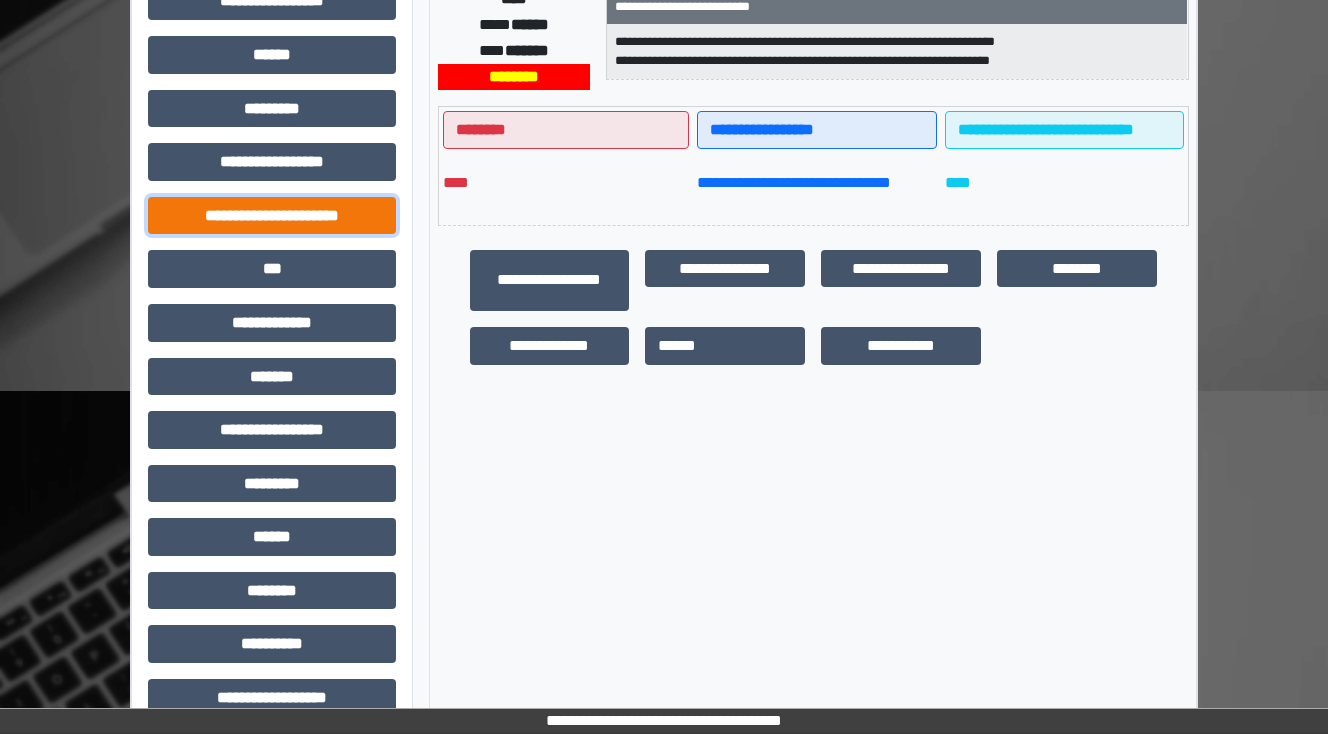 click on "**********" at bounding box center (272, 216) 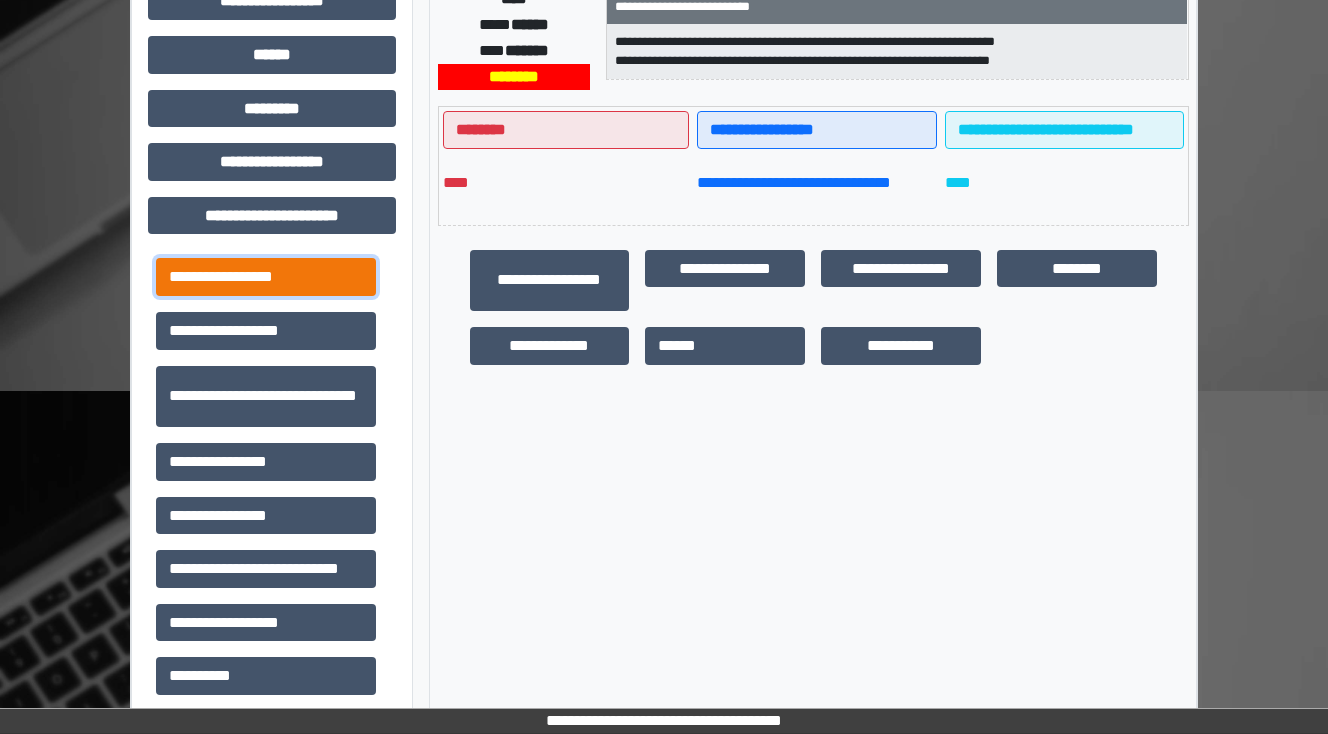 click on "**********" at bounding box center (266, 277) 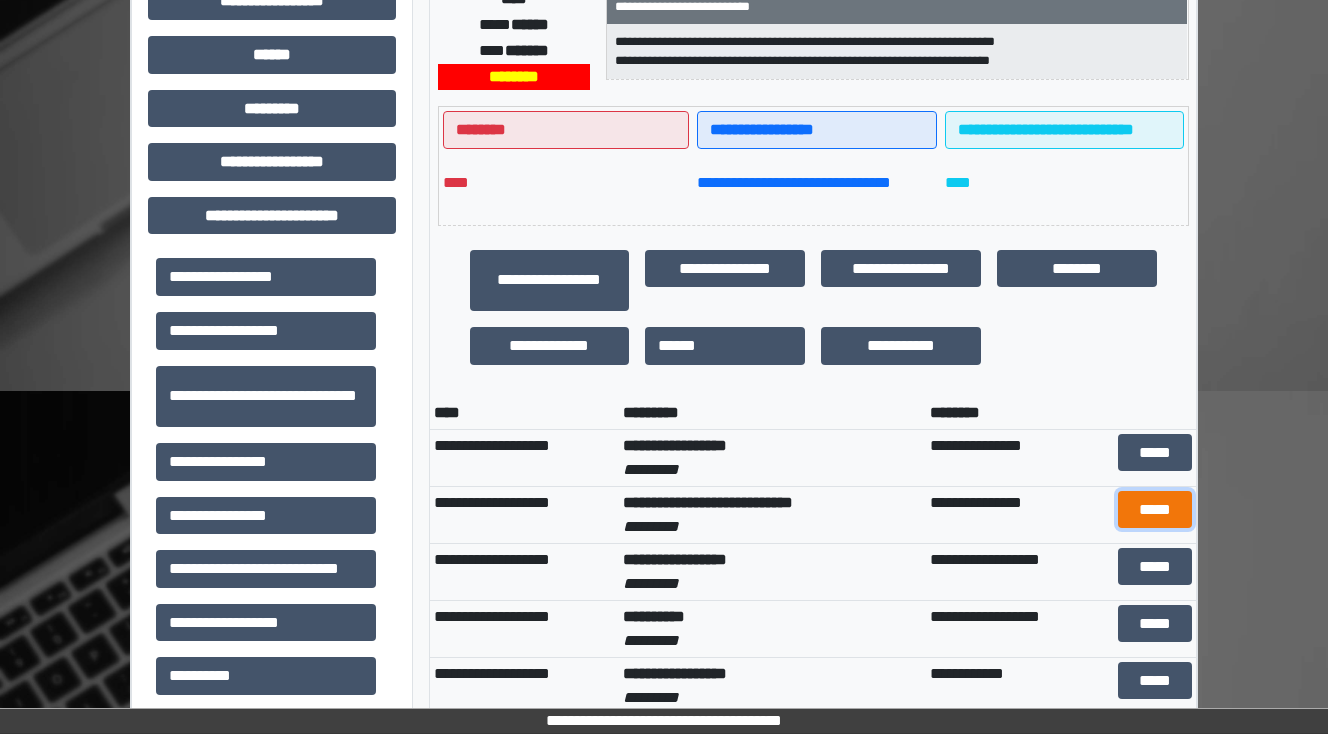 click on "*****" at bounding box center (1155, 510) 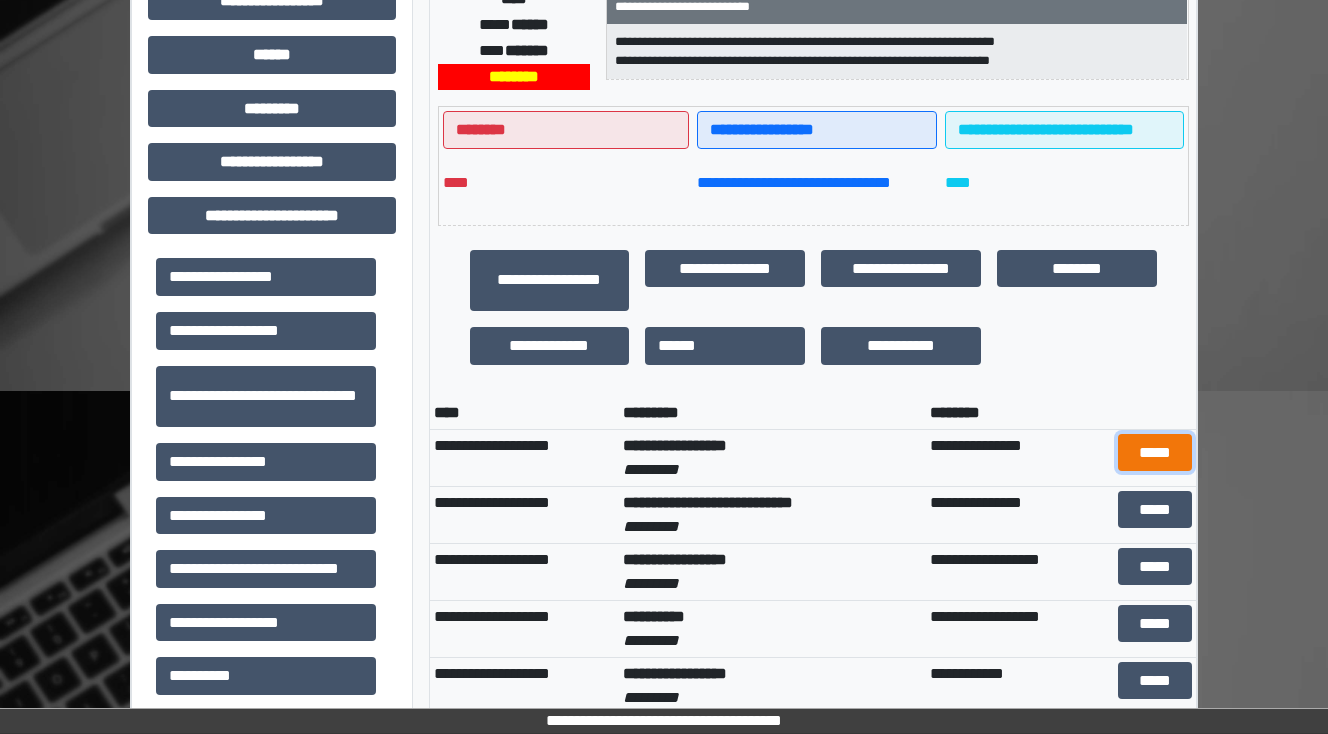 click on "*****" at bounding box center (1155, 453) 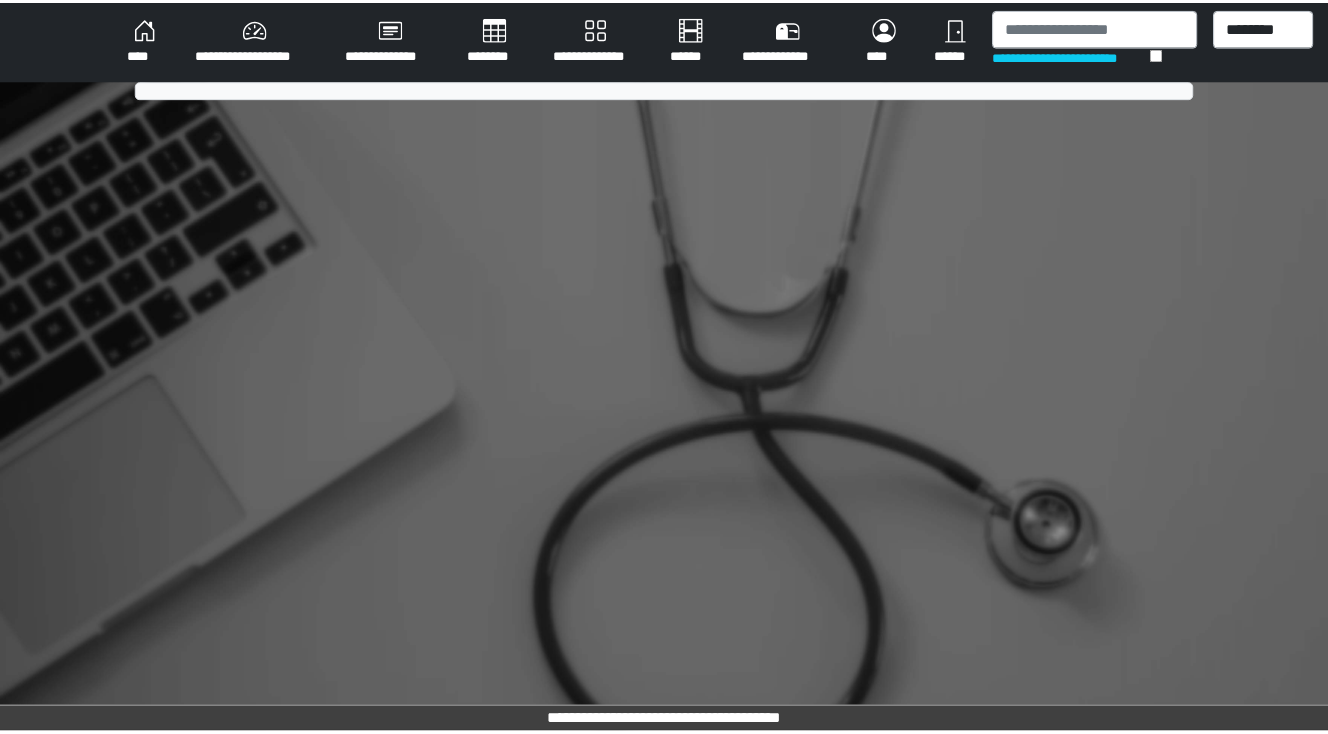 scroll, scrollTop: 0, scrollLeft: 0, axis: both 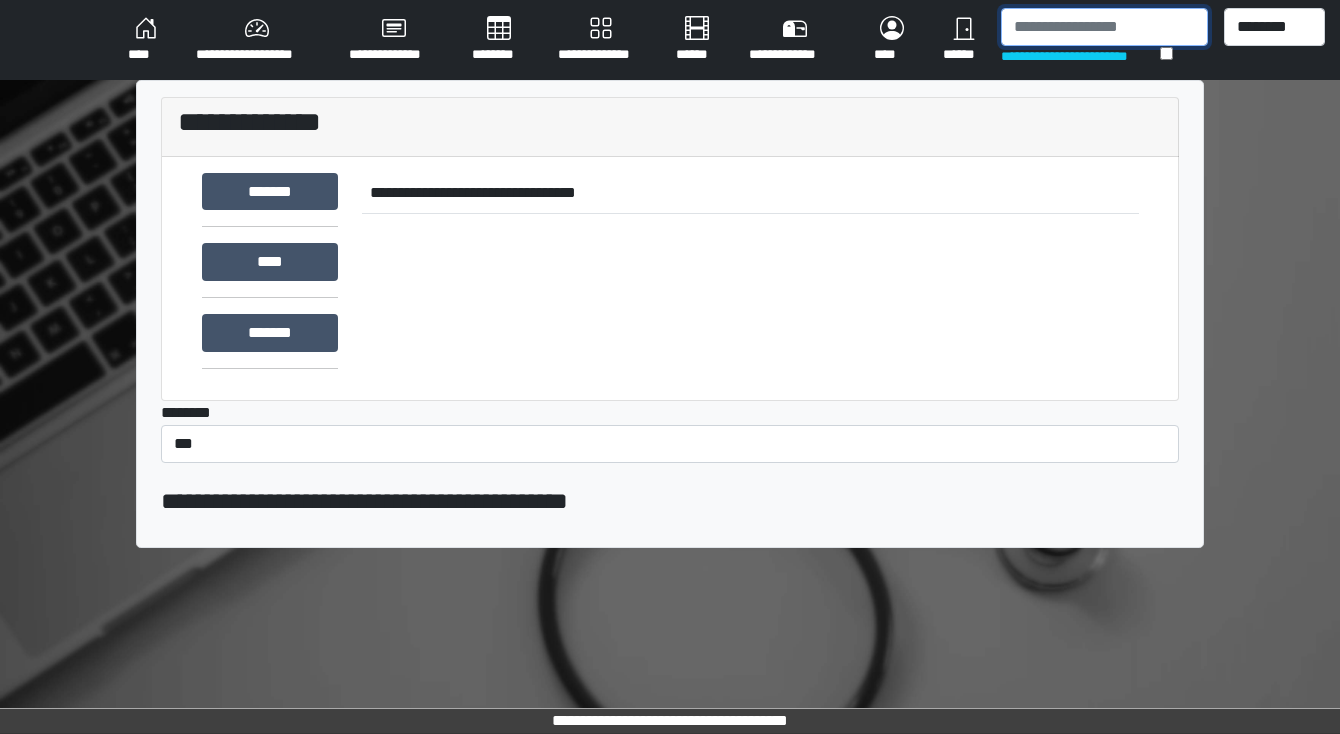 click at bounding box center [1104, 27] 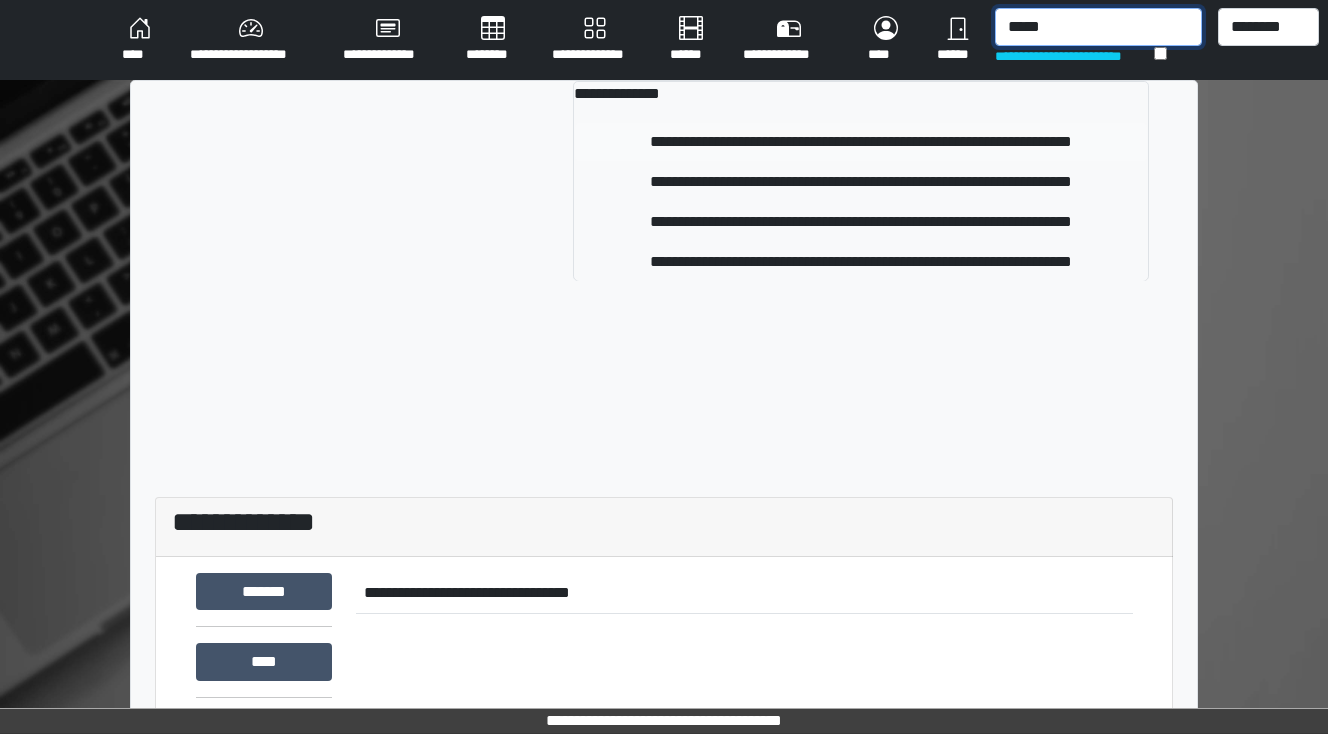 type on "*****" 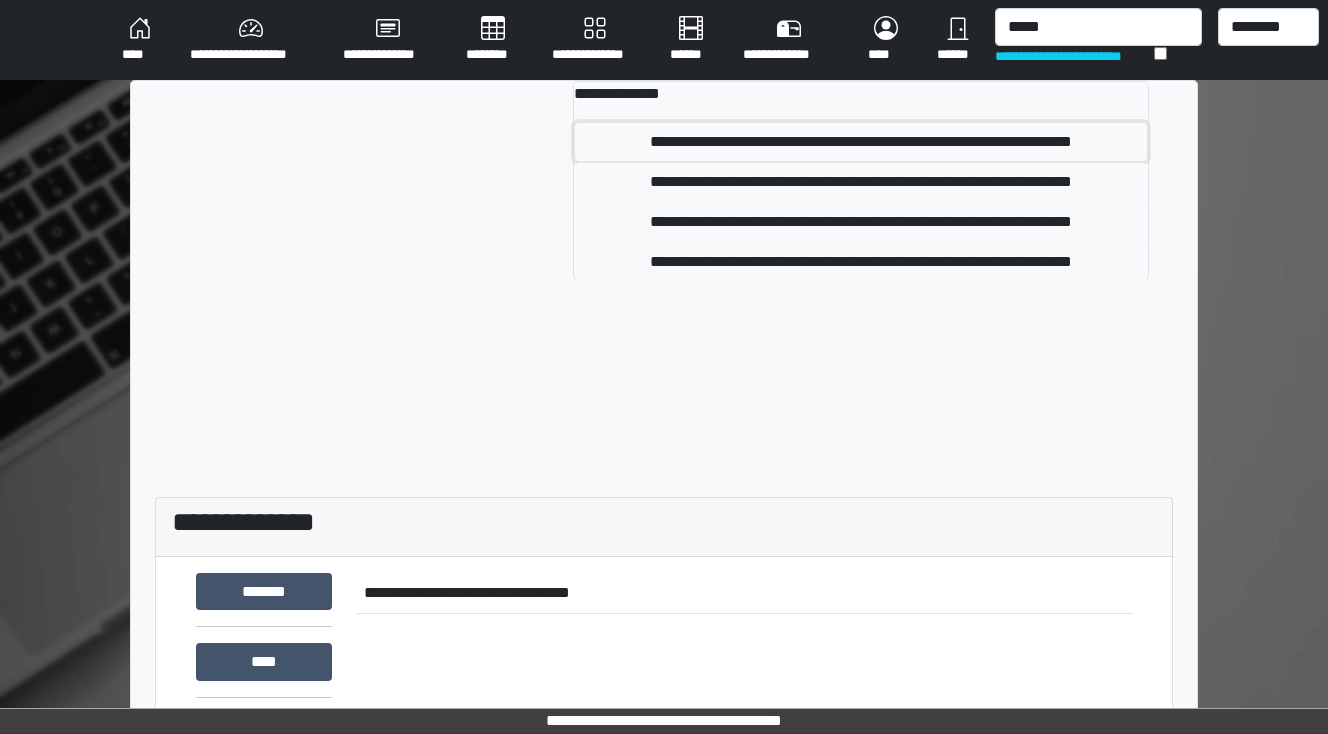 click on "**********" at bounding box center (861, 142) 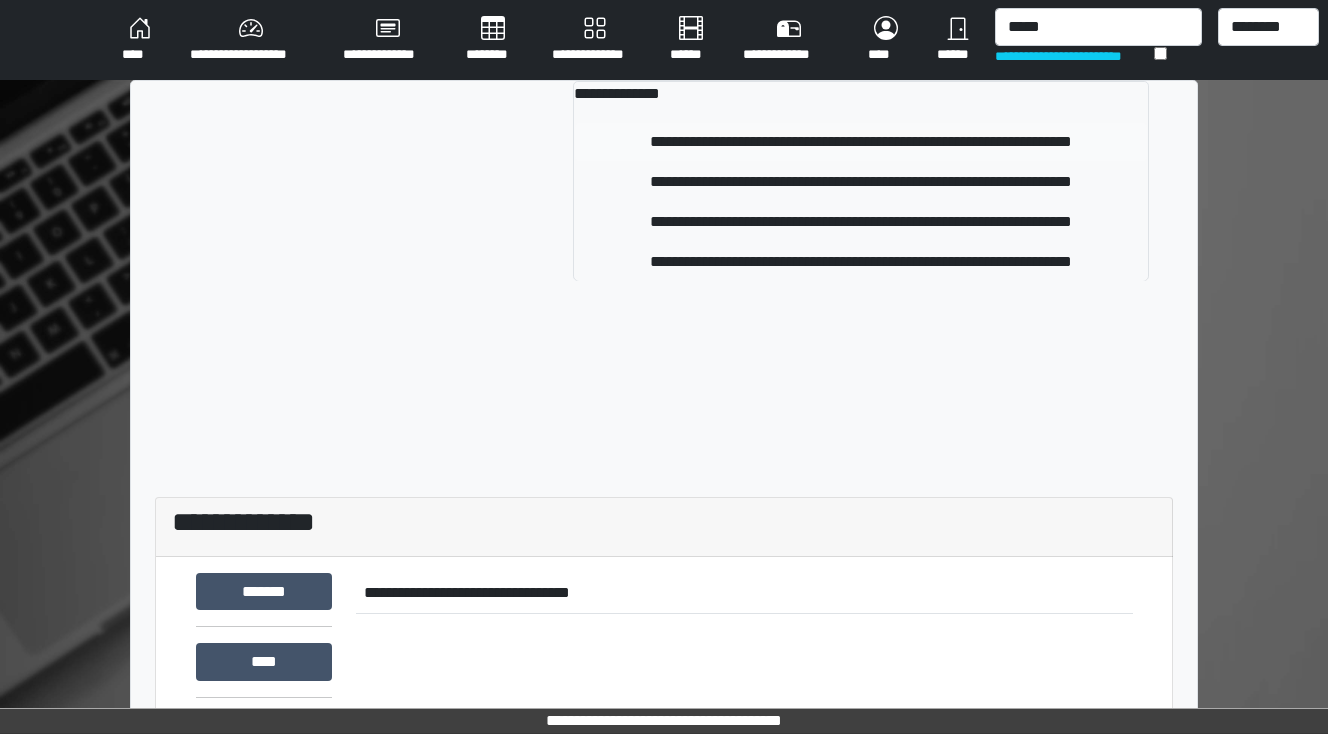 type 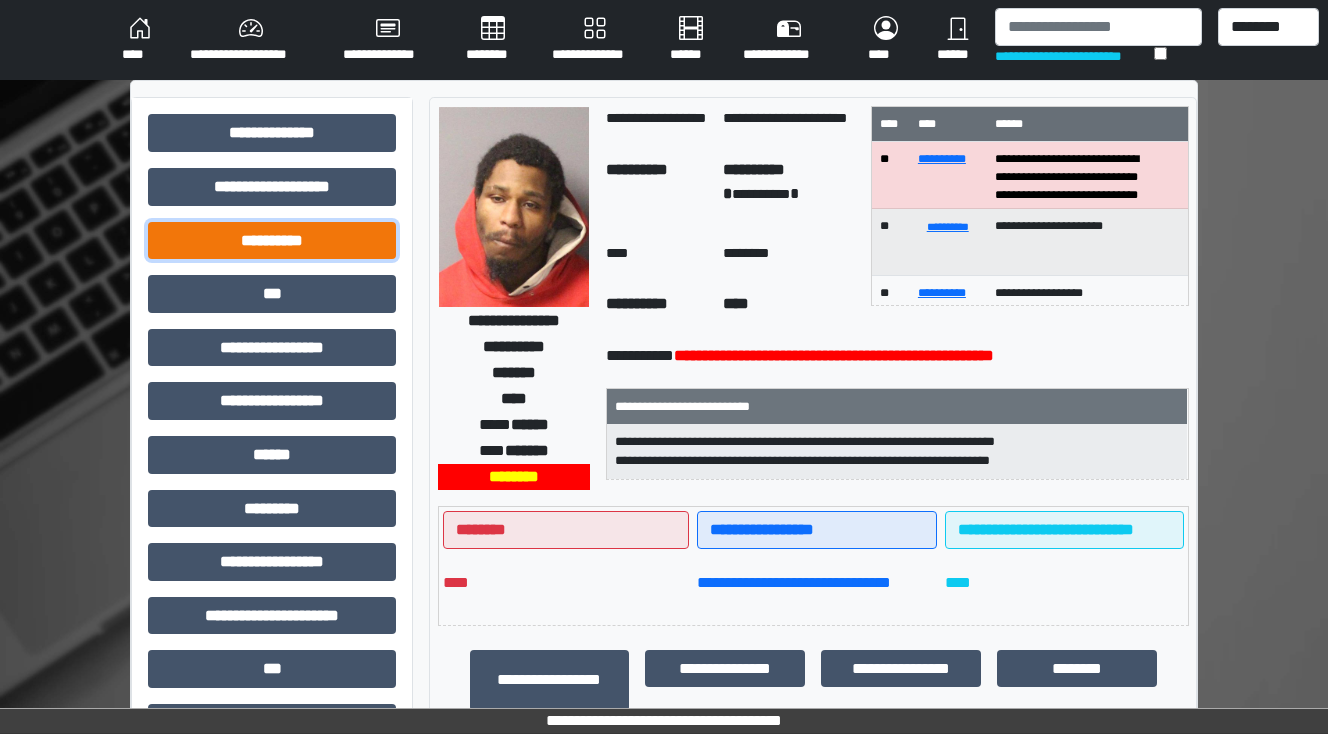 click on "**********" at bounding box center [272, 241] 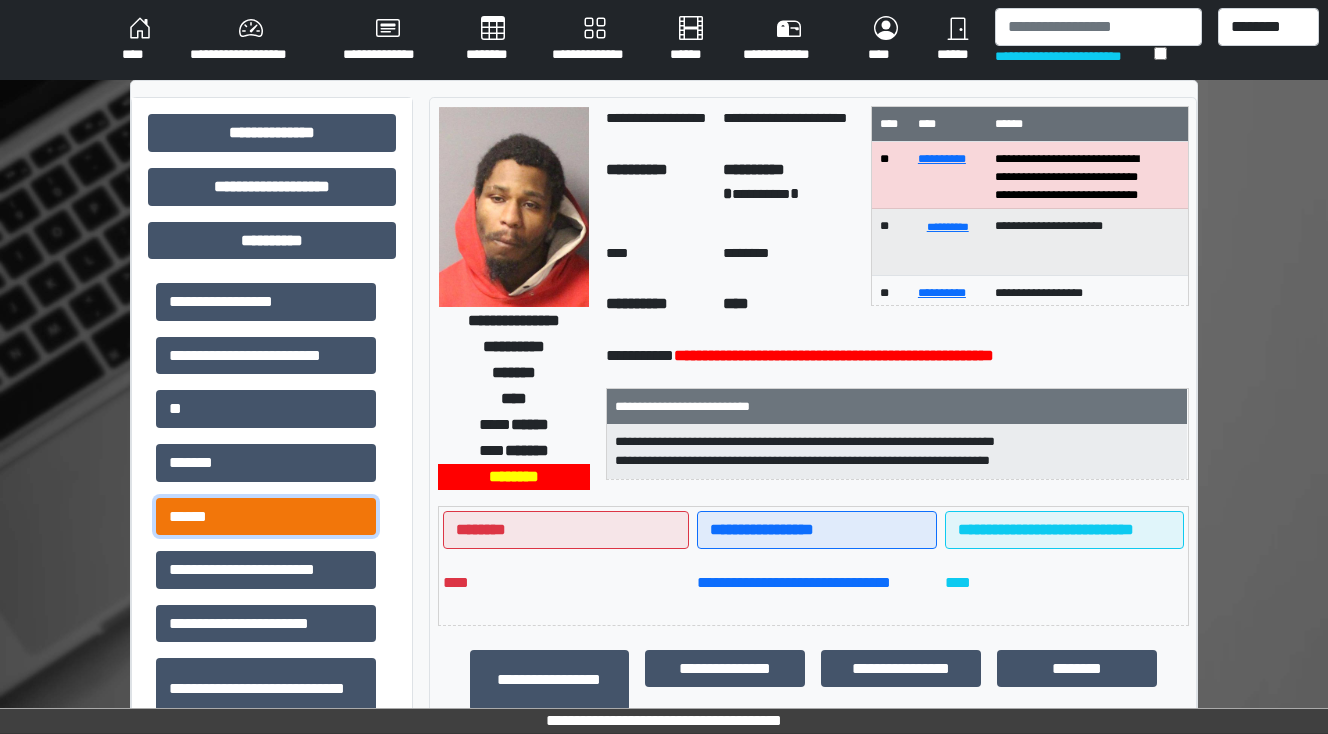 click on "******" at bounding box center (266, 517) 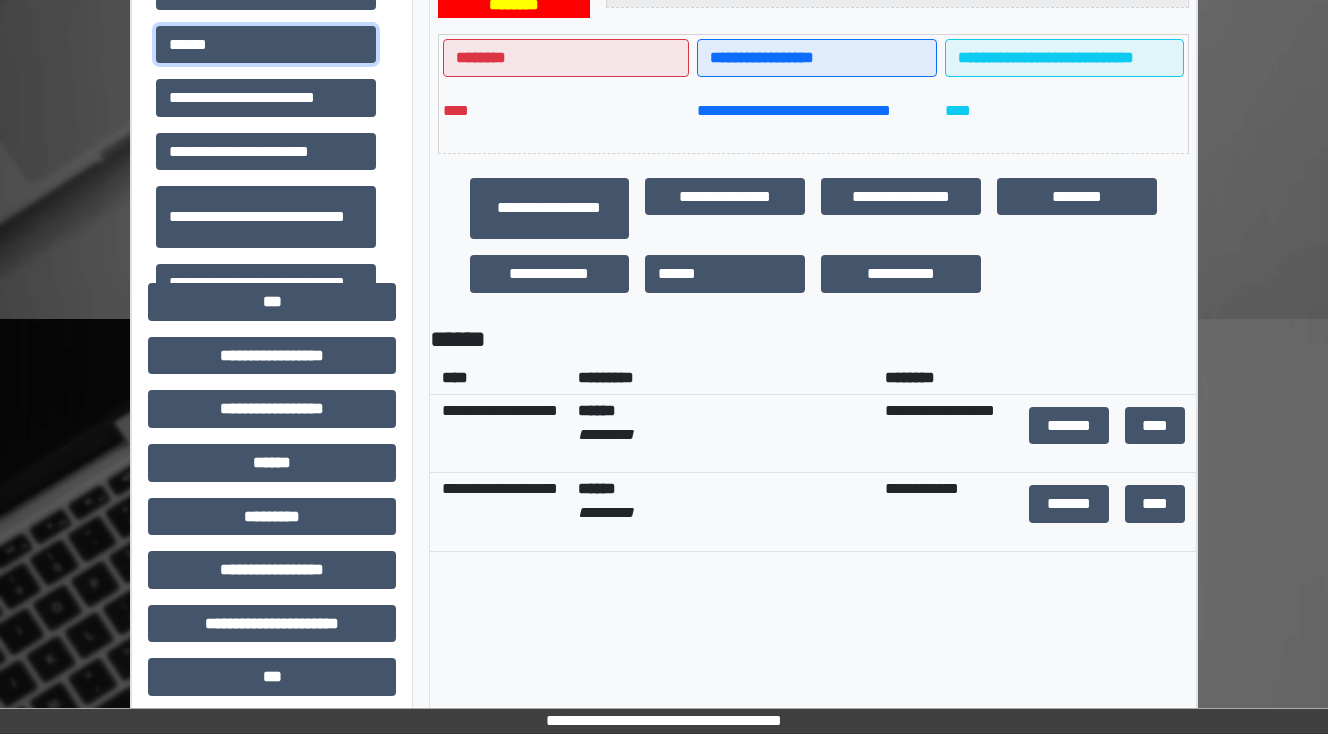 scroll, scrollTop: 480, scrollLeft: 0, axis: vertical 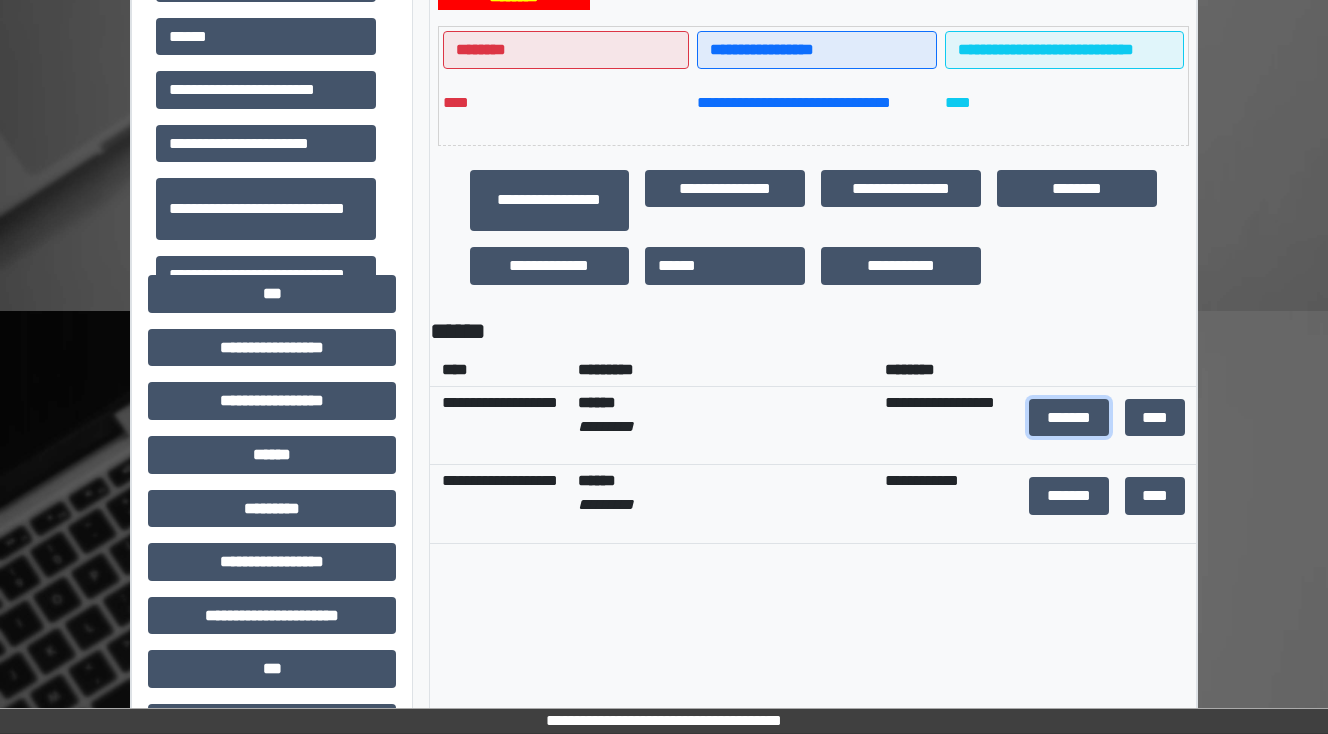click on "*******" at bounding box center [1069, 418] 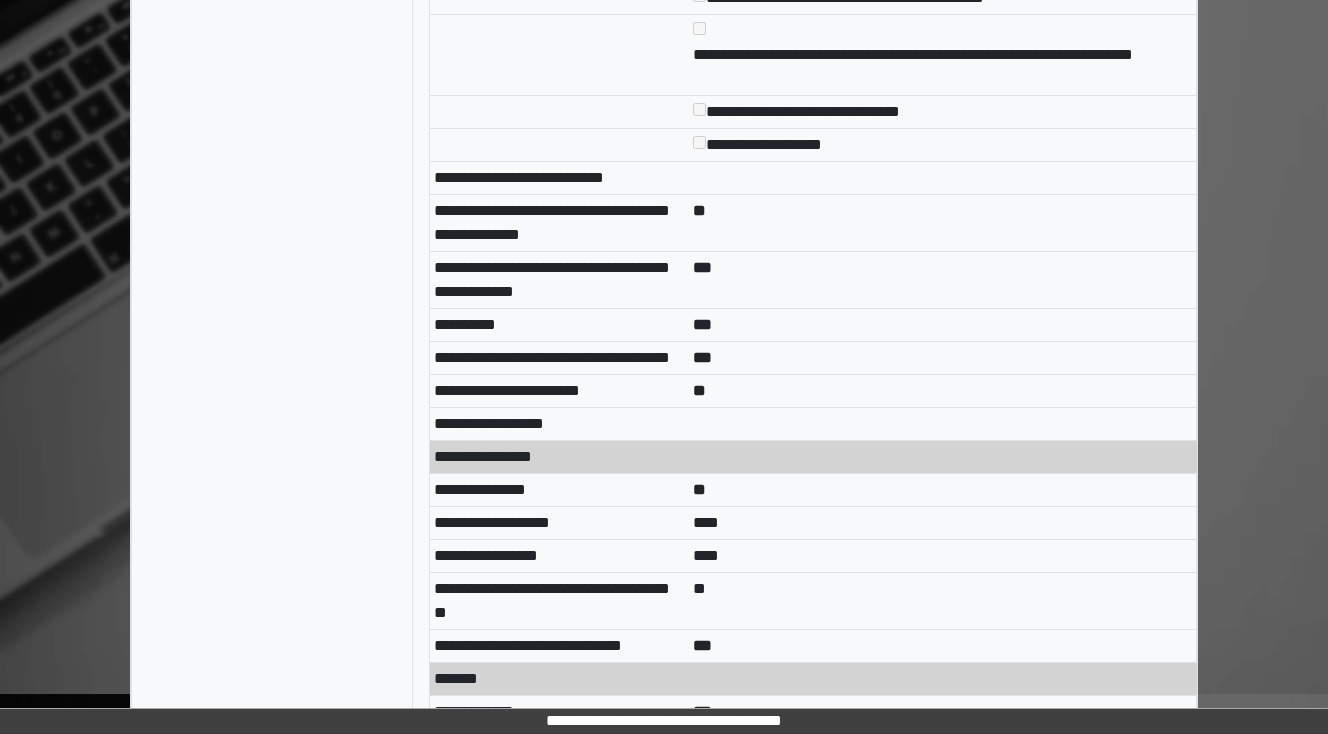 scroll, scrollTop: 7280, scrollLeft: 0, axis: vertical 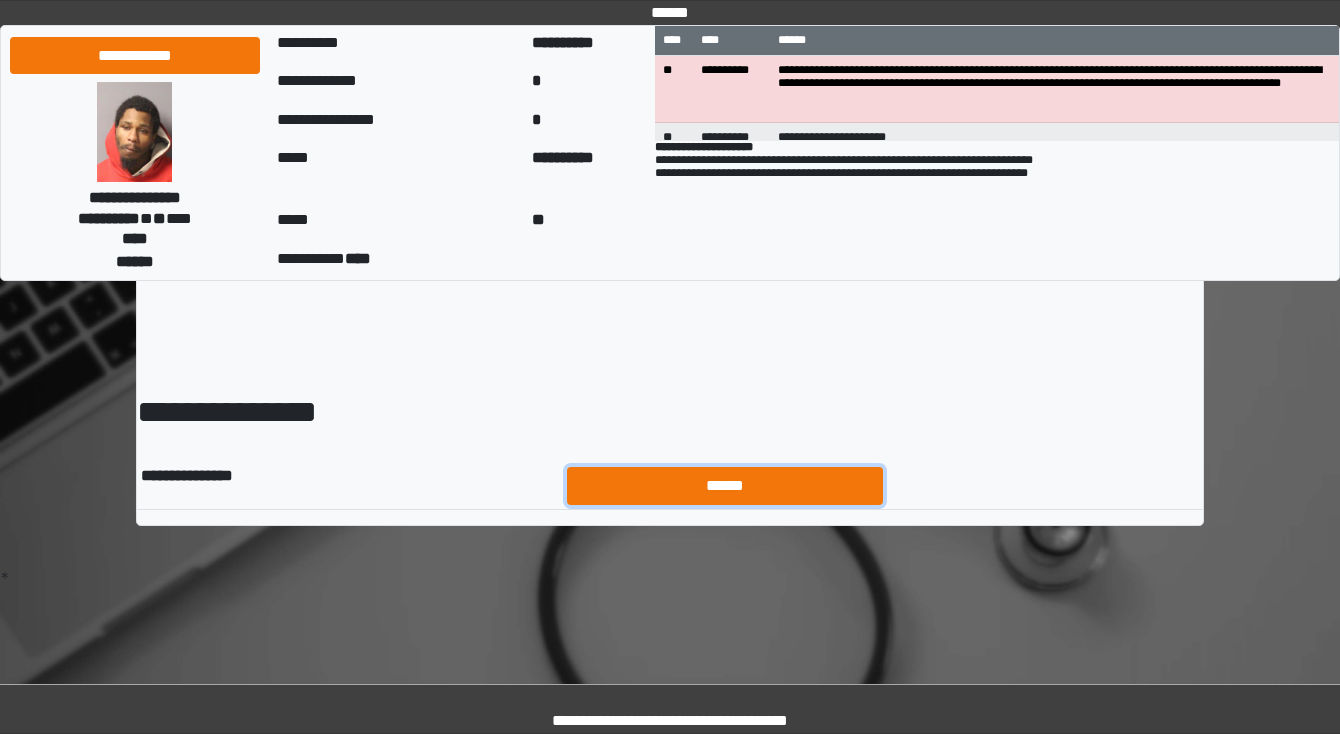 click on "******" at bounding box center (725, 486) 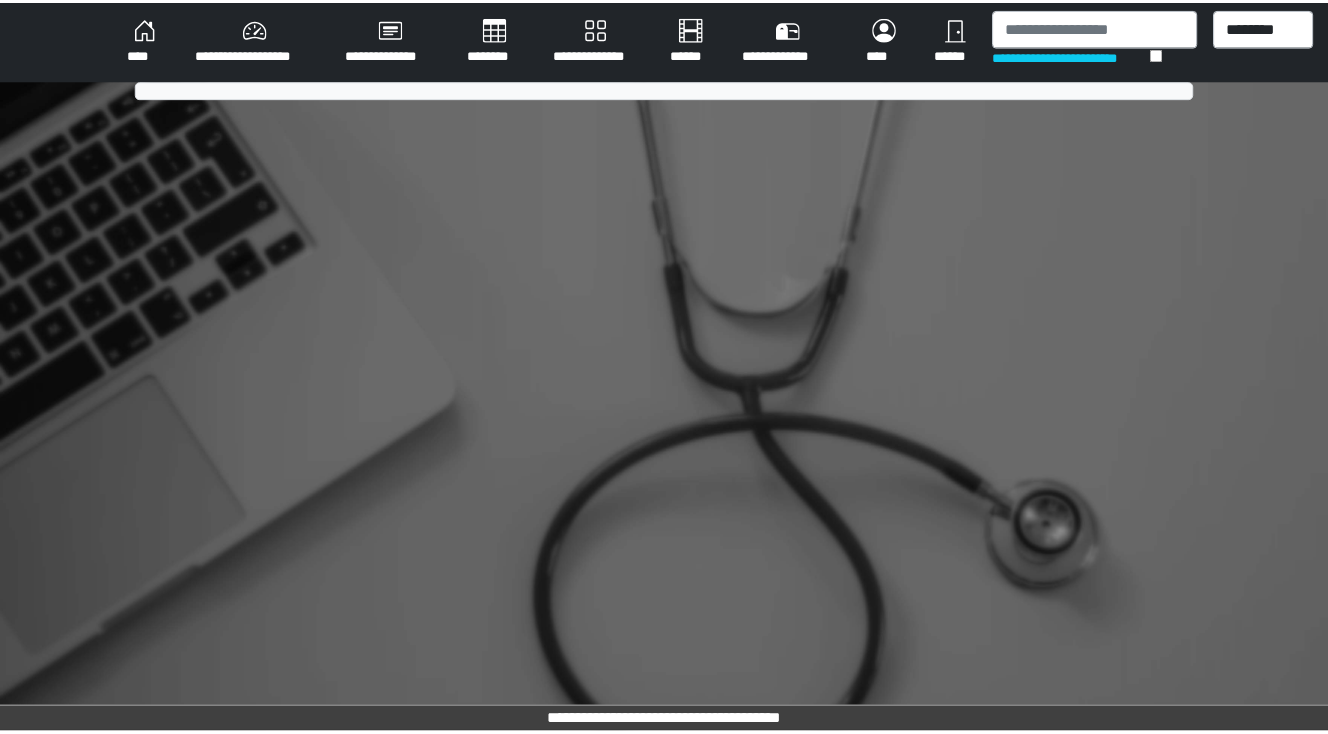 scroll, scrollTop: 0, scrollLeft: 0, axis: both 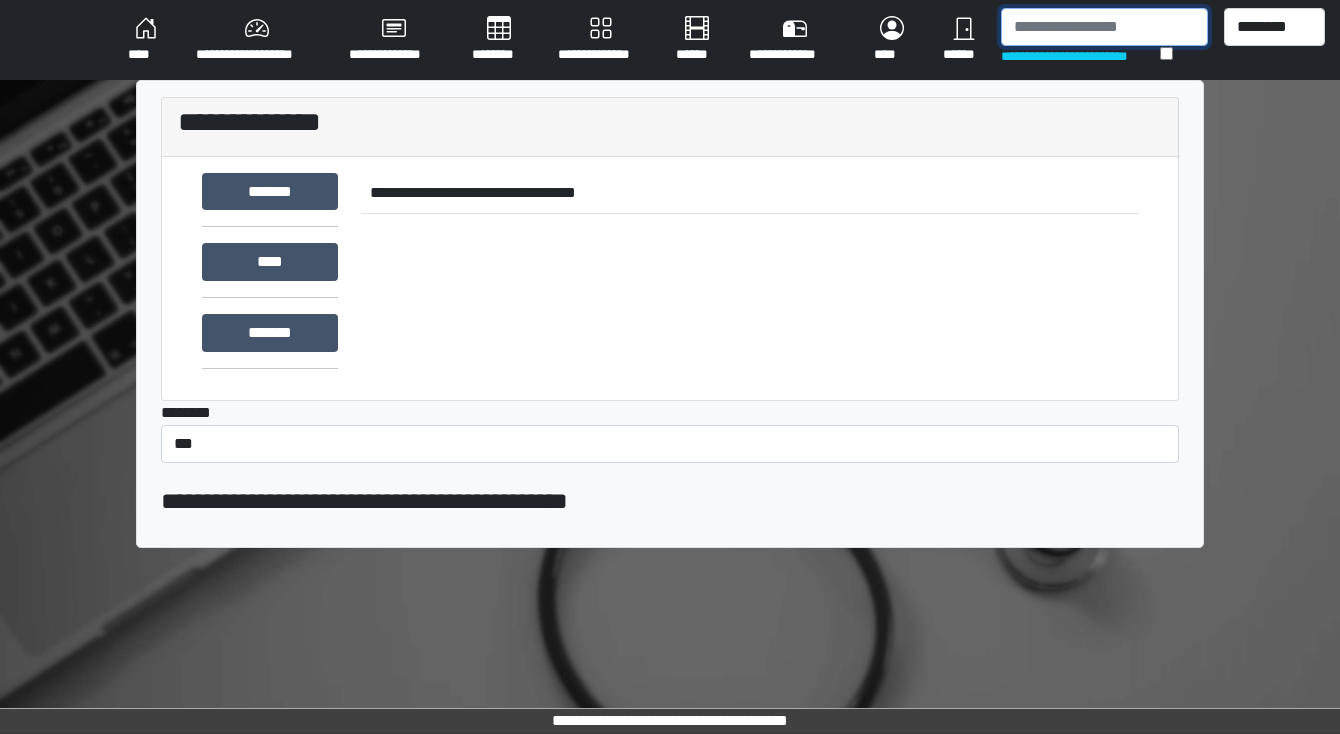 click at bounding box center [1104, 27] 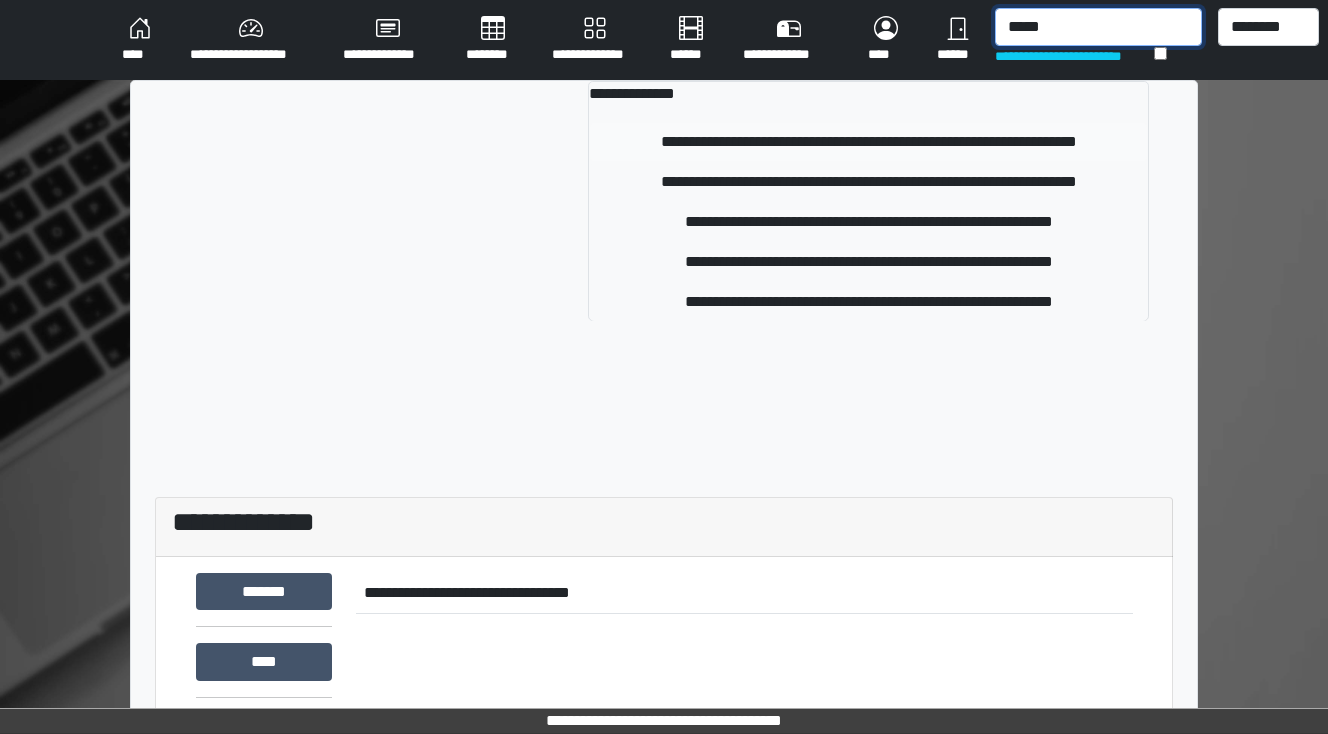 type on "*****" 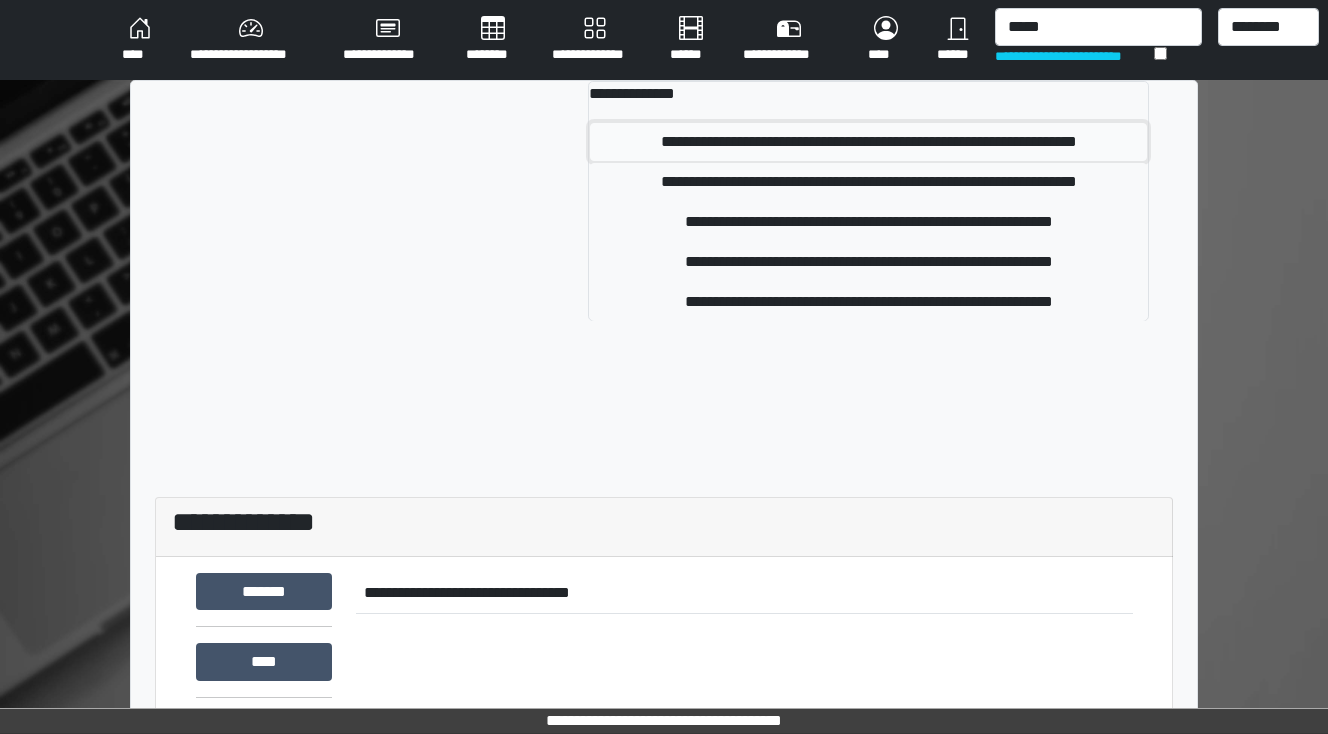 click on "**********" at bounding box center (868, 142) 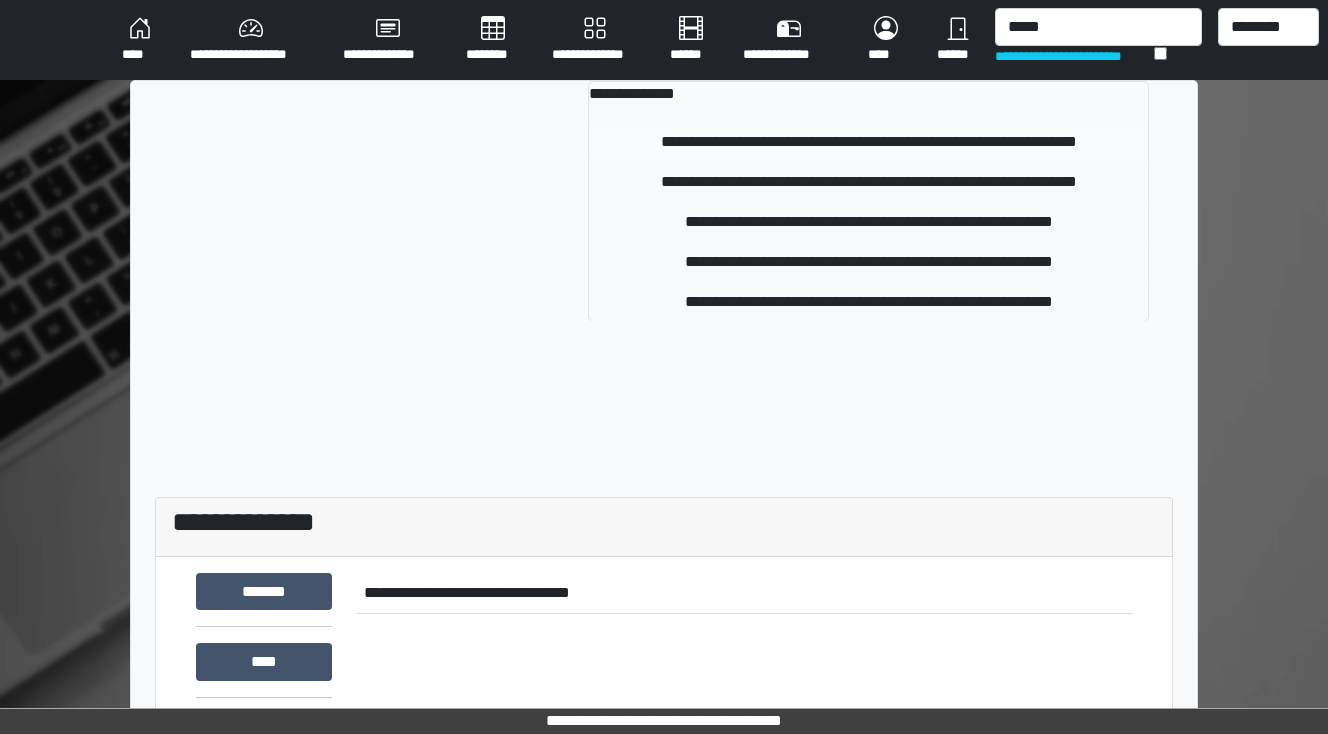 type 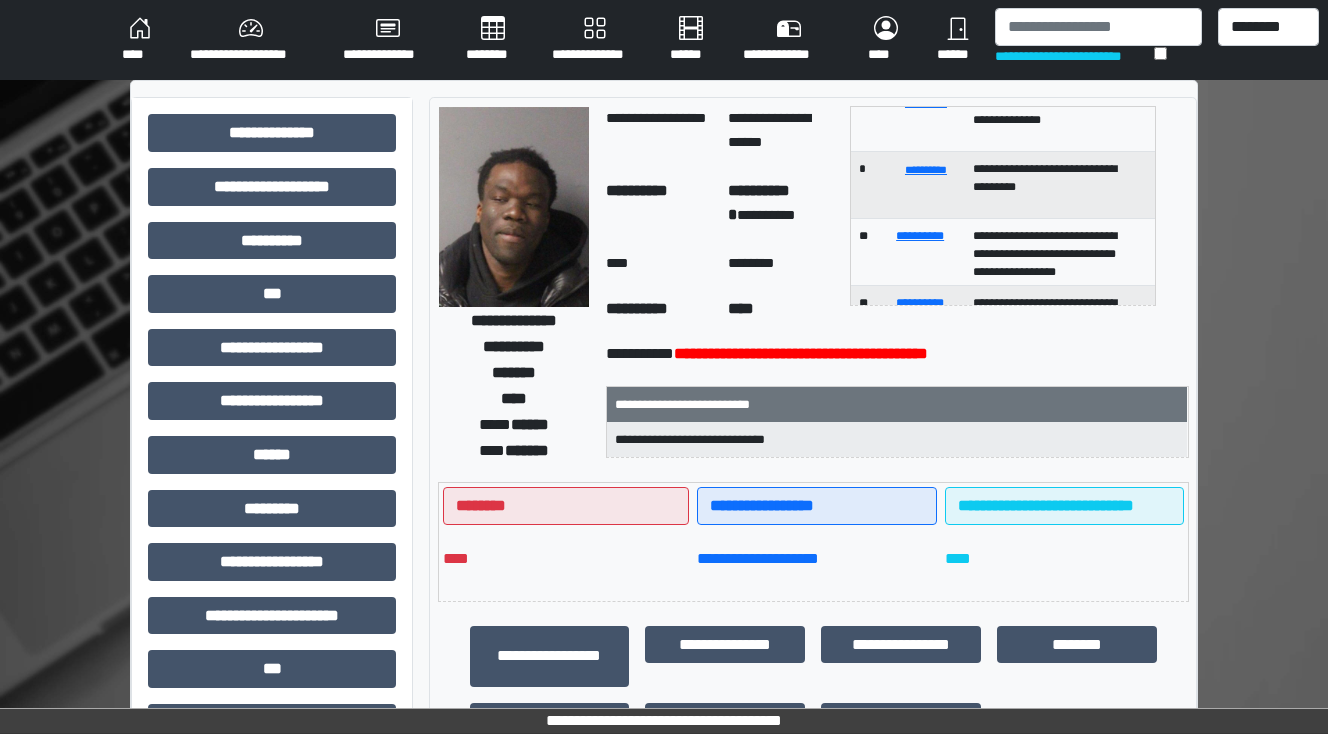 scroll, scrollTop: 0, scrollLeft: 0, axis: both 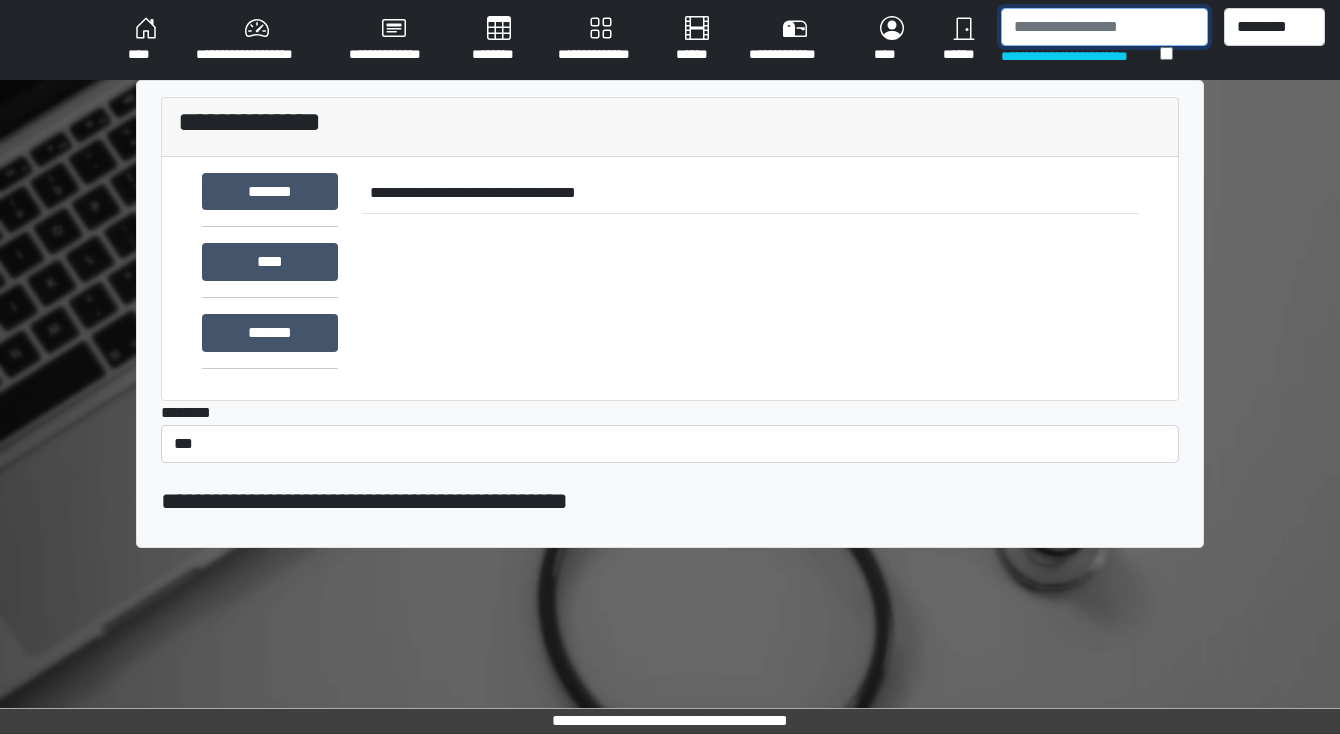 drag, startPoint x: 1078, startPoint y: 30, endPoint x: 1110, endPoint y: 51, distance: 38.27532 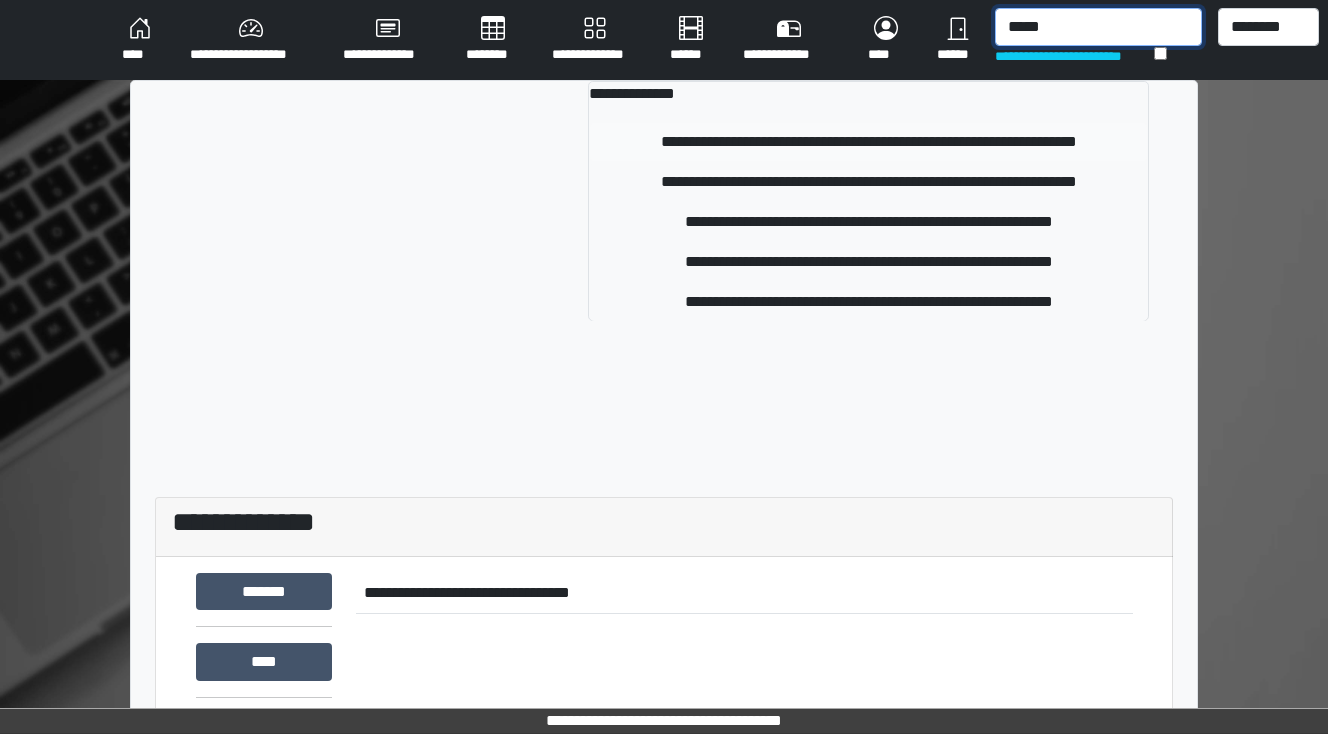 type on "*****" 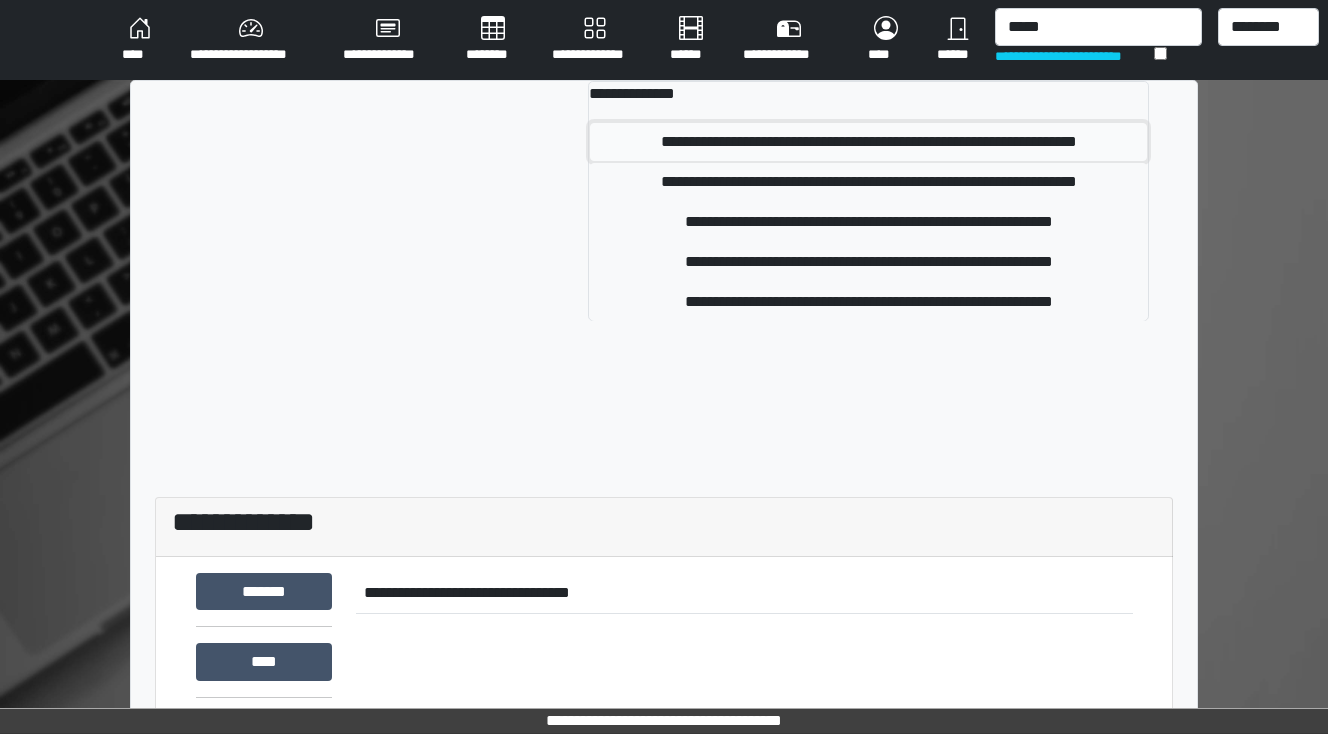click on "**********" at bounding box center (868, 142) 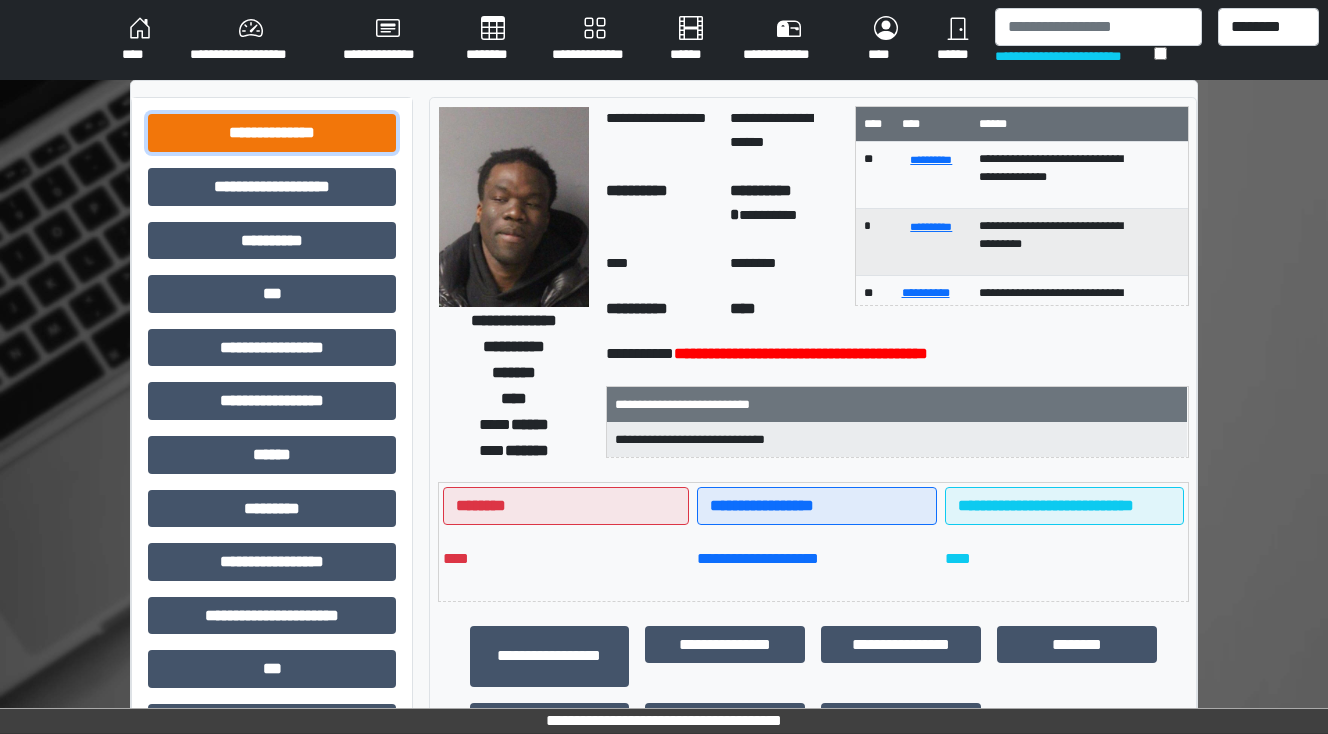 click on "**********" at bounding box center (272, 133) 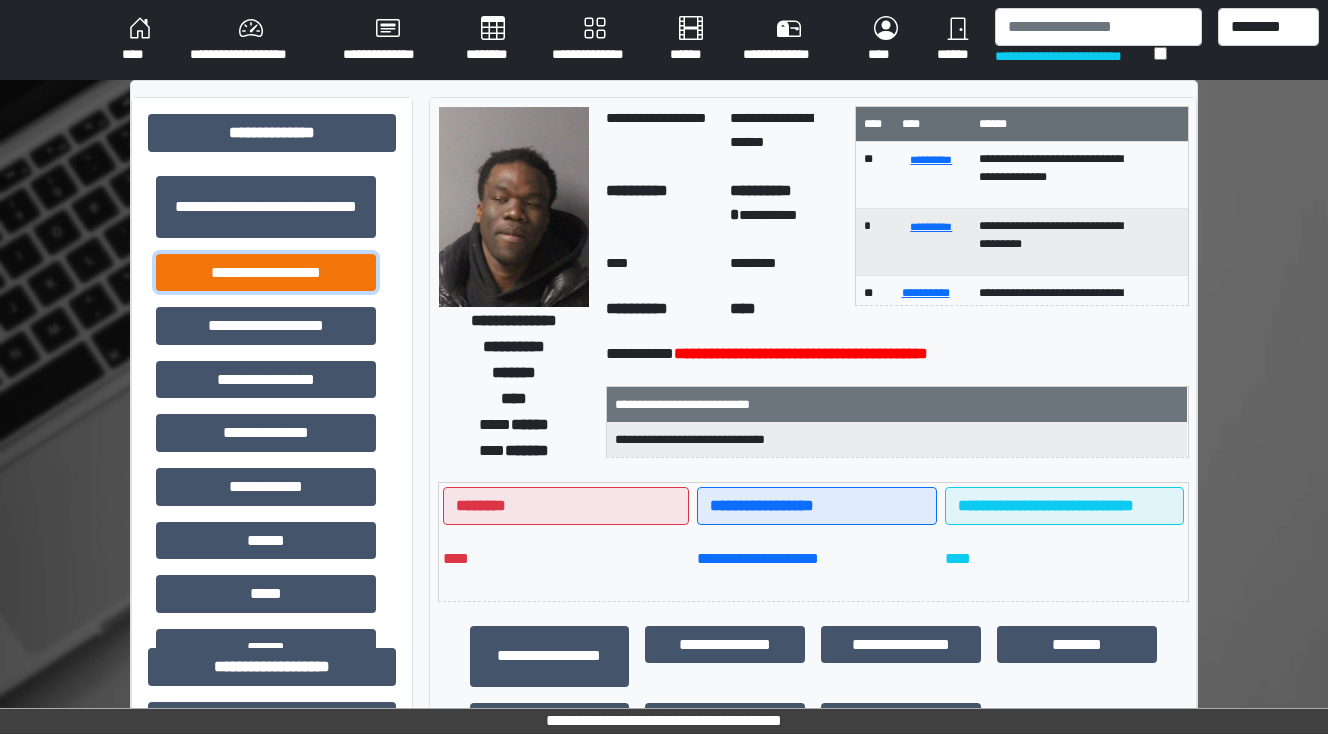 click on "**********" at bounding box center (266, 273) 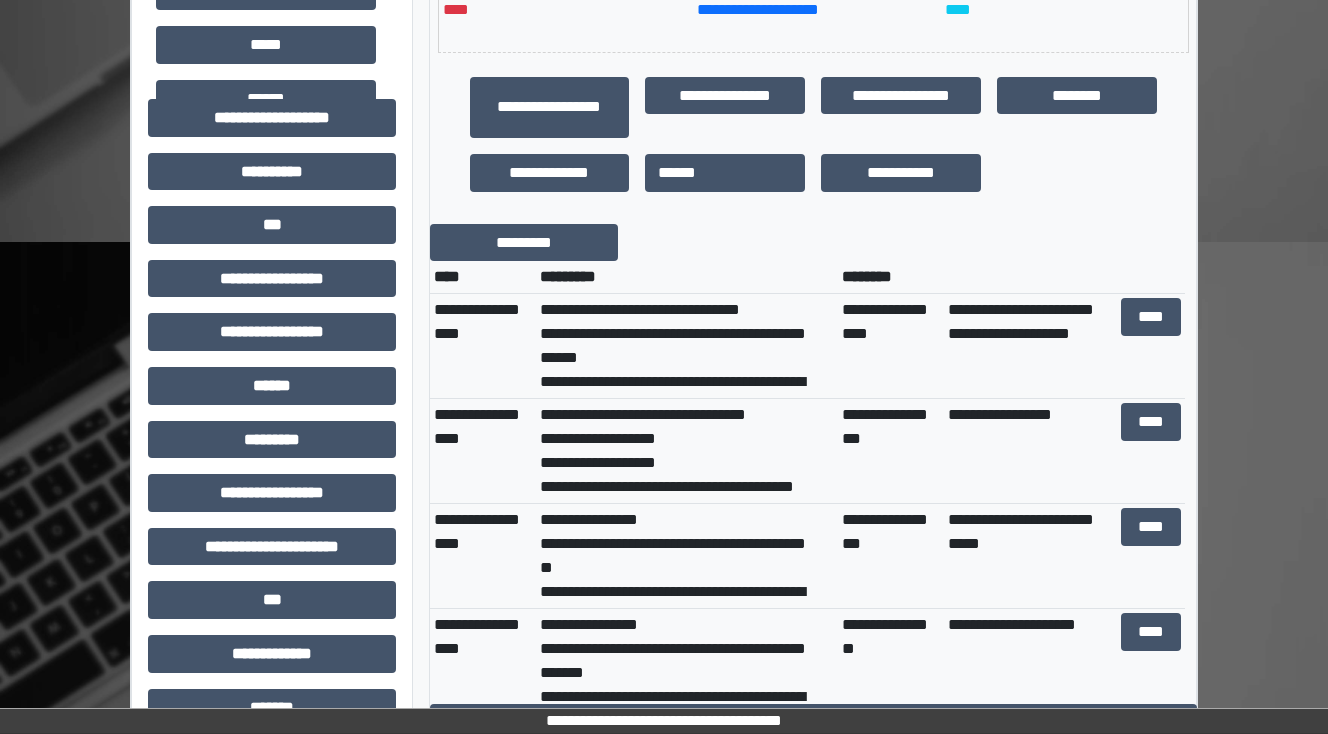 scroll, scrollTop: 720, scrollLeft: 0, axis: vertical 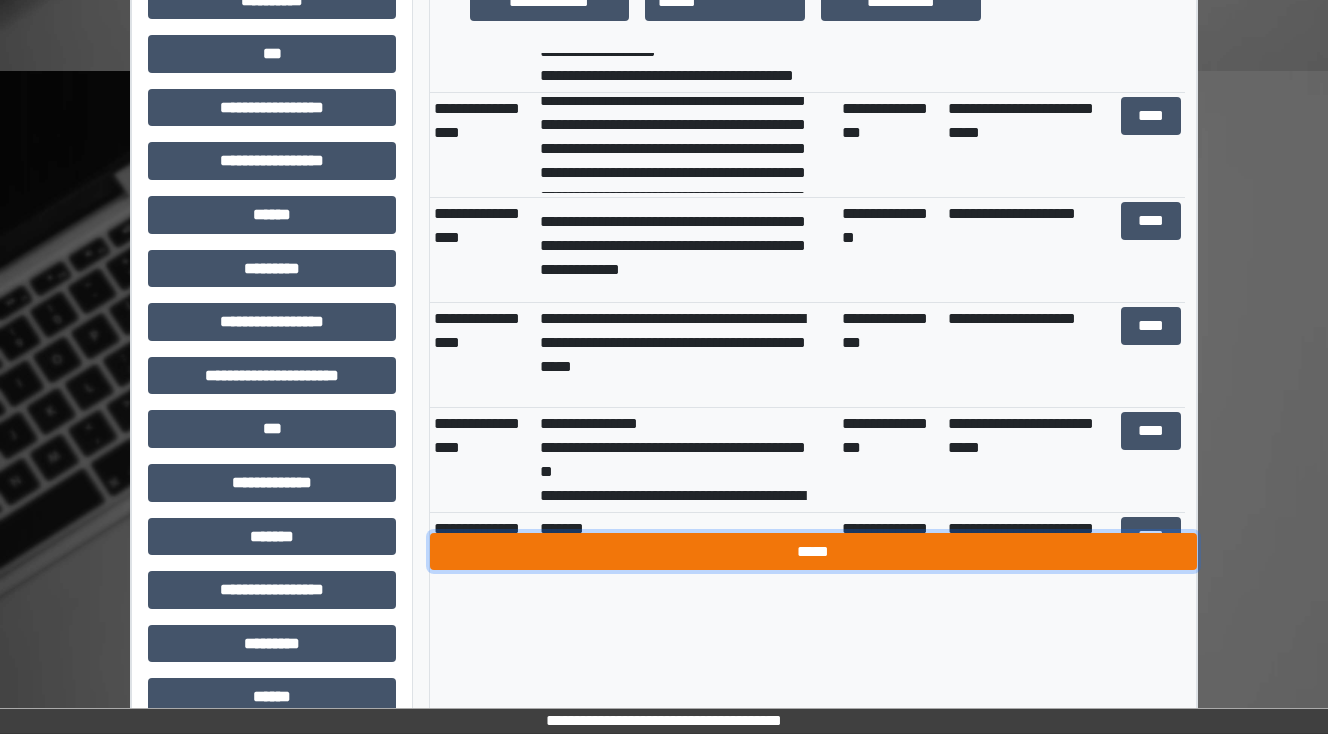 click on "*****" at bounding box center [813, 552] 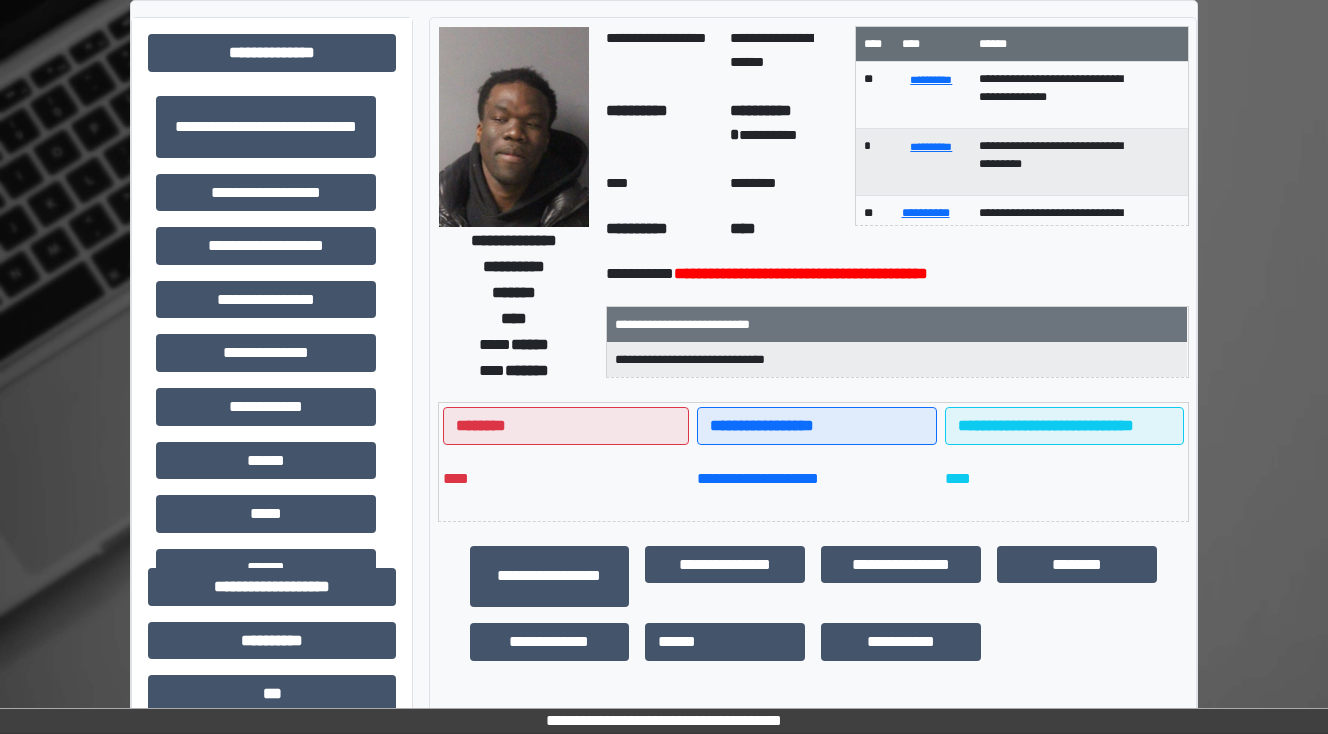 scroll, scrollTop: 0, scrollLeft: 0, axis: both 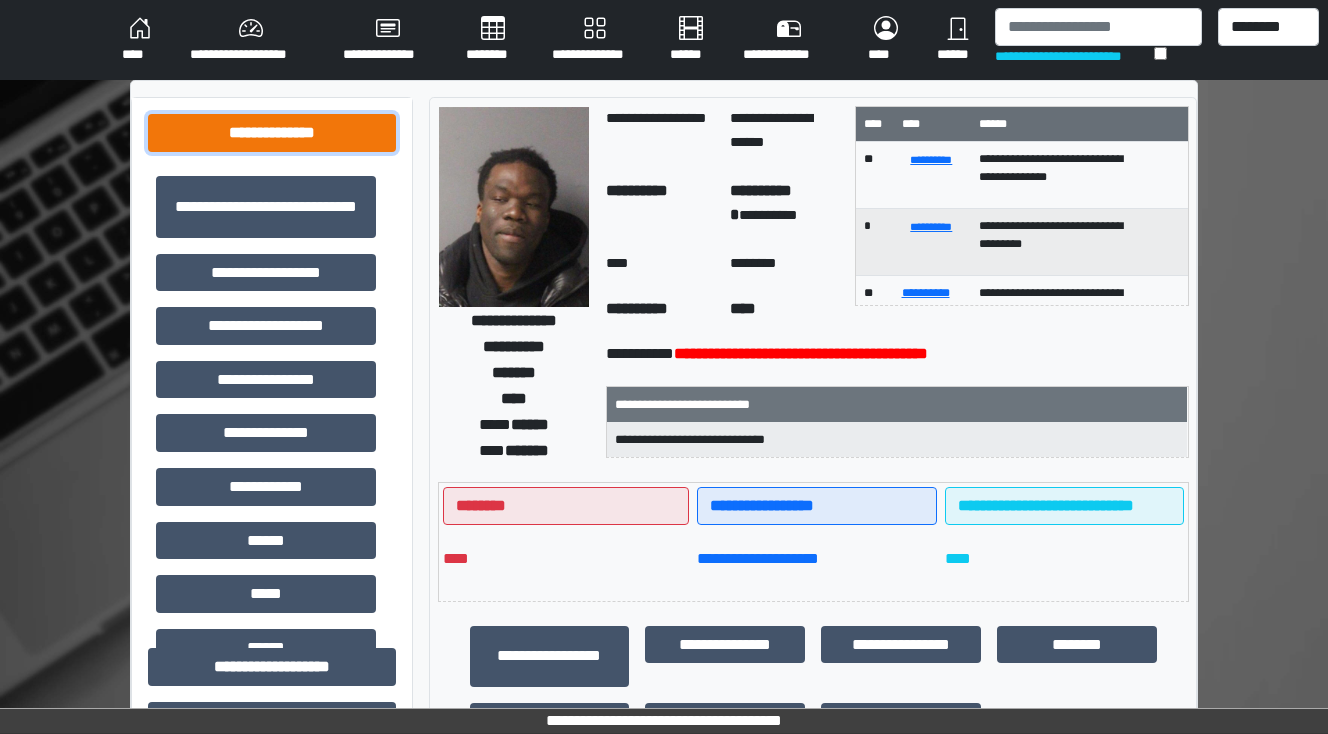 click on "**********" at bounding box center [272, 133] 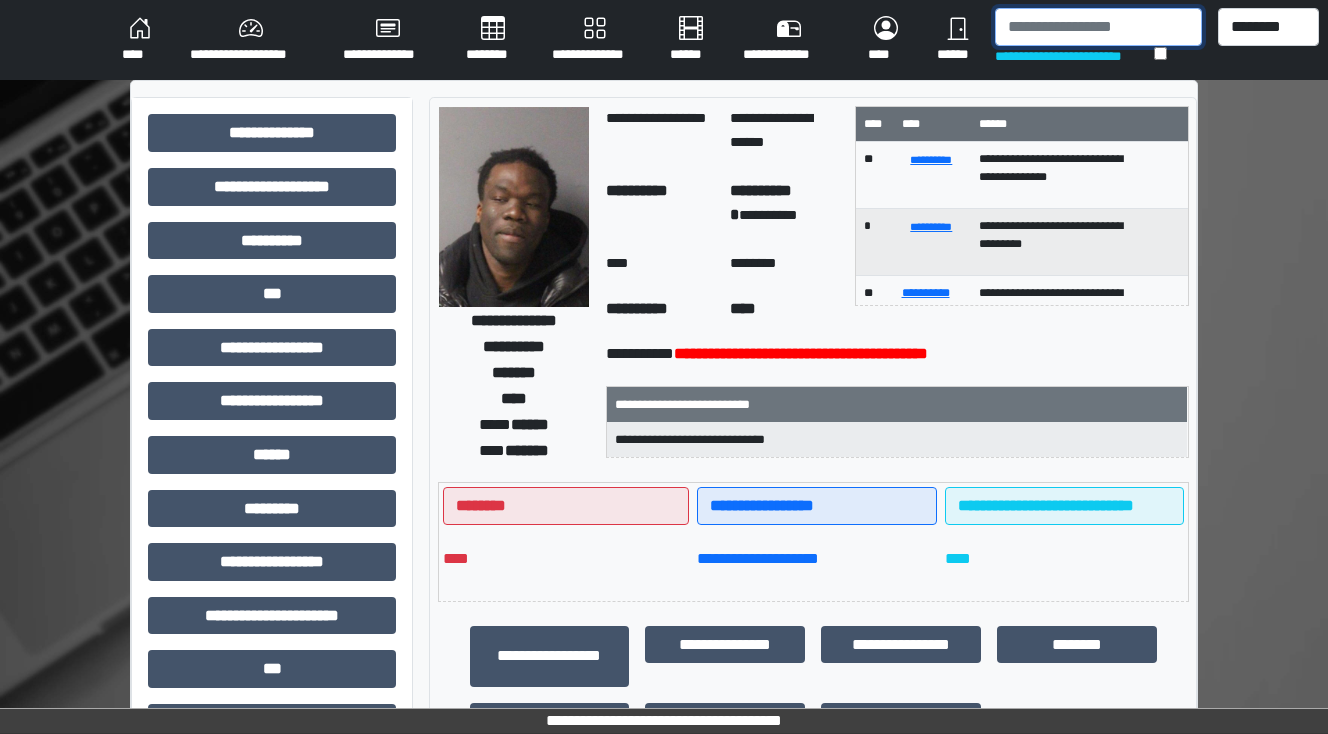 drag, startPoint x: 1039, startPoint y: 20, endPoint x: 1020, endPoint y: 6, distance: 23.600847 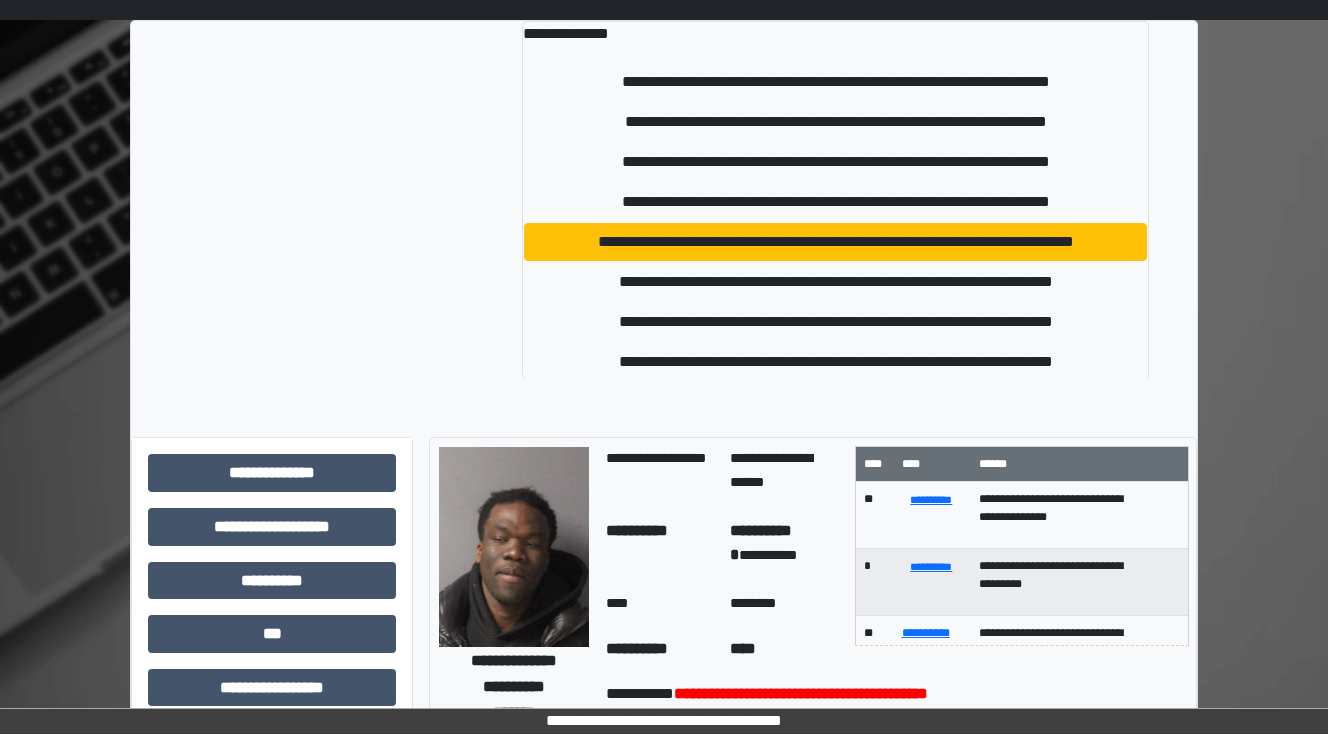 scroll, scrollTop: 0, scrollLeft: 0, axis: both 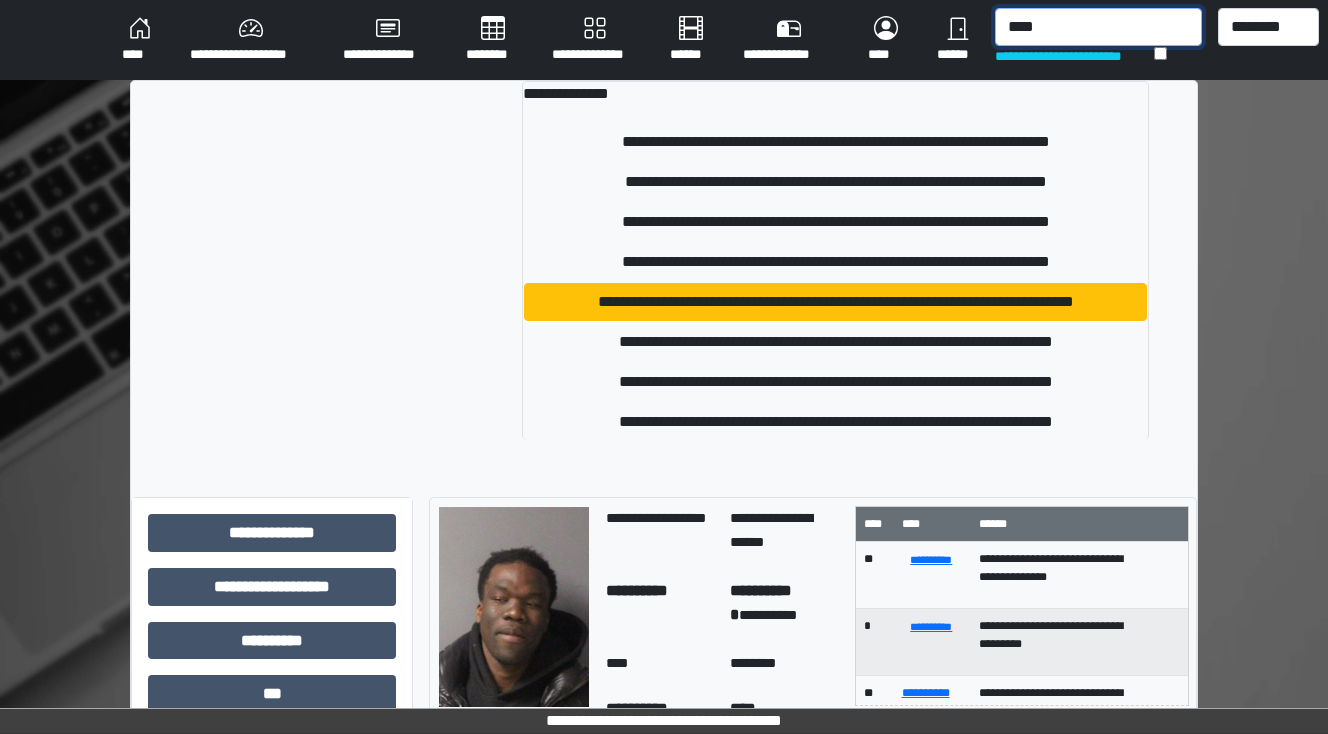 drag, startPoint x: 1059, startPoint y: 32, endPoint x: 901, endPoint y: 44, distance: 158.45505 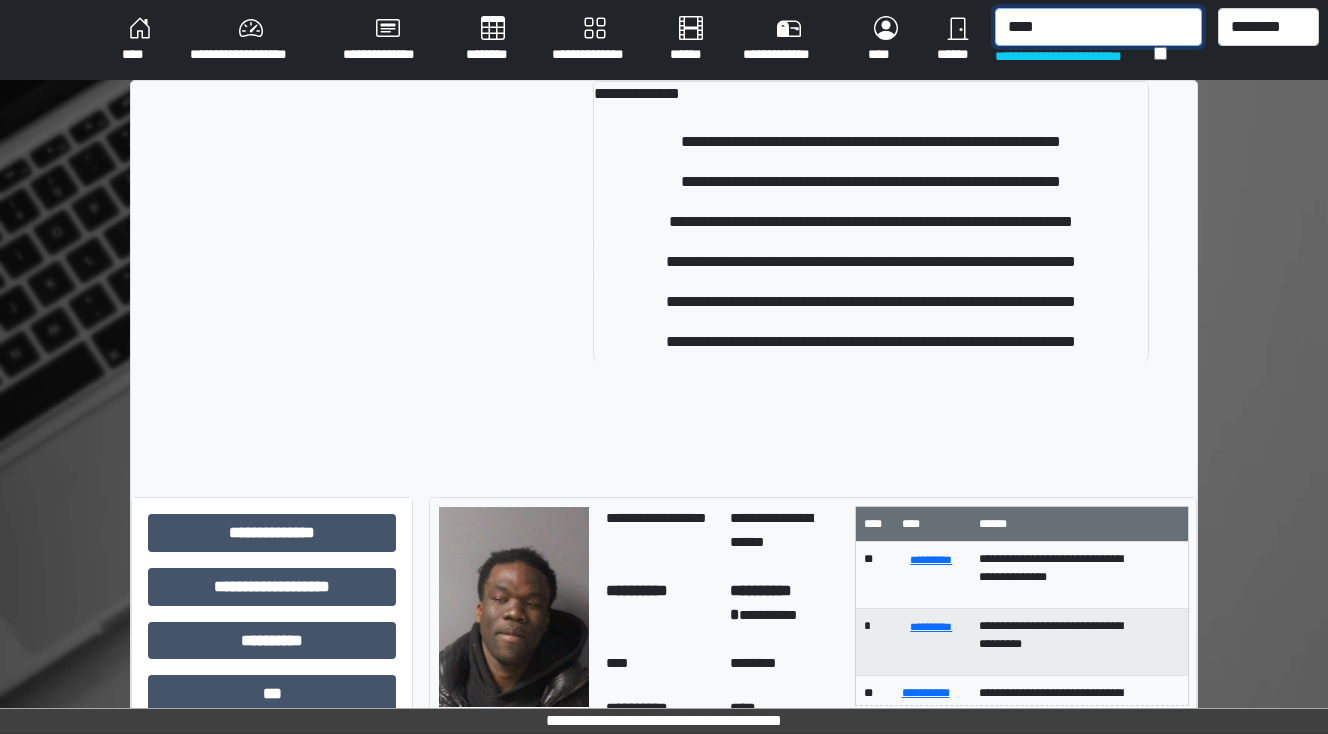 type on "****" 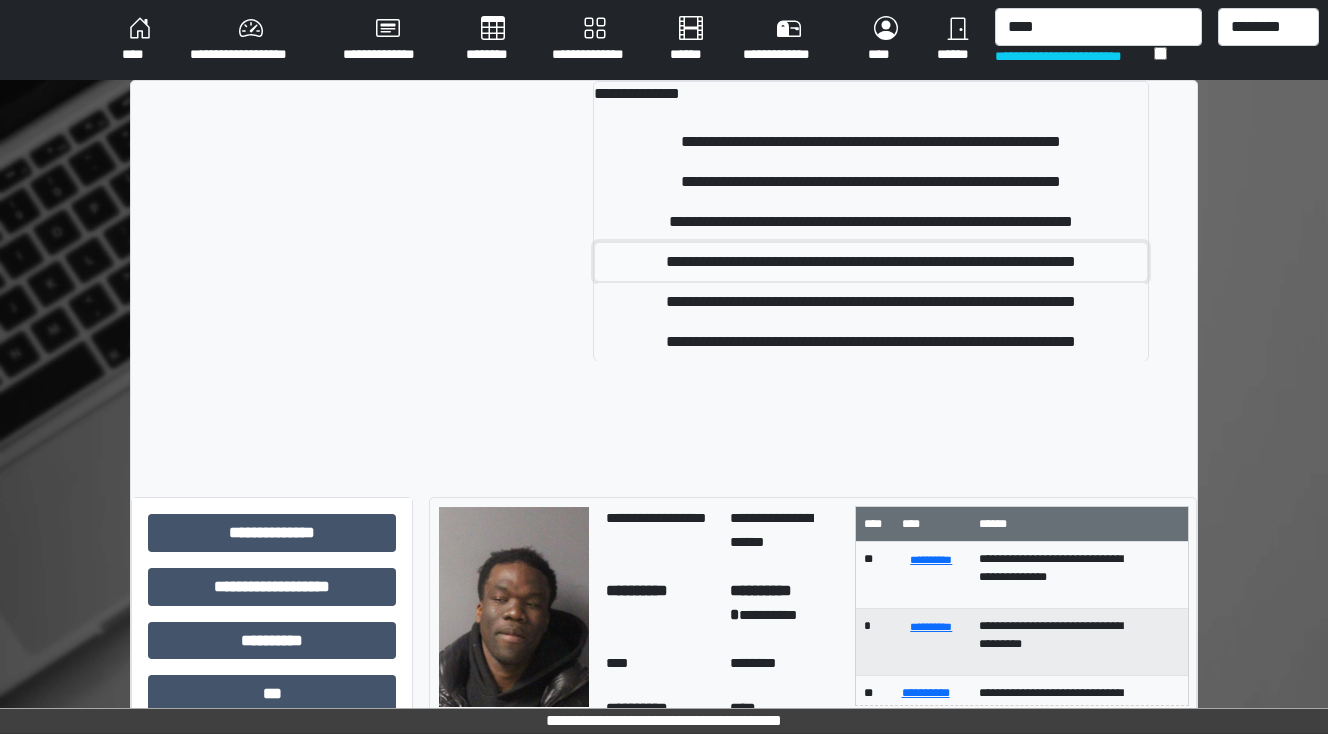 click on "**********" at bounding box center (871, 262) 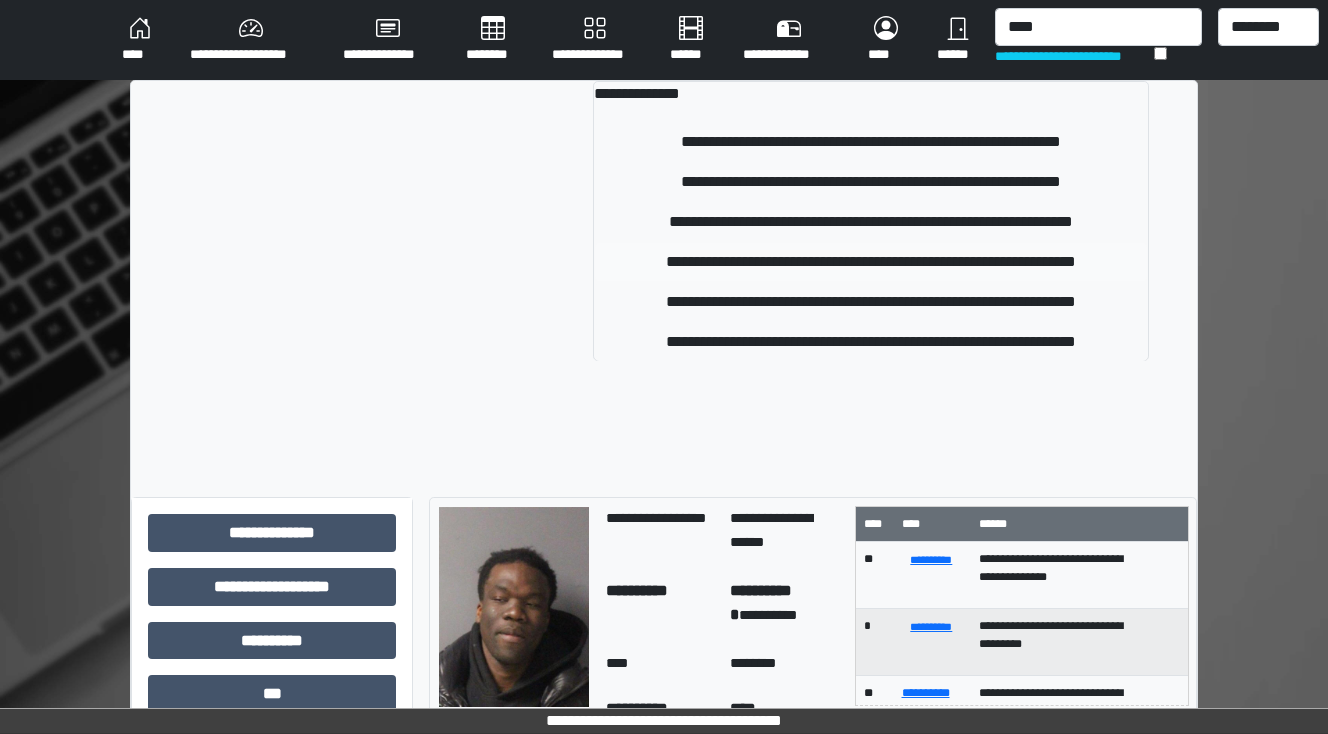 type 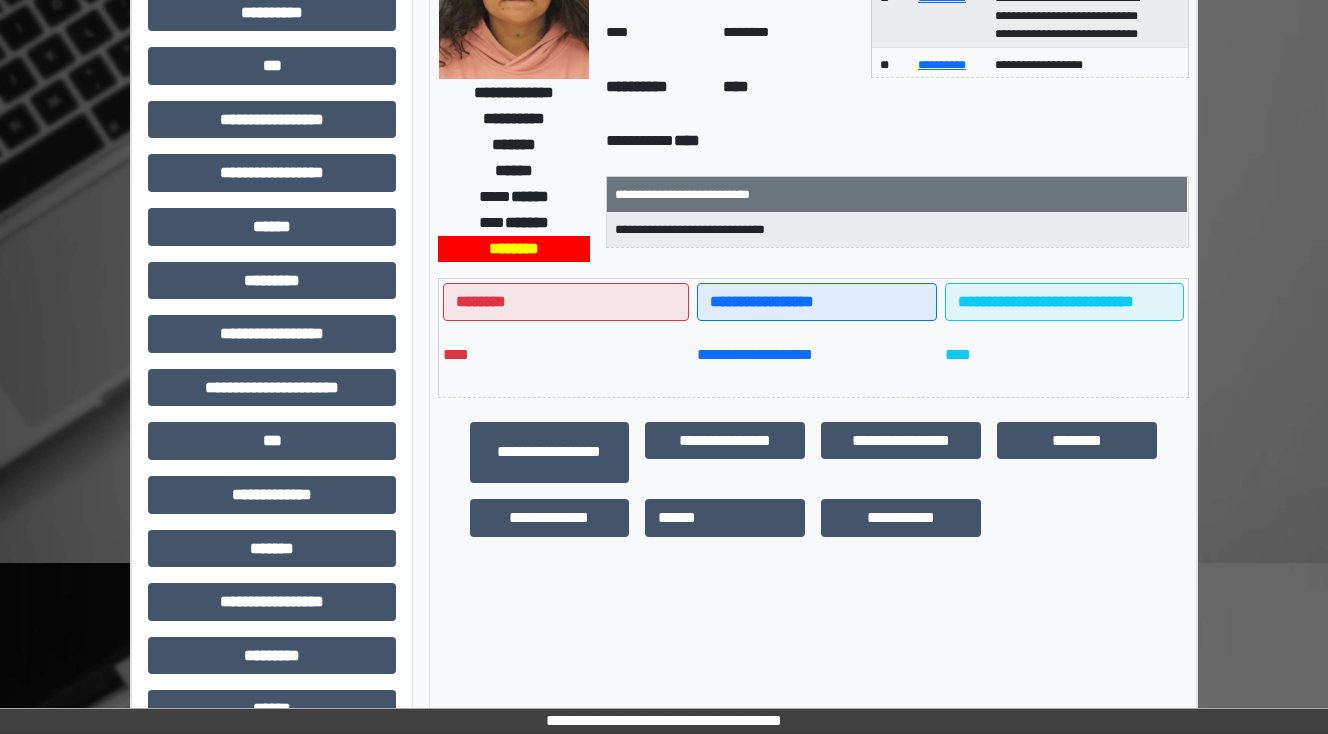 scroll, scrollTop: 0, scrollLeft: 0, axis: both 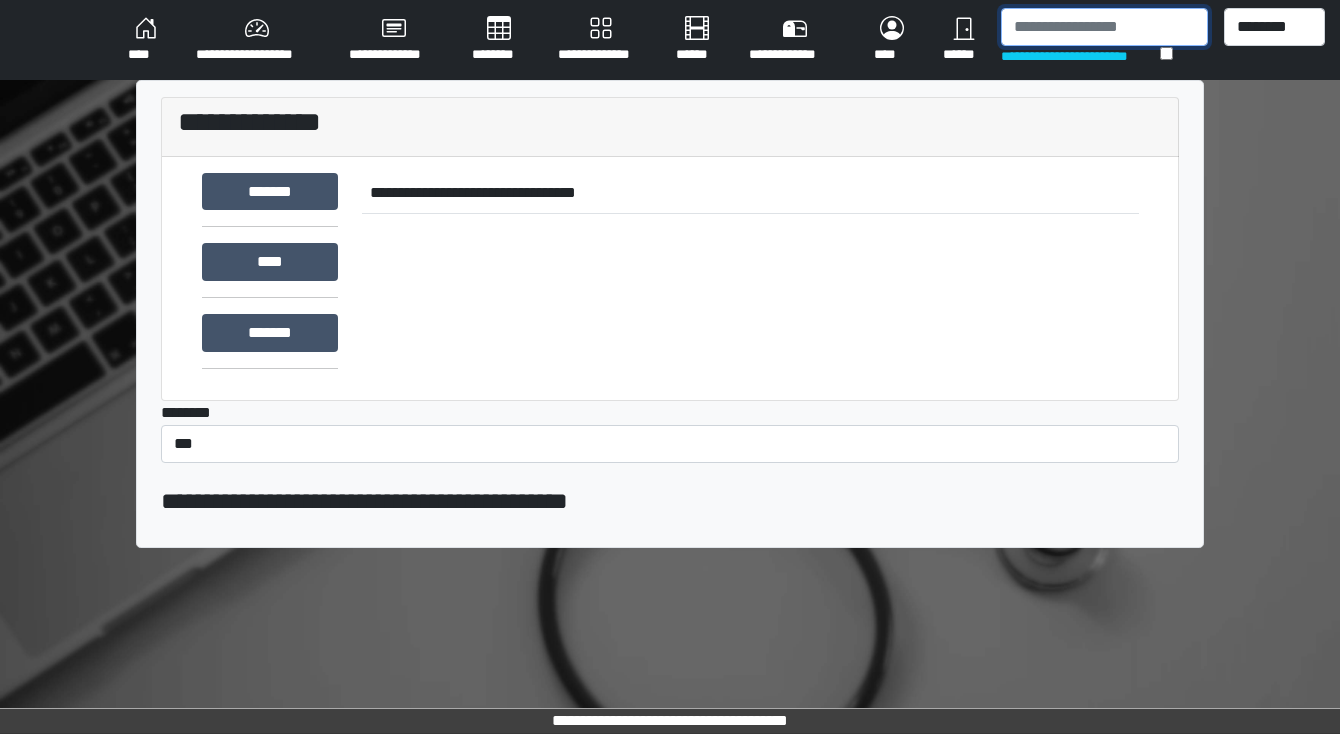 click at bounding box center [1104, 27] 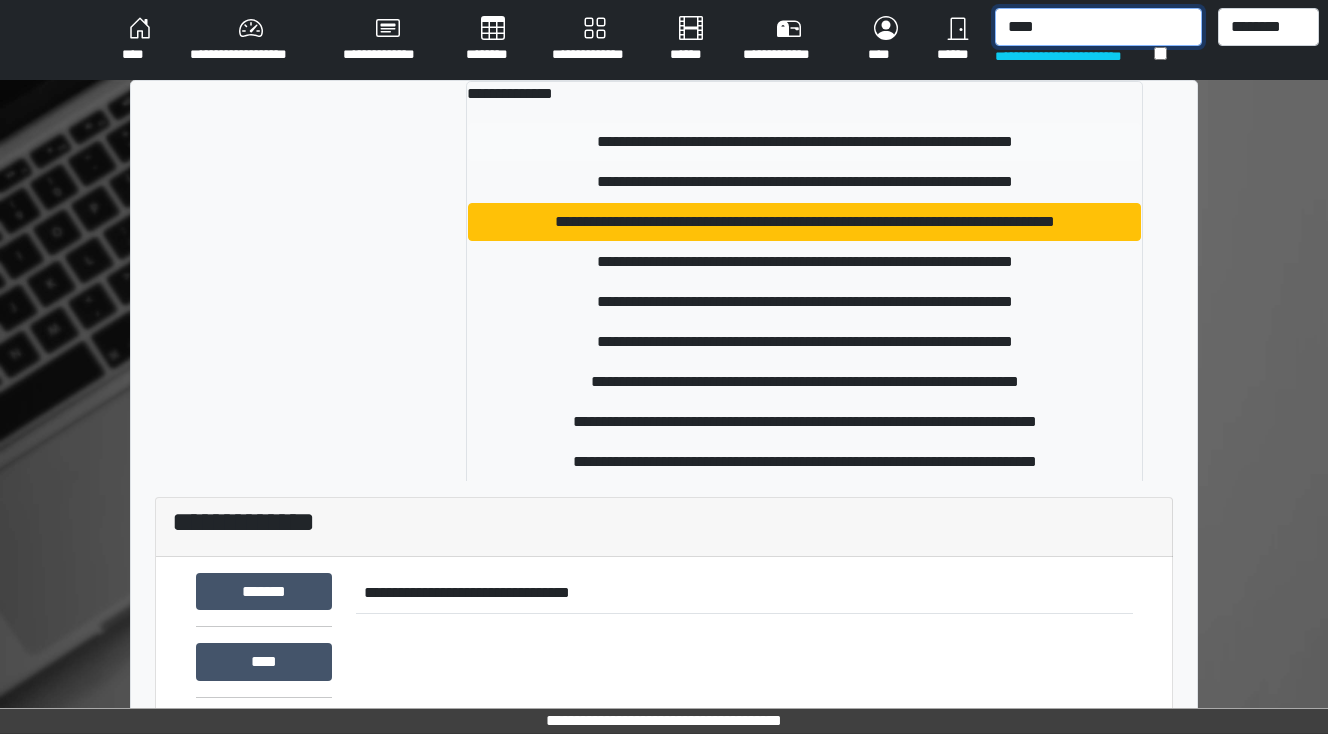 type on "****" 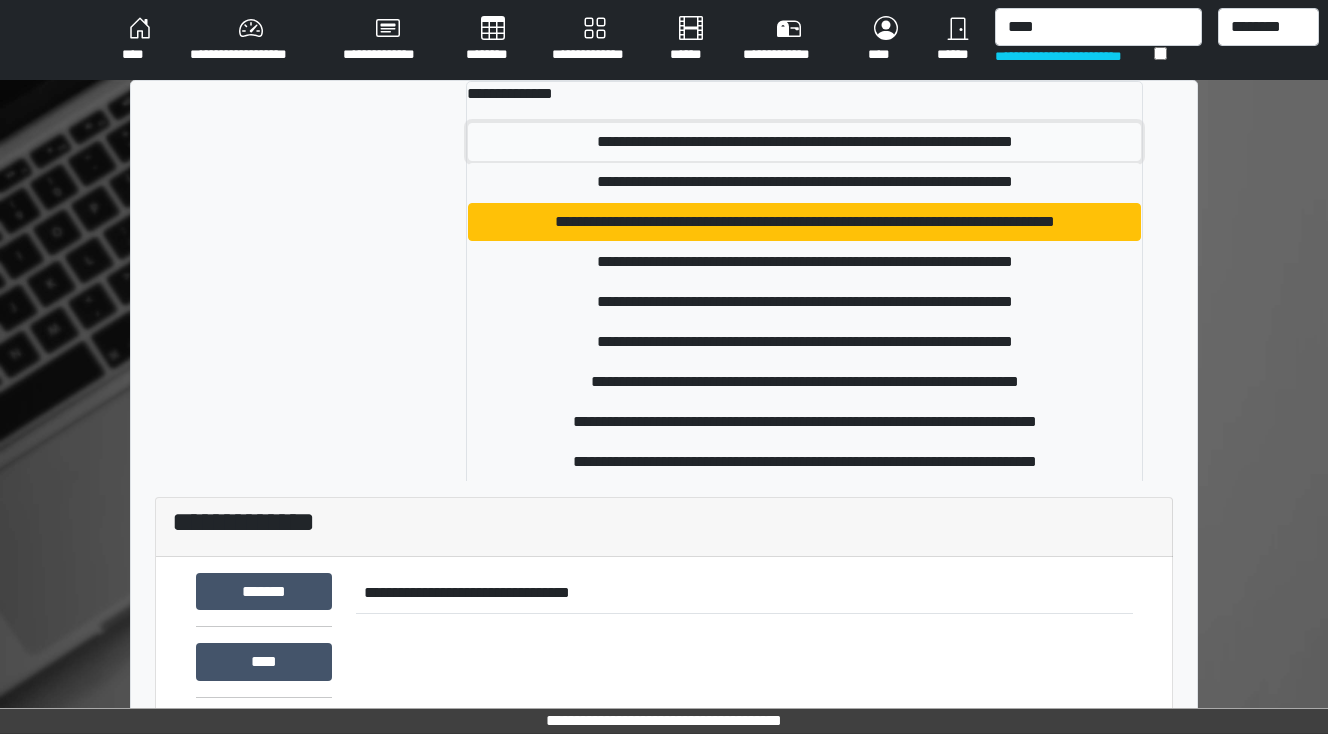 click on "**********" at bounding box center (805, 142) 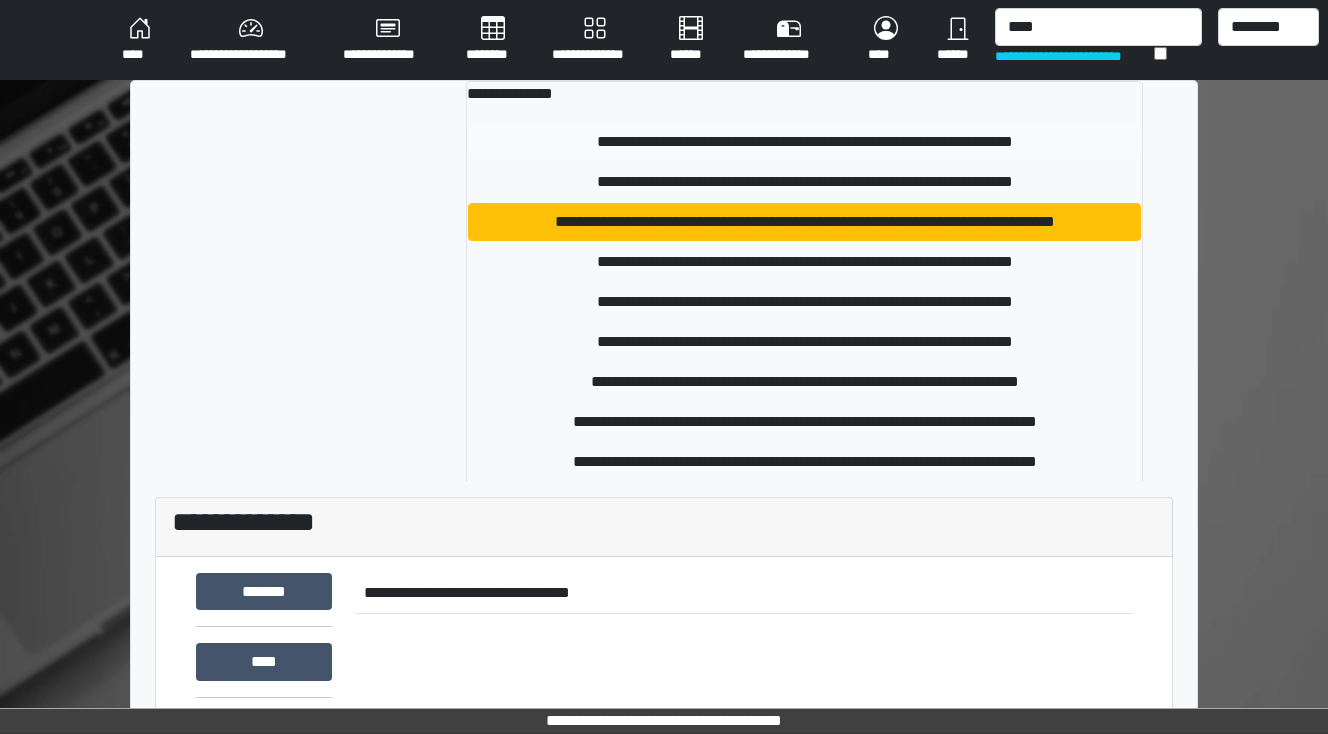 type 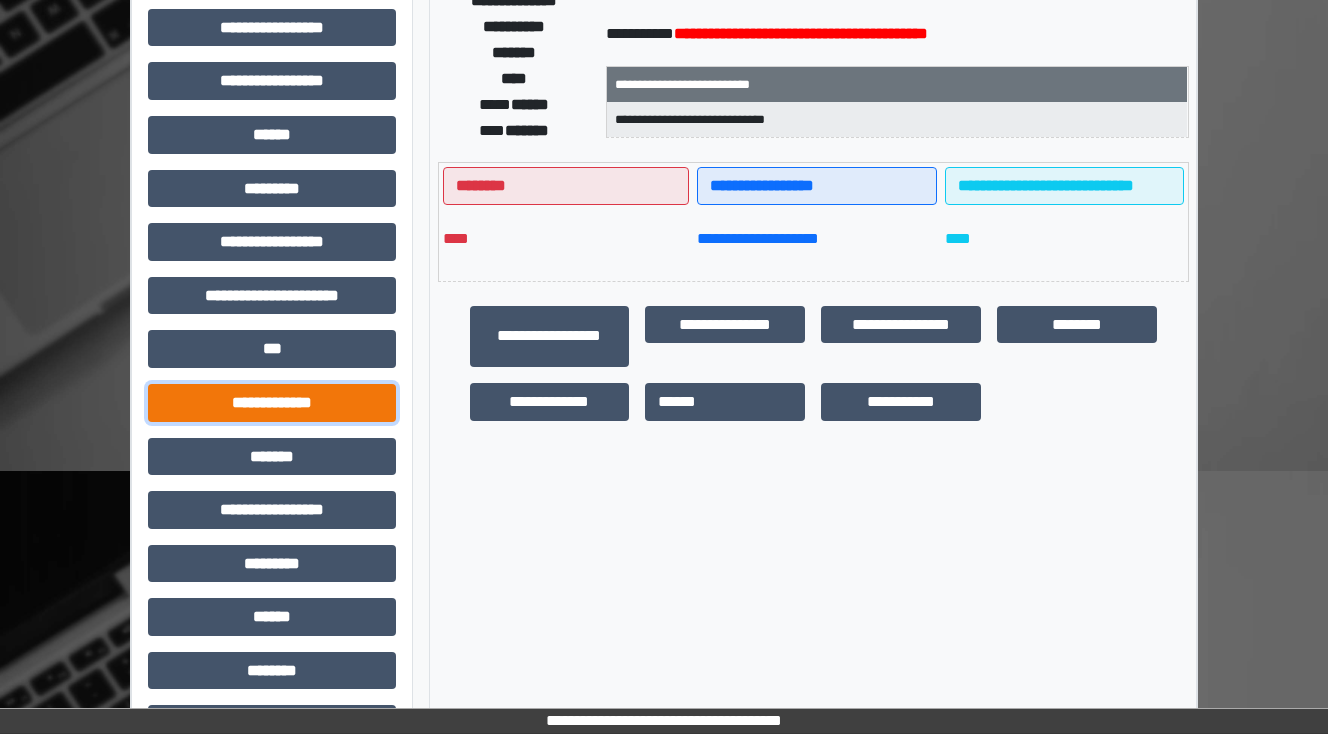 click on "**********" at bounding box center [272, 403] 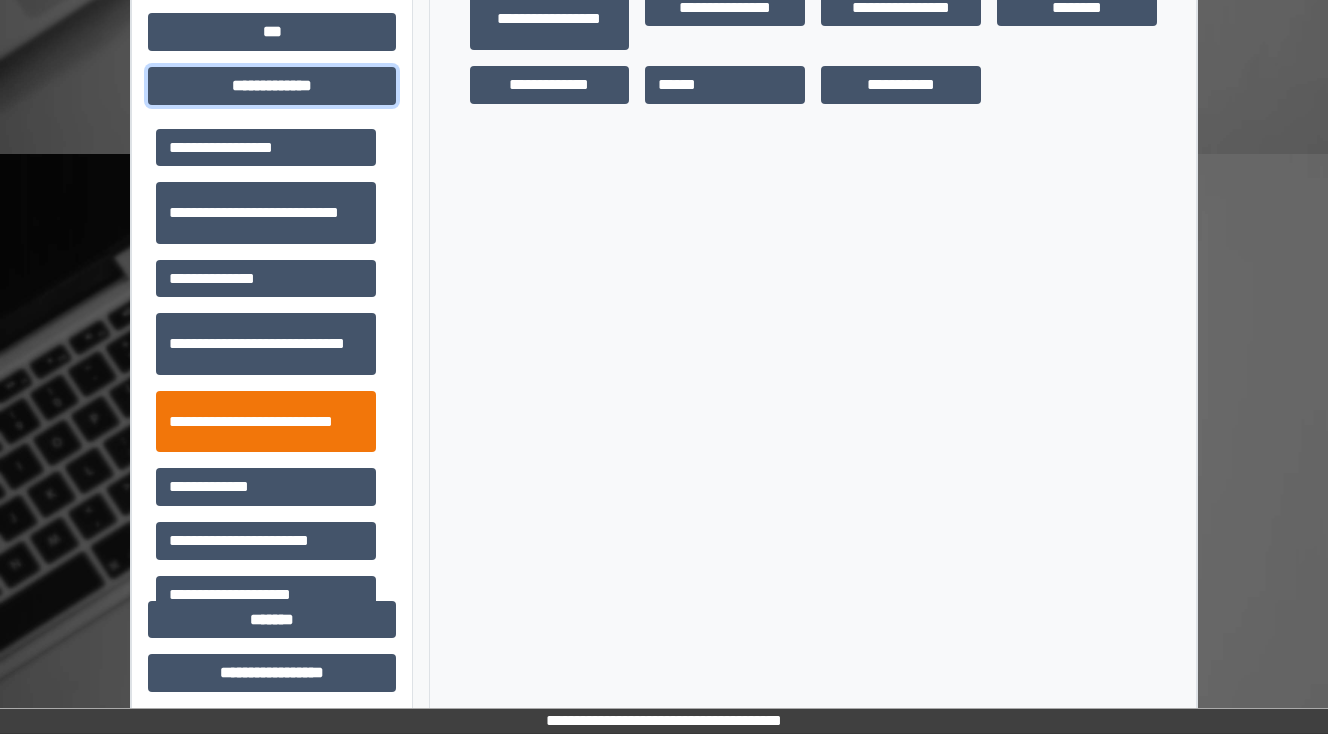 scroll, scrollTop: 640, scrollLeft: 0, axis: vertical 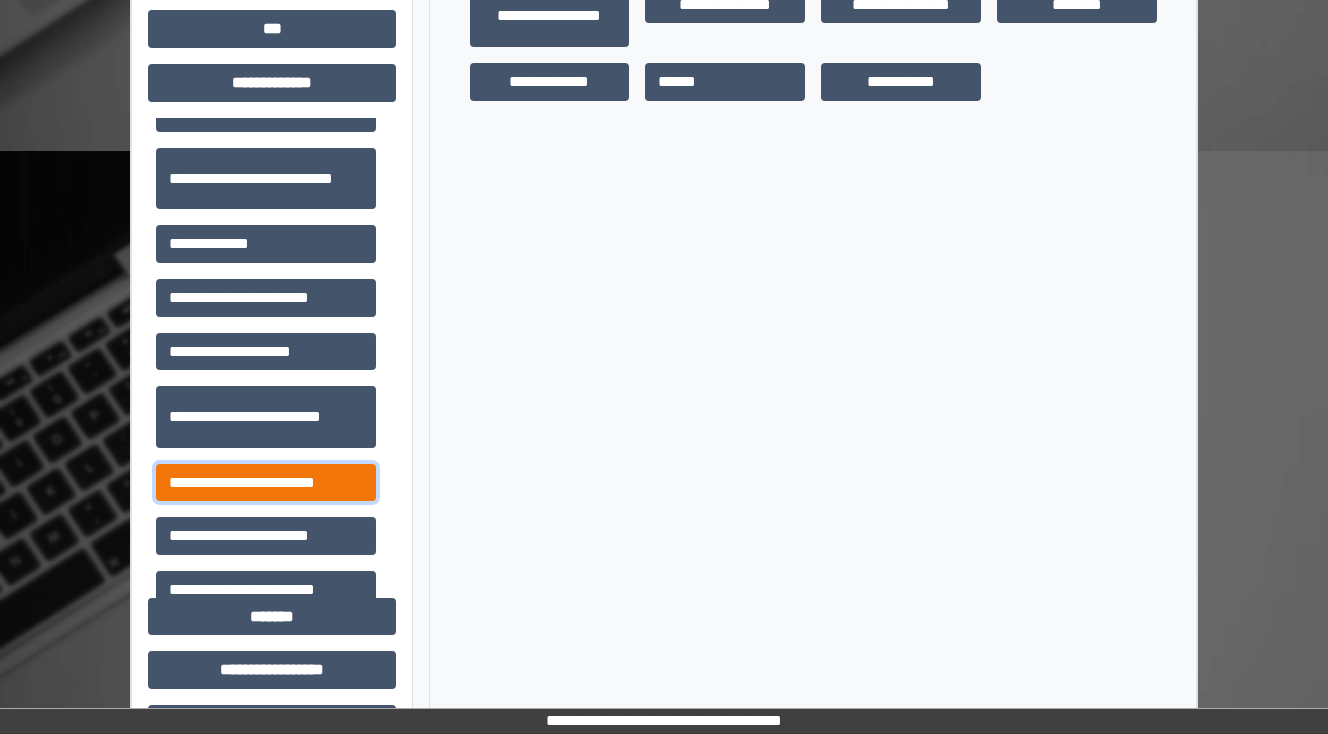 click on "**********" at bounding box center (266, 483) 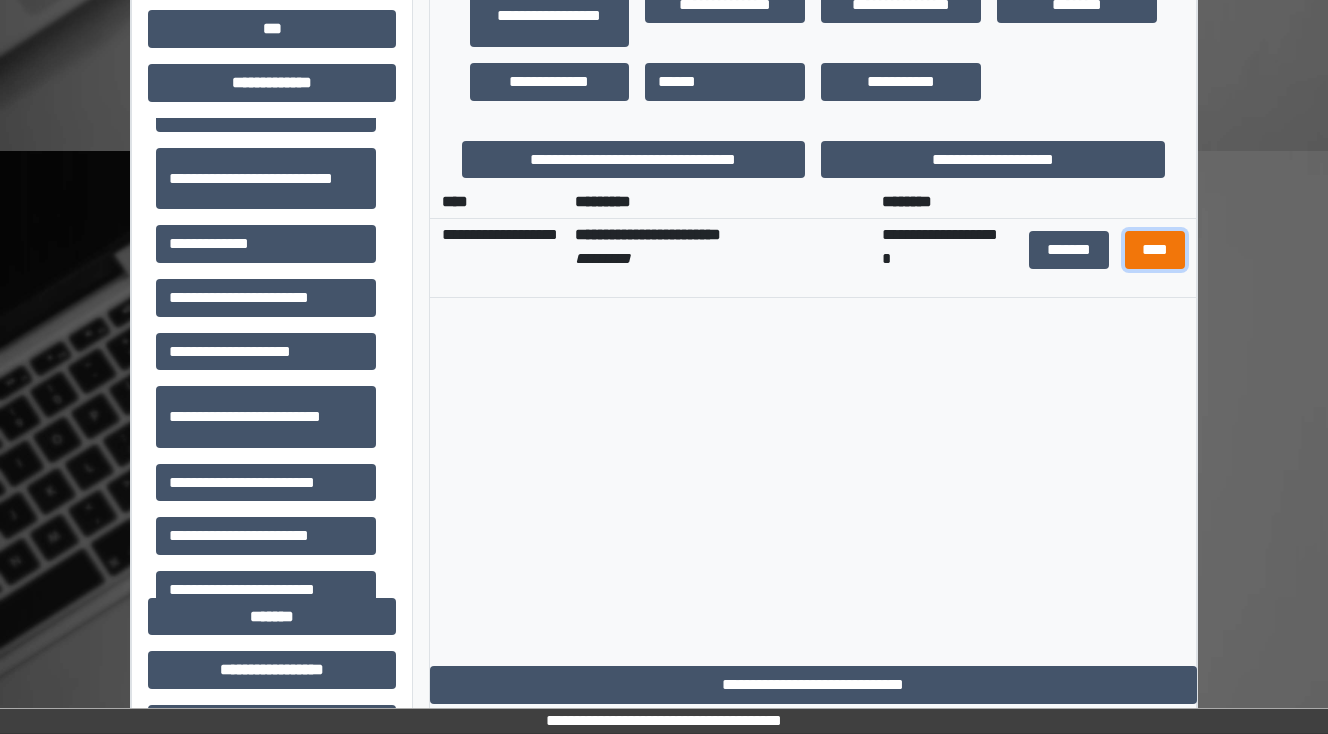 click on "****" at bounding box center (1154, 250) 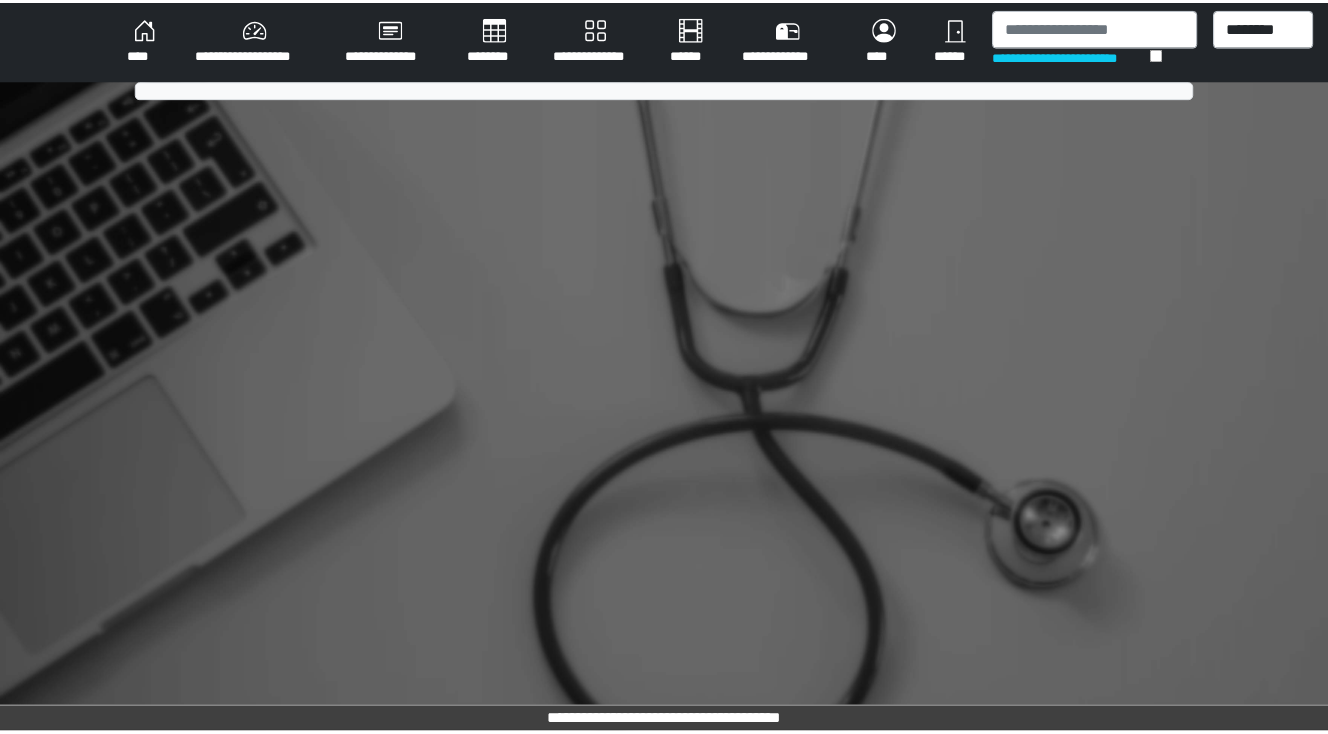 scroll, scrollTop: 0, scrollLeft: 0, axis: both 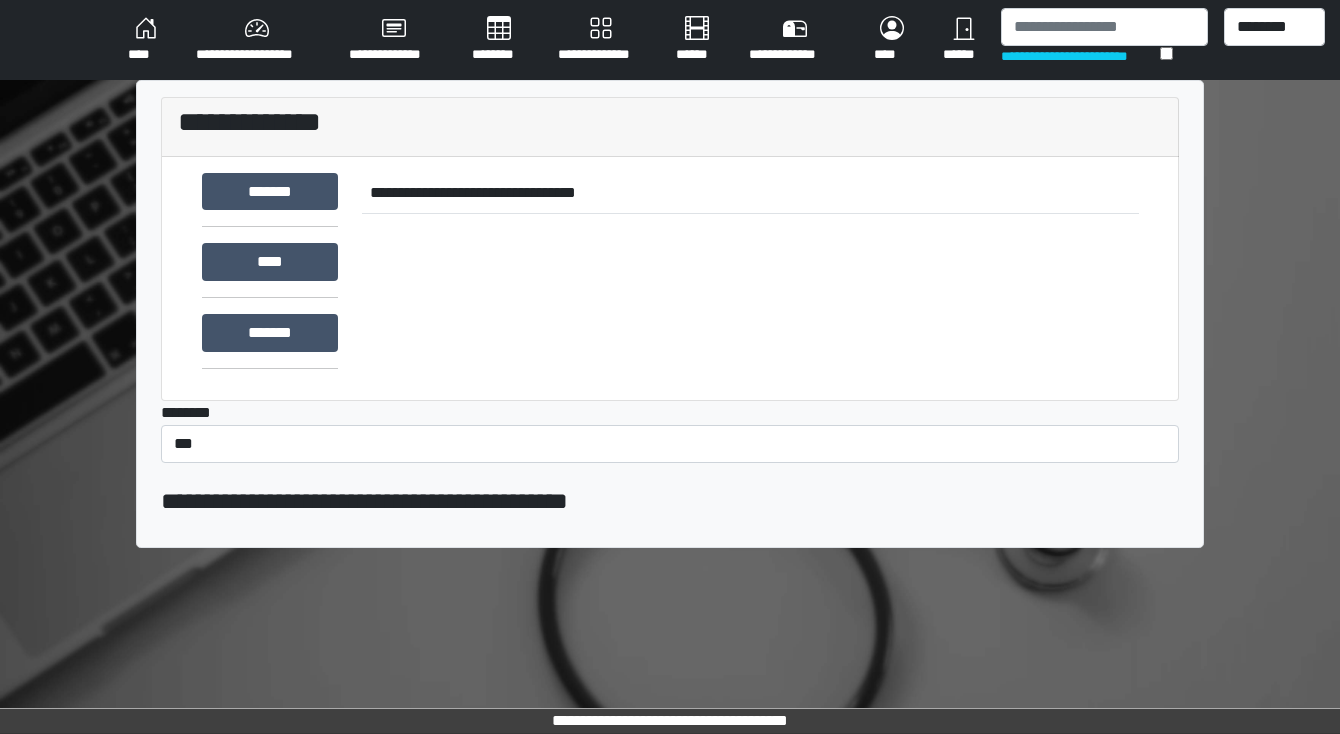 click on "********" at bounding box center (499, 40) 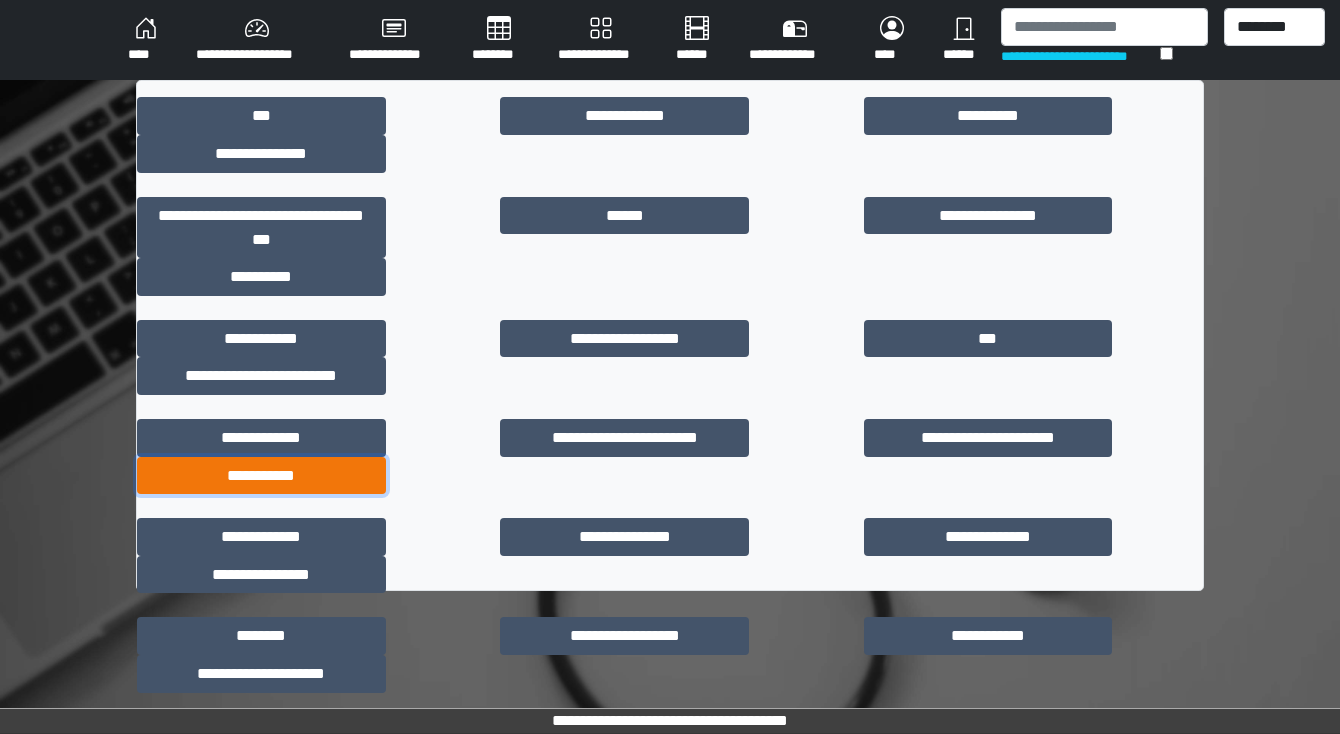 click on "**********" at bounding box center [261, 476] 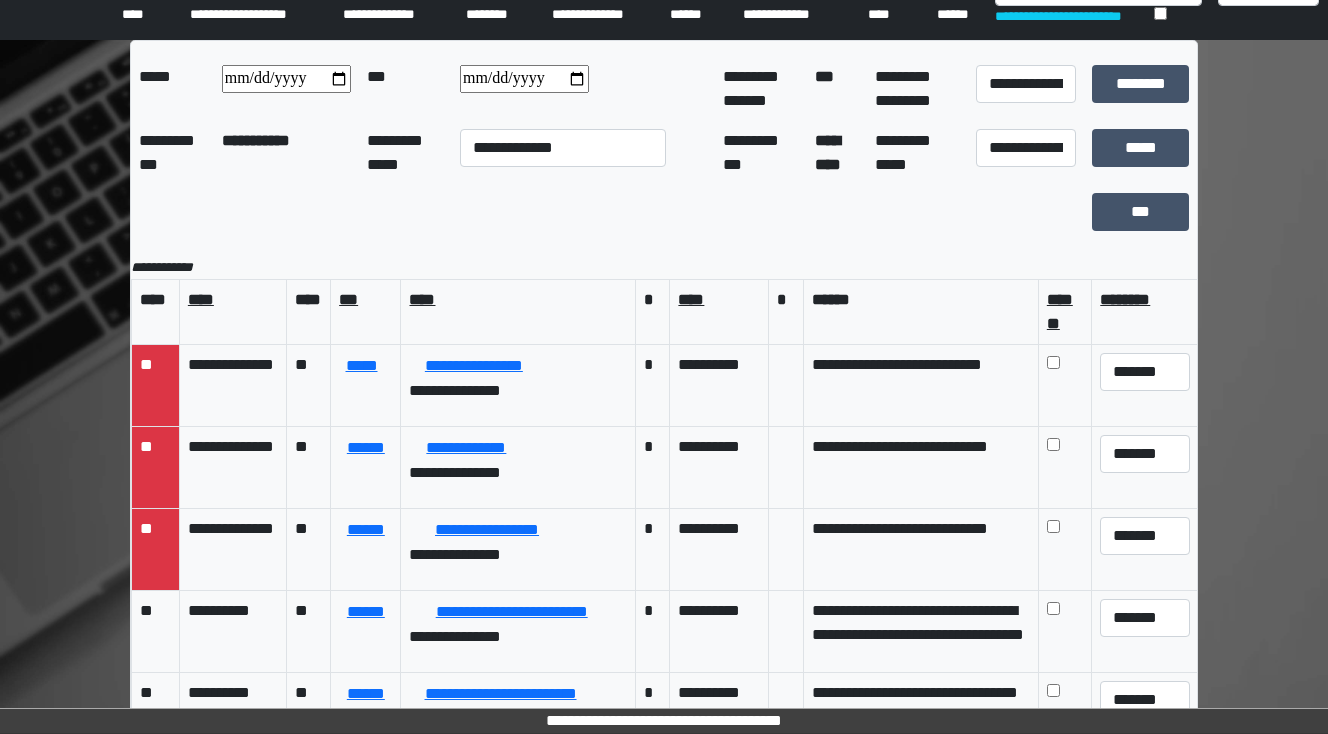scroll, scrollTop: 0, scrollLeft: 0, axis: both 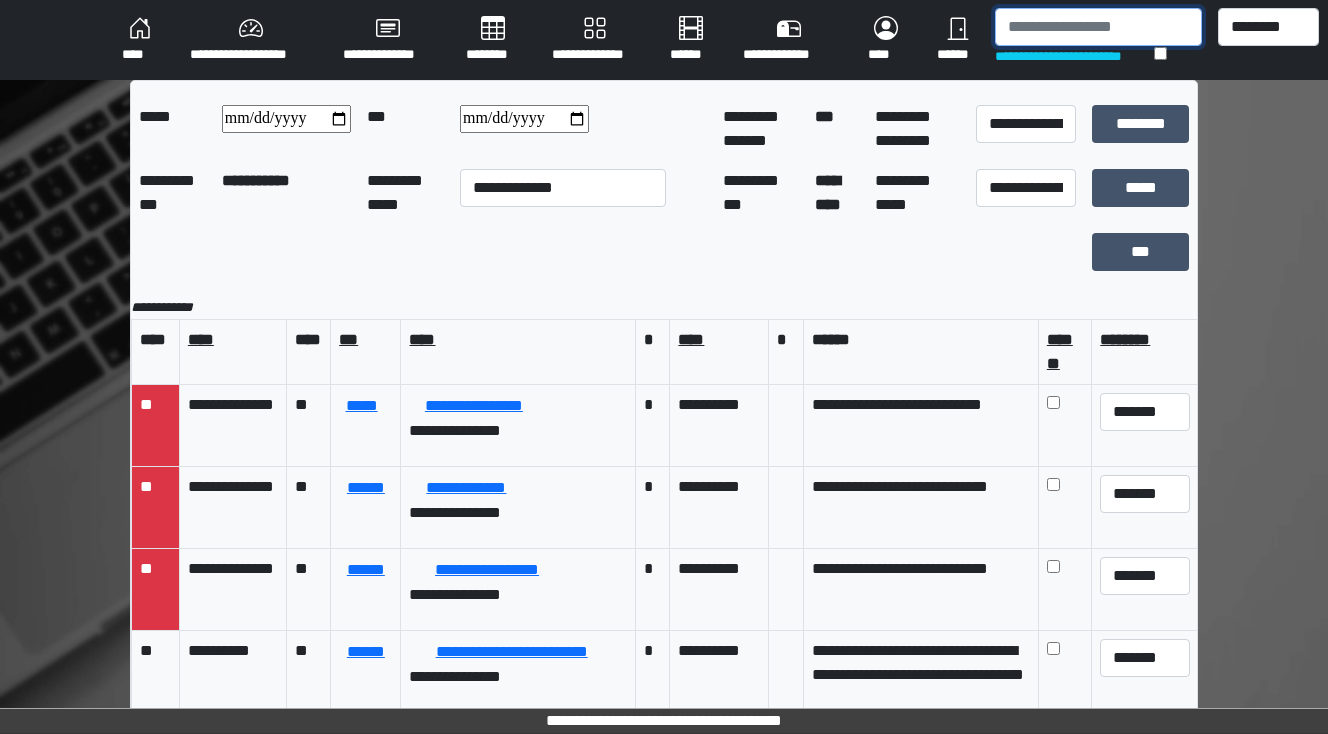 click at bounding box center [1098, 27] 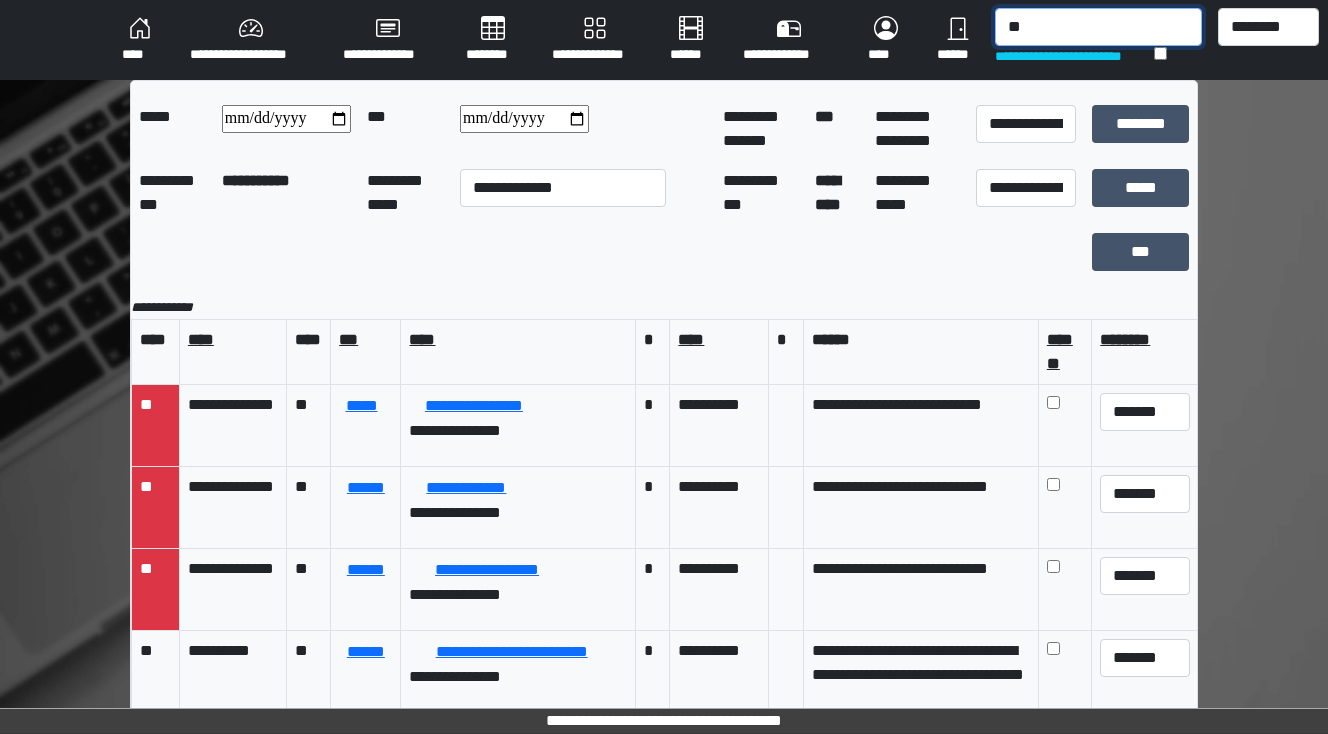 type on "*" 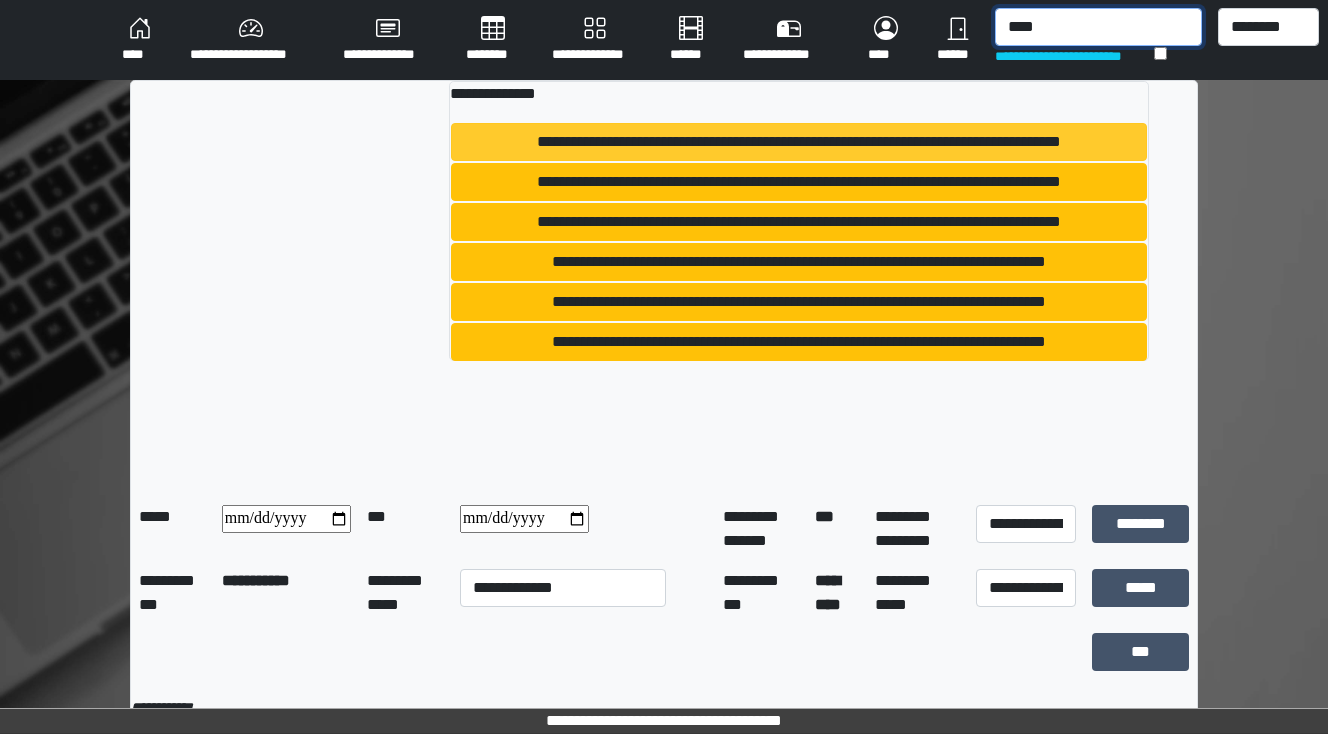 type on "****" 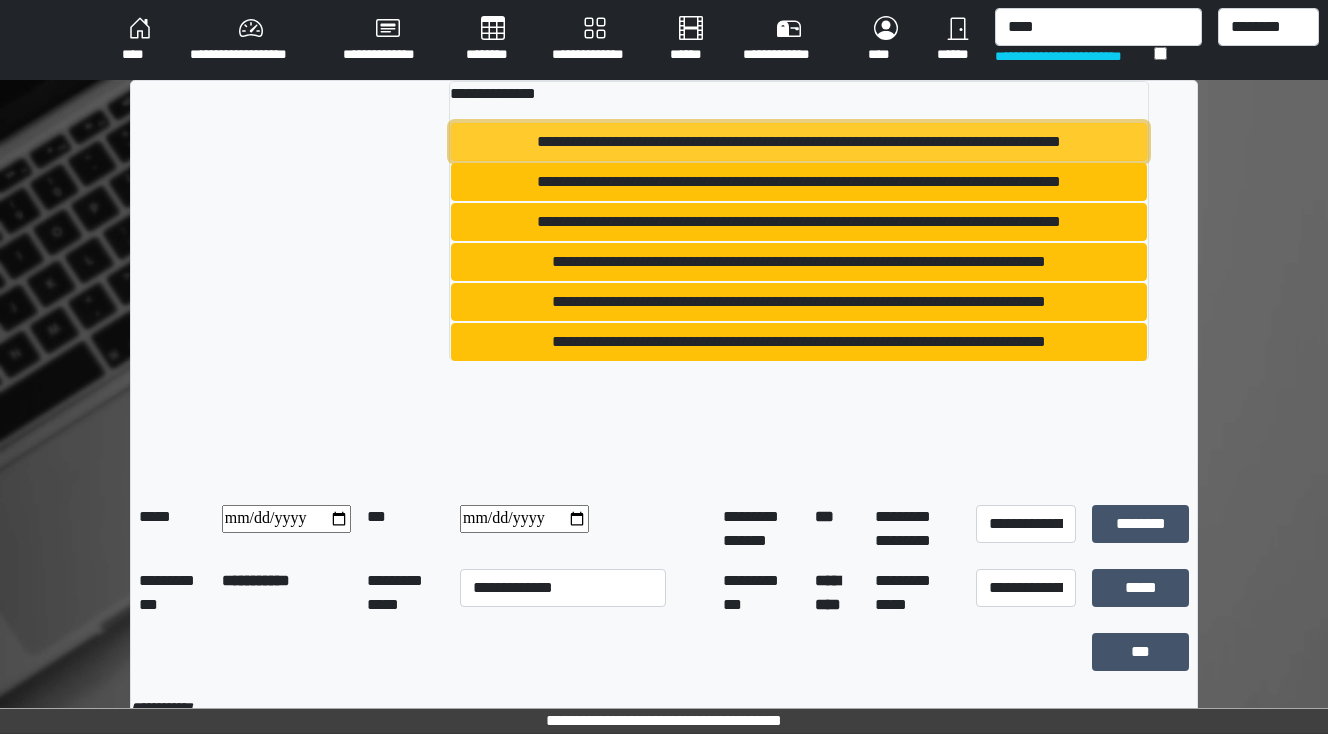 click on "**********" at bounding box center (799, 142) 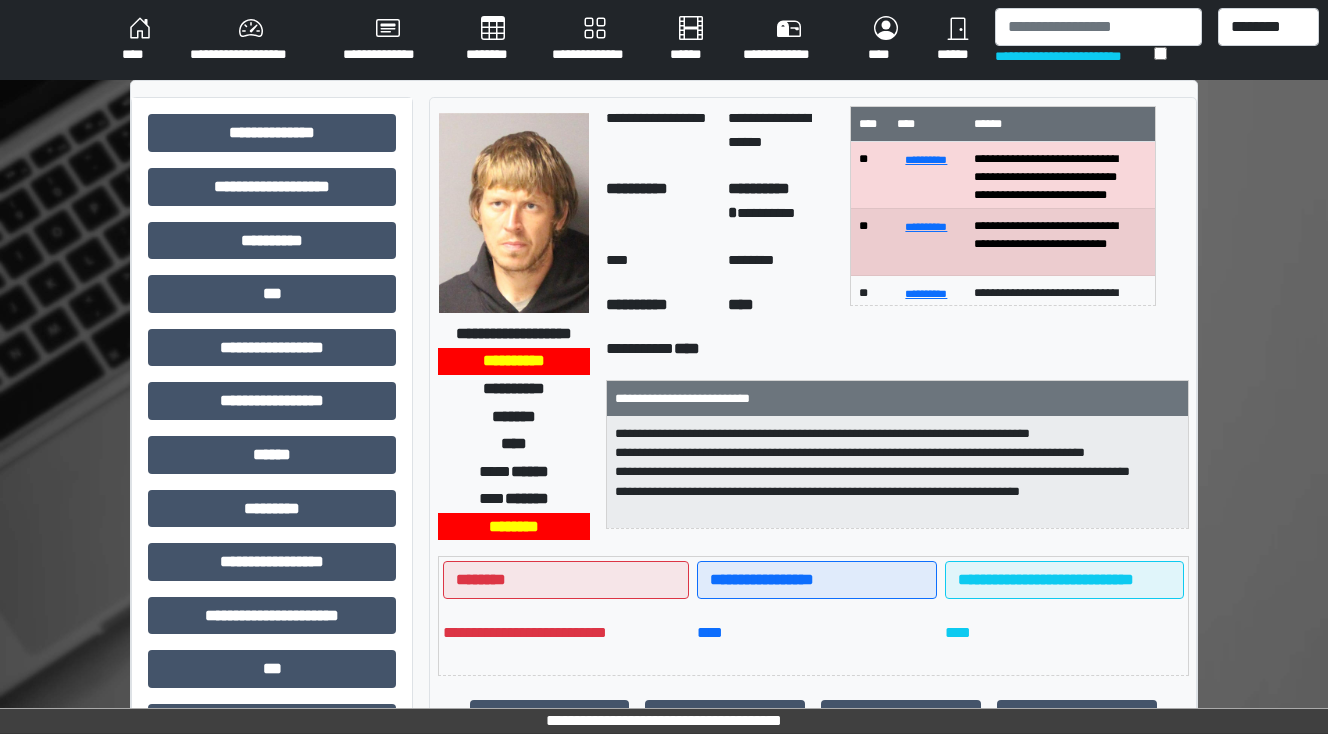 scroll, scrollTop: 0, scrollLeft: 0, axis: both 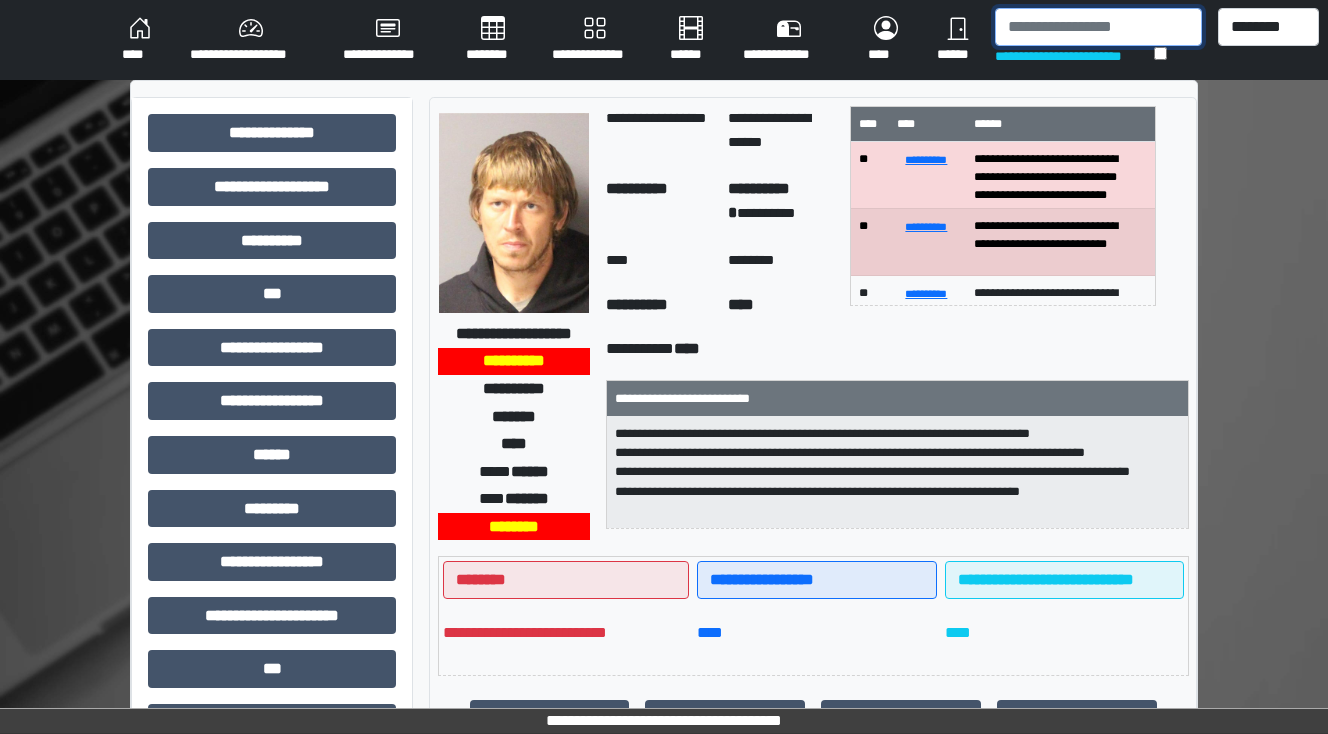 click at bounding box center (1098, 27) 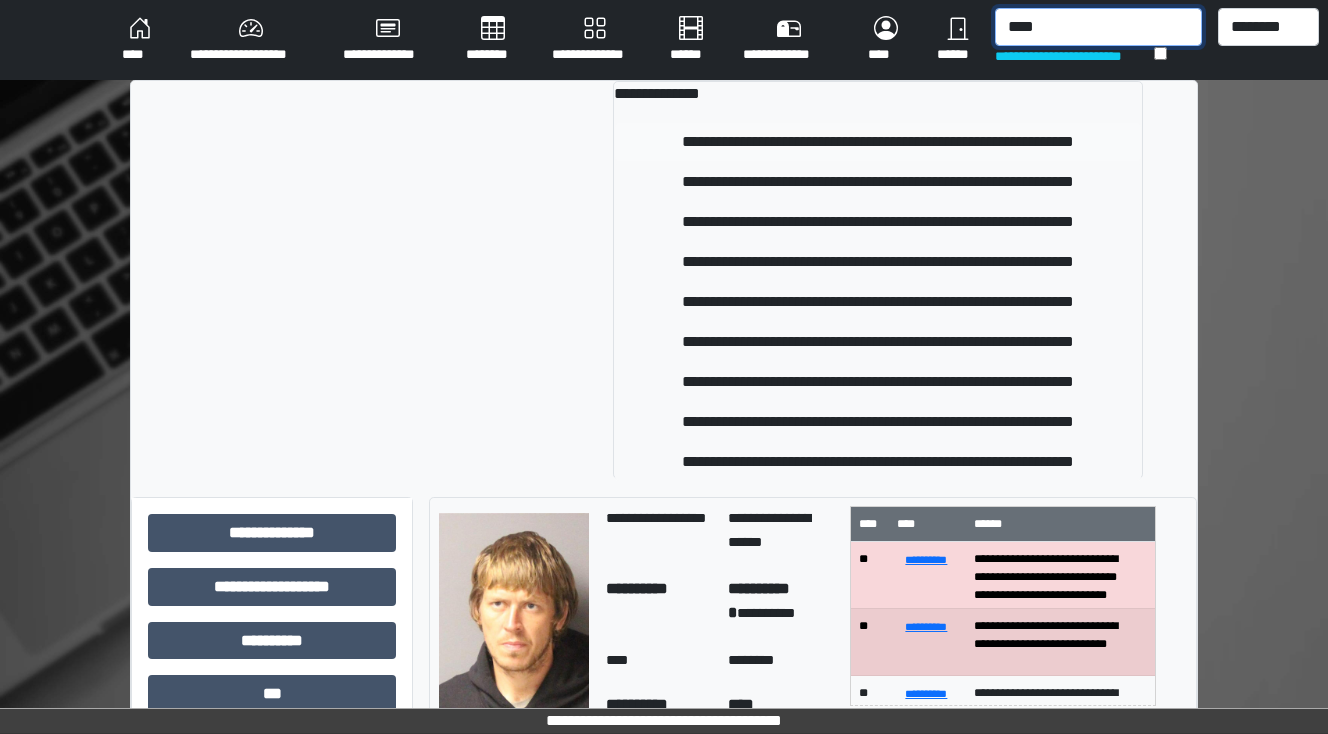 type on "****" 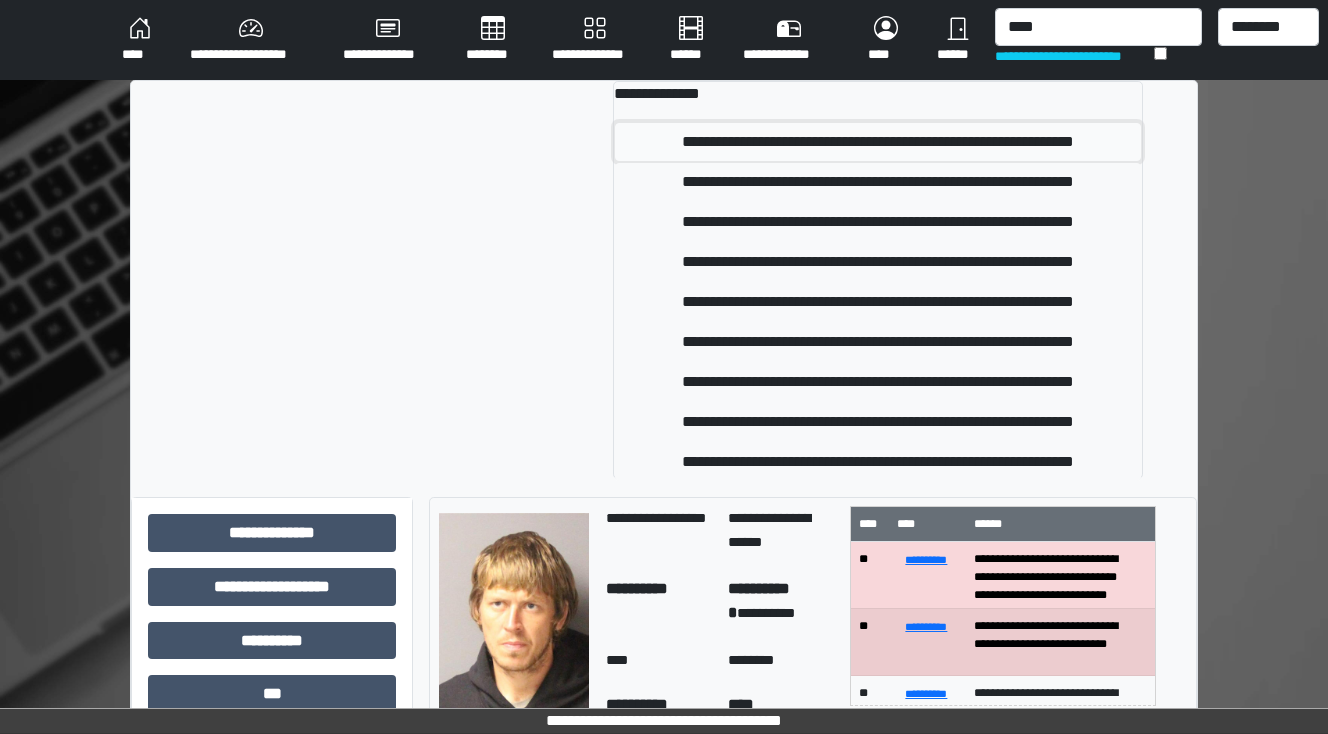 drag, startPoint x: 853, startPoint y: 148, endPoint x: 875, endPoint y: 132, distance: 27.202942 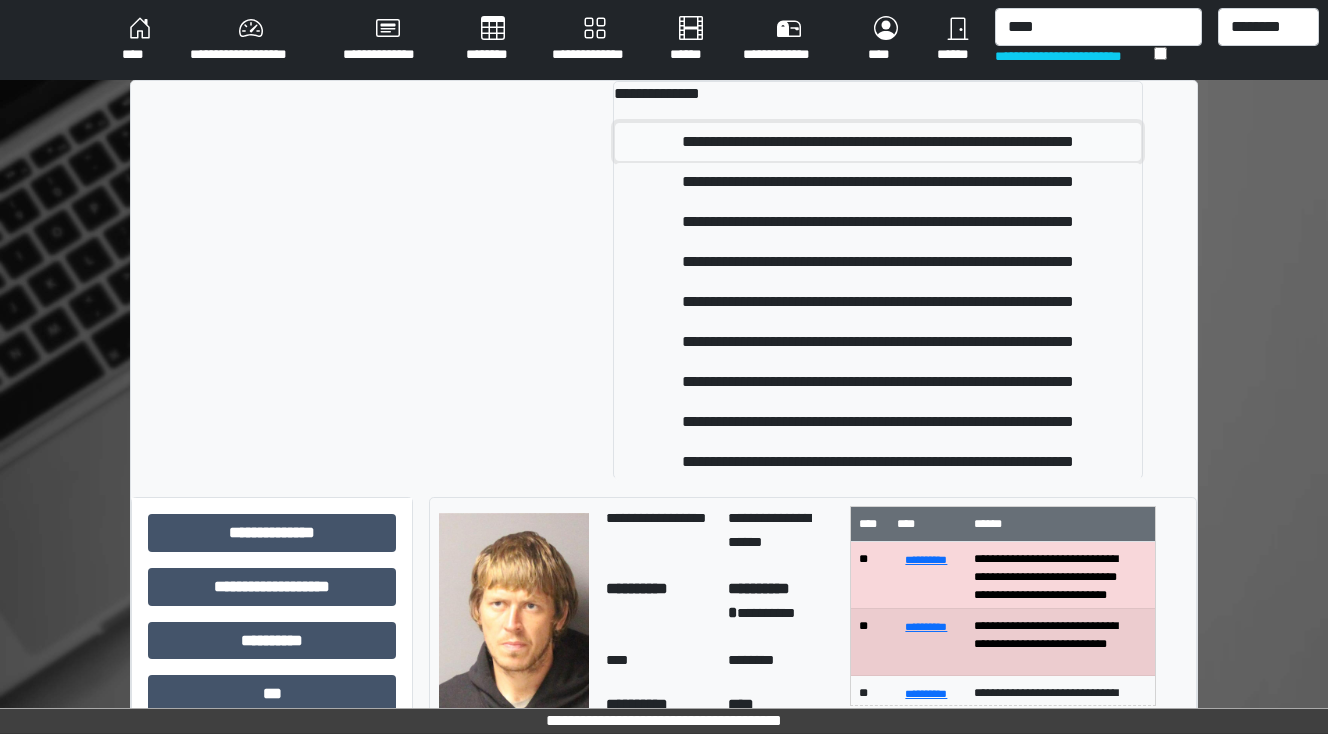 click on "**********" at bounding box center [878, 142] 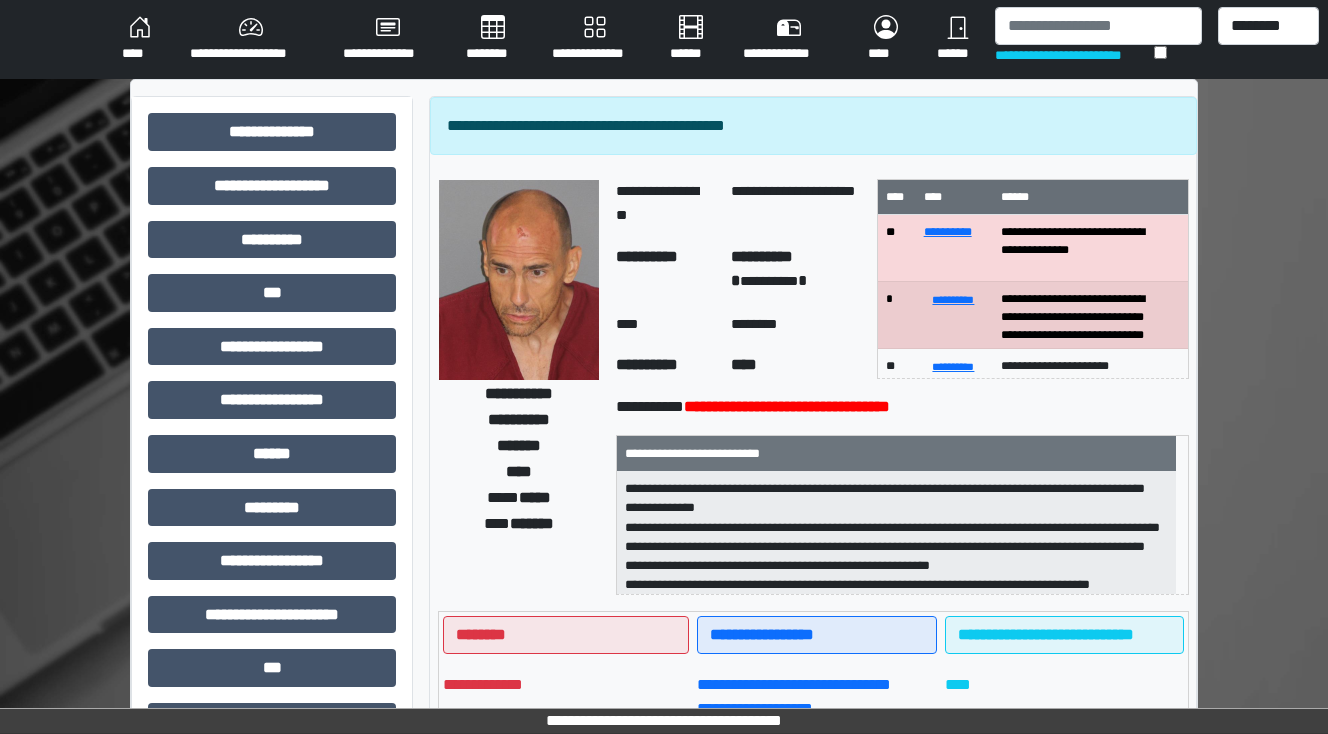 scroll, scrollTop: 0, scrollLeft: 0, axis: both 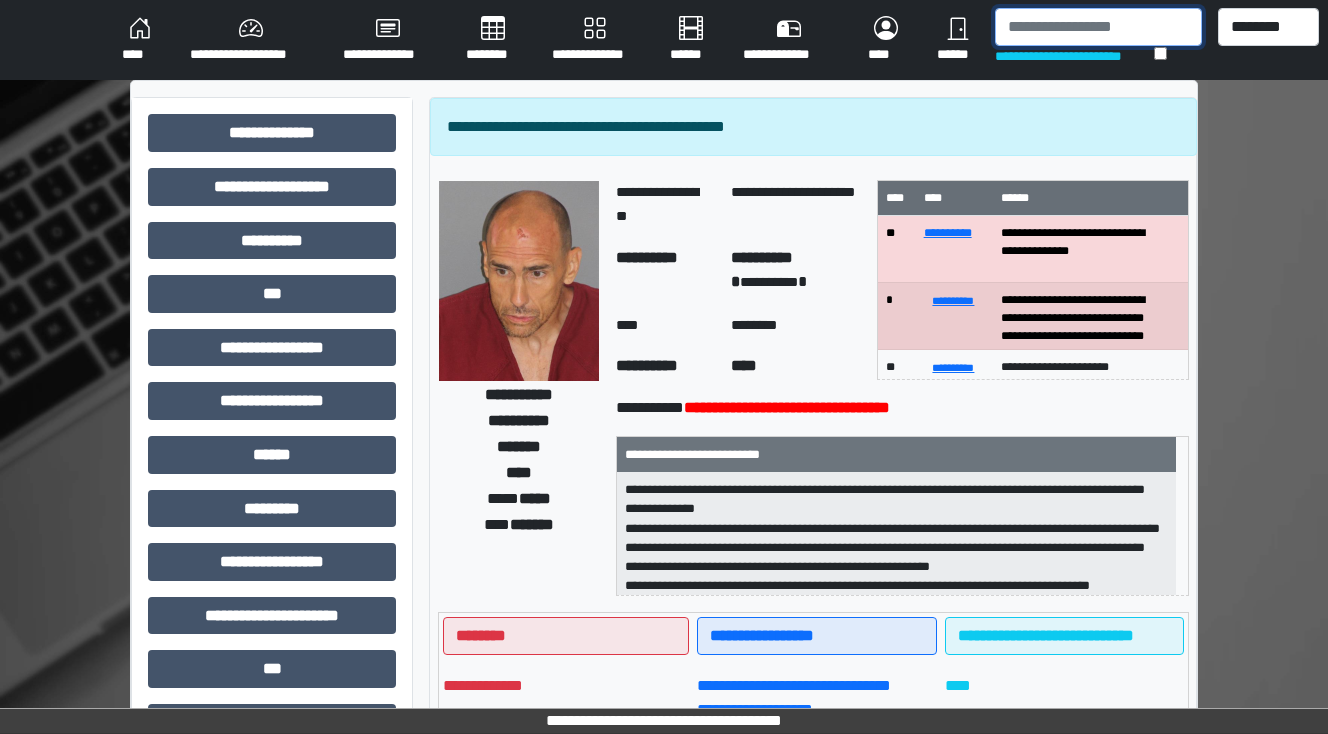 click at bounding box center (1098, 27) 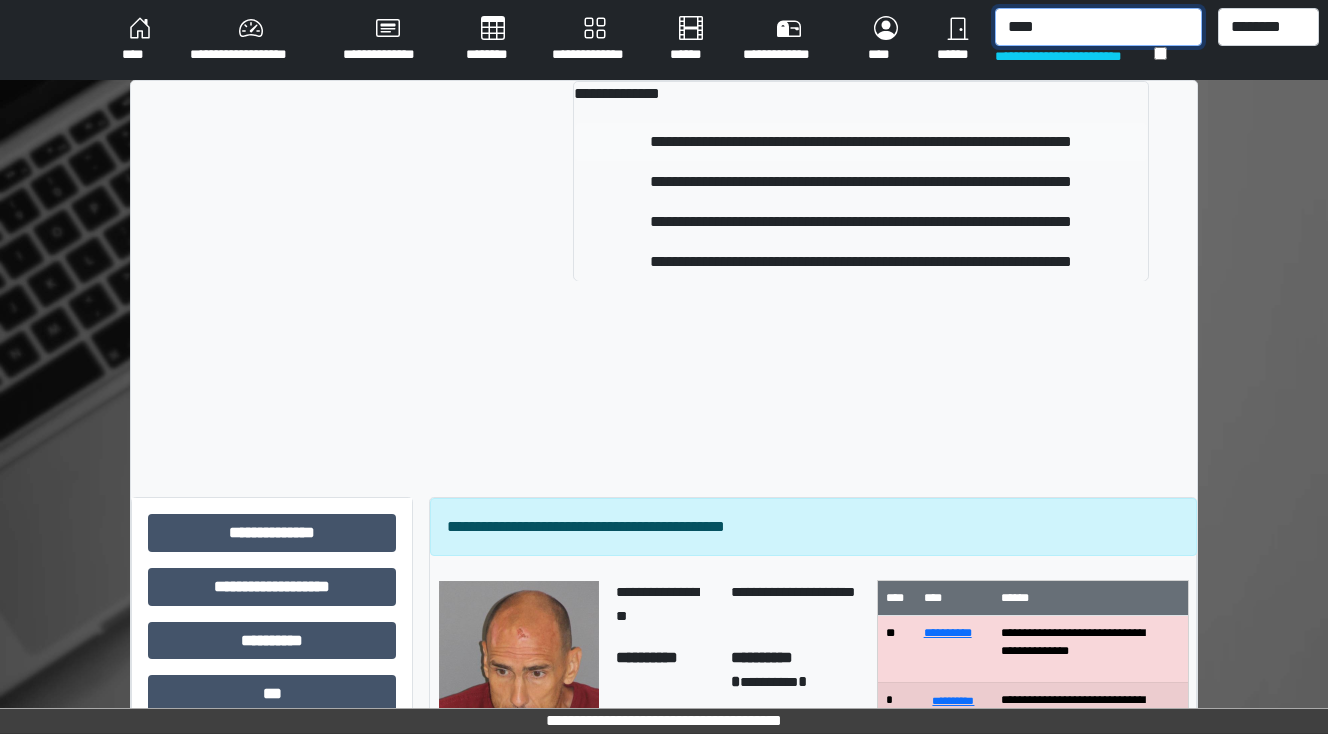 type on "****" 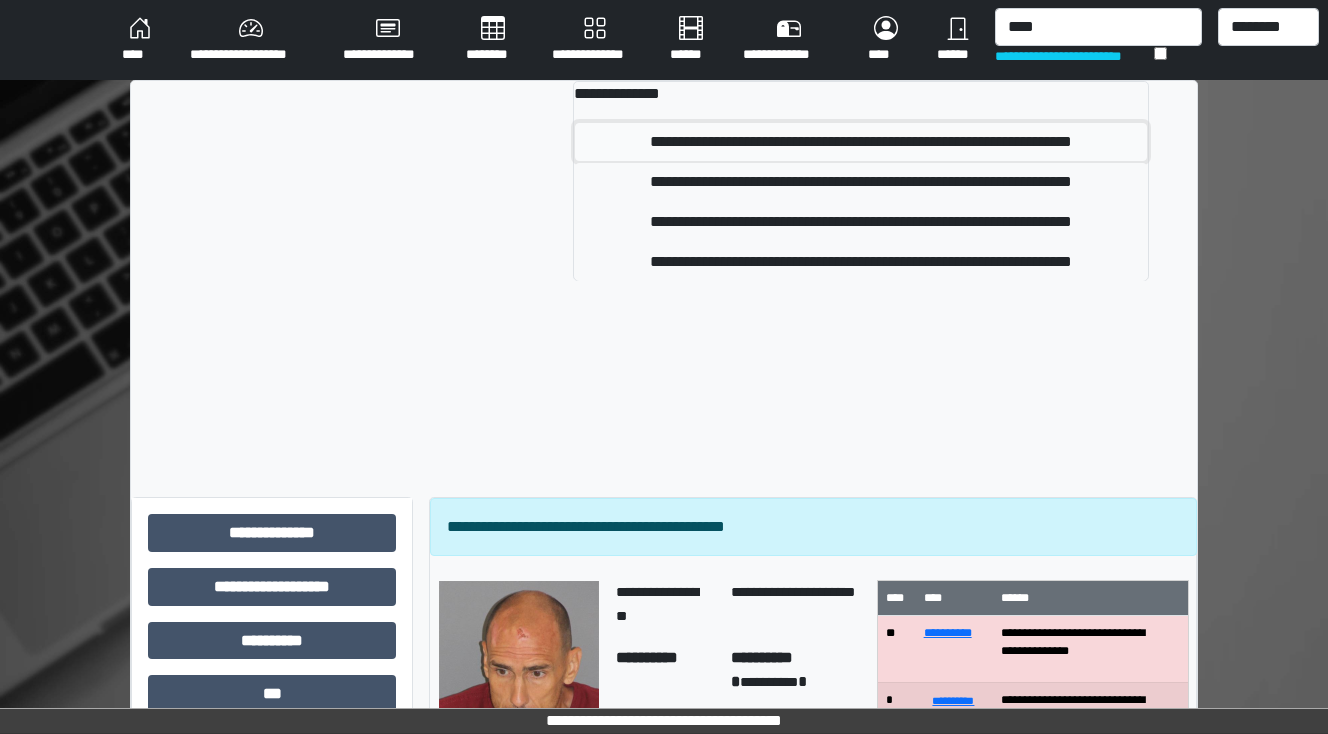 click on "**********" at bounding box center [861, 142] 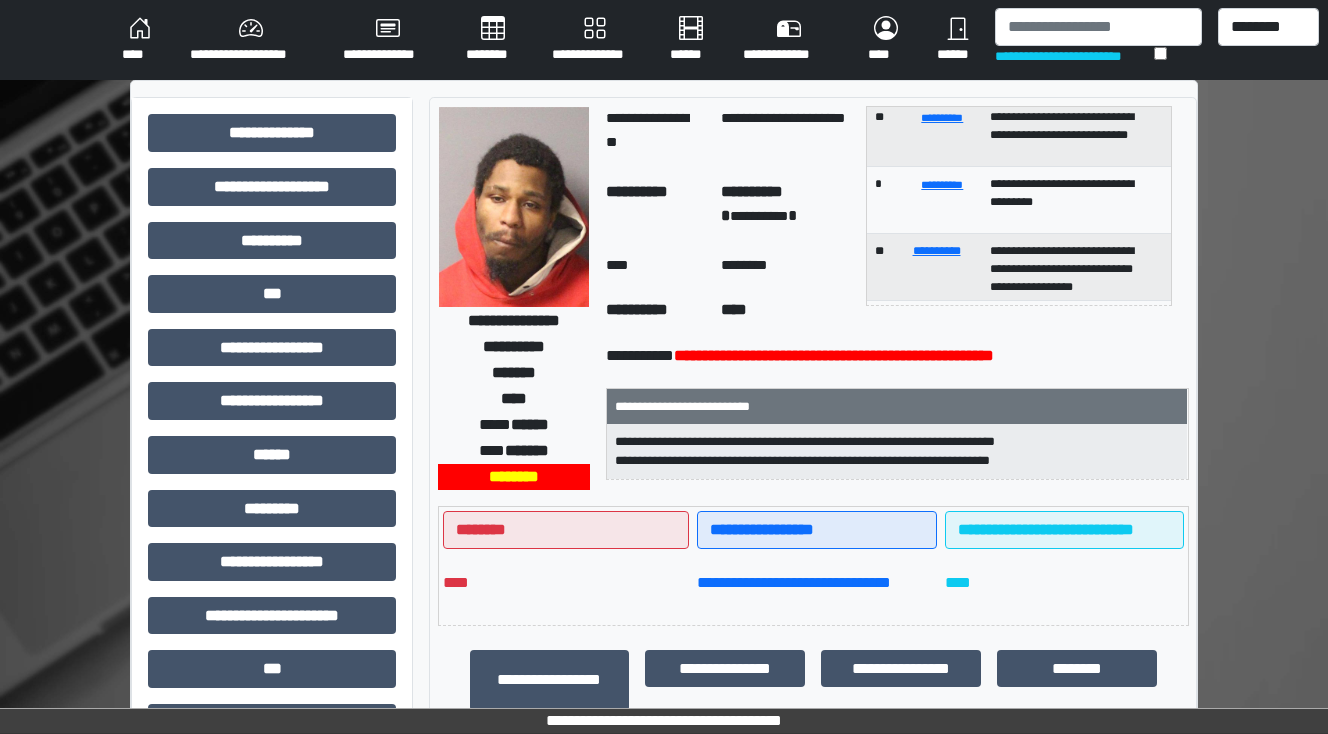 scroll, scrollTop: 119, scrollLeft: 0, axis: vertical 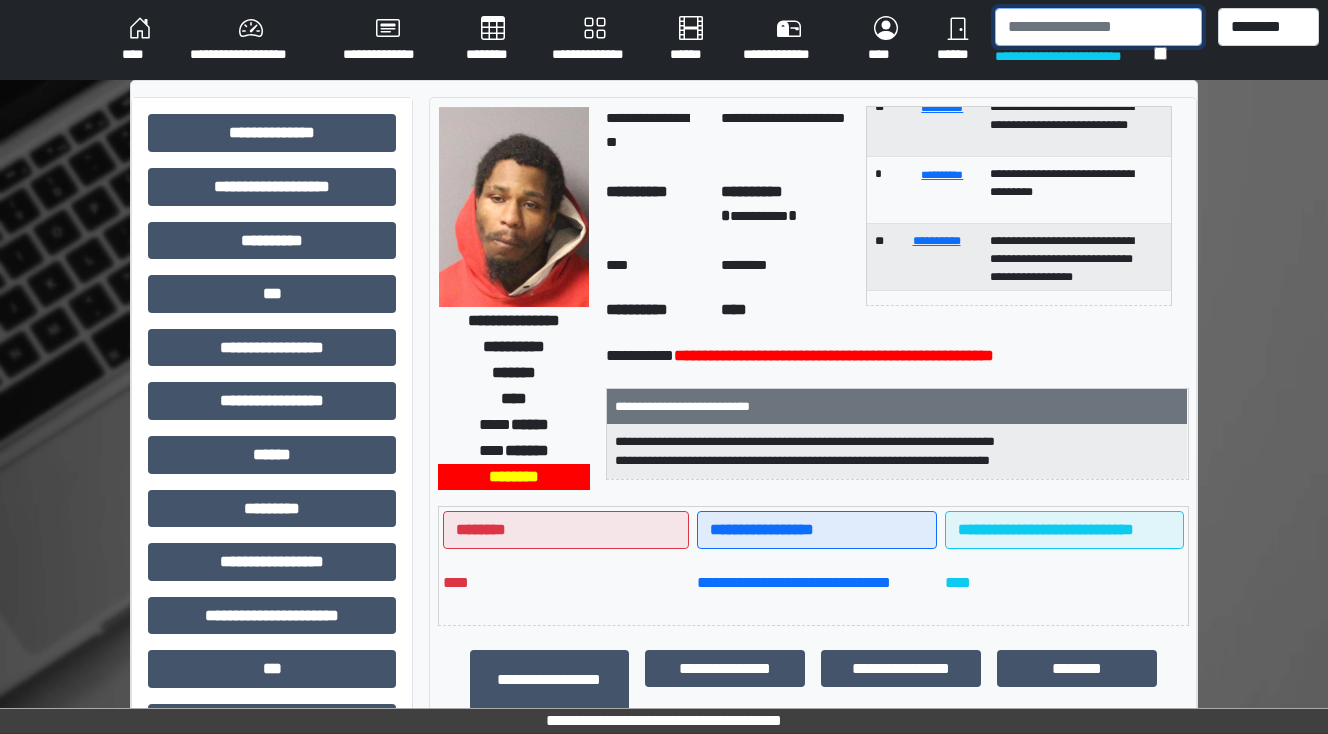 click at bounding box center (1098, 27) 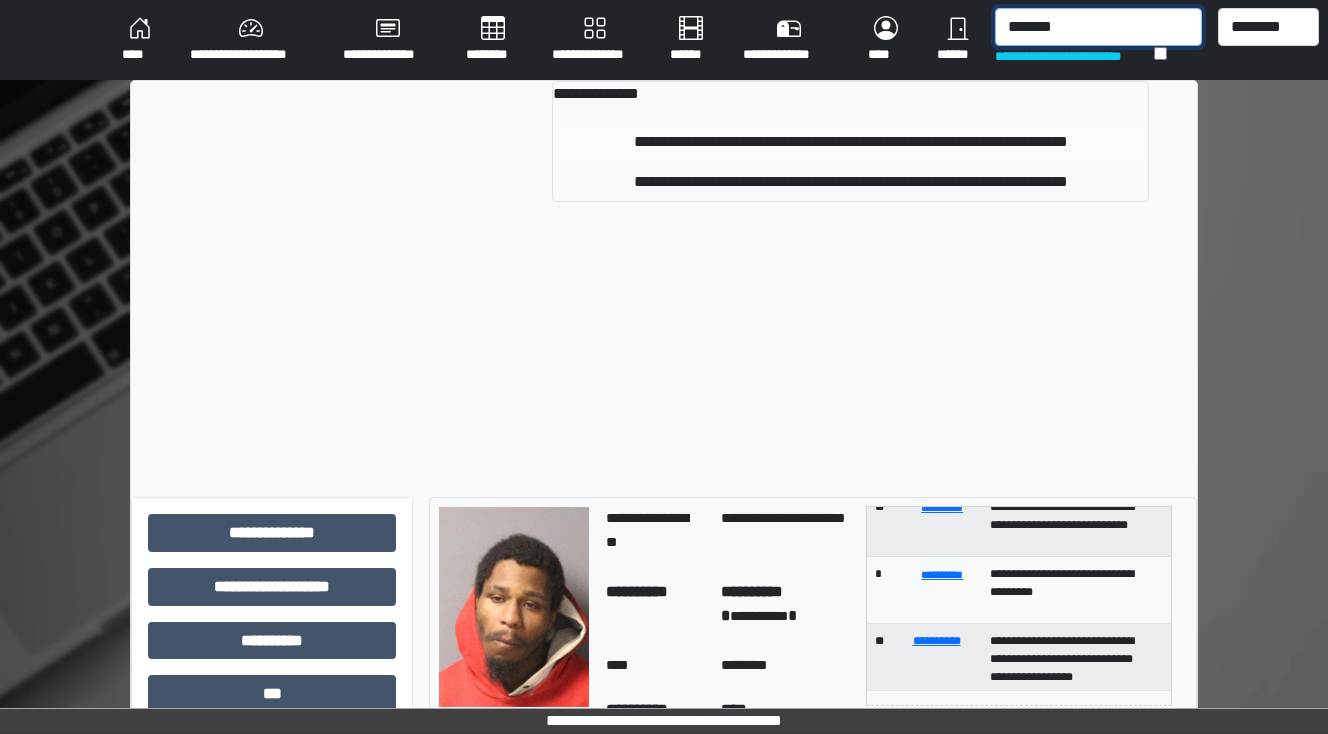 type on "*******" 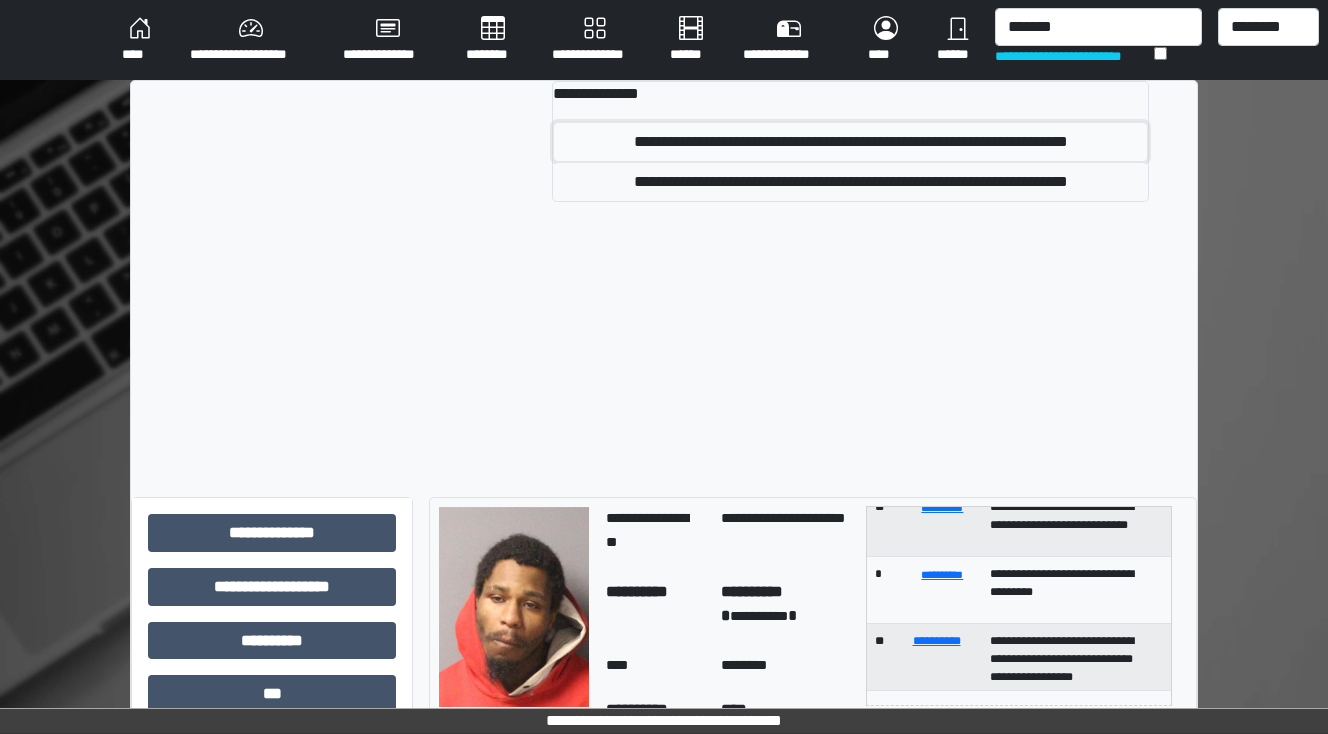click on "**********" at bounding box center [850, 142] 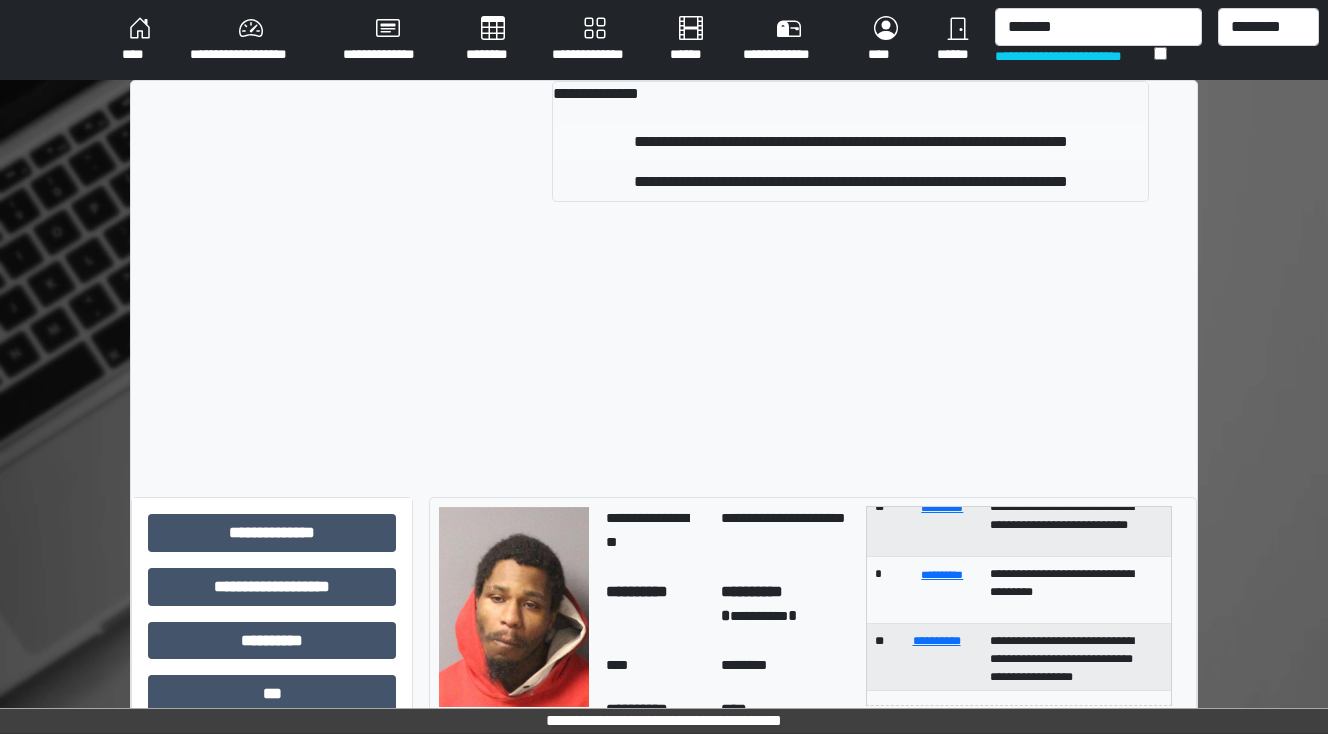 type 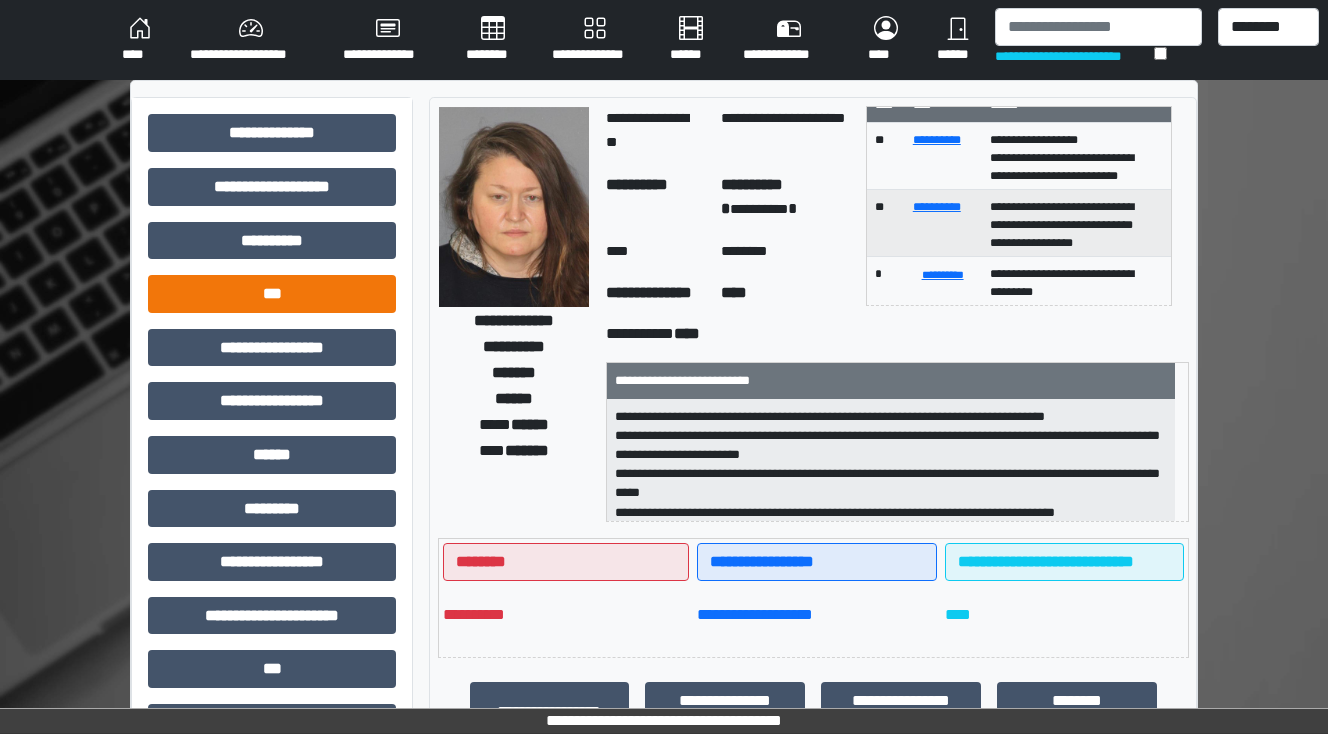 scroll, scrollTop: 0, scrollLeft: 0, axis: both 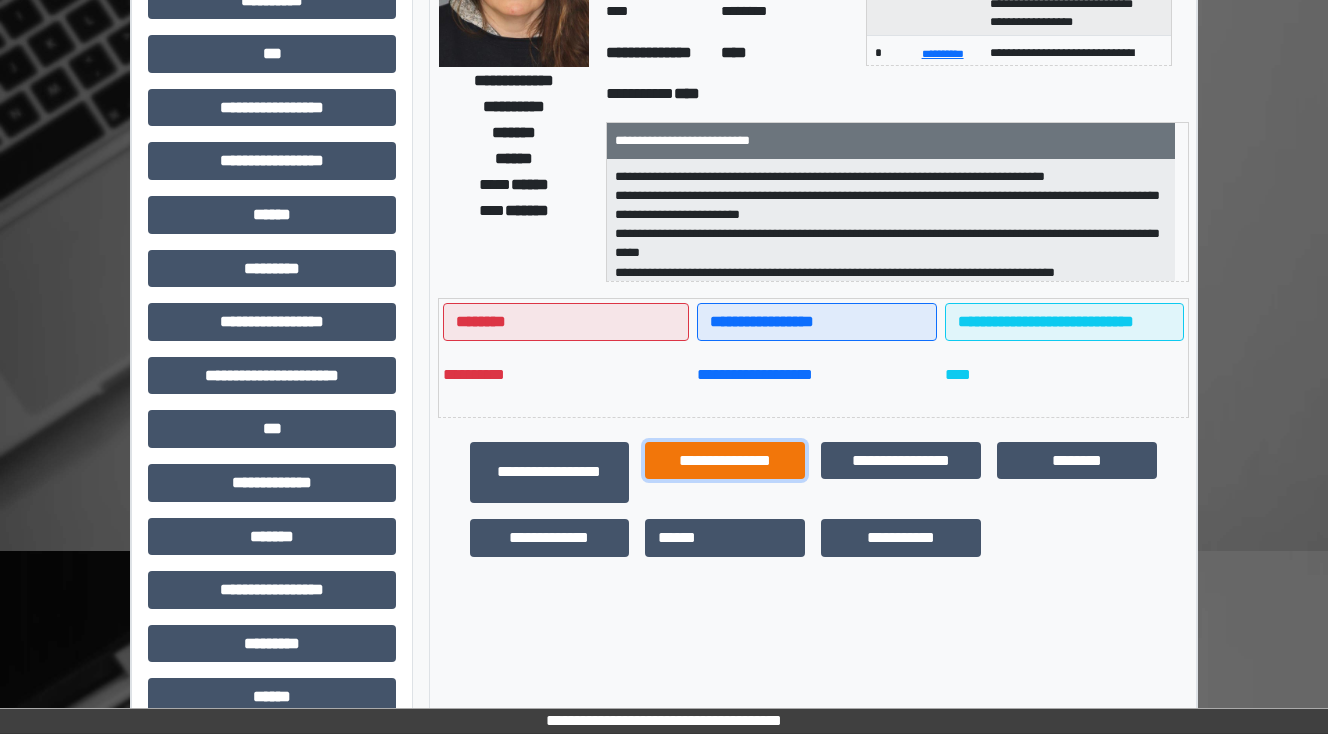 click on "**********" at bounding box center [725, 461] 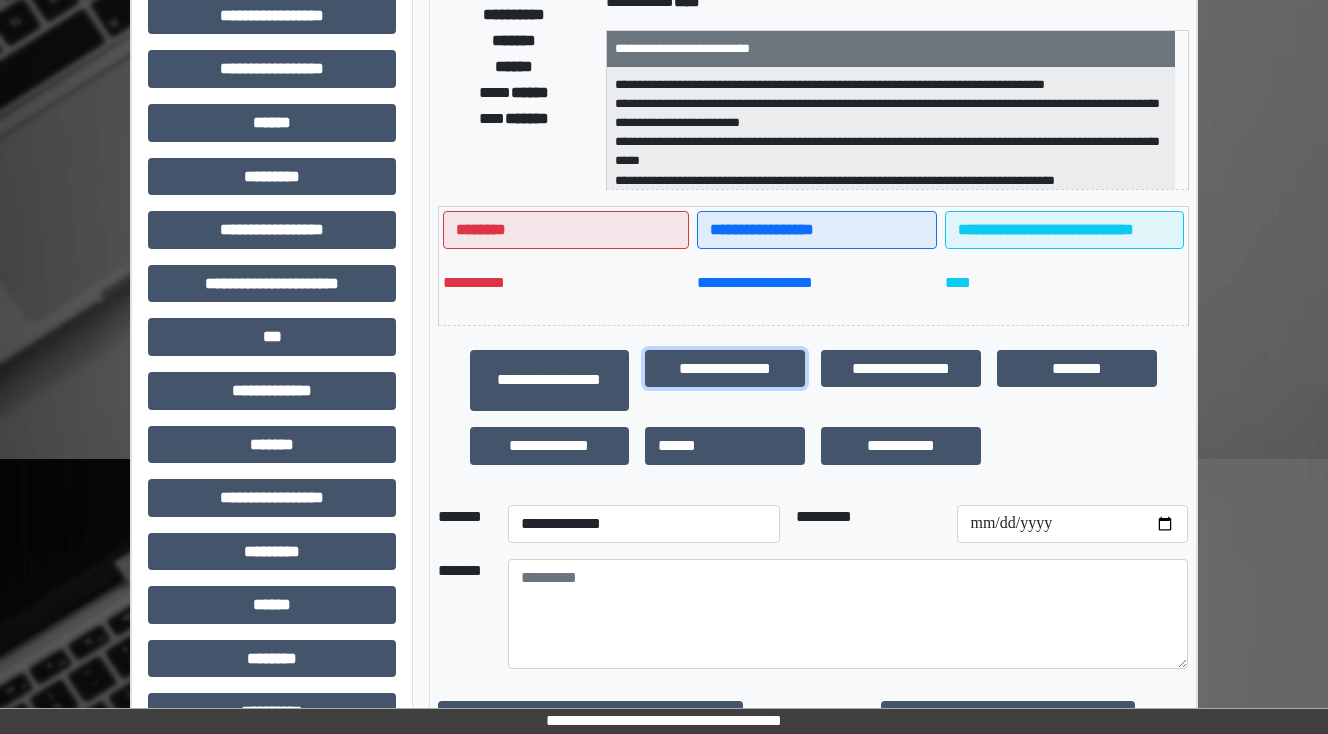 scroll, scrollTop: 432, scrollLeft: 0, axis: vertical 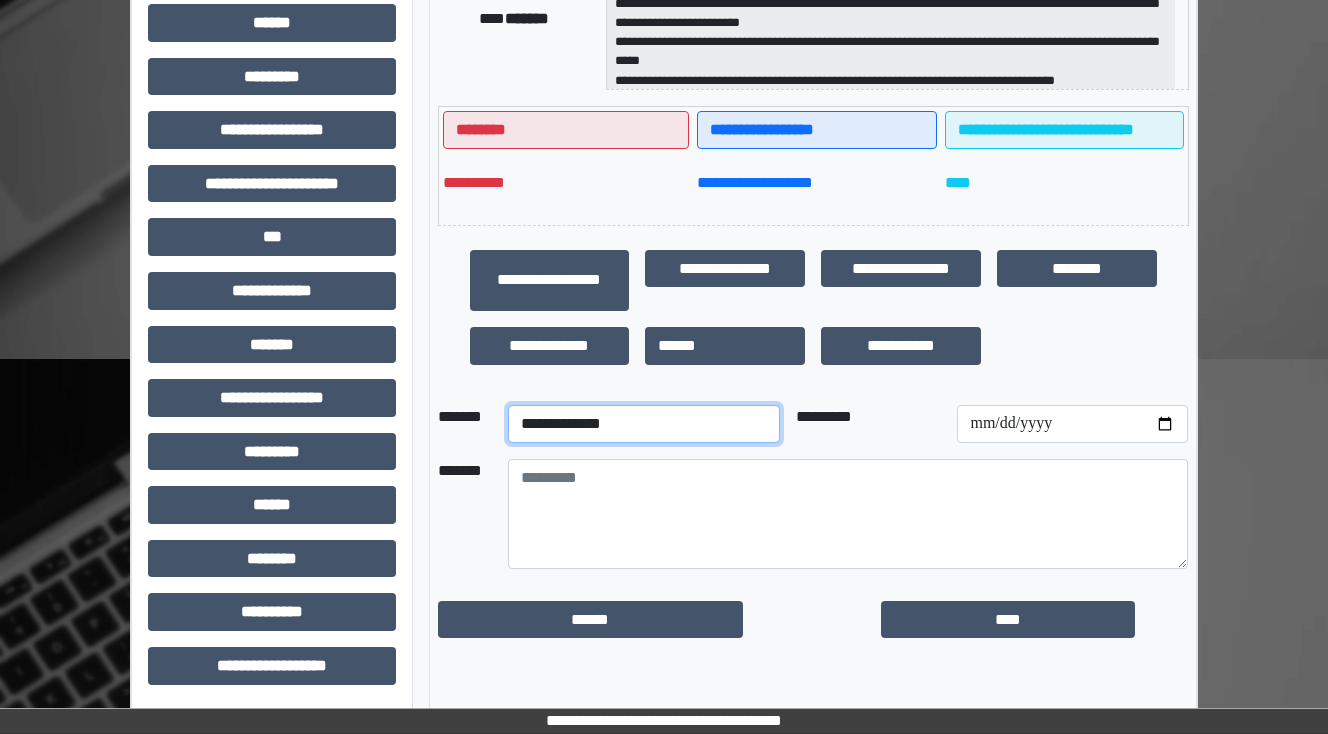 click on "**********" at bounding box center (644, 424) 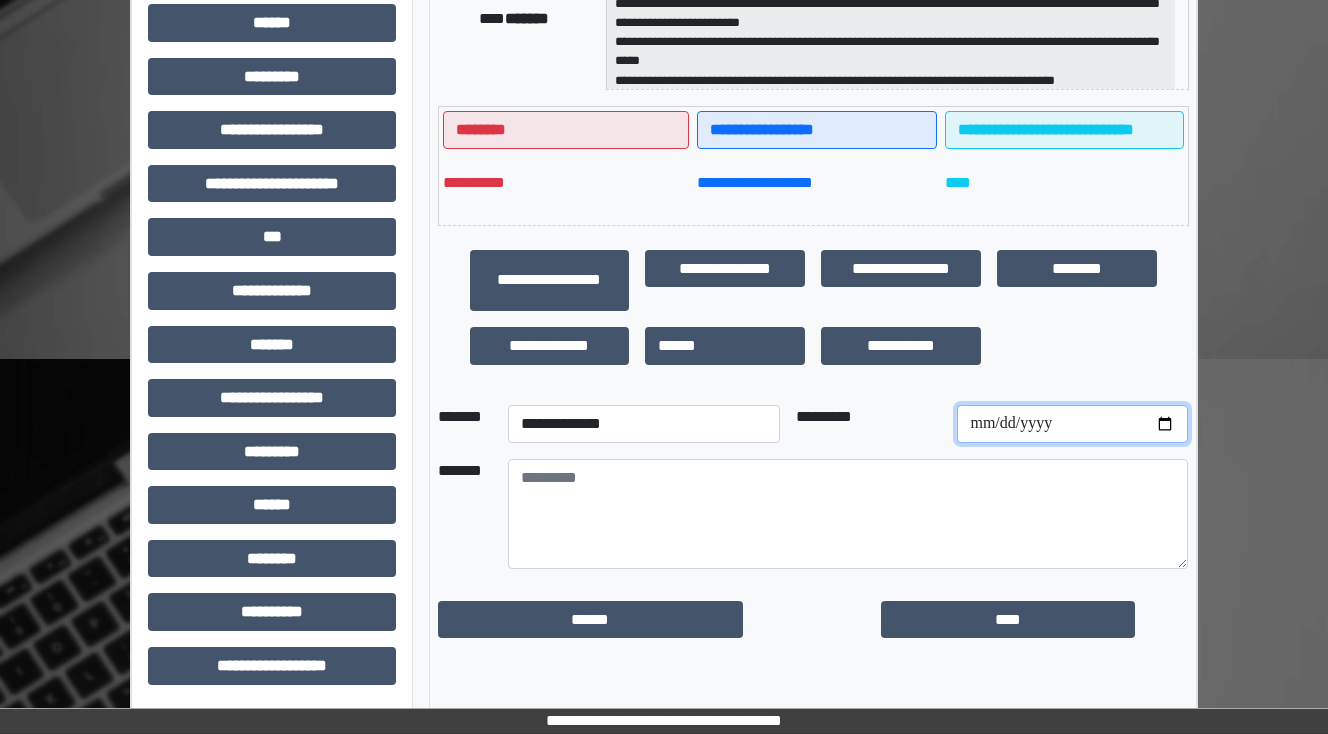 click at bounding box center [1072, 424] 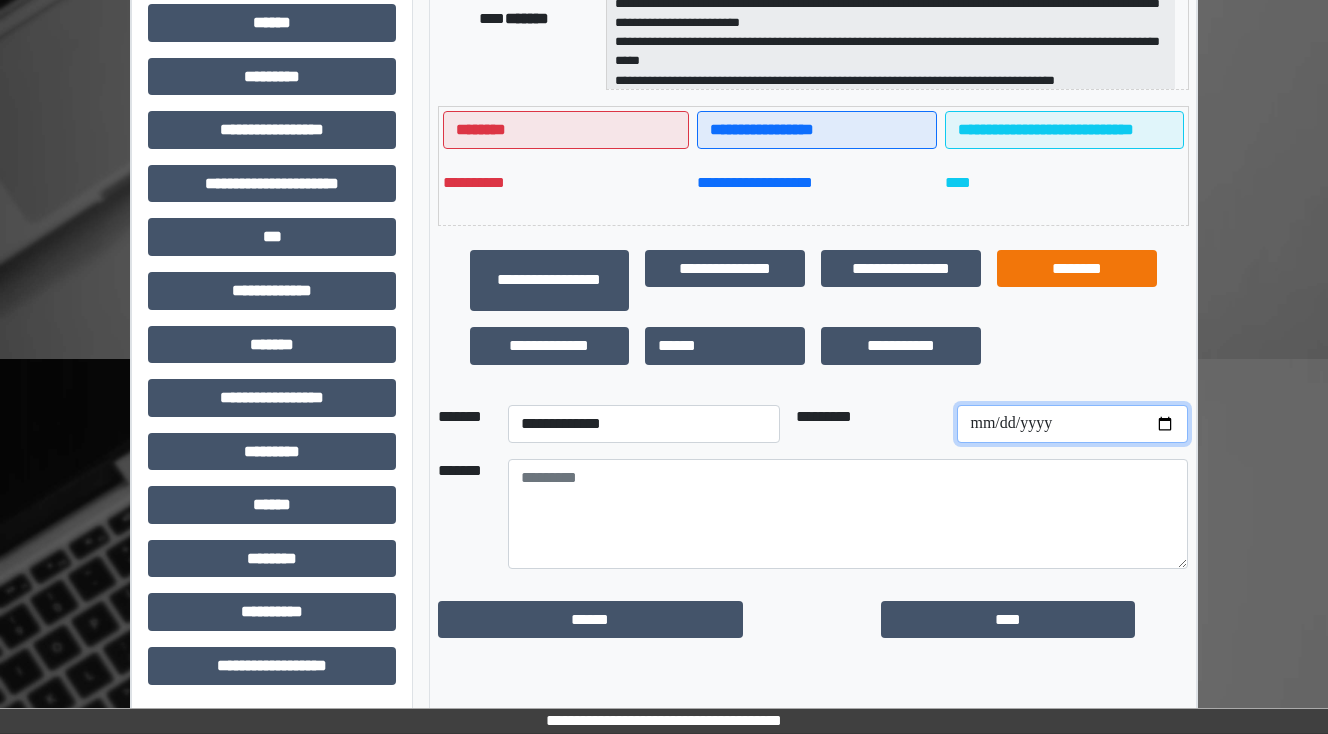 type on "**********" 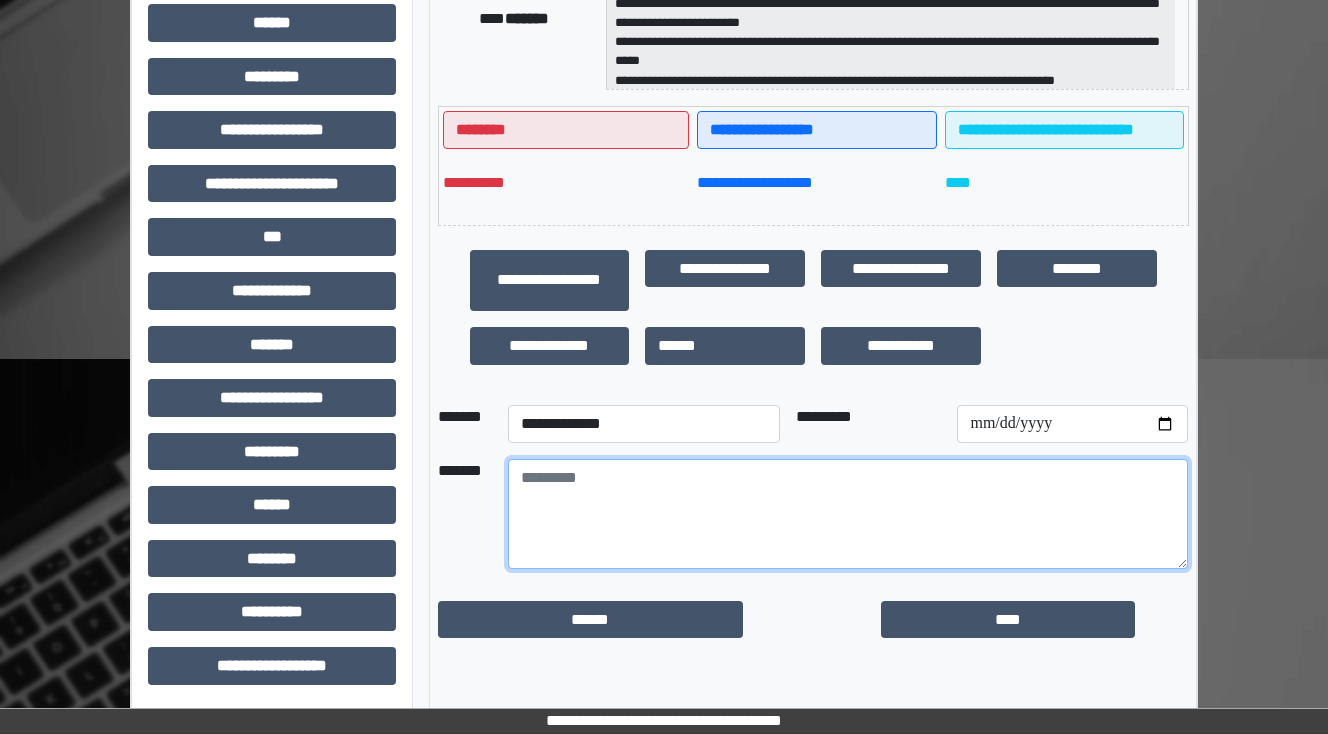 click at bounding box center [848, 514] 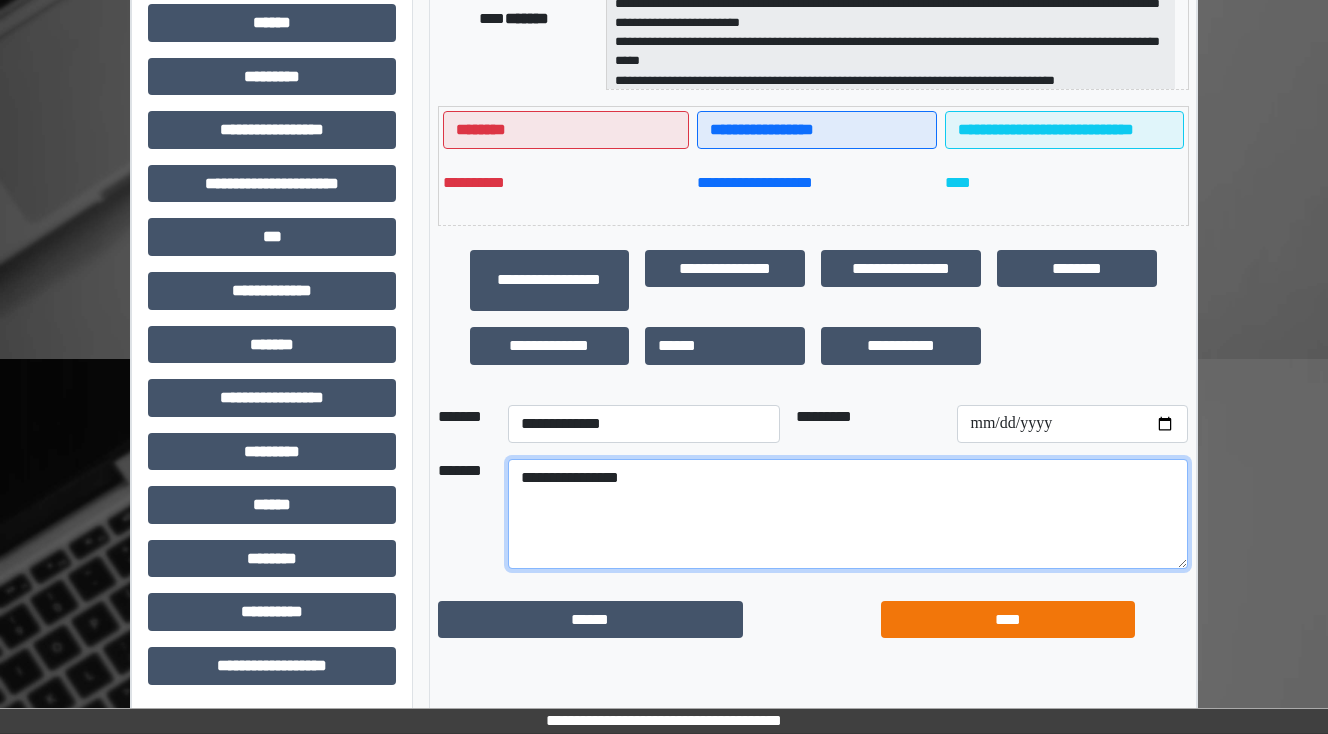 type on "**********" 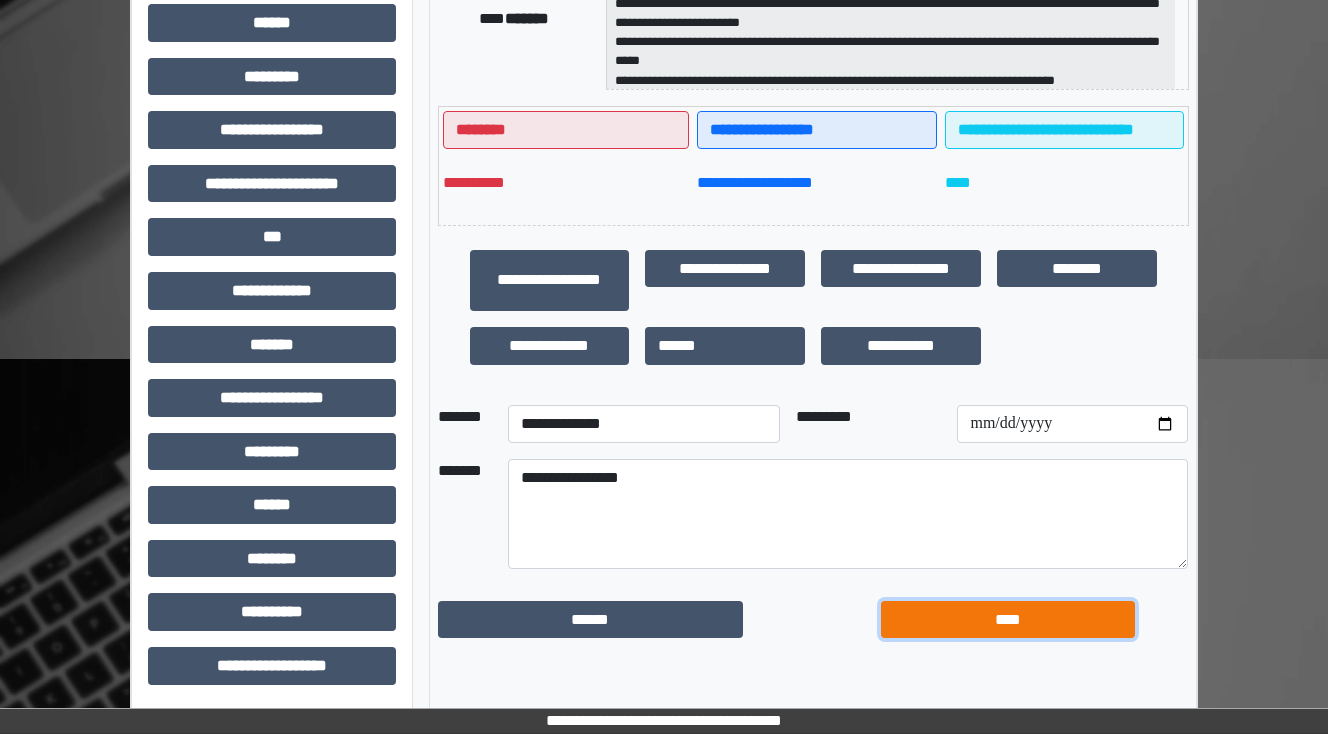 click on "****" at bounding box center [1008, 620] 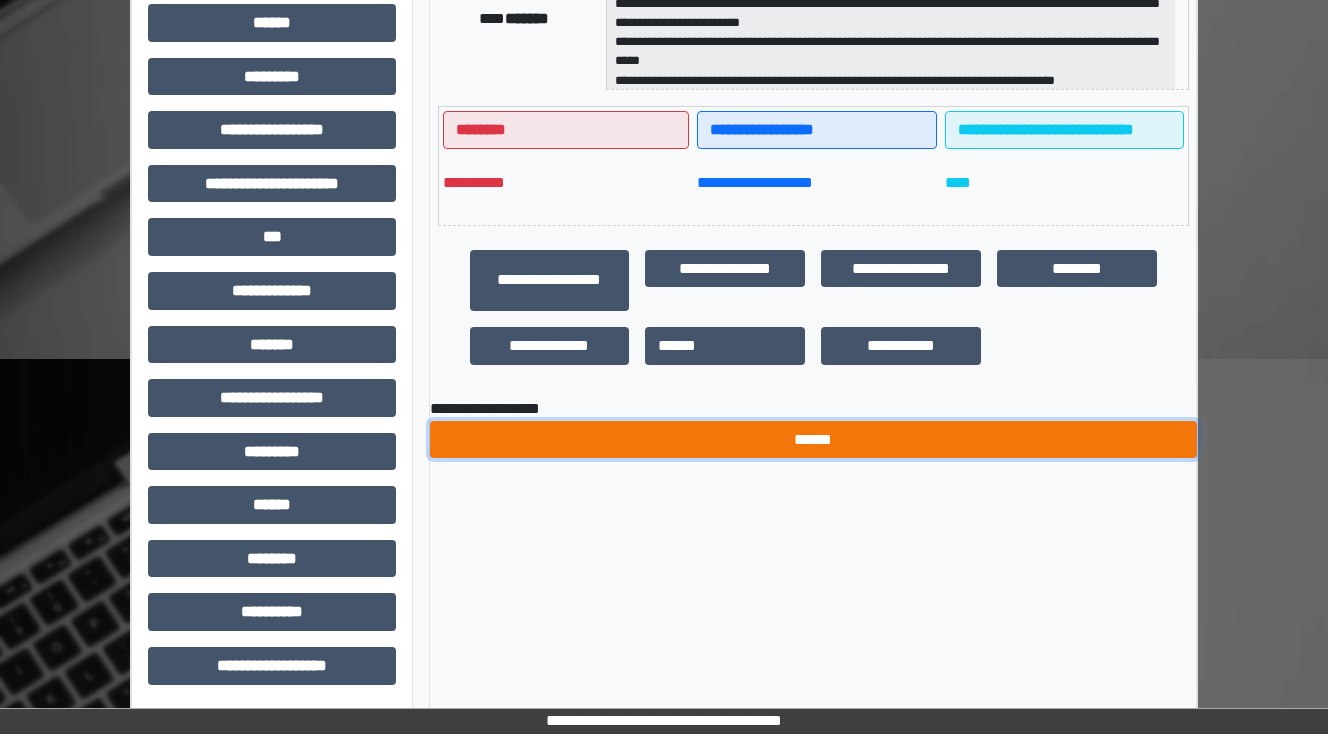 click on "******" at bounding box center [813, 440] 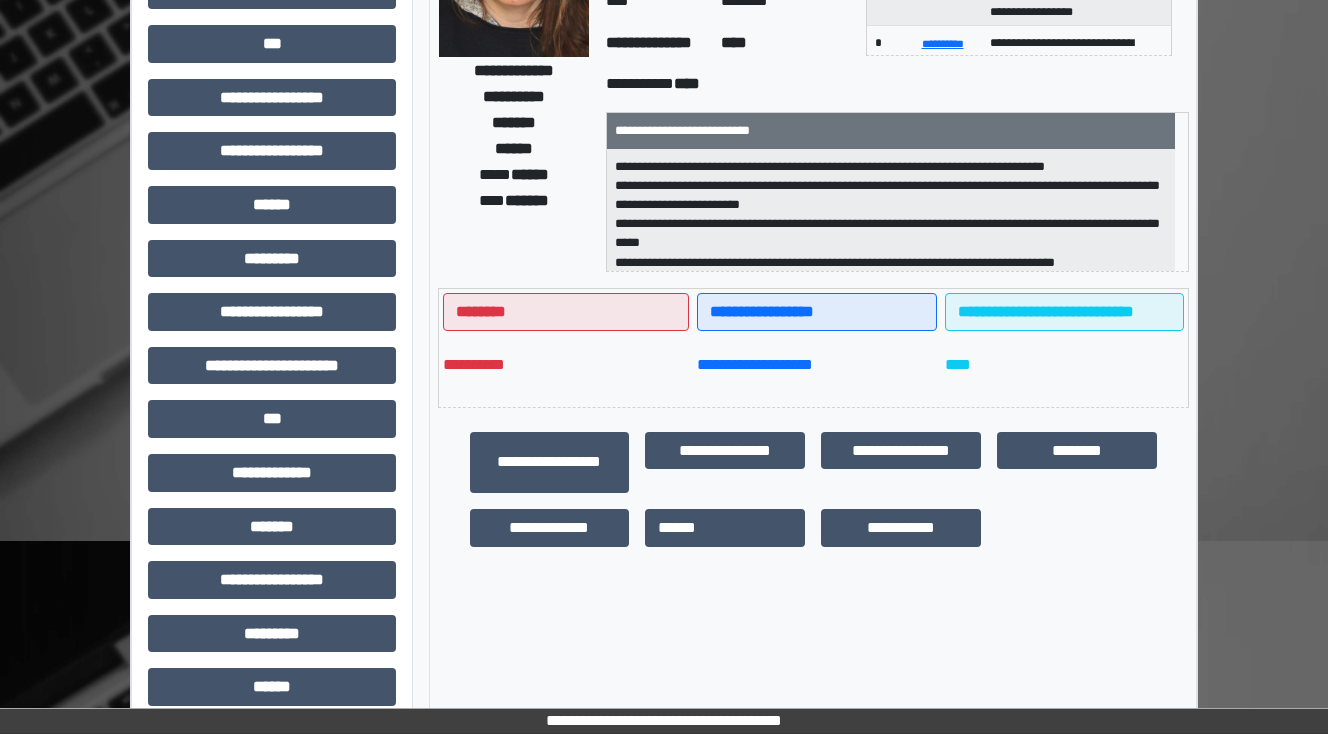 scroll, scrollTop: 0, scrollLeft: 0, axis: both 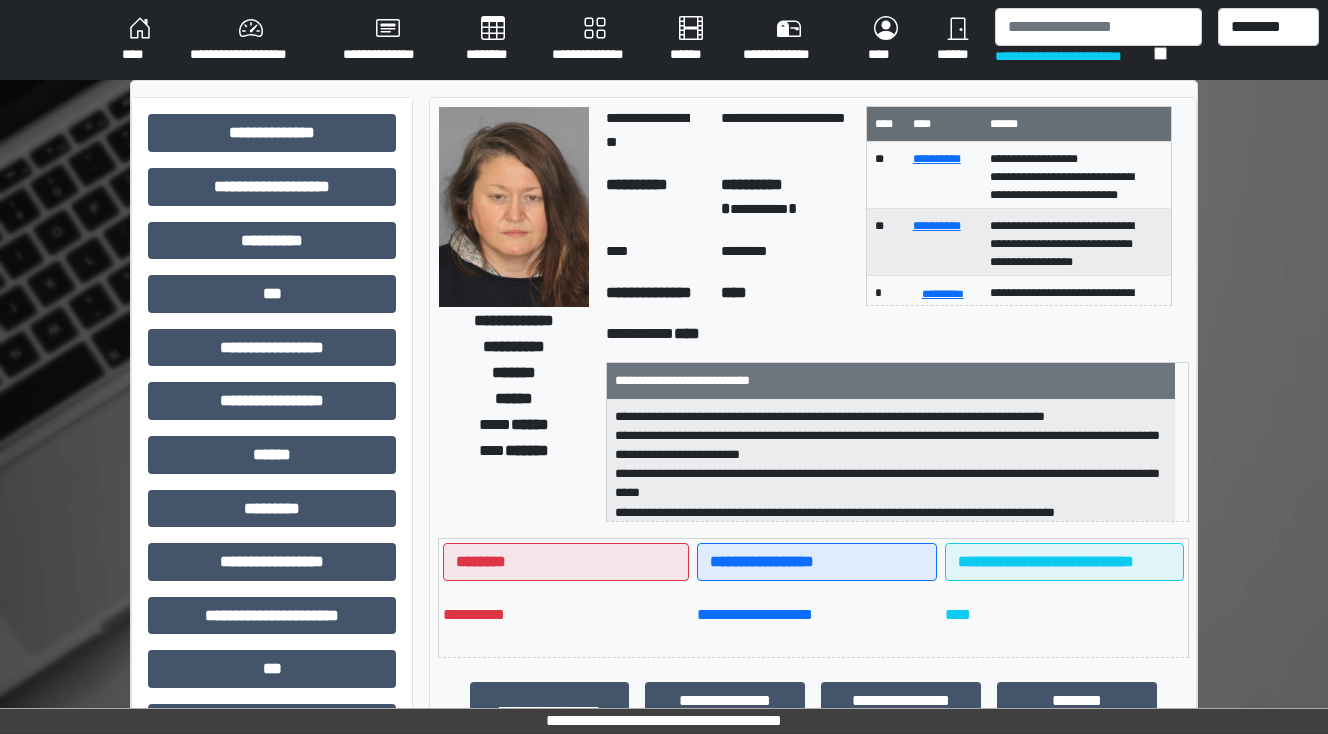 click on "****" at bounding box center [140, 40] 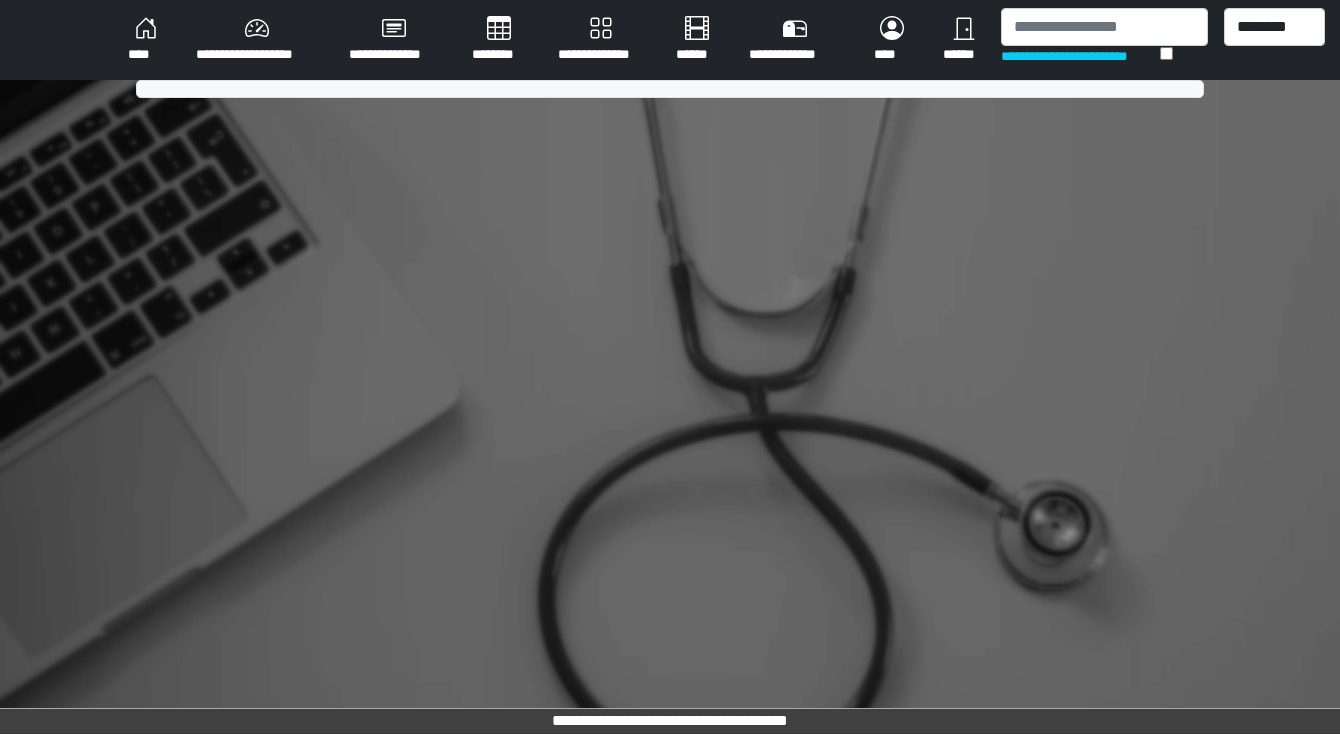 scroll, scrollTop: 0, scrollLeft: 0, axis: both 